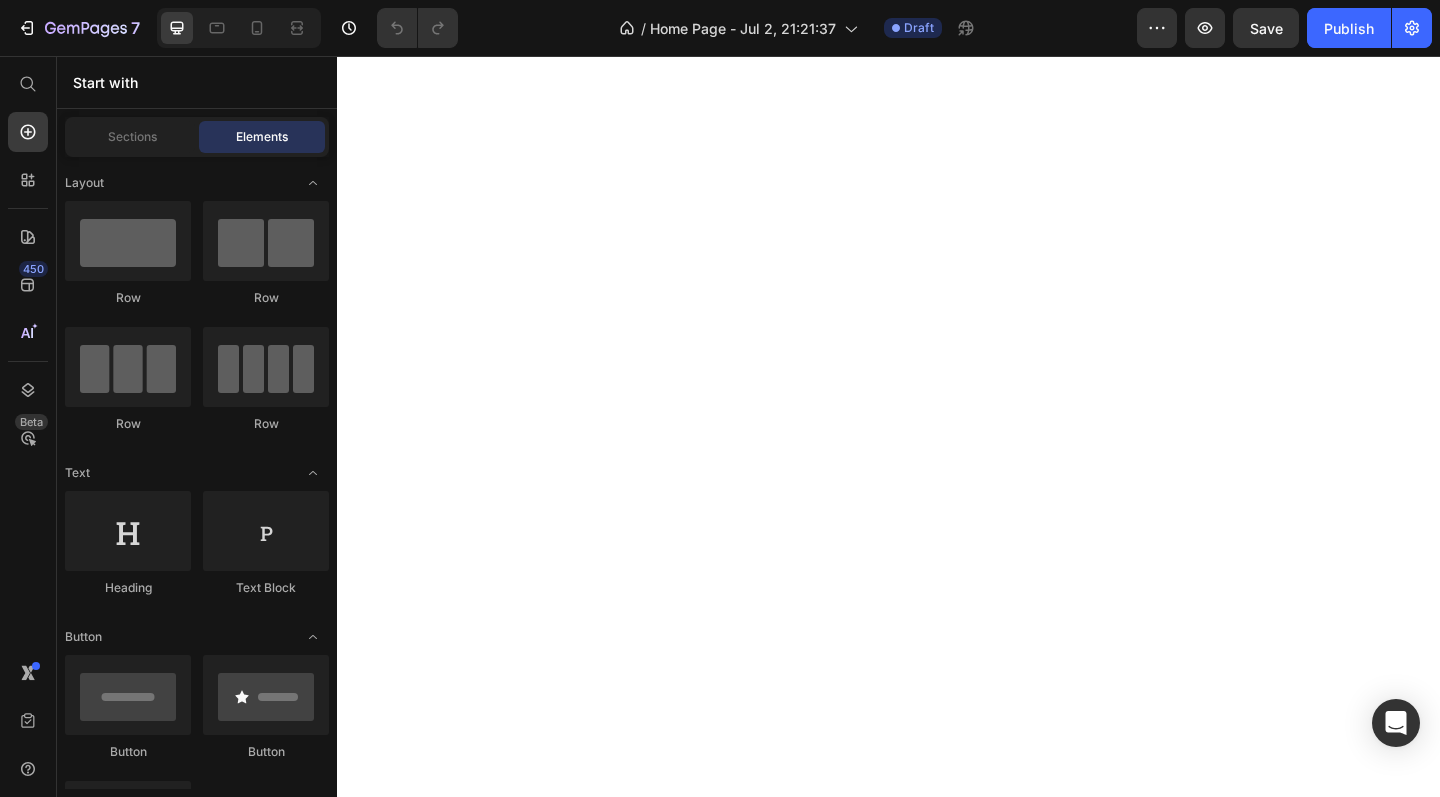 scroll, scrollTop: 0, scrollLeft: 0, axis: both 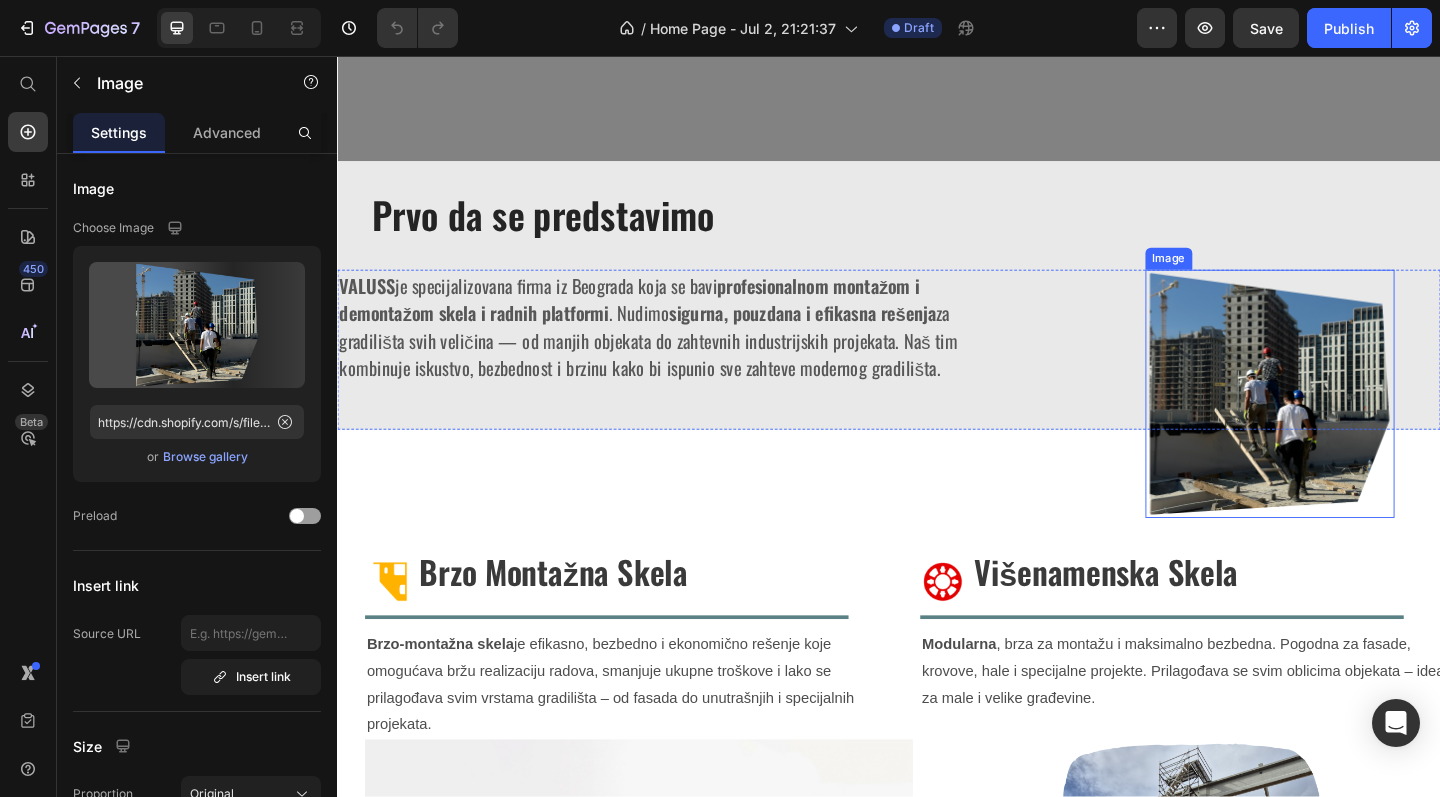 click at bounding box center [1351, 424] 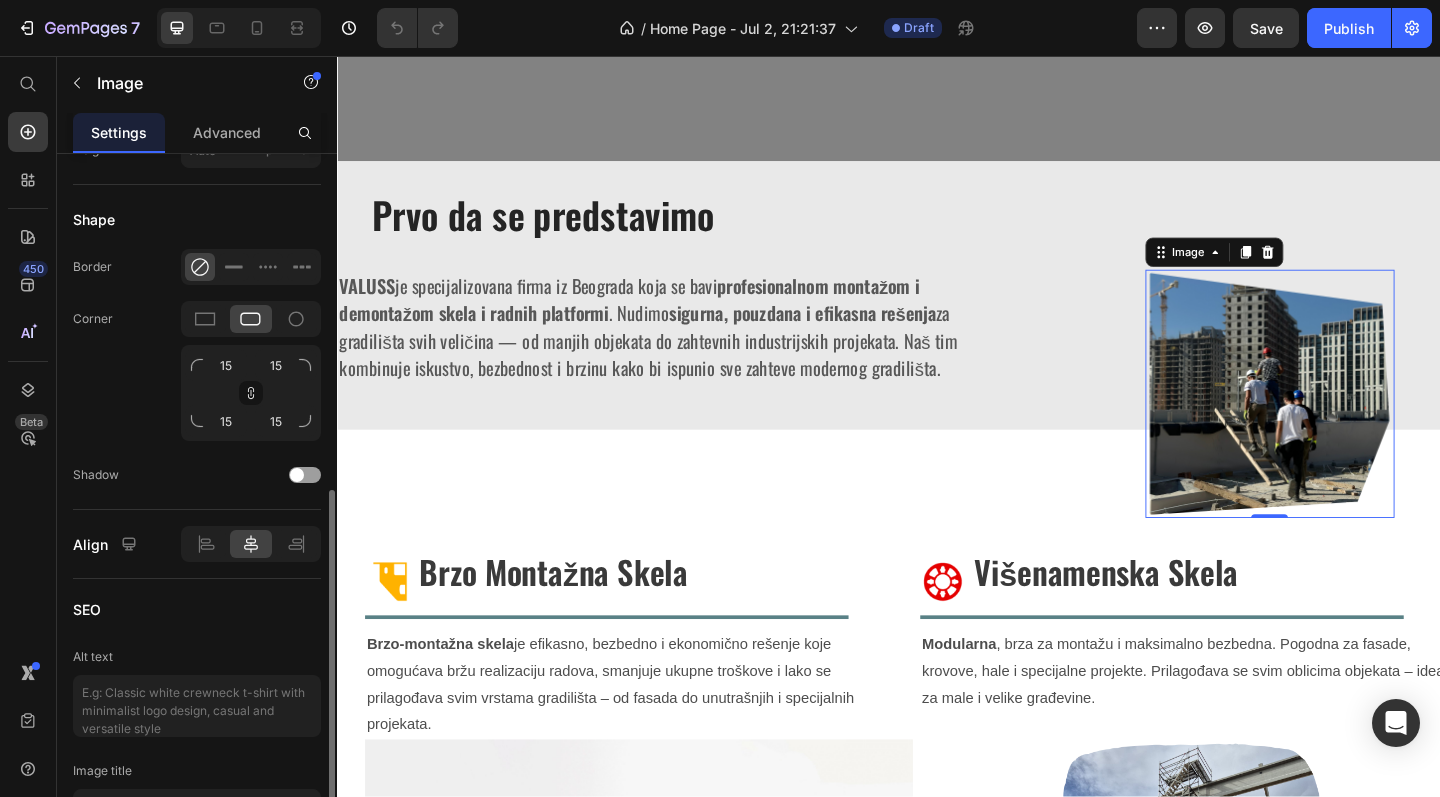 scroll, scrollTop: 749, scrollLeft: 0, axis: vertical 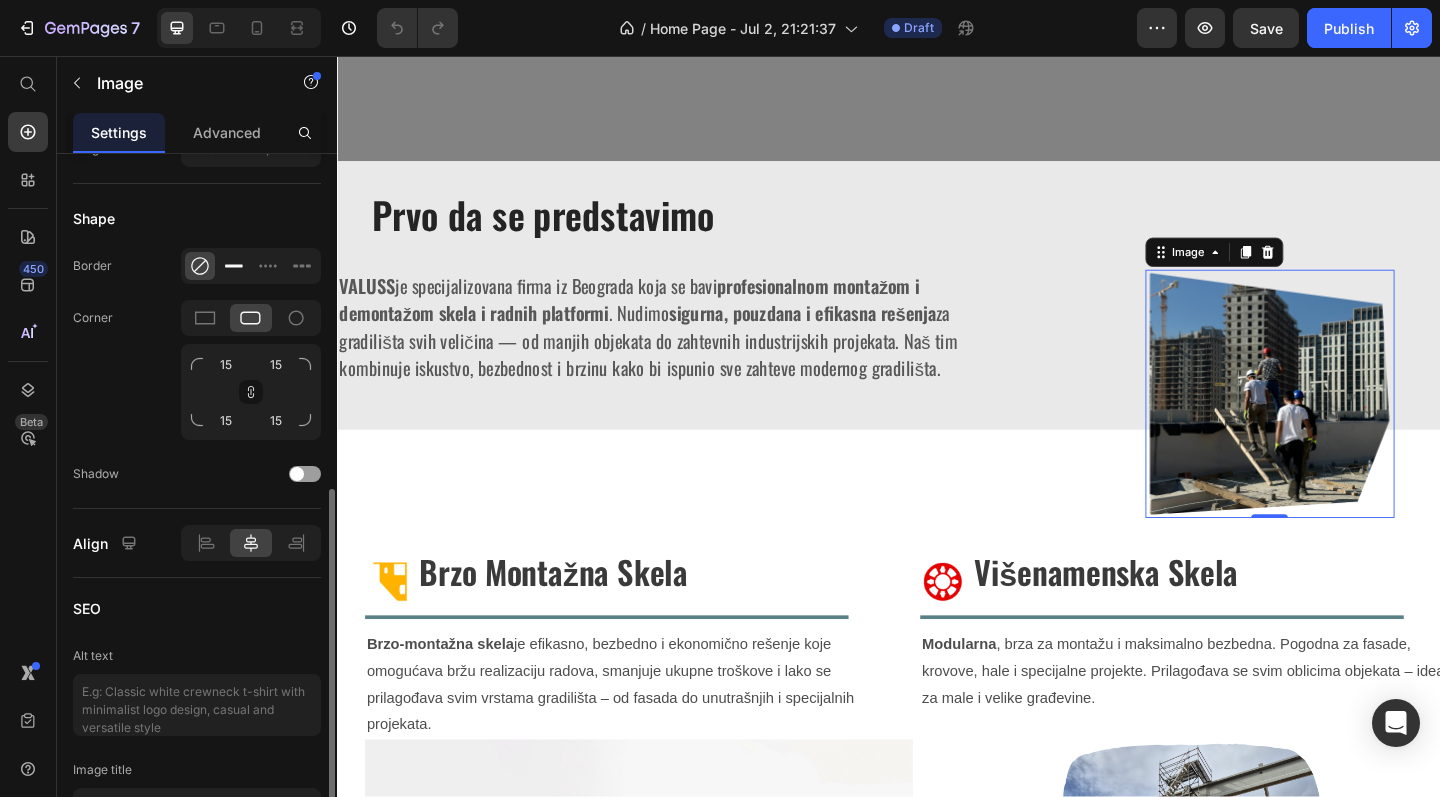 click 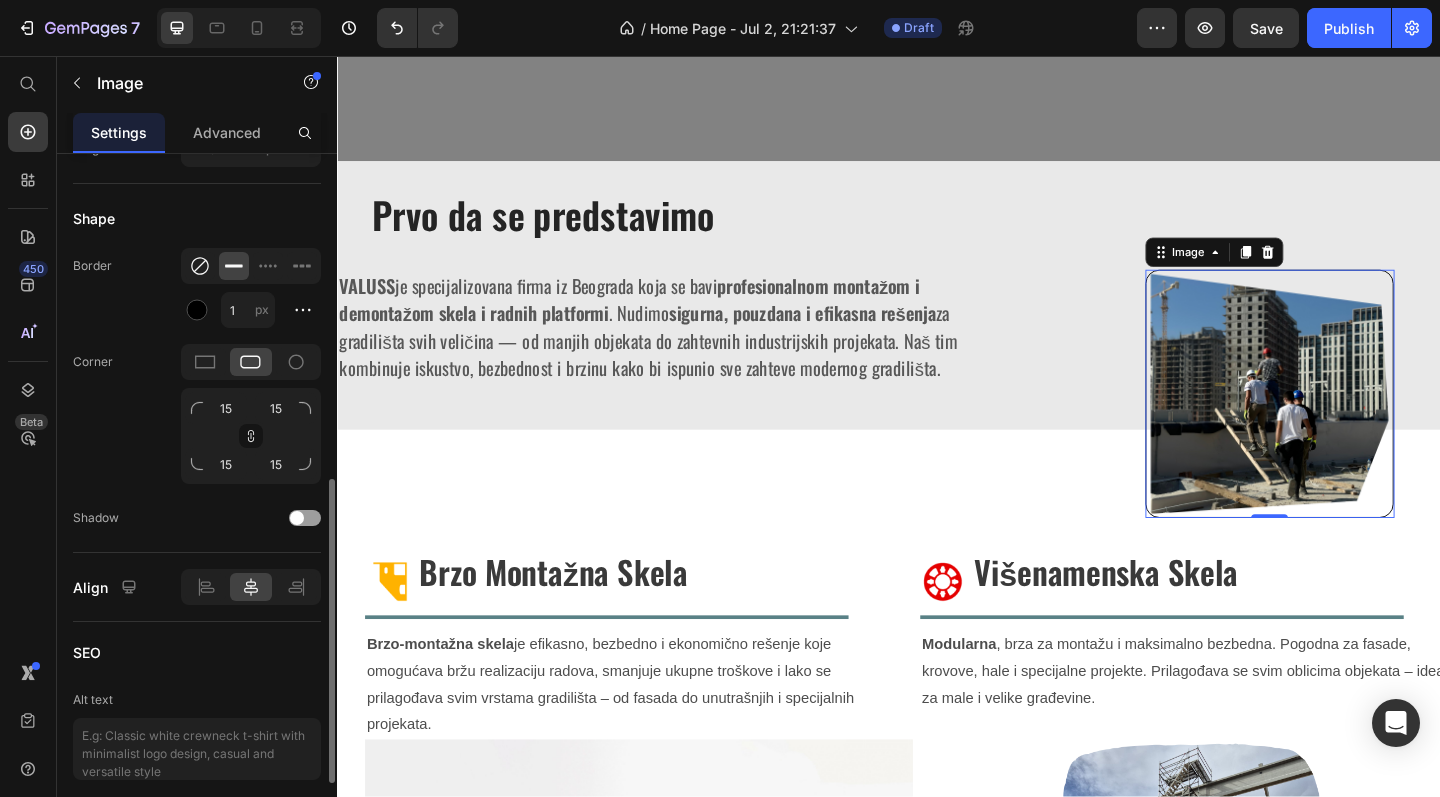 click 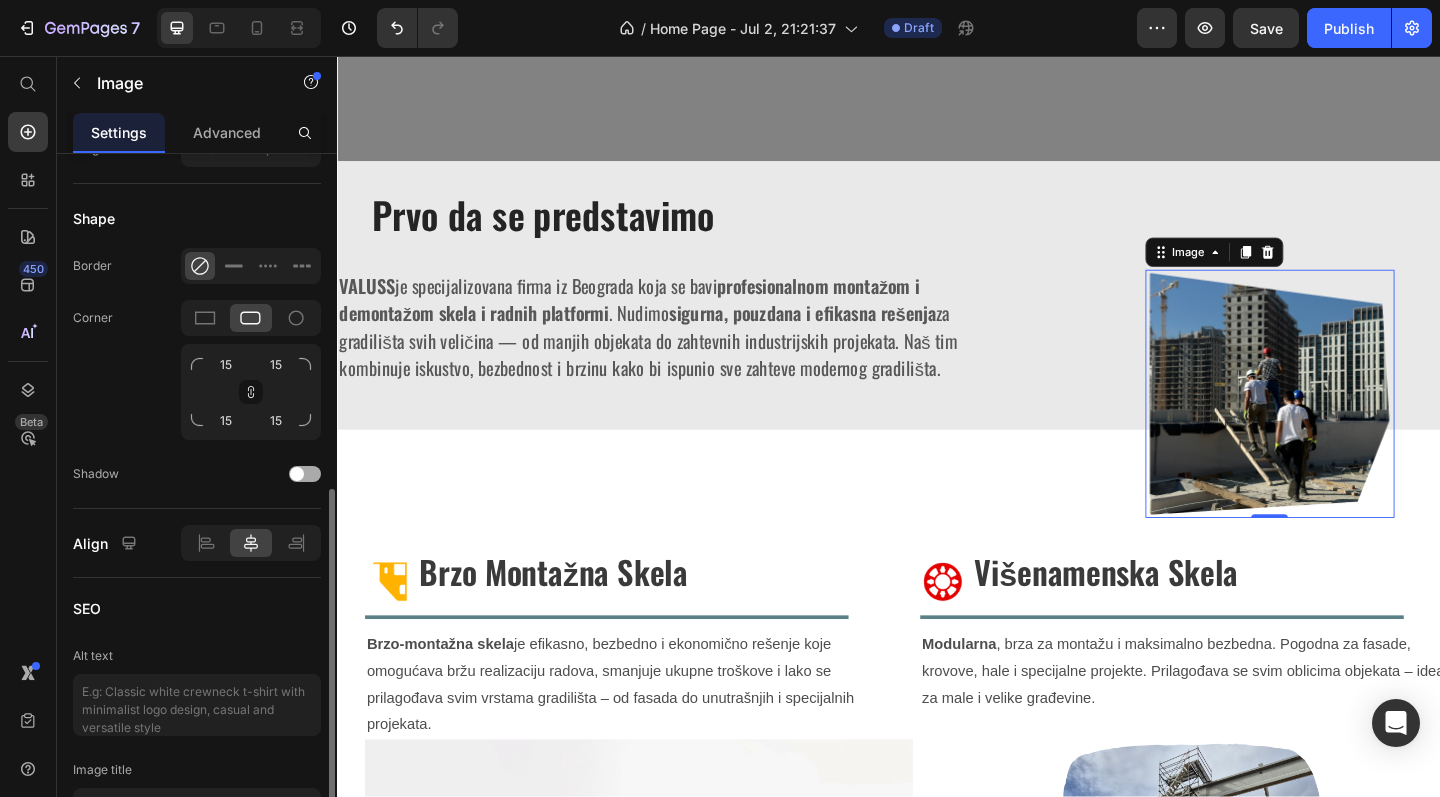 click at bounding box center [305, 474] 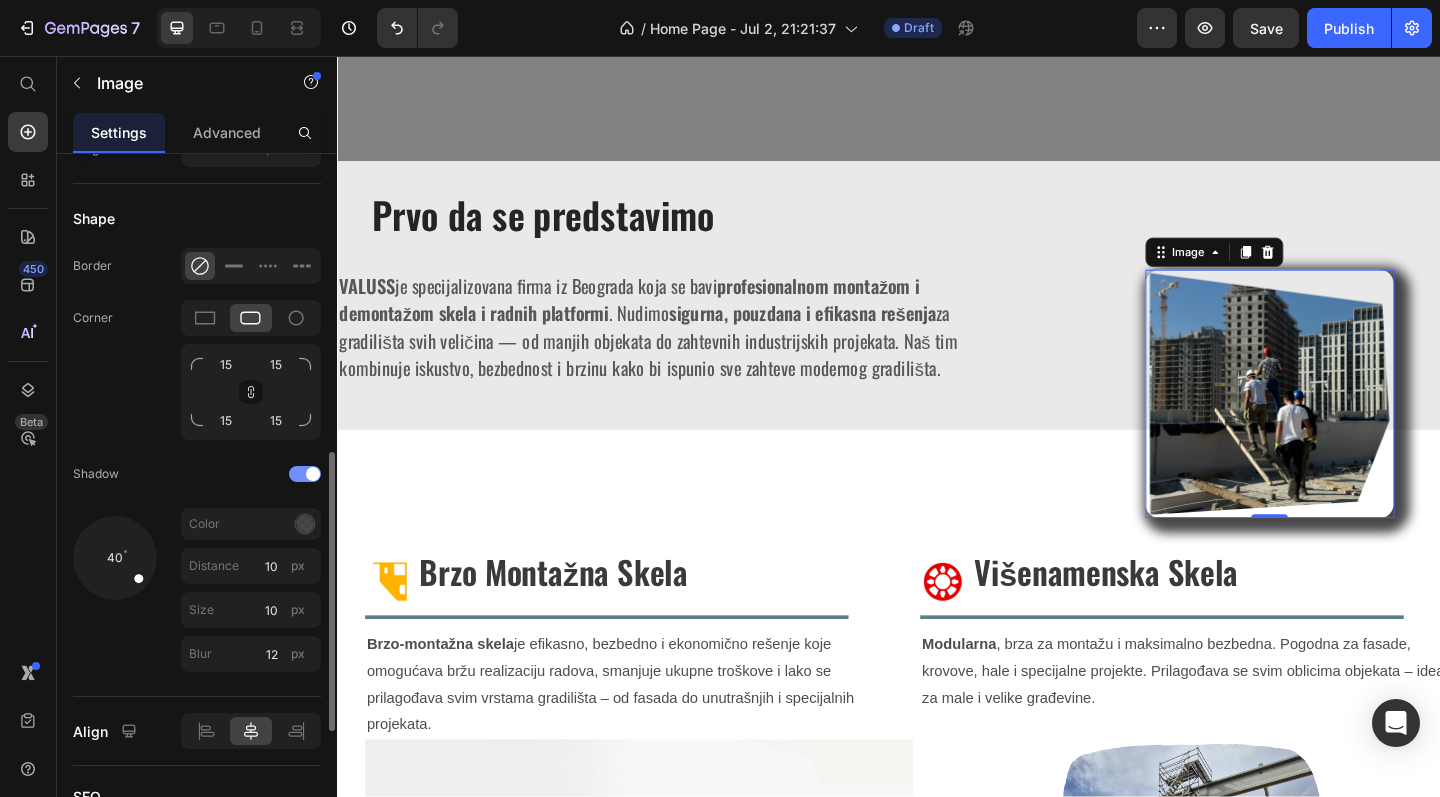 click at bounding box center (305, 474) 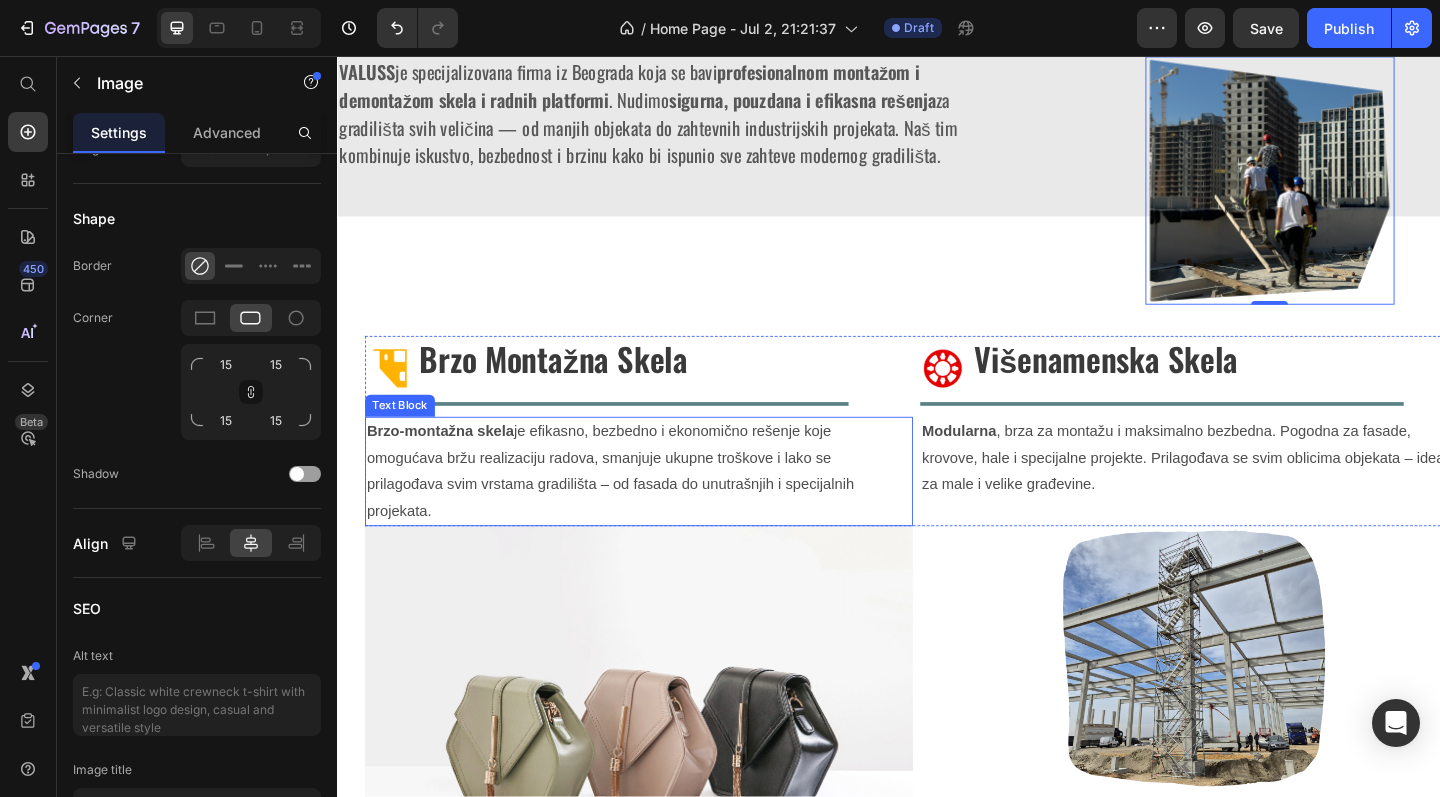 scroll, scrollTop: 902, scrollLeft: 0, axis: vertical 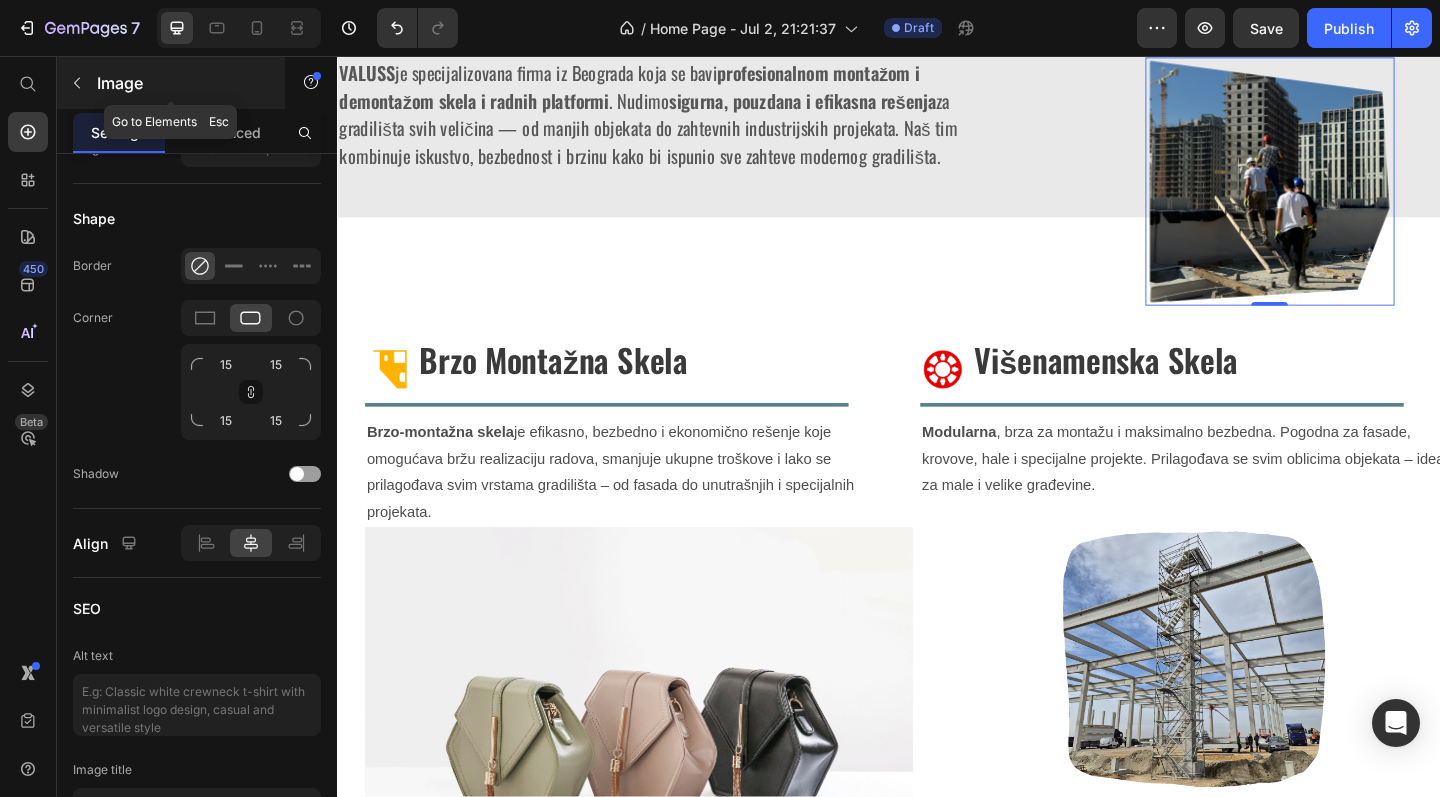 click 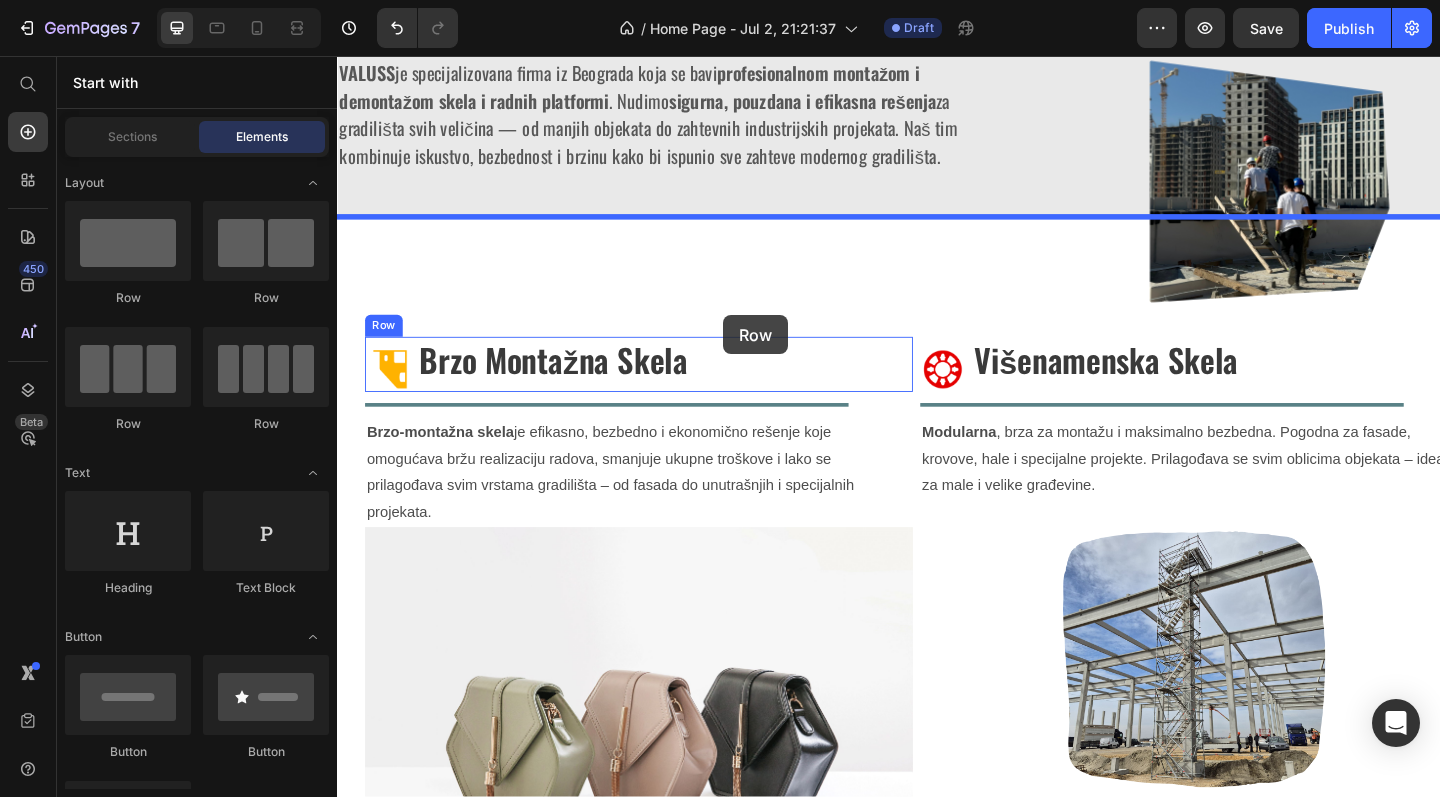 drag, startPoint x: 615, startPoint y: 316, endPoint x: 757, endPoint y: 338, distance: 143.69412 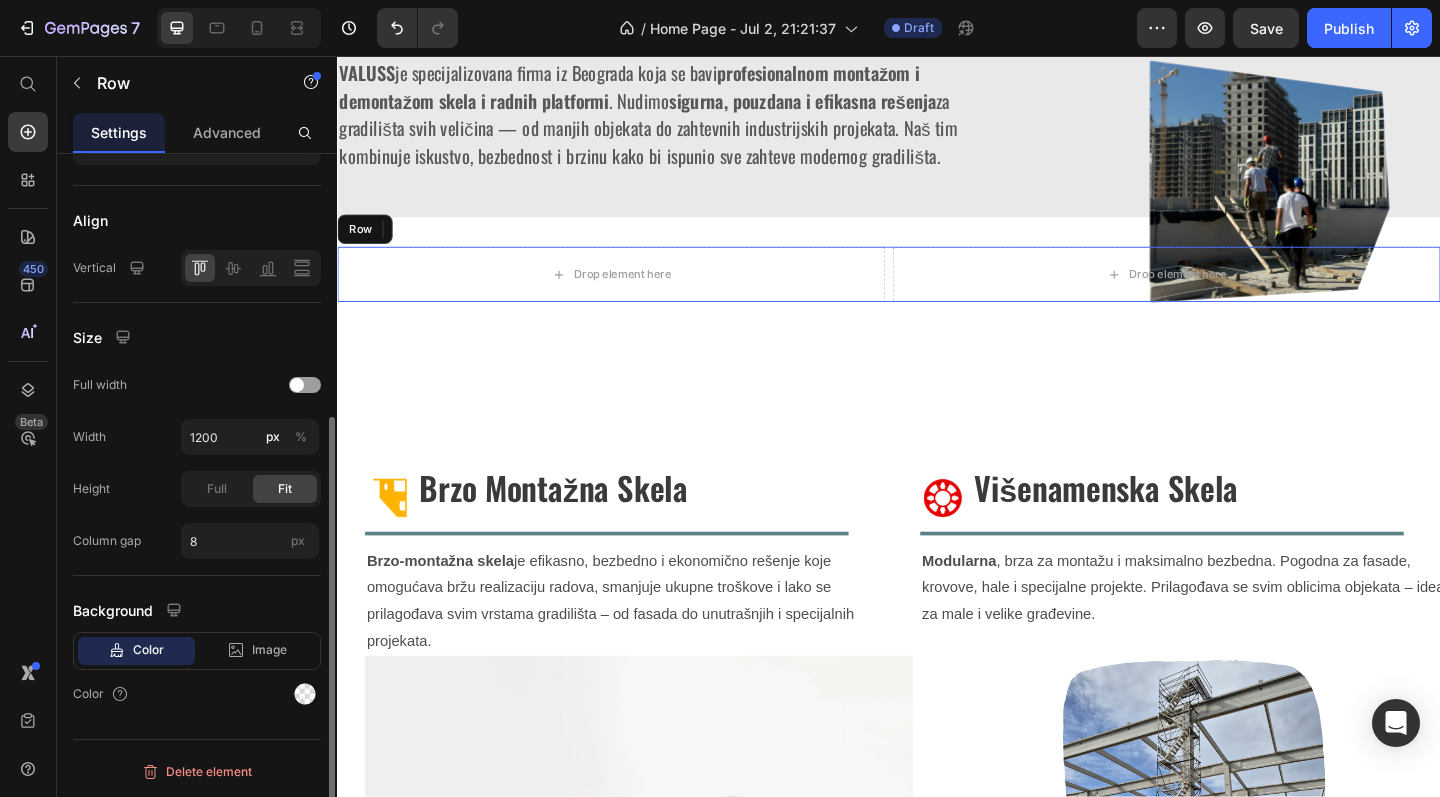 scroll, scrollTop: 0, scrollLeft: 0, axis: both 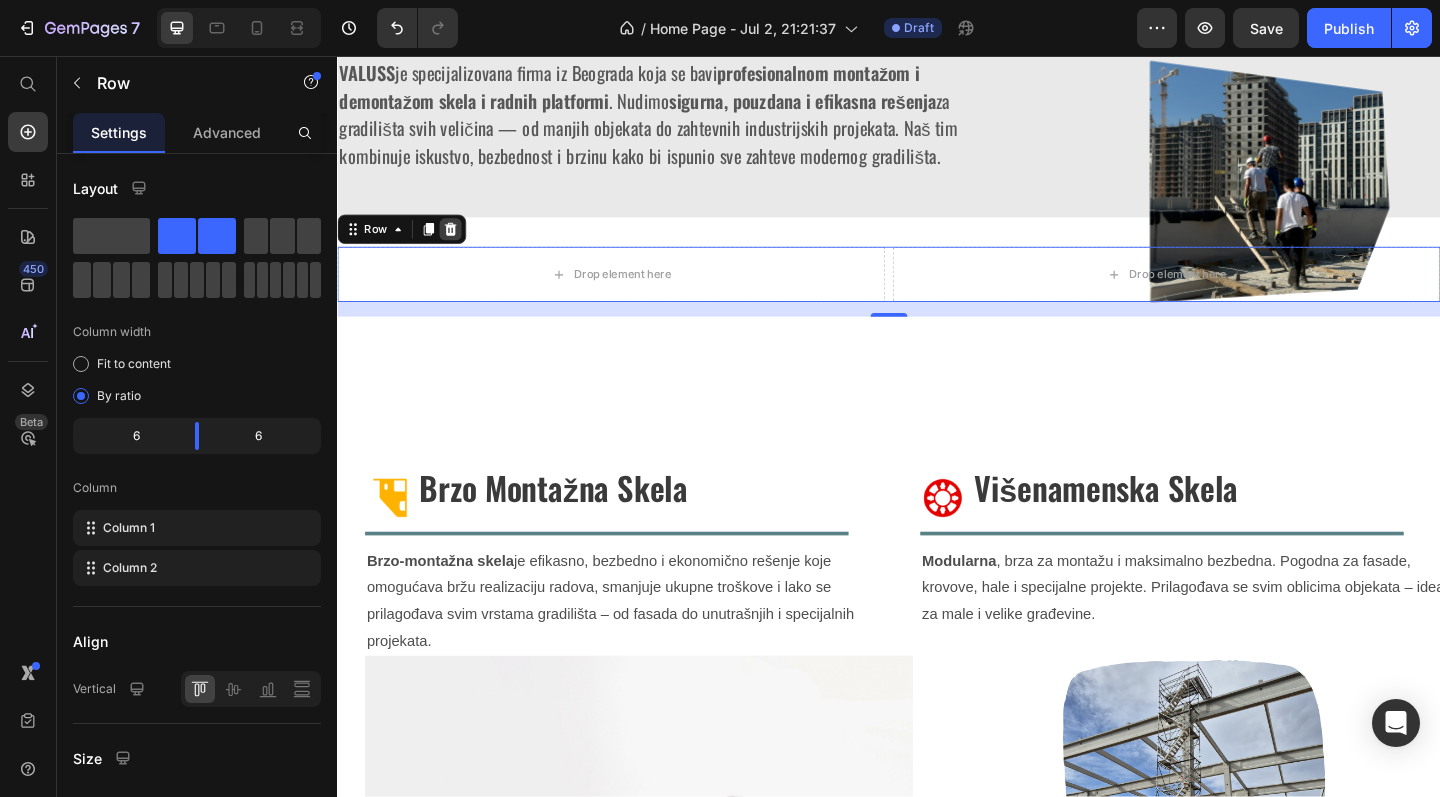 click 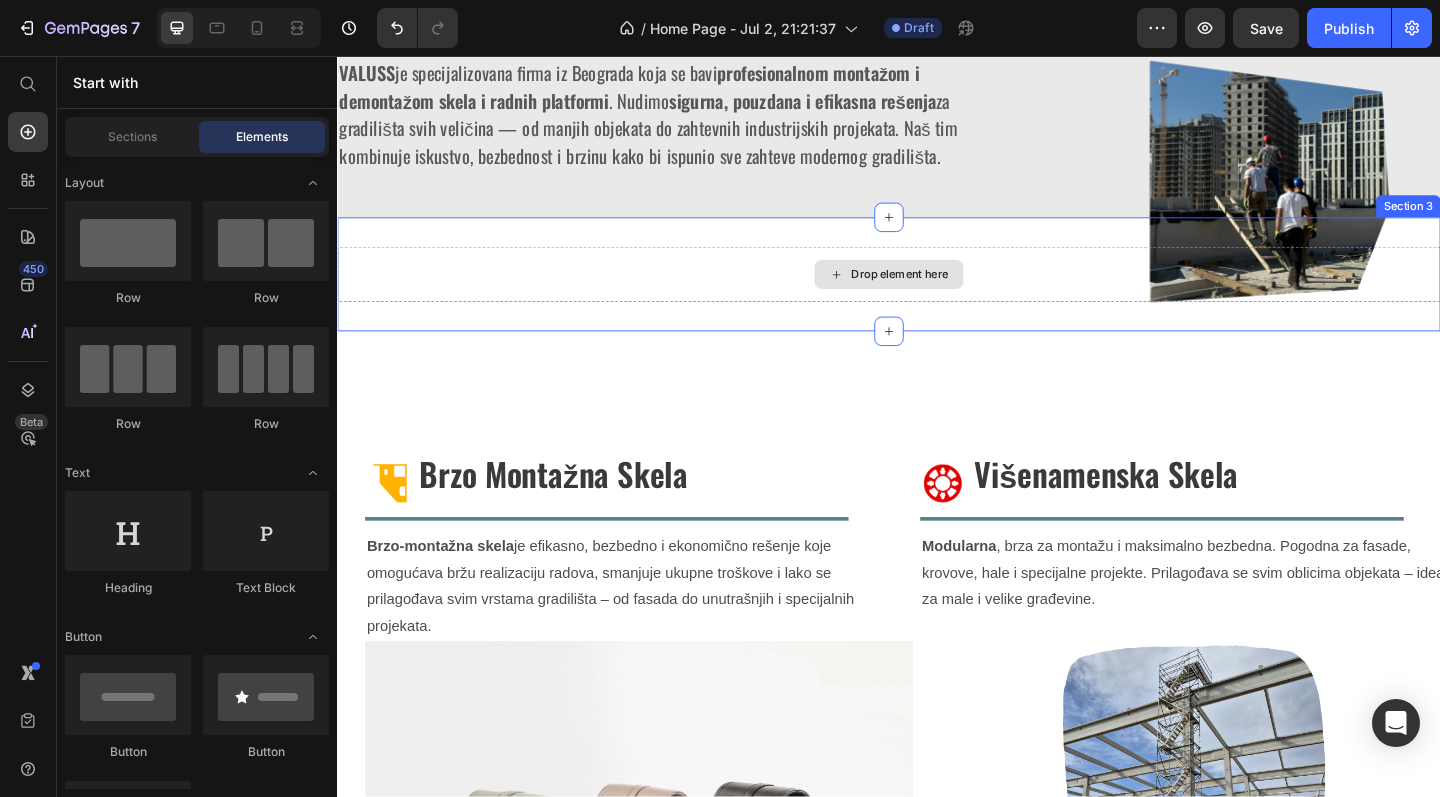 click on "Drop element here" at bounding box center (937, 294) 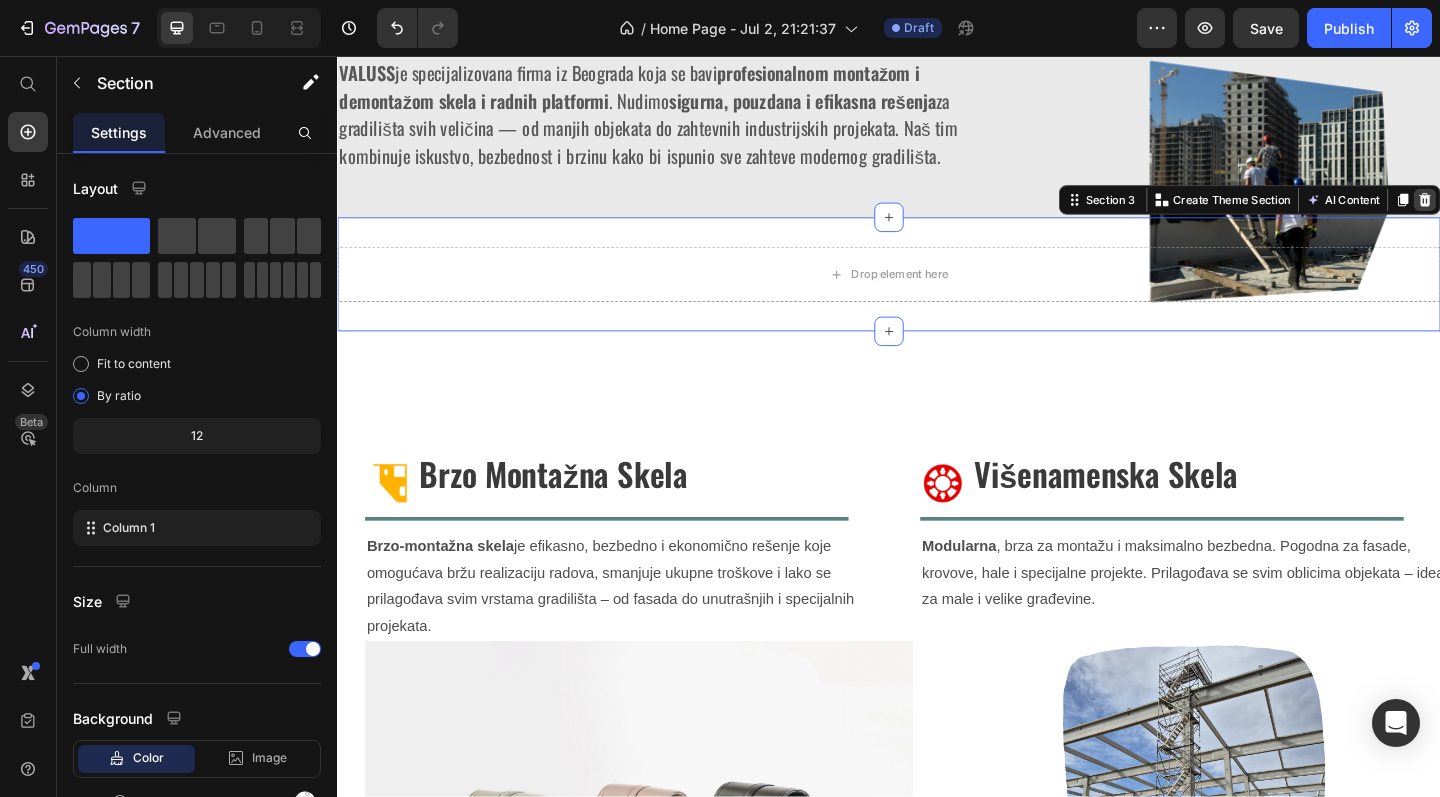 click 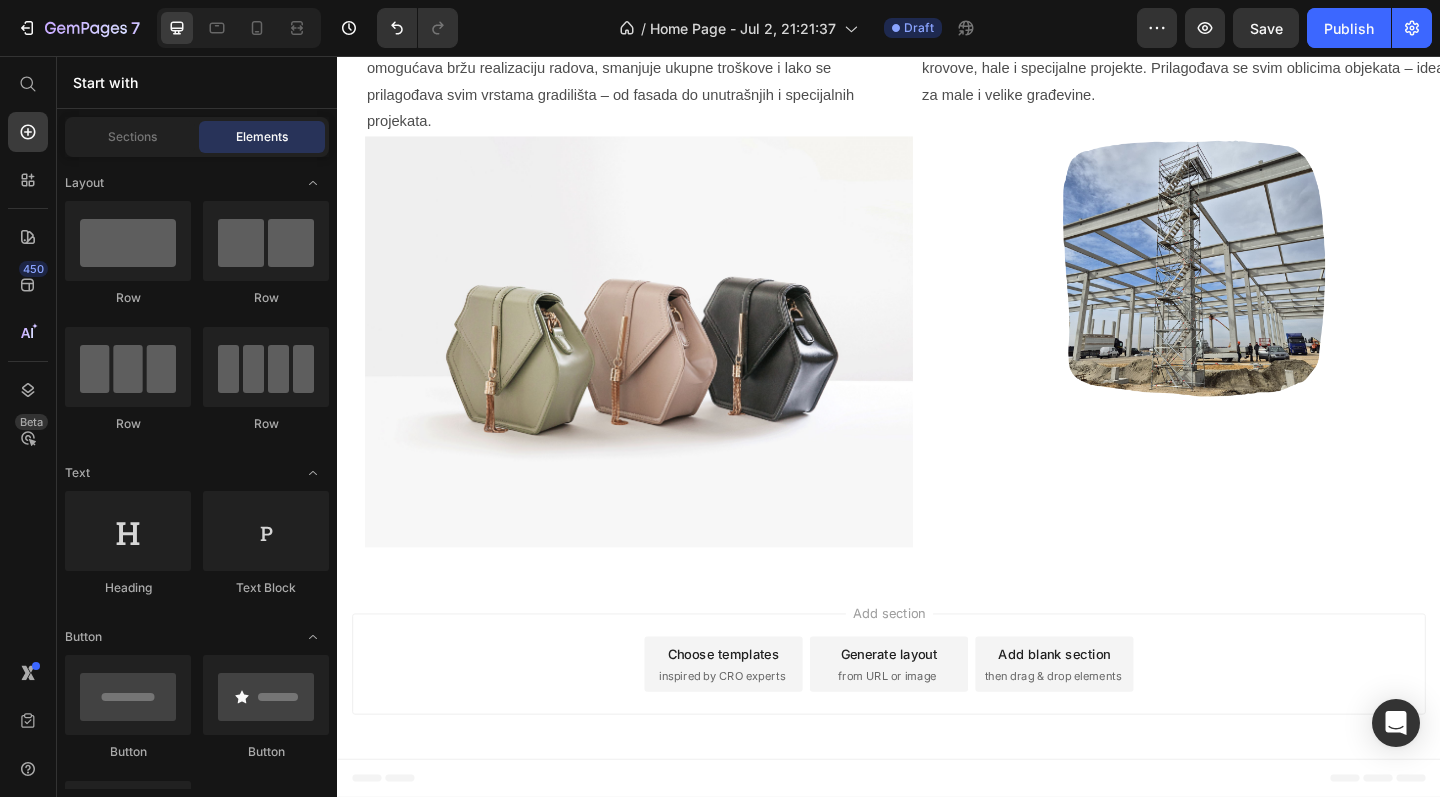 scroll, scrollTop: 1325, scrollLeft: 0, axis: vertical 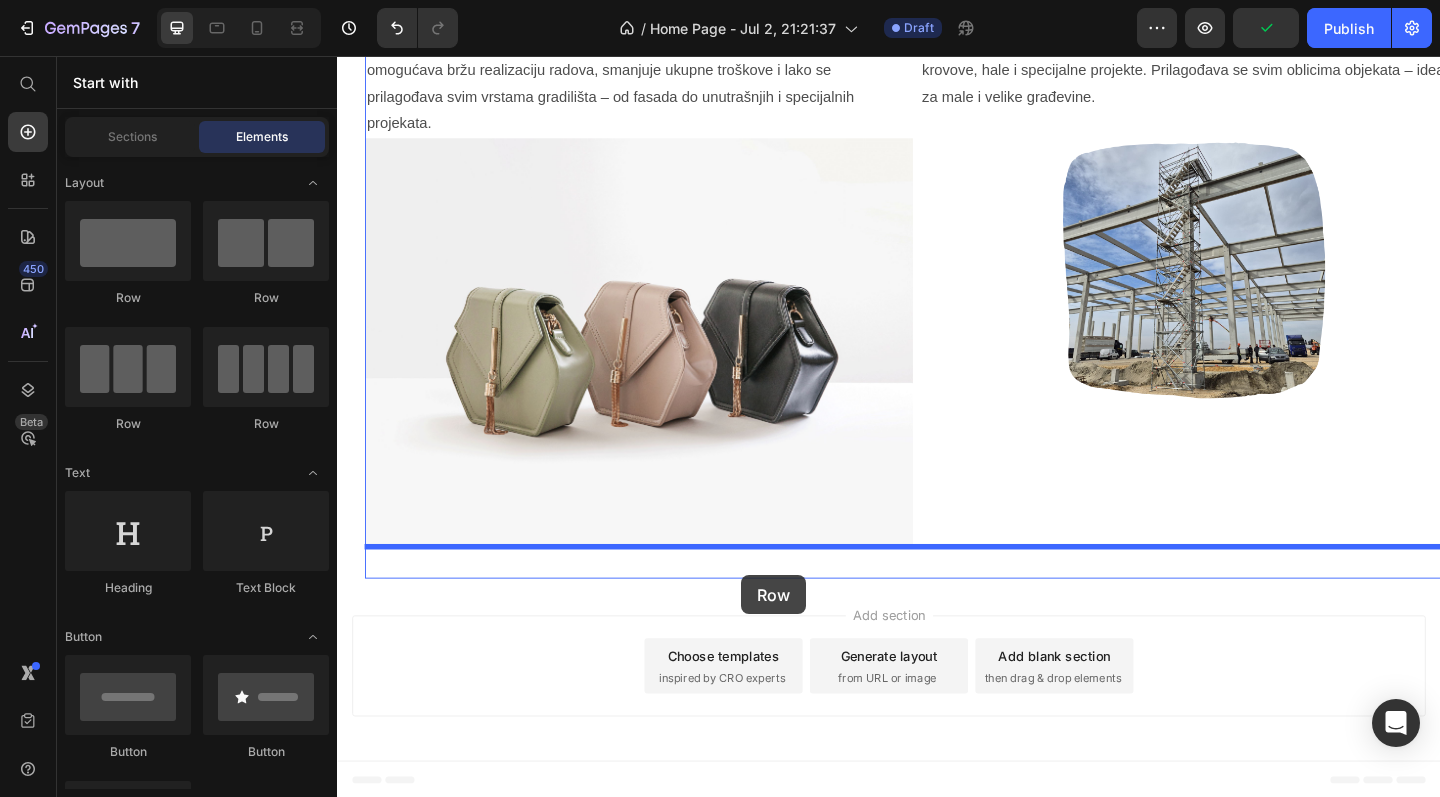 drag, startPoint x: 569, startPoint y: 302, endPoint x: 777, endPoint y: 621, distance: 380.82147 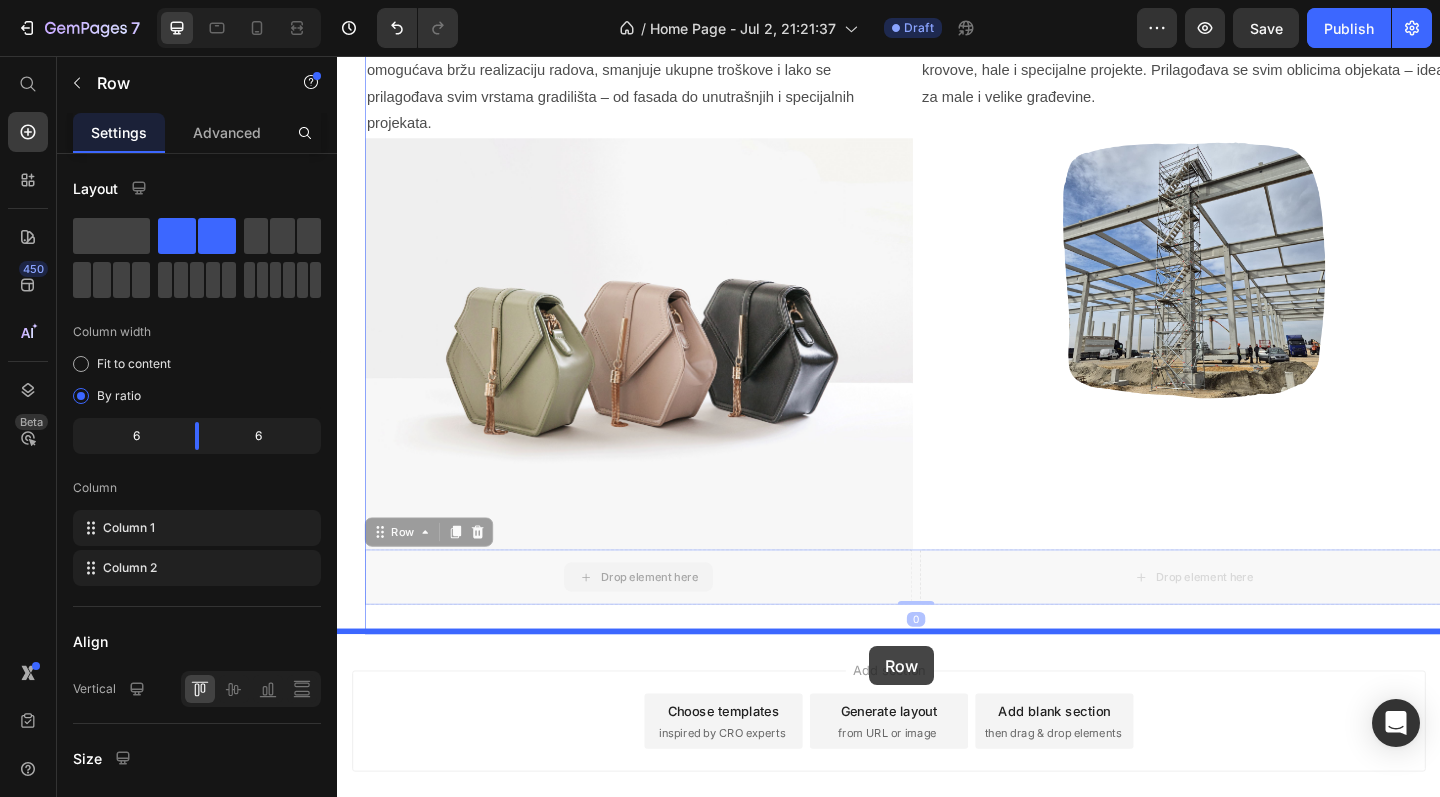 drag, startPoint x: 889, startPoint y: 618, endPoint x: 916, endPoint y: 698, distance: 84.4334 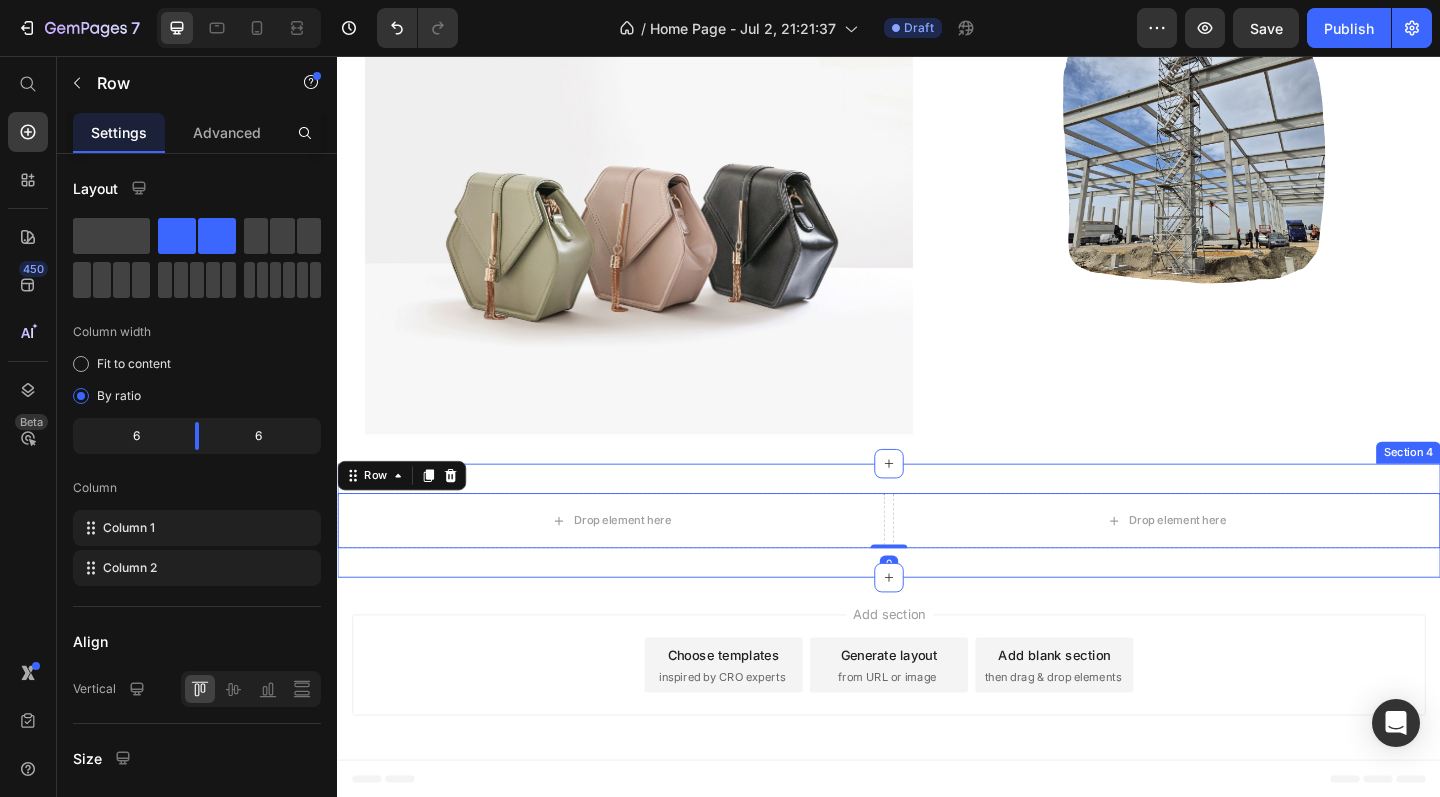 scroll, scrollTop: 1449, scrollLeft: 0, axis: vertical 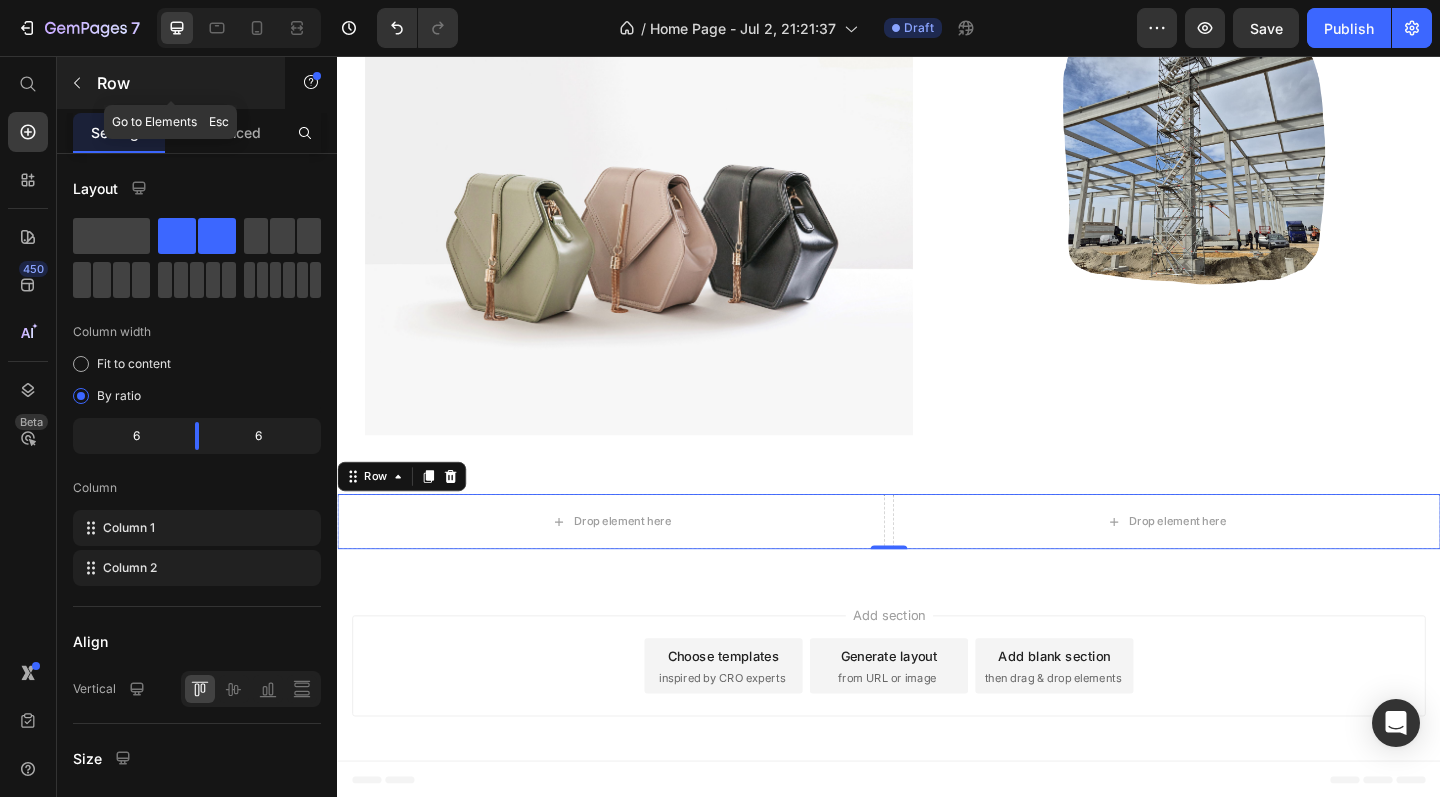 click 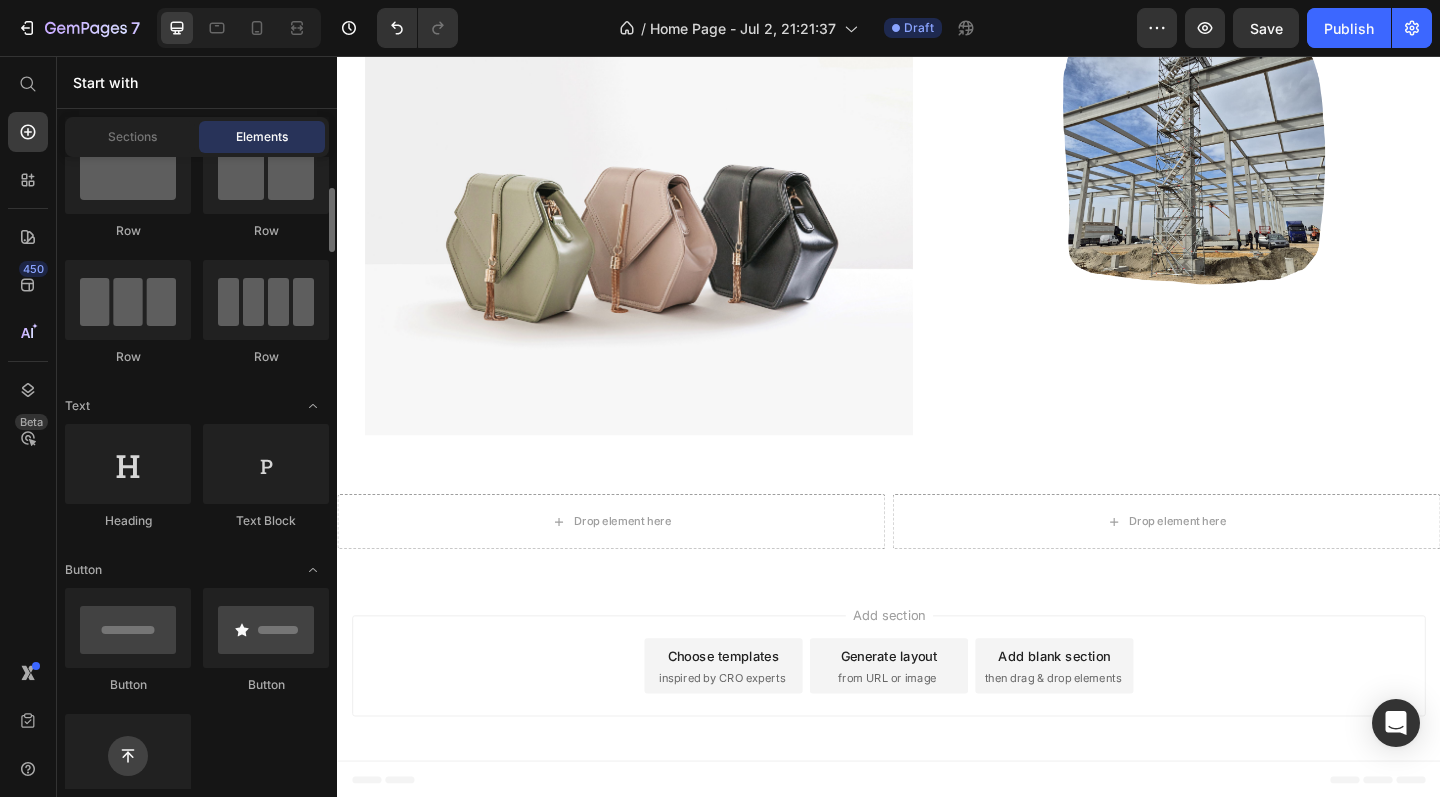scroll, scrollTop: 100, scrollLeft: 0, axis: vertical 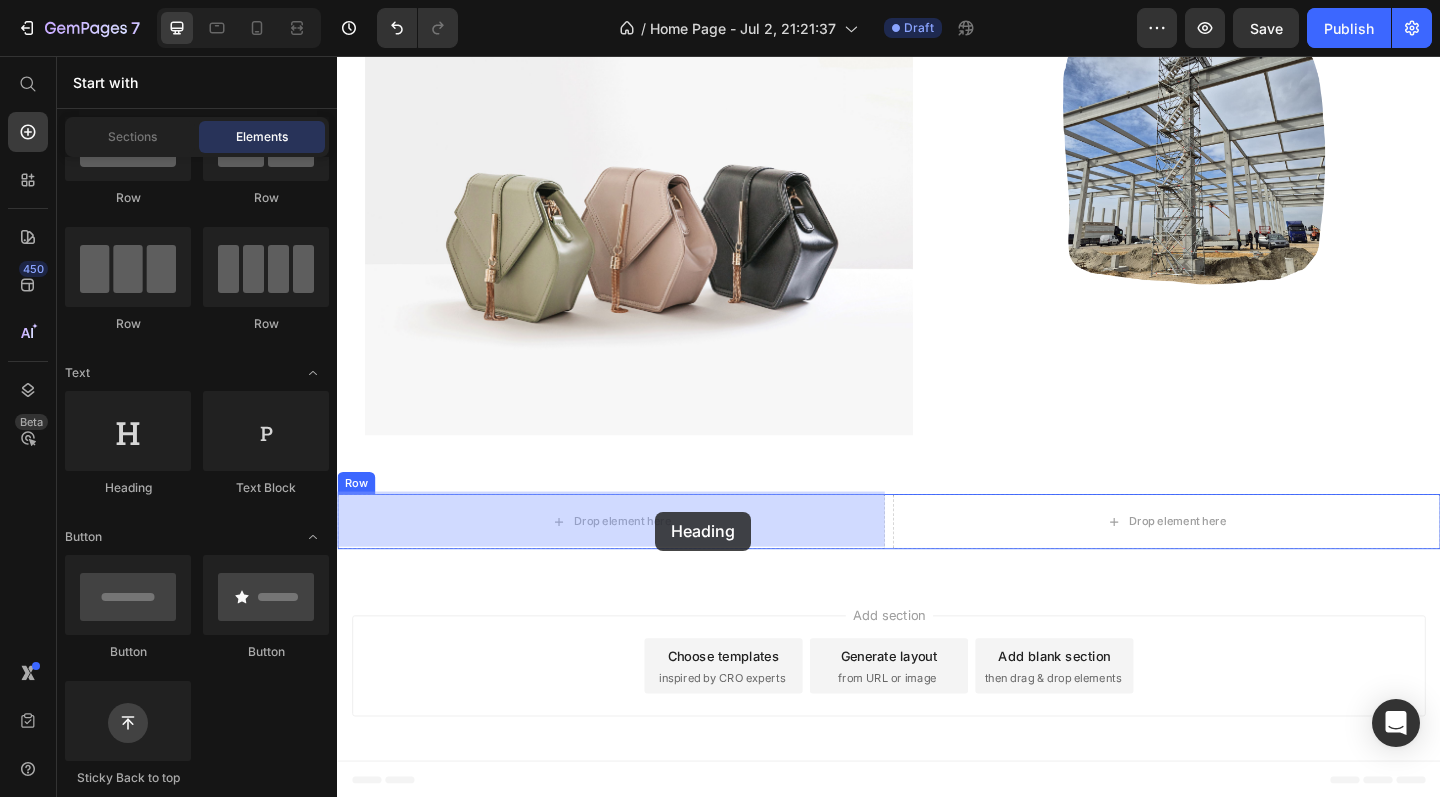 drag, startPoint x: 462, startPoint y: 489, endPoint x: 683, endPoint y: 552, distance: 229.80426 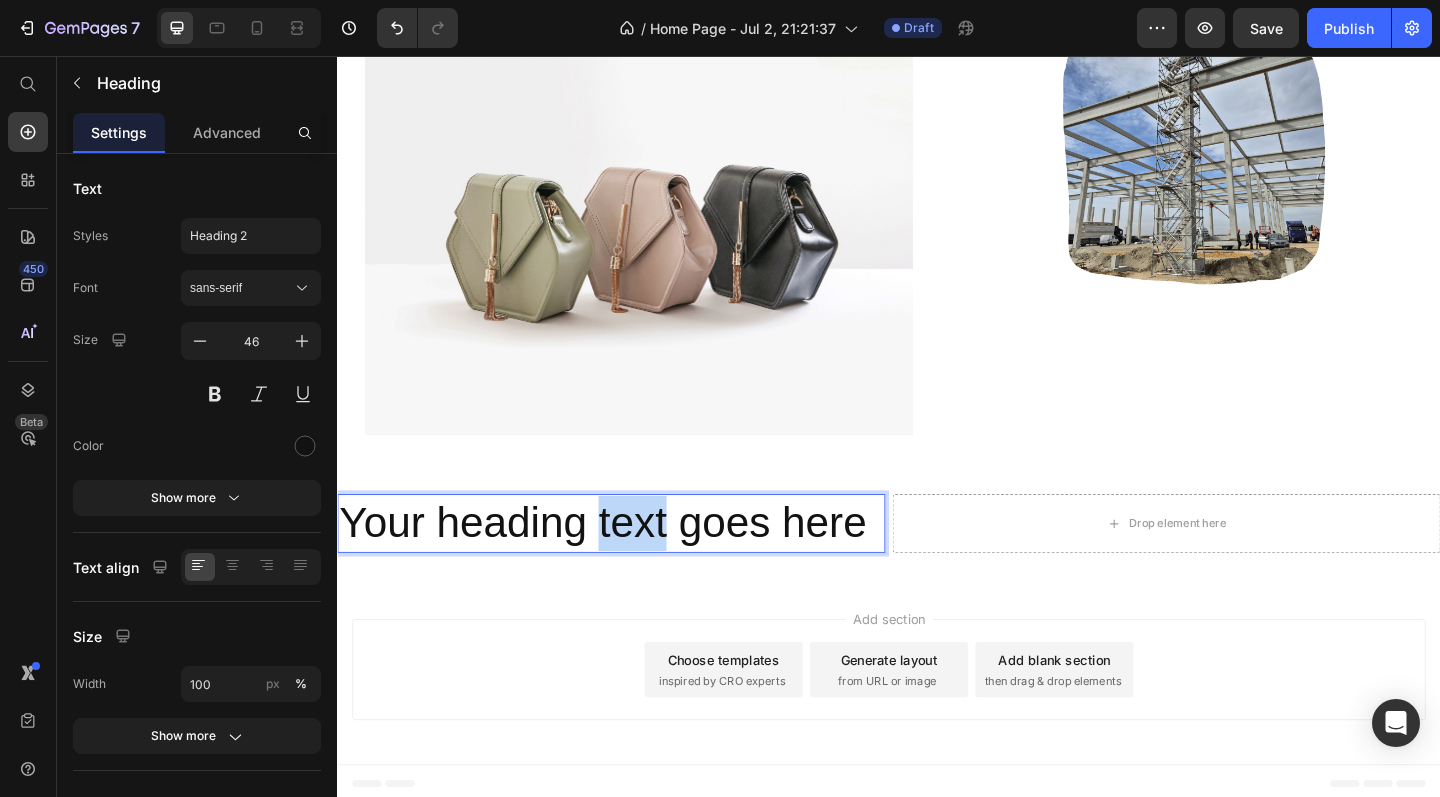 click on "Your heading text goes here" at bounding box center (635, 565) 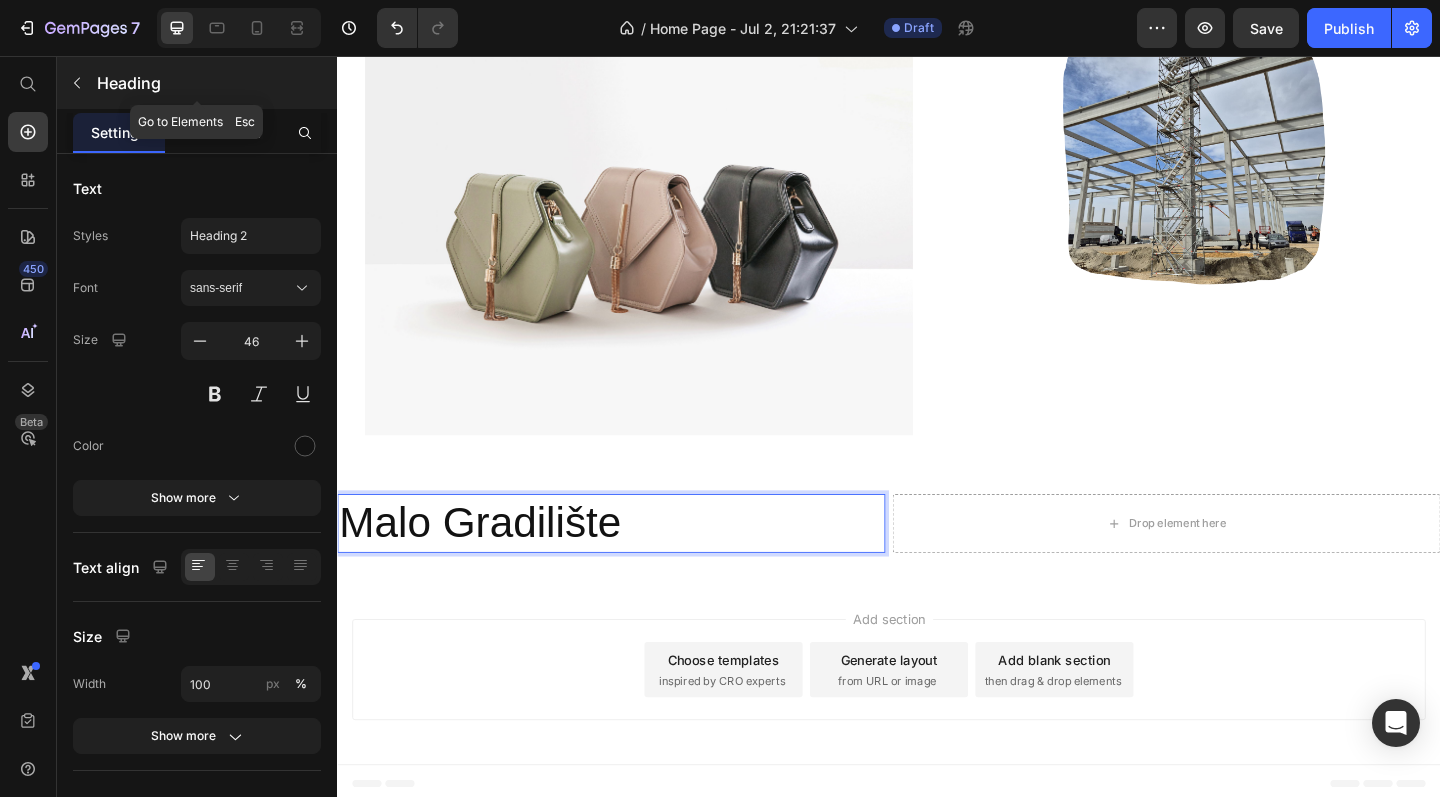 click 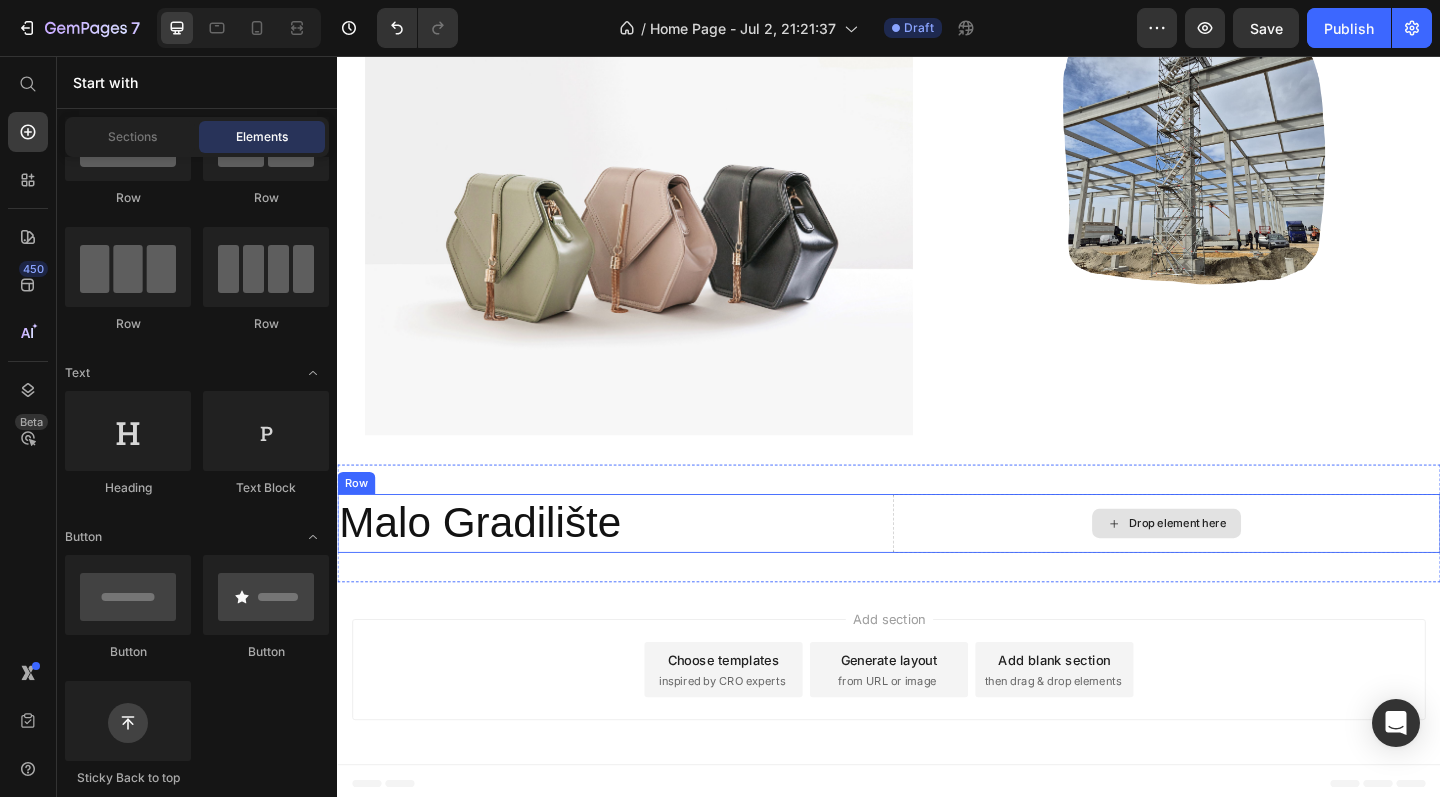 click on "Drop element here" at bounding box center [1239, 565] 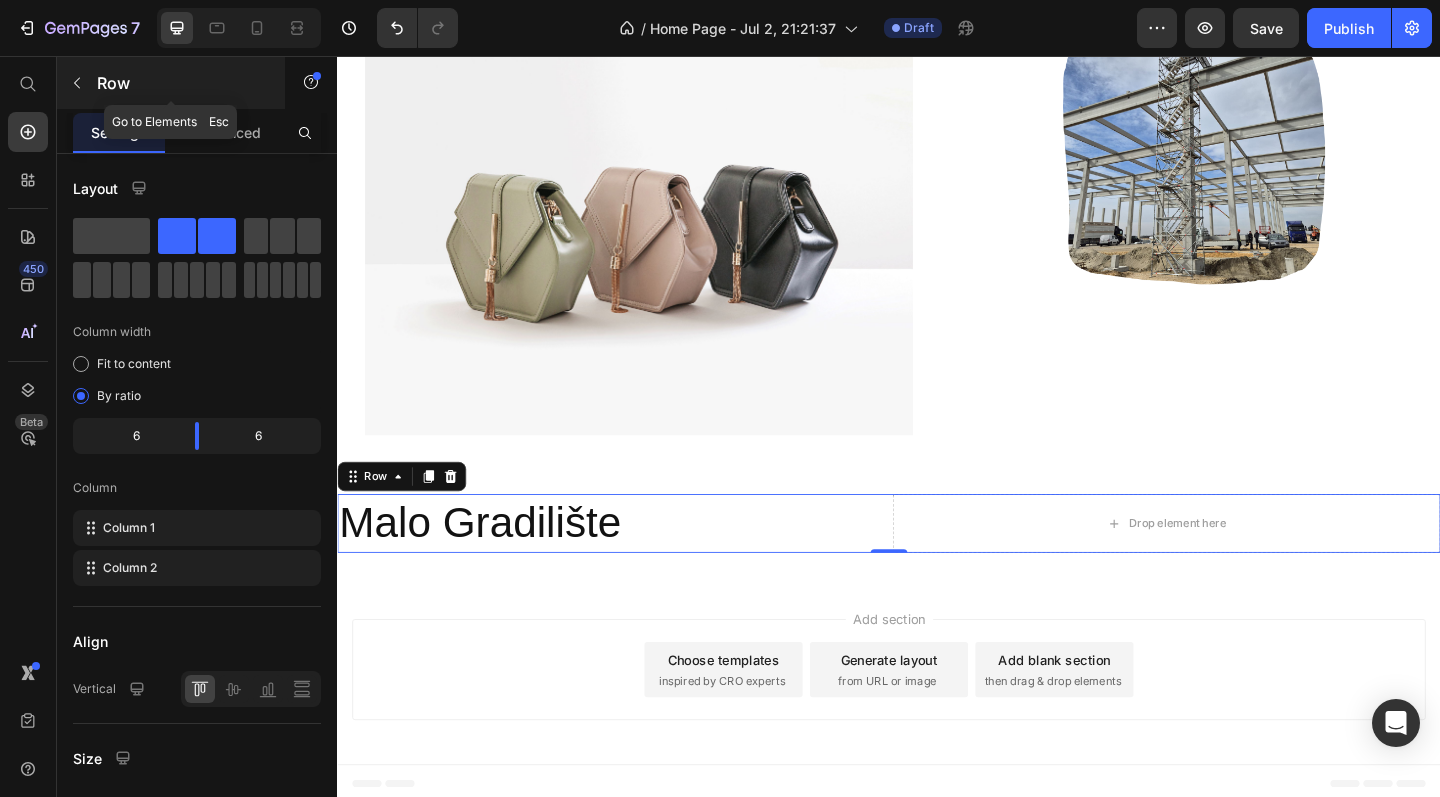 click 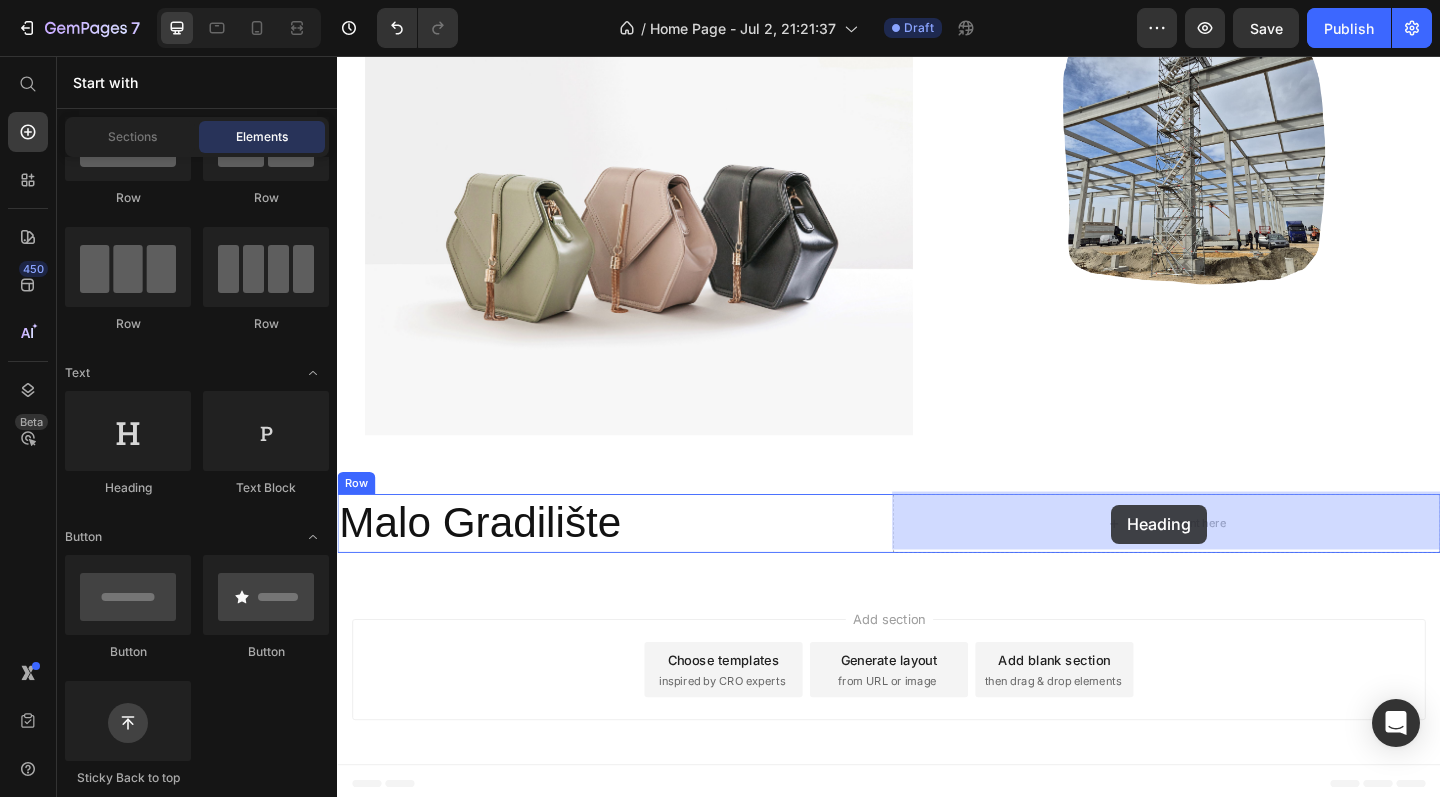 drag, startPoint x: 456, startPoint y: 500, endPoint x: 1179, endPoint y: 544, distance: 724.33765 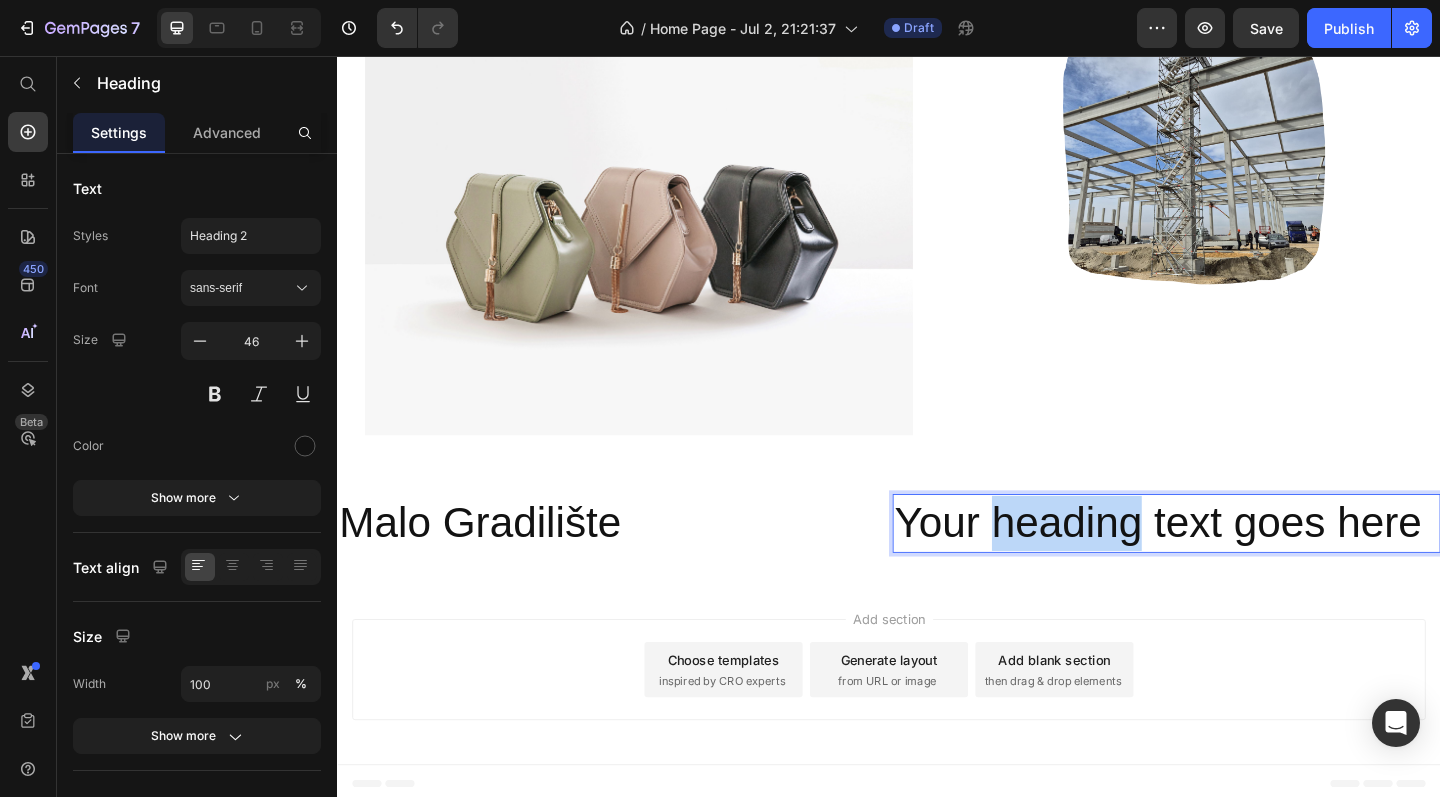 click on "Your heading text goes here" at bounding box center (1239, 565) 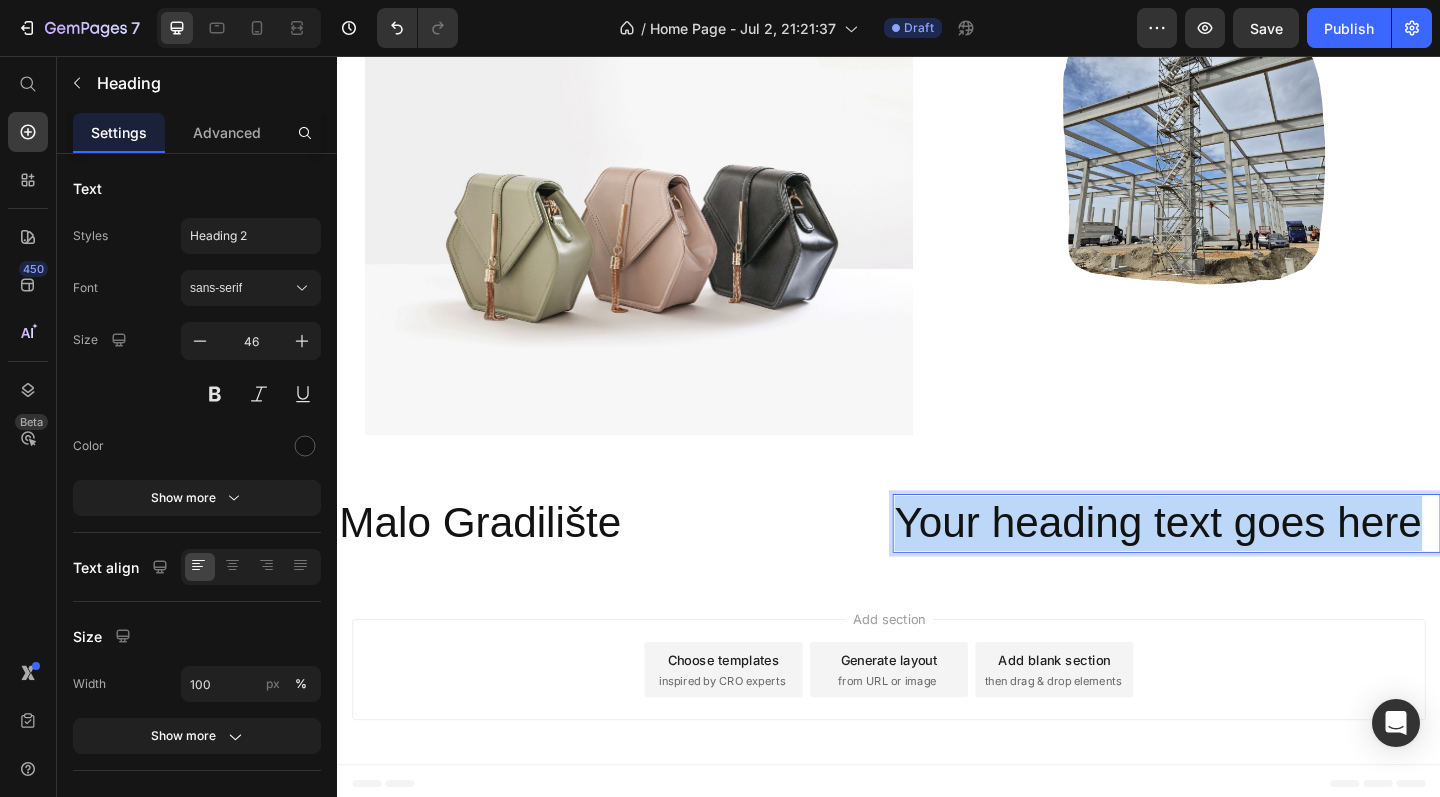 click on "Your heading text goes here" at bounding box center (1239, 565) 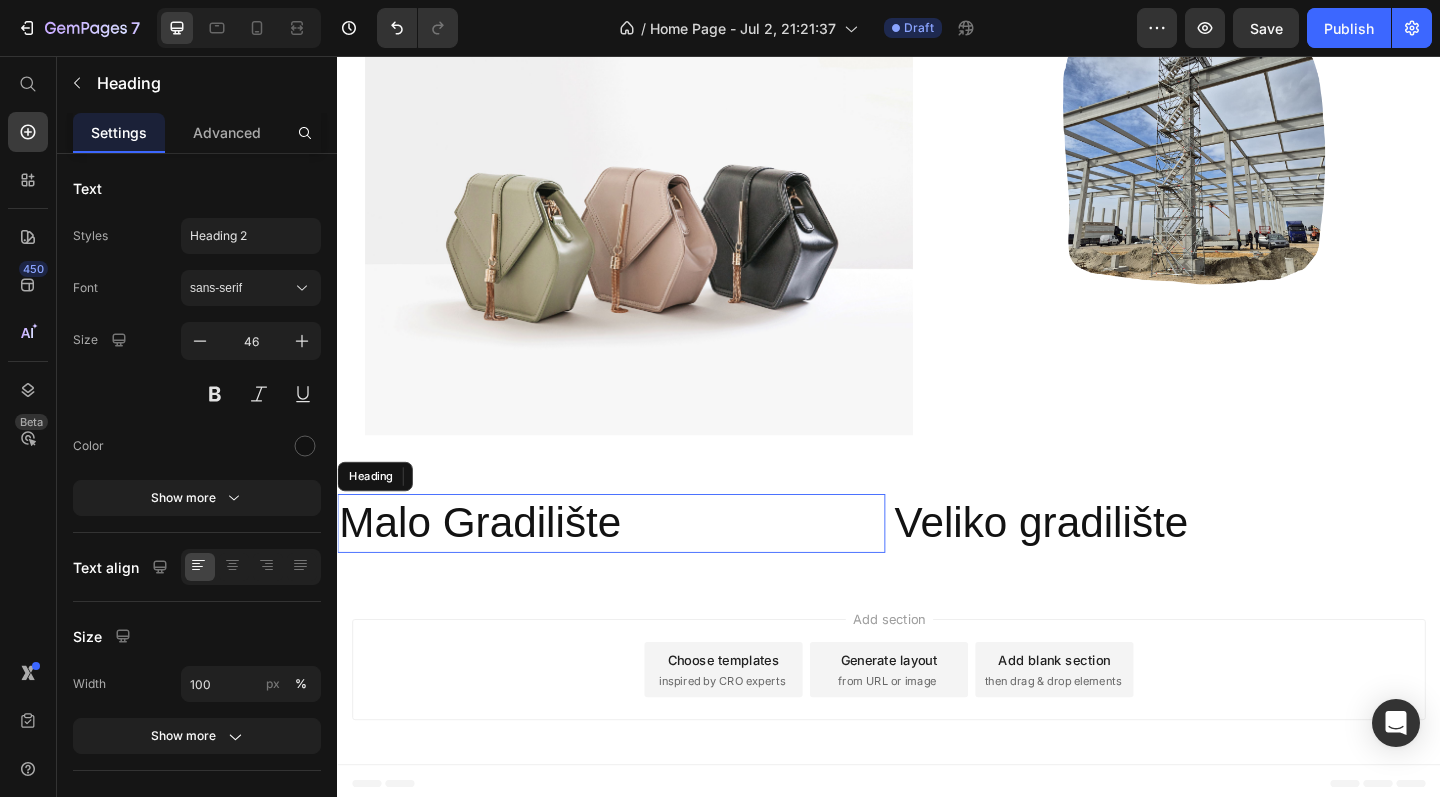 click on "Malo Gradilište" at bounding box center [635, 565] 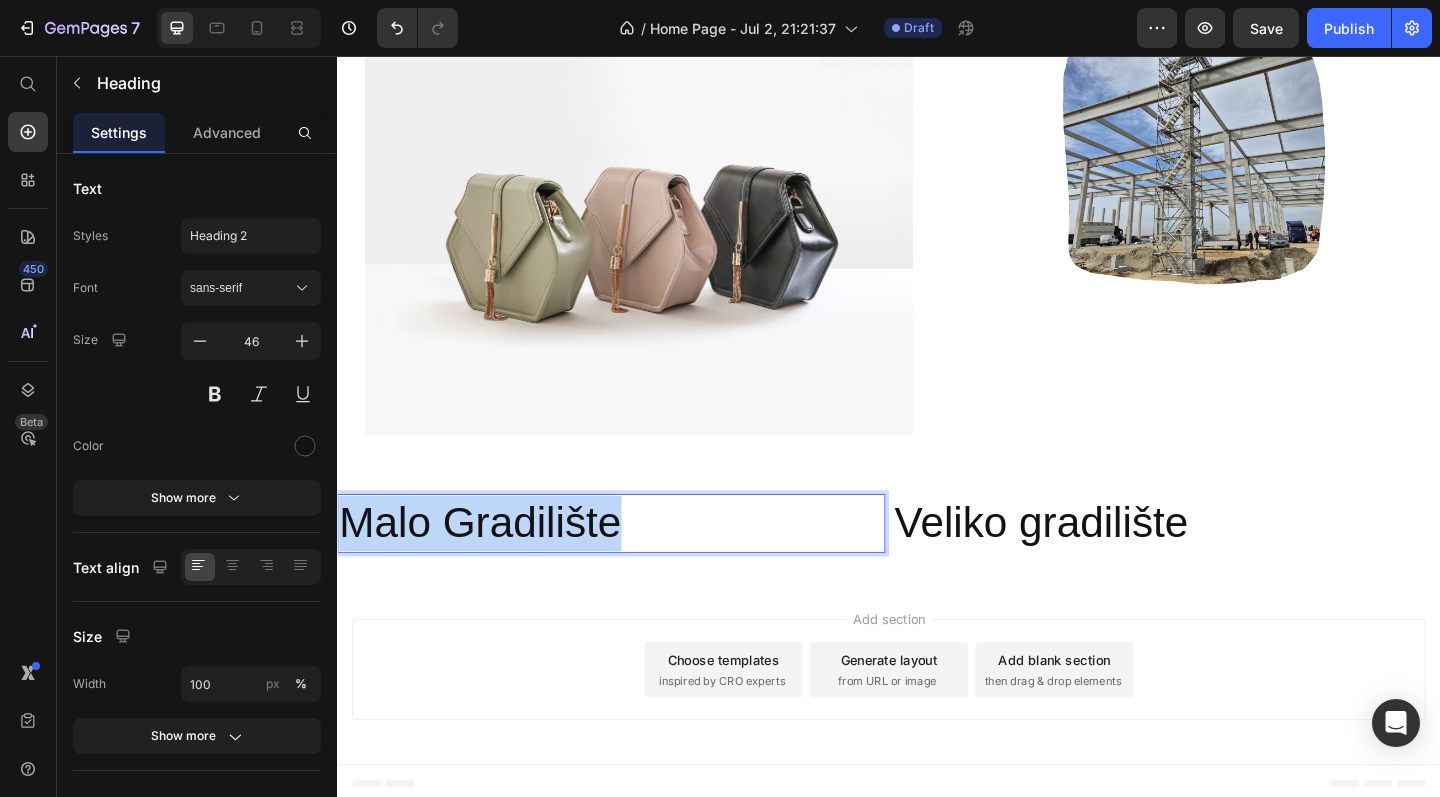 click on "Malo Gradilište" at bounding box center (635, 565) 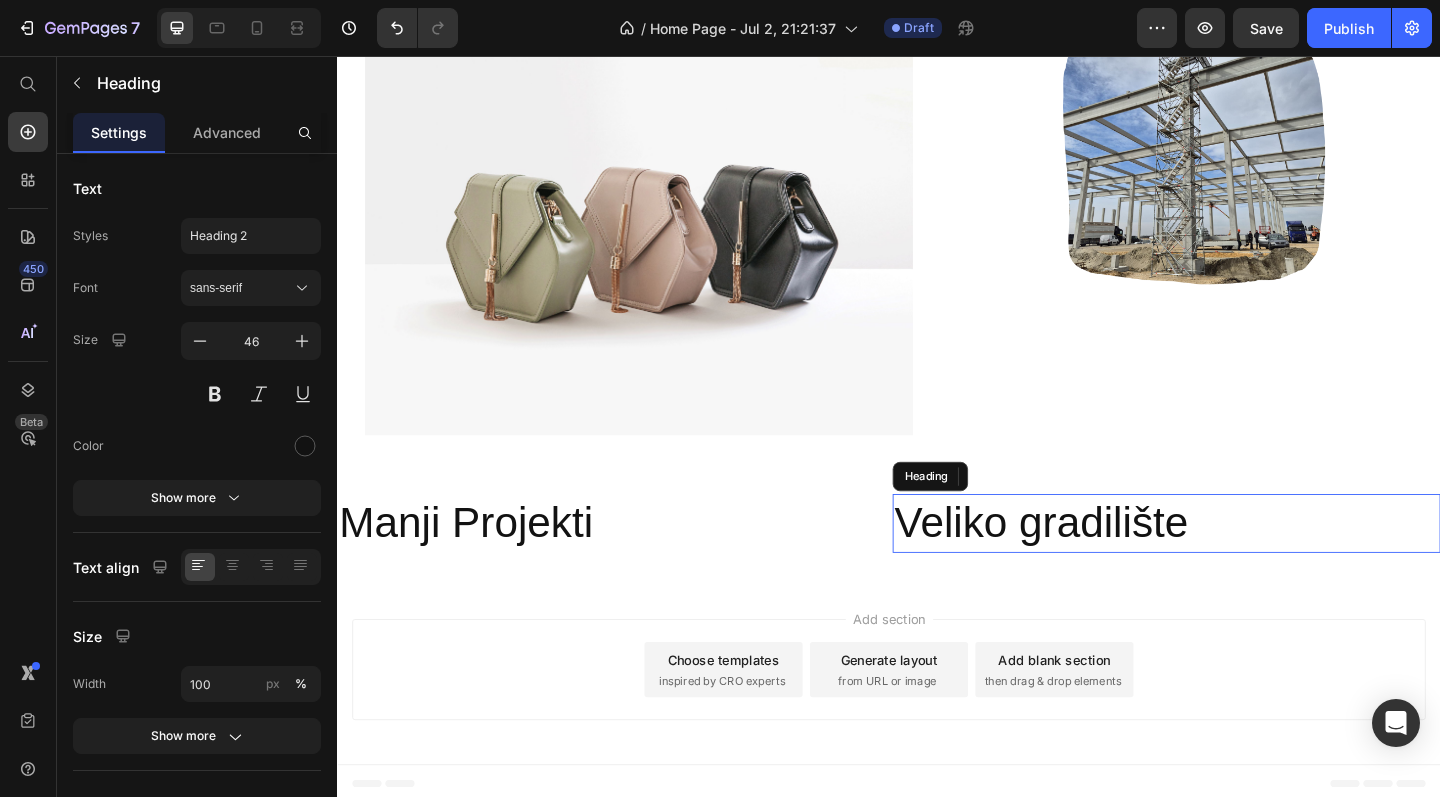 click on "Veliko gradilište" at bounding box center (1239, 565) 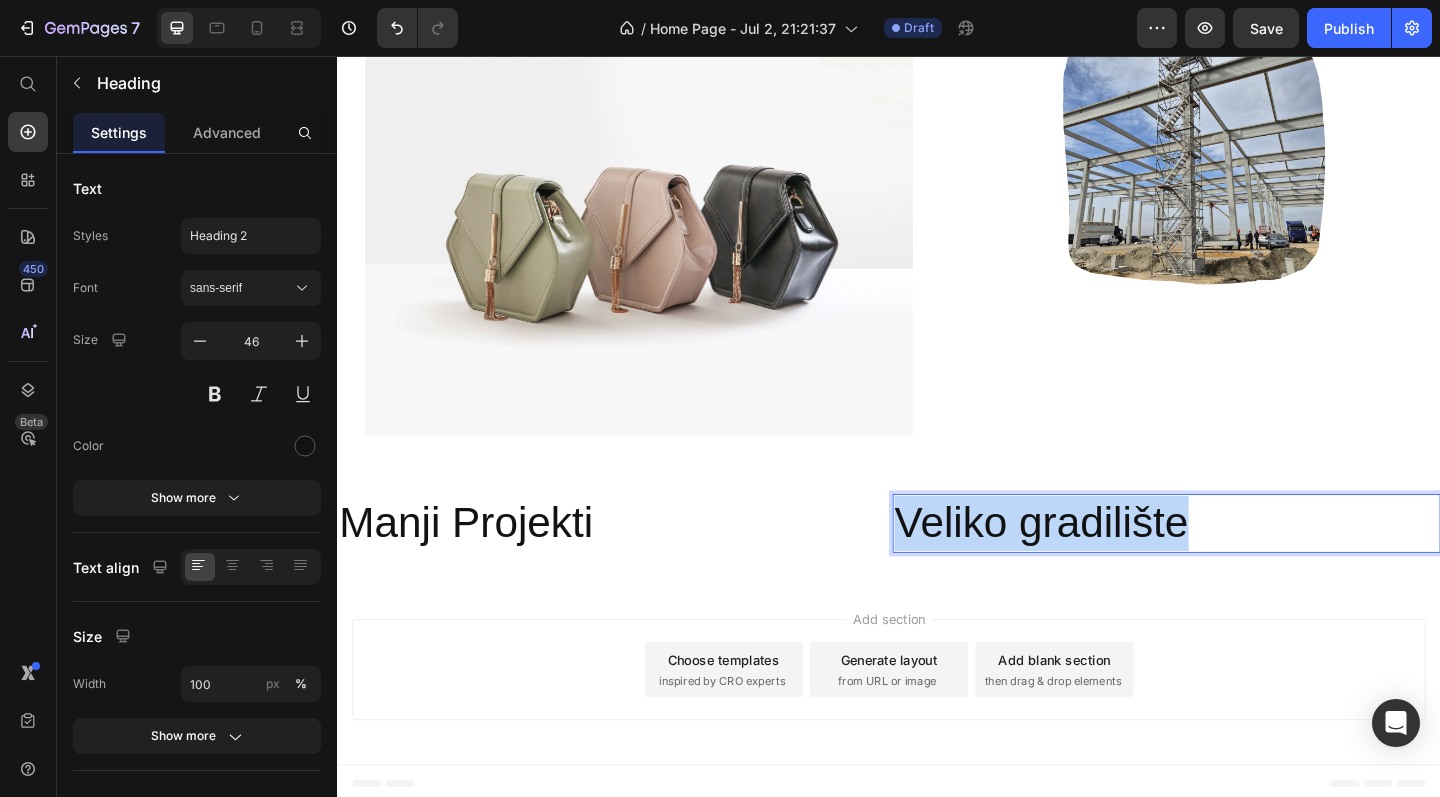 click on "Veliko gradilište" at bounding box center [1239, 565] 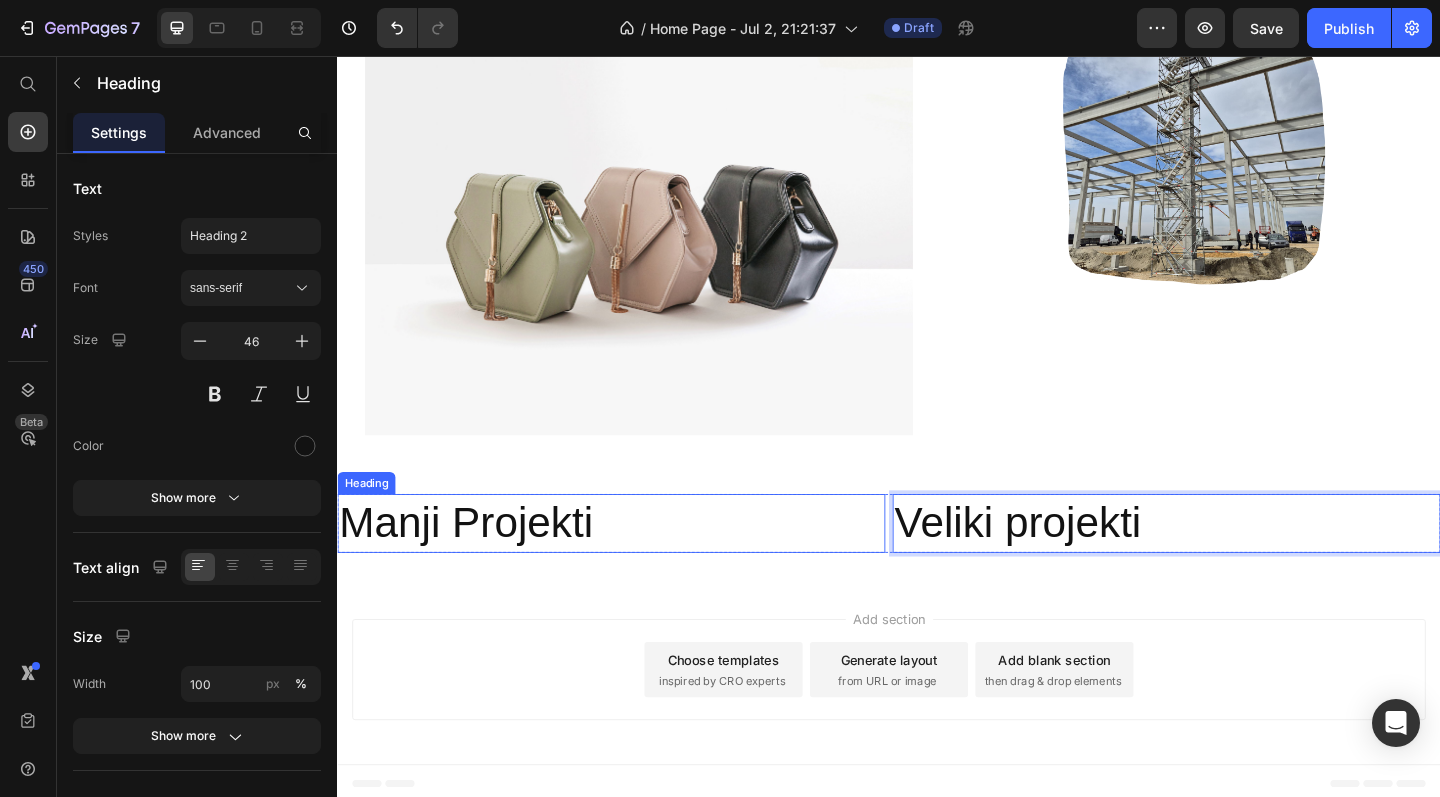 click on "Manji Projekti" at bounding box center [635, 565] 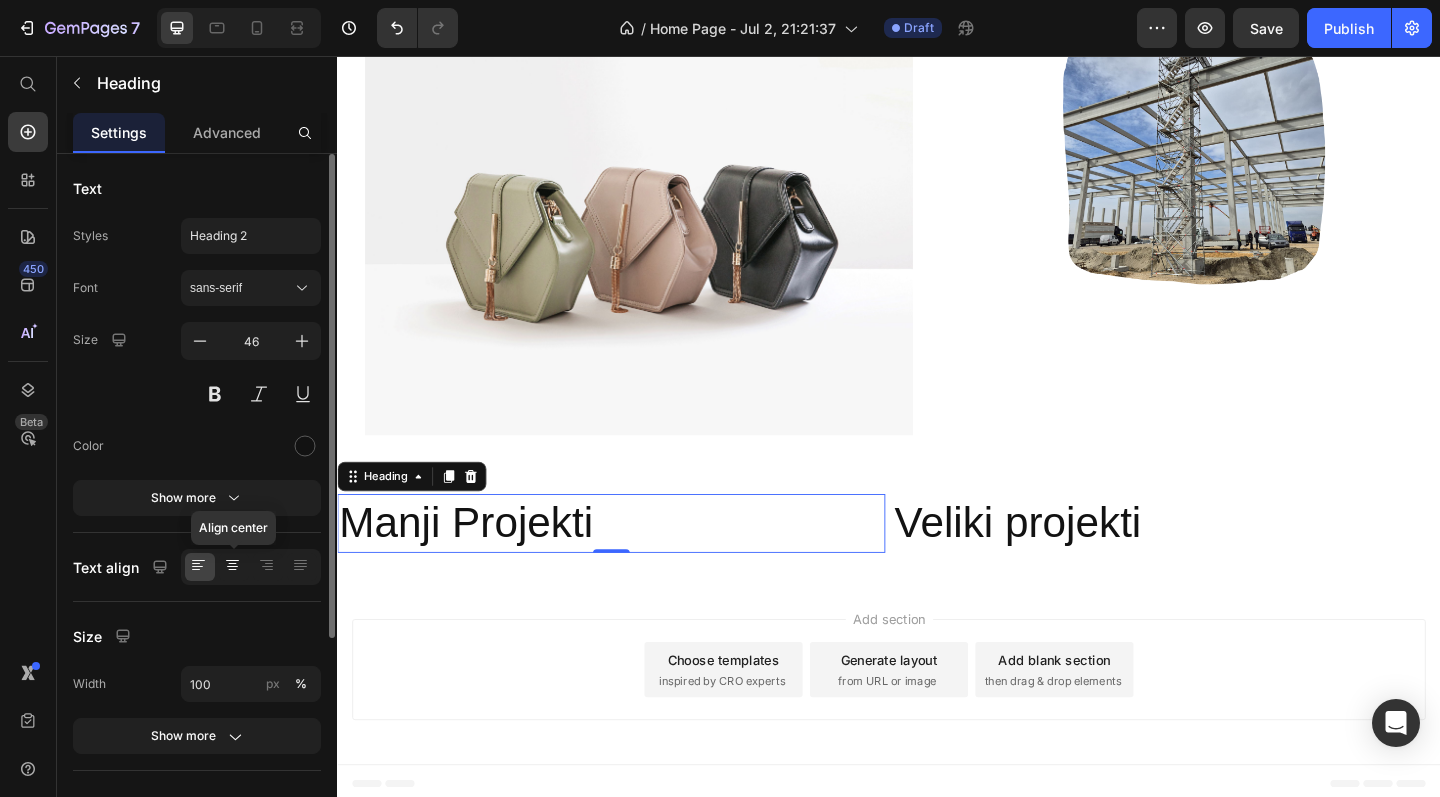 click 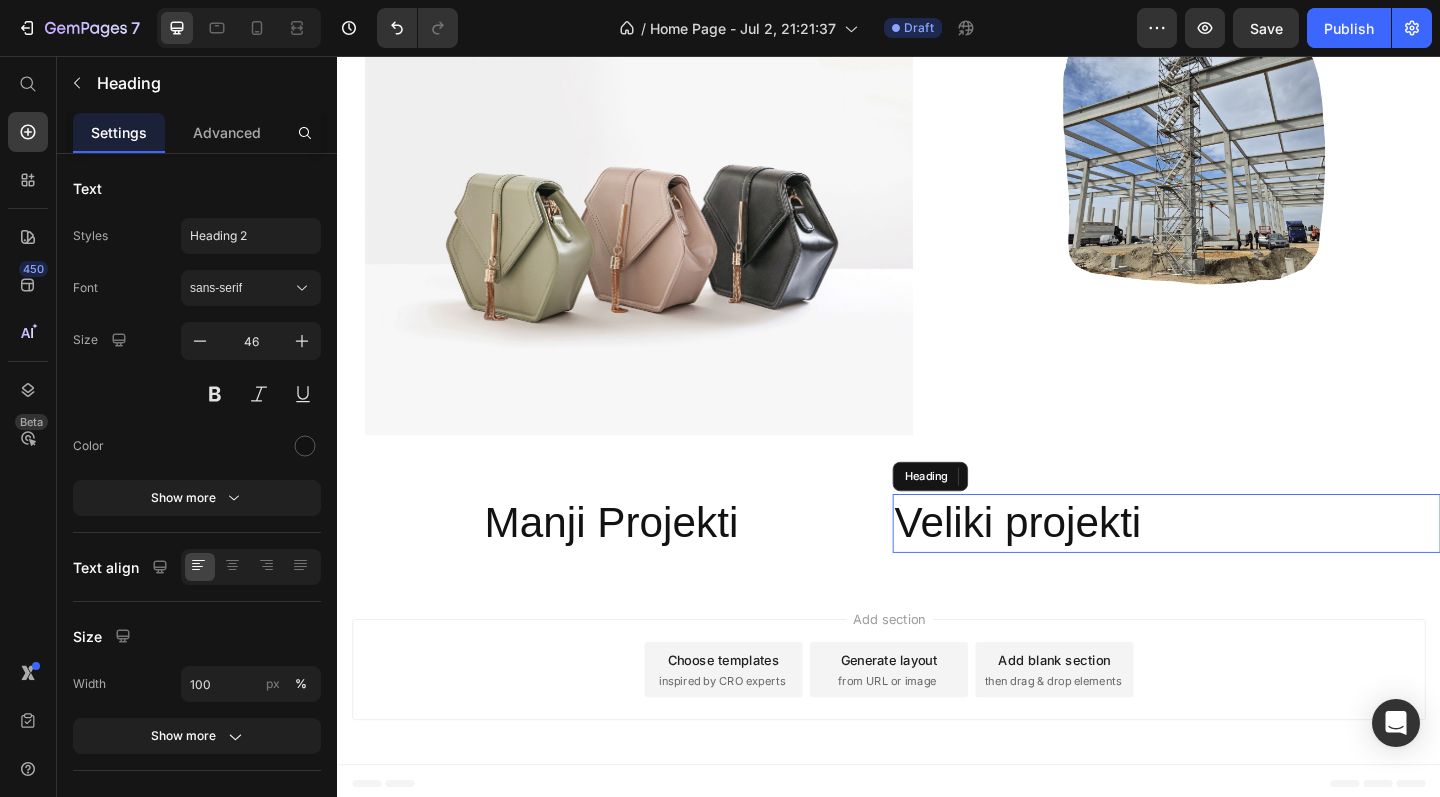 click on "Veliki projekti" at bounding box center (1239, 565) 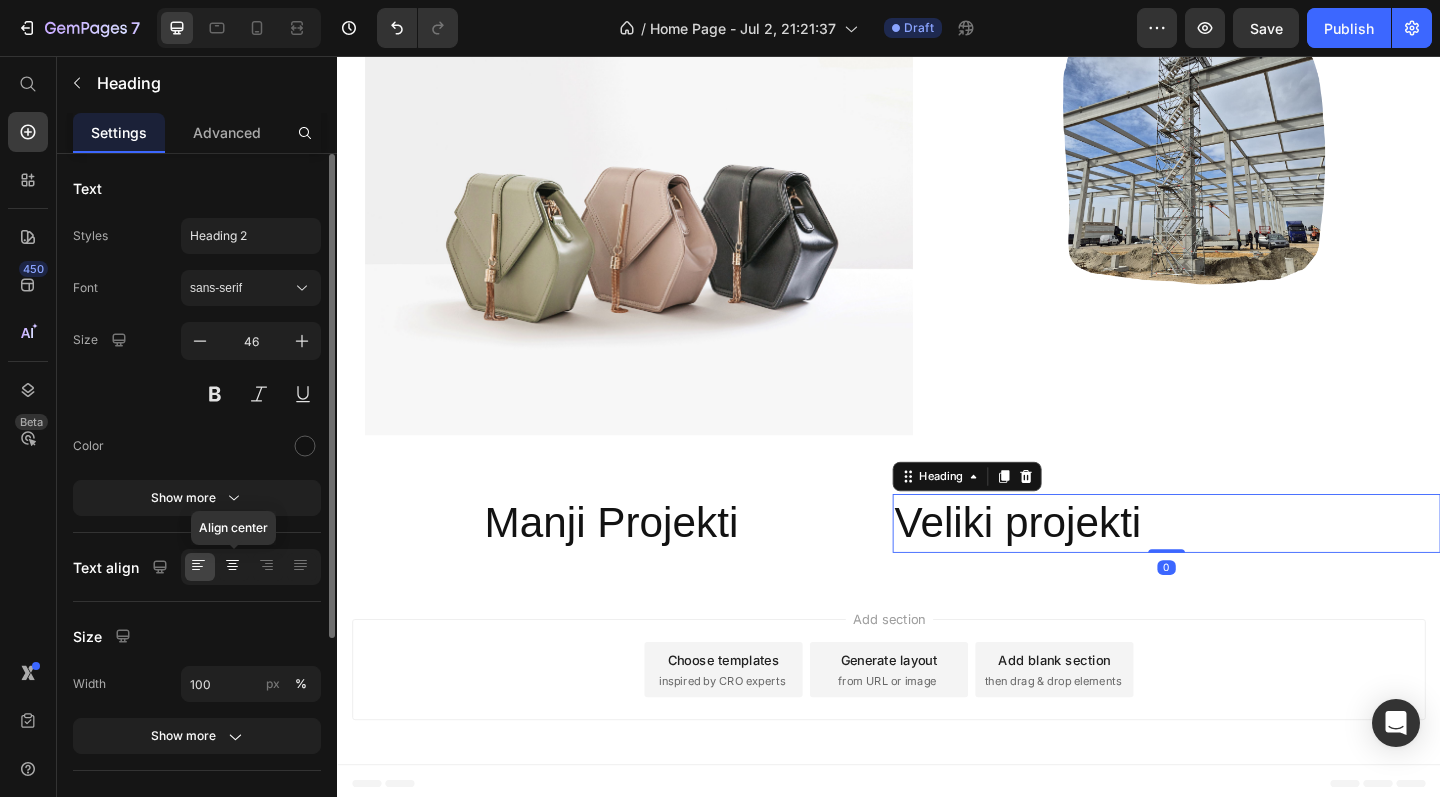 click 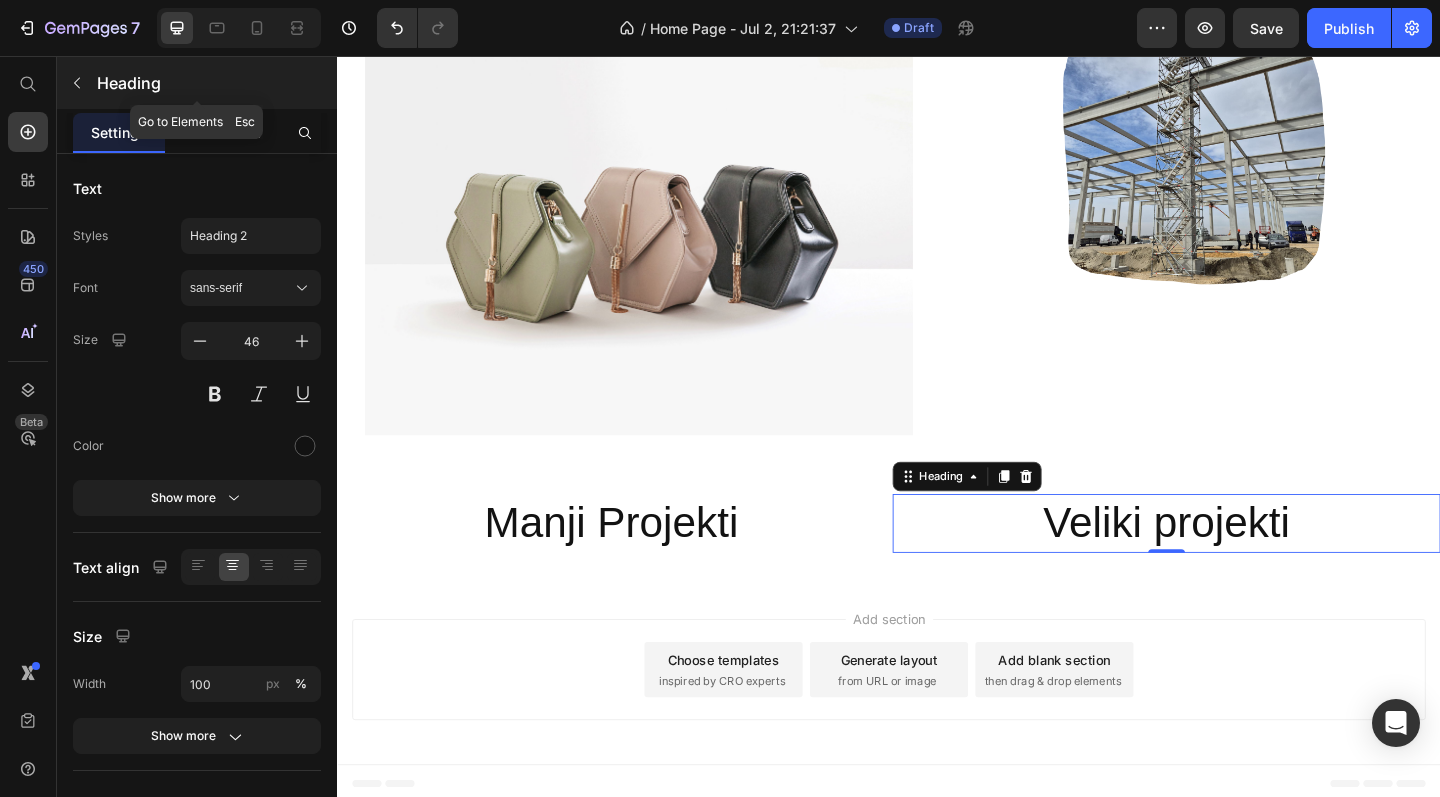 click at bounding box center (77, 83) 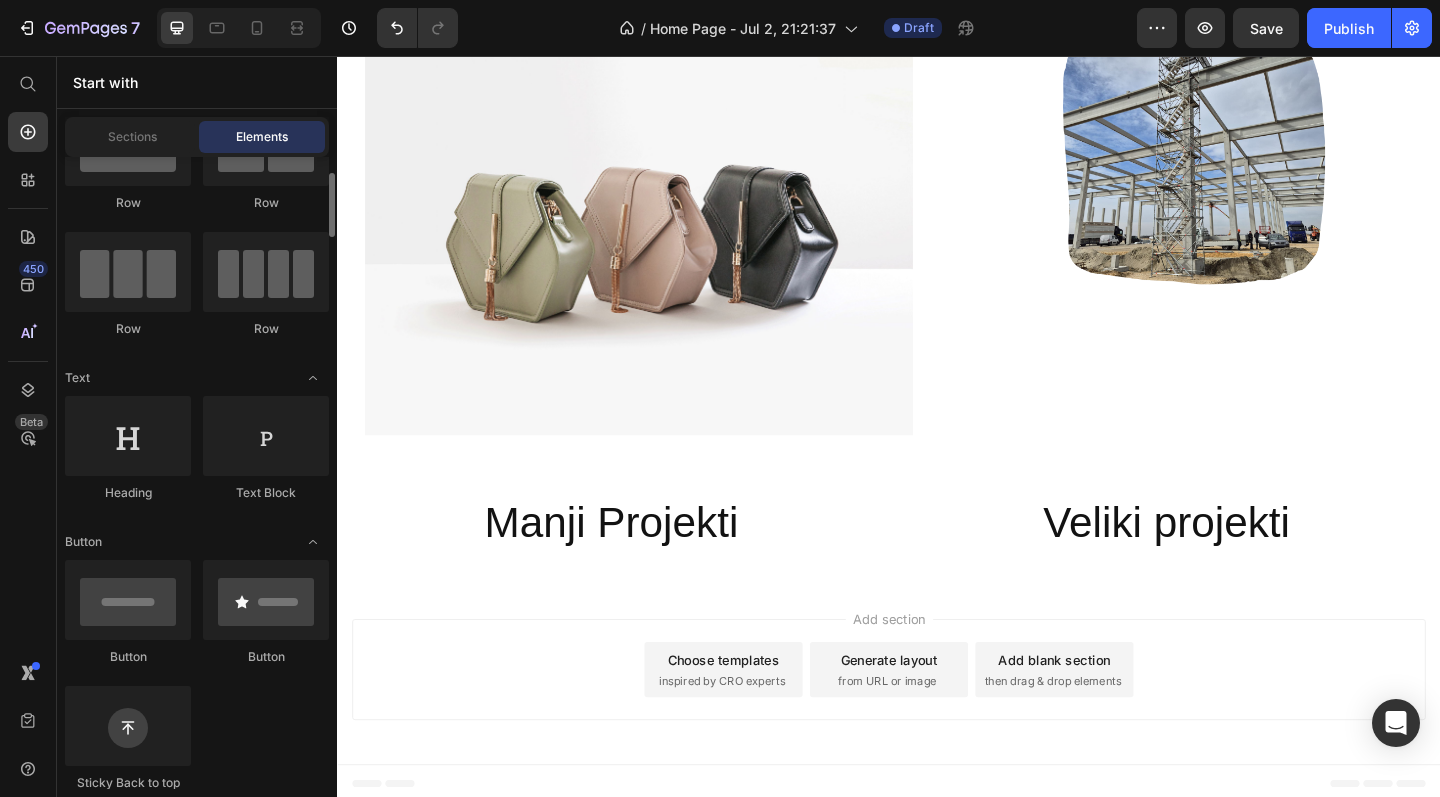 scroll, scrollTop: 122, scrollLeft: 0, axis: vertical 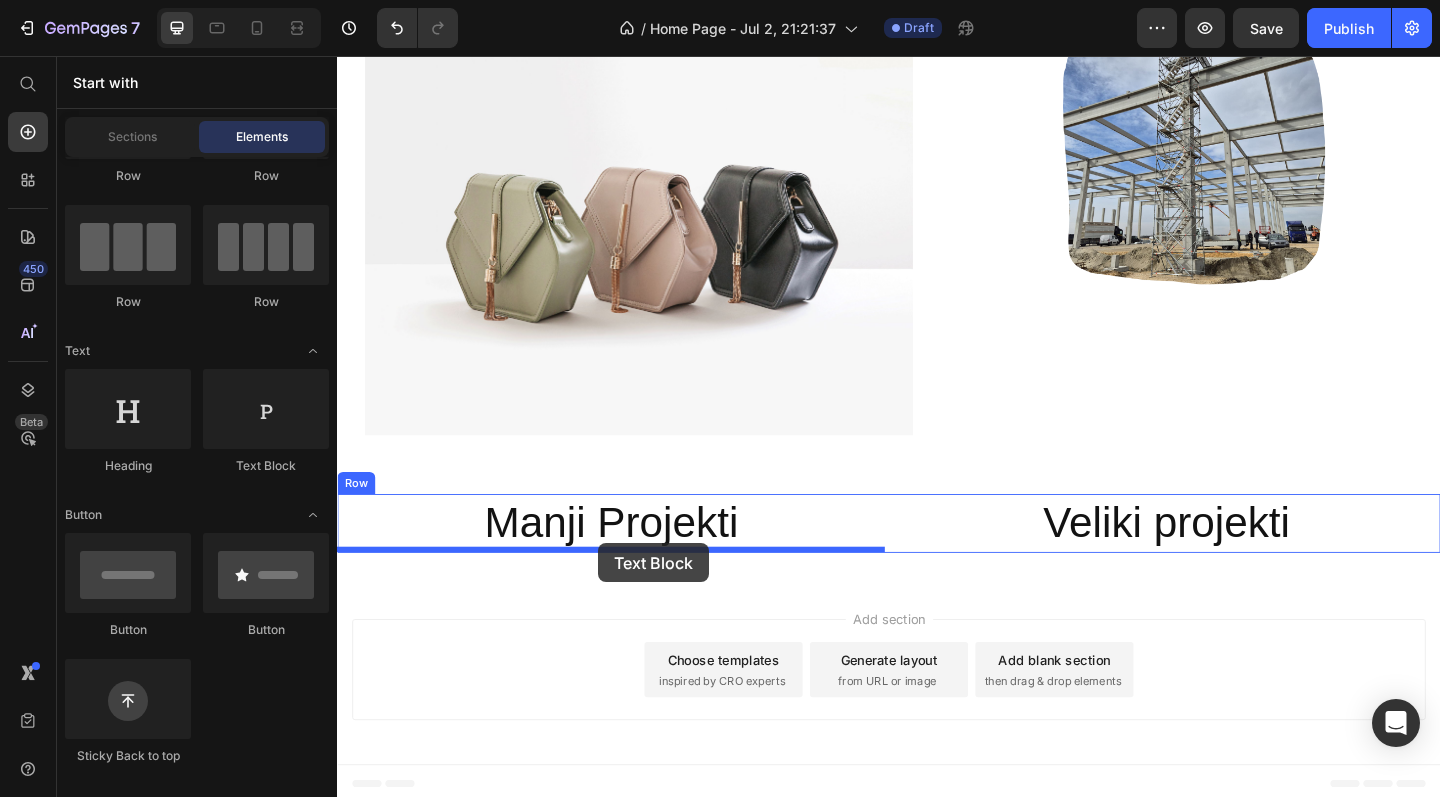 drag, startPoint x: 601, startPoint y: 467, endPoint x: 621, endPoint y: 586, distance: 120.66897 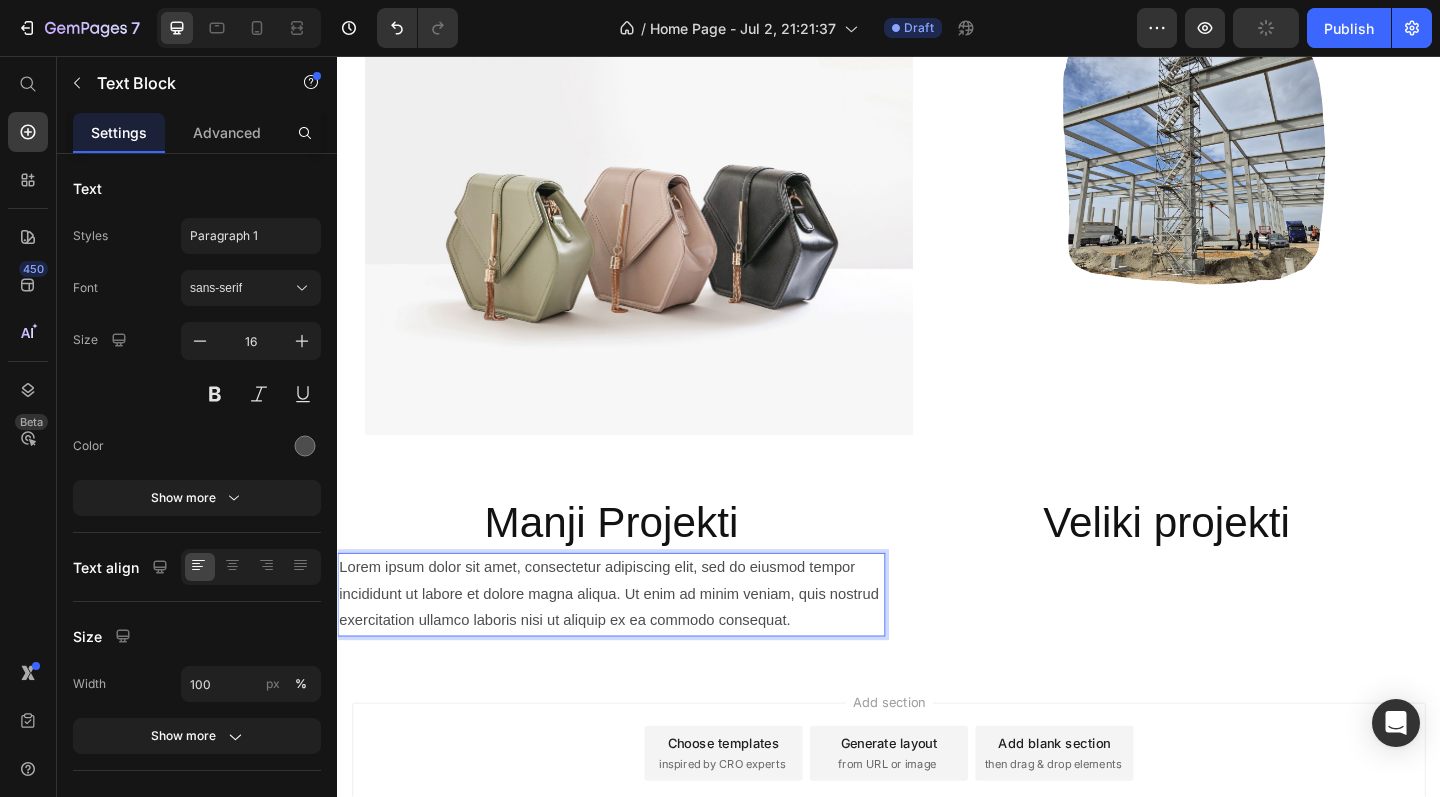 click on "Lorem ipsum dolor sit amet, consectetur adipiscing elit, sed do eiusmod tempor incididunt ut labore et dolore magna aliqua. Ut enim ad minim veniam, quis nostrud exercitation ullamco laboris nisi ut aliquip ex ea commodo consequat." at bounding box center [635, 642] 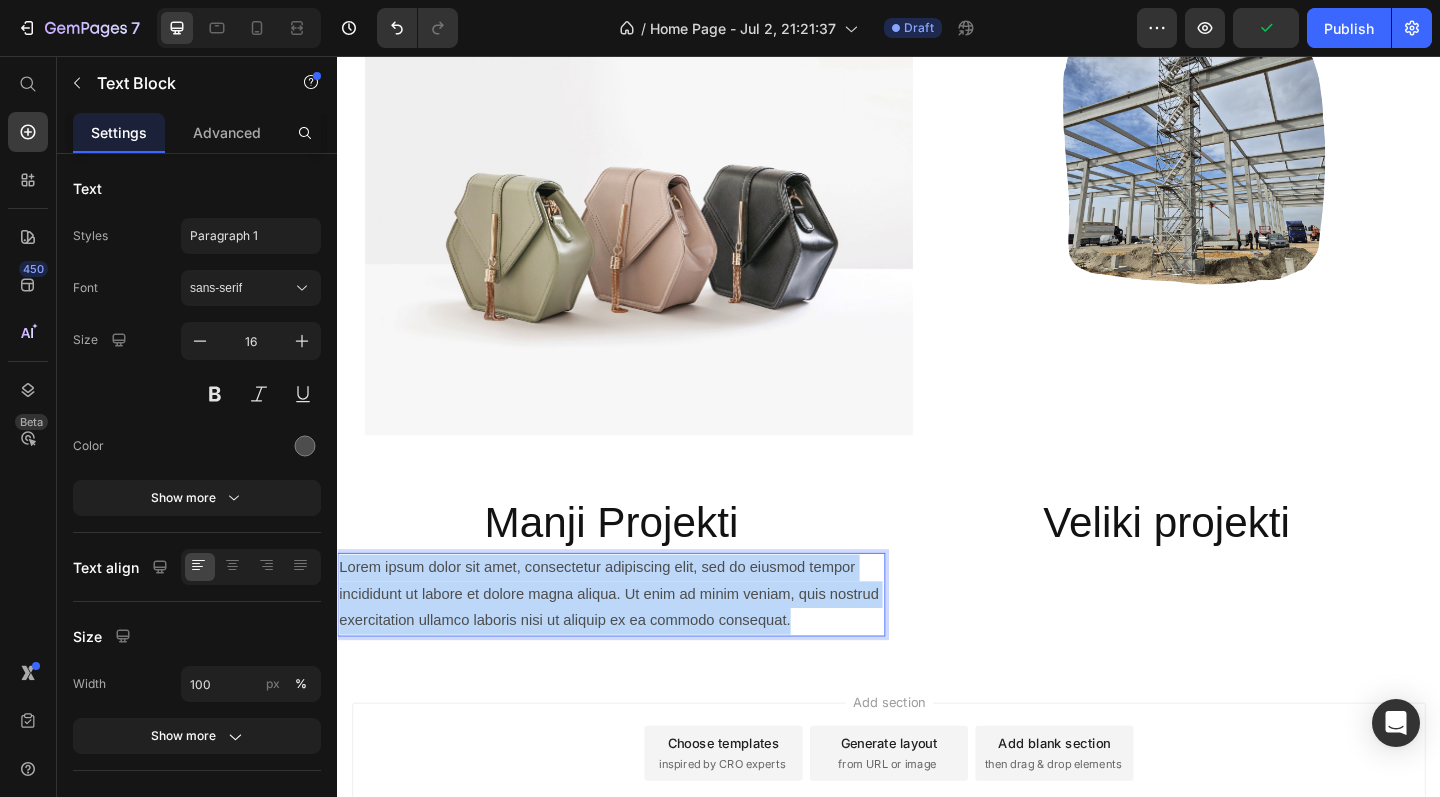 click on "Lorem ipsum dolor sit amet, consectetur adipiscing elit, sed do eiusmod tempor incididunt ut labore et dolore magna aliqua. Ut enim ad minim veniam, quis nostrud exercitation ullamco laboris nisi ut aliquip ex ea commodo consequat." at bounding box center (635, 642) 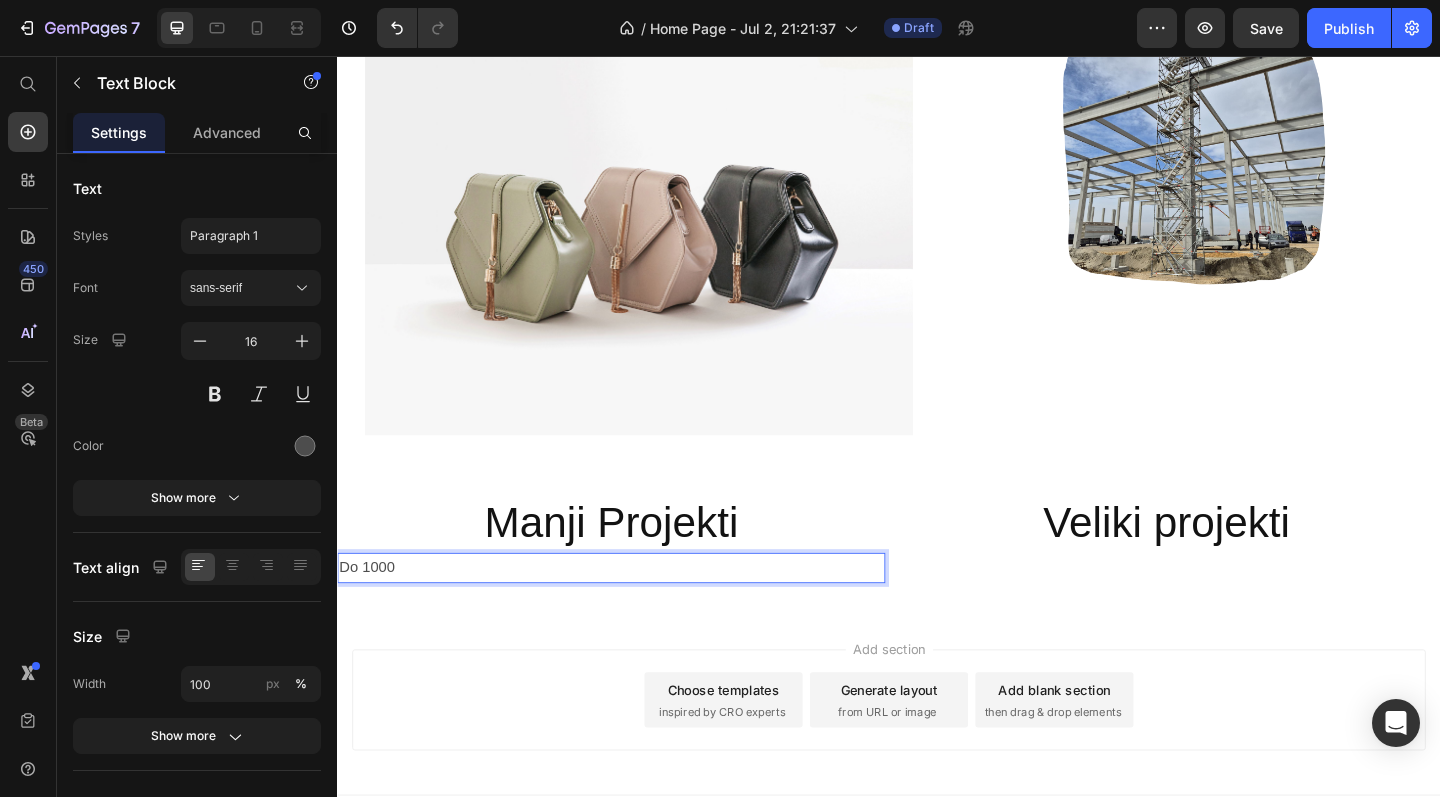 scroll, scrollTop: 1450, scrollLeft: 0, axis: vertical 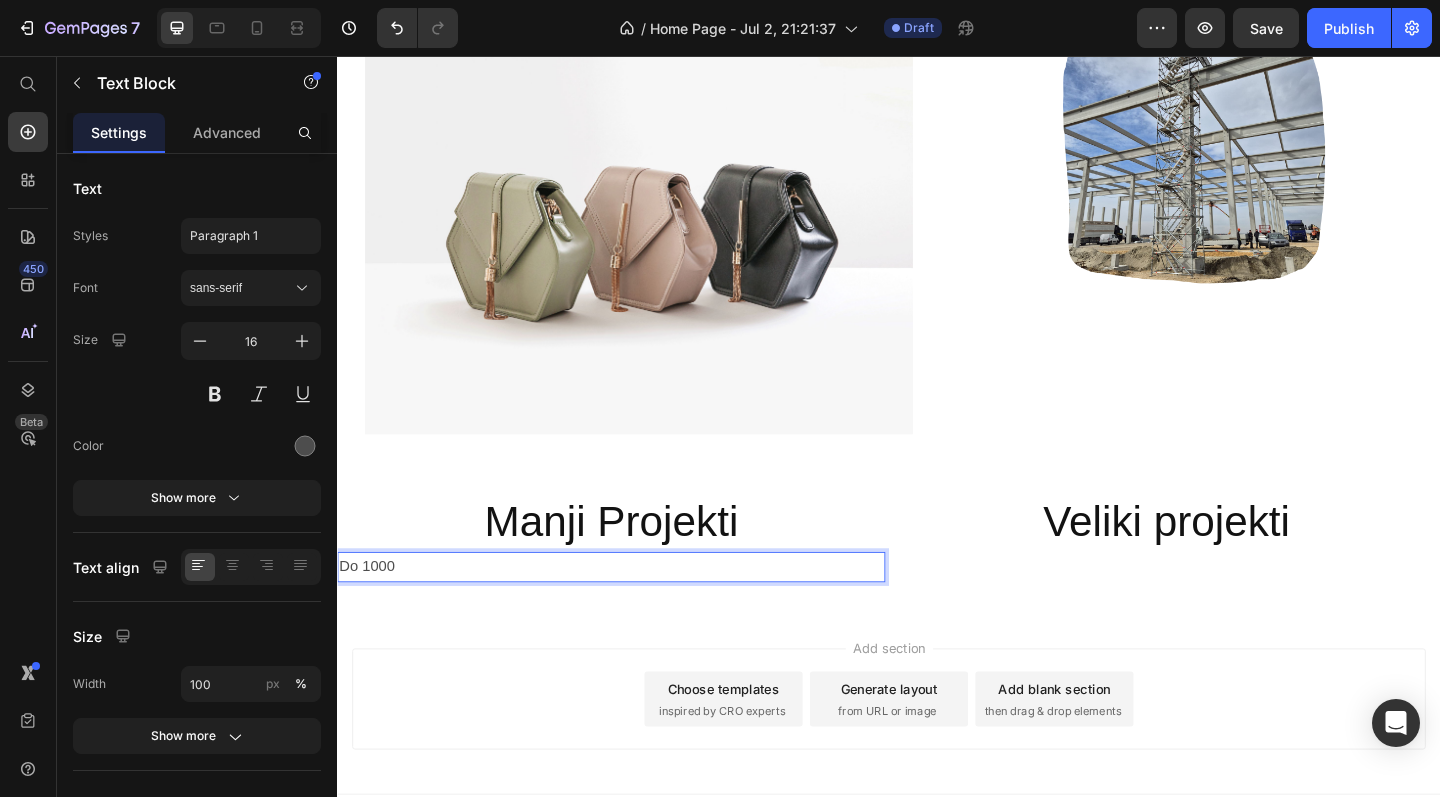 click on "Do 1000" at bounding box center [635, 612] 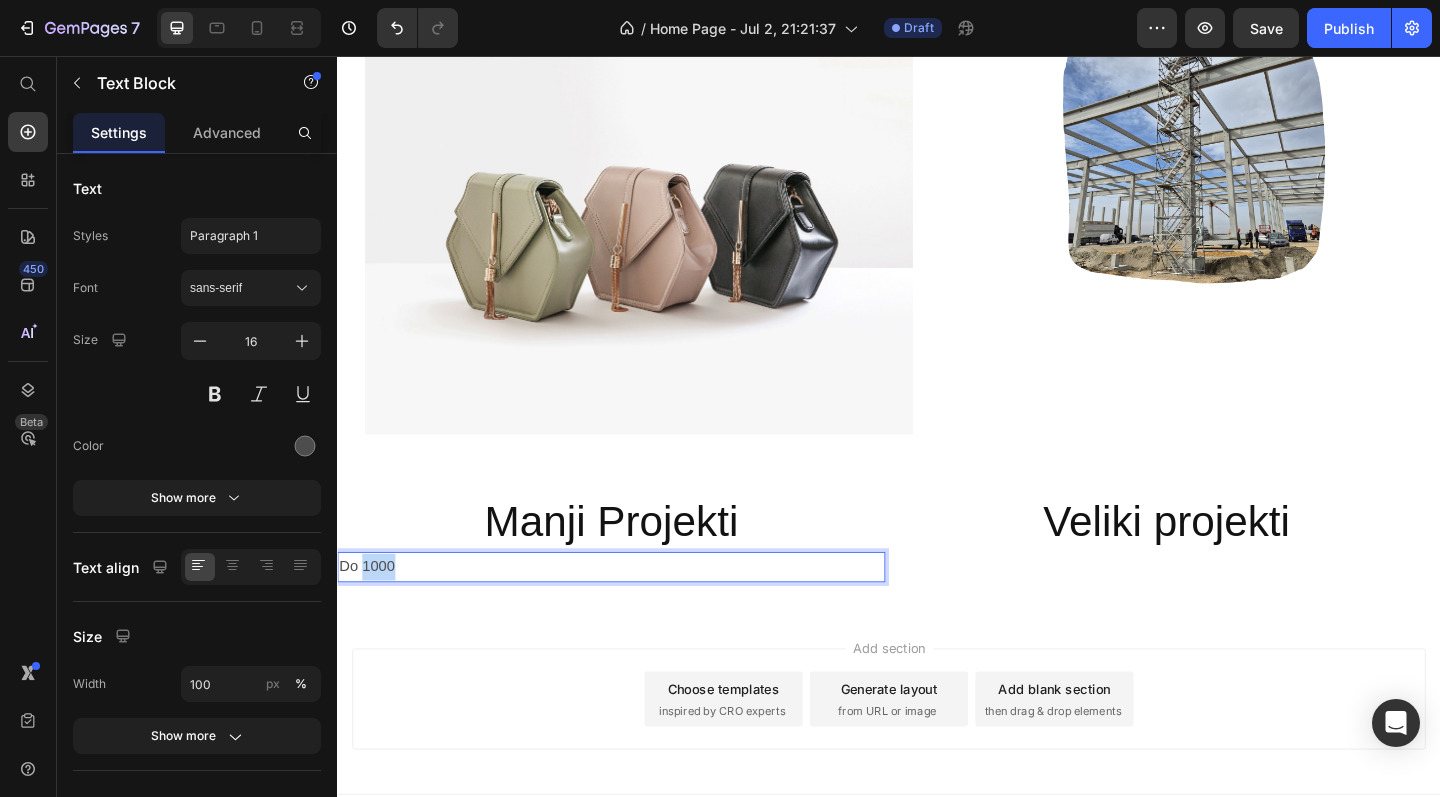 click on "Do 1000" at bounding box center [635, 612] 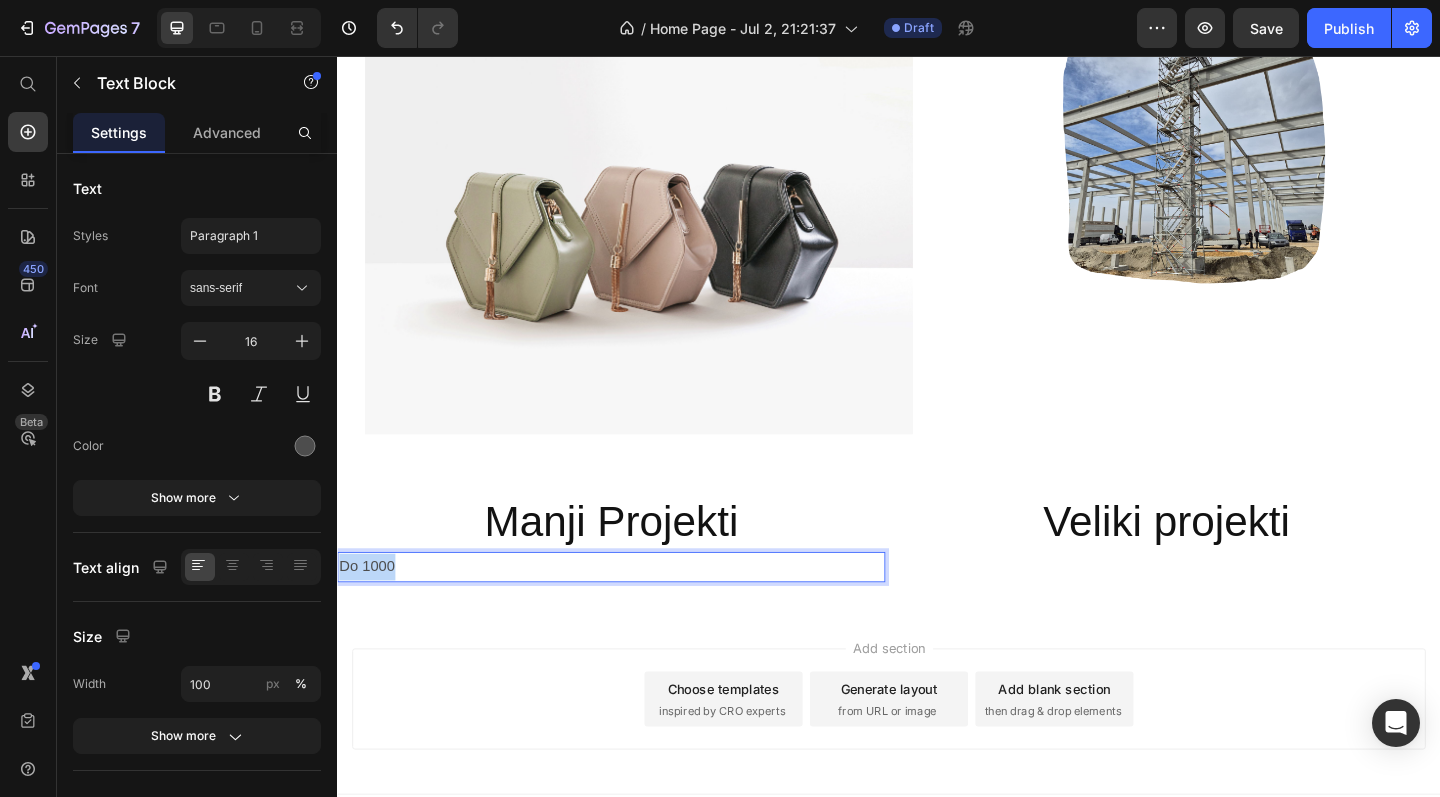 click on "Do 1000" at bounding box center [635, 612] 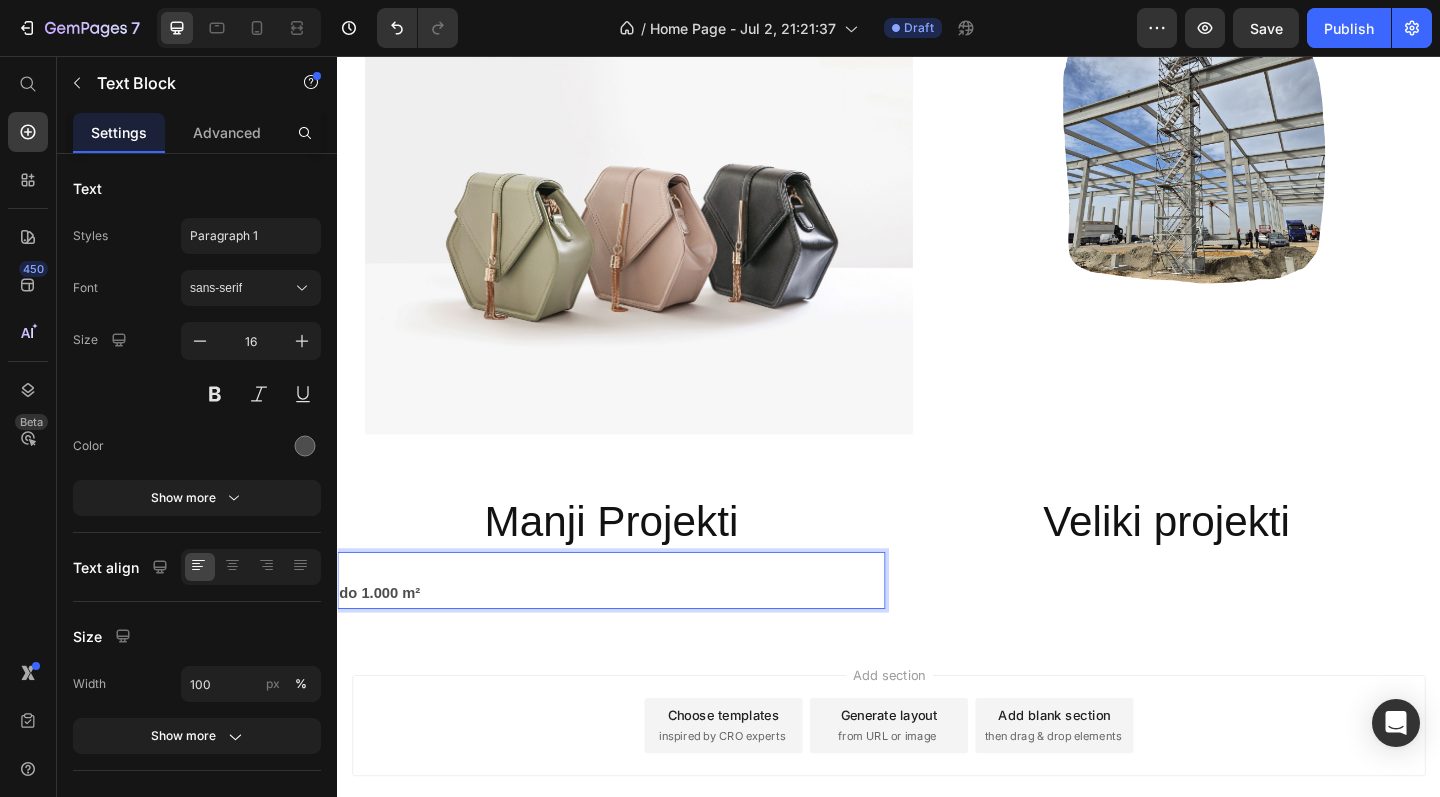 click at bounding box center (635, 612) 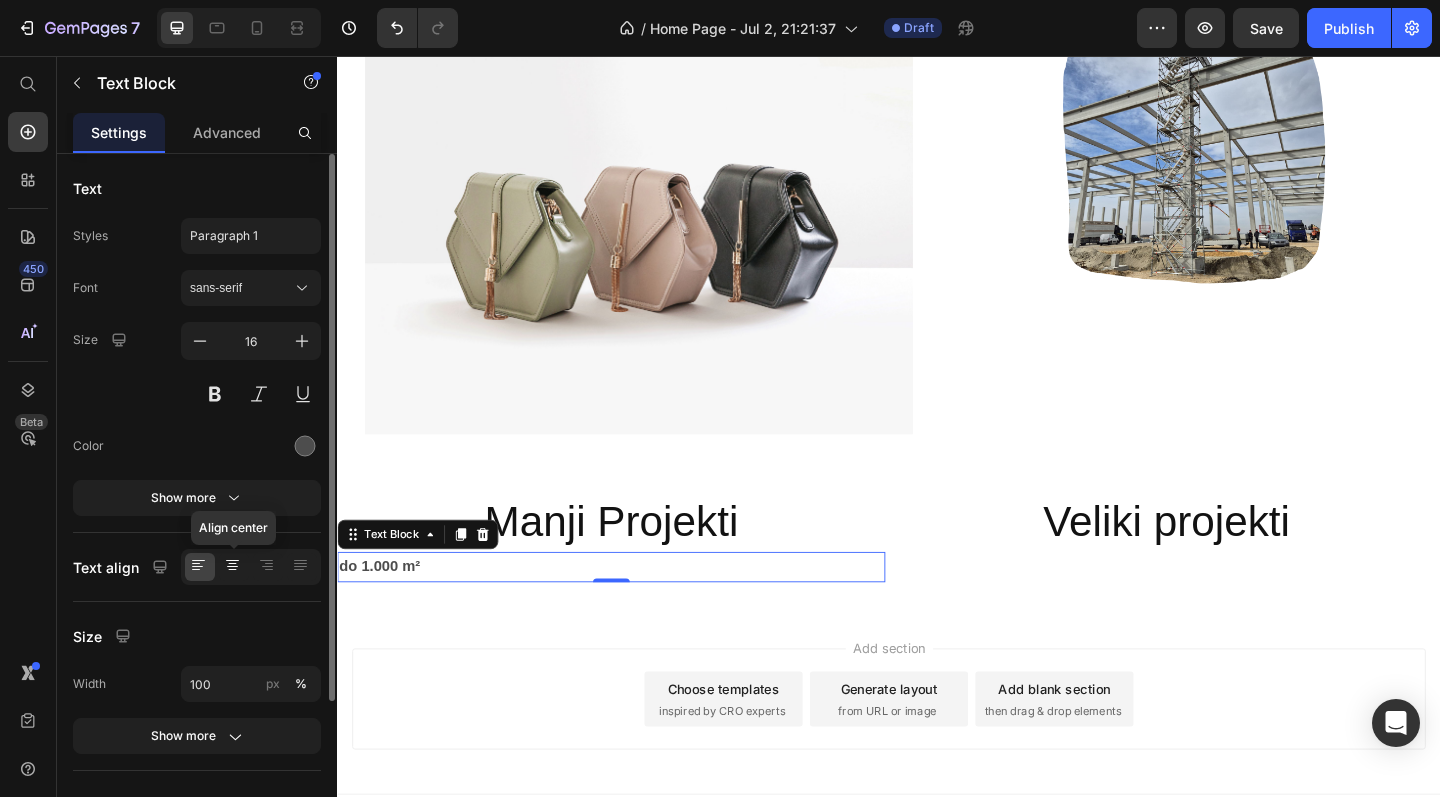 click 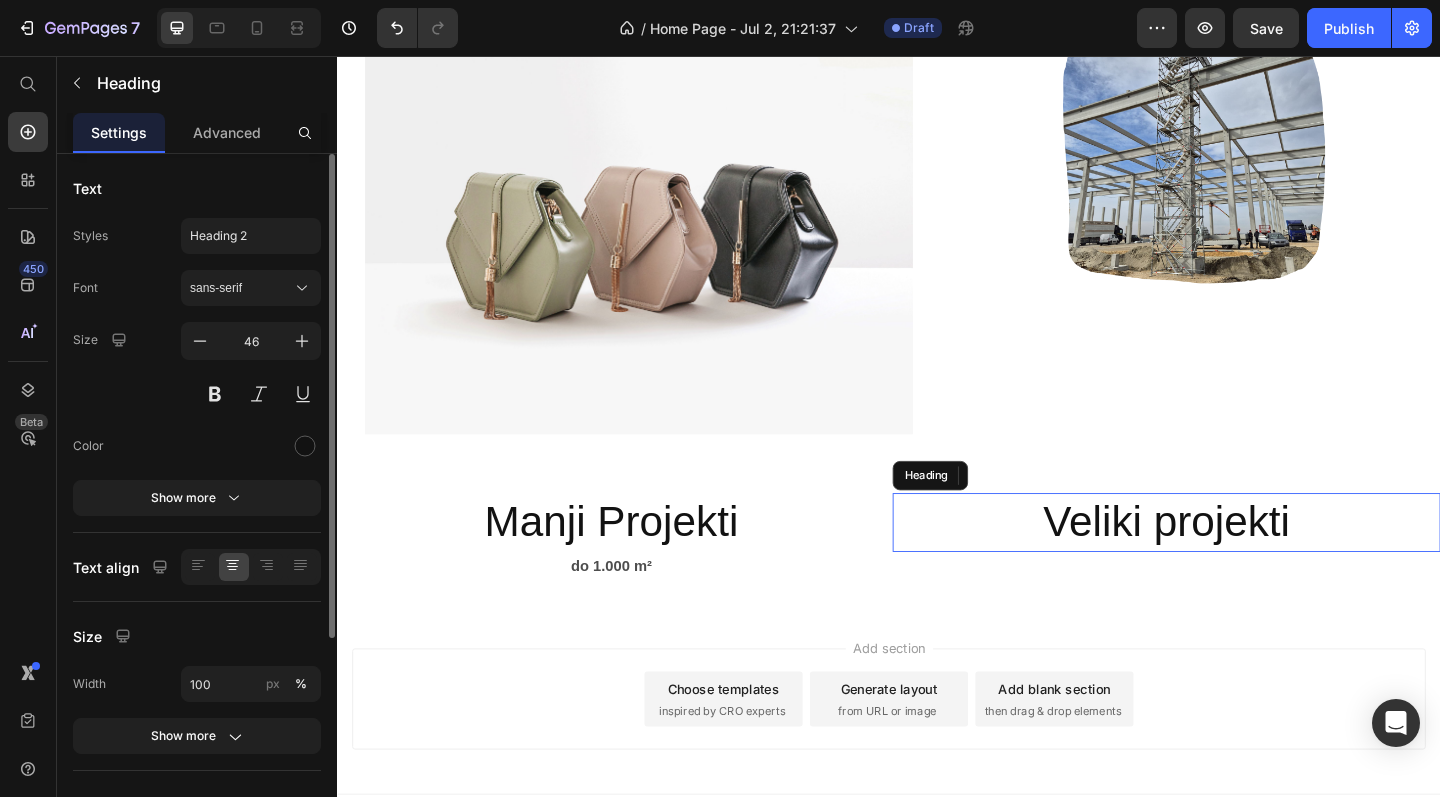 click on "Veliki projekti" at bounding box center (1239, 564) 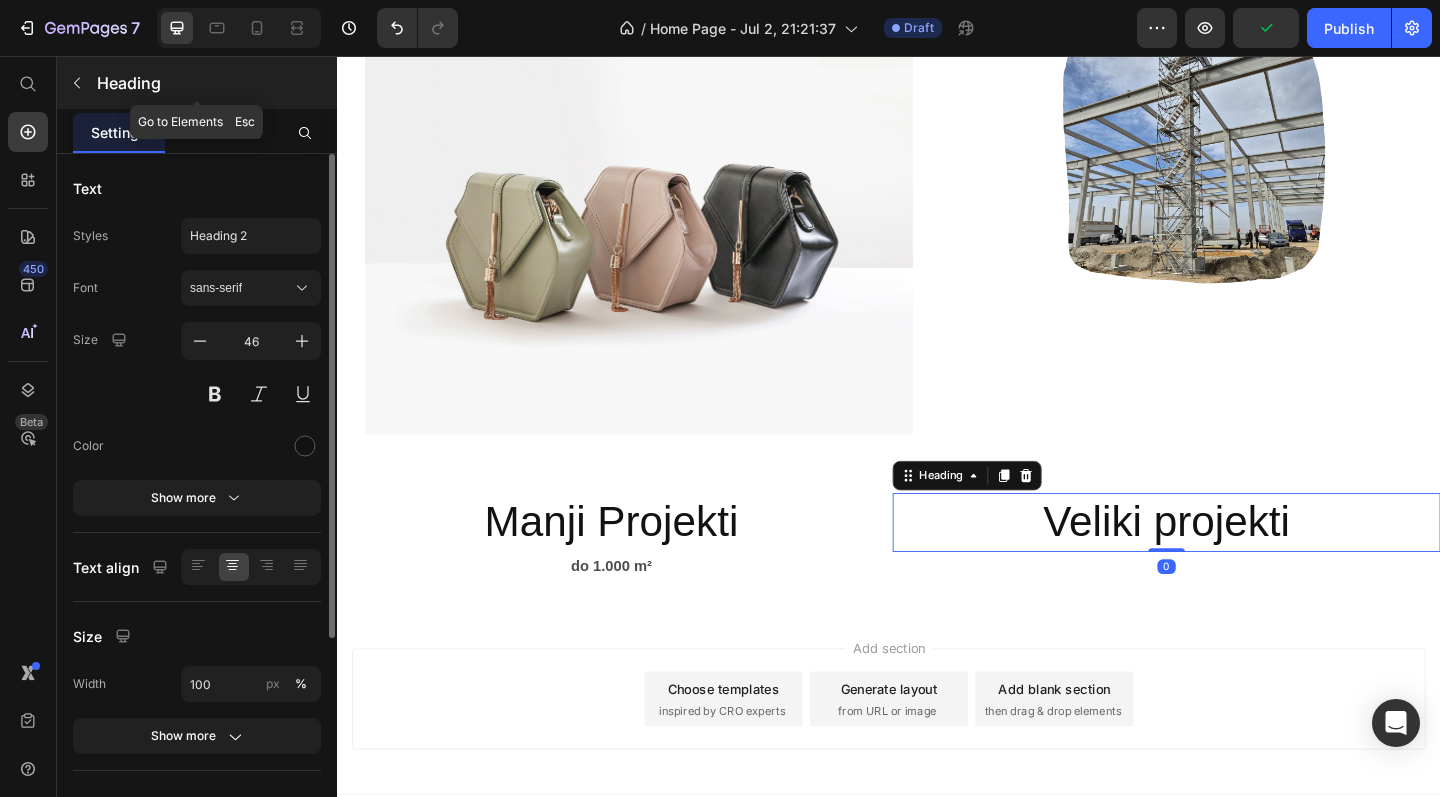 click 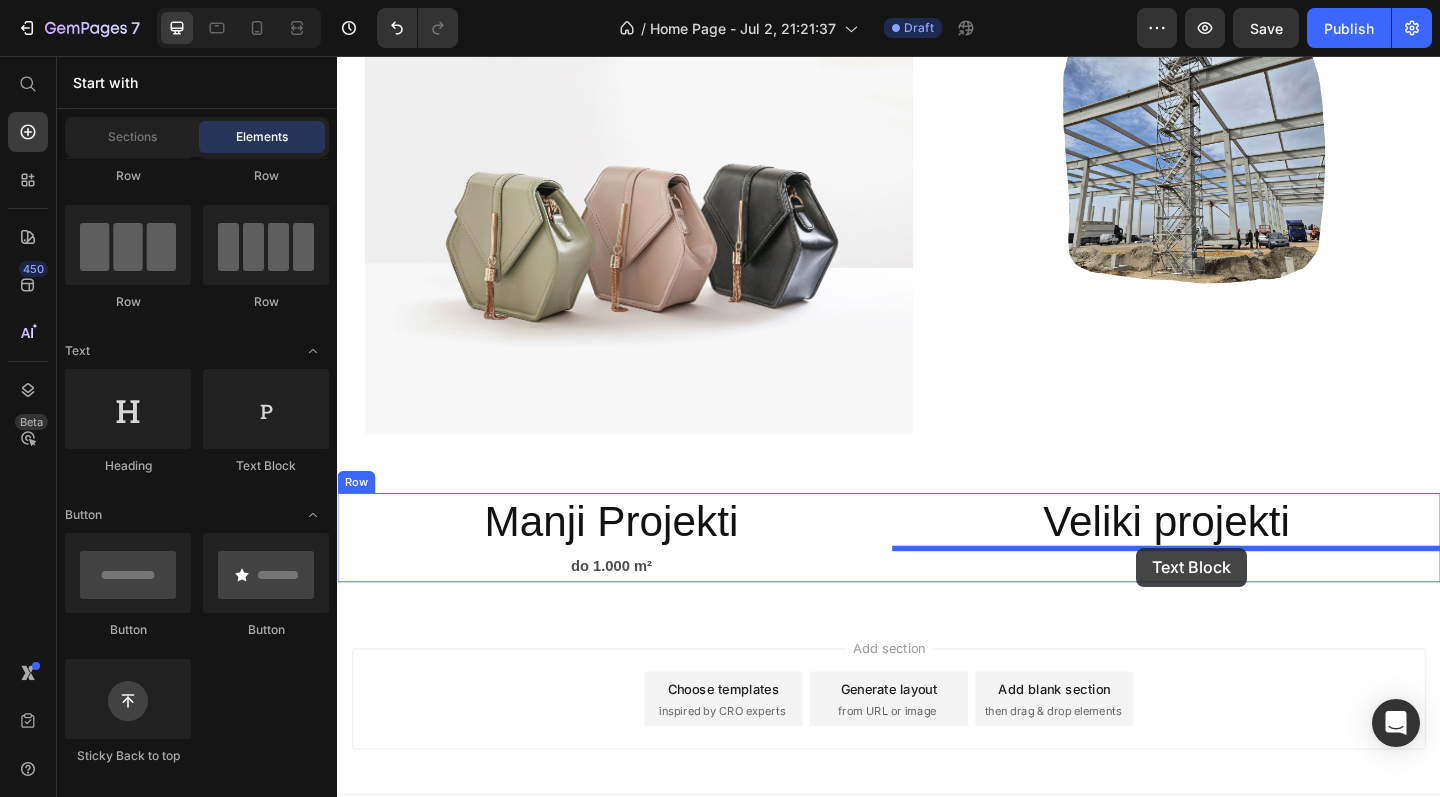 drag, startPoint x: 582, startPoint y: 467, endPoint x: 1211, endPoint y: 596, distance: 642.0919 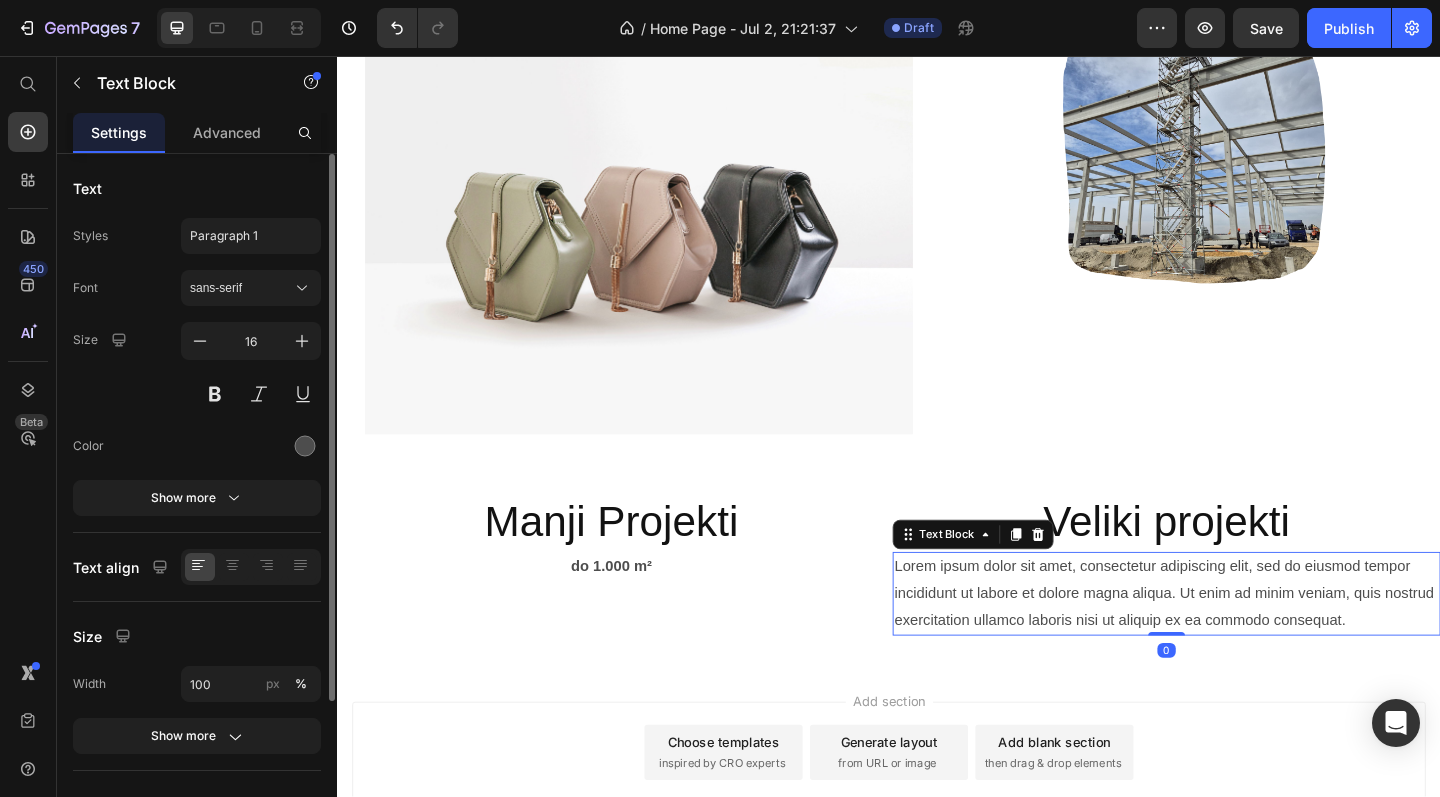 click on "Lorem ipsum dolor sit amet, consectetur adipiscing elit, sed do eiusmod tempor incididunt ut labore et dolore magna aliqua. Ut enim ad minim veniam, quis nostrud exercitation ullamco laboris nisi ut aliquip ex ea commodo consequat." at bounding box center (1239, 641) 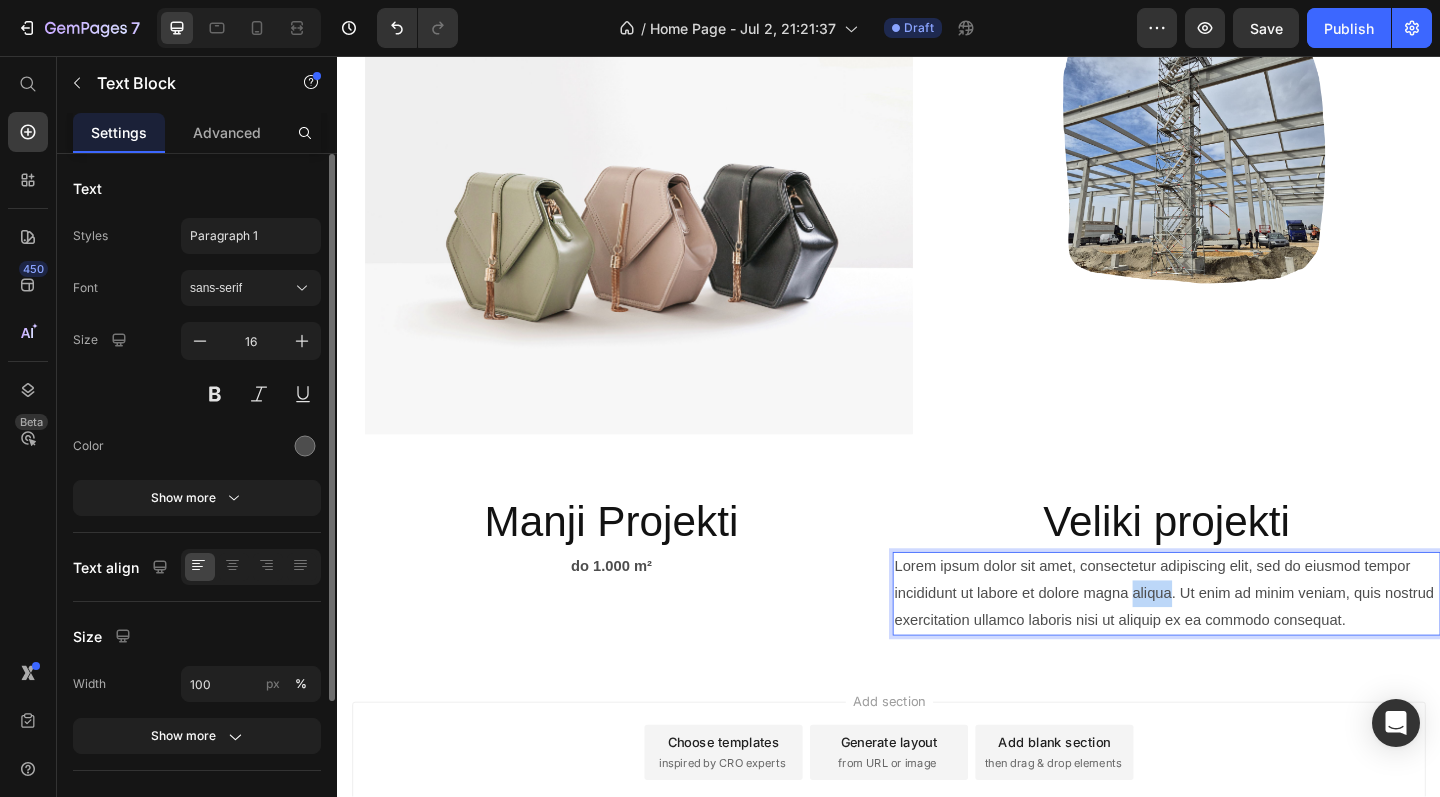 click on "Lorem ipsum dolor sit amet, consectetur adipiscing elit, sed do eiusmod tempor incididunt ut labore et dolore magna aliqua. Ut enim ad minim veniam, quis nostrud exercitation ullamco laboris nisi ut aliquip ex ea commodo consequat." at bounding box center (1239, 641) 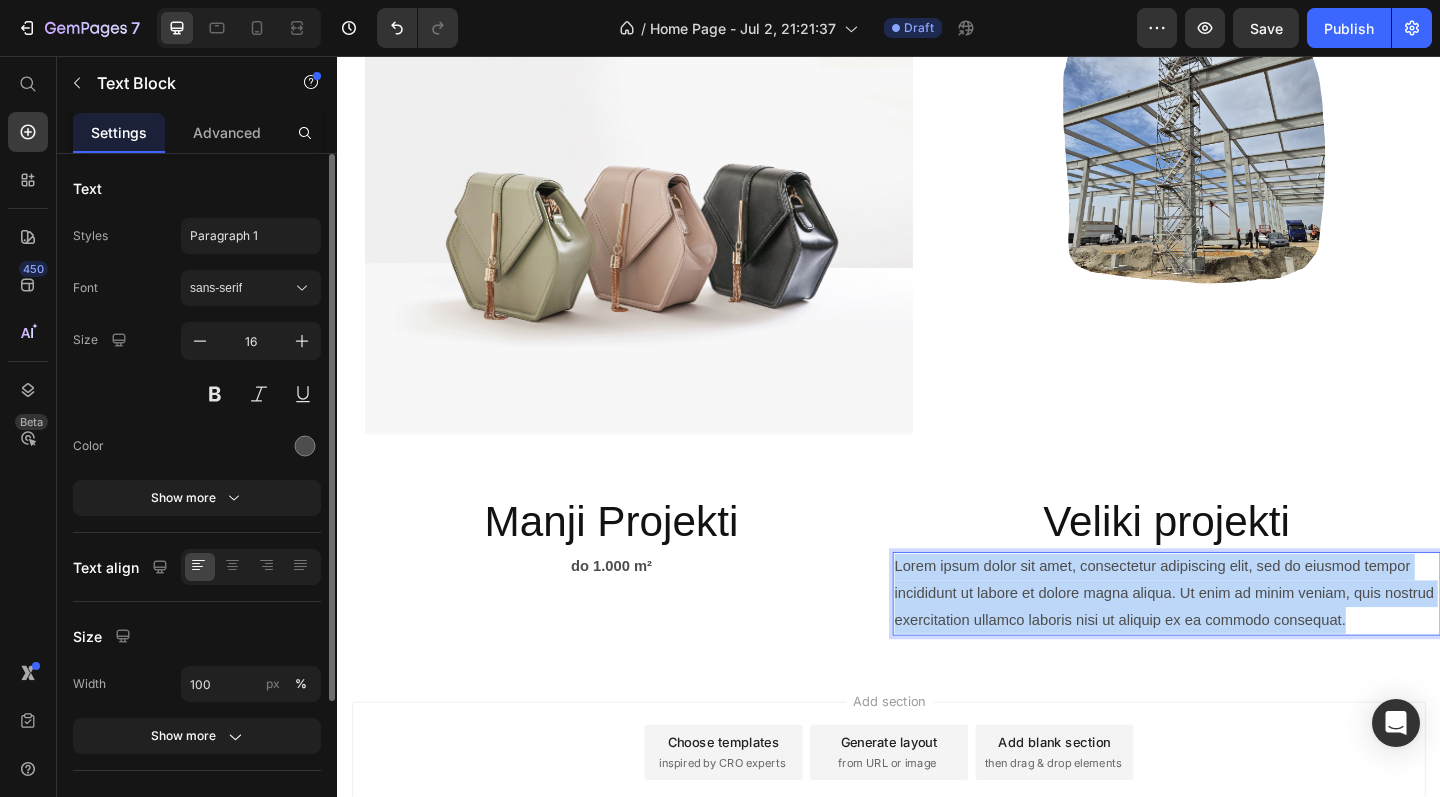 click on "Lorem ipsum dolor sit amet, consectetur adipiscing elit, sed do eiusmod tempor incididunt ut labore et dolore magna aliqua. Ut enim ad minim veniam, quis nostrud exercitation ullamco laboris nisi ut aliquip ex ea commodo consequat." at bounding box center (1239, 641) 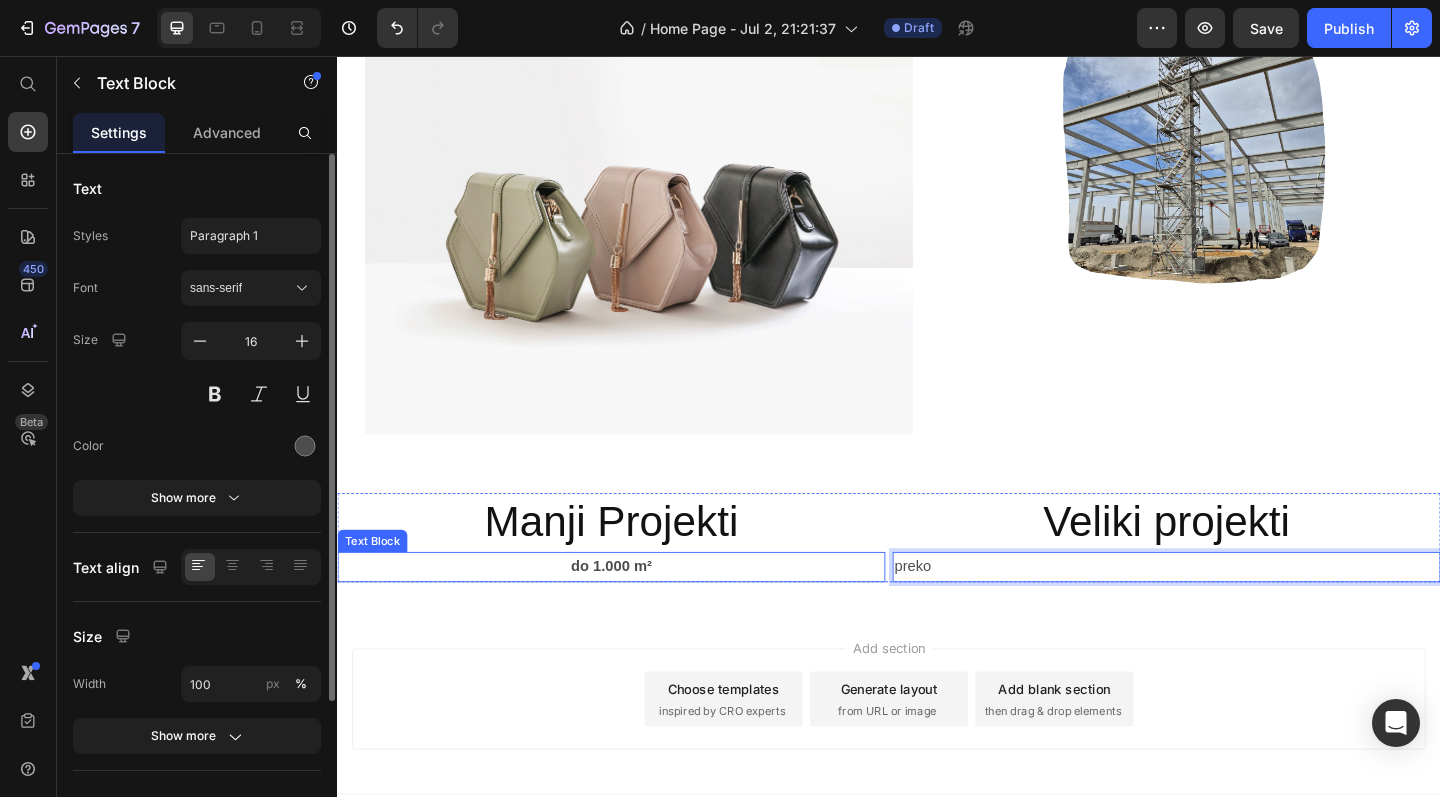 click on "do 1.000 m²" at bounding box center (635, 611) 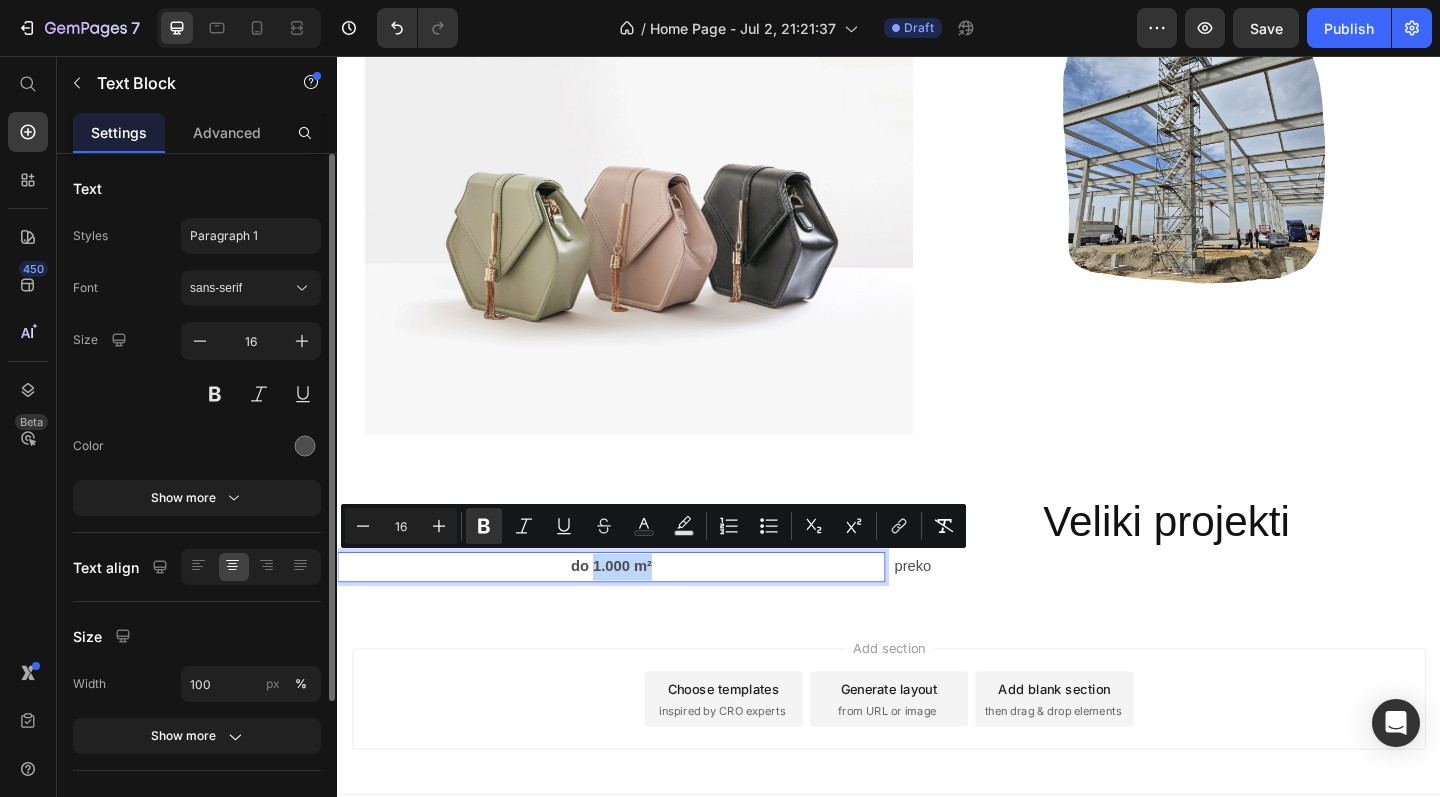 drag, startPoint x: 617, startPoint y: 604, endPoint x: 684, endPoint y: 604, distance: 67 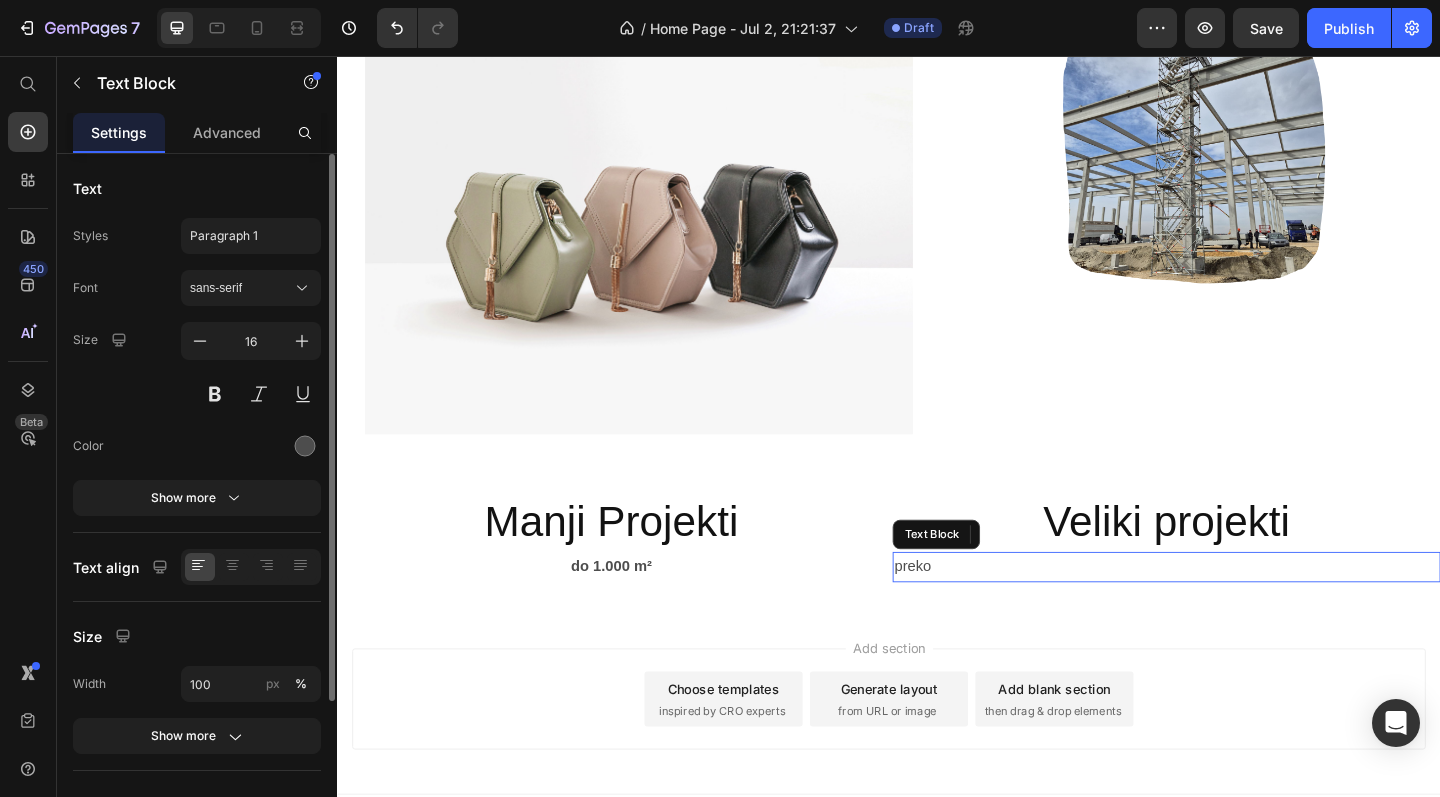 click on "preko" at bounding box center (1239, 612) 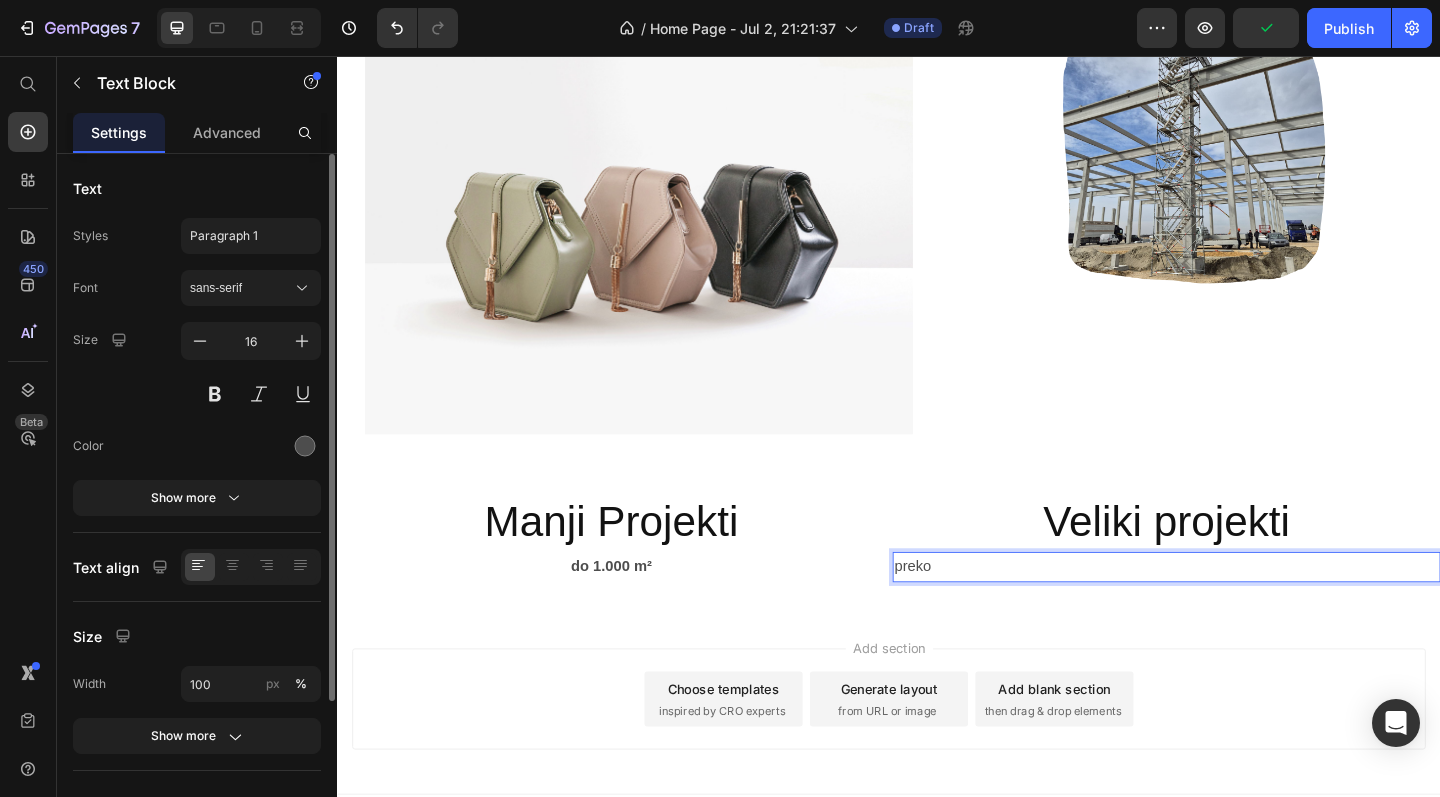 click on "preko" at bounding box center [1239, 612] 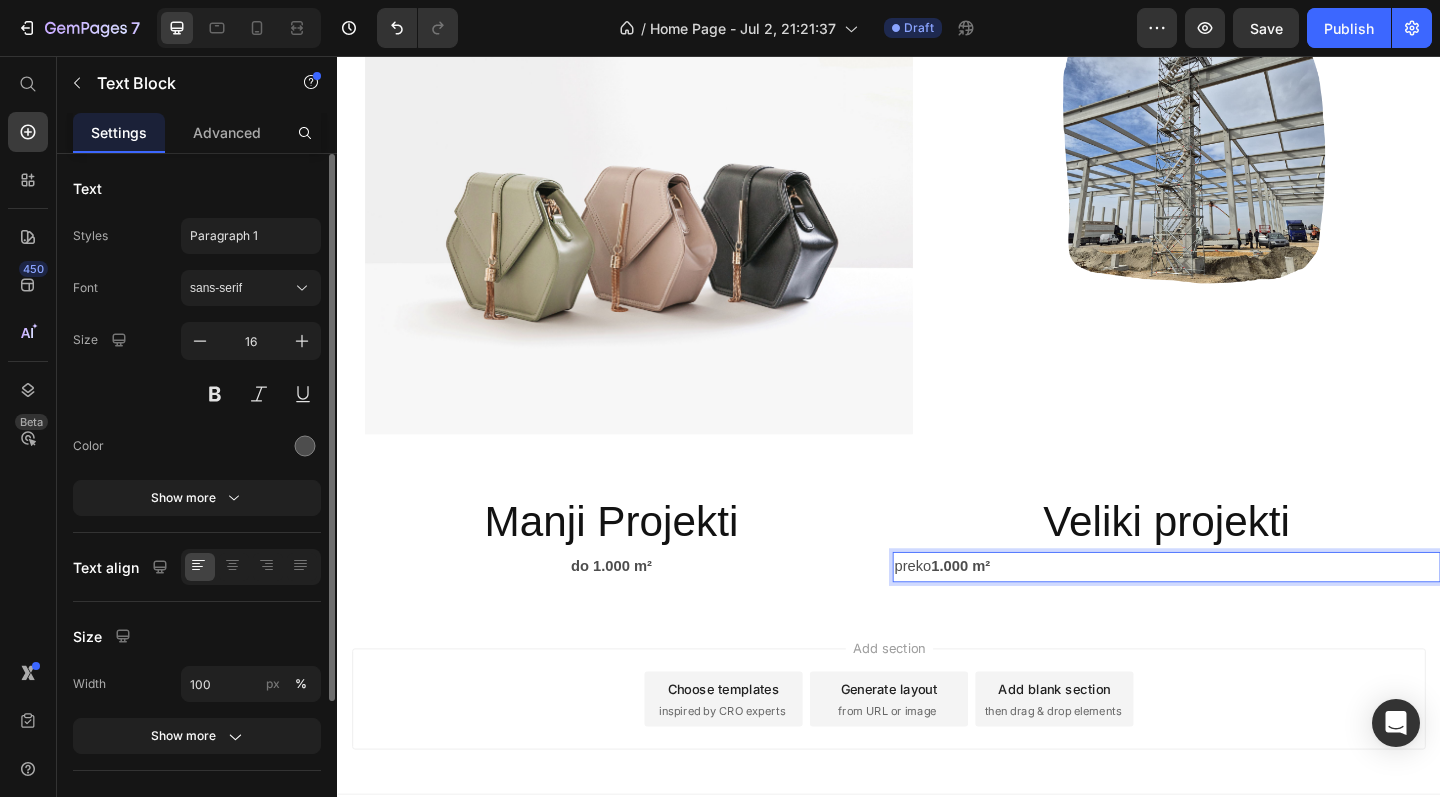 click on "Add section Choose templates inspired by CRO experts Generate layout from URL or image Add blank section then drag & drop elements" at bounding box center (937, 760) 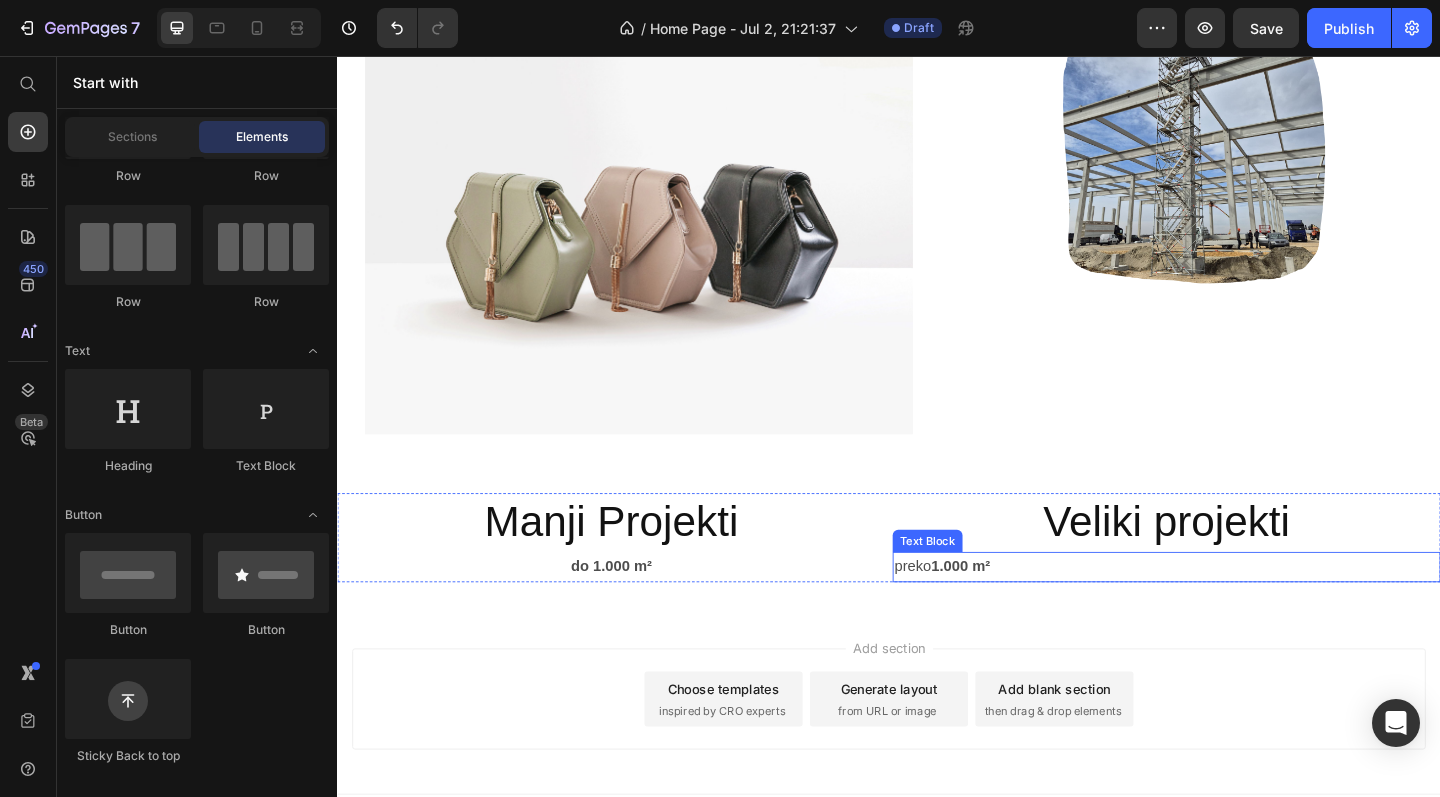 click on "preko 1.000 m²" at bounding box center (1239, 612) 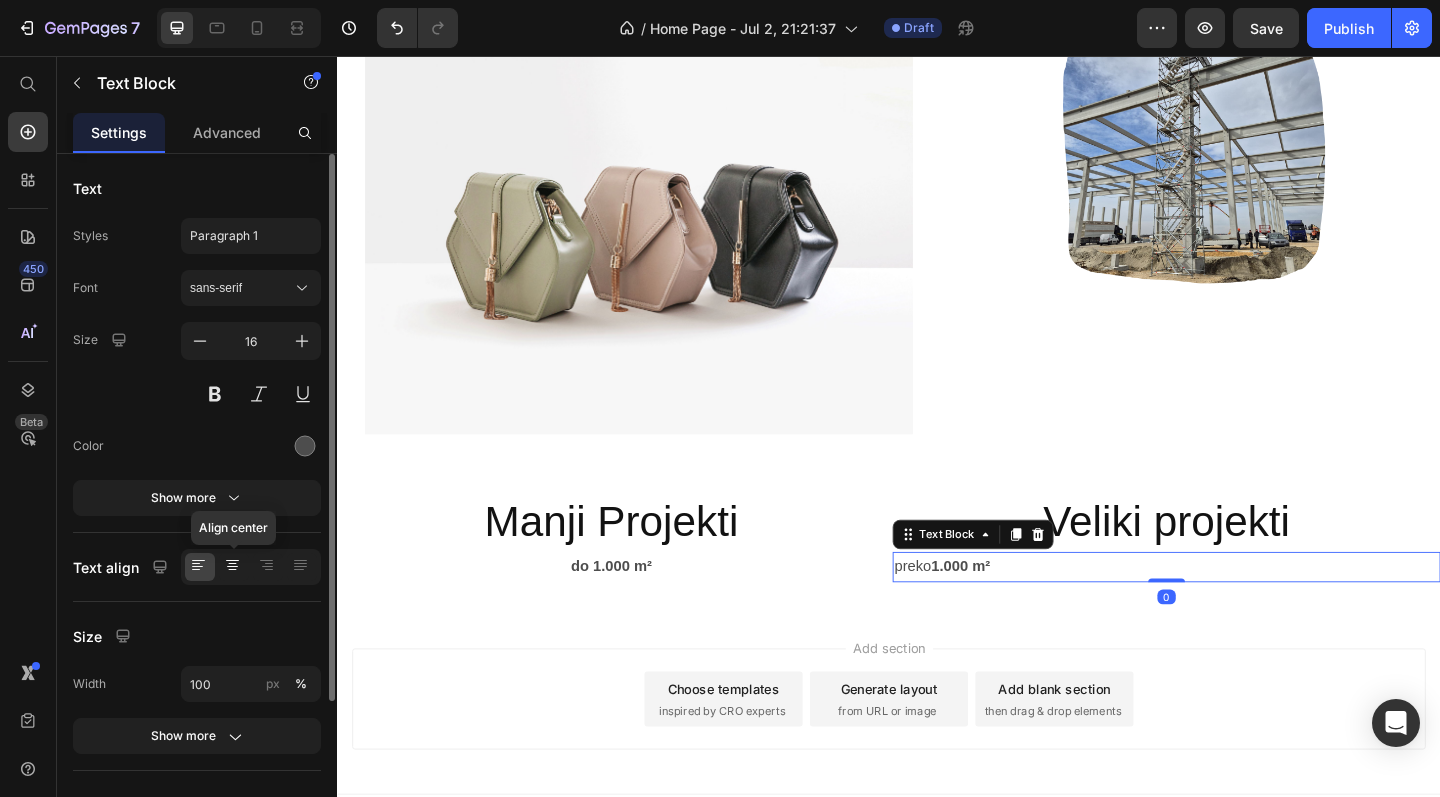 click 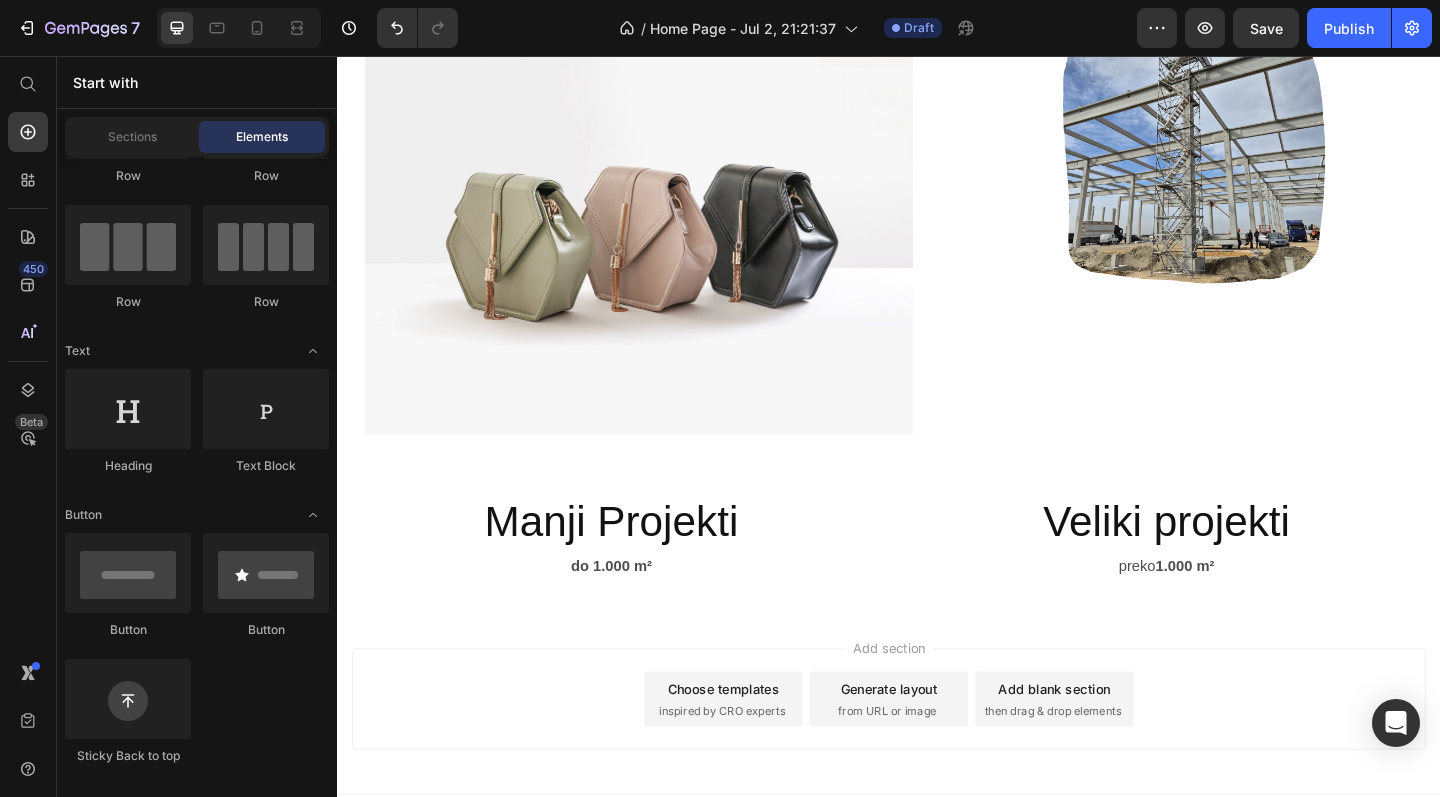 click on "Add section Choose templates inspired by CRO experts Generate layout from URL or image Add blank section then drag & drop elements" at bounding box center [937, 760] 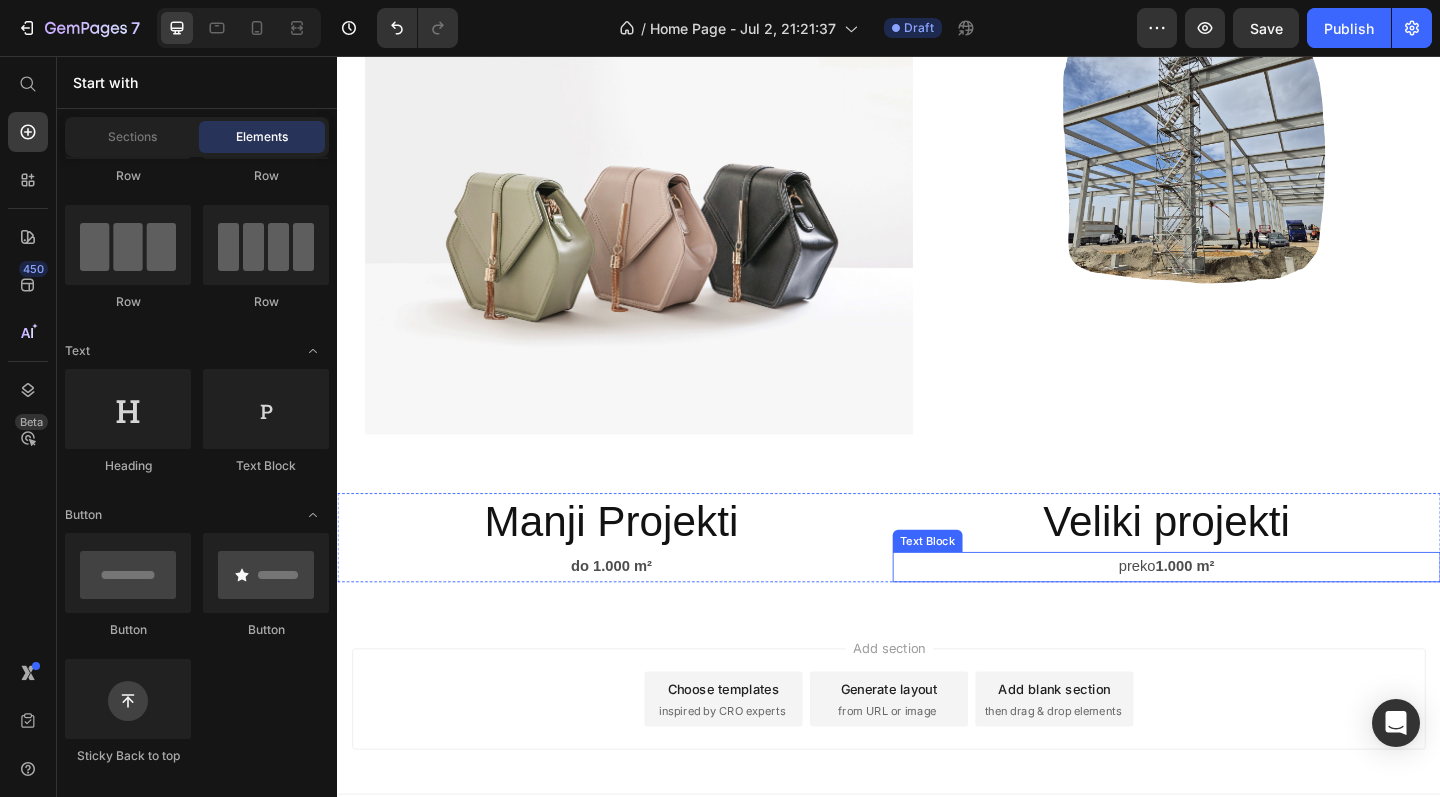 click on "1.000 m²" at bounding box center [1259, 611] 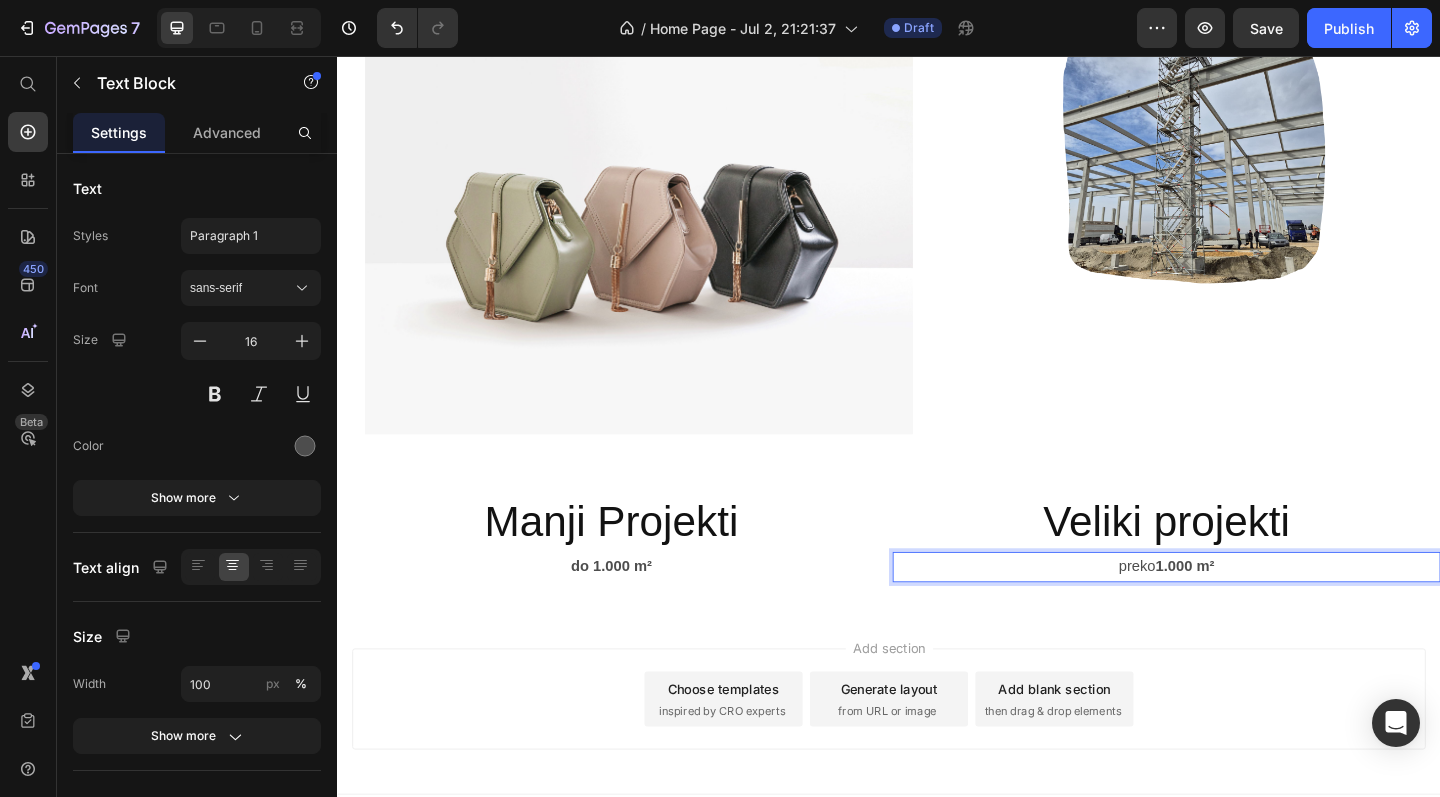 click on "preko 1.000 m²" at bounding box center (1239, 612) 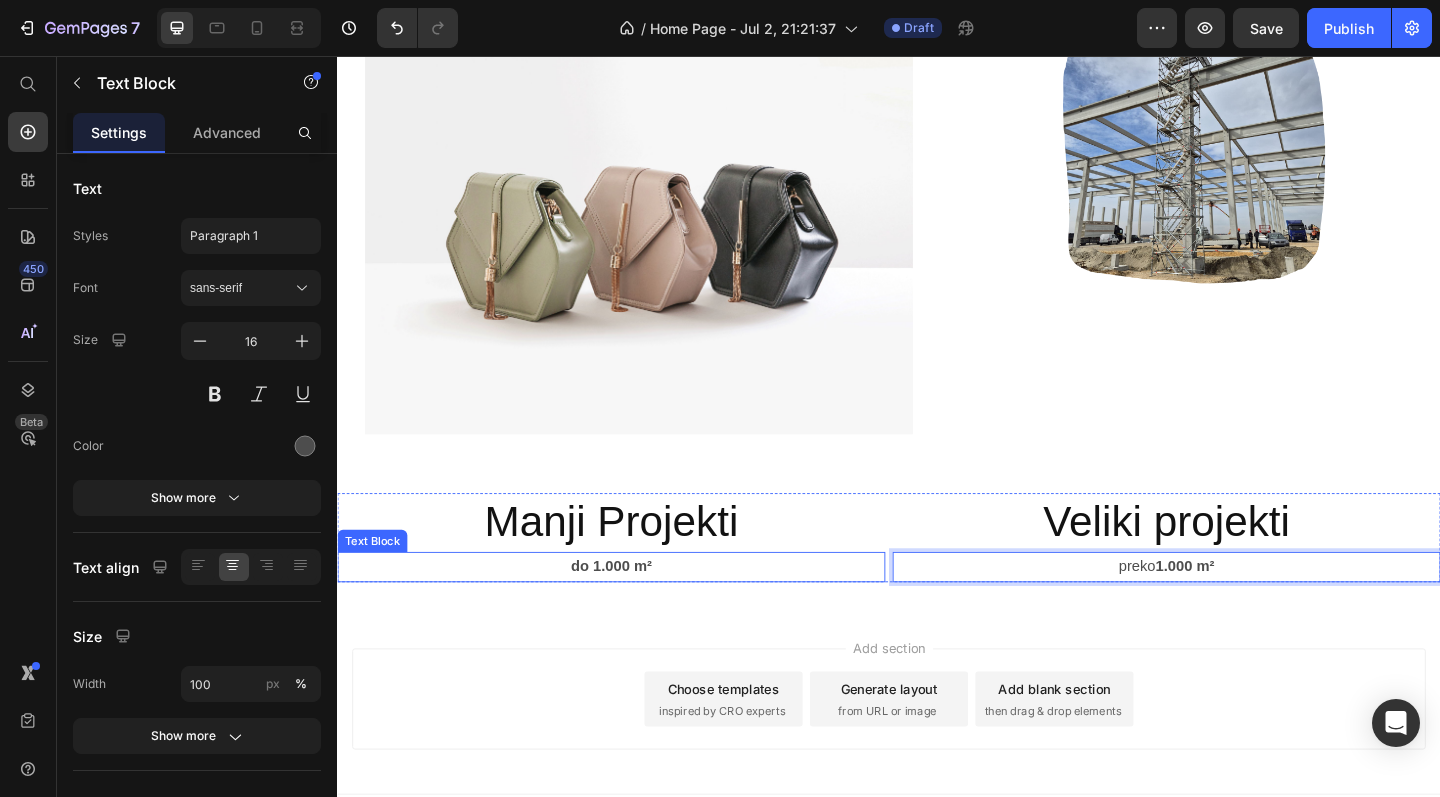 click on "do 1.000 m²" at bounding box center (635, 611) 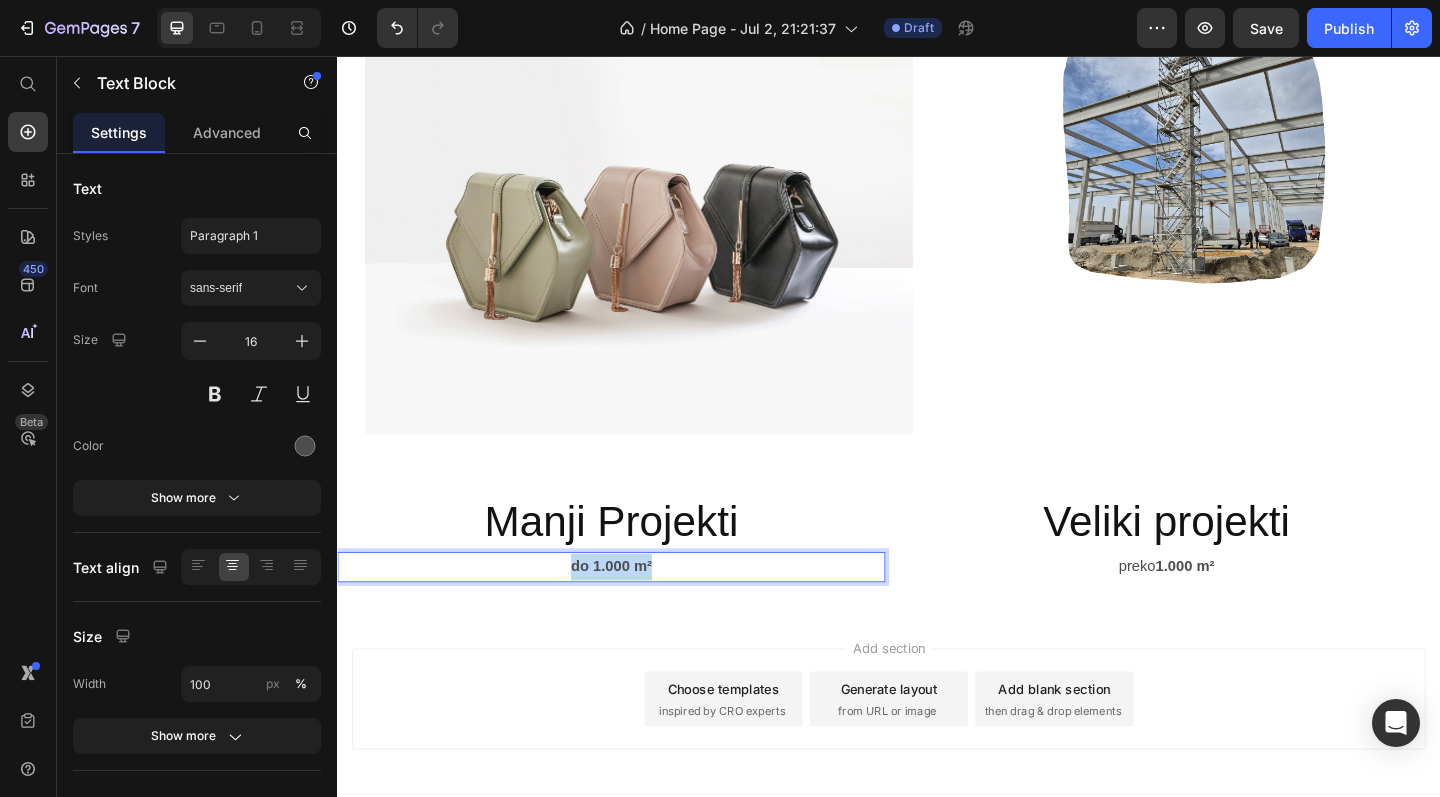 click on "do 1.000 m²" at bounding box center [635, 611] 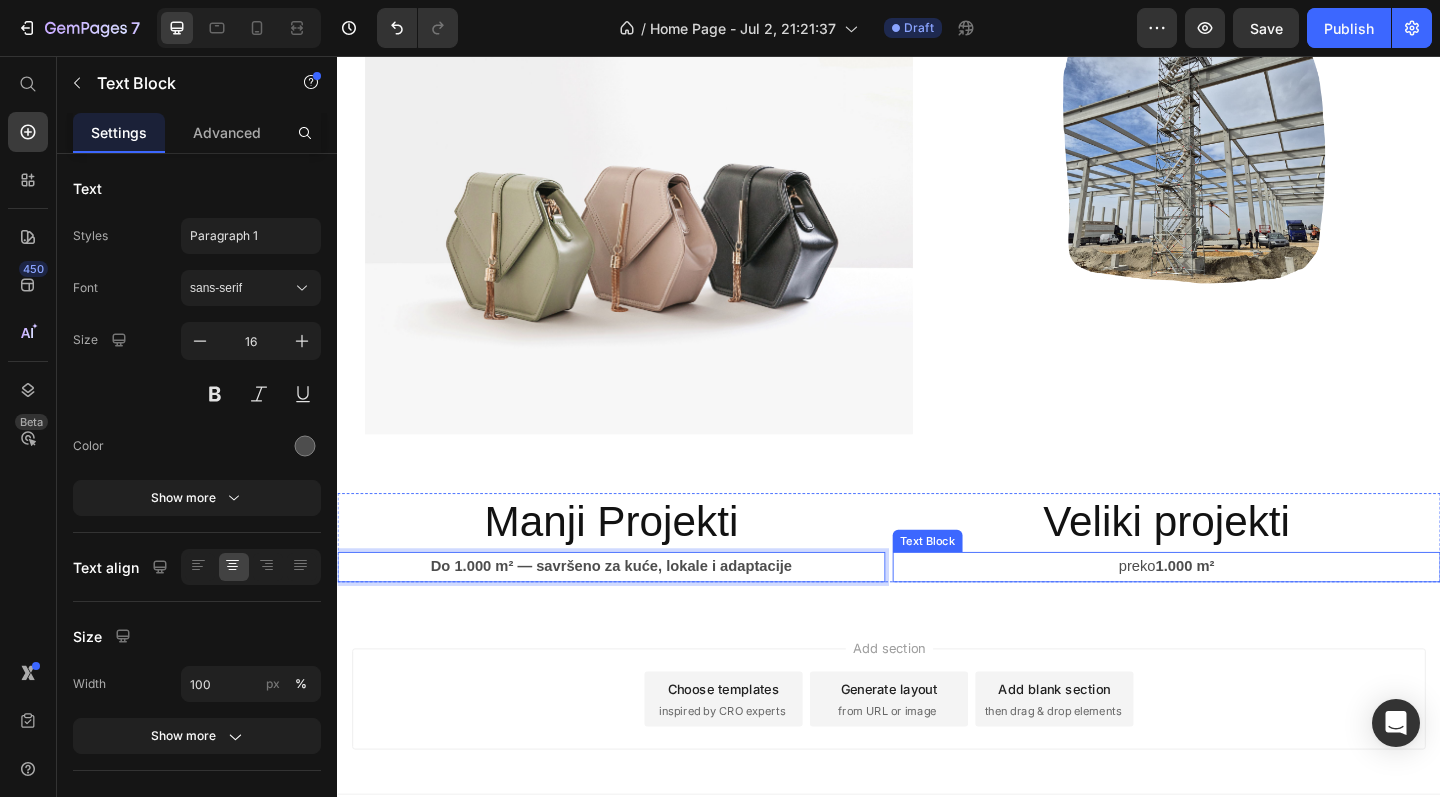 click on "preko 1.000 m²" at bounding box center [1239, 612] 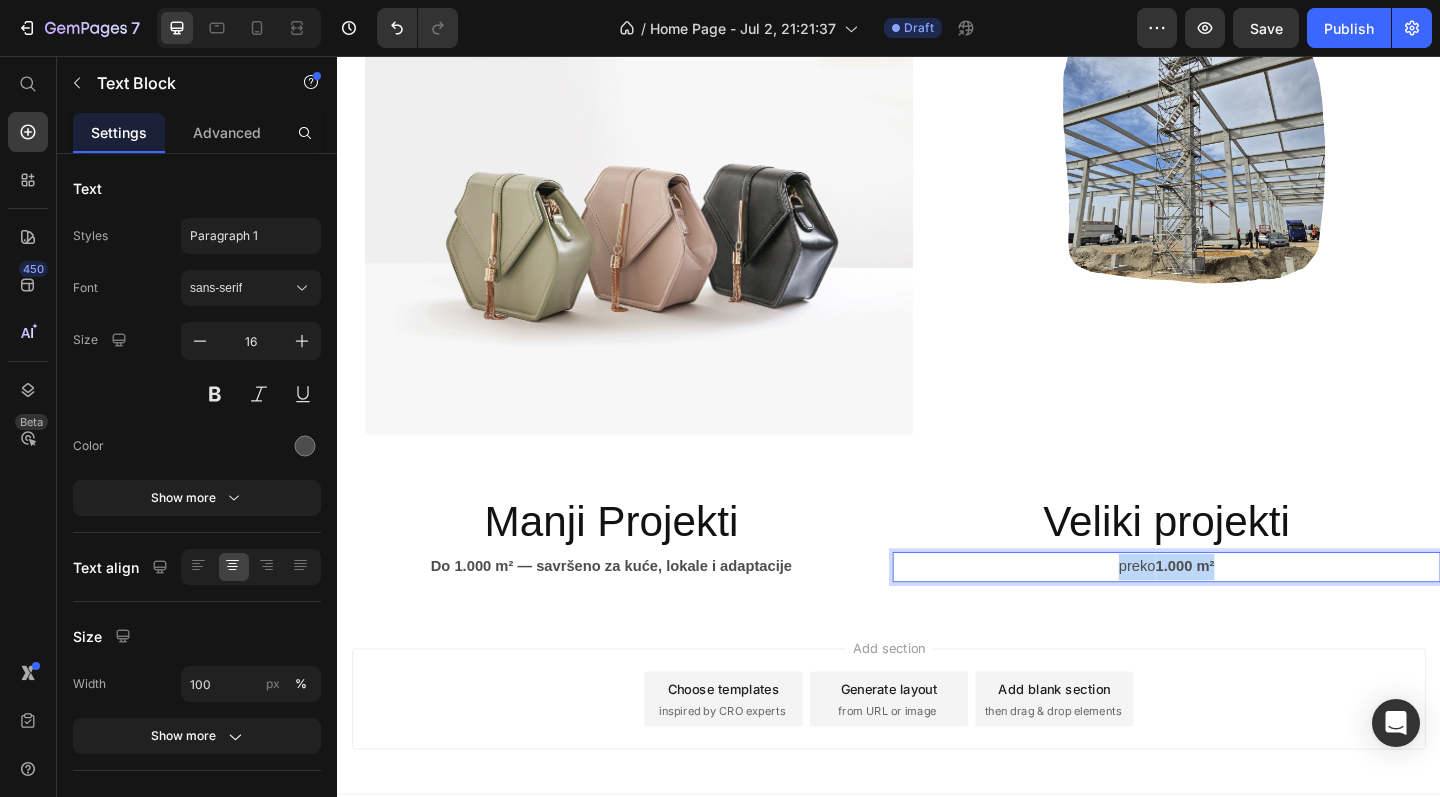 click on "preko 1.000 m²" at bounding box center [1239, 612] 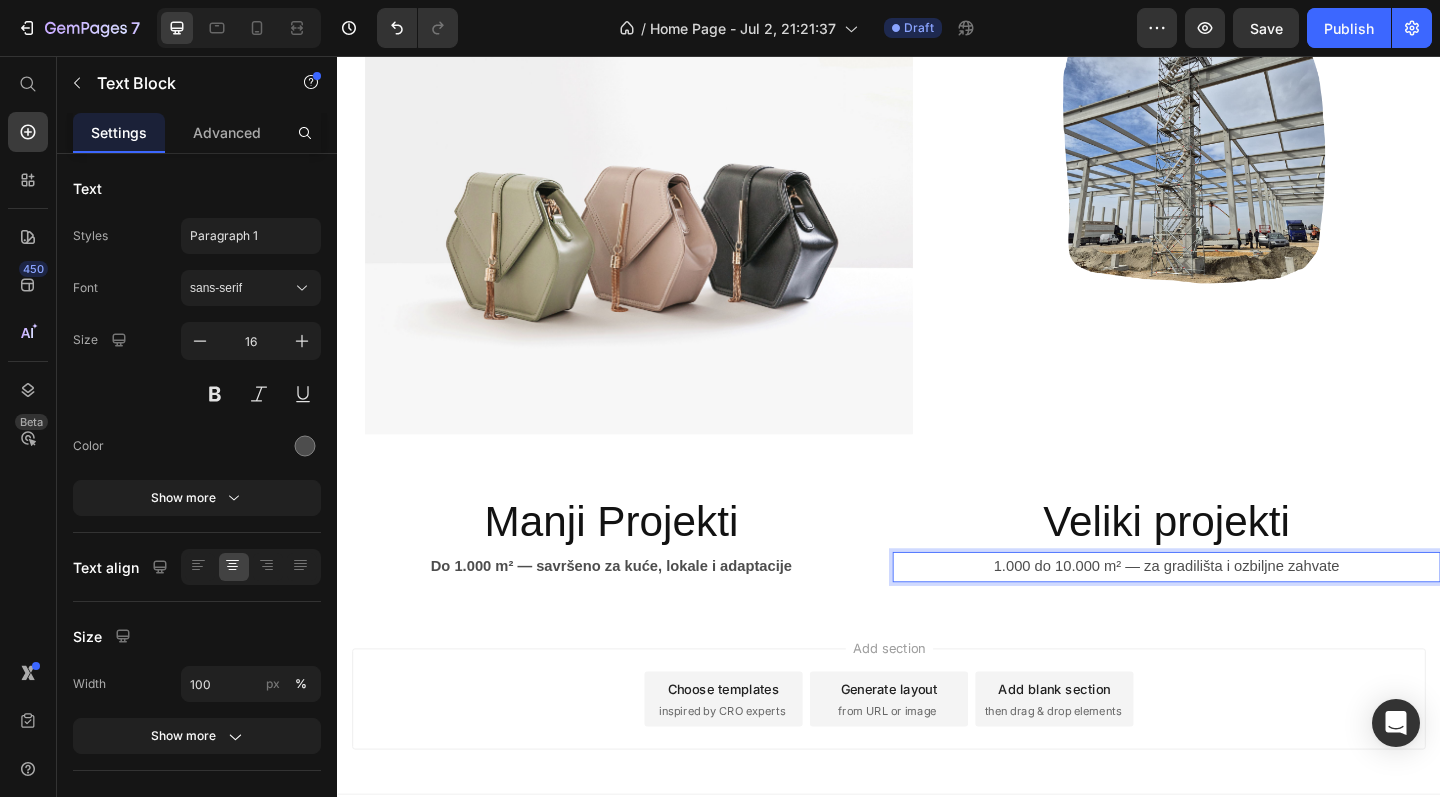 click on "1.000 do 10.000 m² — za gradilišta i ozbiljne zahvate" at bounding box center [1239, 612] 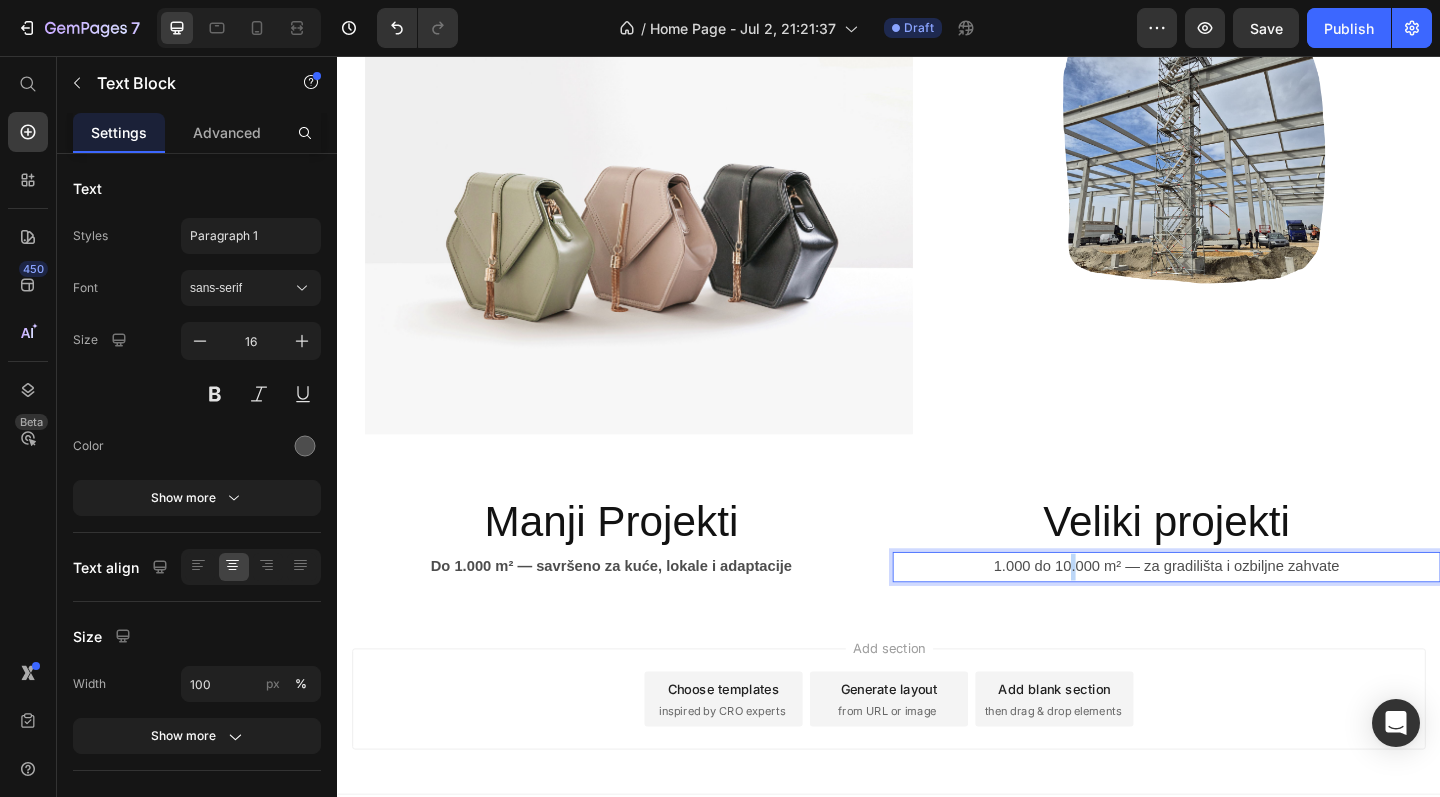 click on "1.000 do 10.000 m² — za gradilišta i ozbiljne zahvate" at bounding box center (1239, 612) 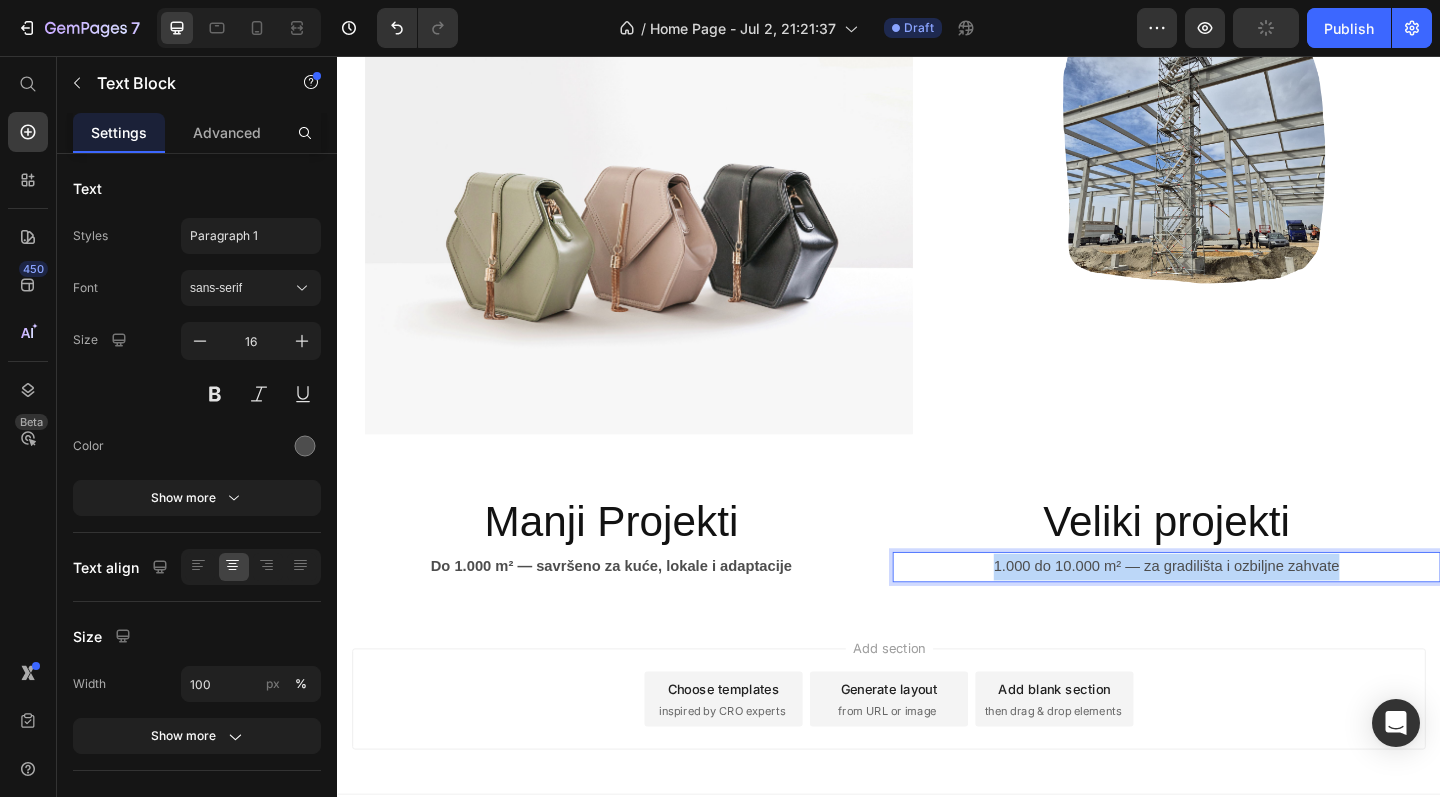 click on "1.000 do 10.000 m² — za gradilišta i ozbiljne zahvate" at bounding box center [1239, 612] 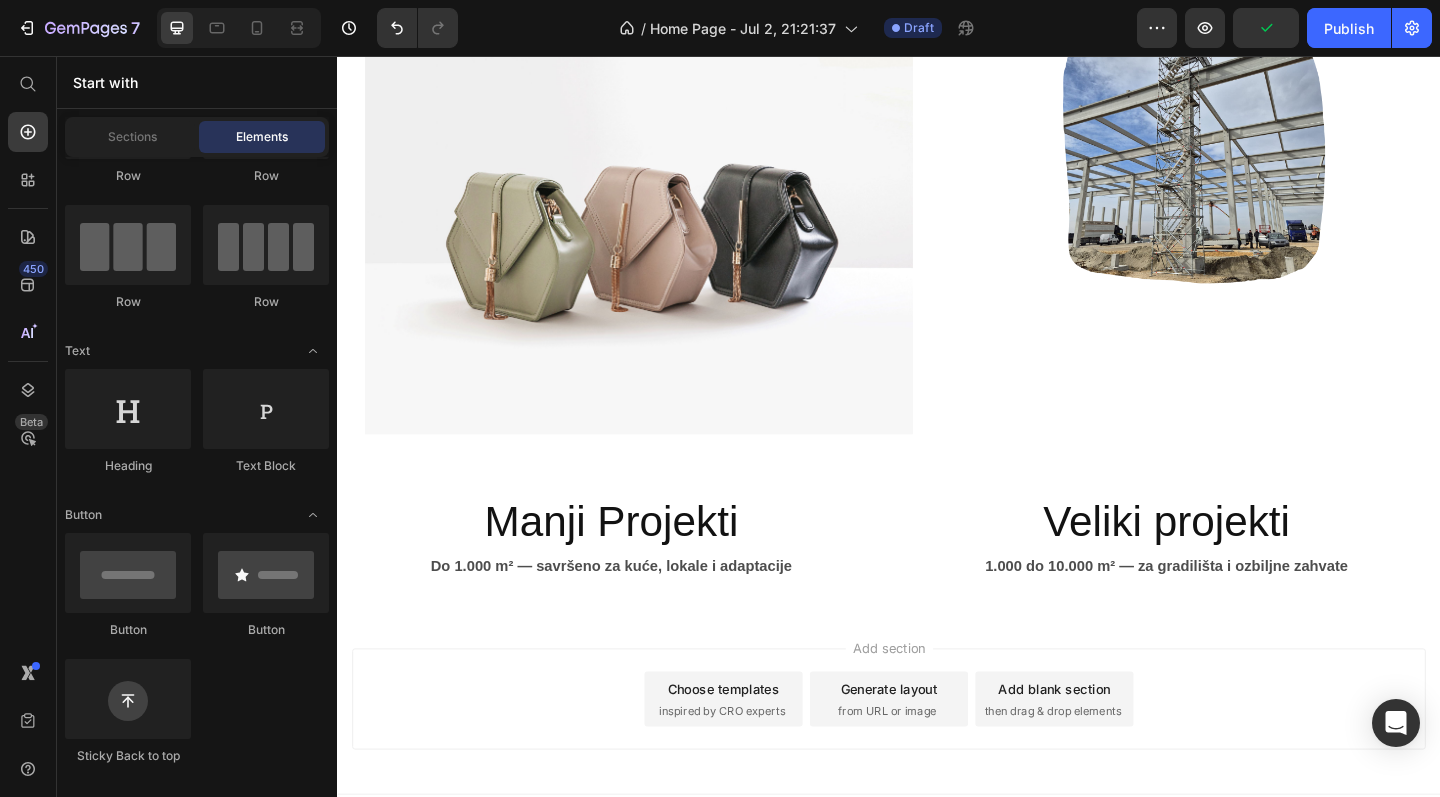 click on "Add section Choose templates inspired by CRO experts Generate layout from URL or image Add blank section then drag & drop elements" at bounding box center (937, 760) 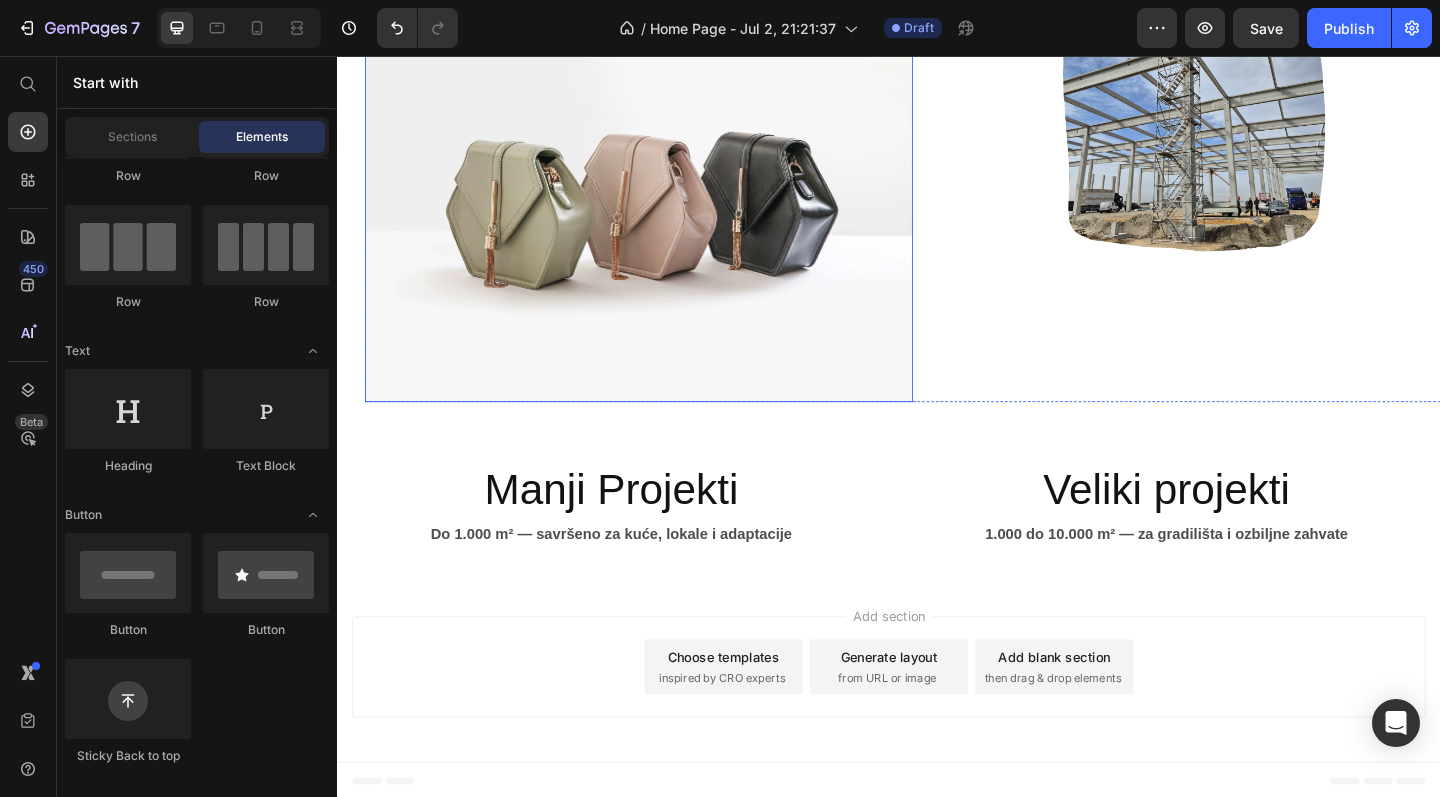 scroll, scrollTop: 1484, scrollLeft: 0, axis: vertical 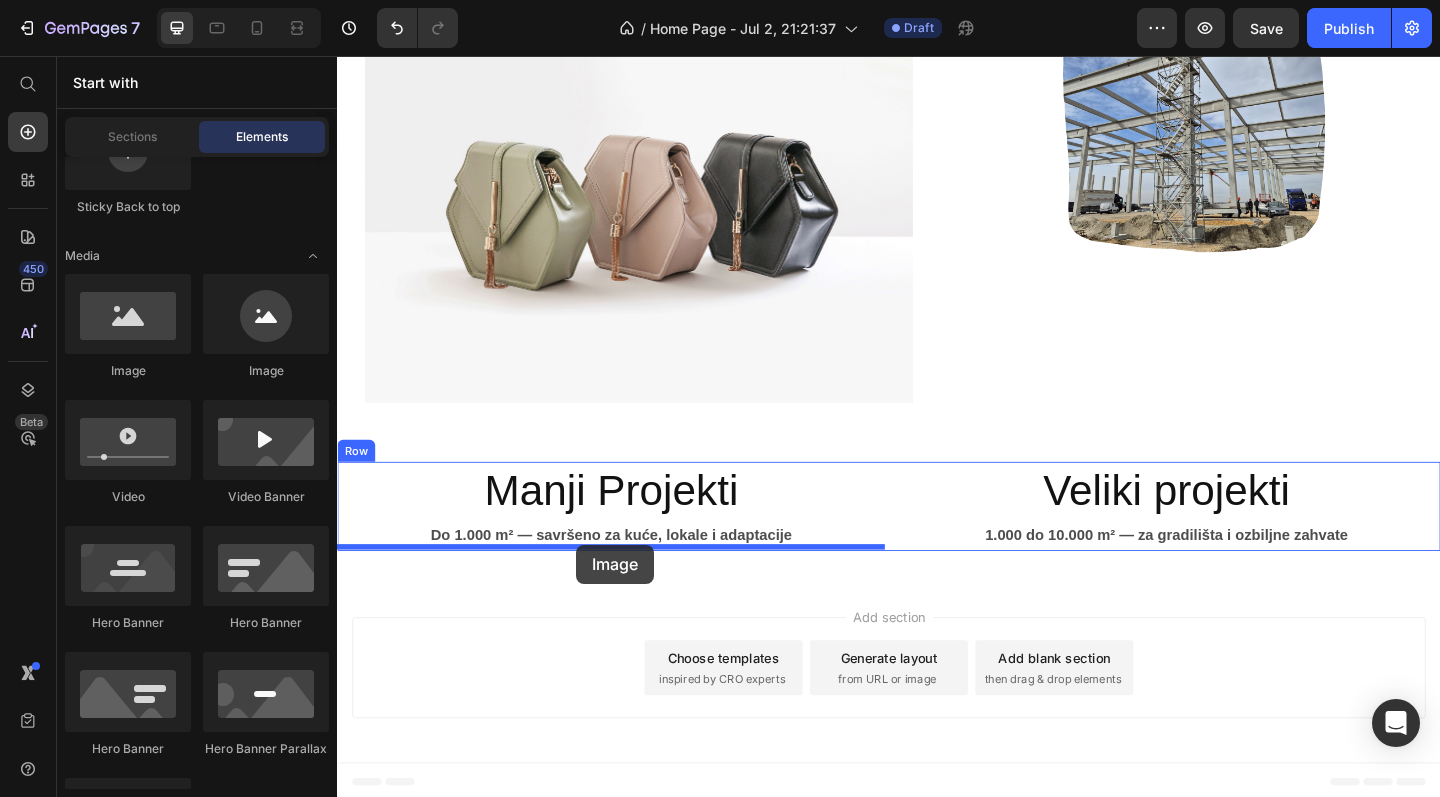 drag, startPoint x: 473, startPoint y: 364, endPoint x: 598, endPoint y: 588, distance: 256.51706 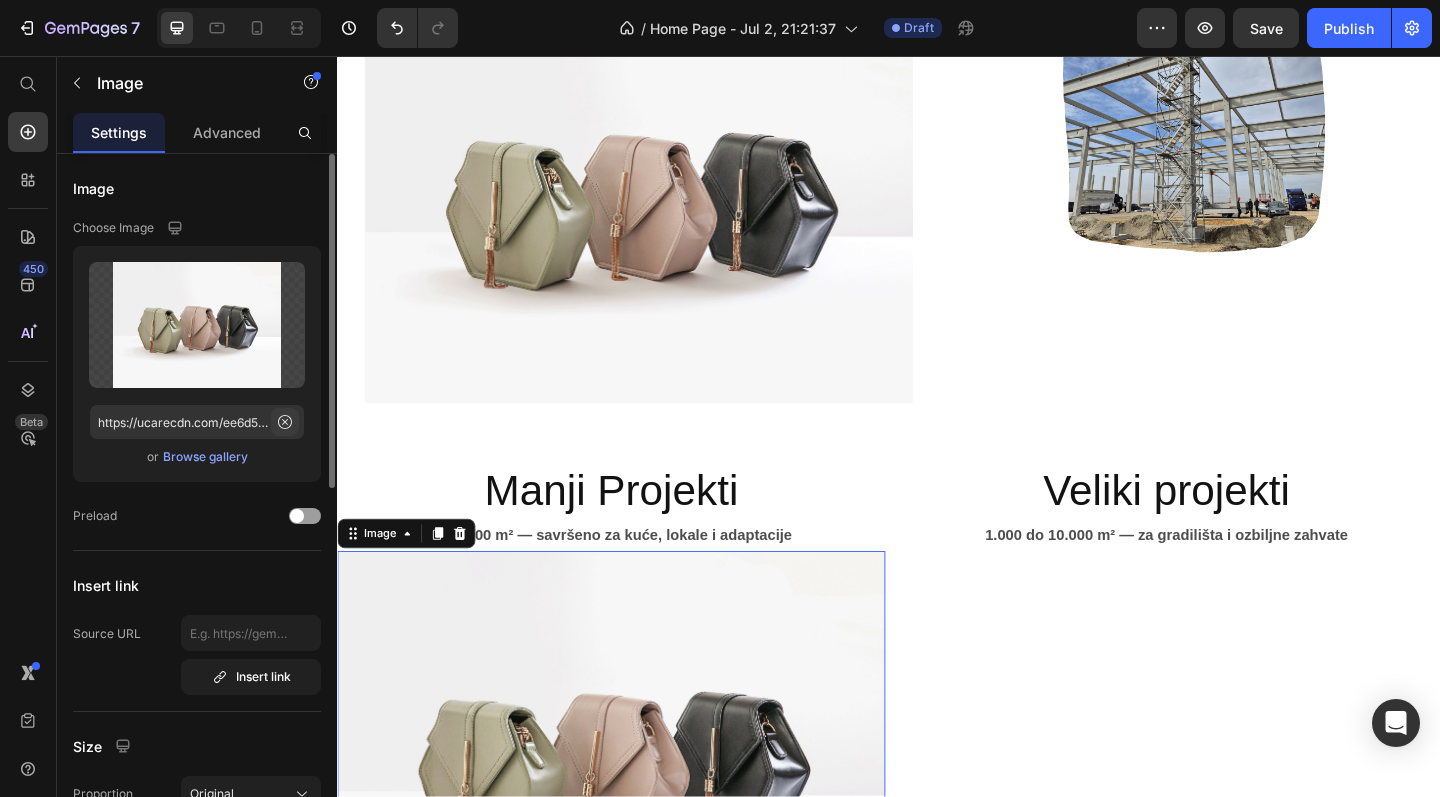 click 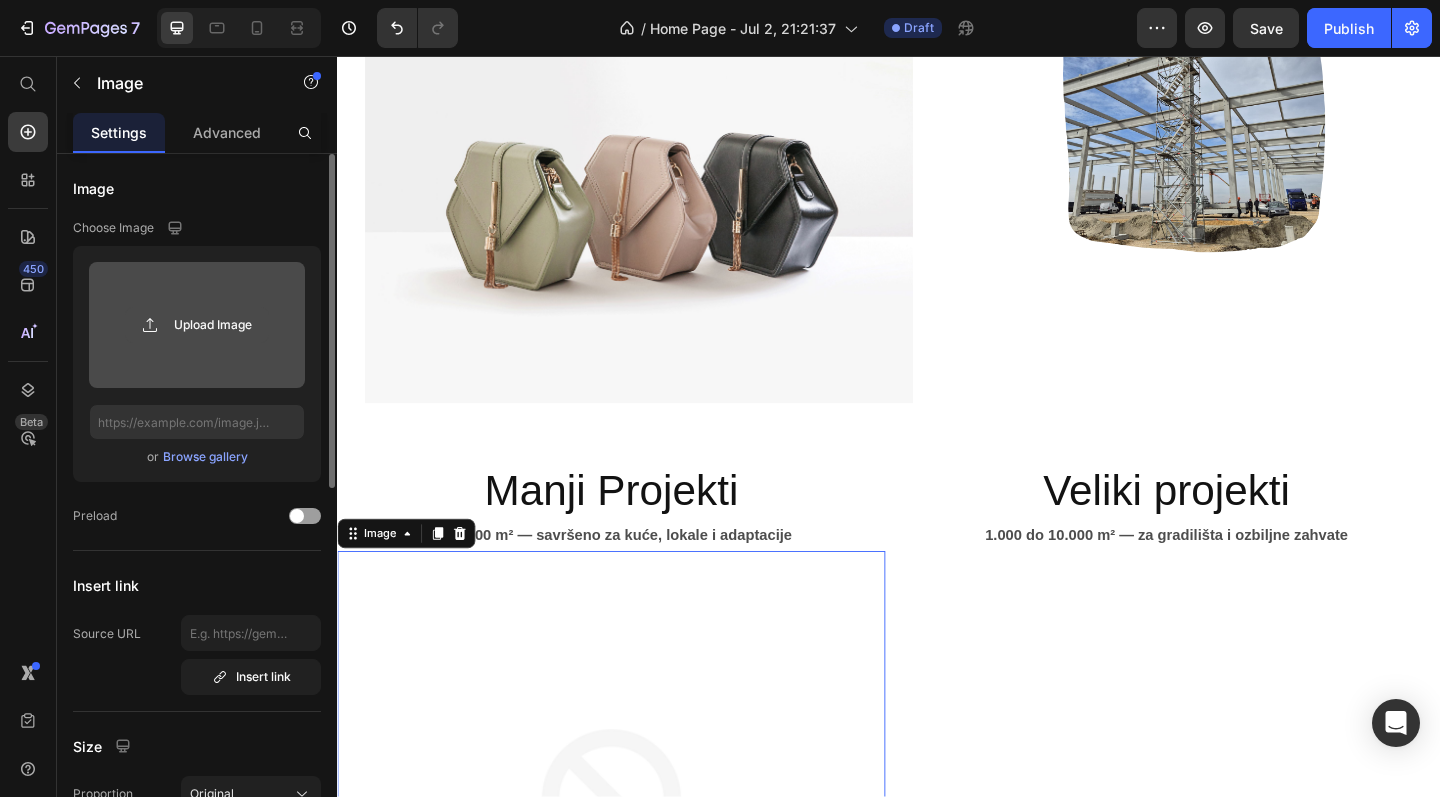 click 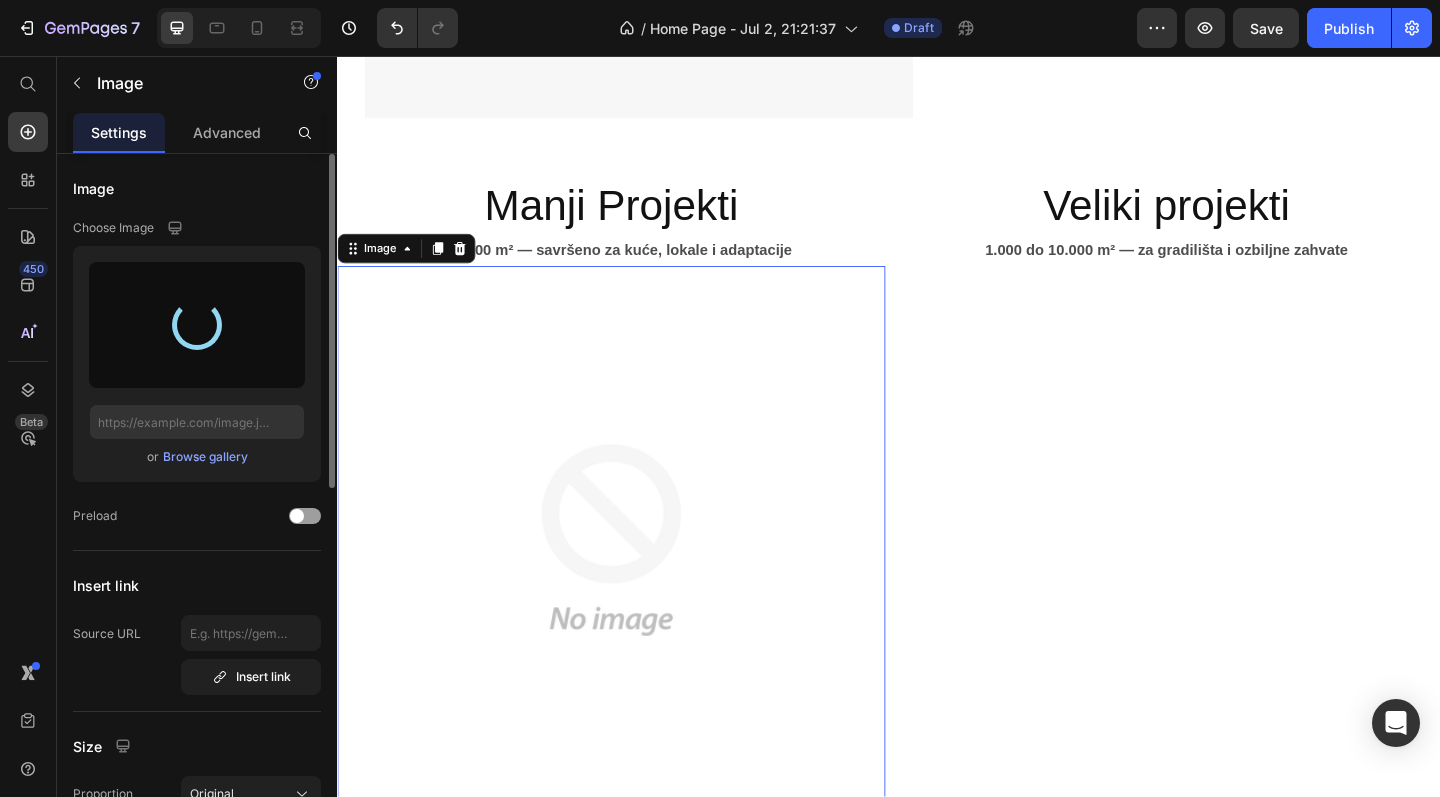 scroll, scrollTop: 1797, scrollLeft: 0, axis: vertical 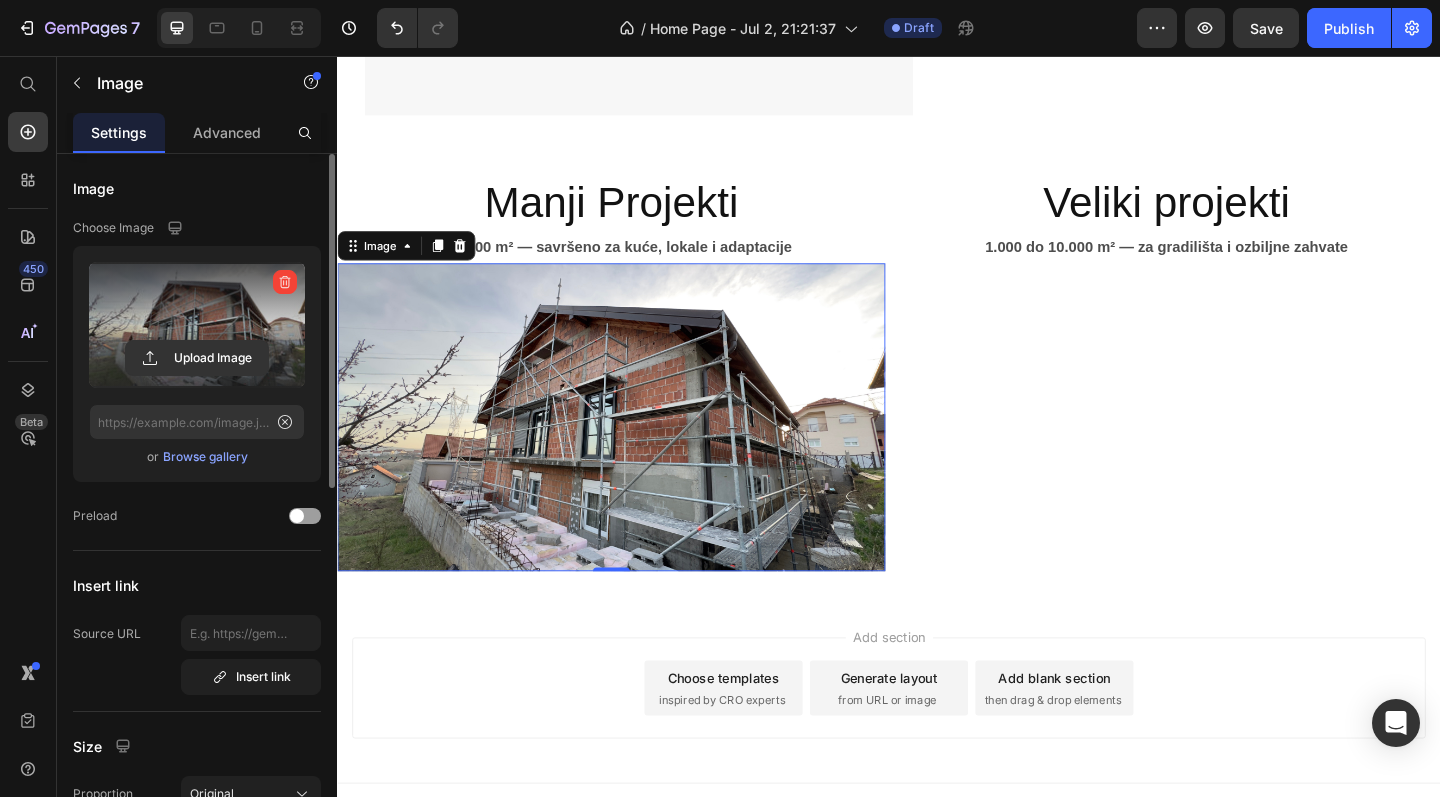 type on "https://cdn.shopify.com/s/files/1/0767/6352/9431/files/gempages_573553631110890403-2ee36f2f-4dcf-430e-9a85-cae5e57b475a.jpg" 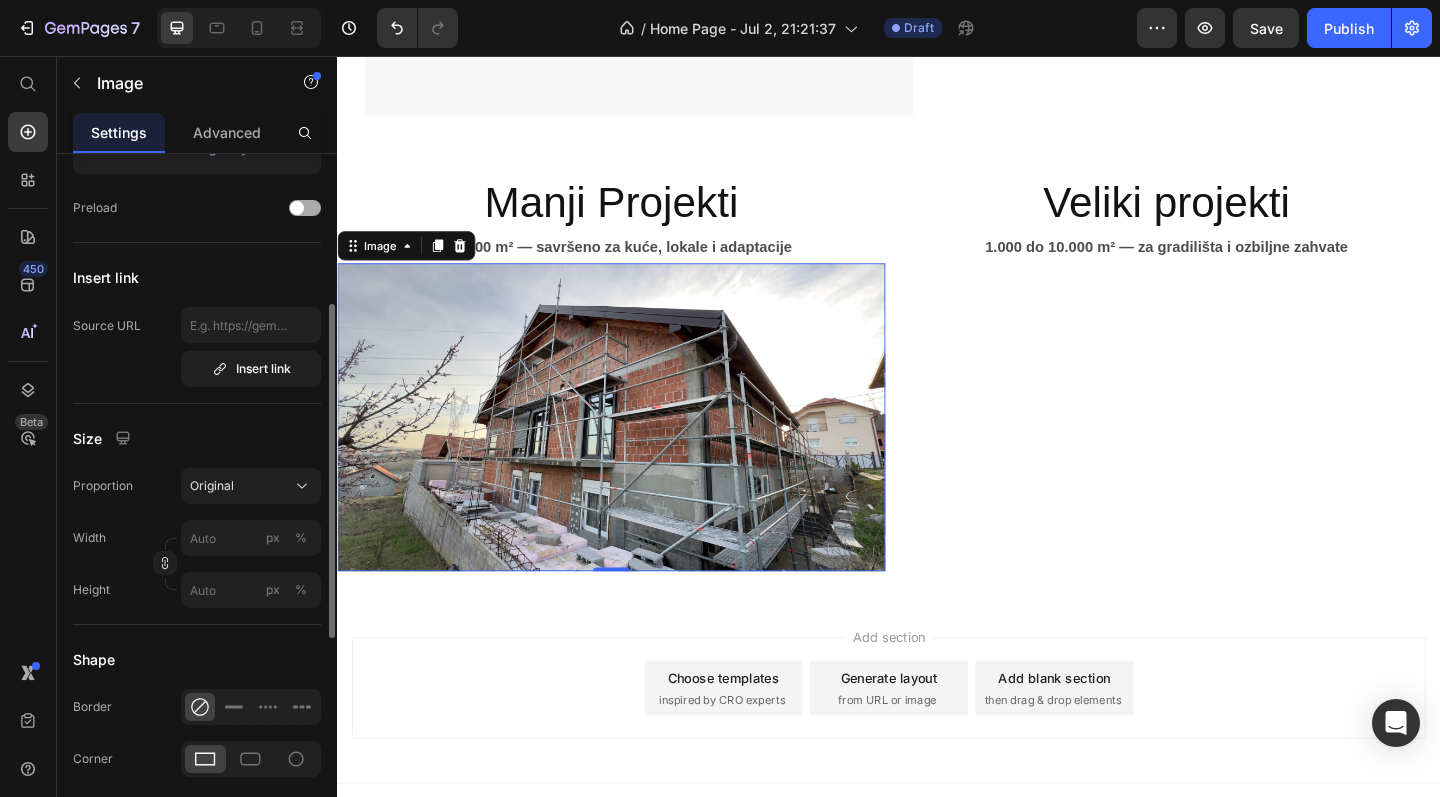 scroll, scrollTop: 315, scrollLeft: 0, axis: vertical 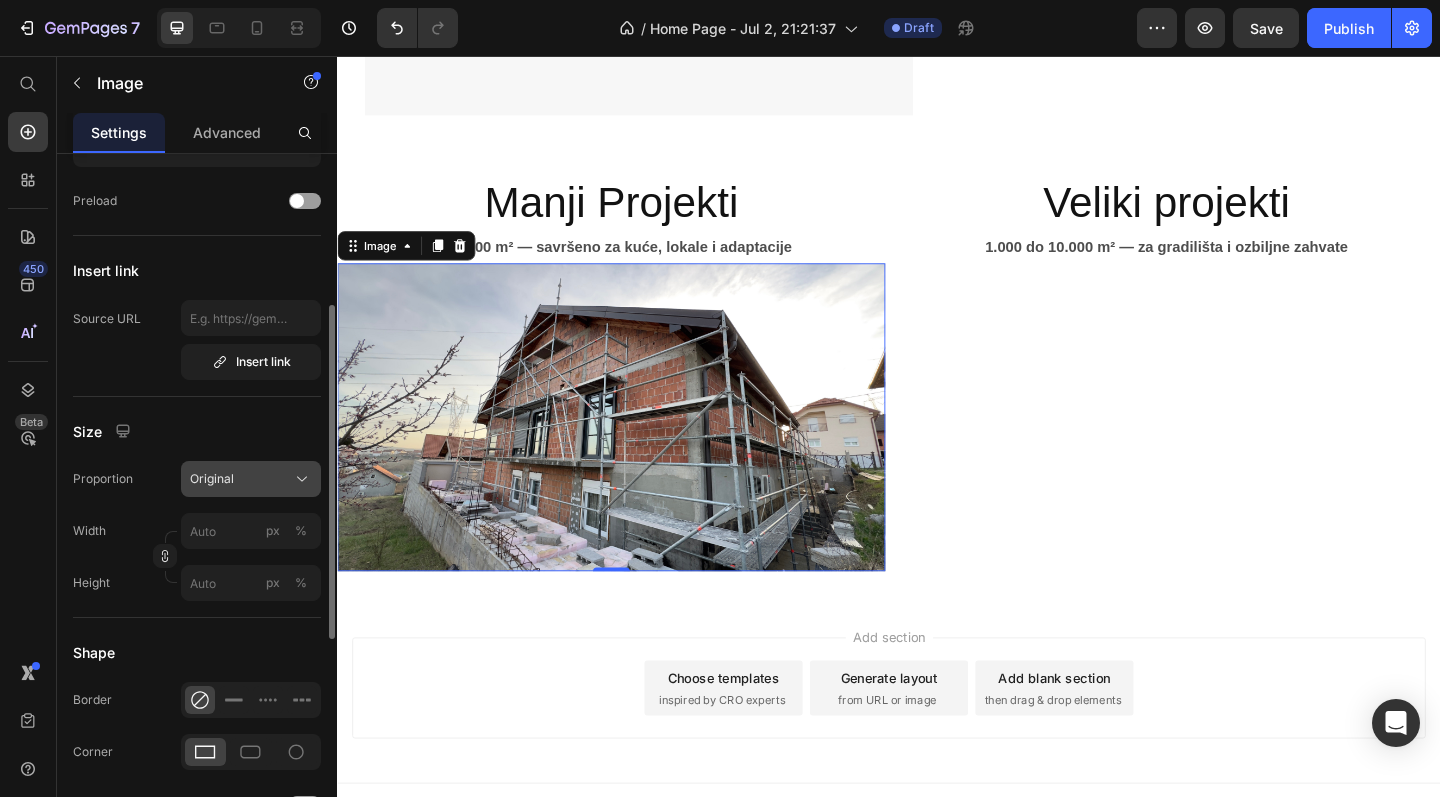 click on "Original" 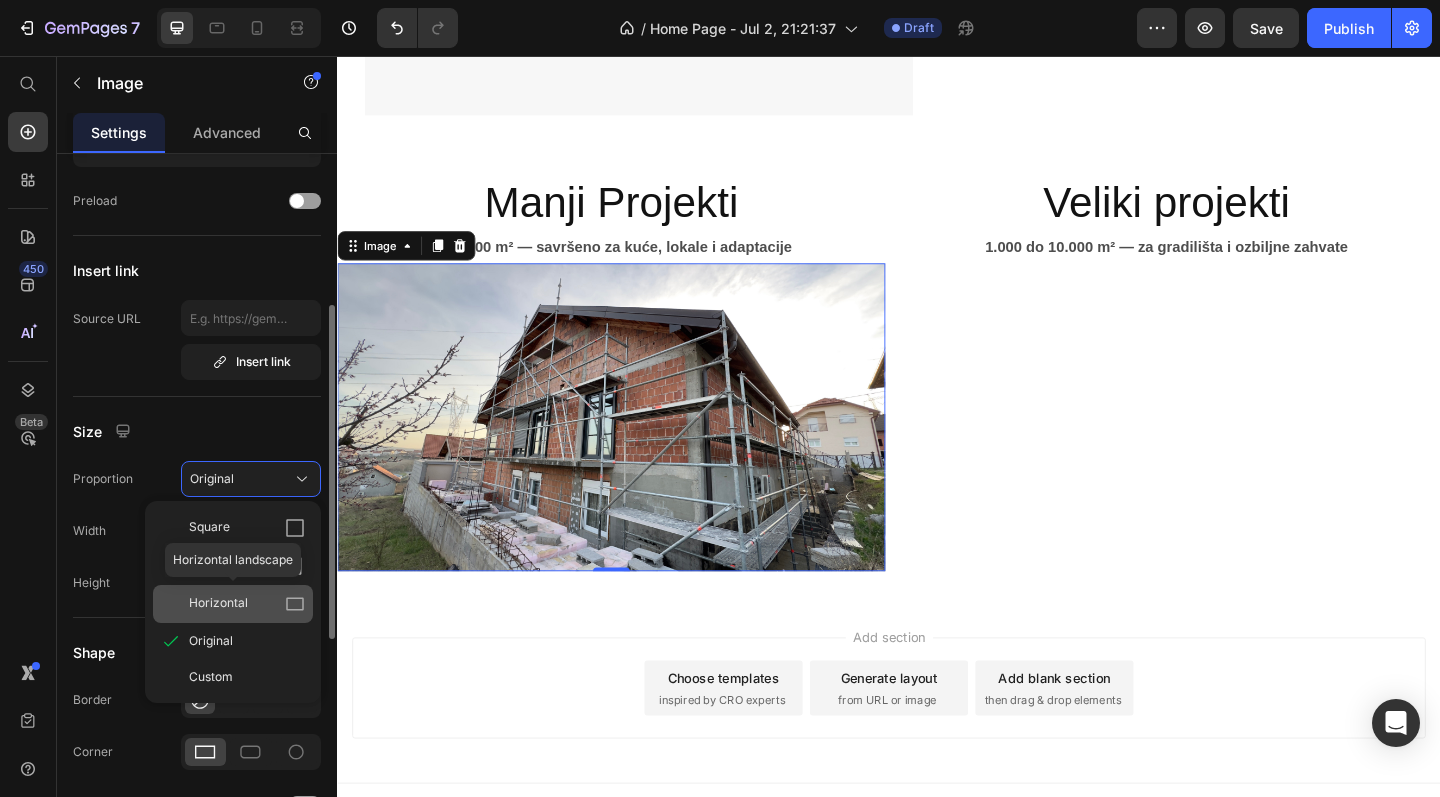 click on "Horizontal" at bounding box center [218, 604] 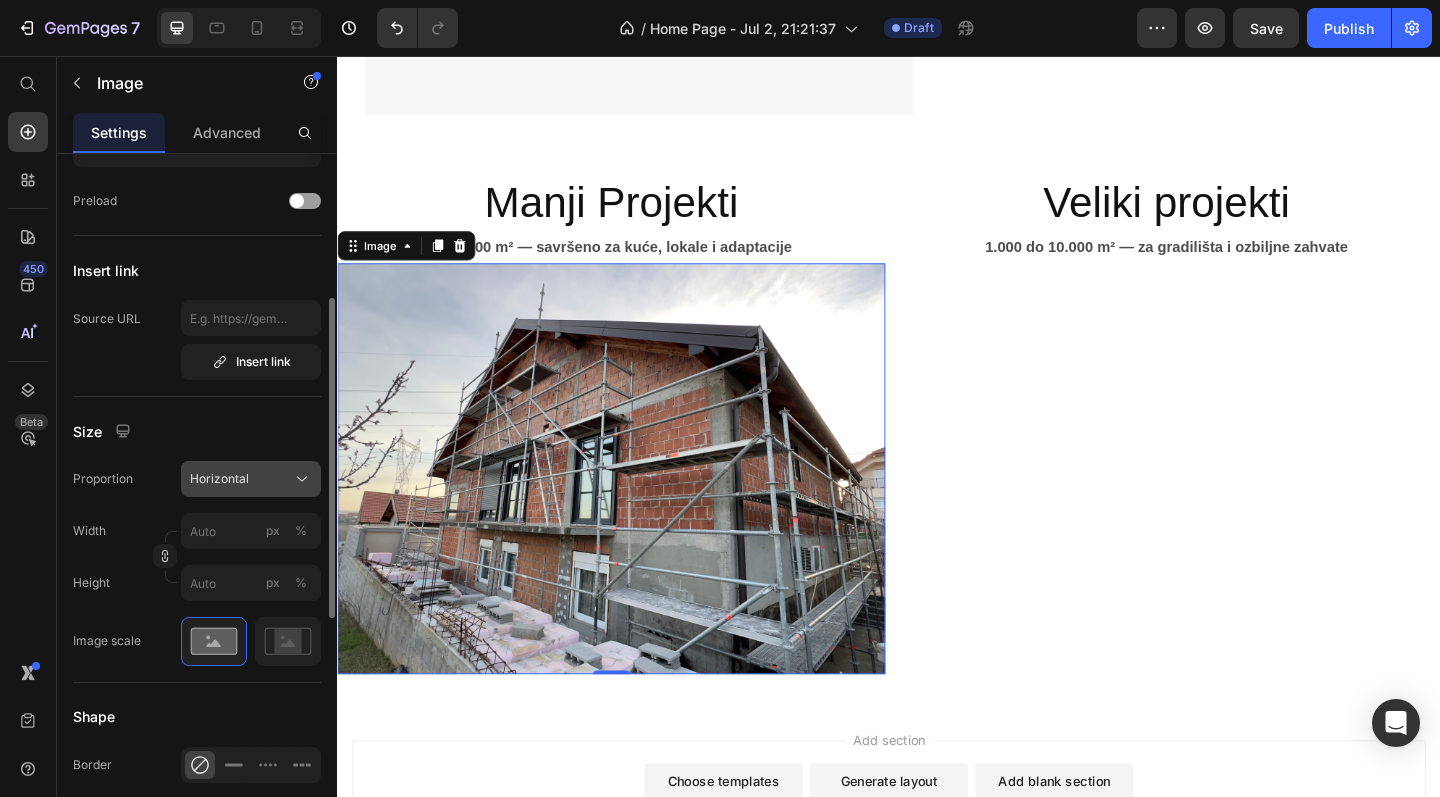 click on "Horizontal" at bounding box center [251, 479] 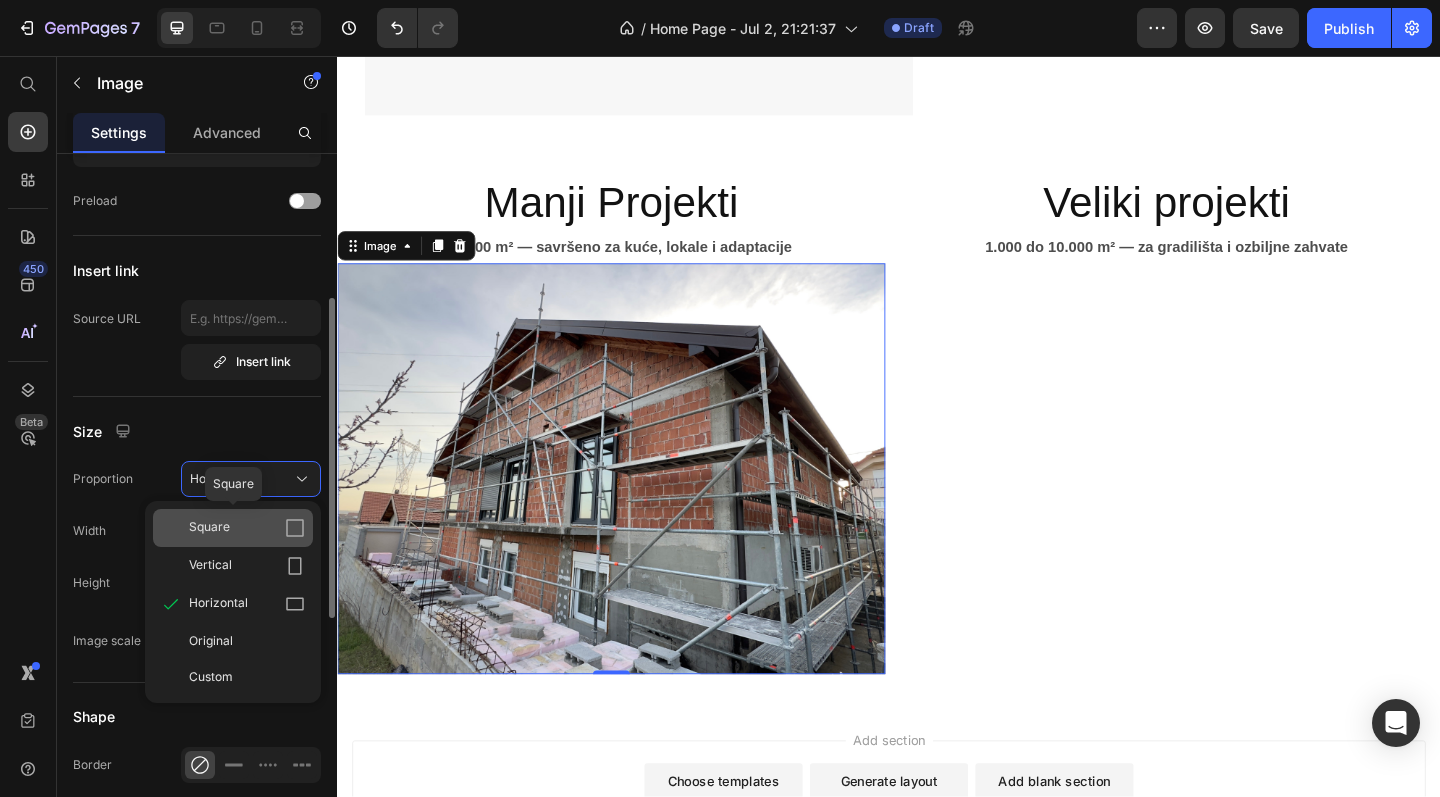 click on "Square" at bounding box center (247, 528) 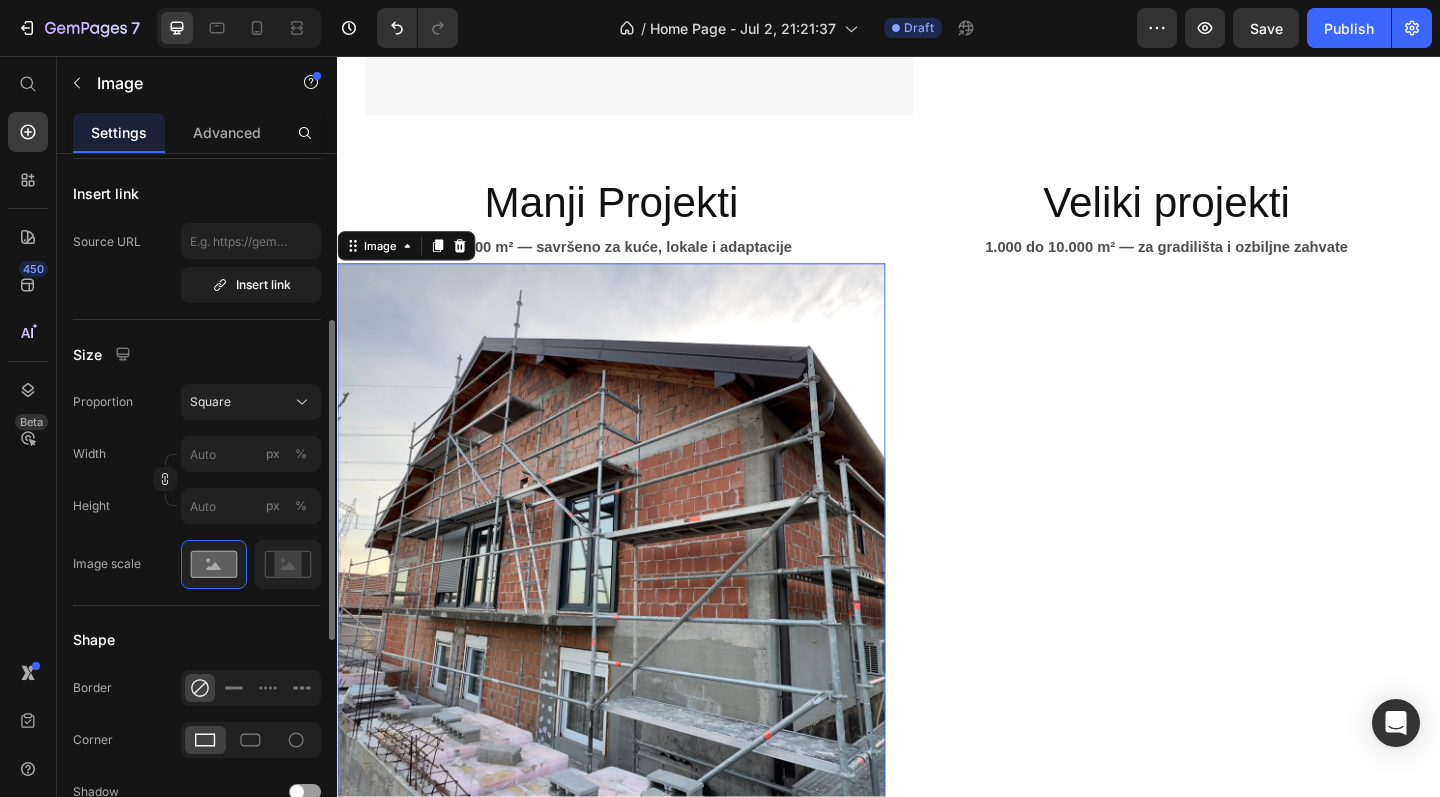 scroll, scrollTop: 419, scrollLeft: 0, axis: vertical 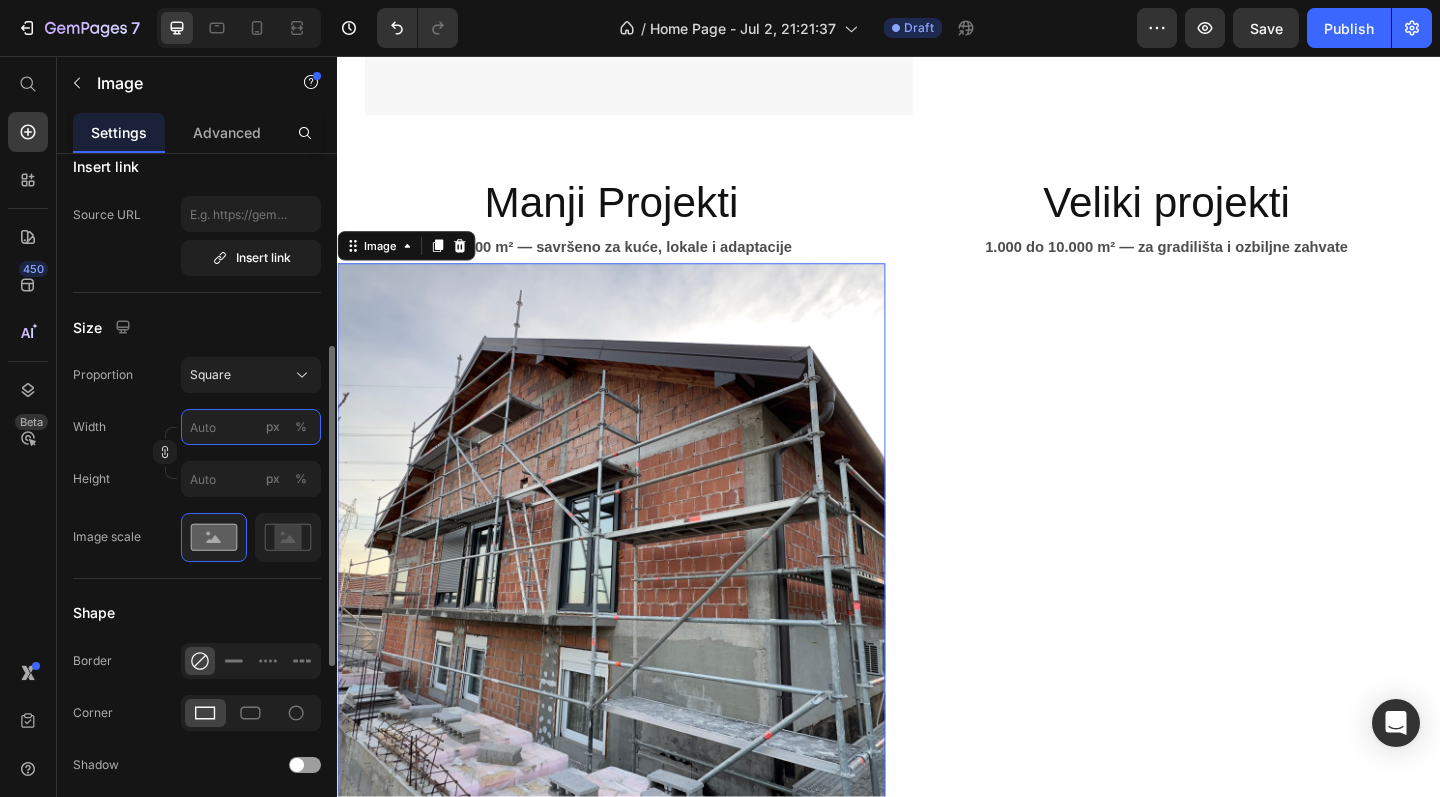 click on "px %" at bounding box center [251, 427] 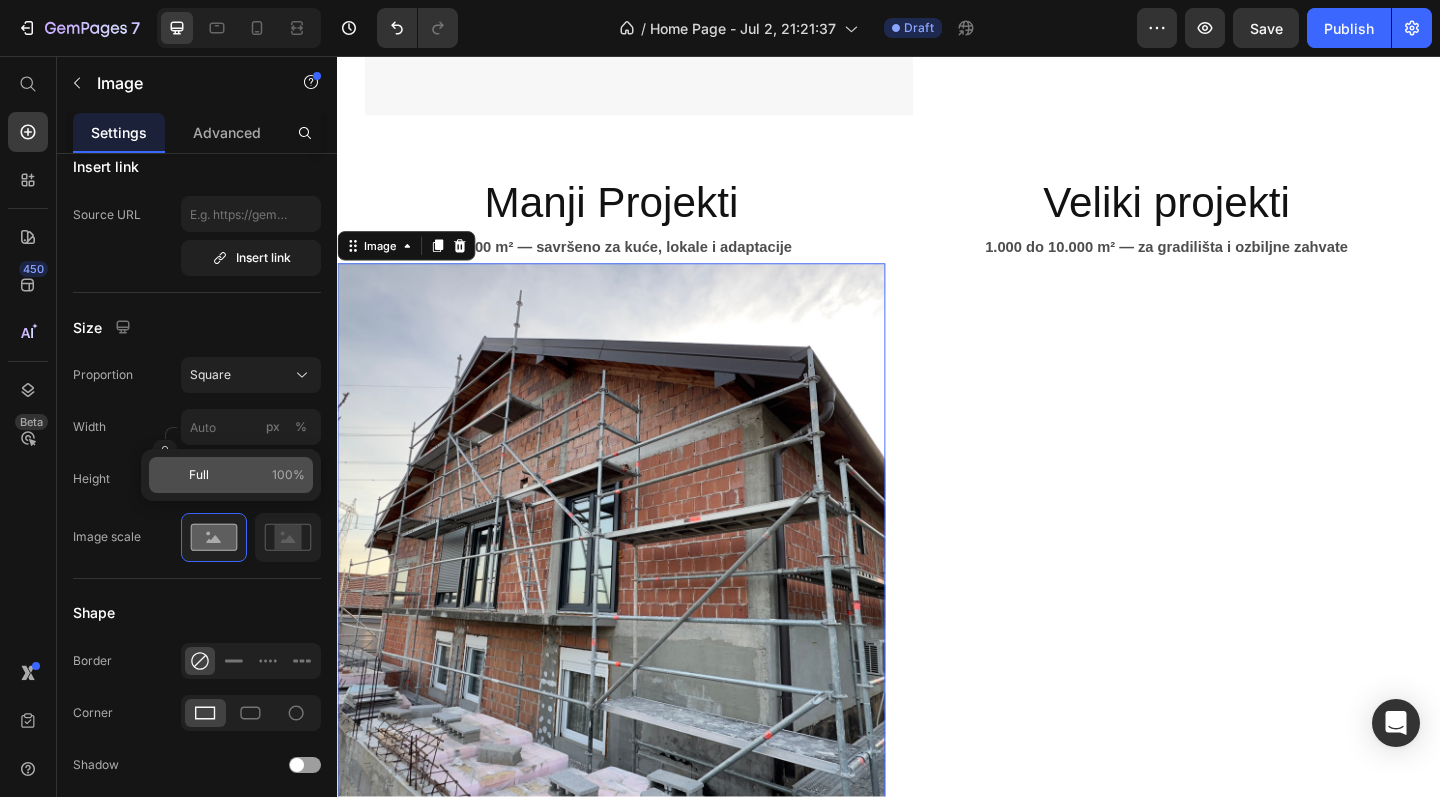 click on "Full 100%" at bounding box center [247, 475] 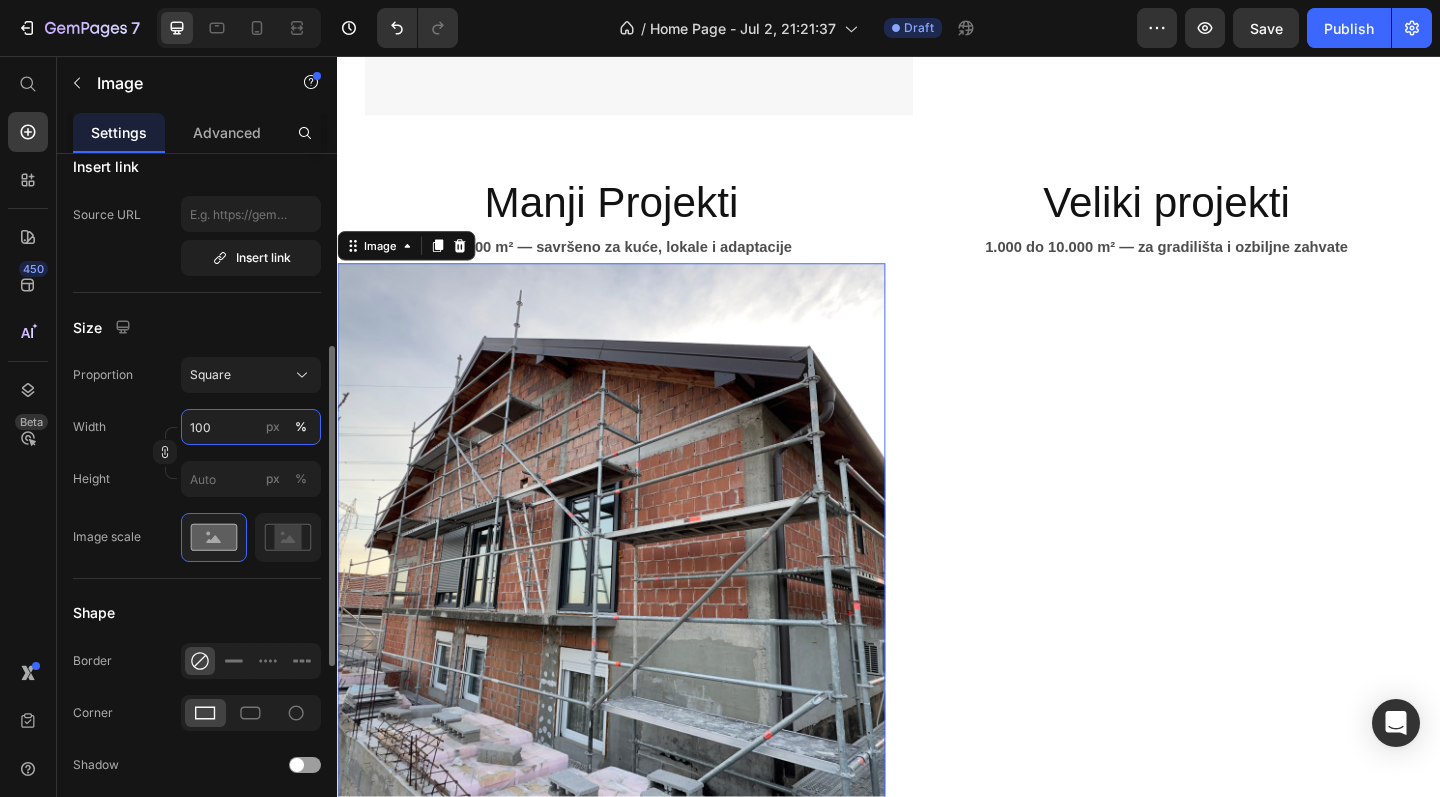 click on "100" at bounding box center (251, 427) 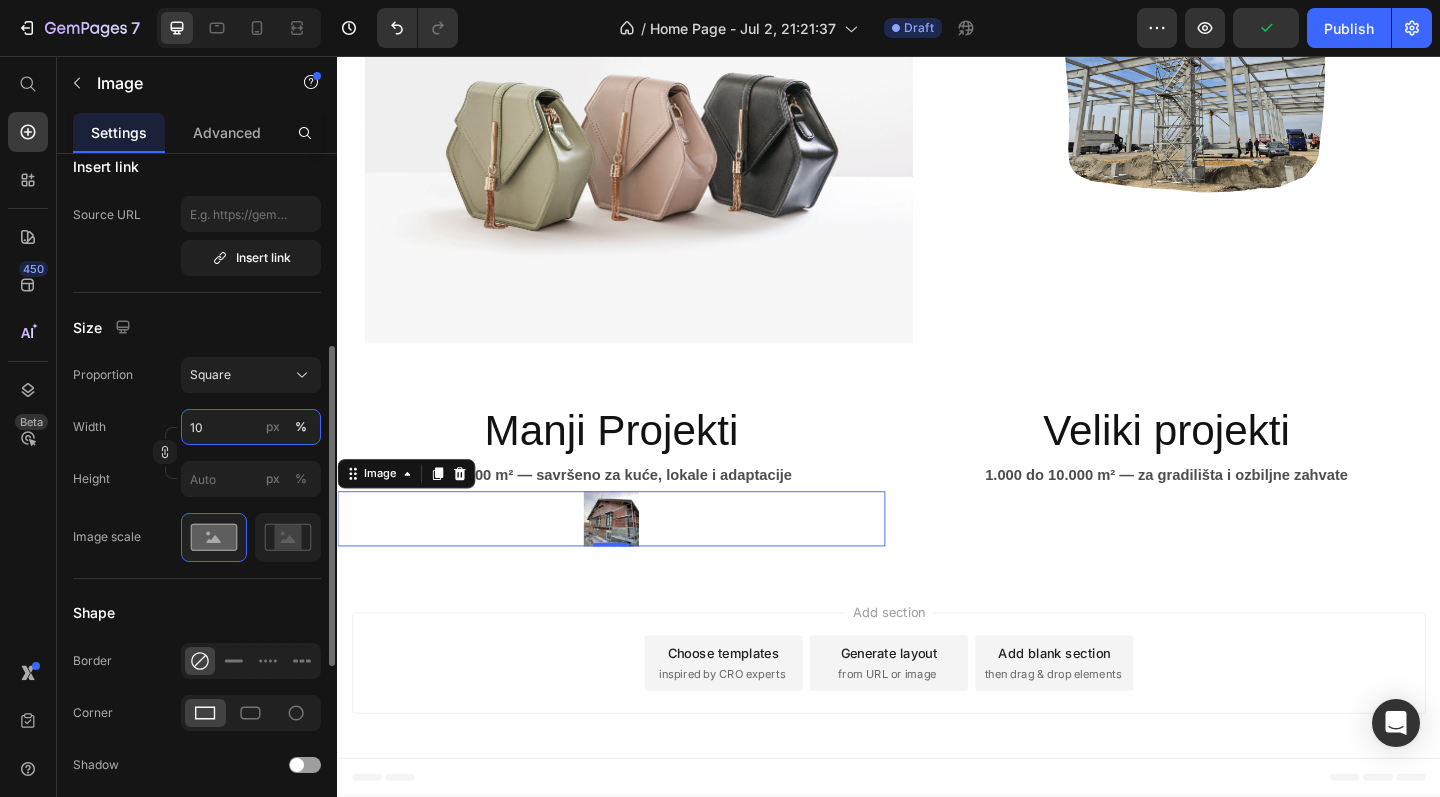 type on "1" 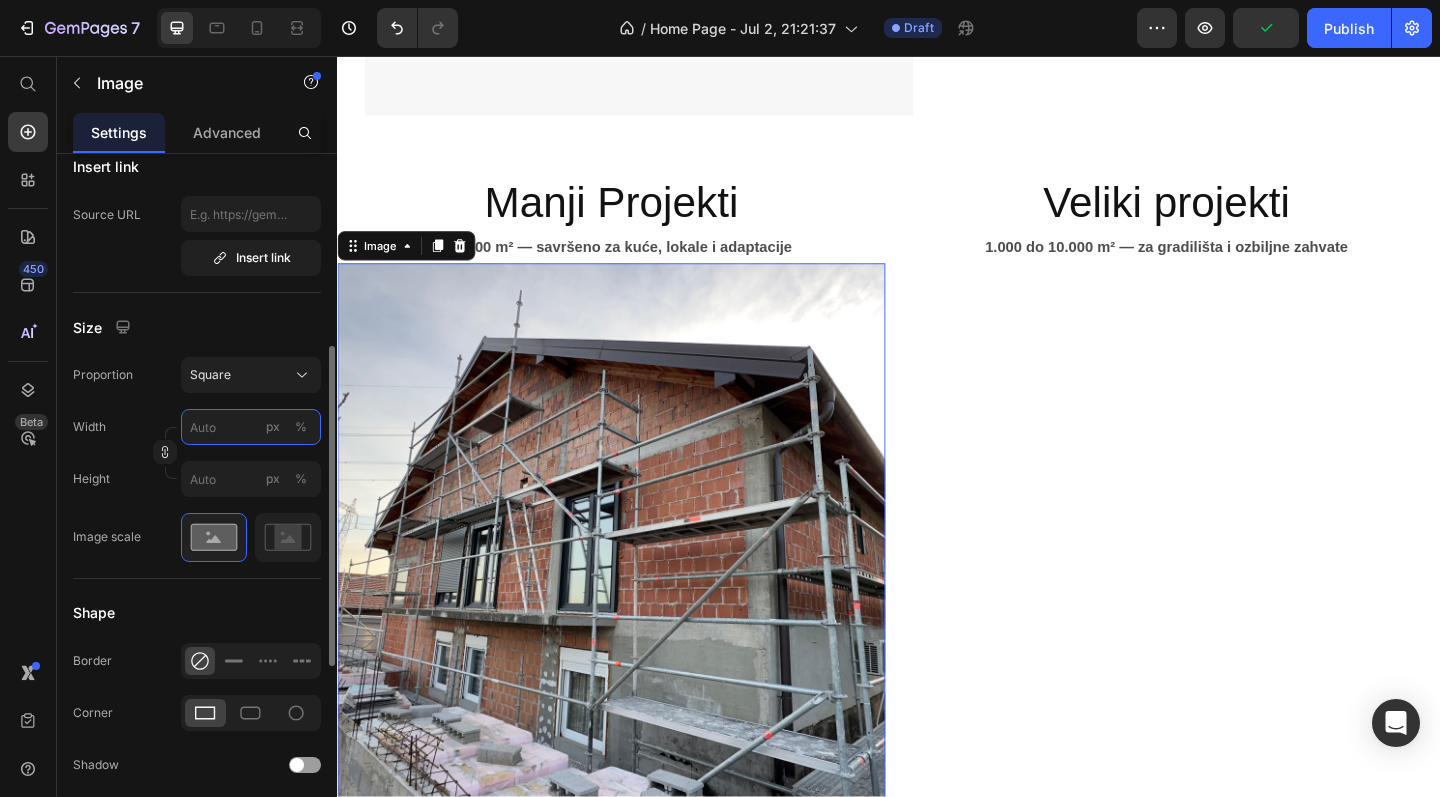 type on "1" 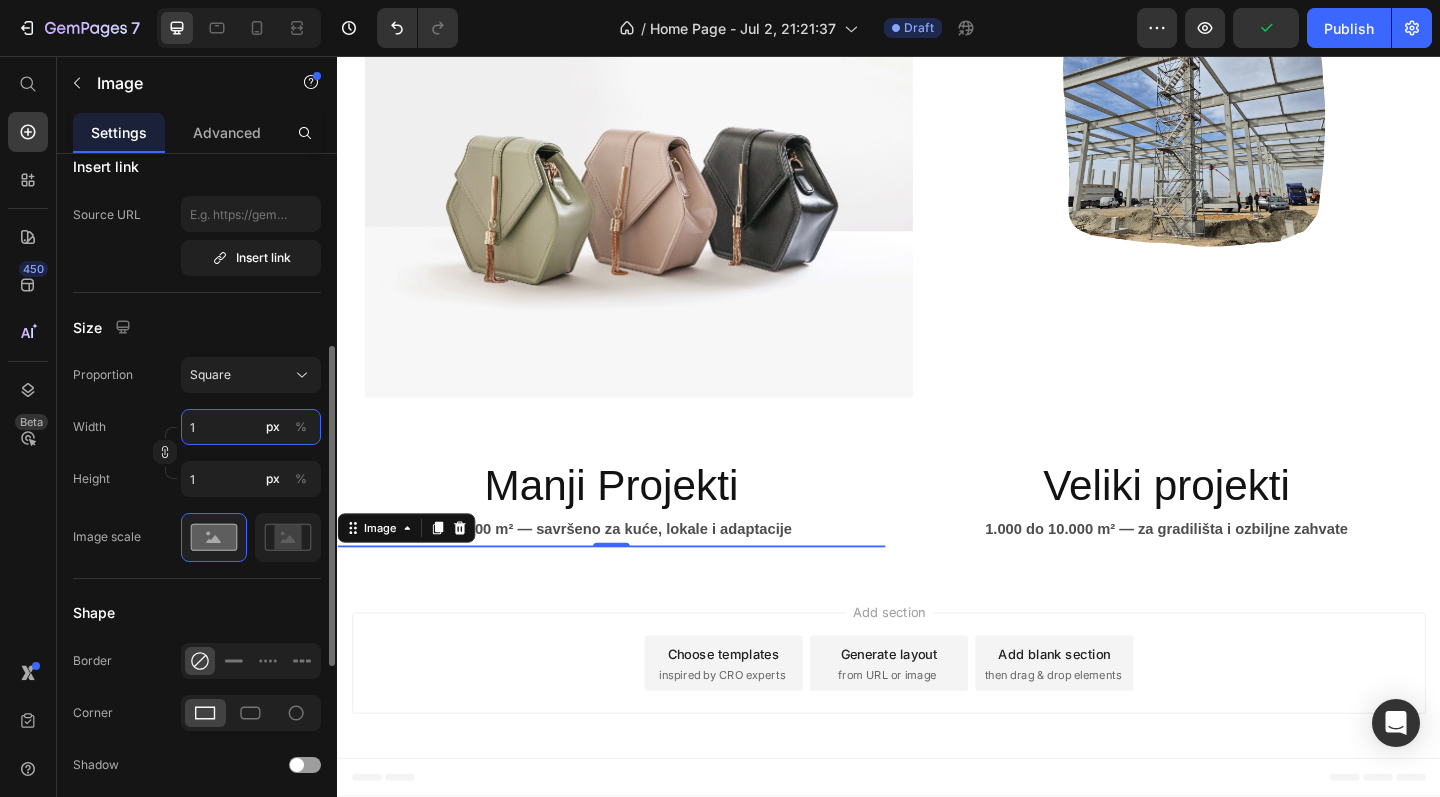 type on "10" 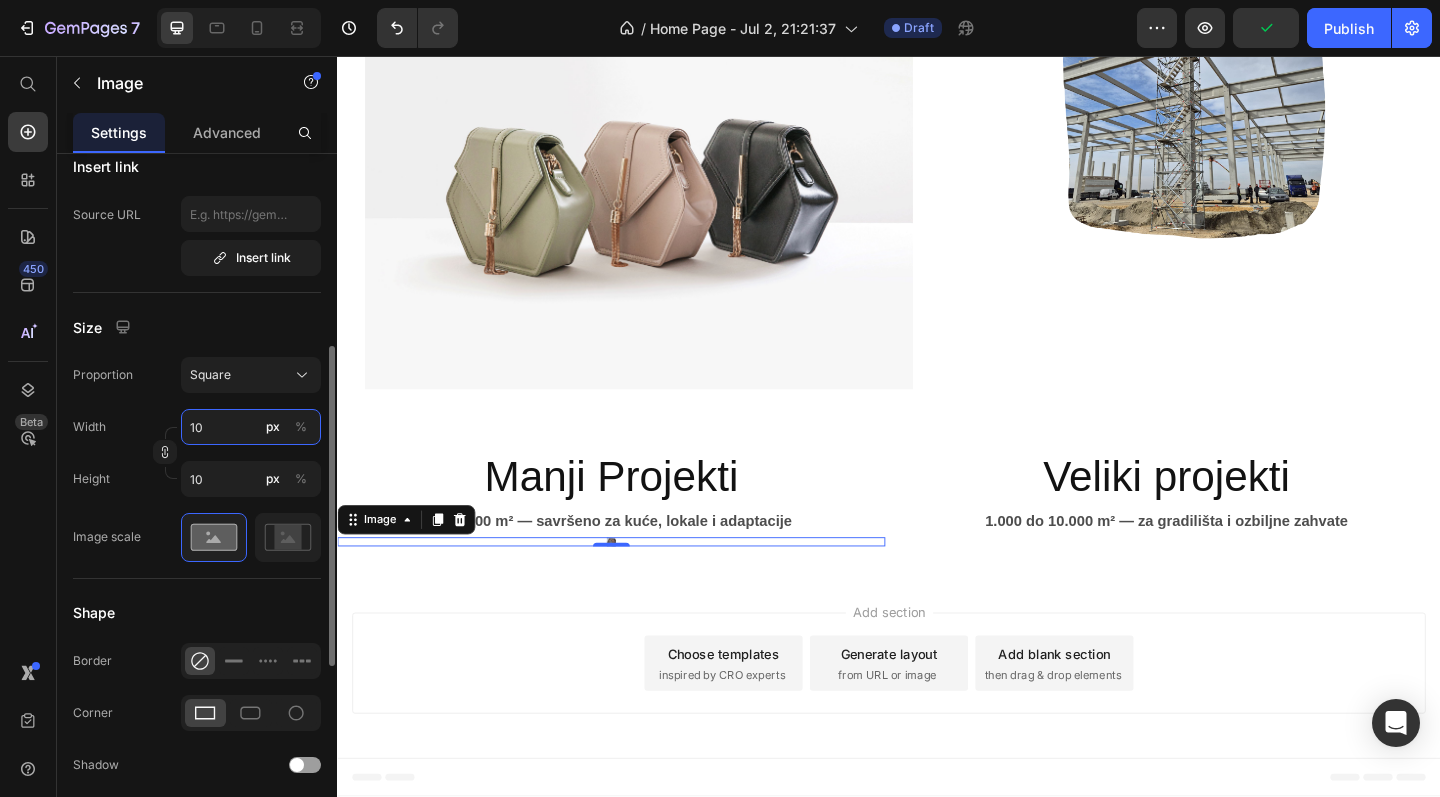 type on "100" 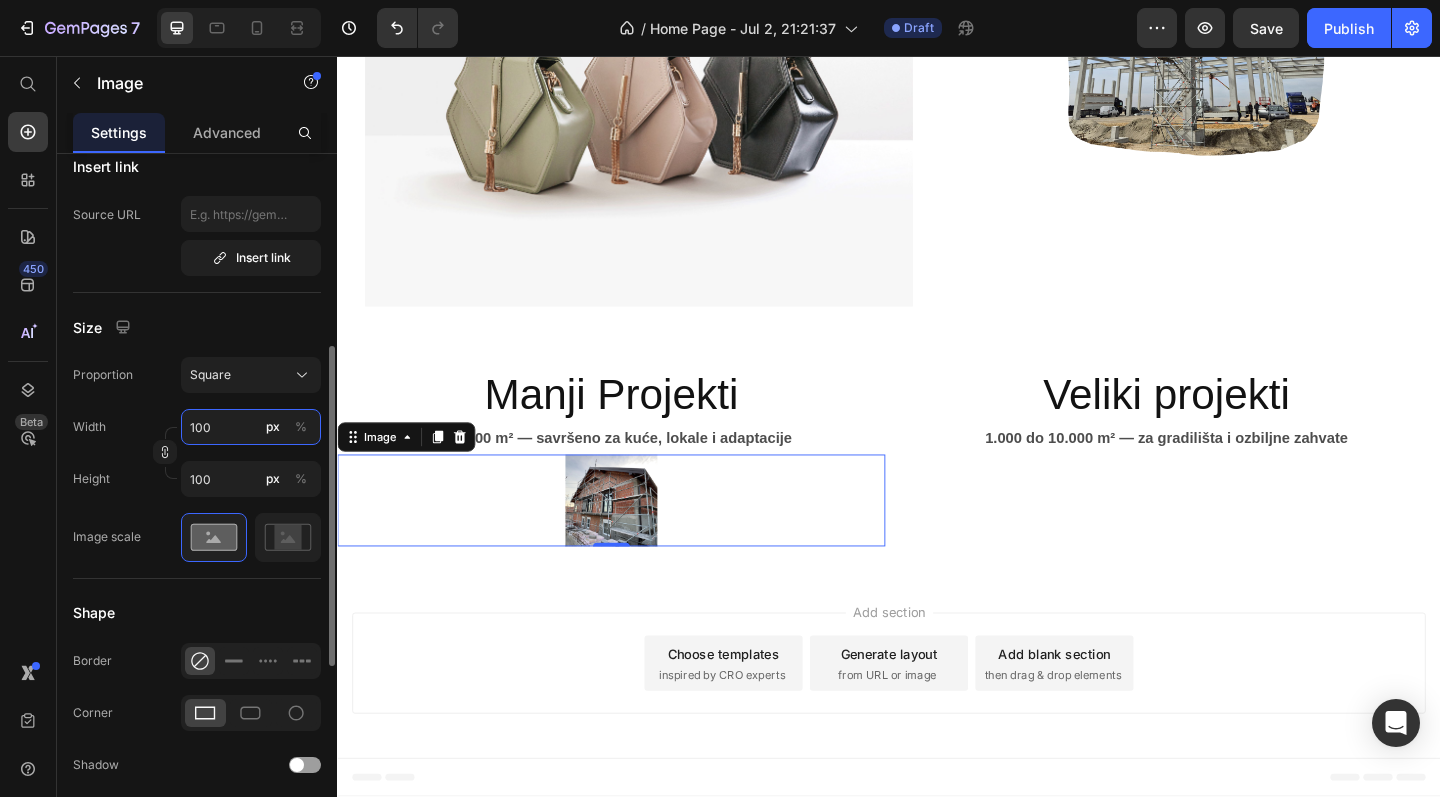 type on "10" 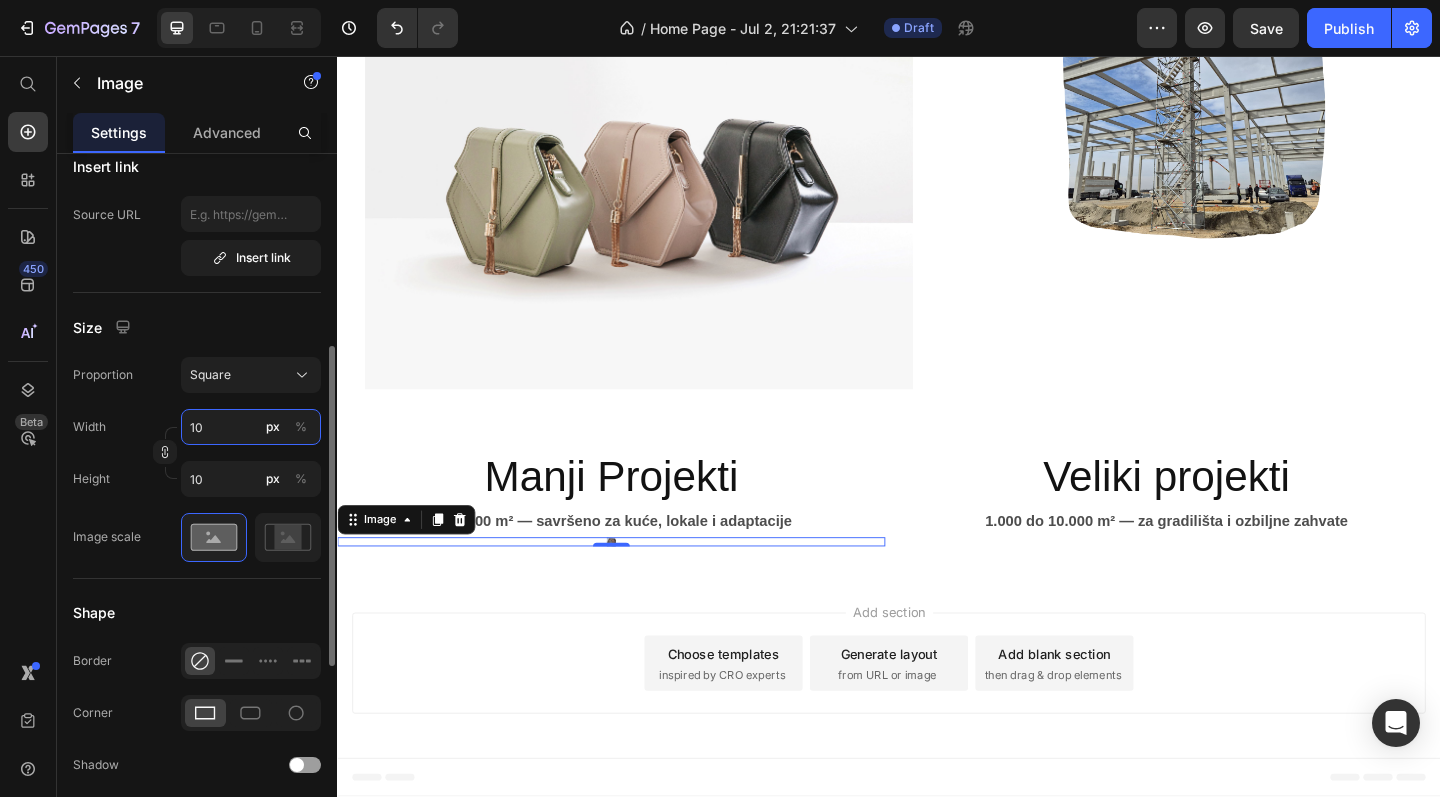 type on "1" 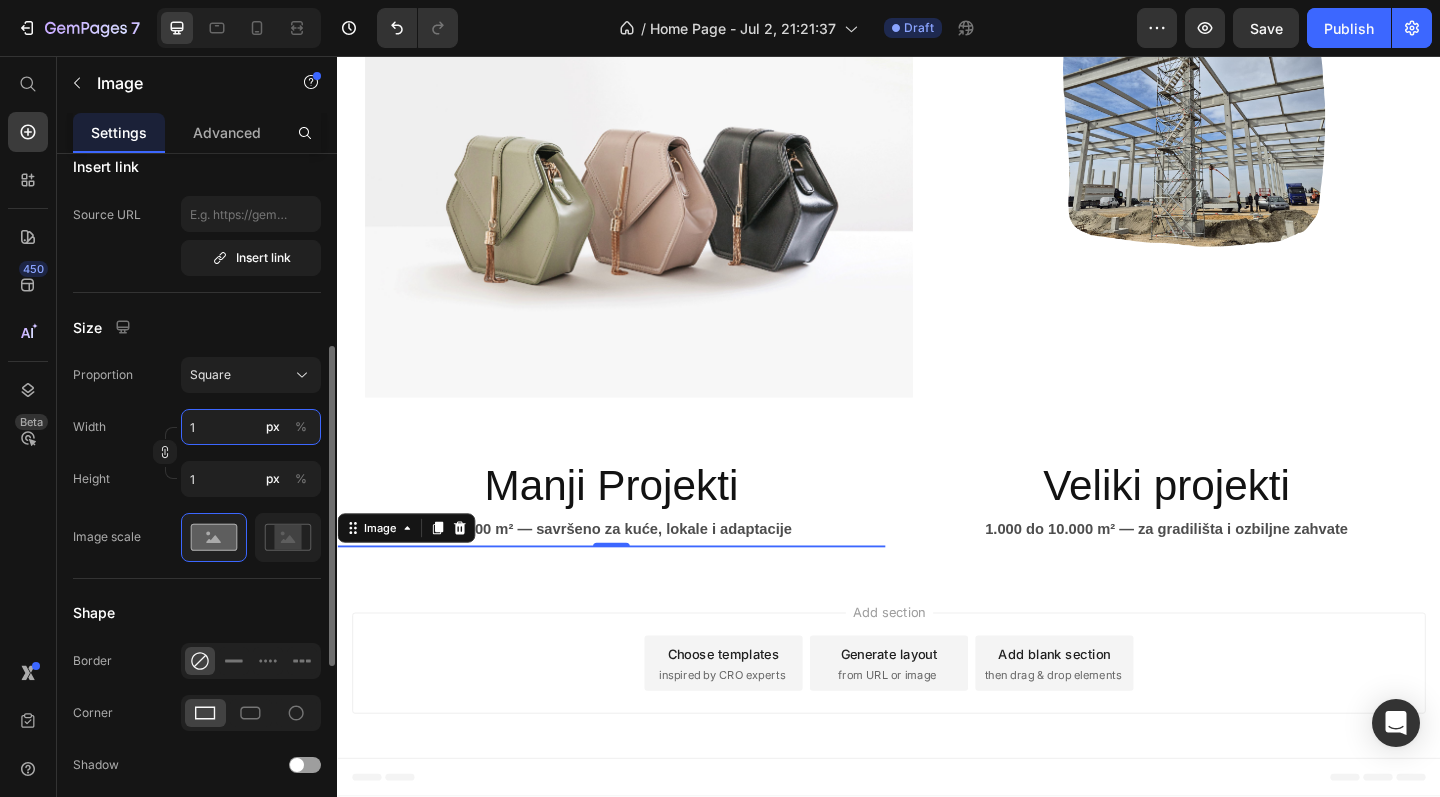 type 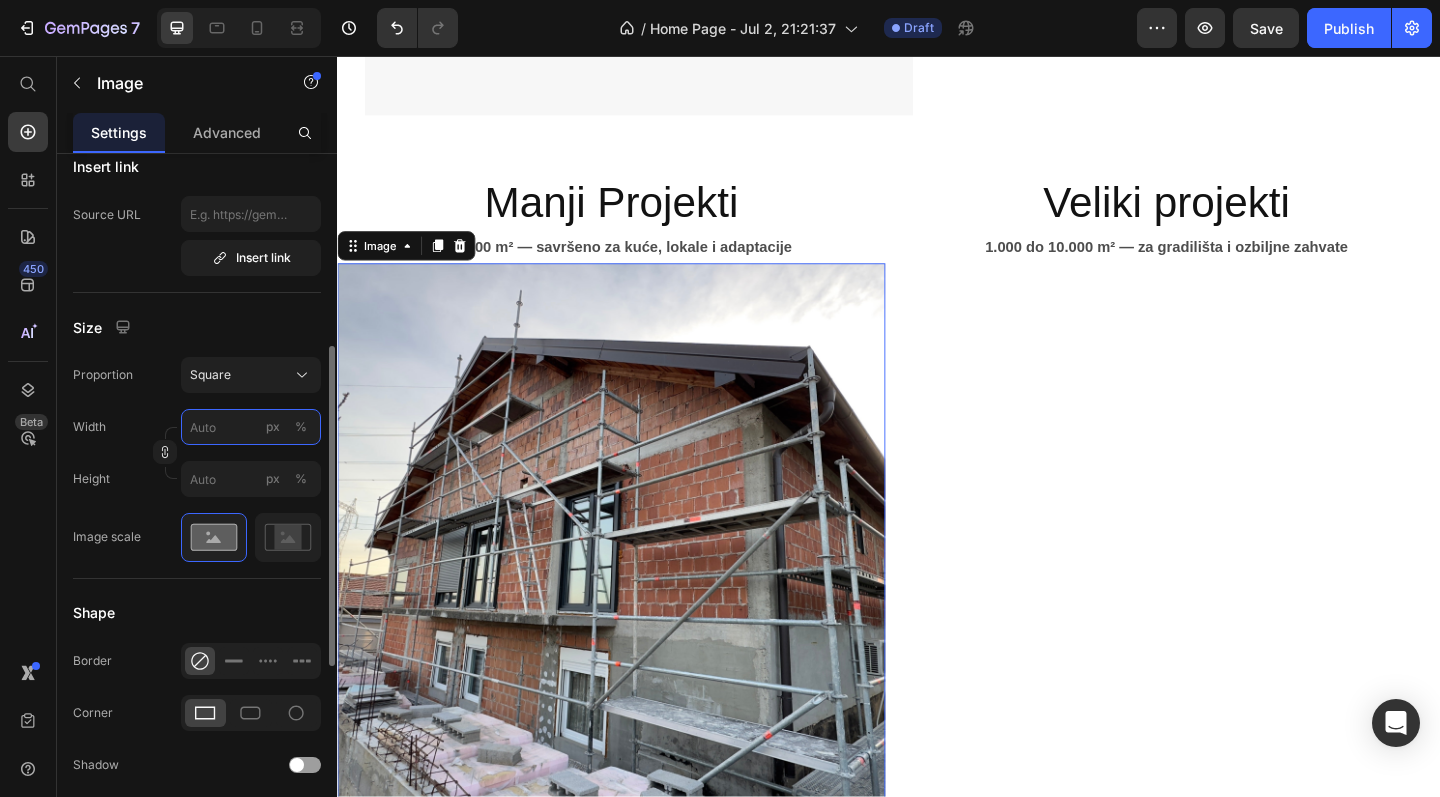 type on "4" 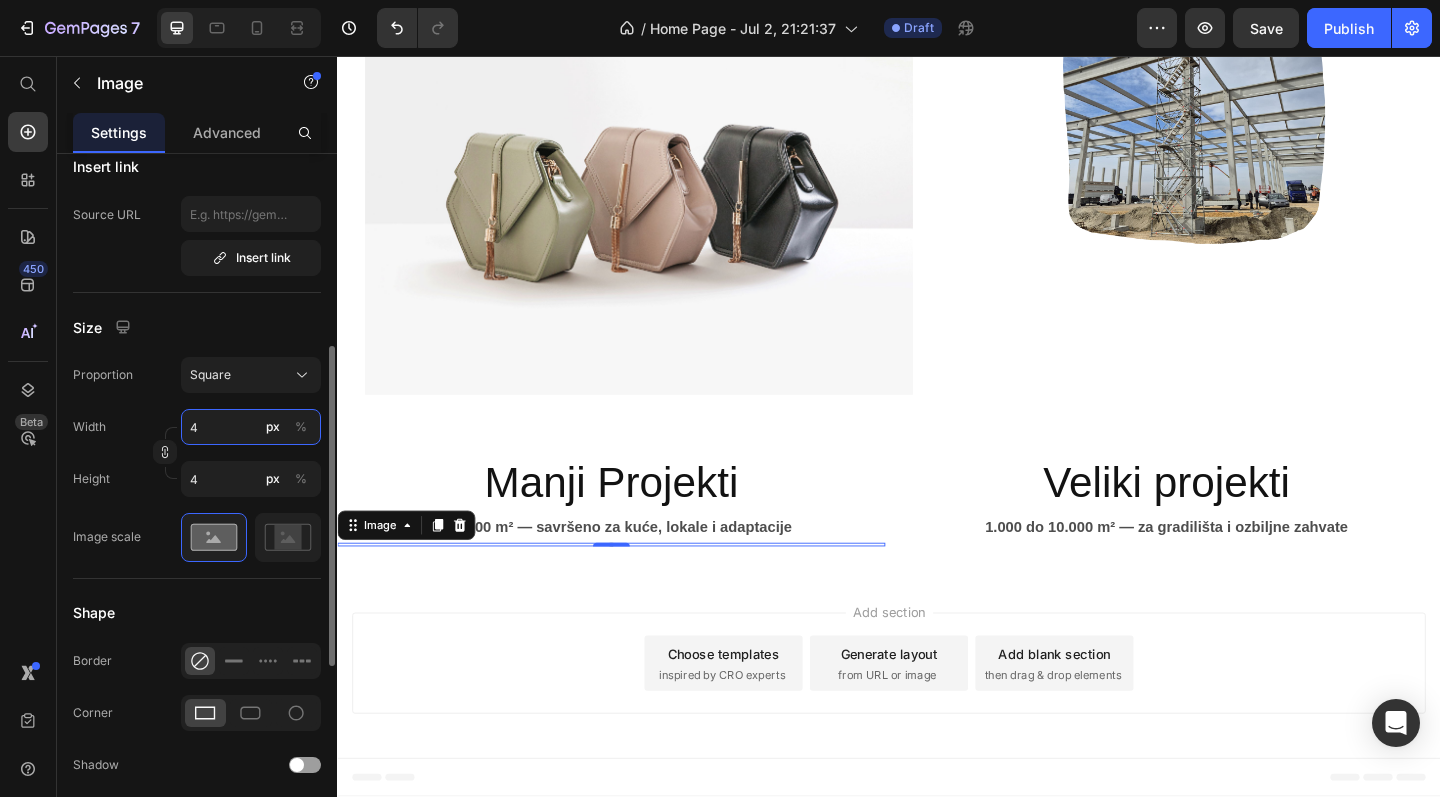 type on "40" 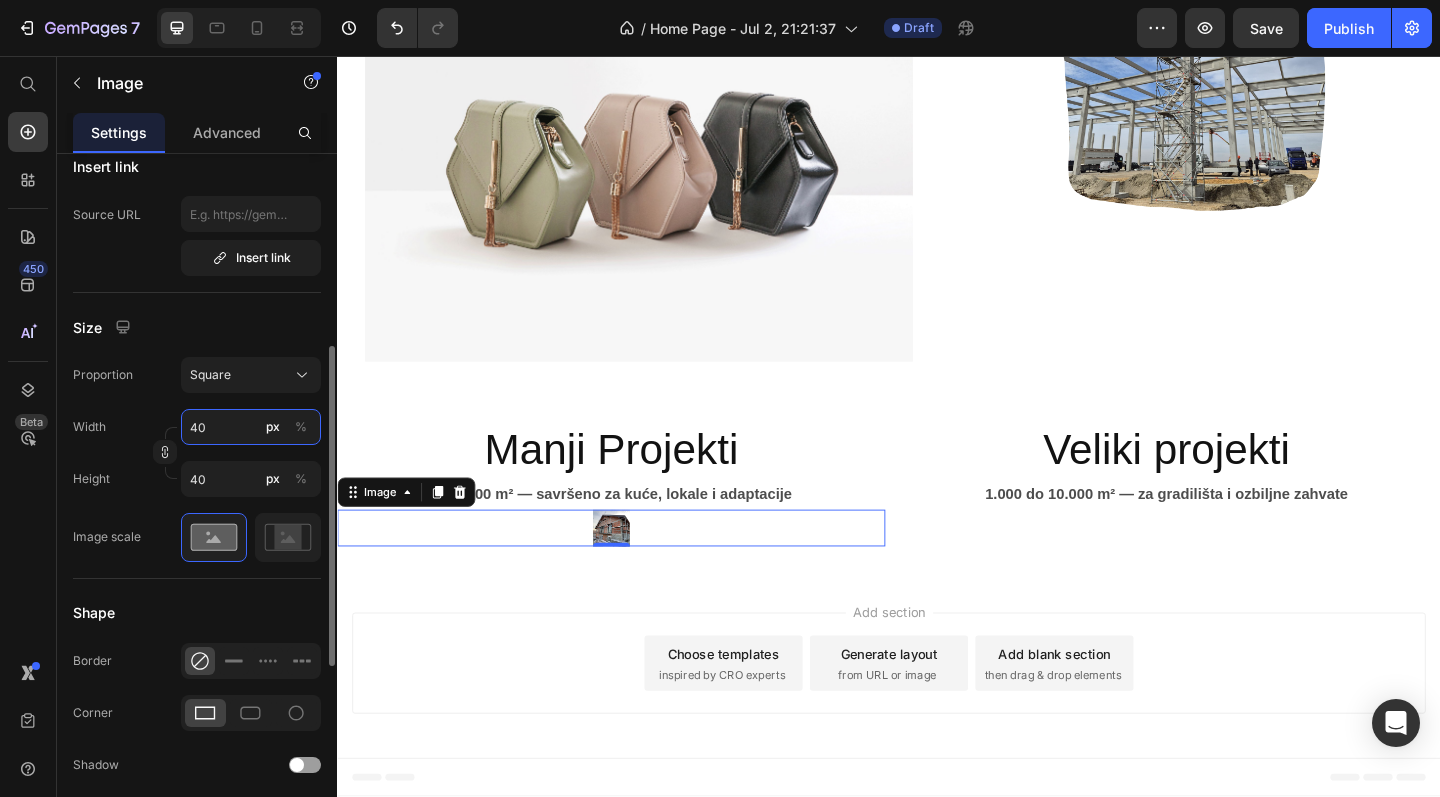 type on "400" 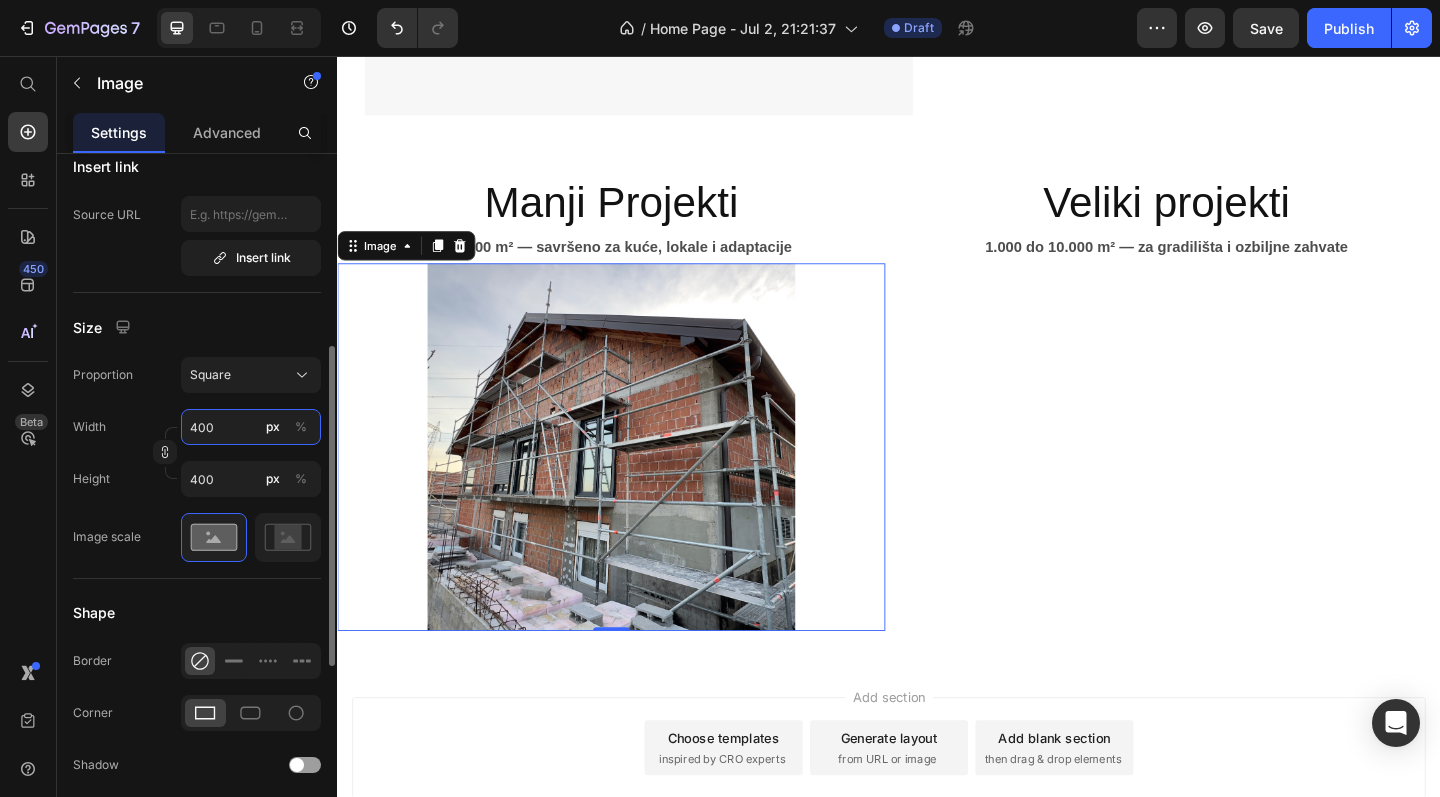 type on "40" 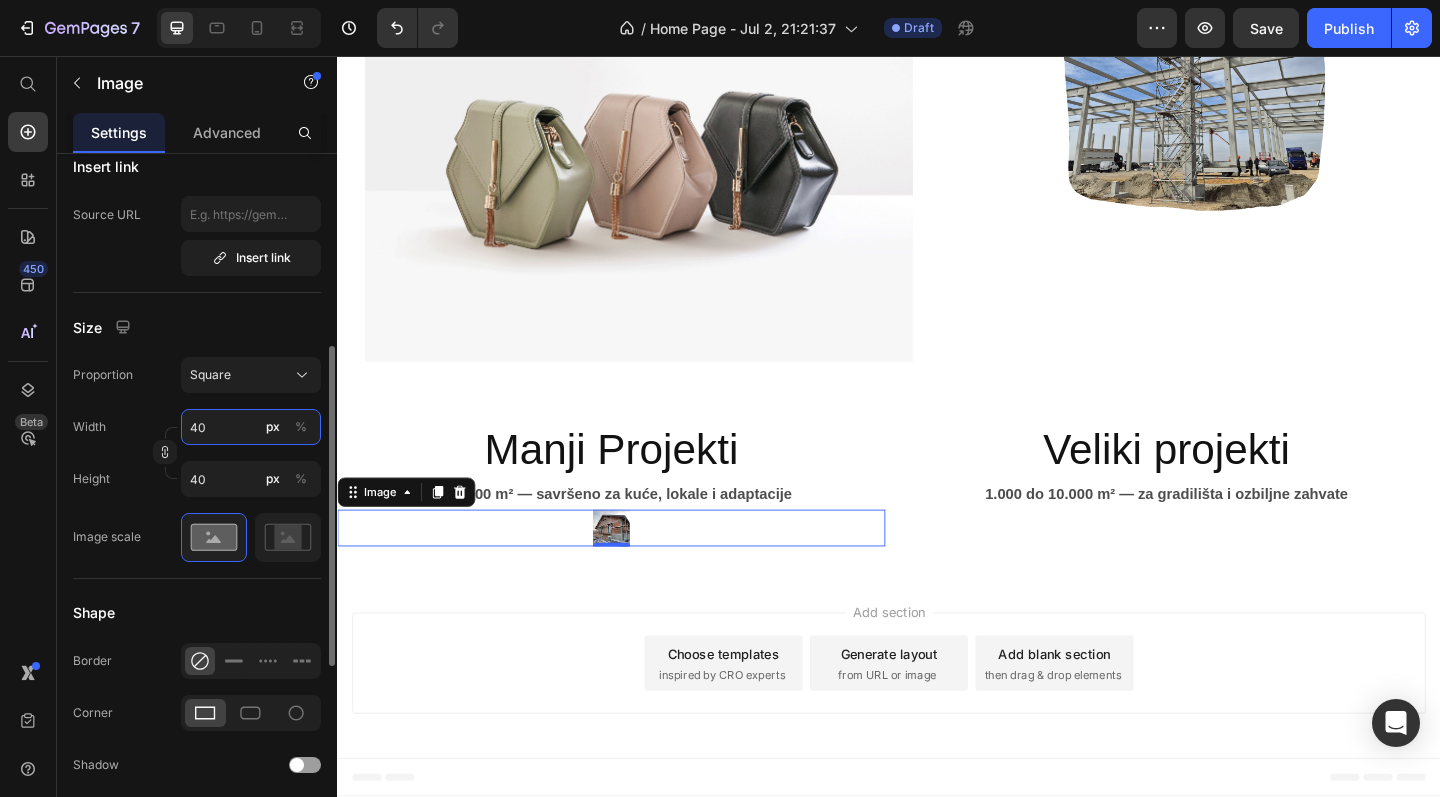 type on "4" 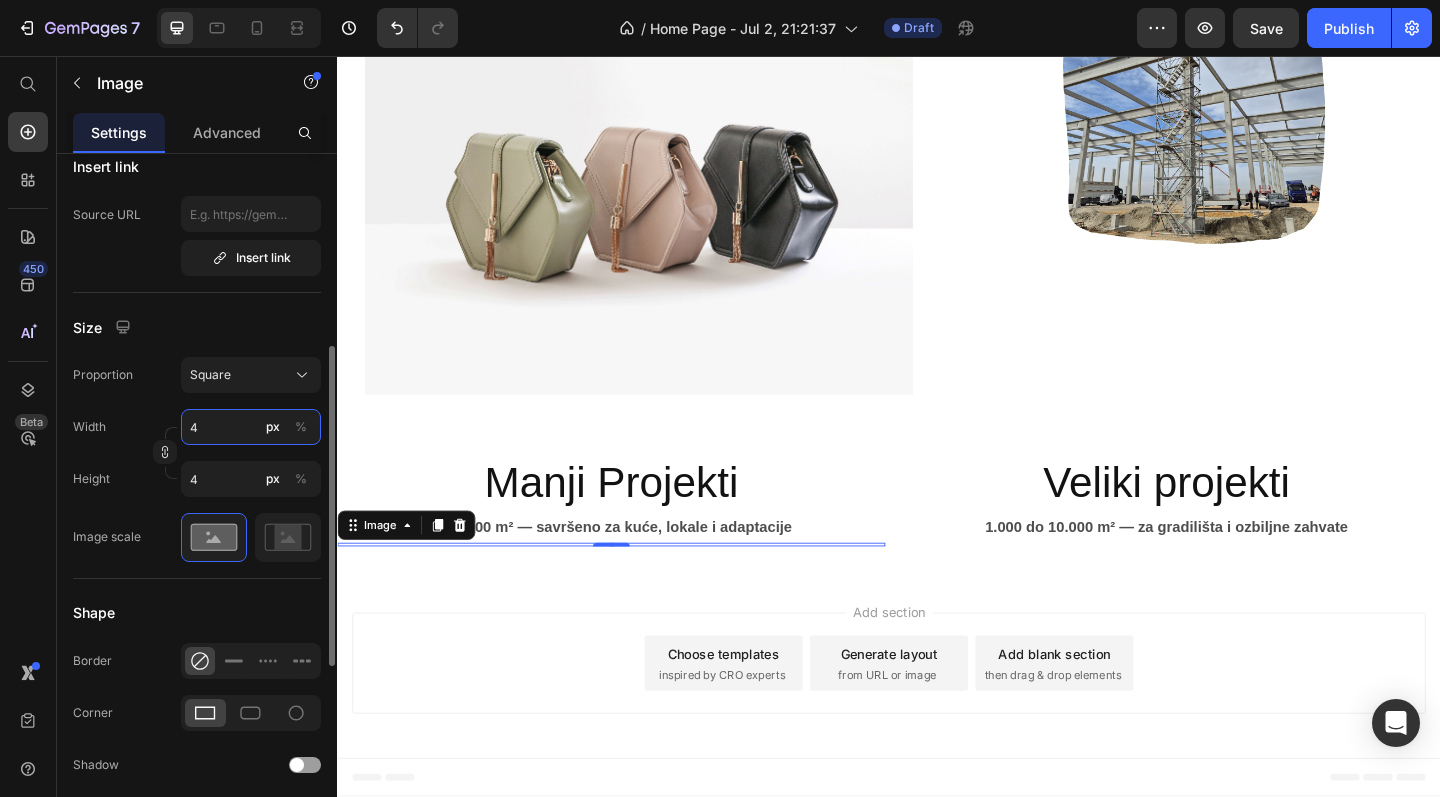 type 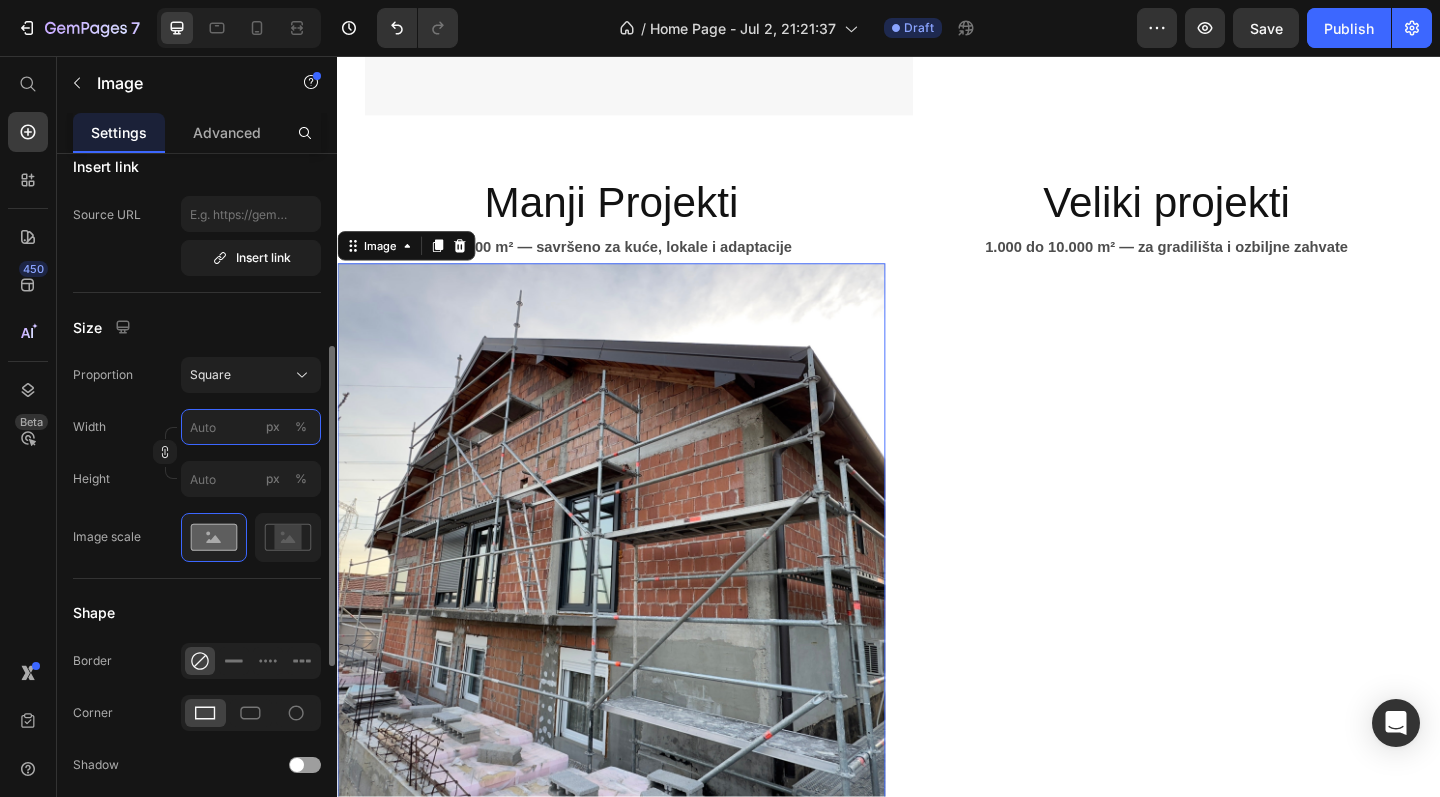 type on "2" 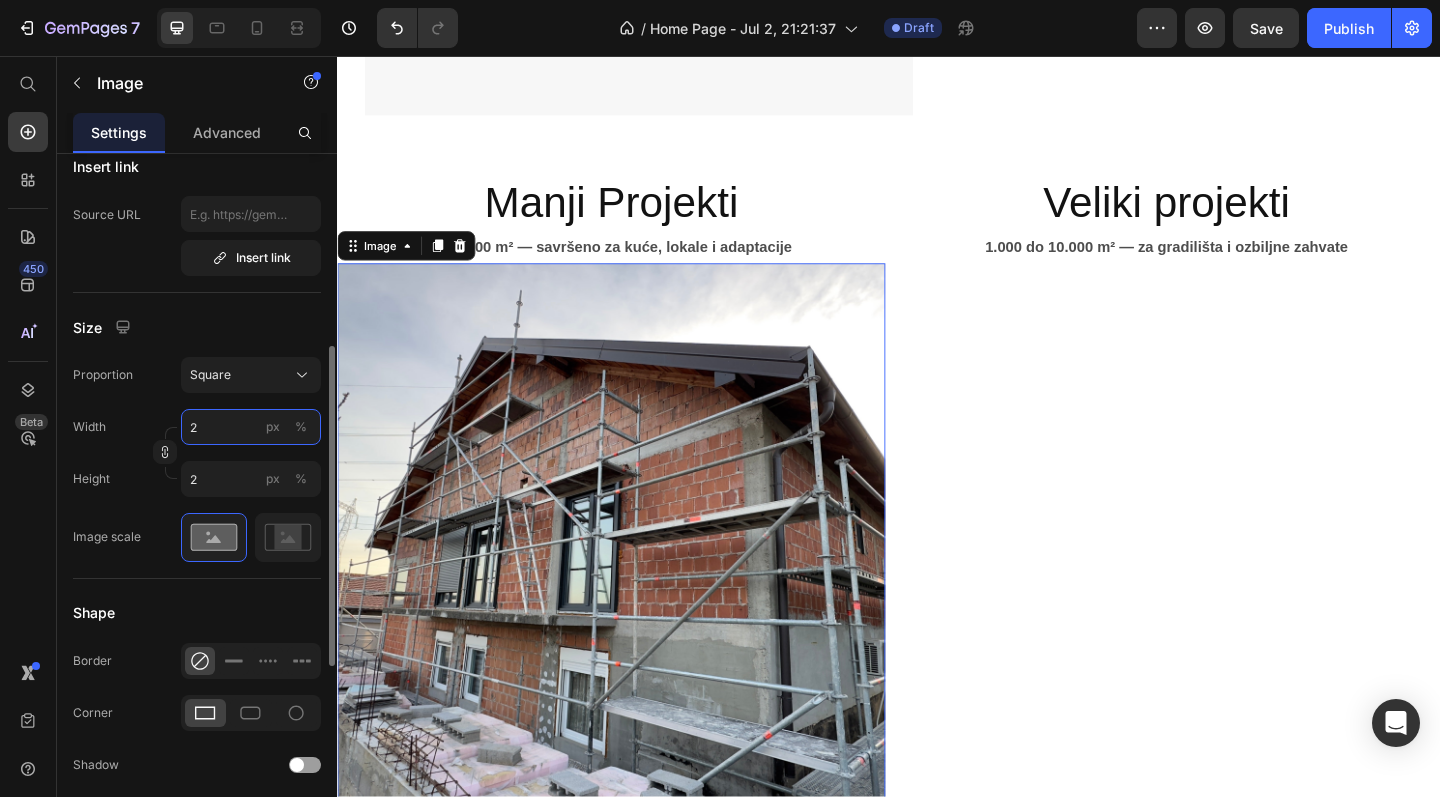 type on "20" 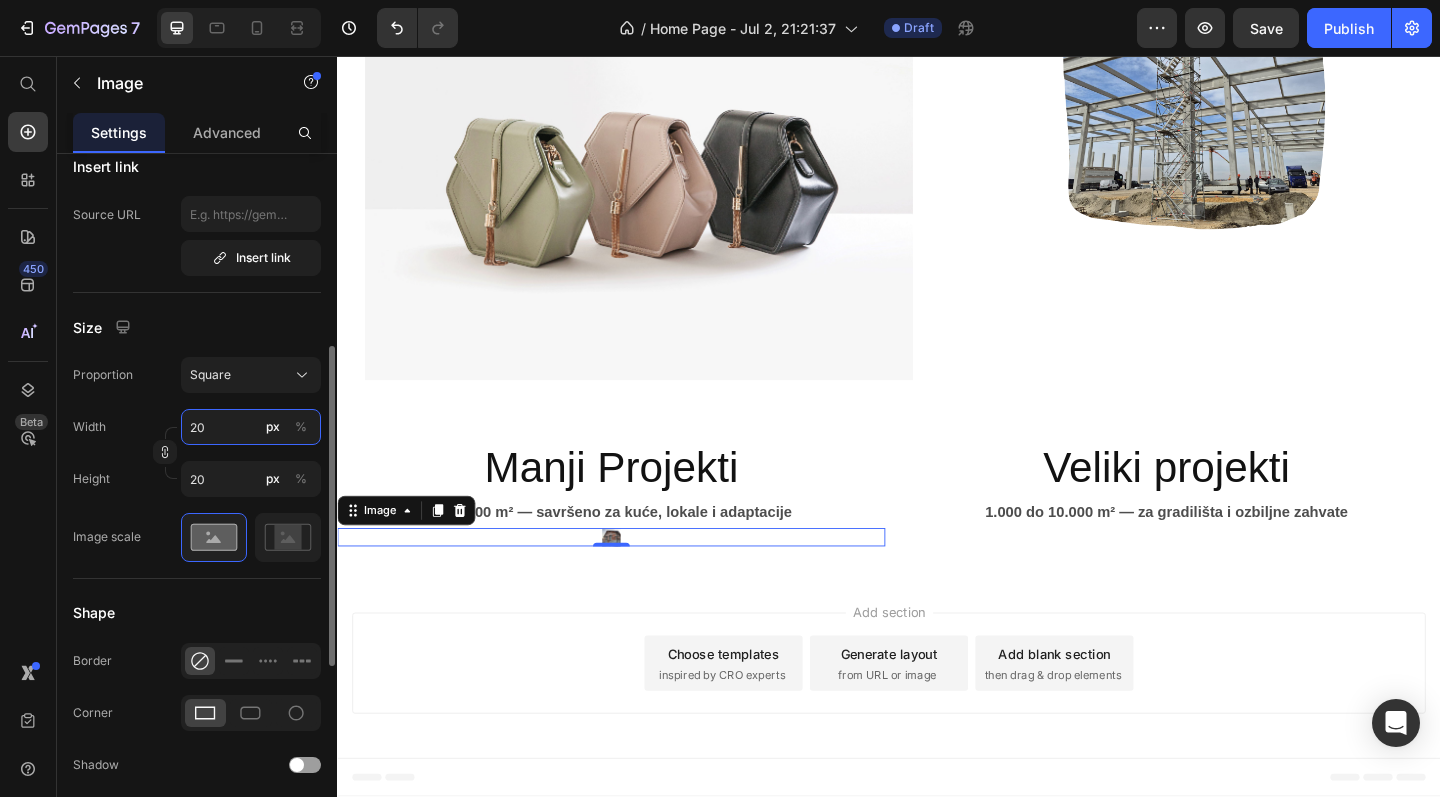type on "200" 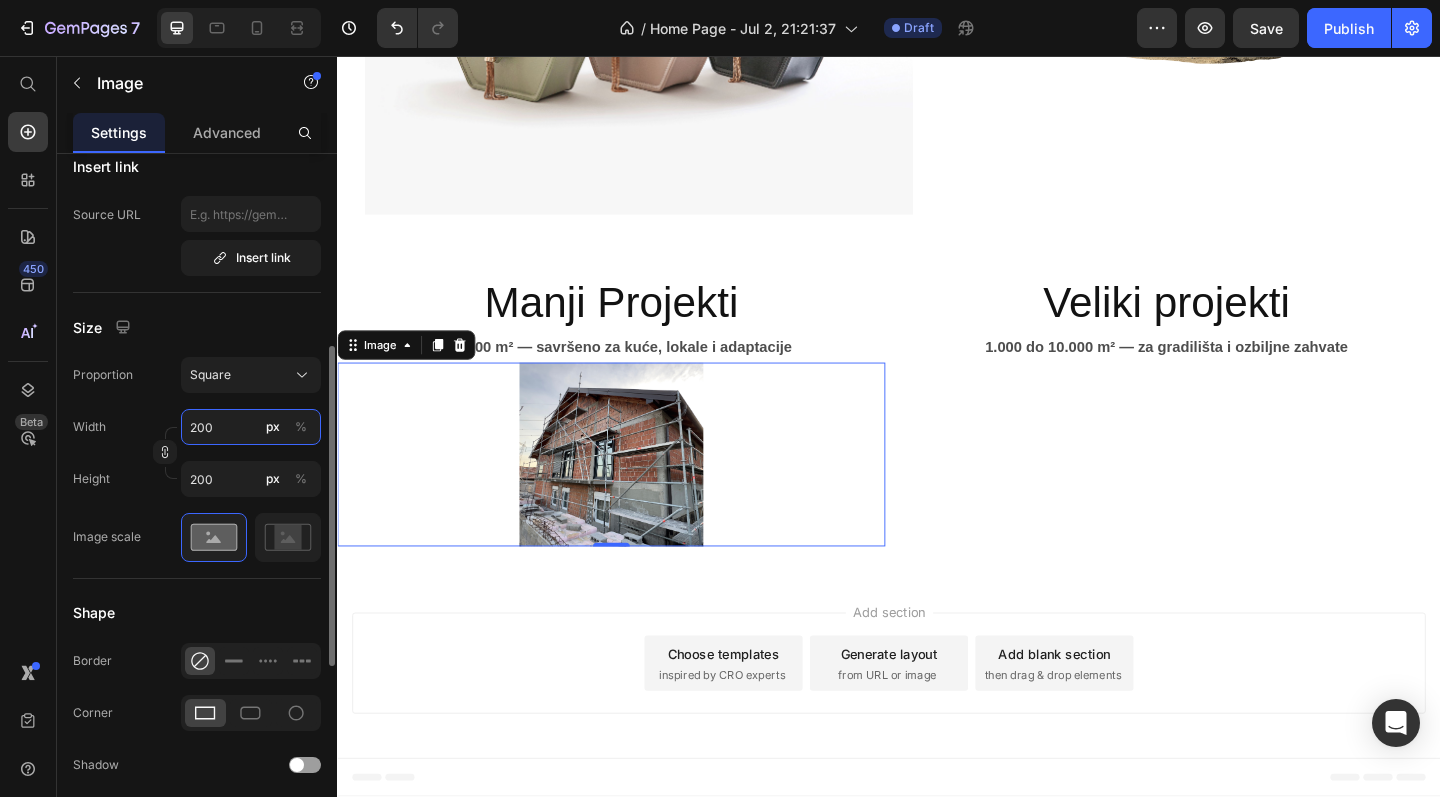 type on "20" 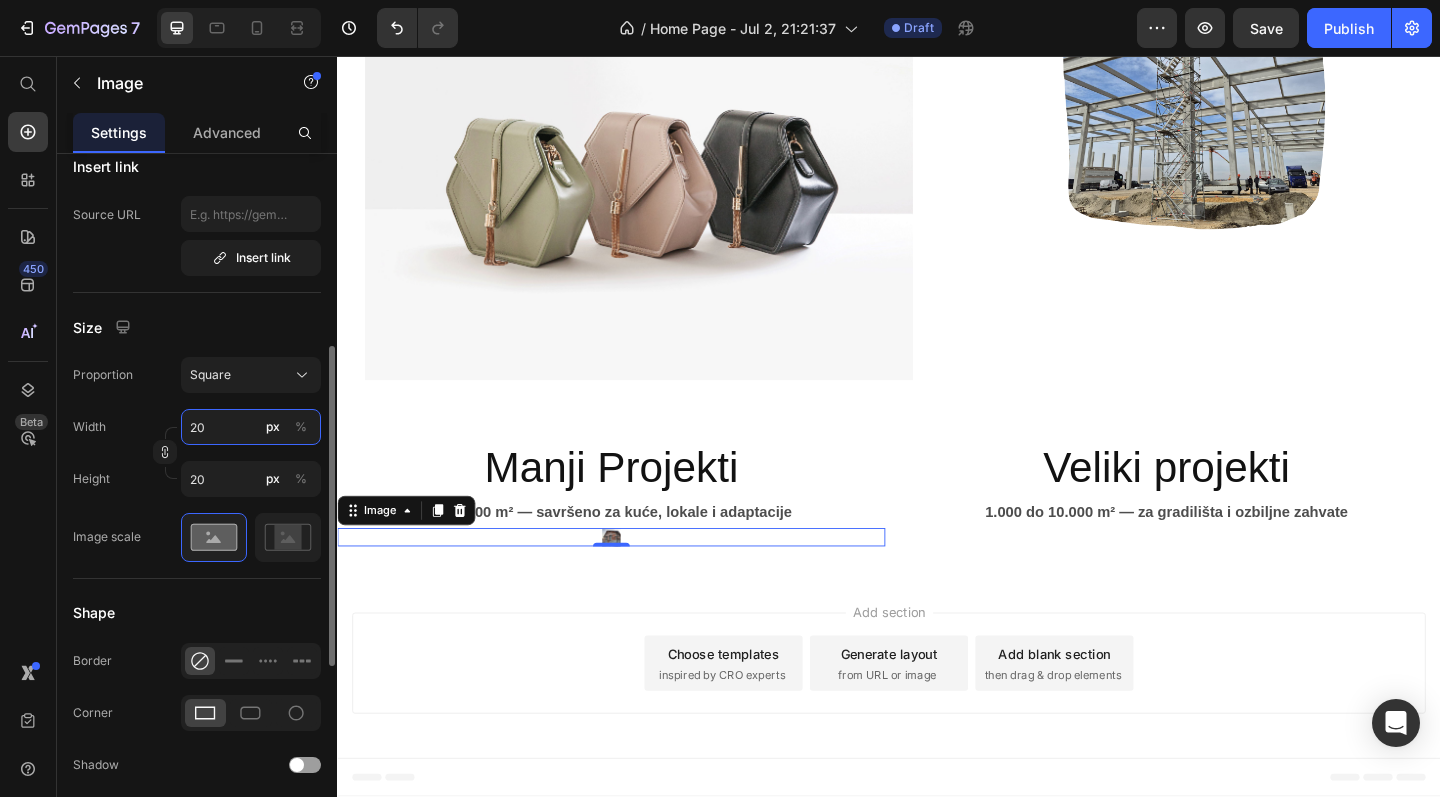 type on "2" 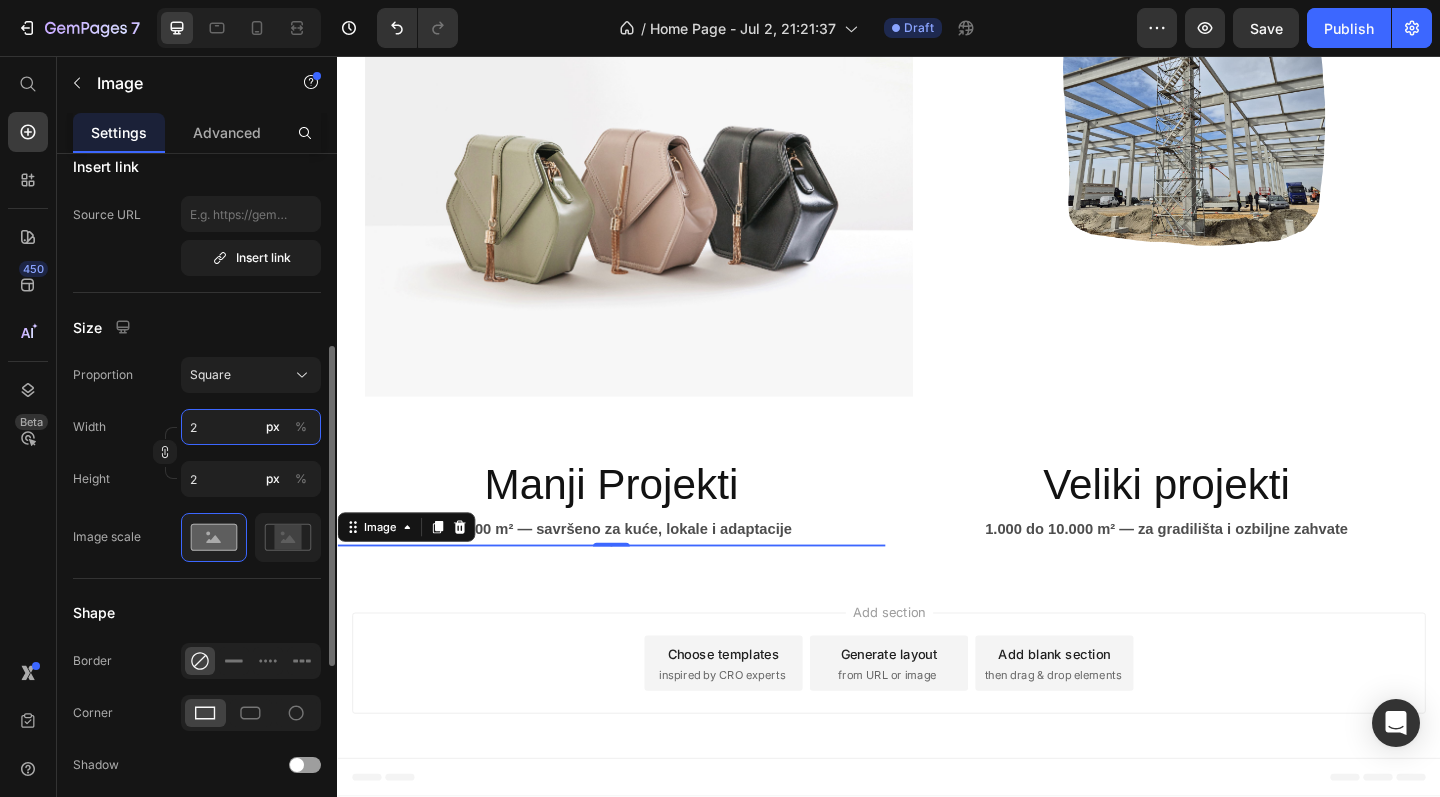 type 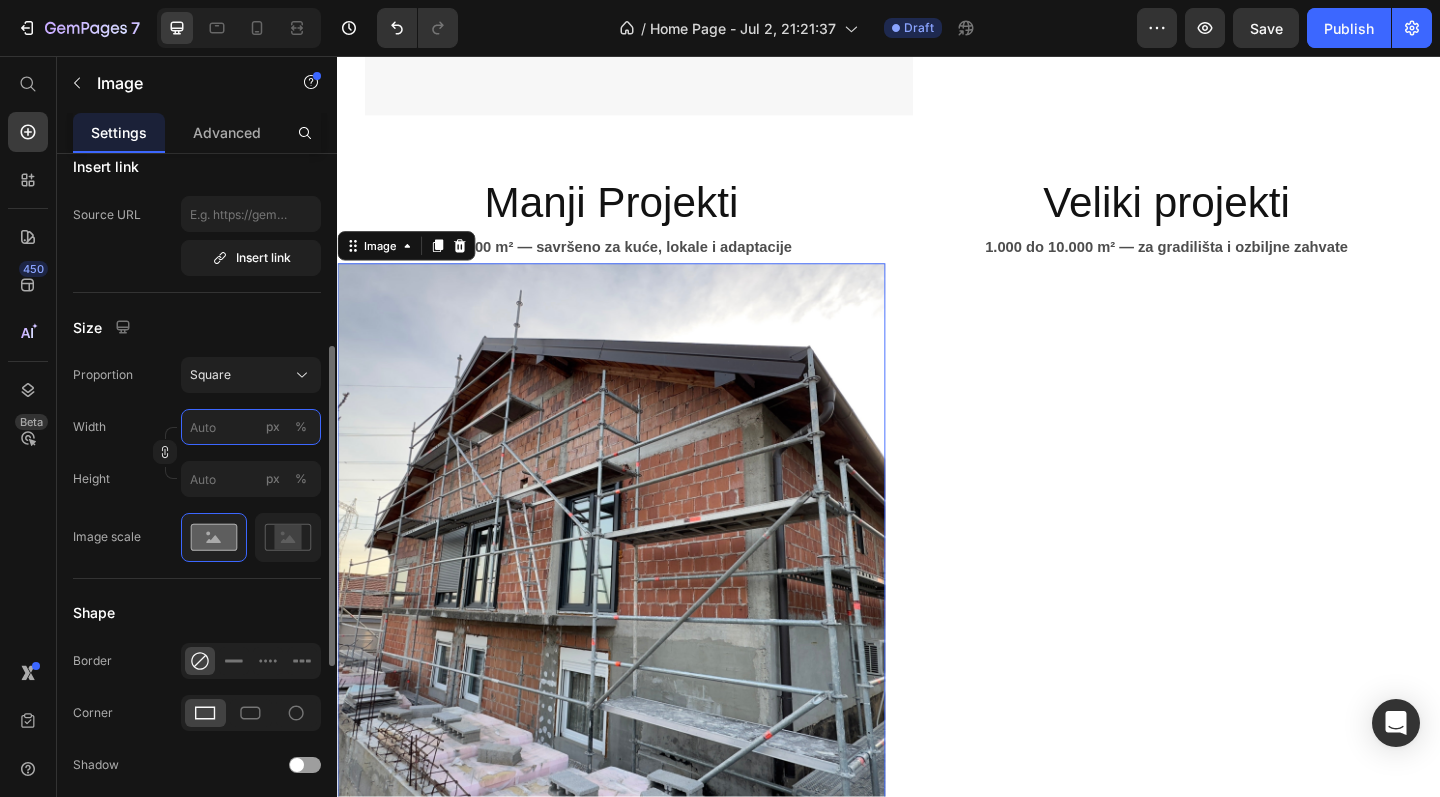 type on "2" 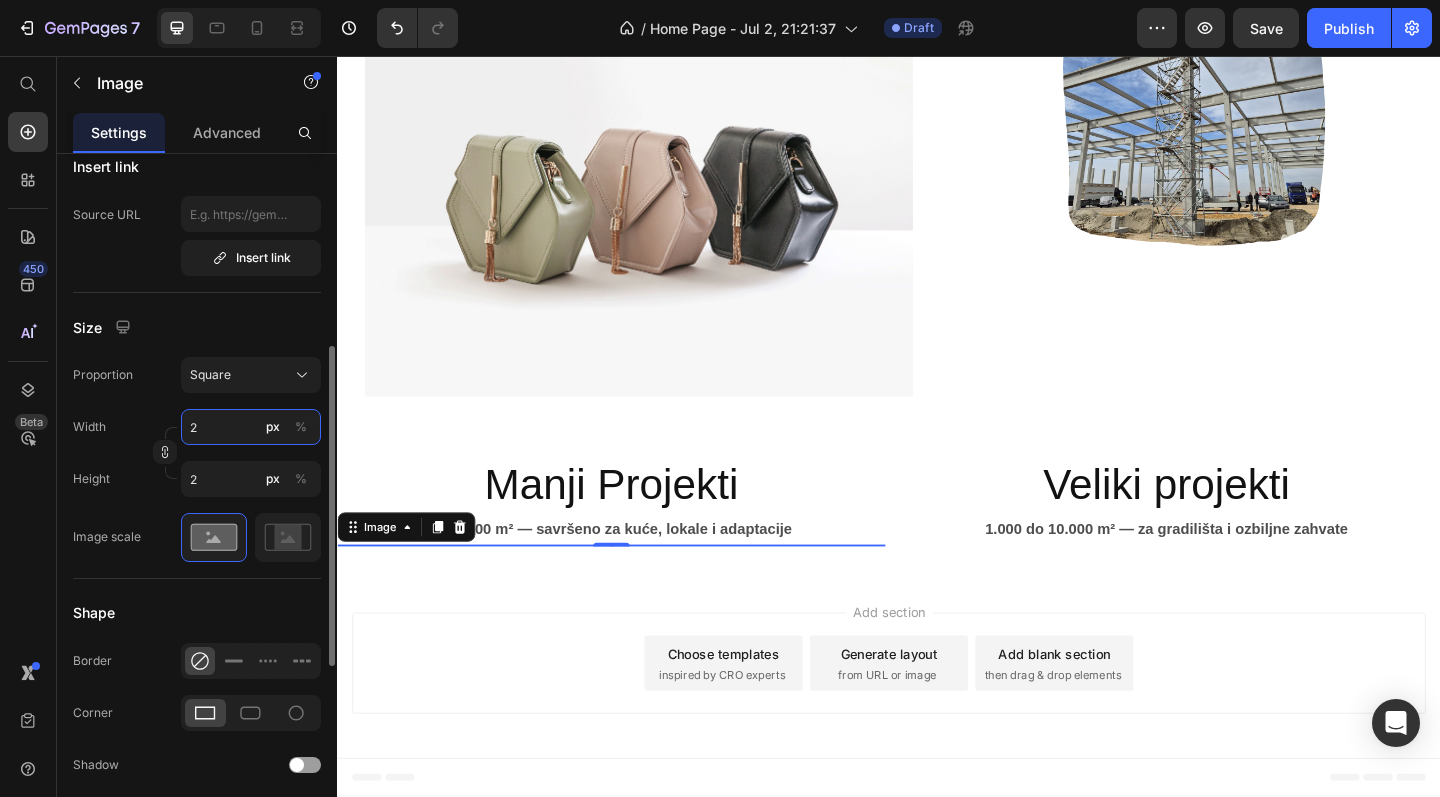 type on "23" 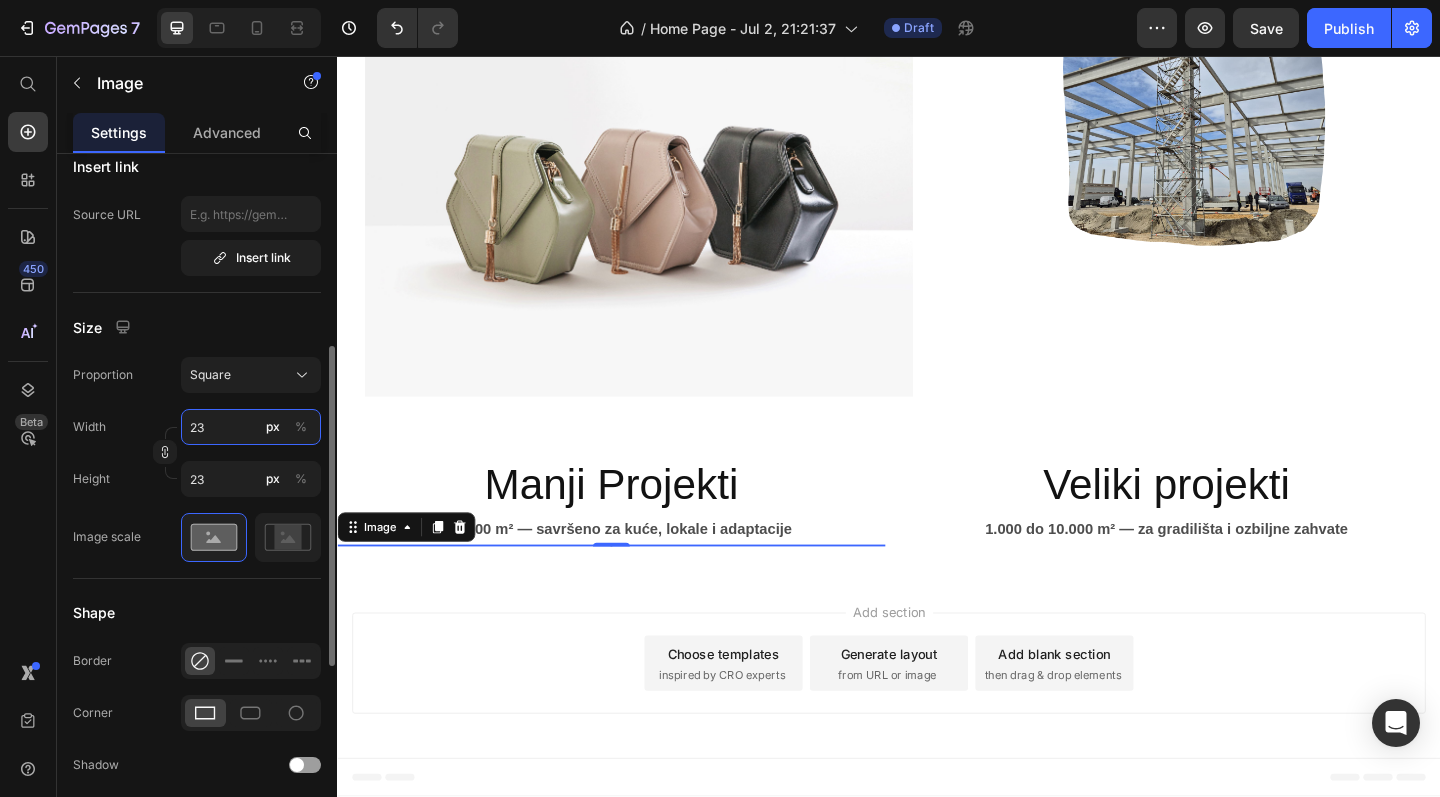 type on "230" 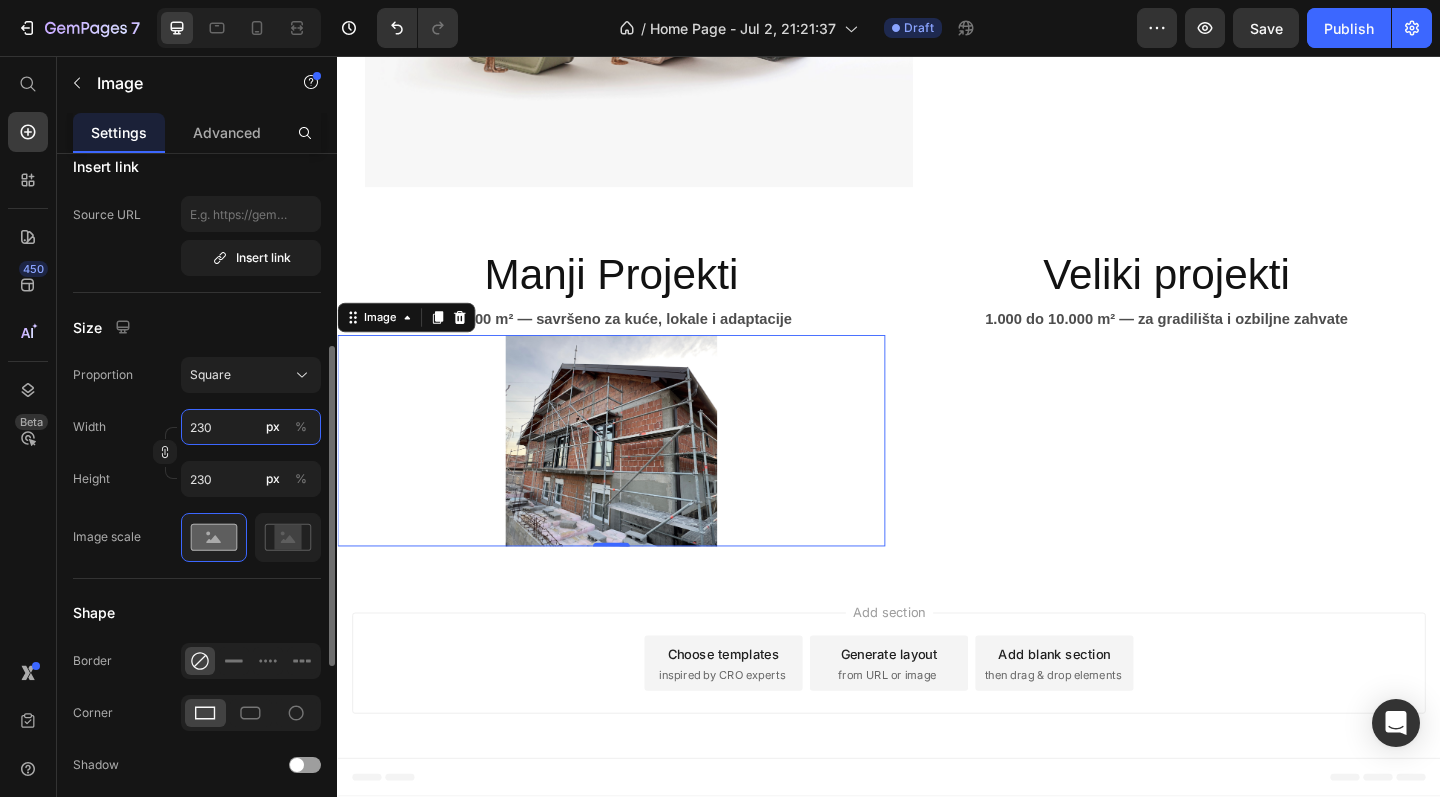 type on "2300" 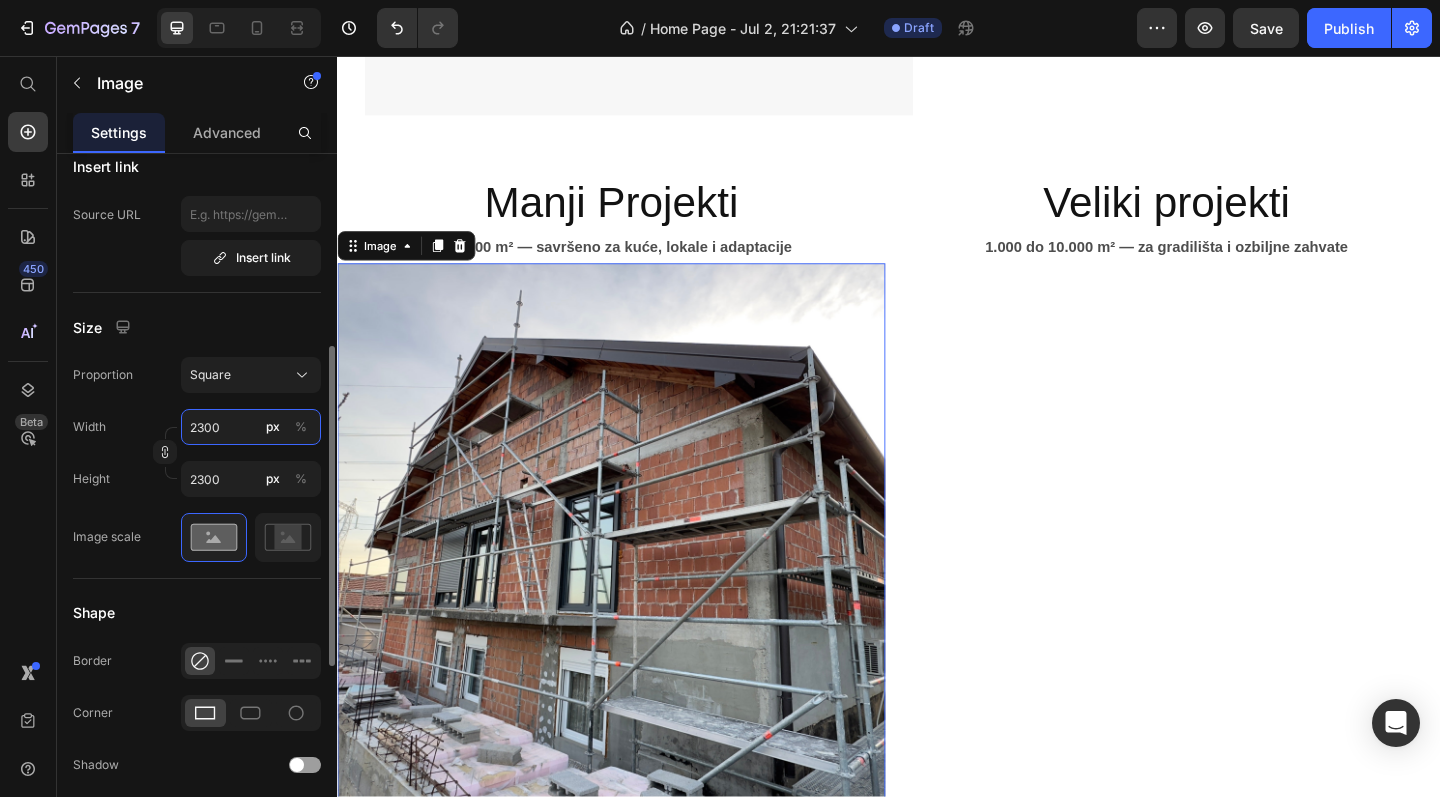 click on "2300" at bounding box center (251, 427) 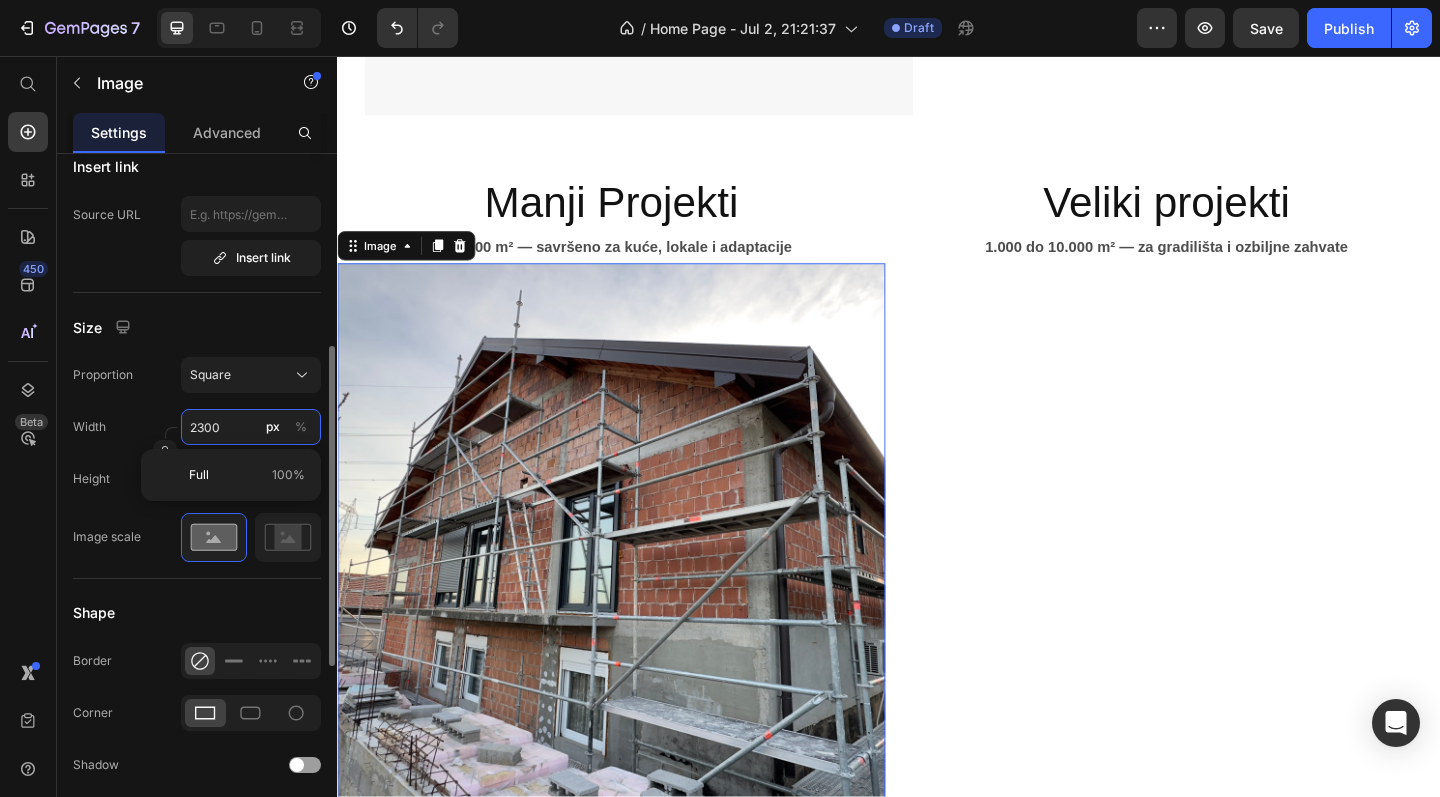 type on "300" 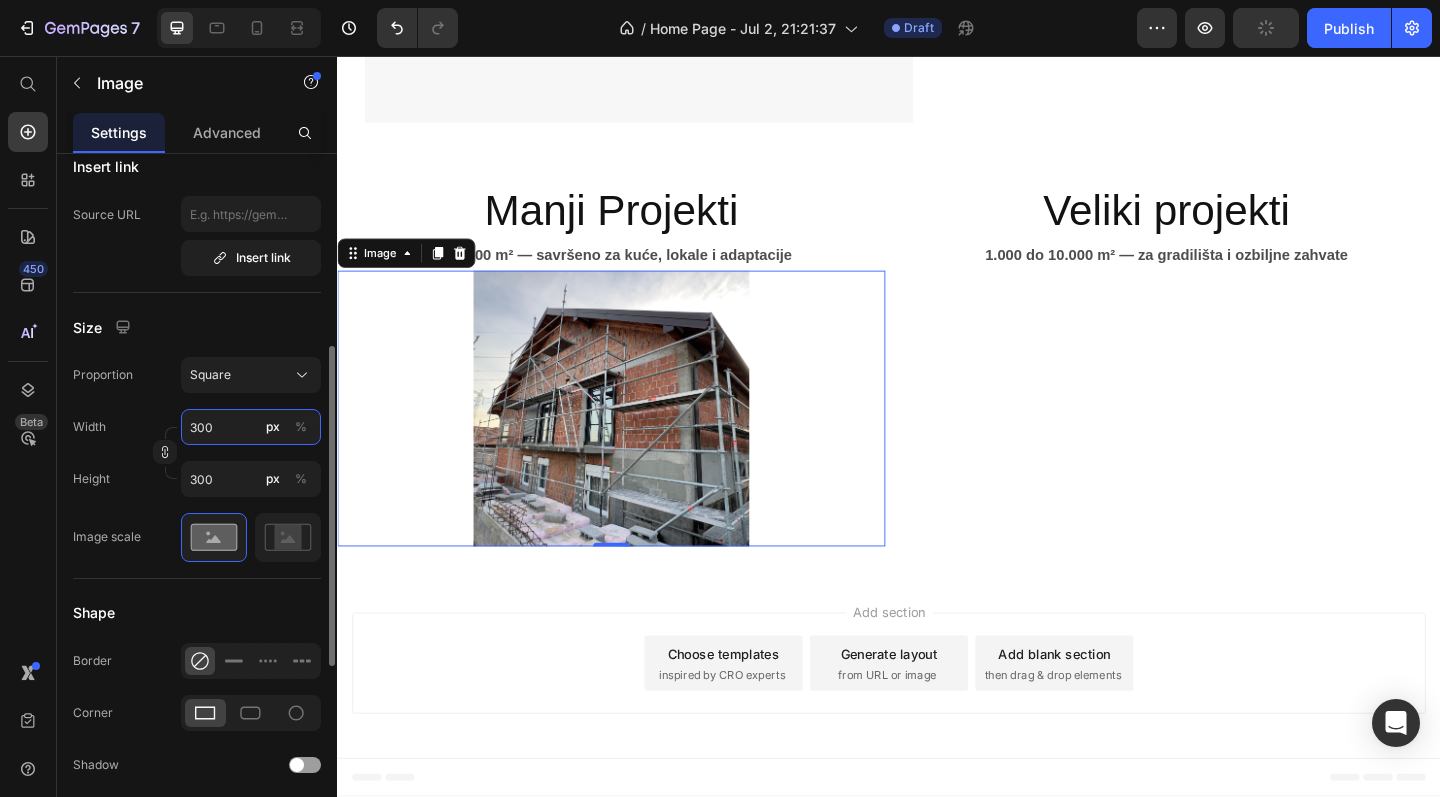 type on "2300" 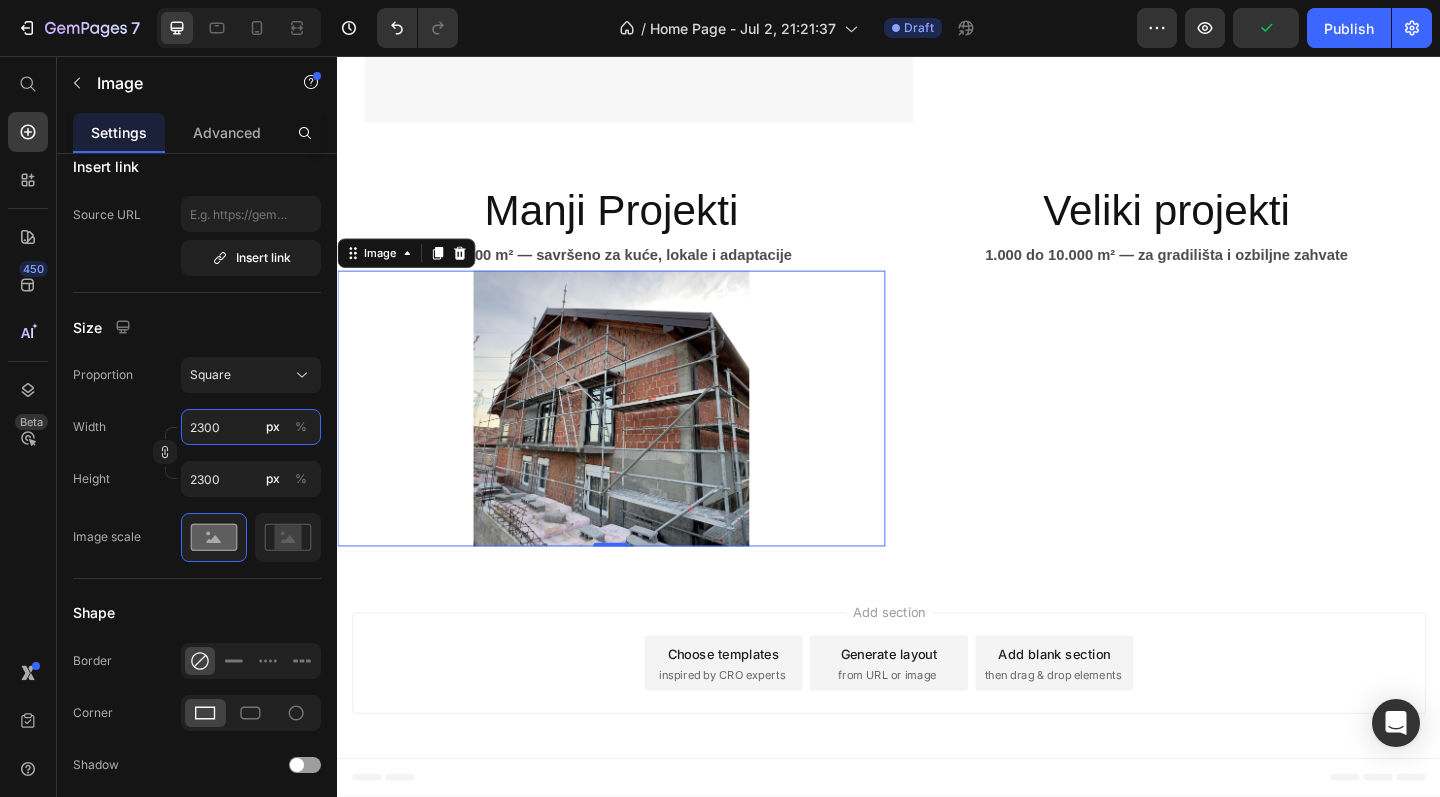 type on "300" 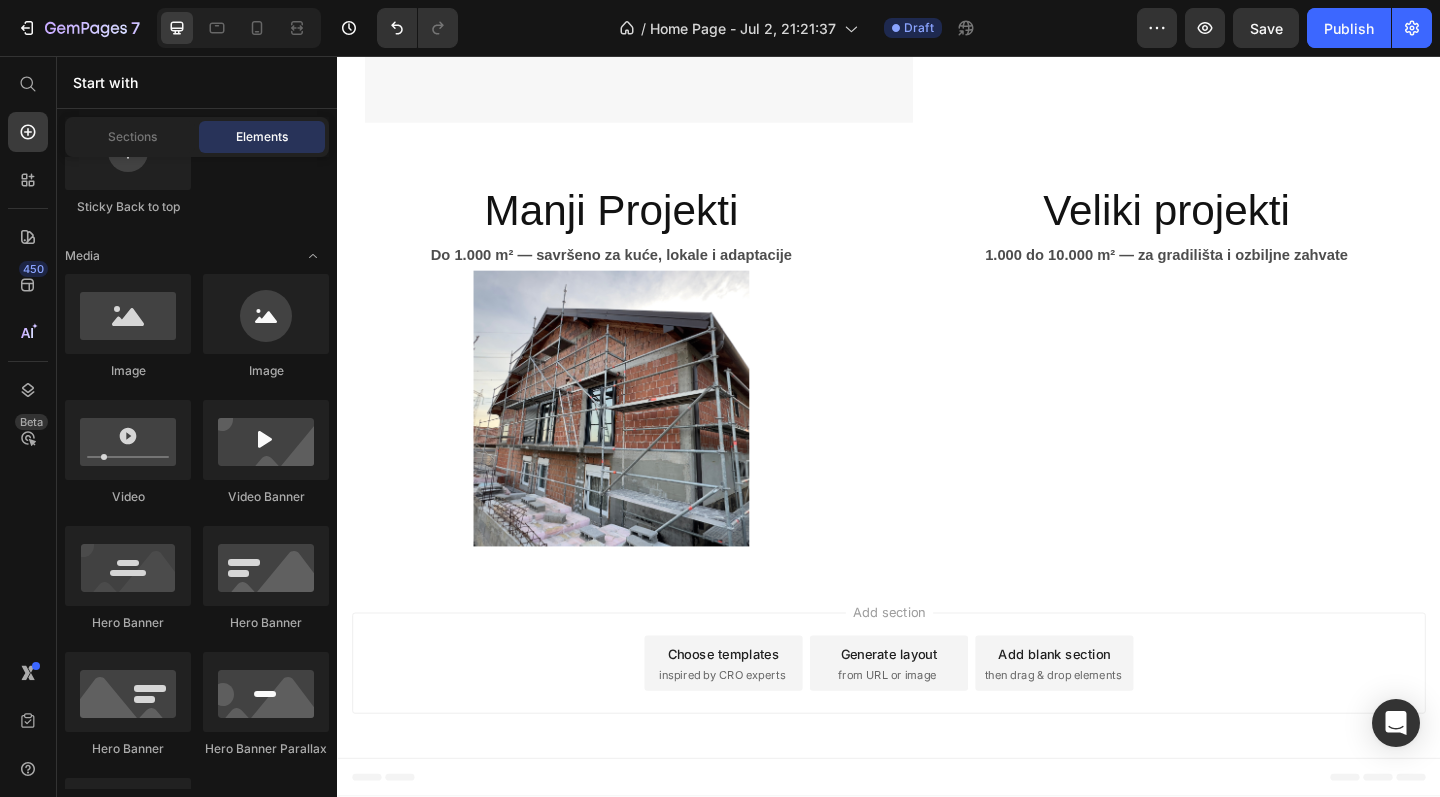 click on "Manji Projekti Heading Do 1.000 m² — savršeno za kuće, lokale i adaptacije Text Block Image 0 Veliki projekti Heading 1.000 do 10.000 m² — za gradilišta i ozbiljne zahvate Text Block Row Section 4 Root Start with Sections from sidebar Add sections Add elements Start with Generating from URL or image Add section Choose templates inspired by CRO experts Generate layout from URL or image Footer" at bounding box center (937, -436) 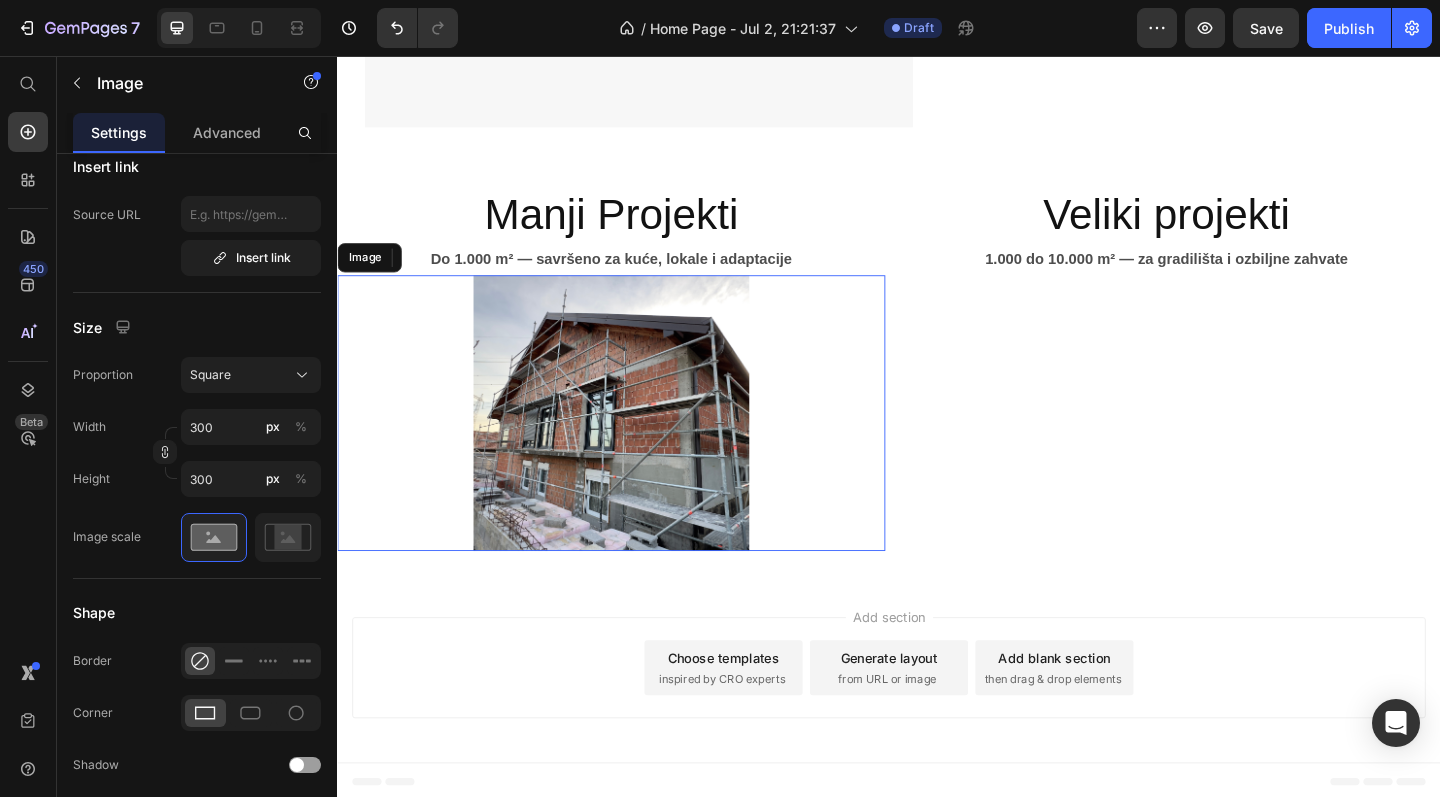click at bounding box center [635, 445] 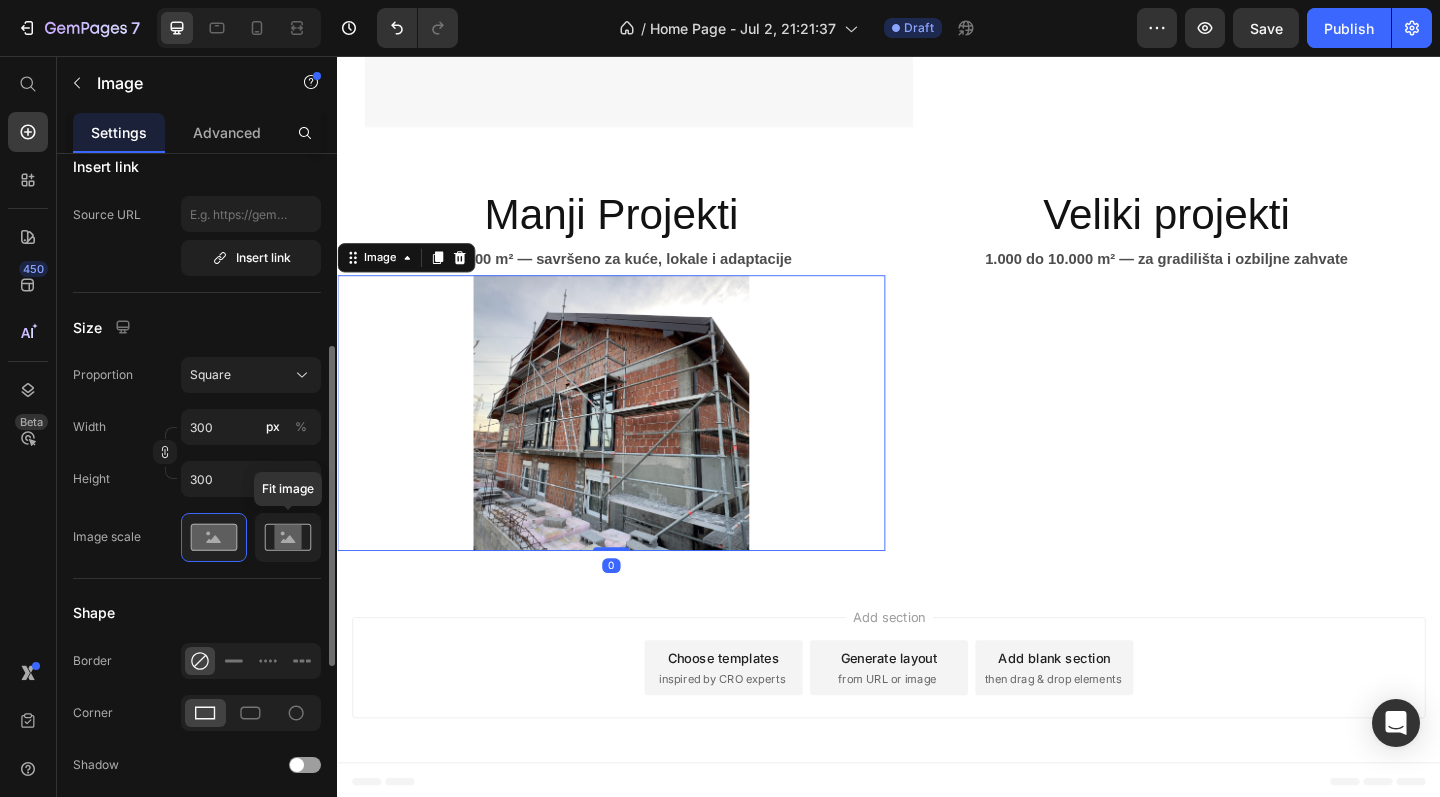 click 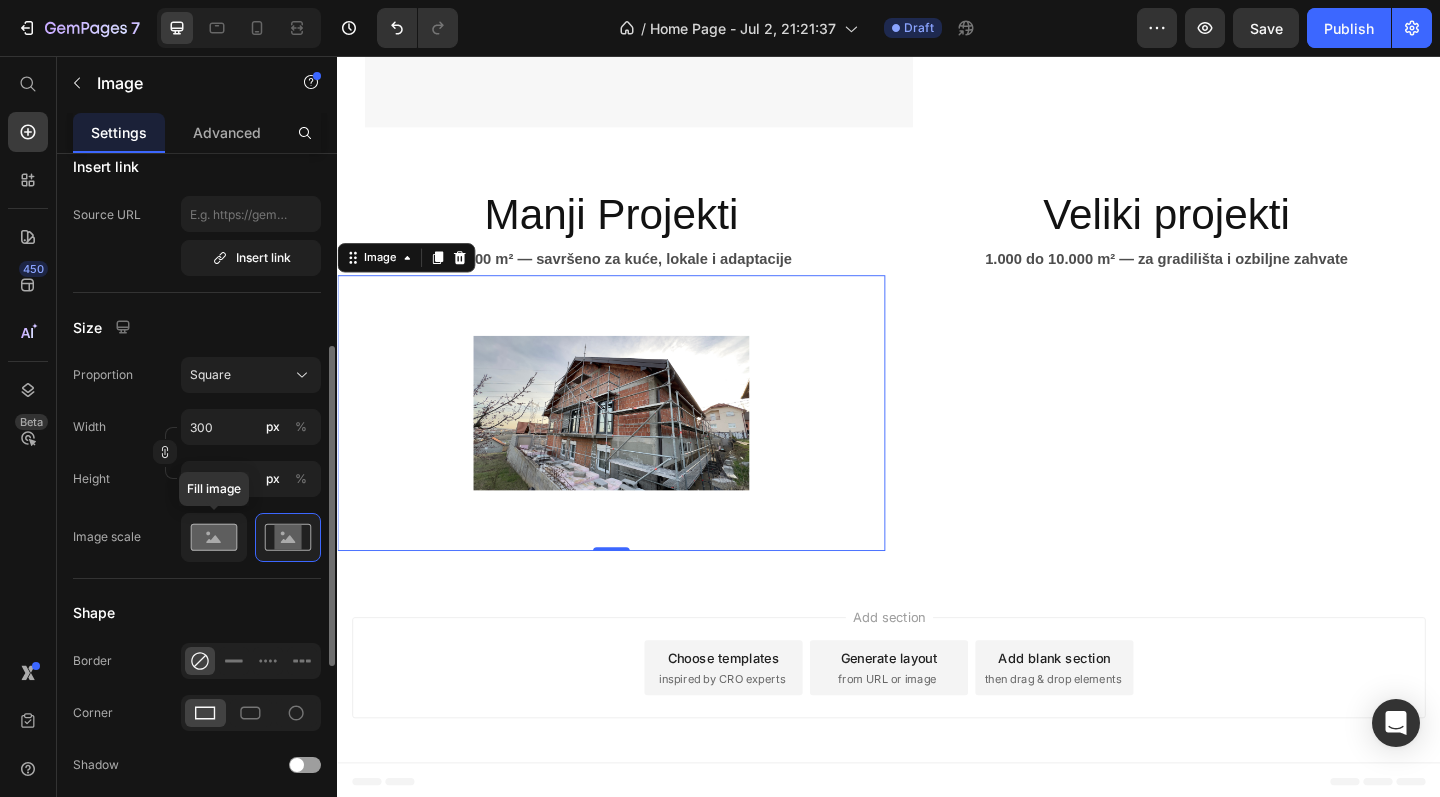click 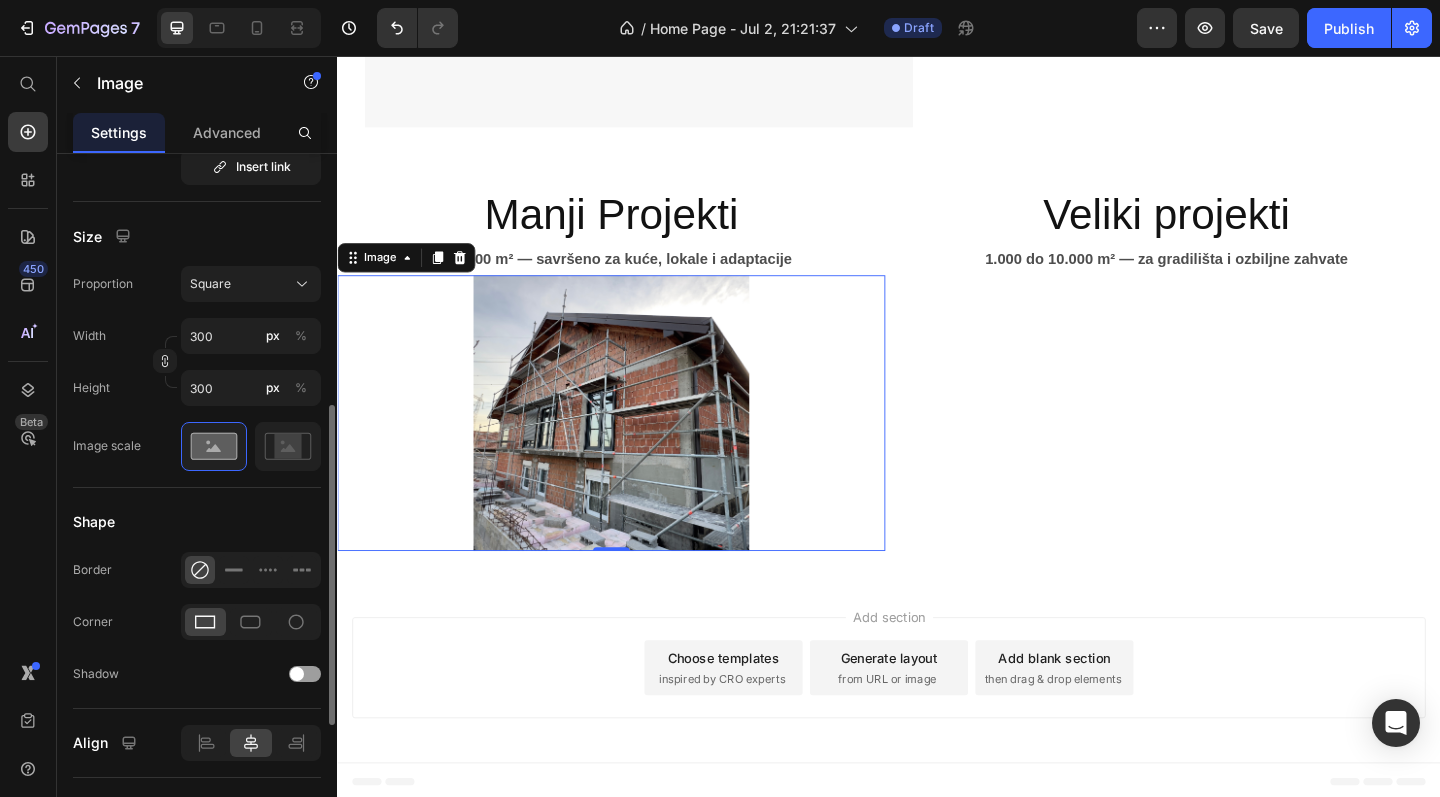scroll, scrollTop: 522, scrollLeft: 0, axis: vertical 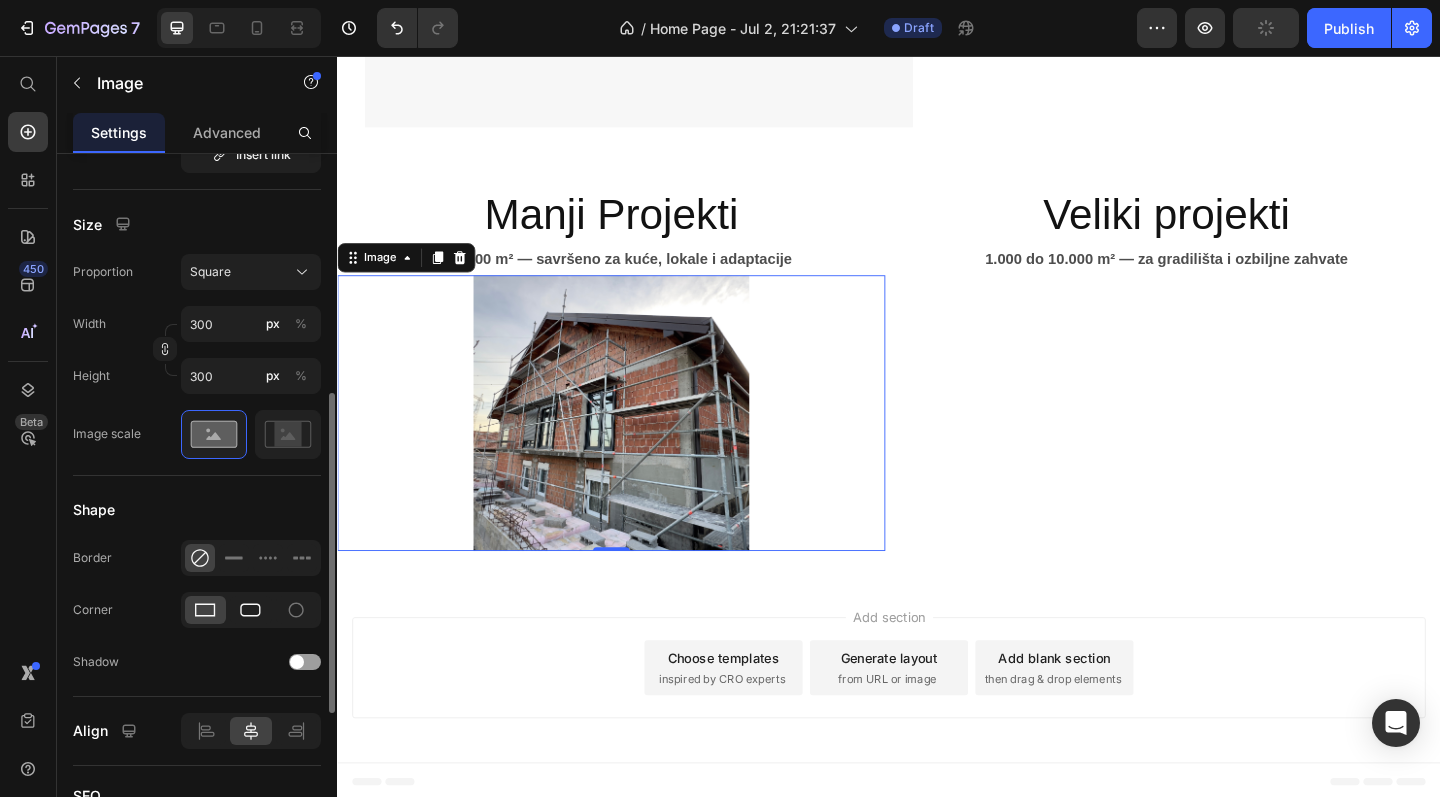 click 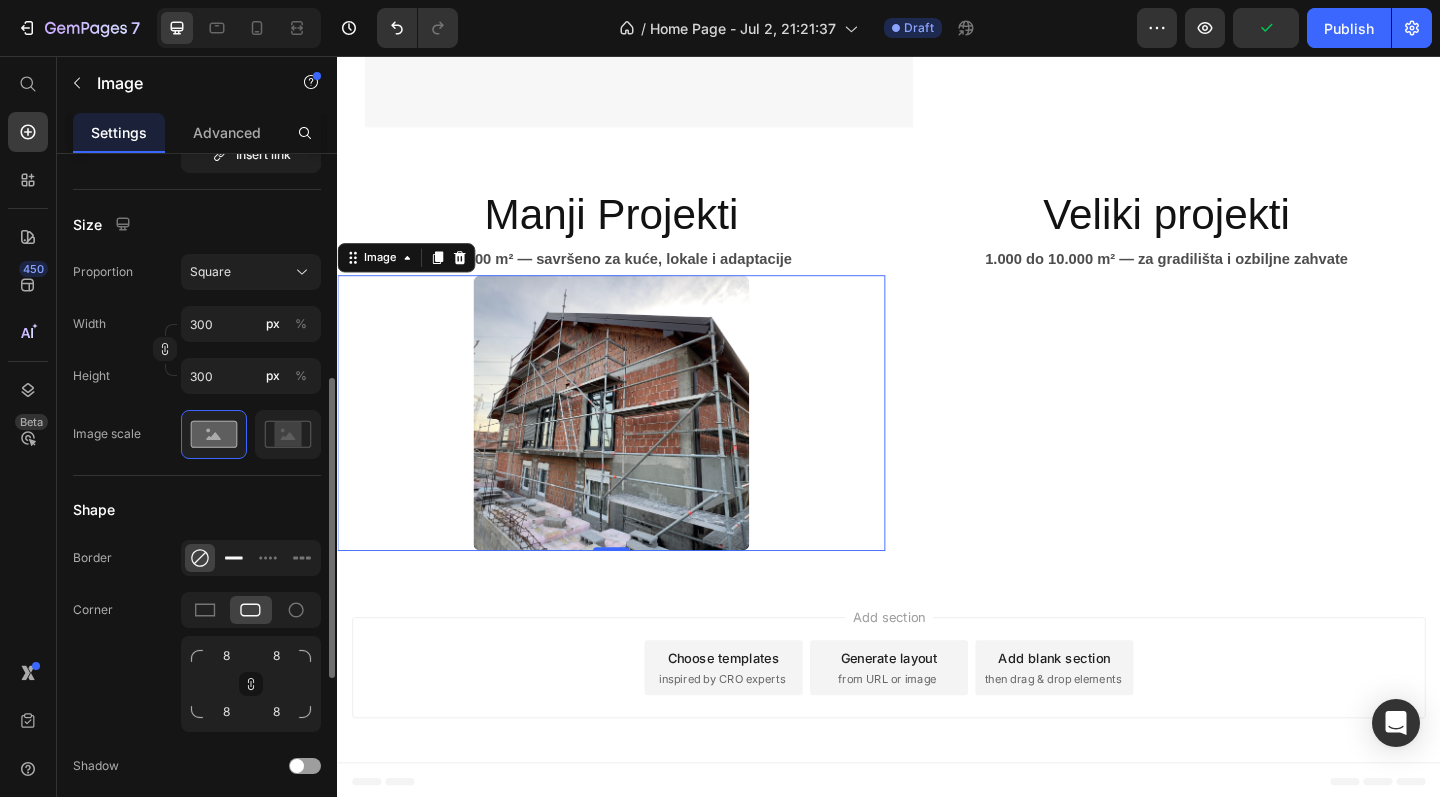 click 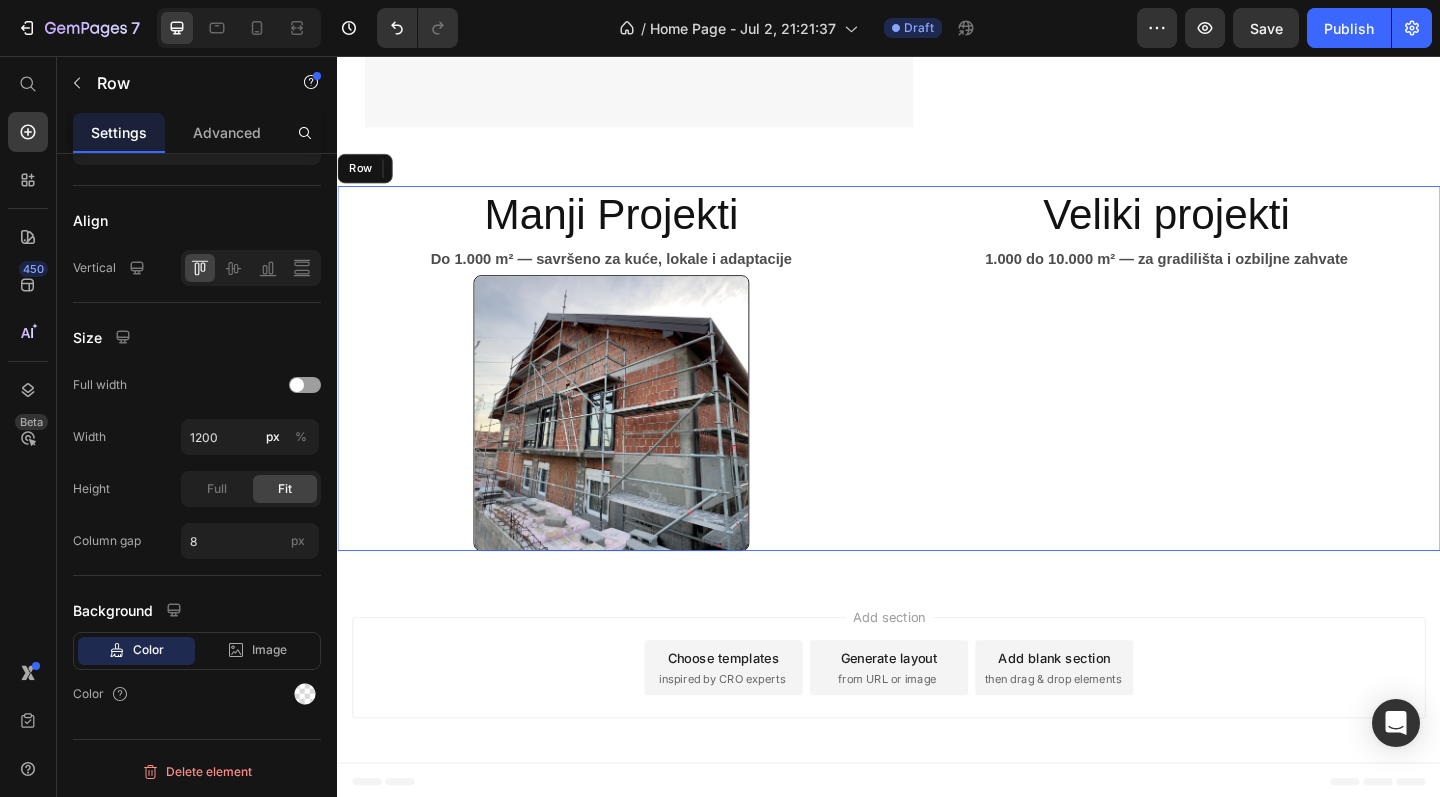 click on "Veliki projekti Heading 1.000 do 10.000 m² — za gradilišta i ozbiljne zahvate Text Block" at bounding box center (1239, 396) 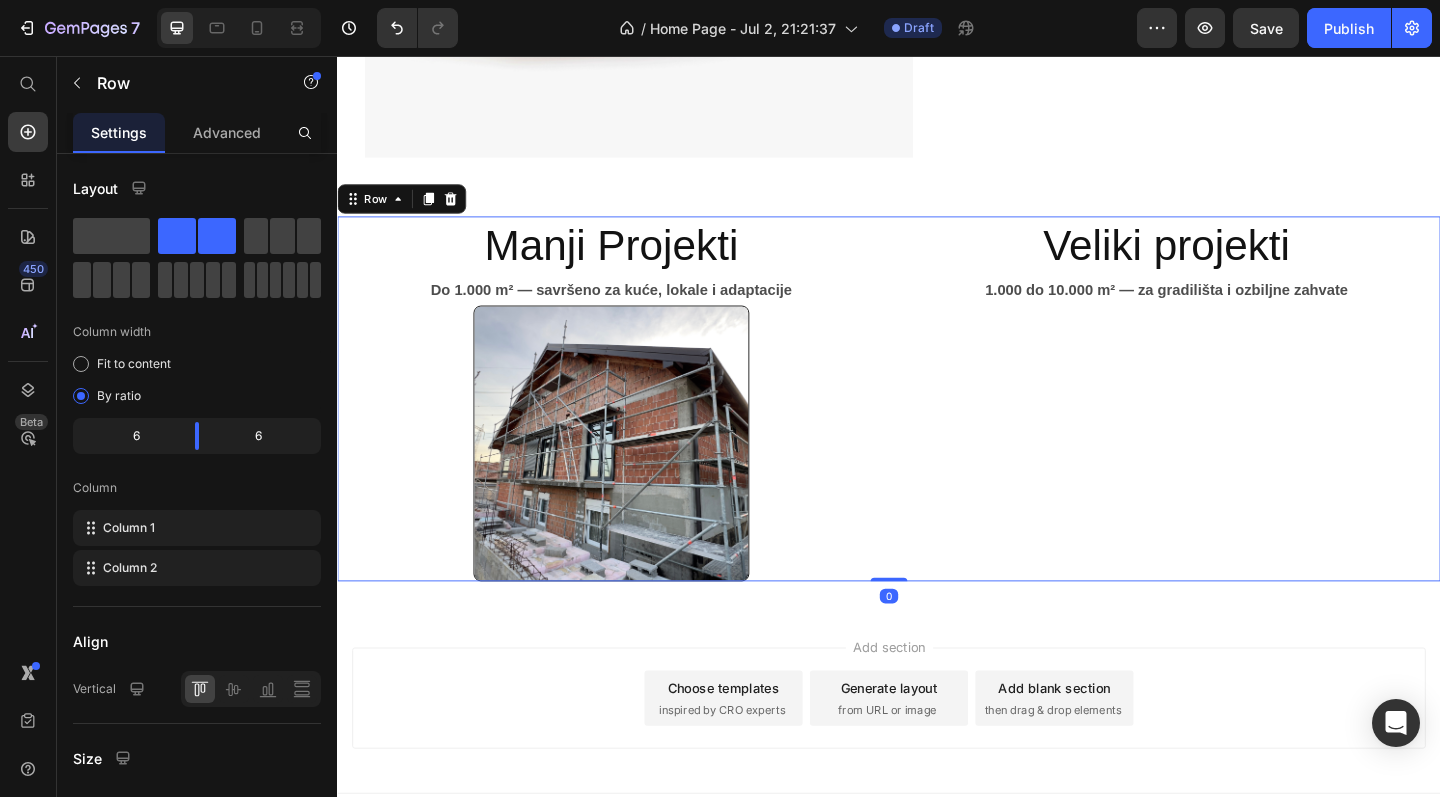 scroll, scrollTop: 1749, scrollLeft: 0, axis: vertical 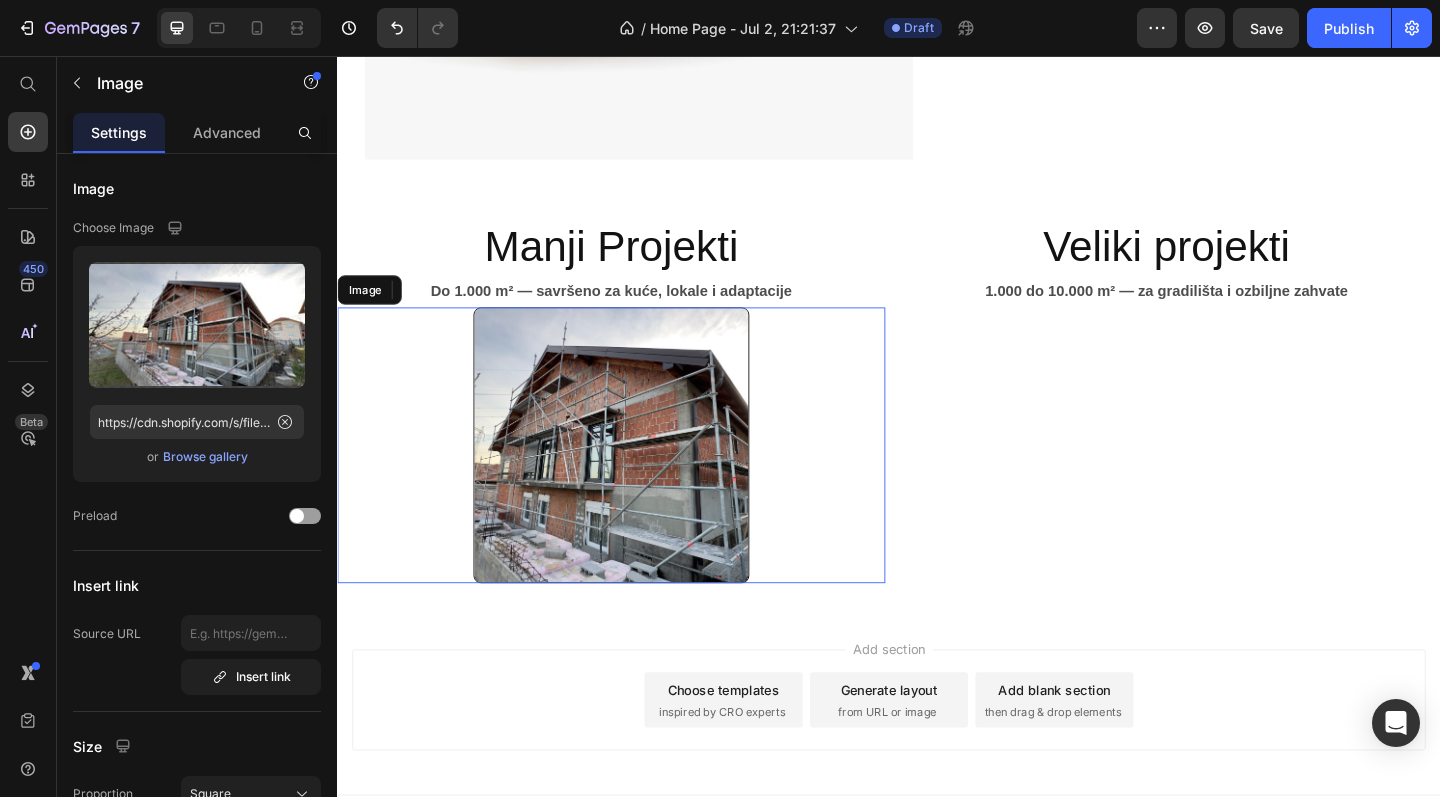 click at bounding box center [635, 480] 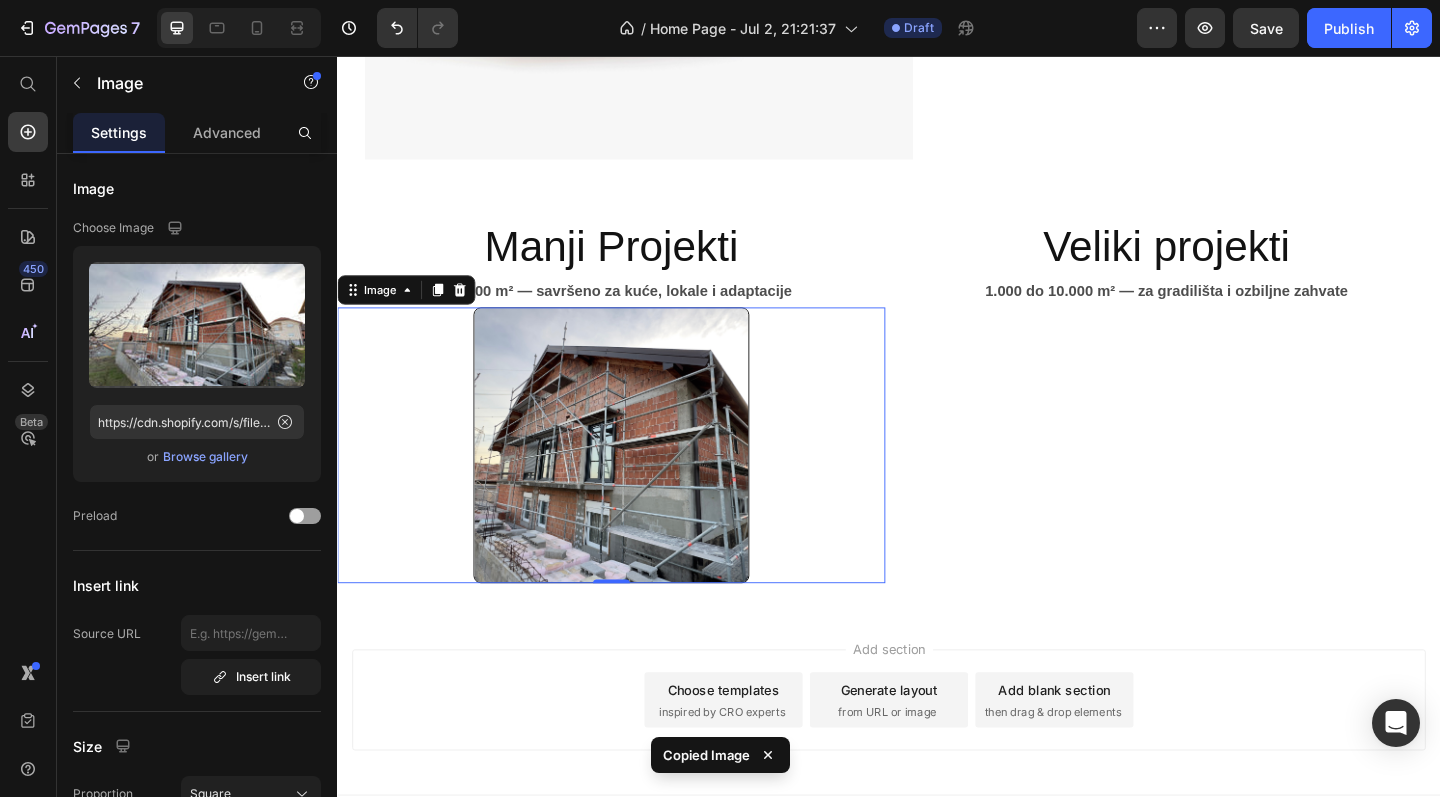 click at bounding box center [635, 480] 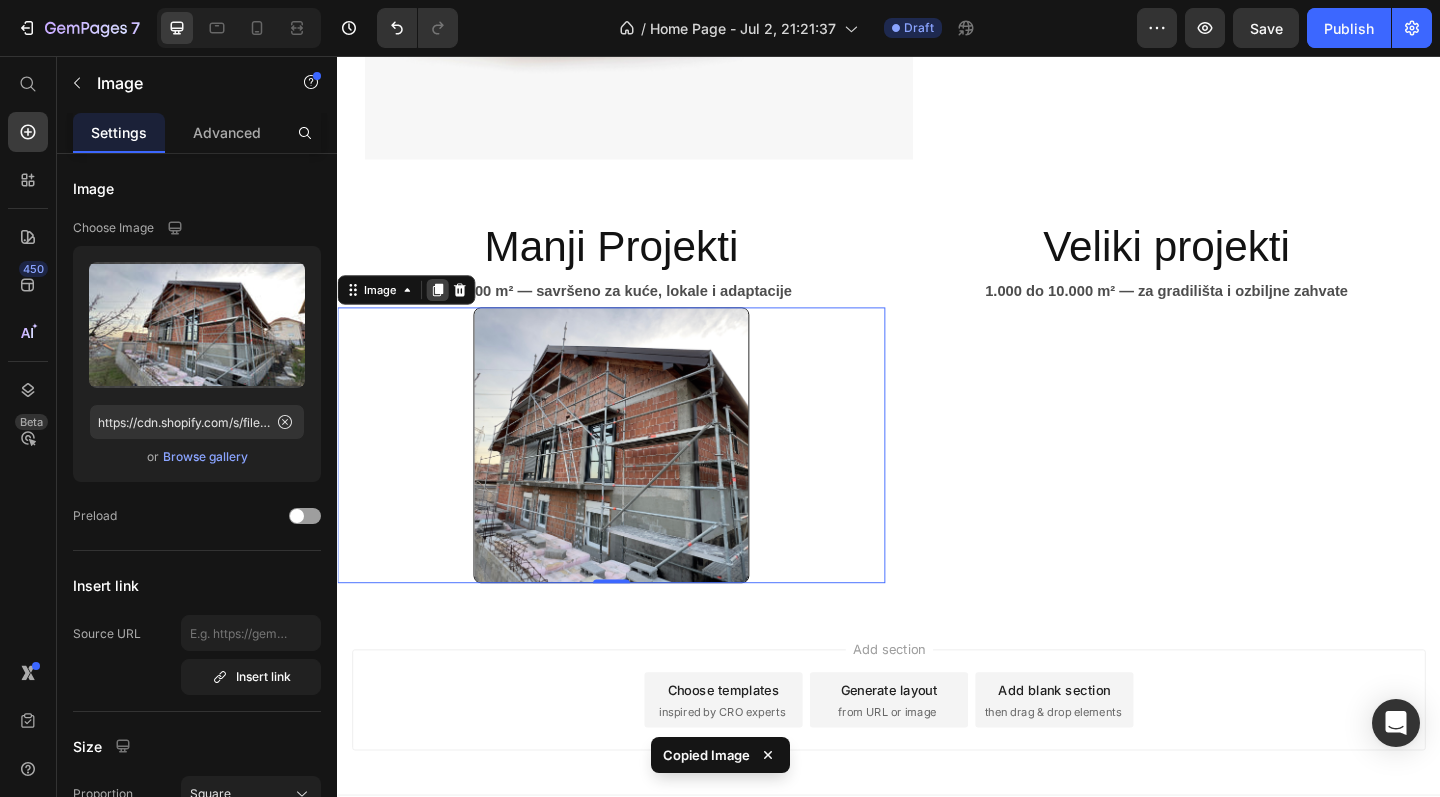 click 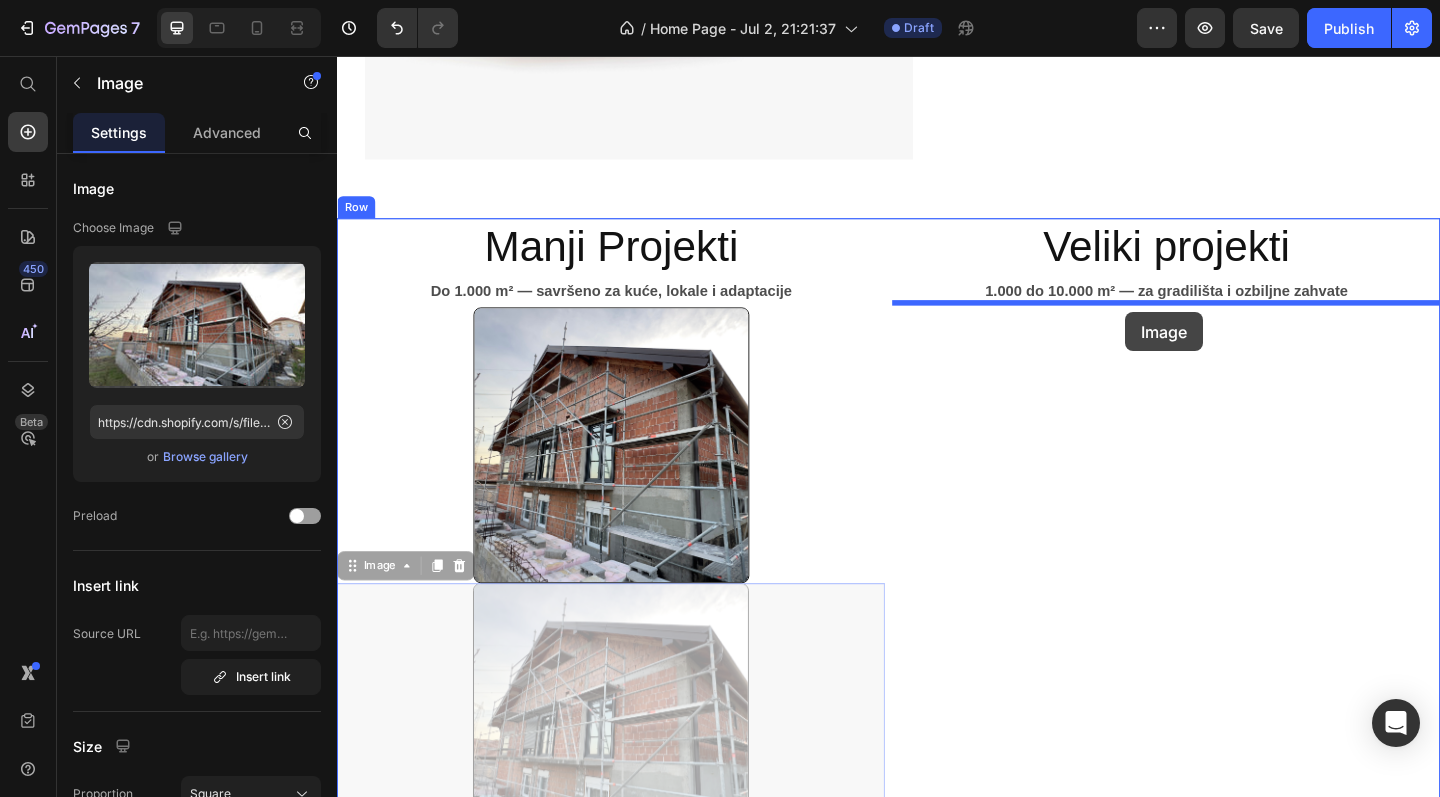 drag, startPoint x: 383, startPoint y: 608, endPoint x: 1195, endPoint y: 333, distance: 857.30334 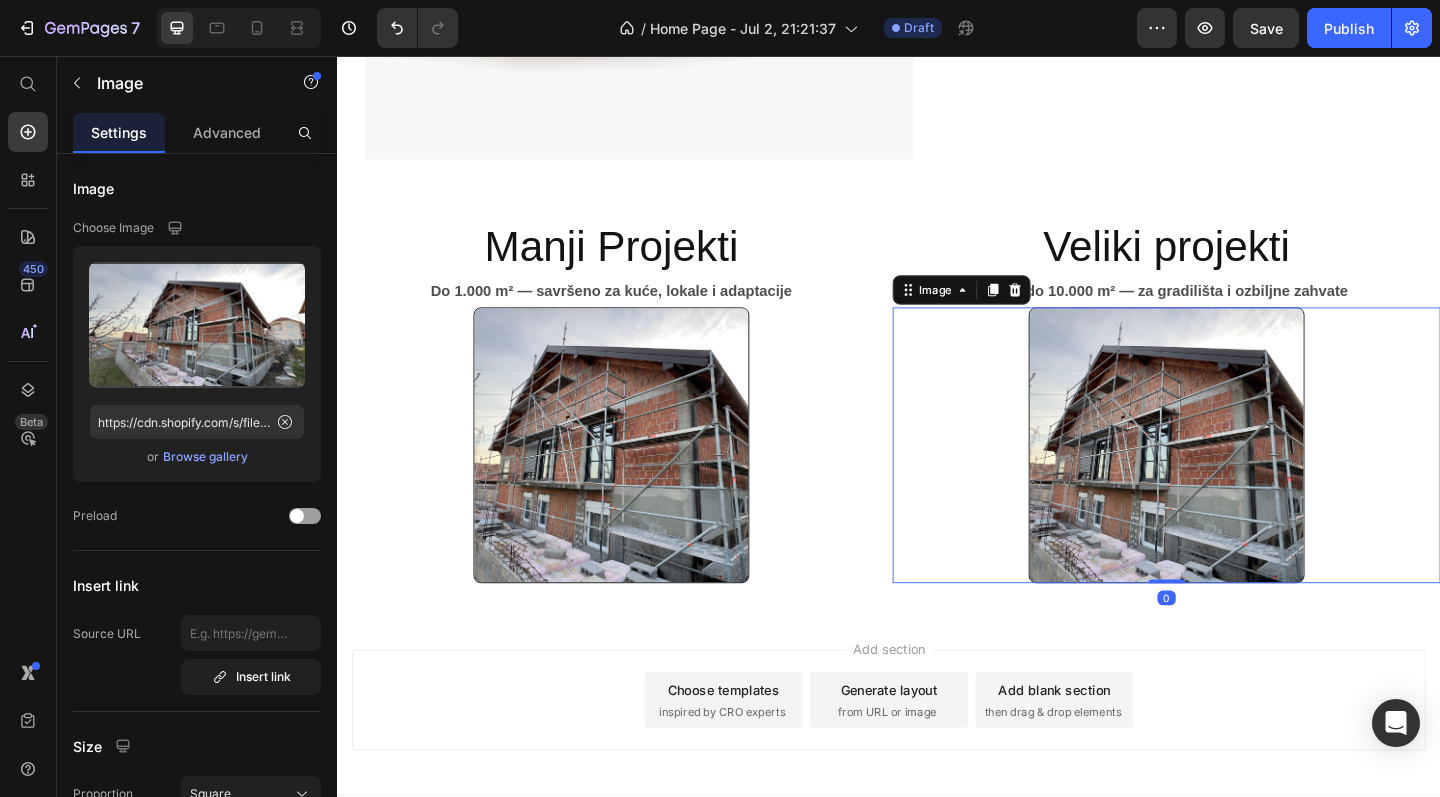 click at bounding box center [1239, 480] 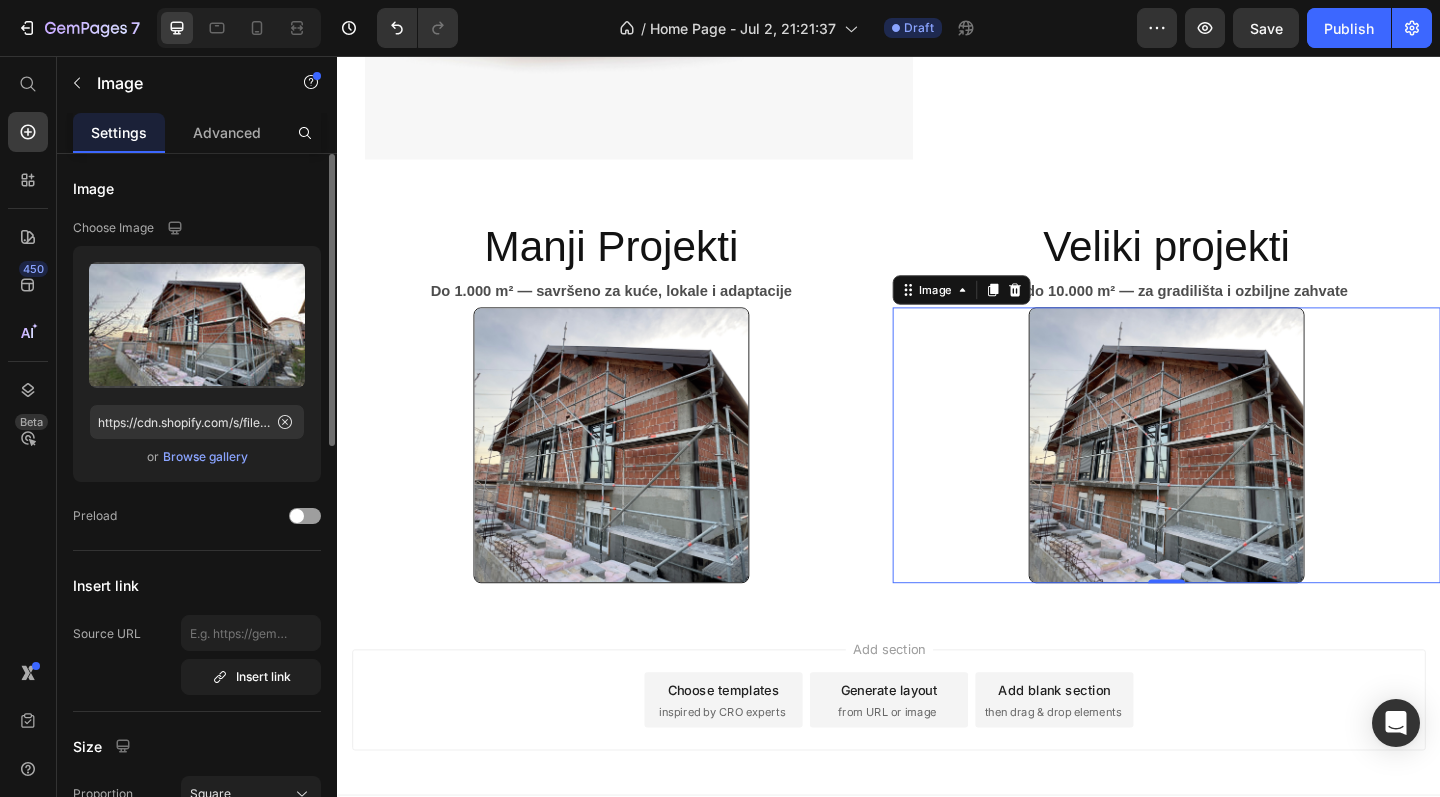 click on "Browse gallery" at bounding box center [205, 457] 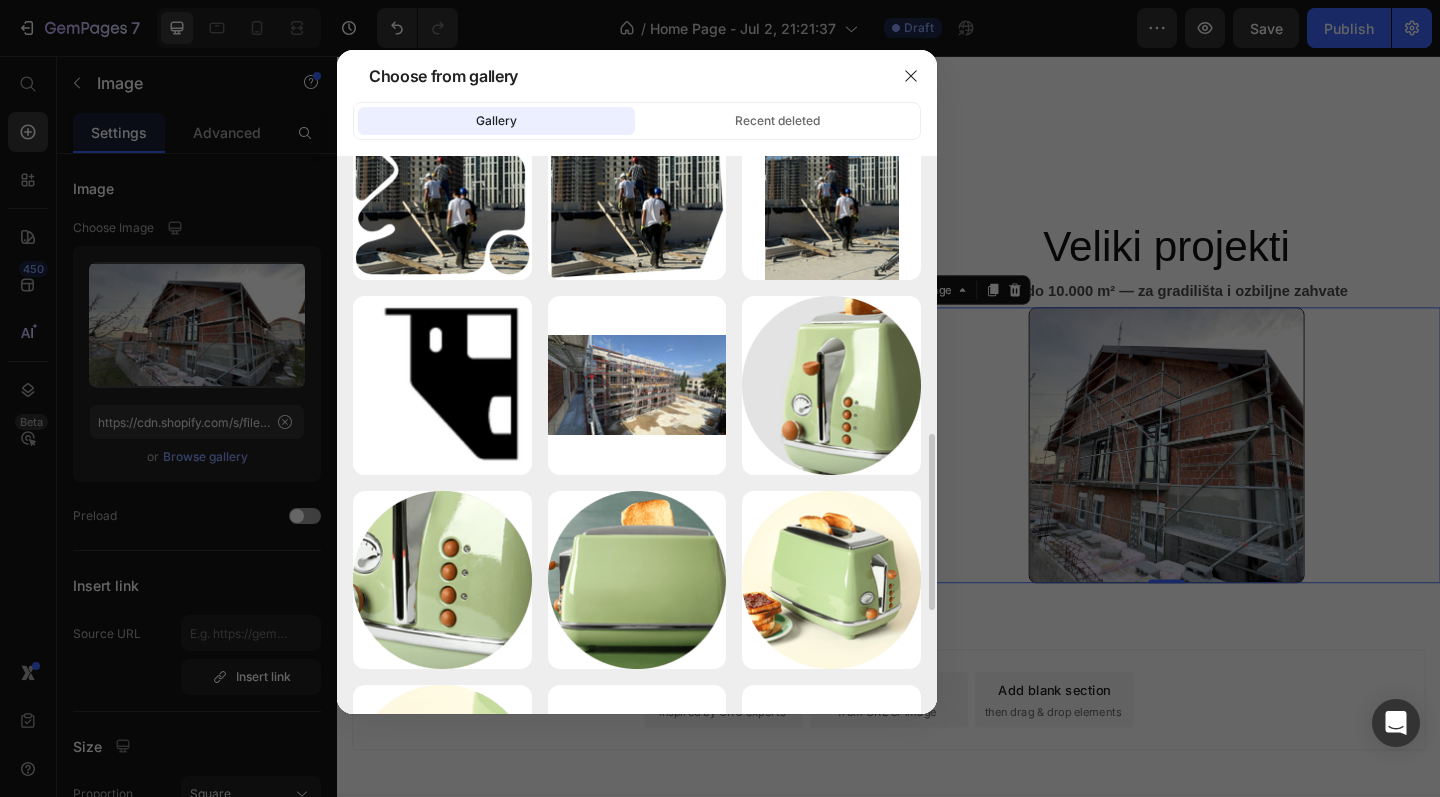 scroll, scrollTop: 0, scrollLeft: 0, axis: both 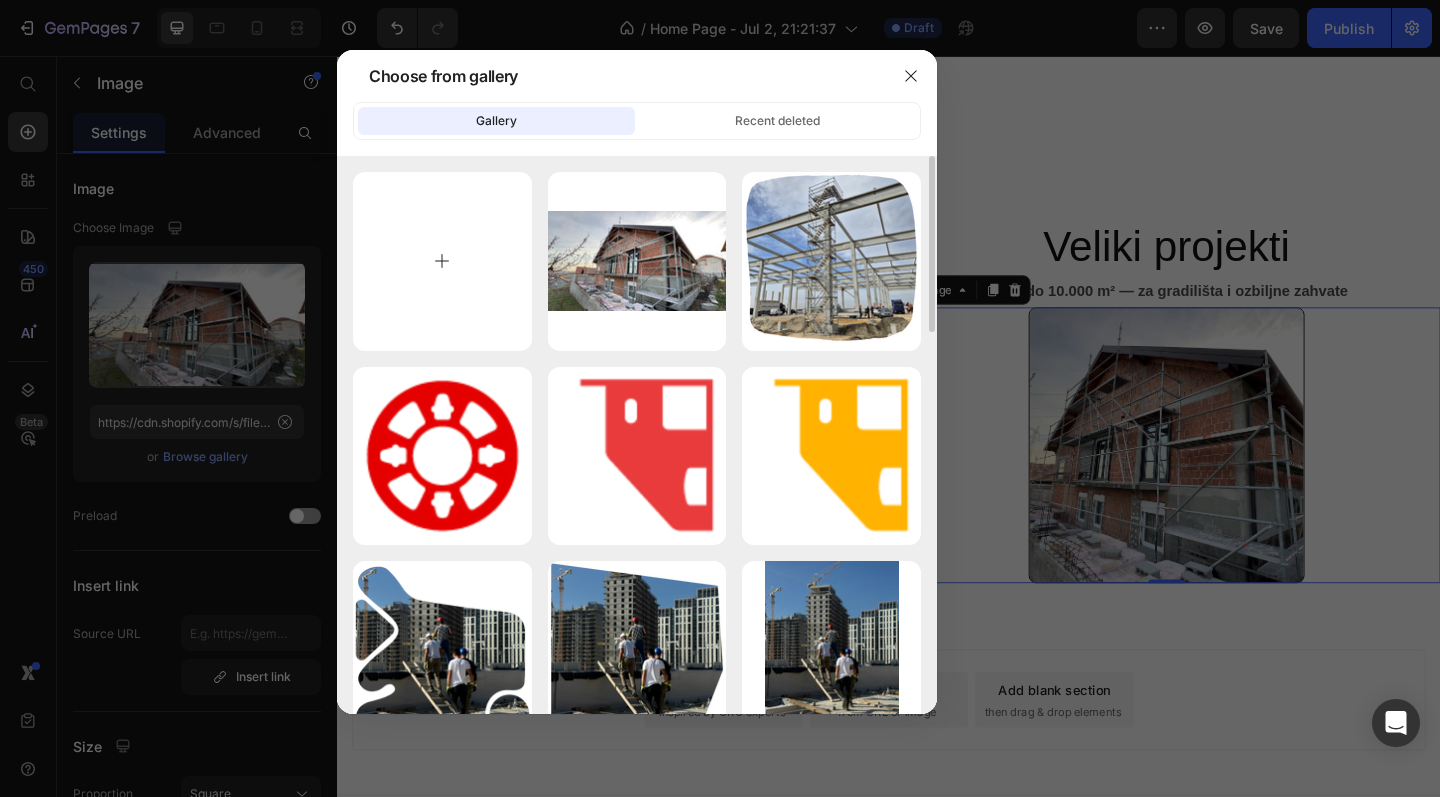 click at bounding box center (442, 261) 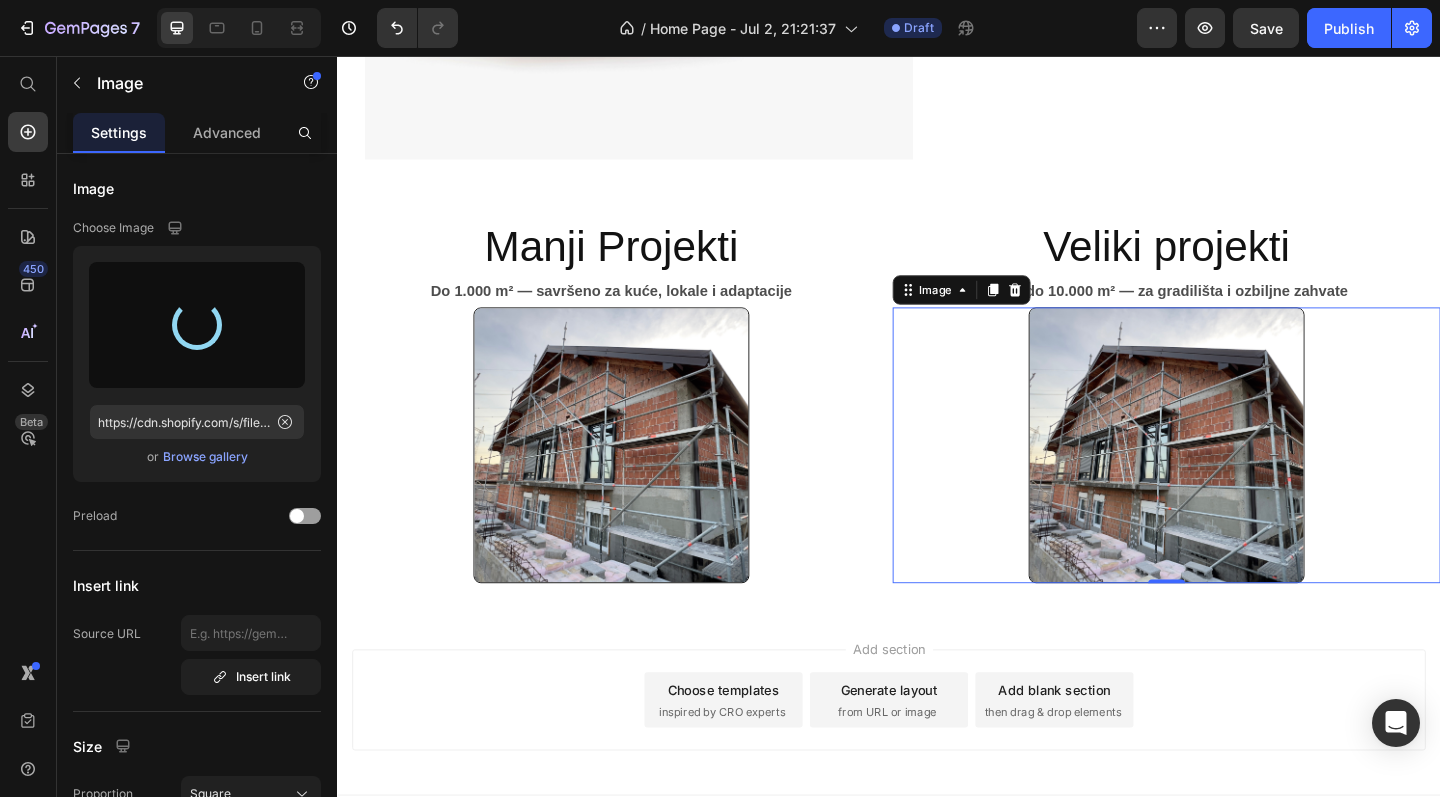 type on "https://cdn.shopify.com/s/files/1/0767/6352/9431/files/gempages_573553631110890403-c3f5f641-cc5d-41f7-80c1-453a01f5f402.jpg" 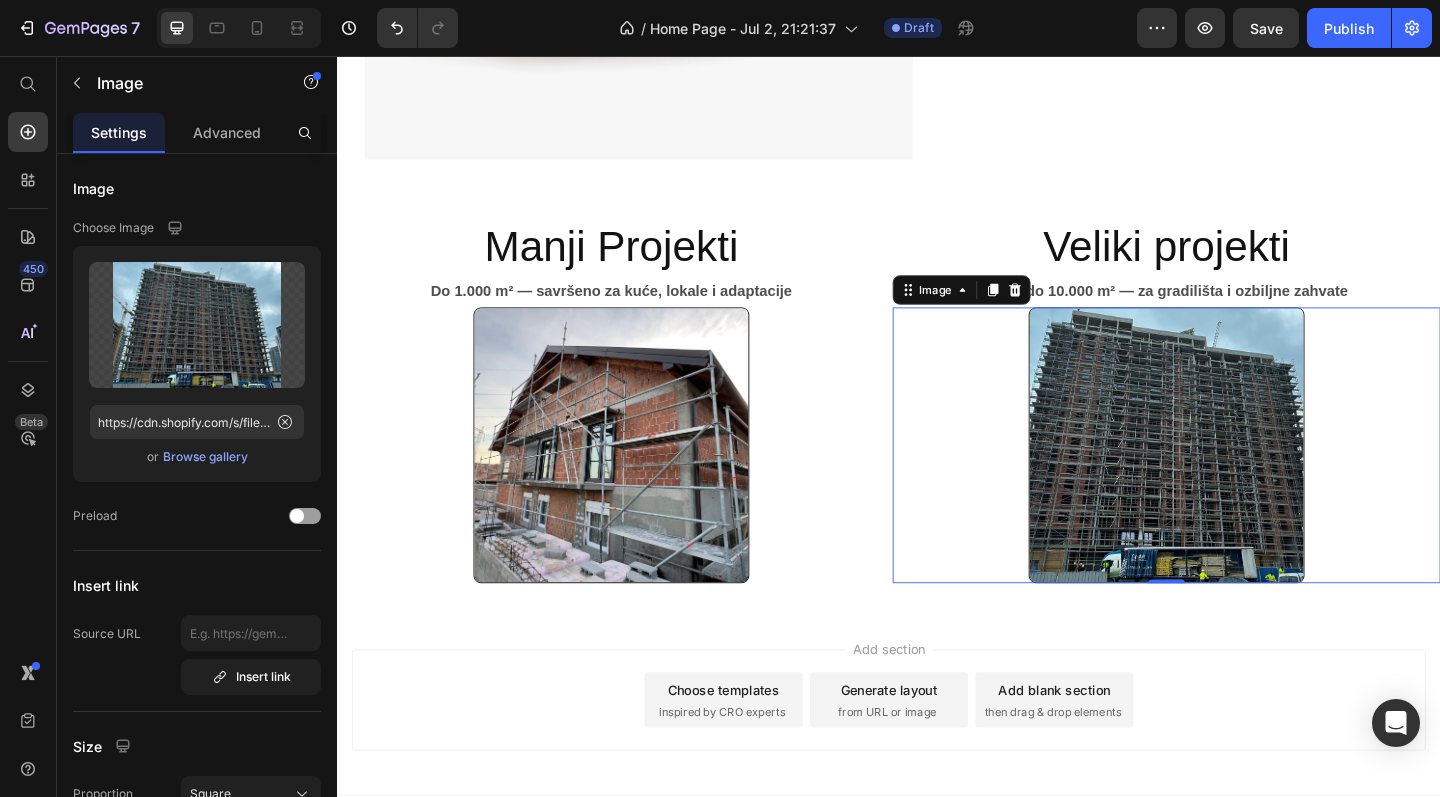 click on "Add section Choose templates inspired by CRO experts Generate layout from URL or image Add blank section then drag & drop elements" at bounding box center [937, 761] 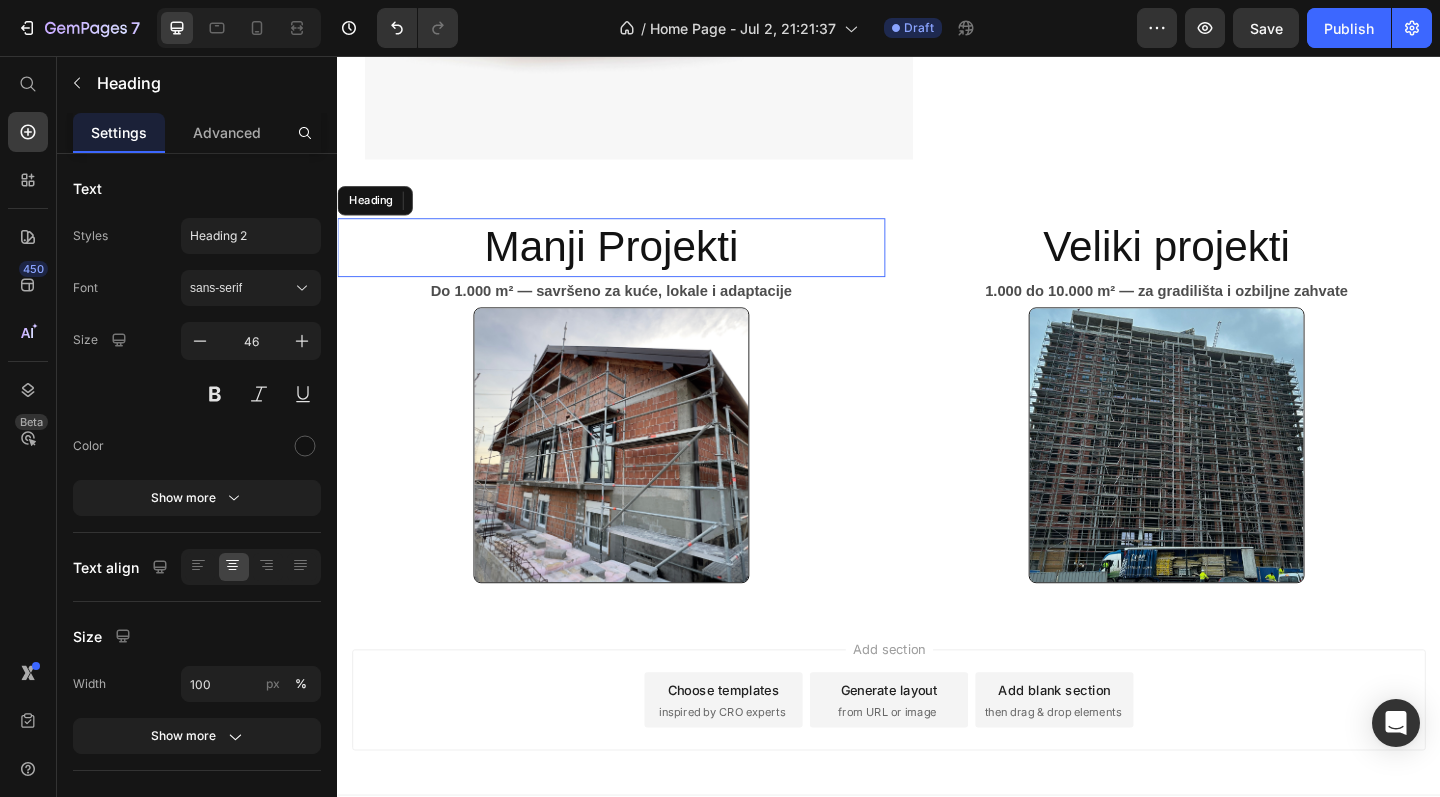 click on "Manji Projekti" at bounding box center [635, 265] 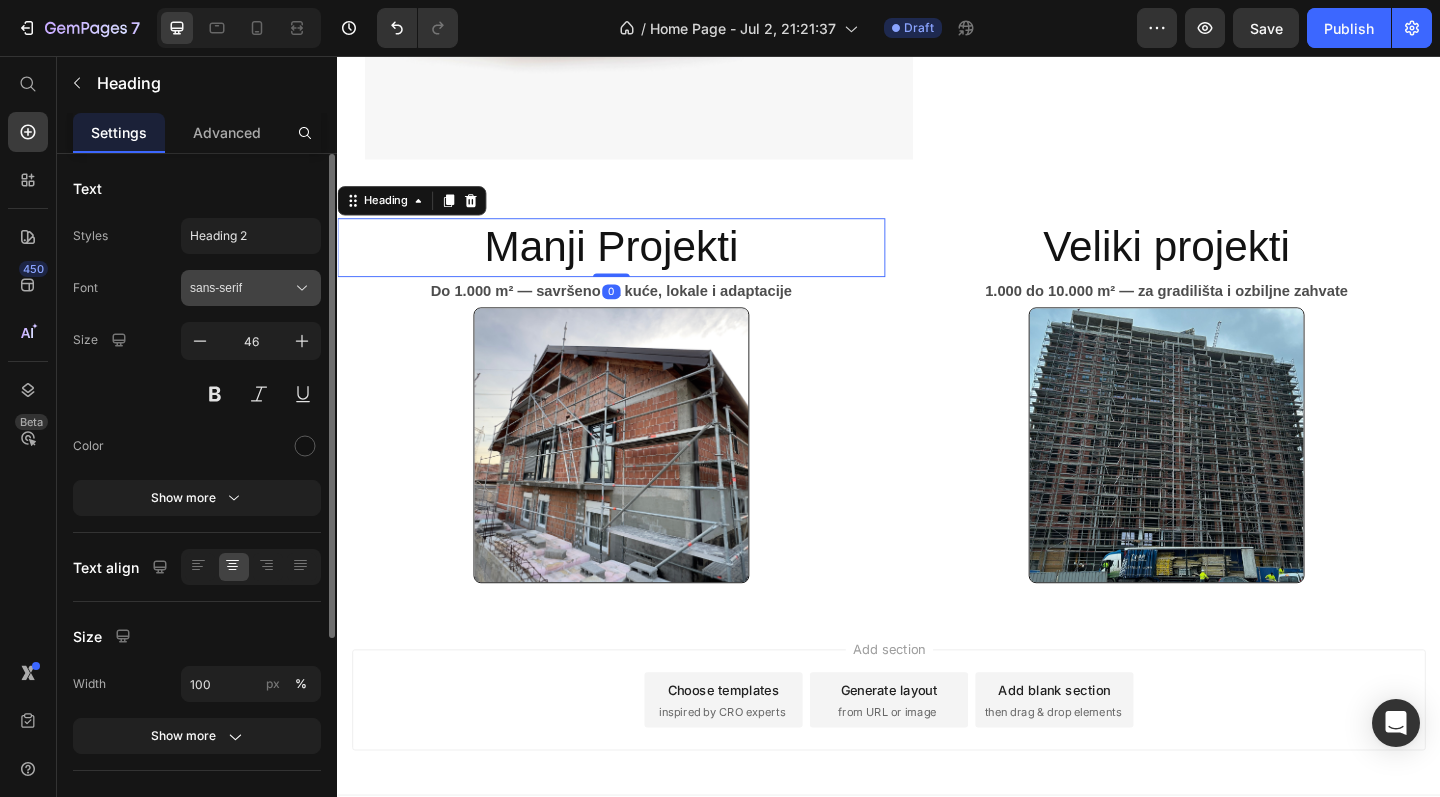 click on "sans-serif" at bounding box center (241, 288) 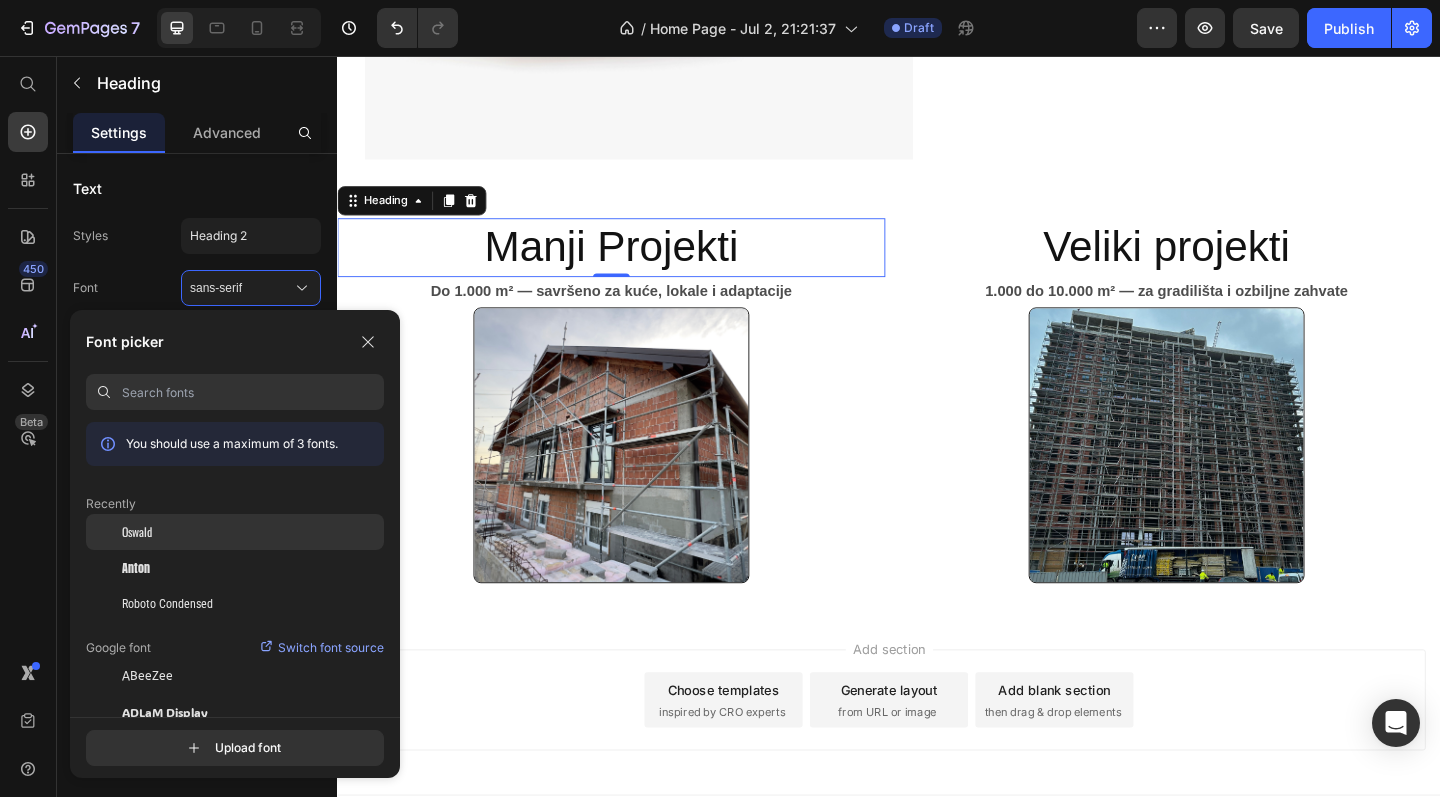 click on "Oswald" at bounding box center [137, 532] 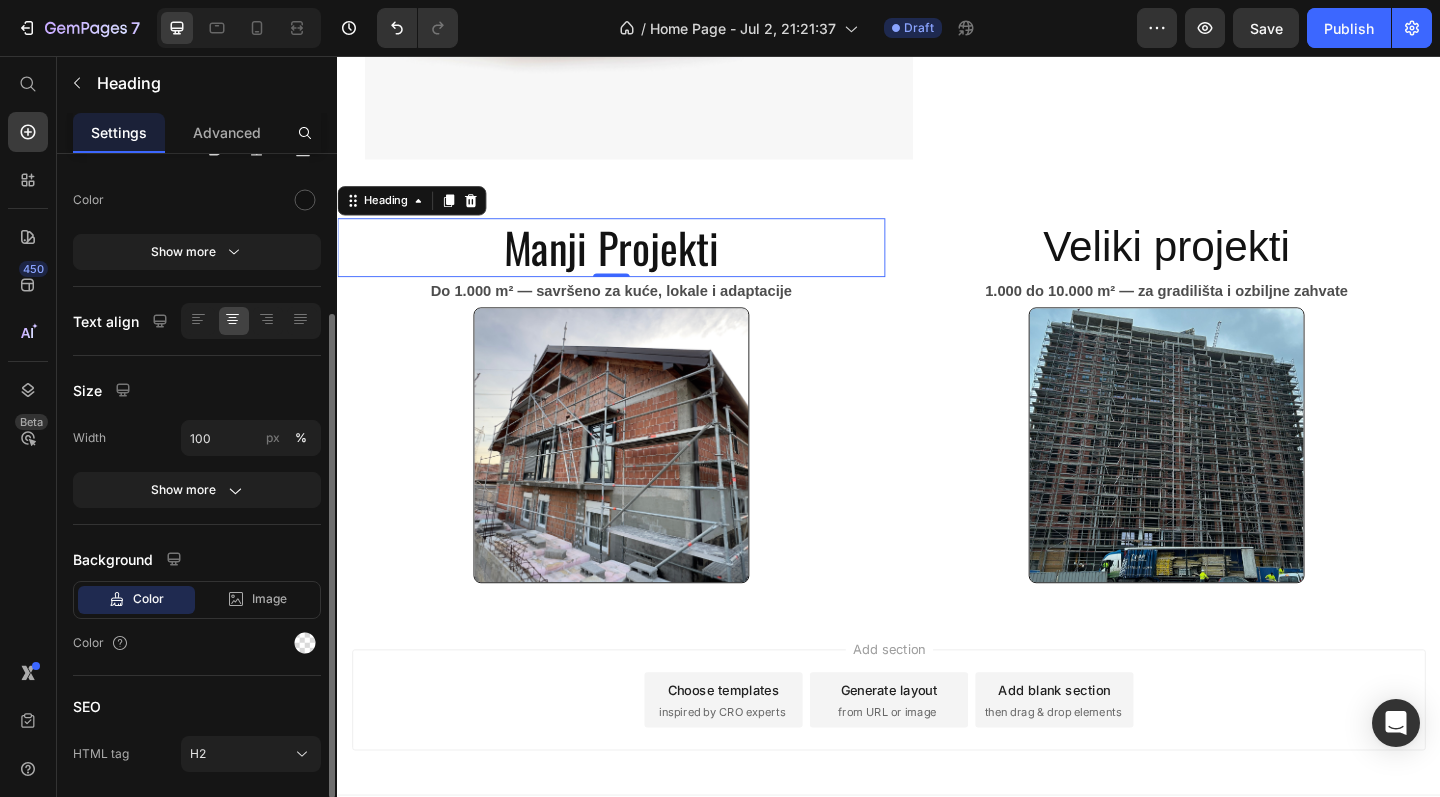 scroll, scrollTop: 240, scrollLeft: 0, axis: vertical 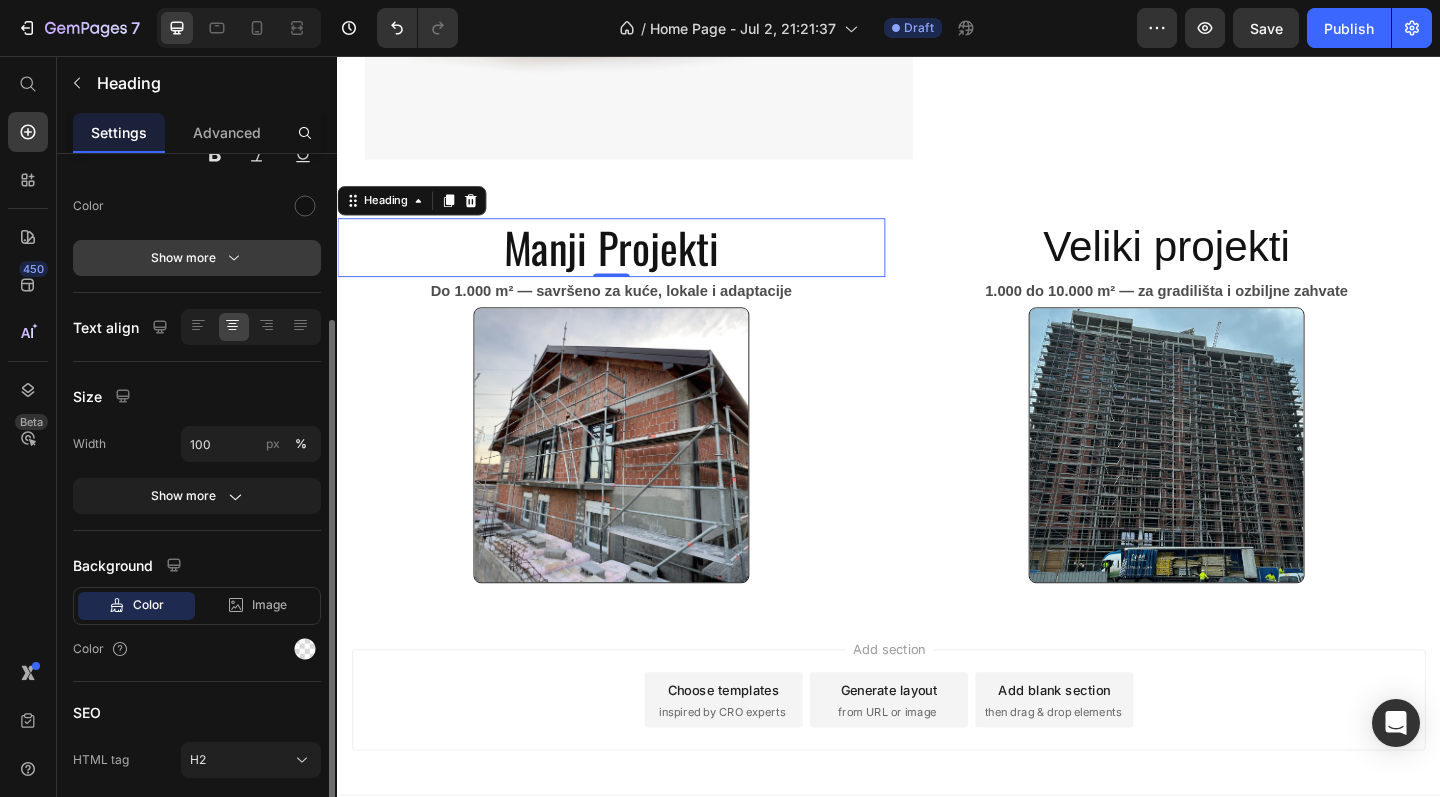 click on "Show more" at bounding box center [197, 258] 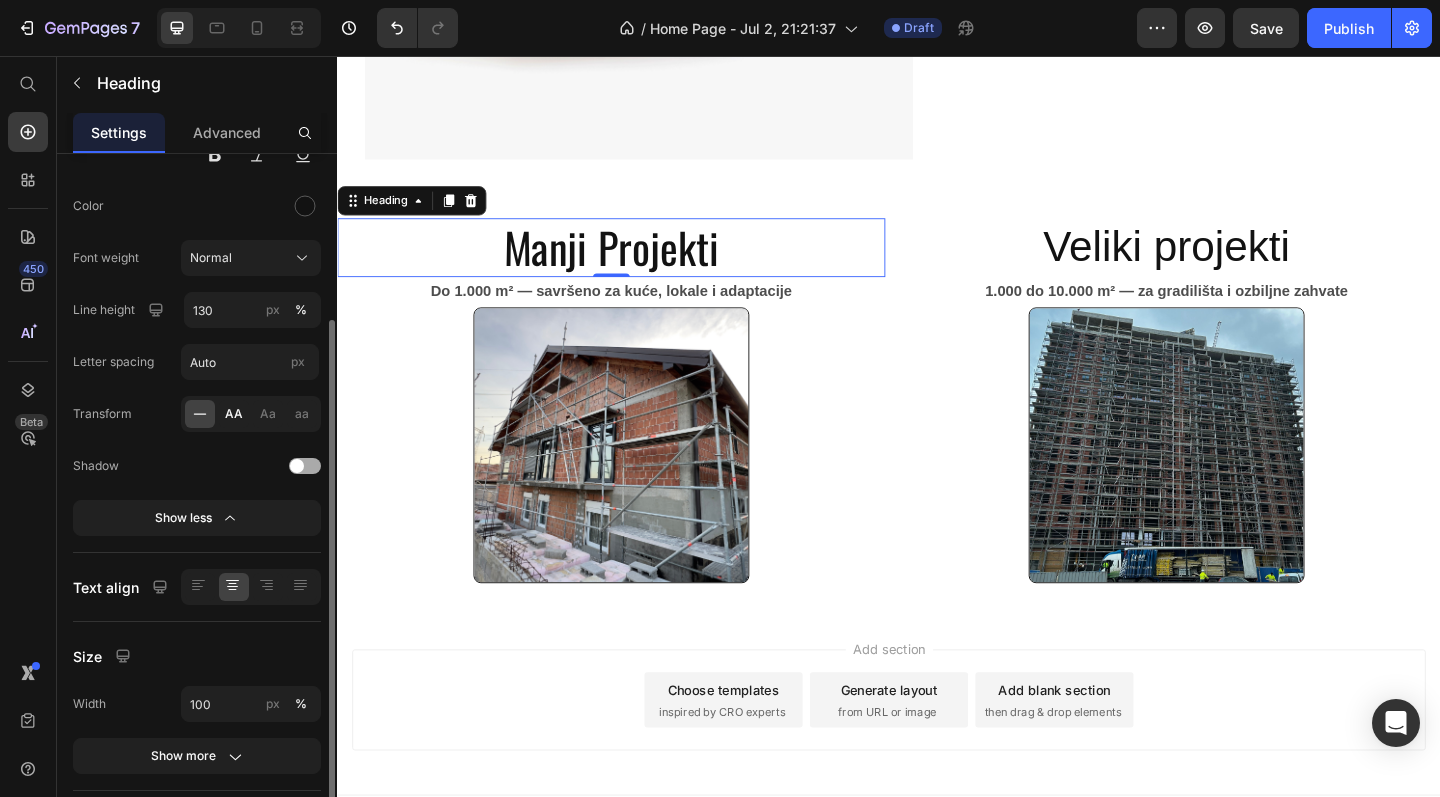 click on "AA" 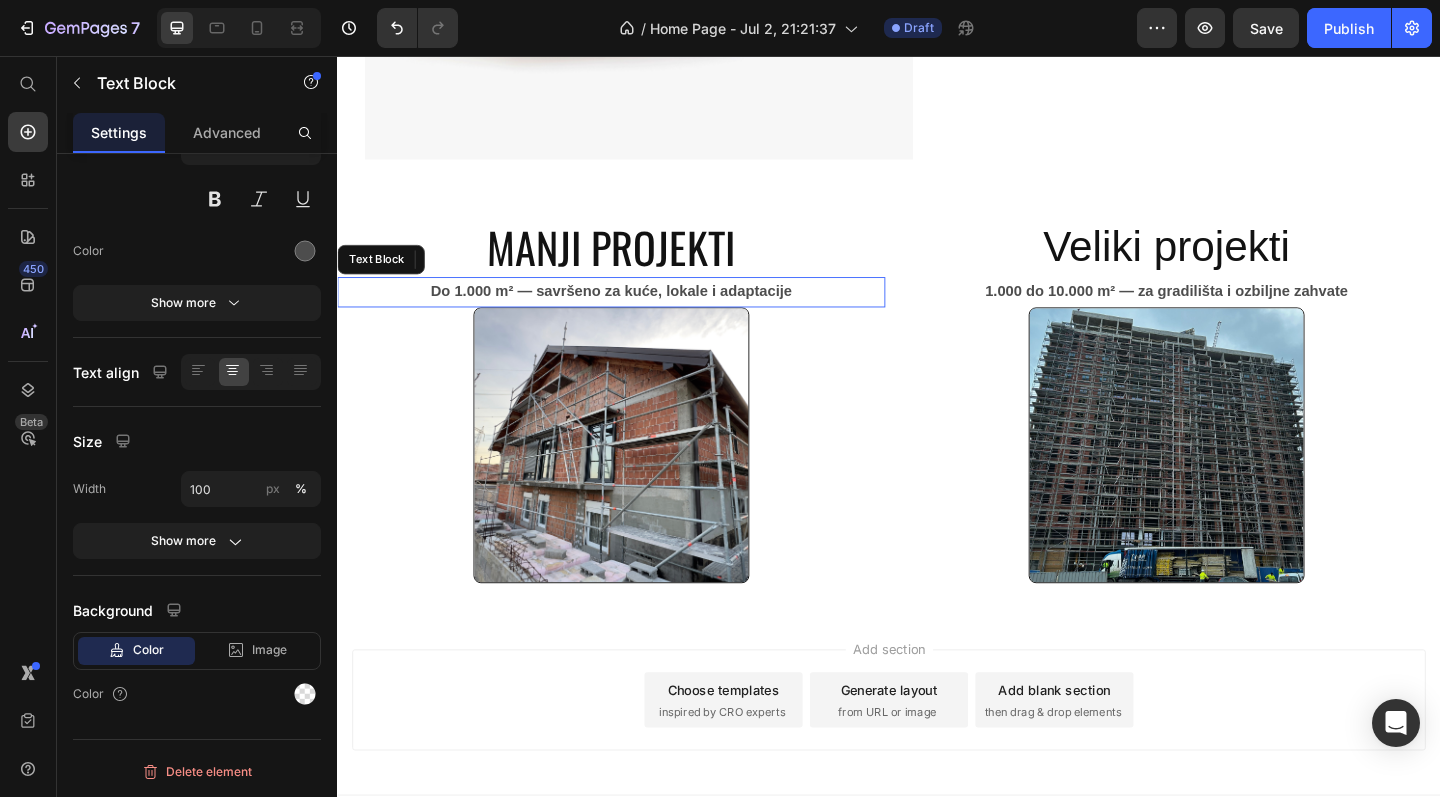 click on "Do 1.000 m² — savršeno za kuće, lokale i adaptacije" at bounding box center [634, 312] 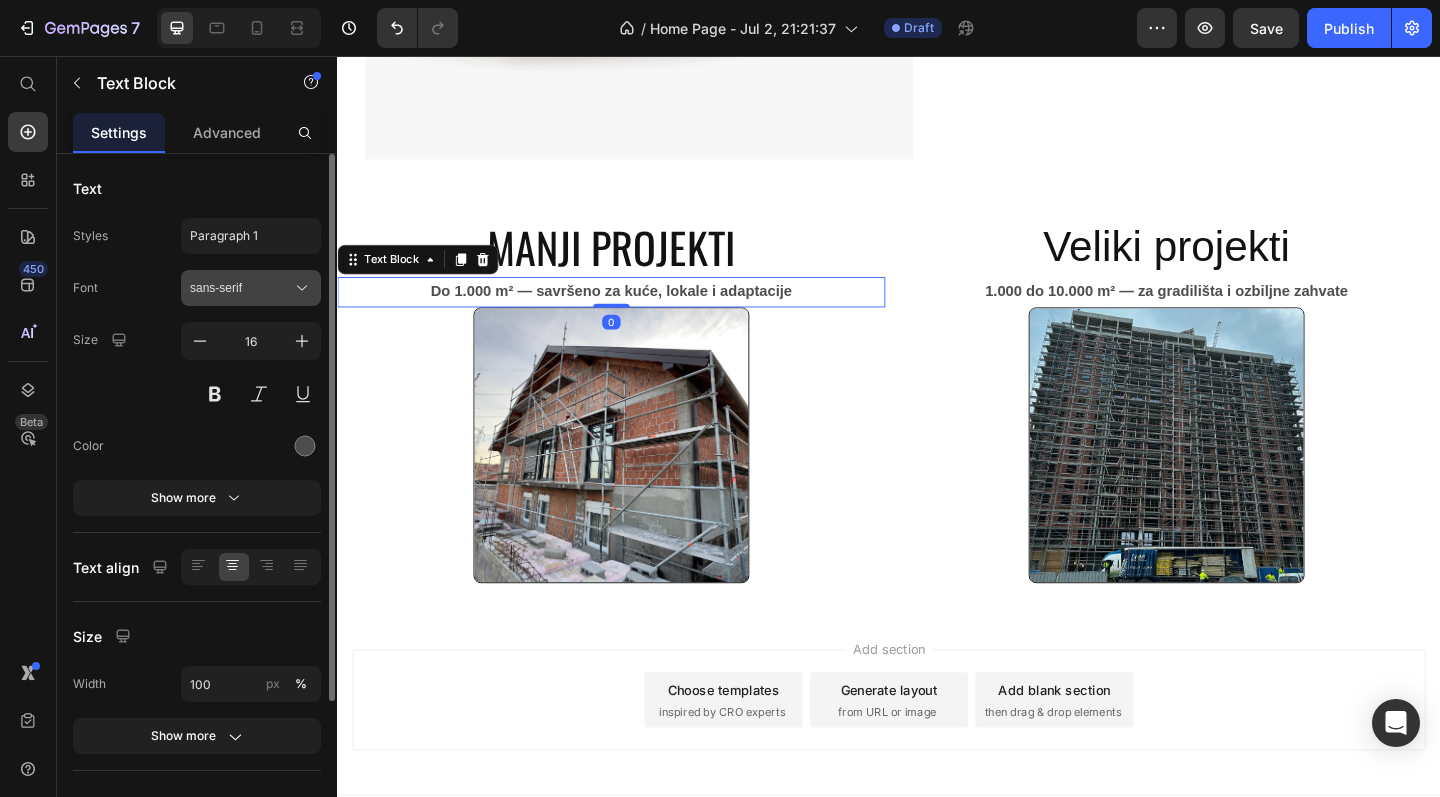 click on "sans-serif" at bounding box center (241, 288) 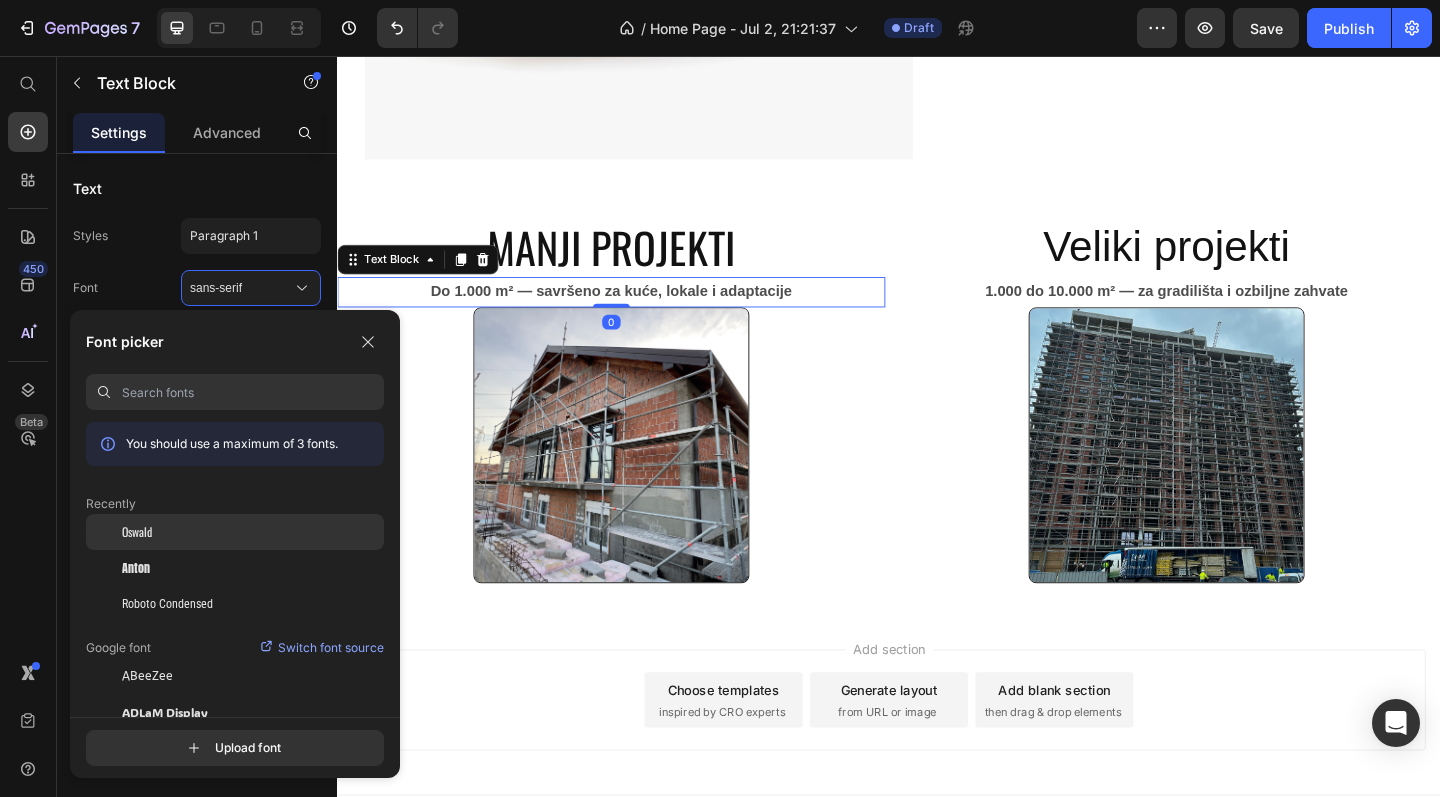 click on "Oswald" 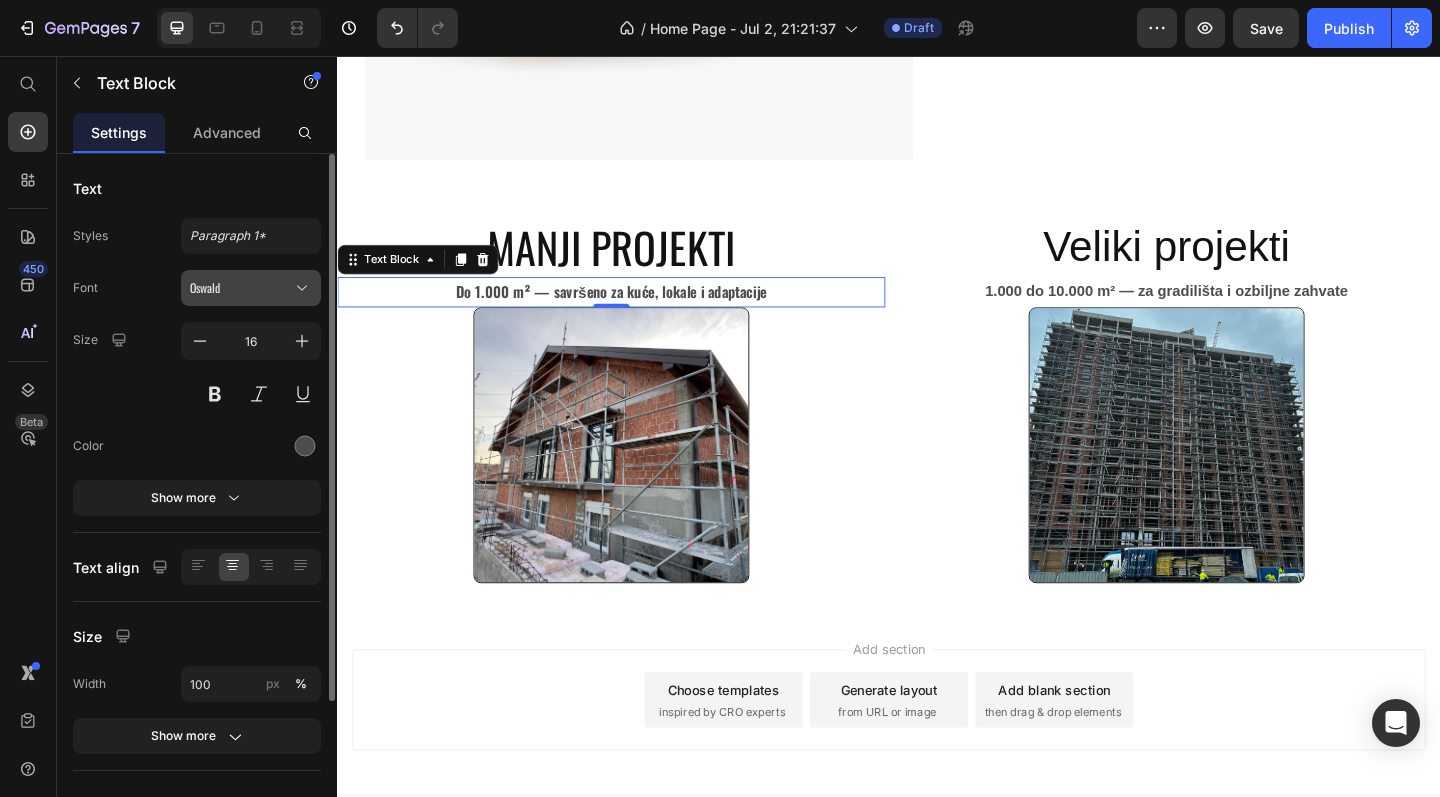 click on "Oswald" at bounding box center [251, 288] 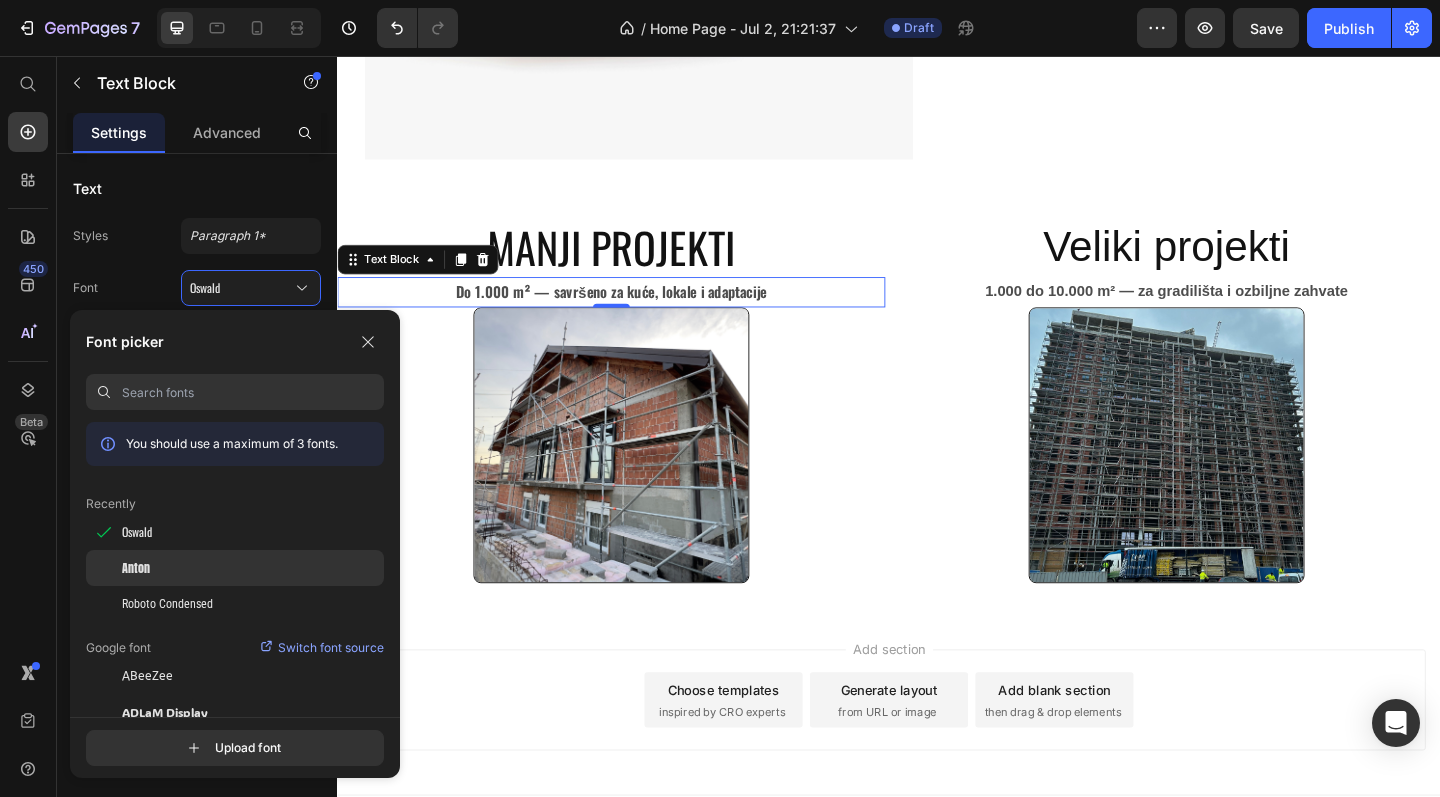 click on "Anton" at bounding box center (136, 568) 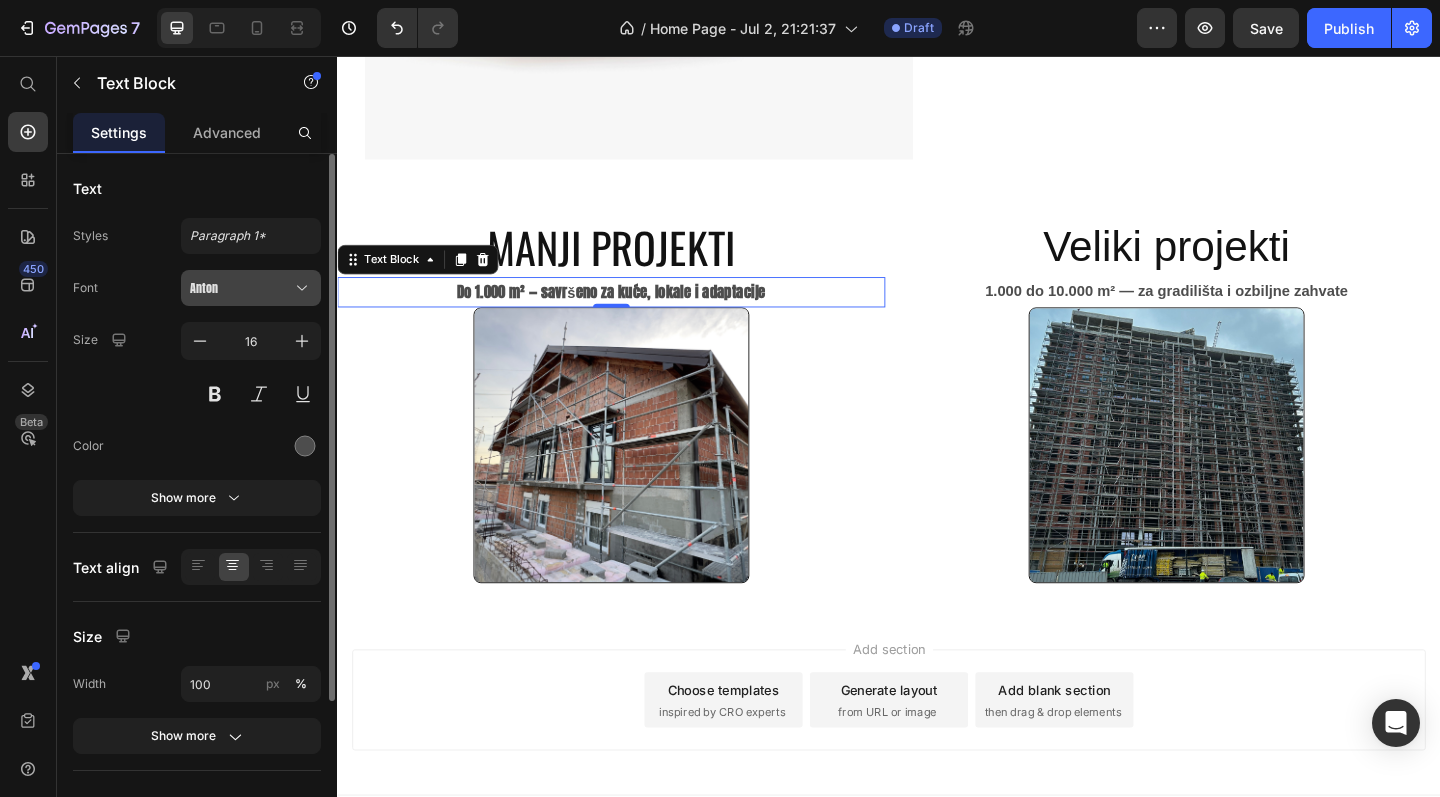 click on "Anton" at bounding box center [241, 288] 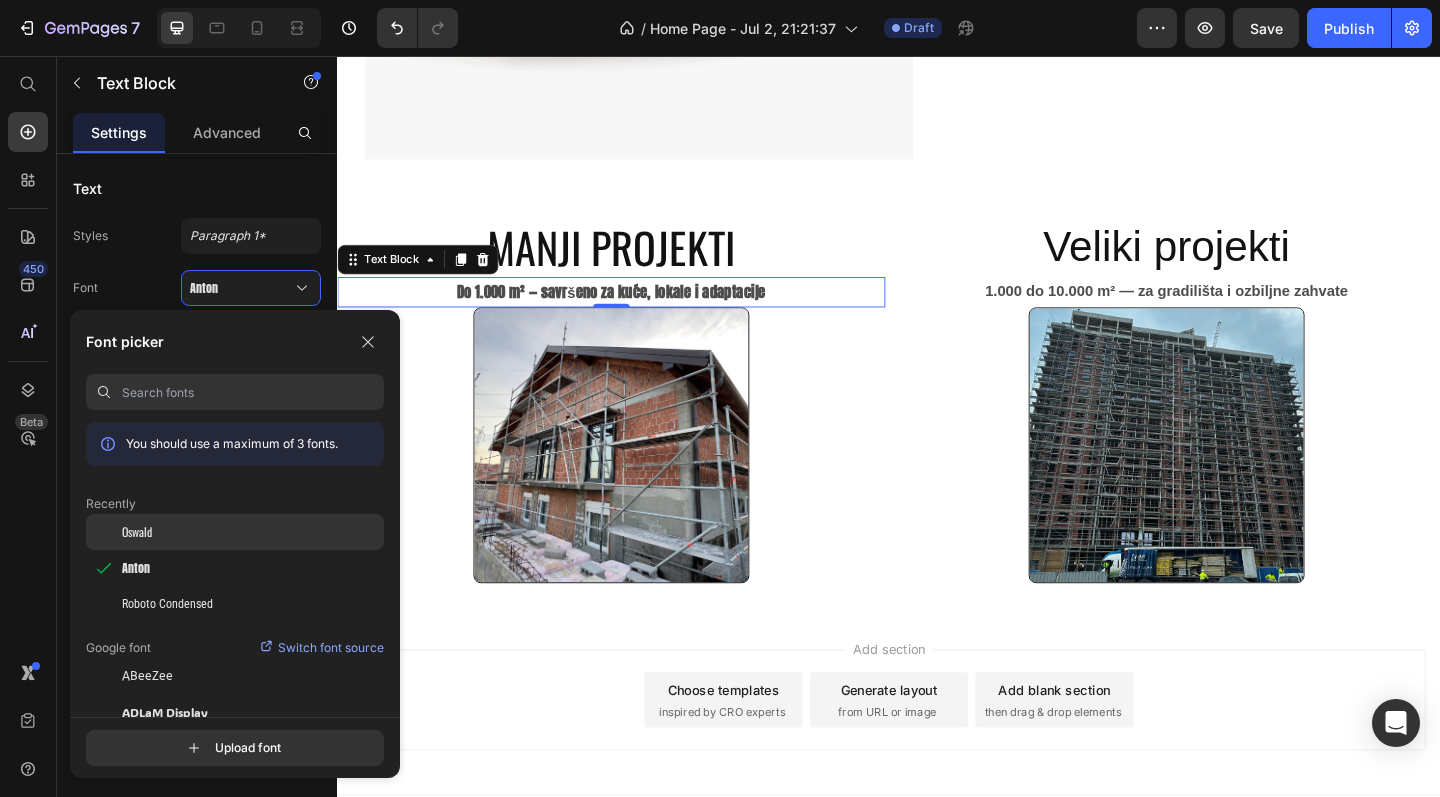 click on "Oswald" 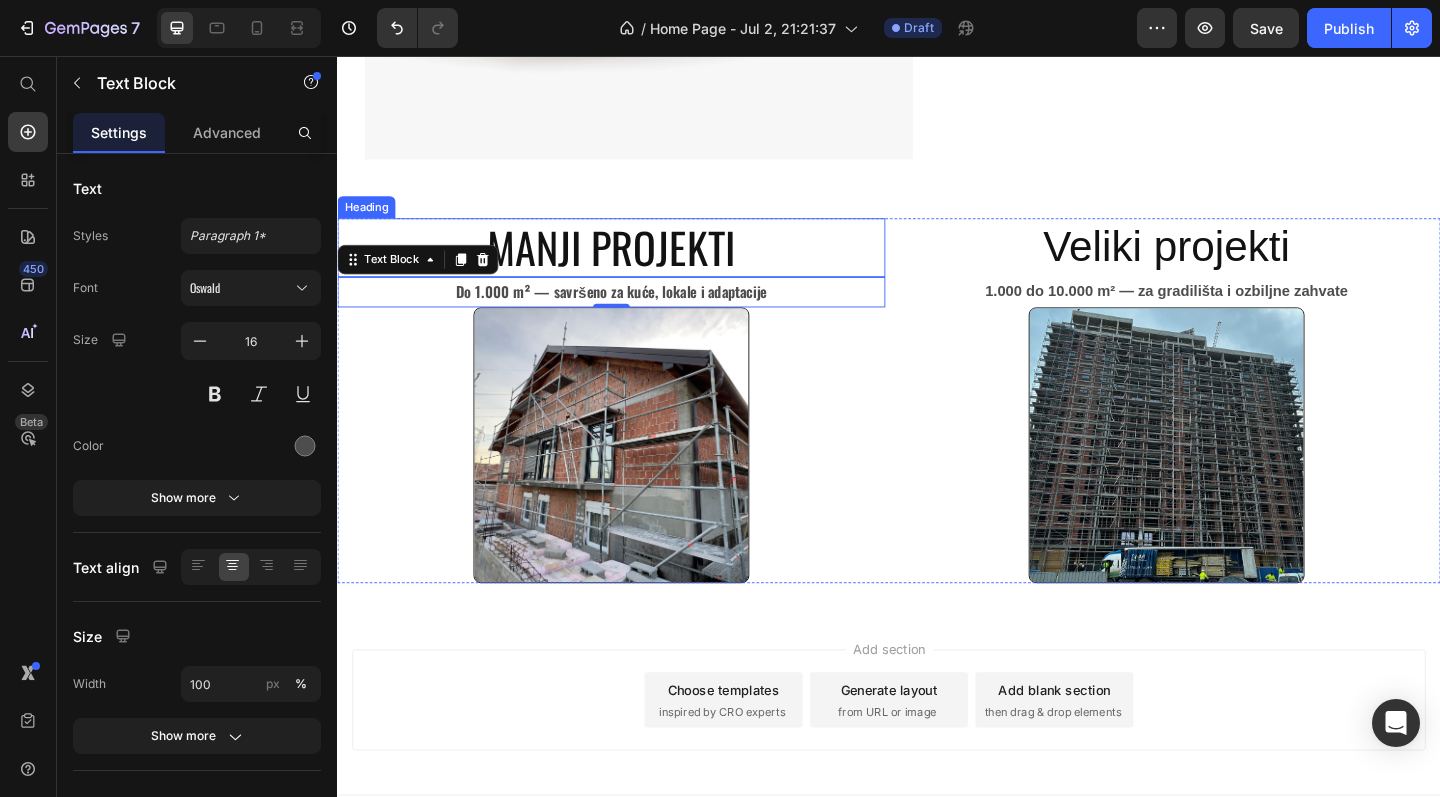 click on "Manji Projekti" at bounding box center [635, 265] 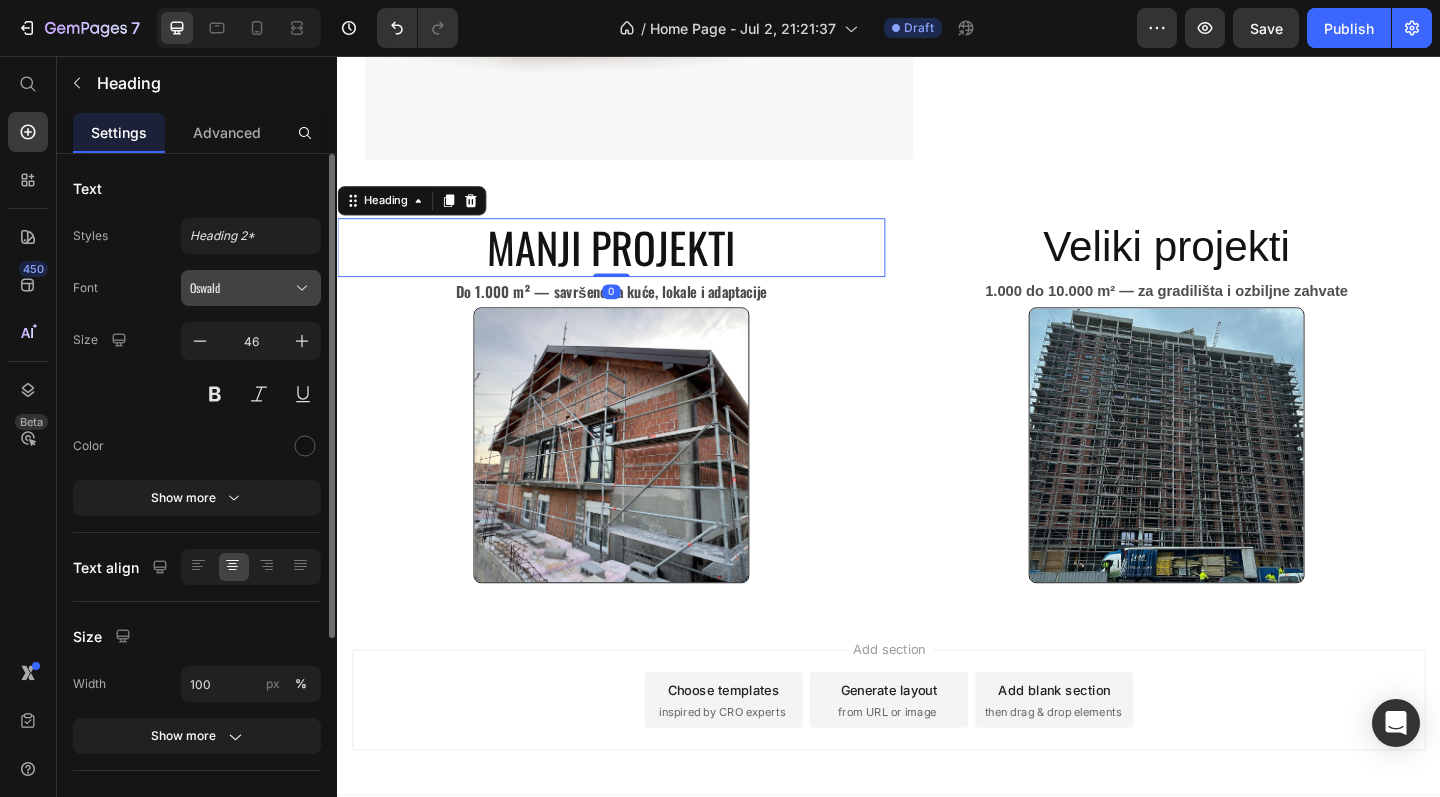 click on "Oswald" at bounding box center (241, 288) 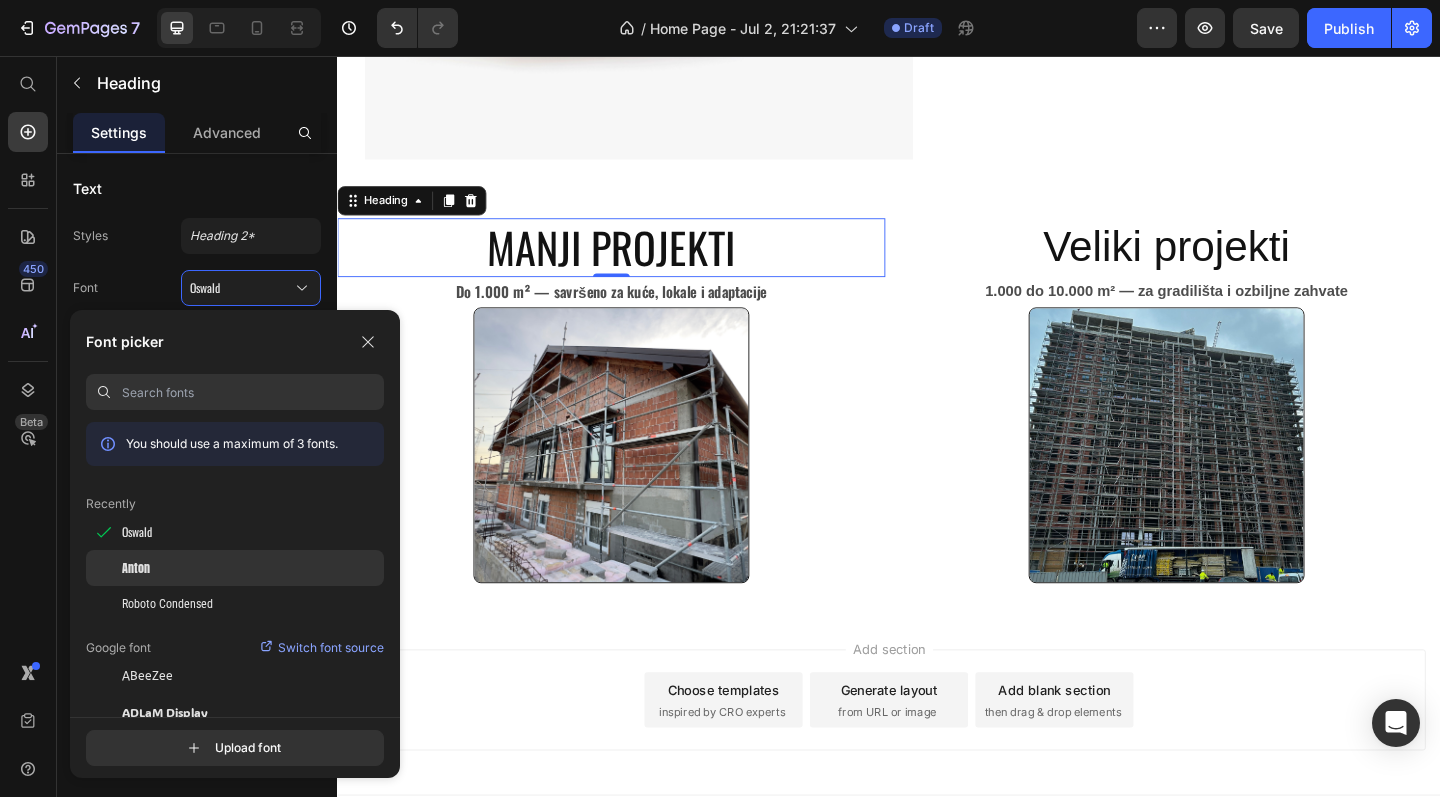 click on "Anton" at bounding box center [136, 568] 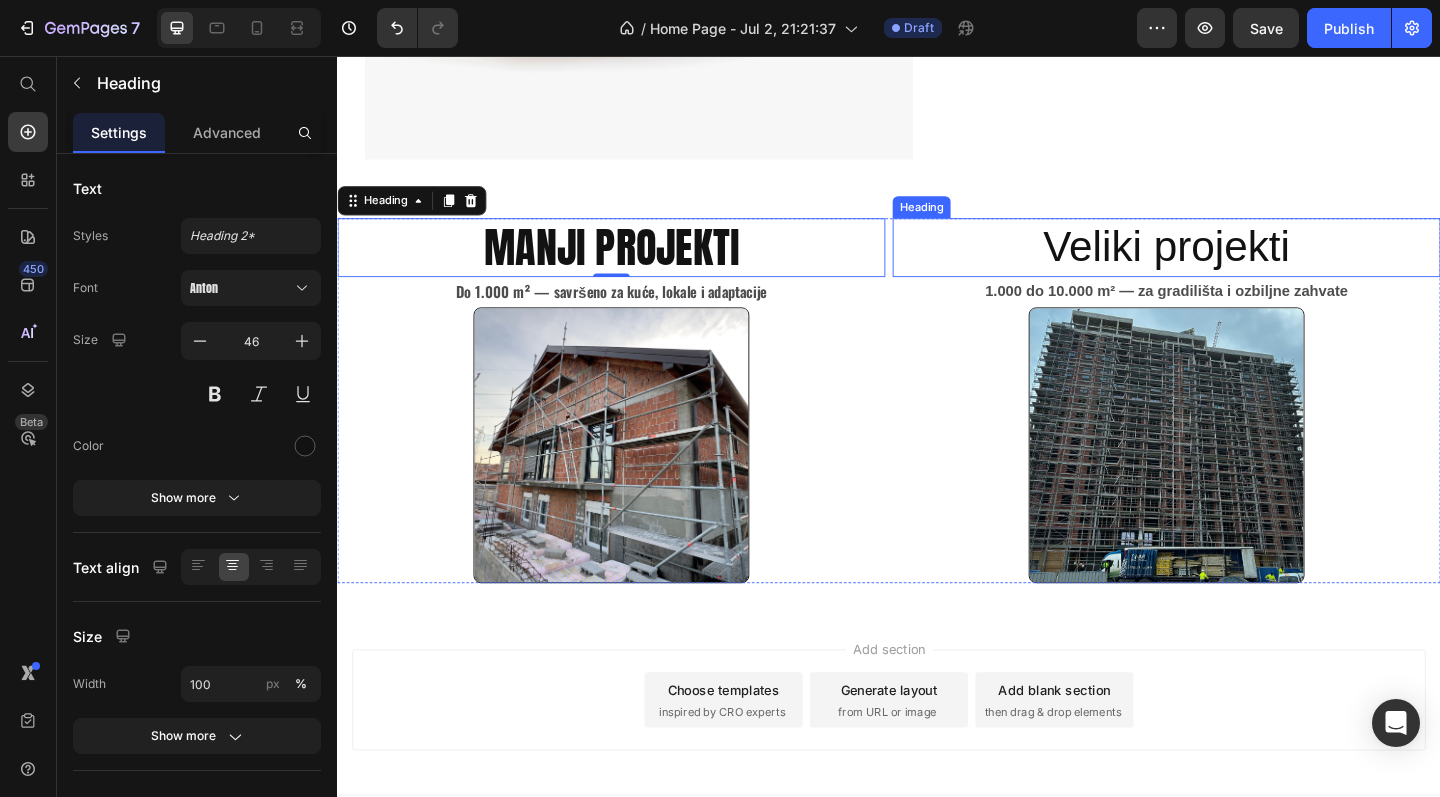 click on "Veliki projekti" at bounding box center (1239, 265) 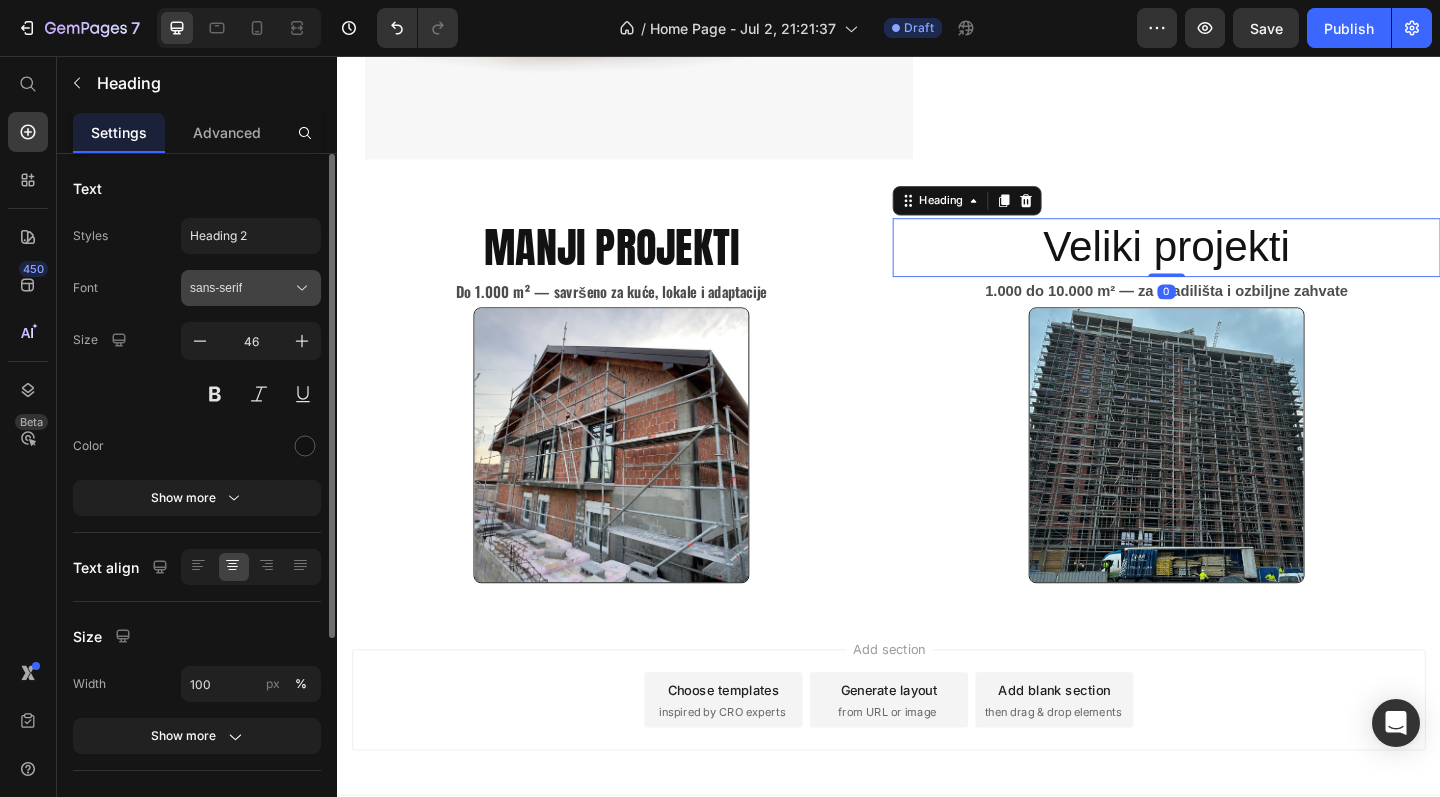 click on "sans-serif" at bounding box center [241, 288] 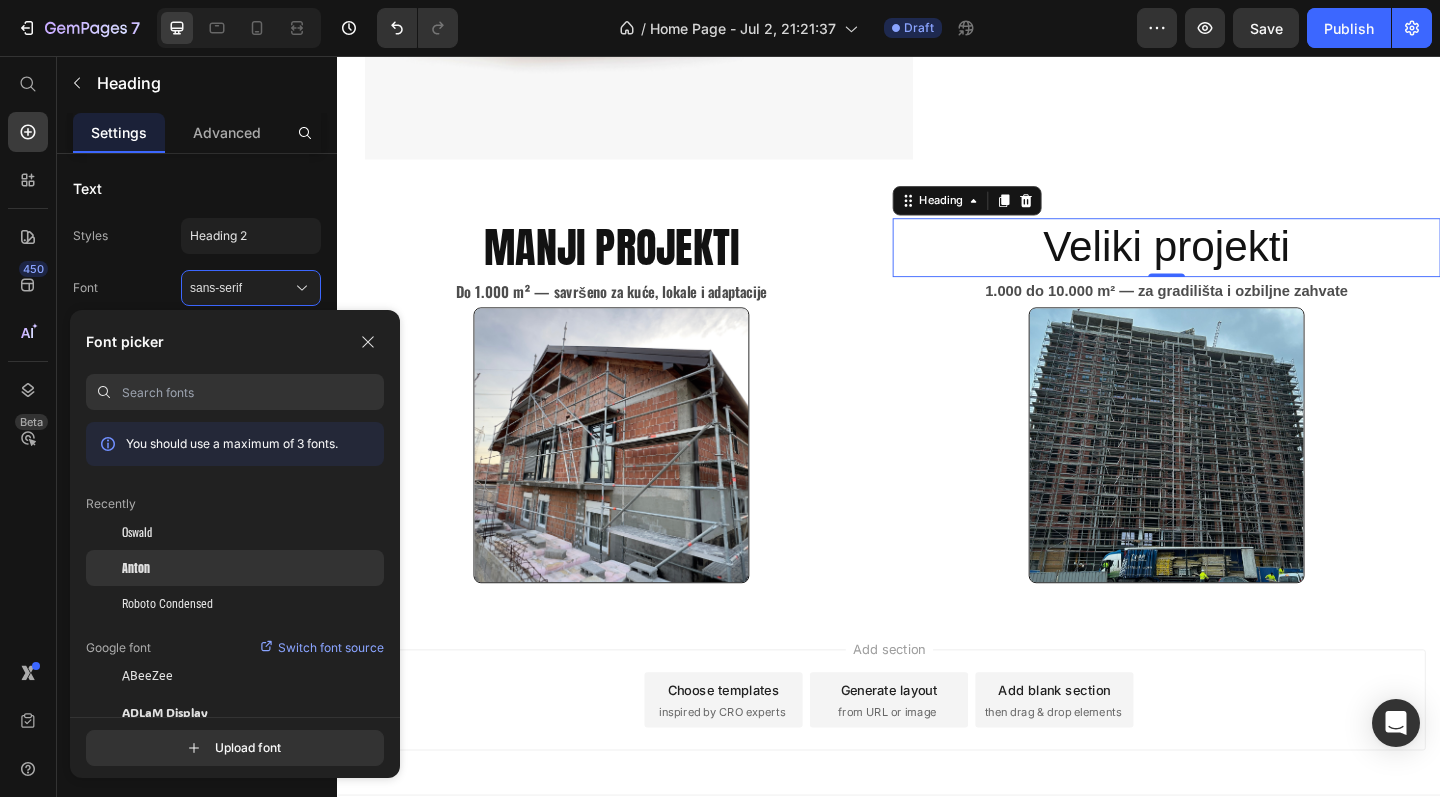 click on "Anton" 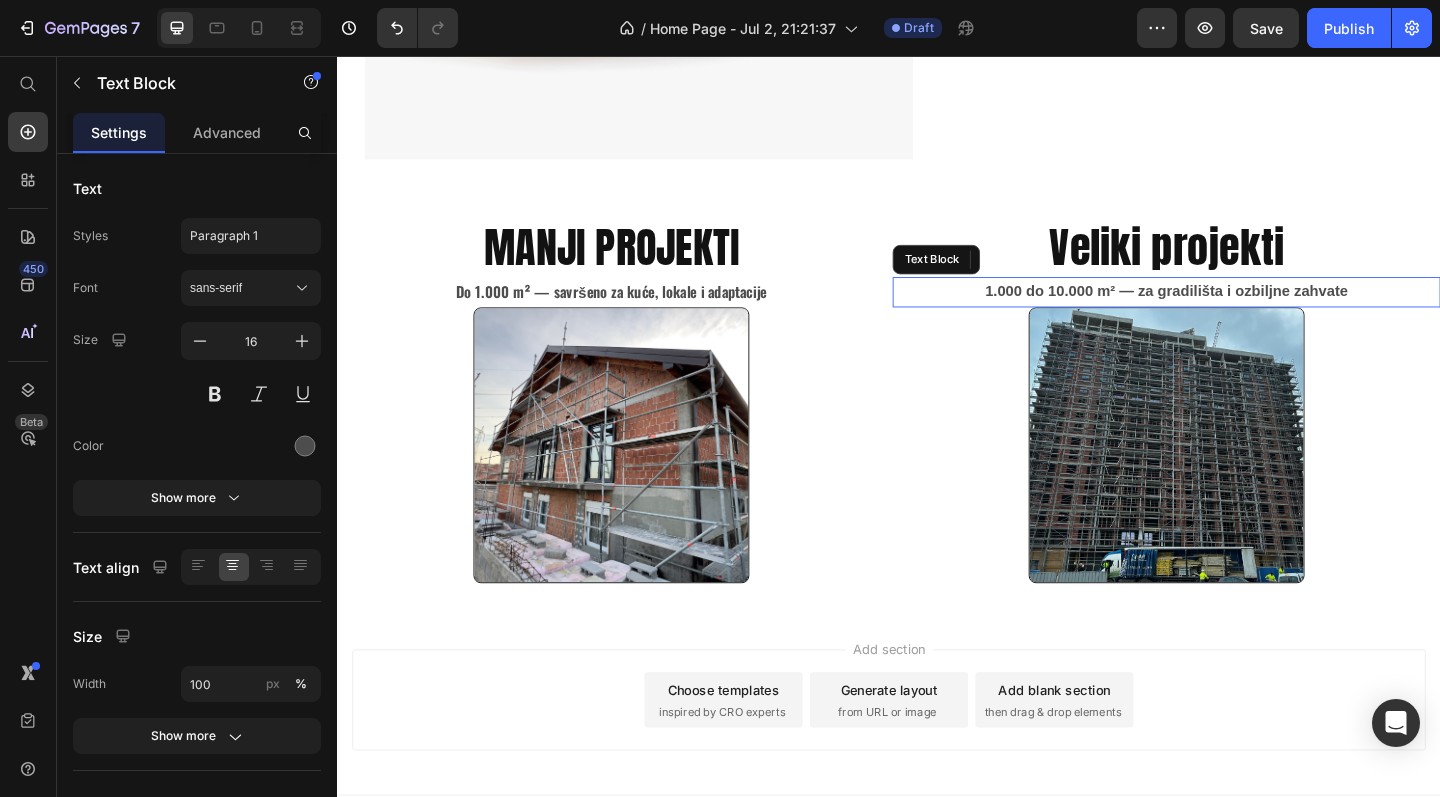 click on "1.000 do 10.000 m² — za gradilišta i ozbiljne zahvate" at bounding box center (1239, 312) 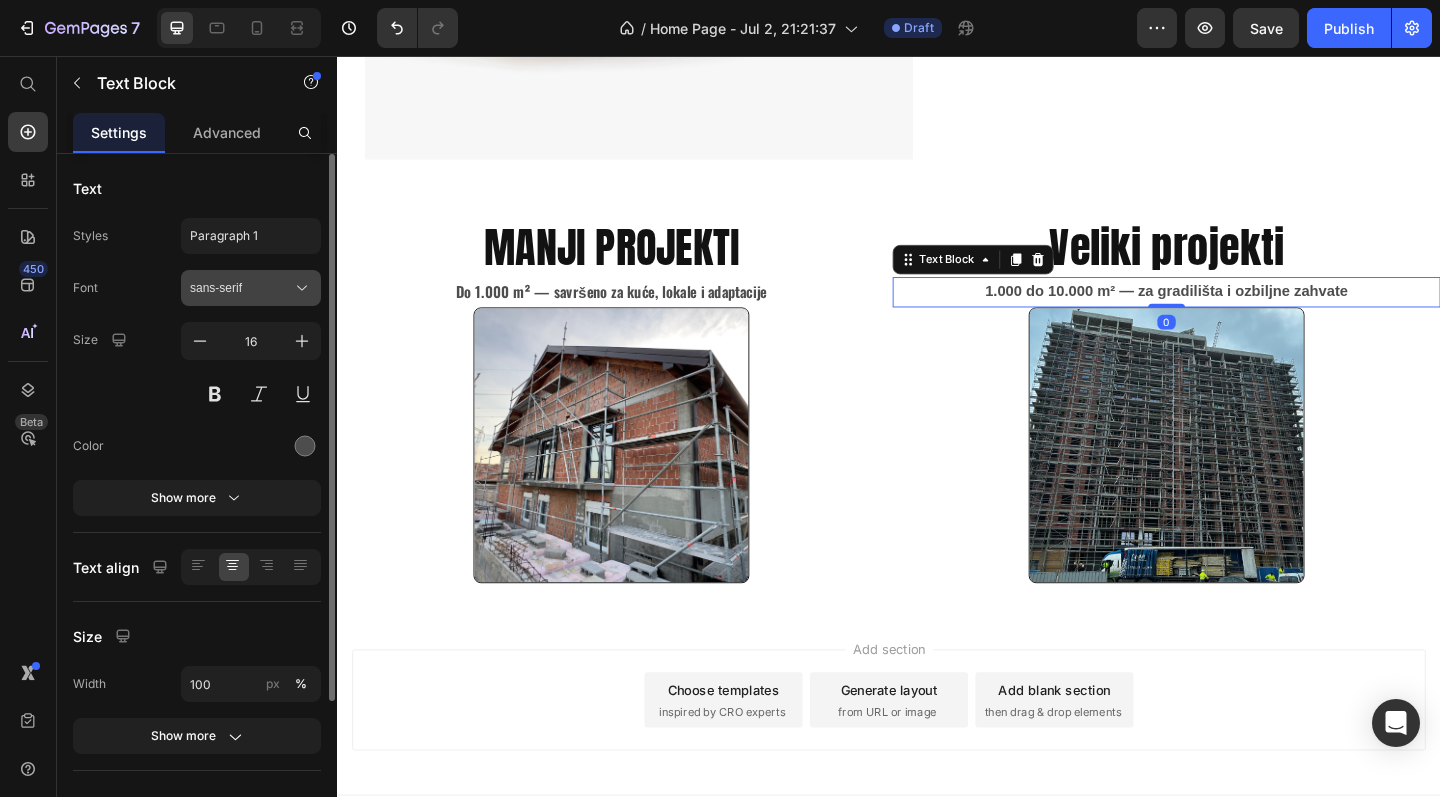 click on "sans-serif" at bounding box center [251, 288] 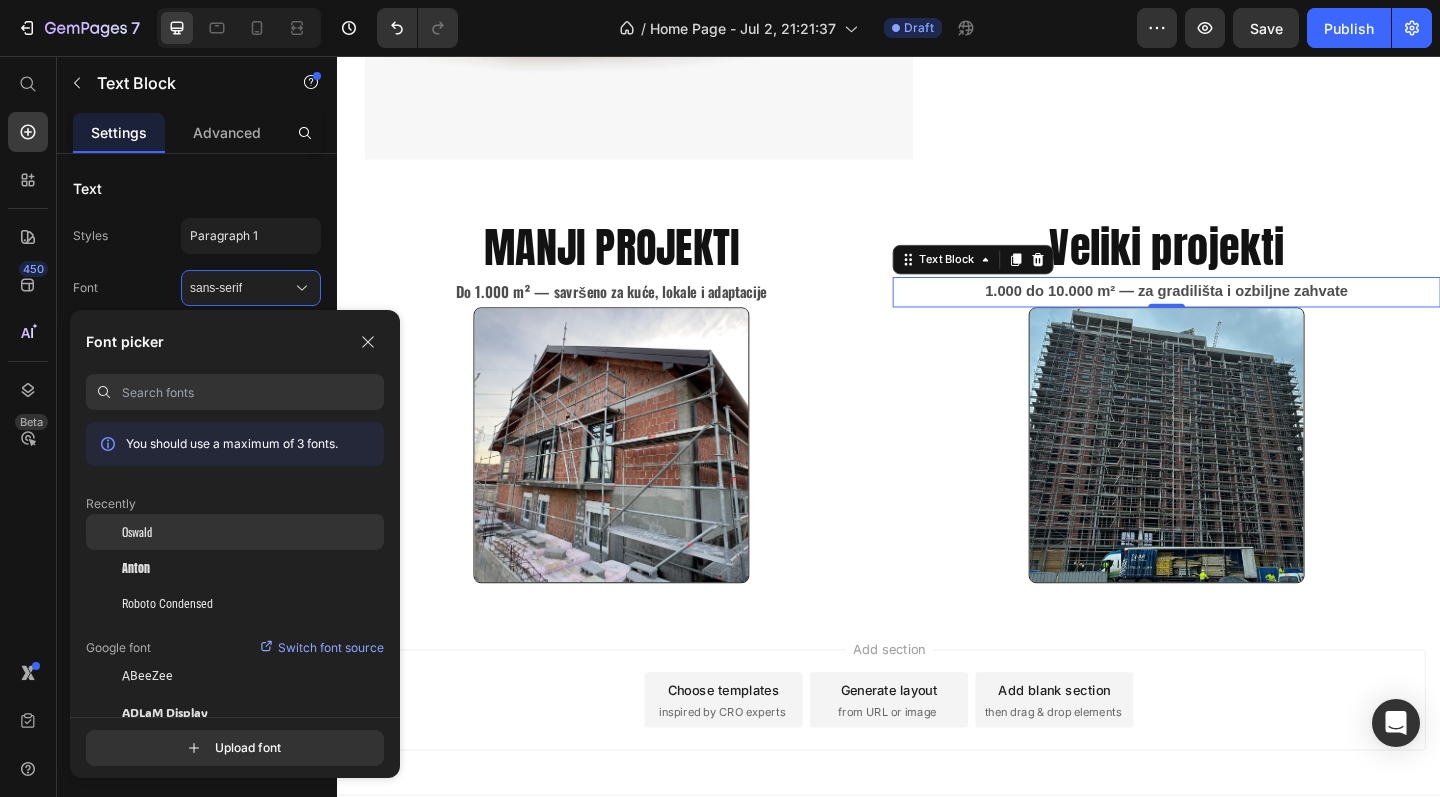 click on "Oswald" 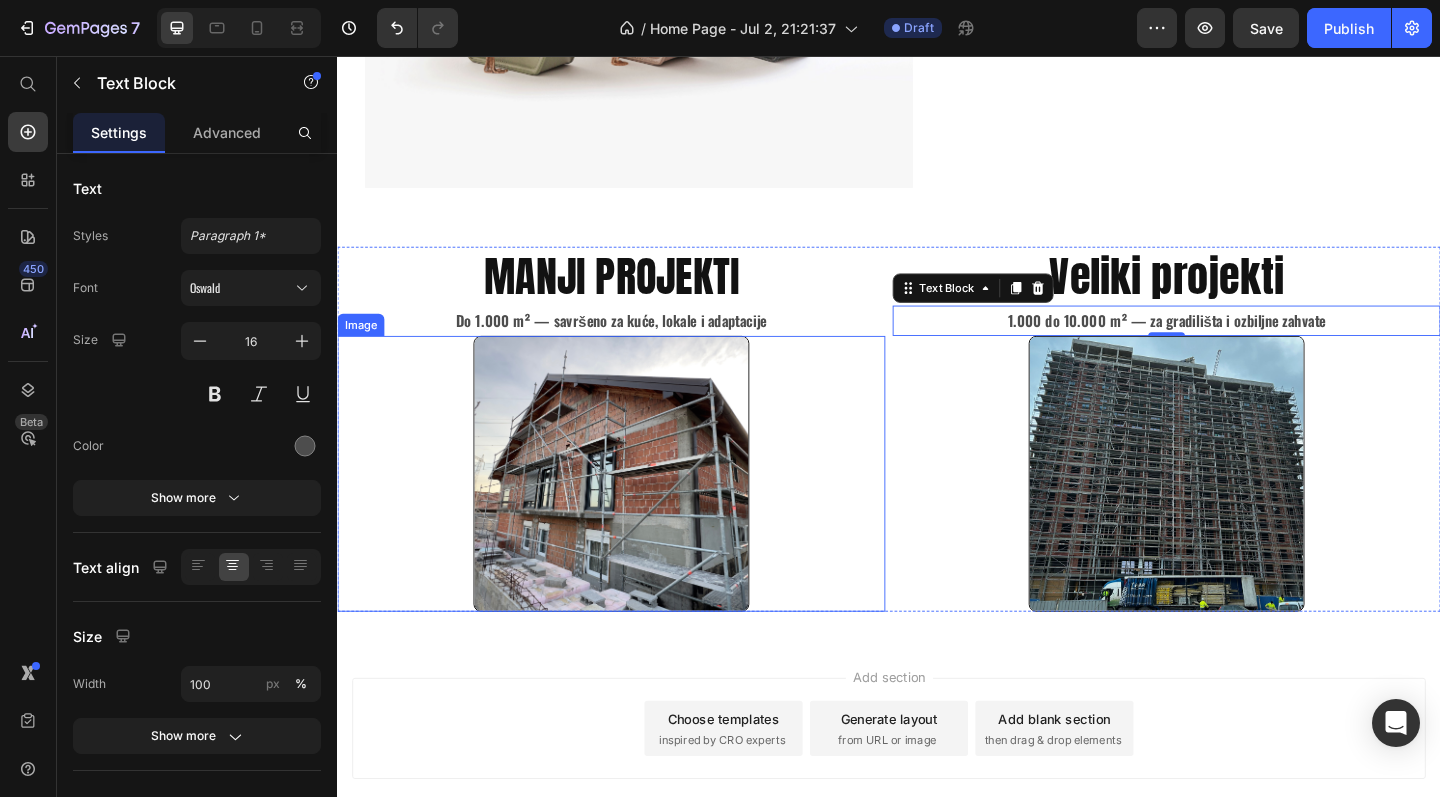 scroll, scrollTop: 1713, scrollLeft: 0, axis: vertical 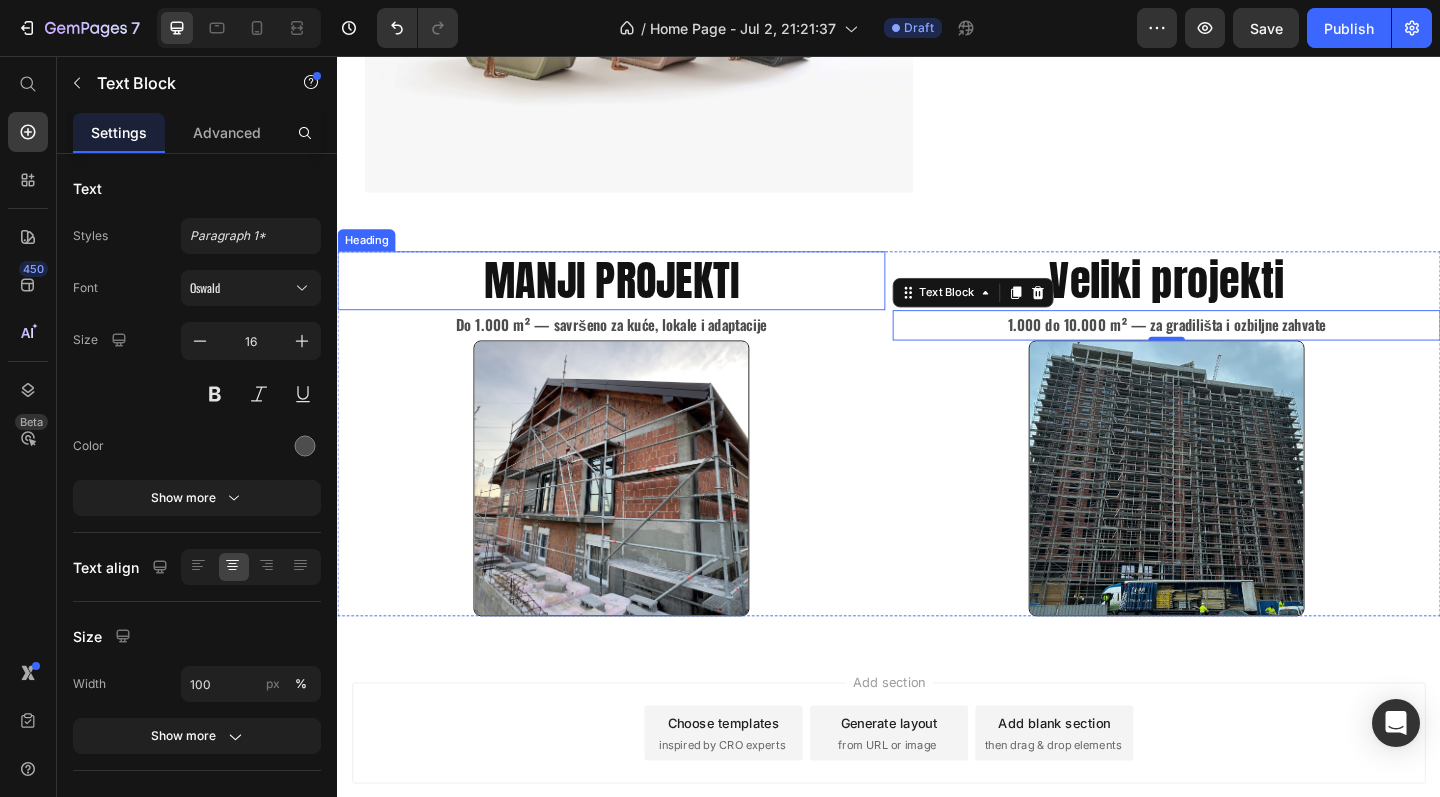 click on "Manji Projekti" at bounding box center [635, 301] 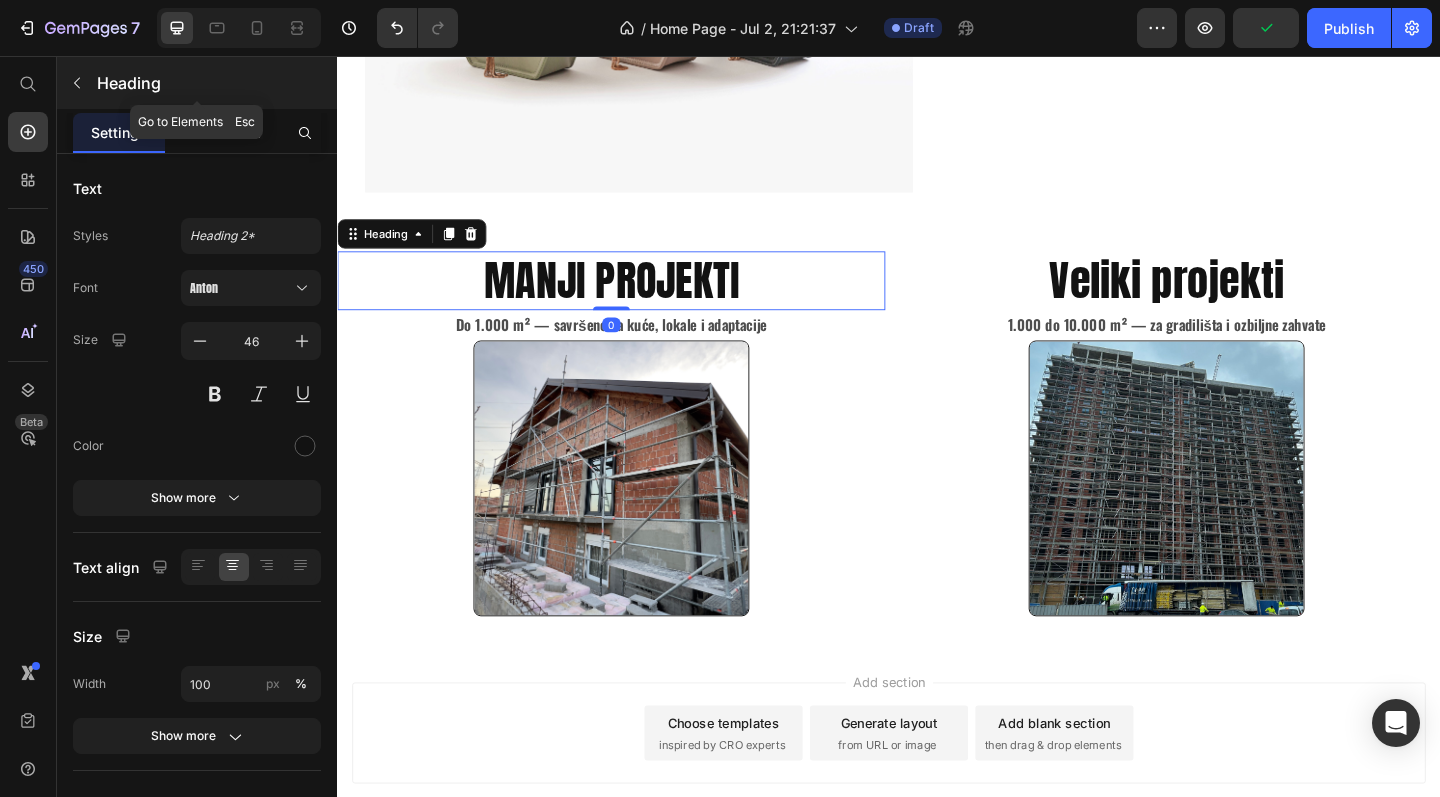 click 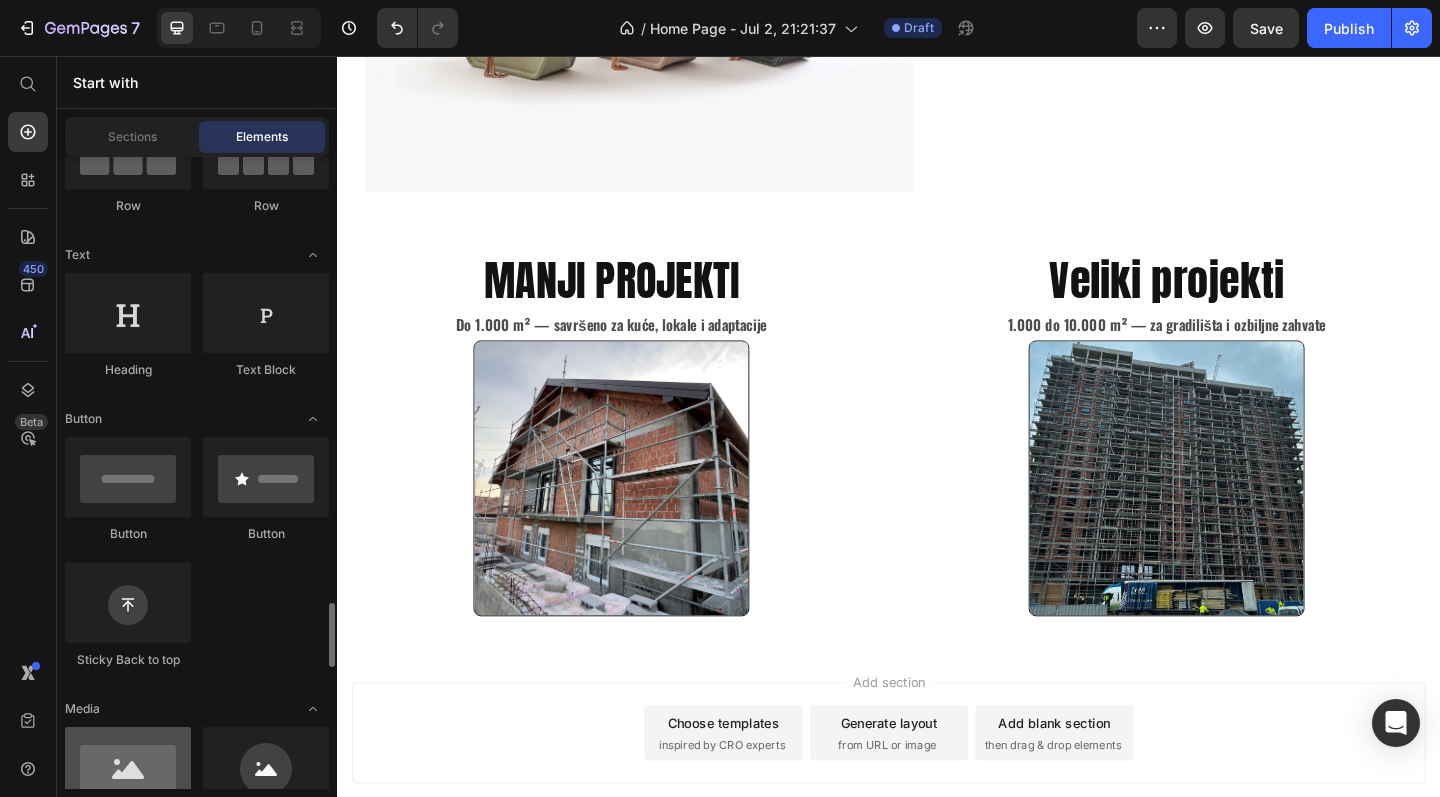 scroll, scrollTop: 0, scrollLeft: 0, axis: both 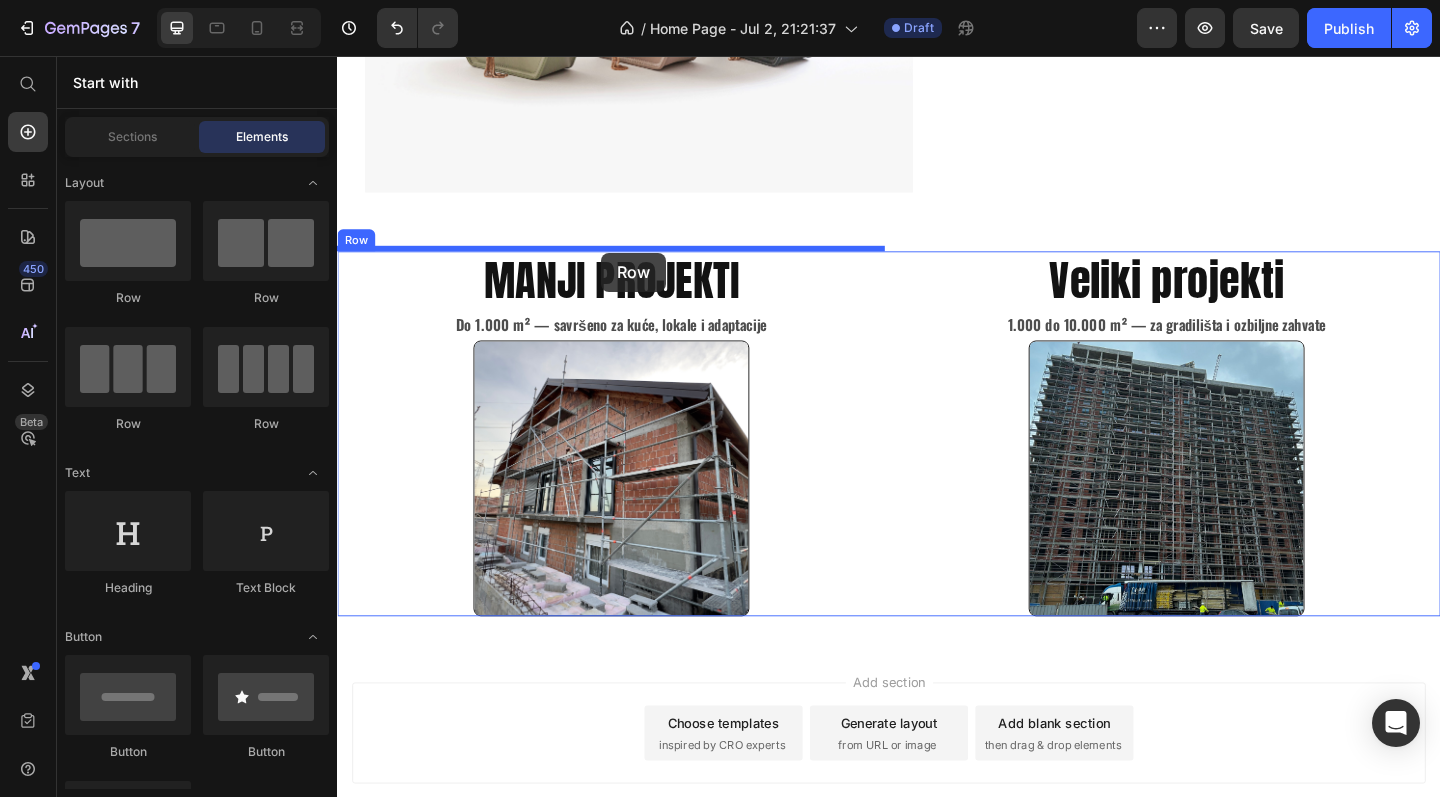 drag, startPoint x: 481, startPoint y: 302, endPoint x: 624, endPoint y: 270, distance: 146.53668 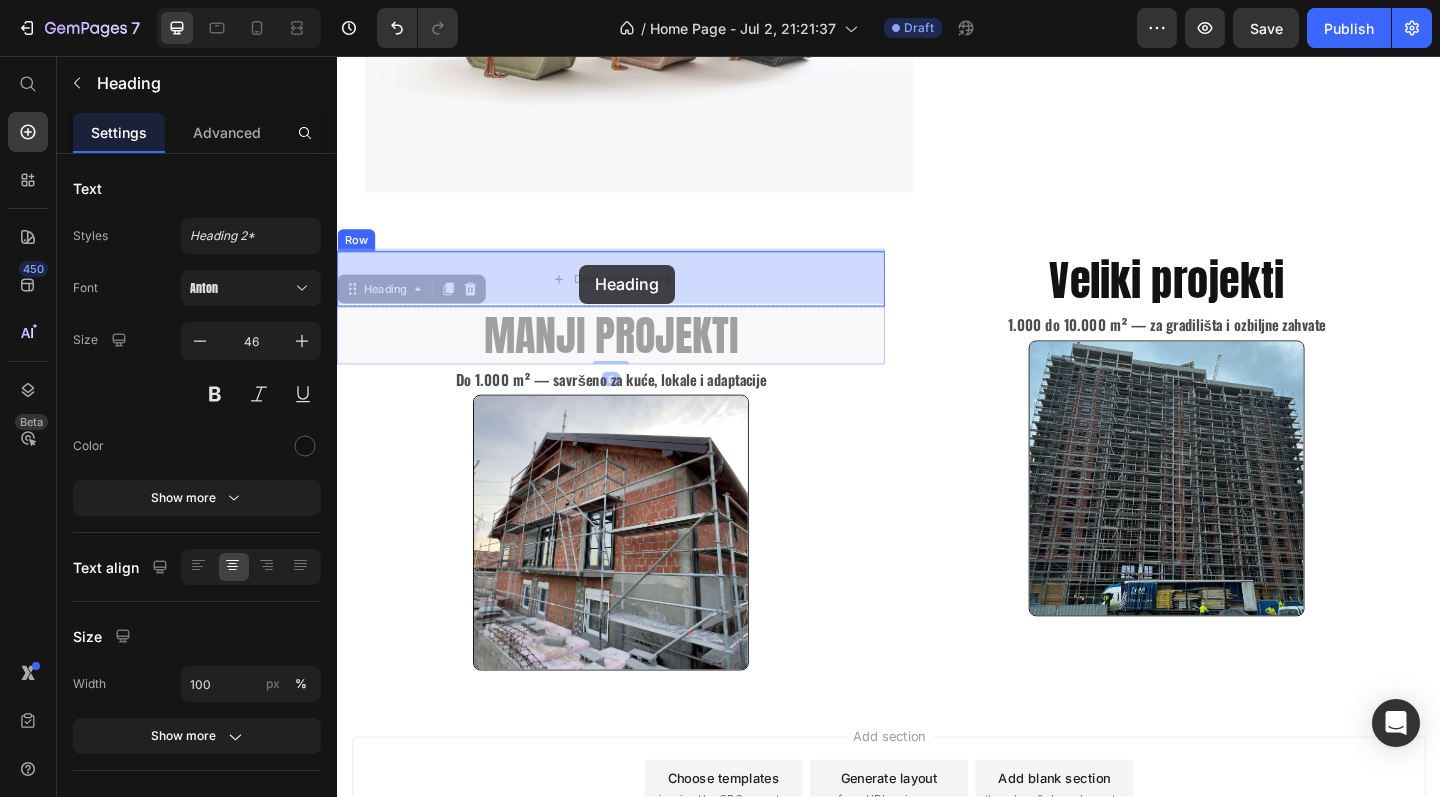 drag, startPoint x: 599, startPoint y: 360, endPoint x: 600, endPoint y: 284, distance: 76.00658 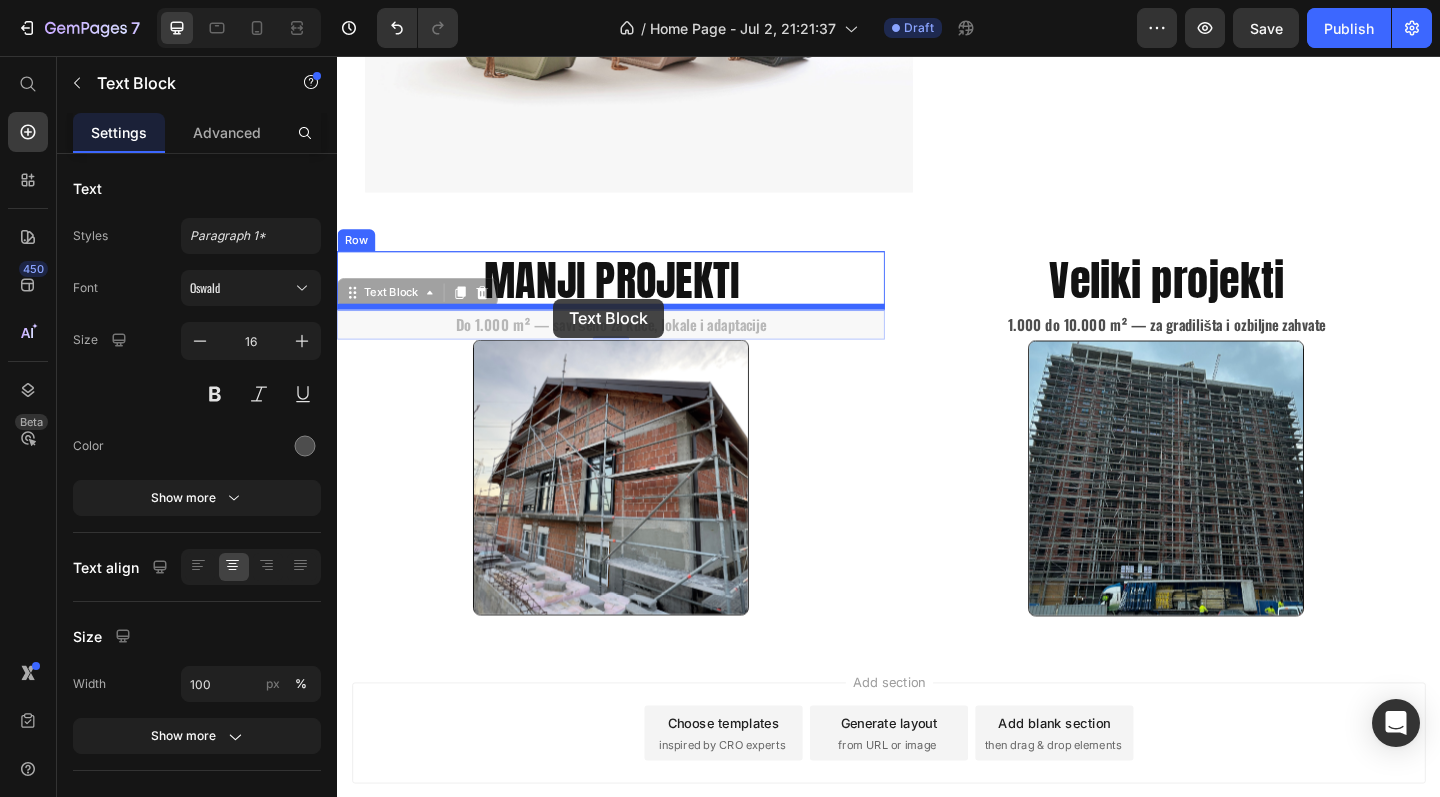 drag, startPoint x: 572, startPoint y: 344, endPoint x: 572, endPoint y: 320, distance: 24 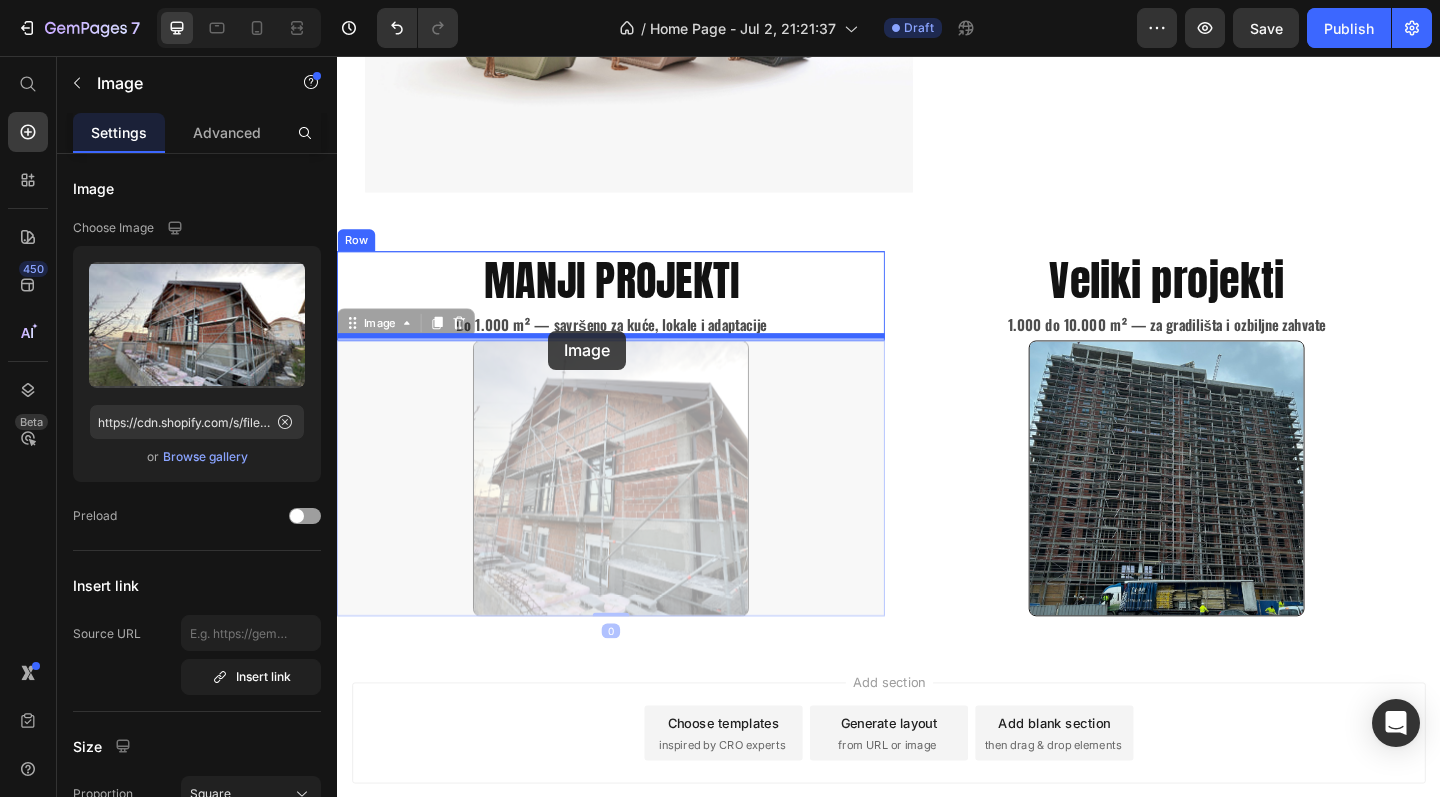 drag, startPoint x: 567, startPoint y: 403, endPoint x: 567, endPoint y: 356, distance: 47 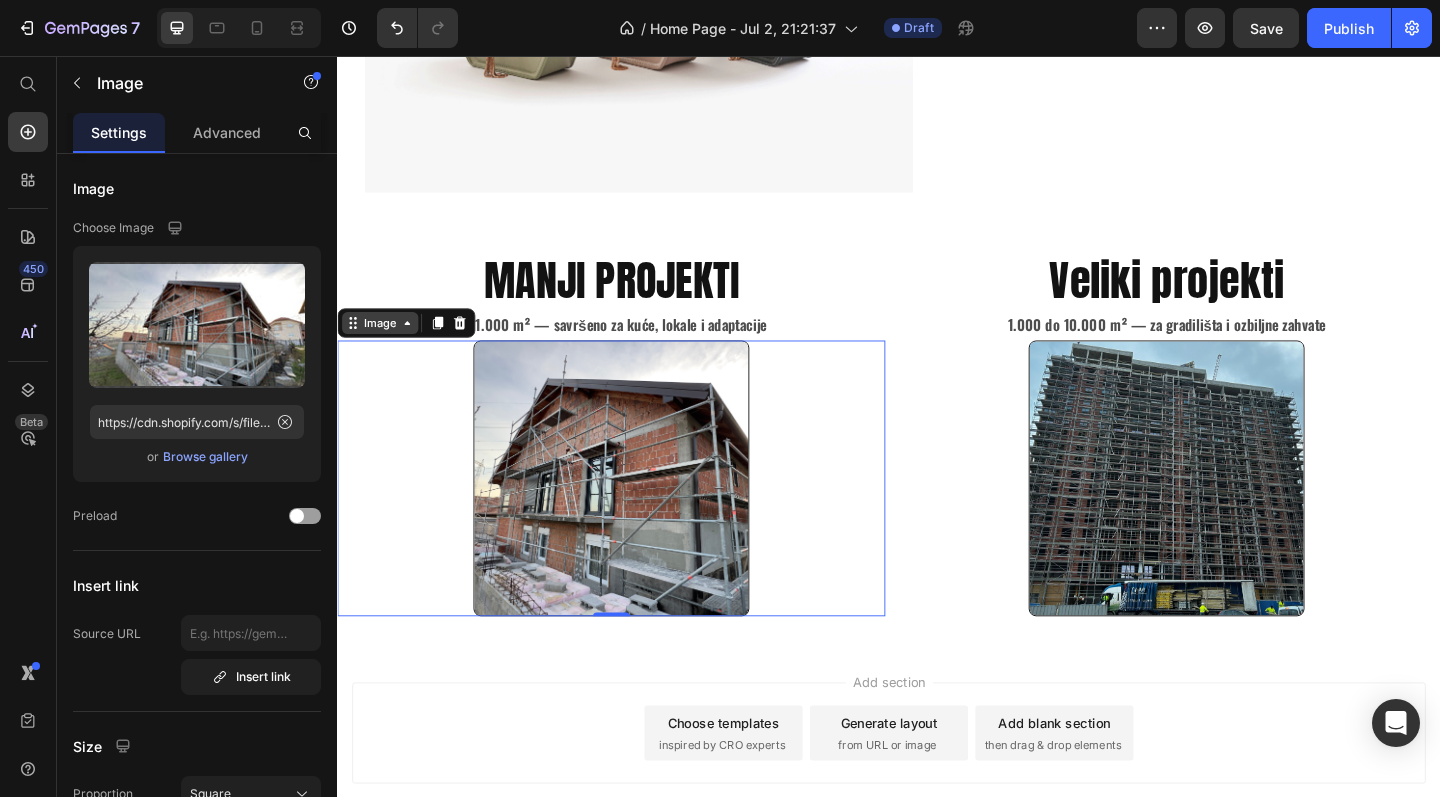 click on "Image" at bounding box center [383, 347] 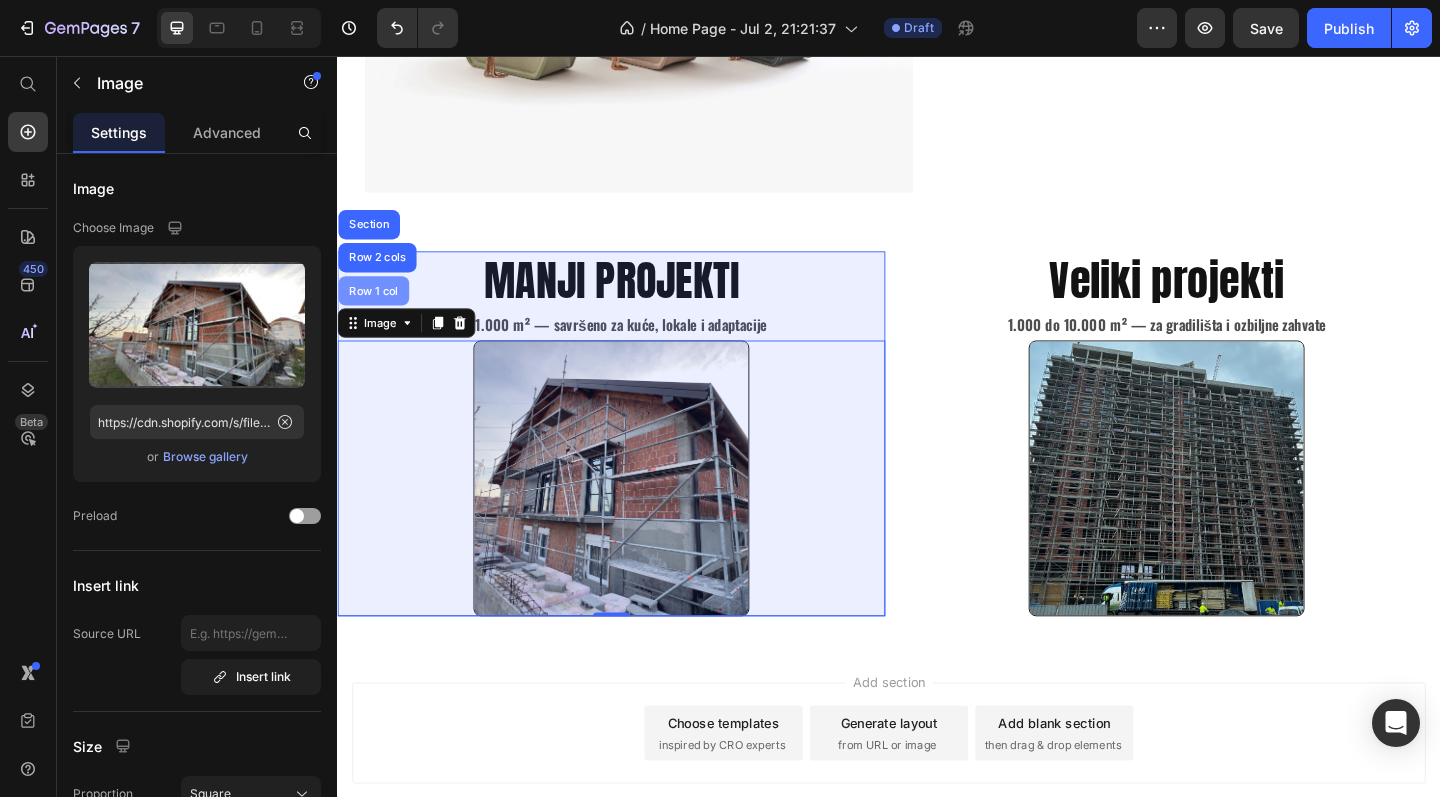 click on "Row 1 col" at bounding box center (376, 312) 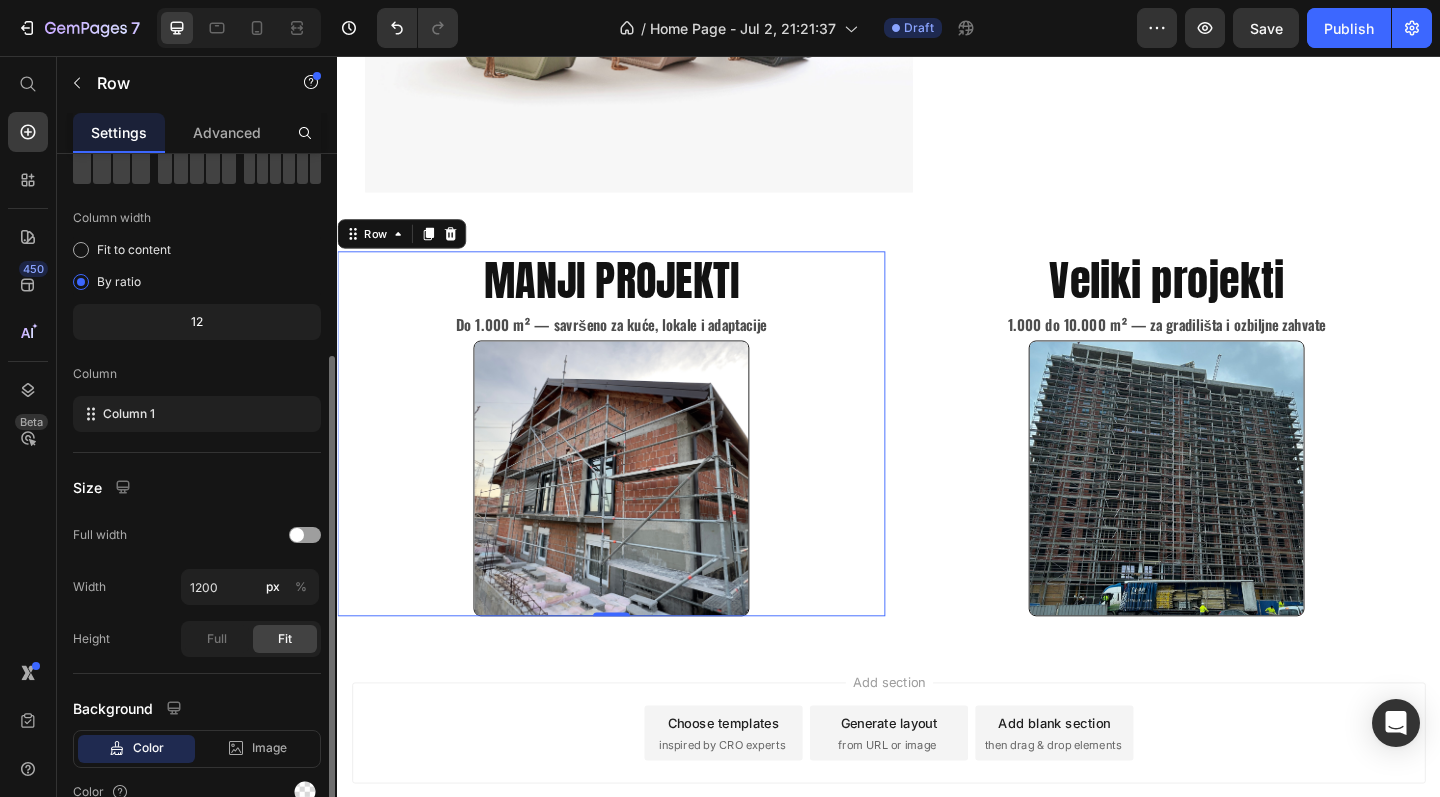 scroll, scrollTop: 212, scrollLeft: 0, axis: vertical 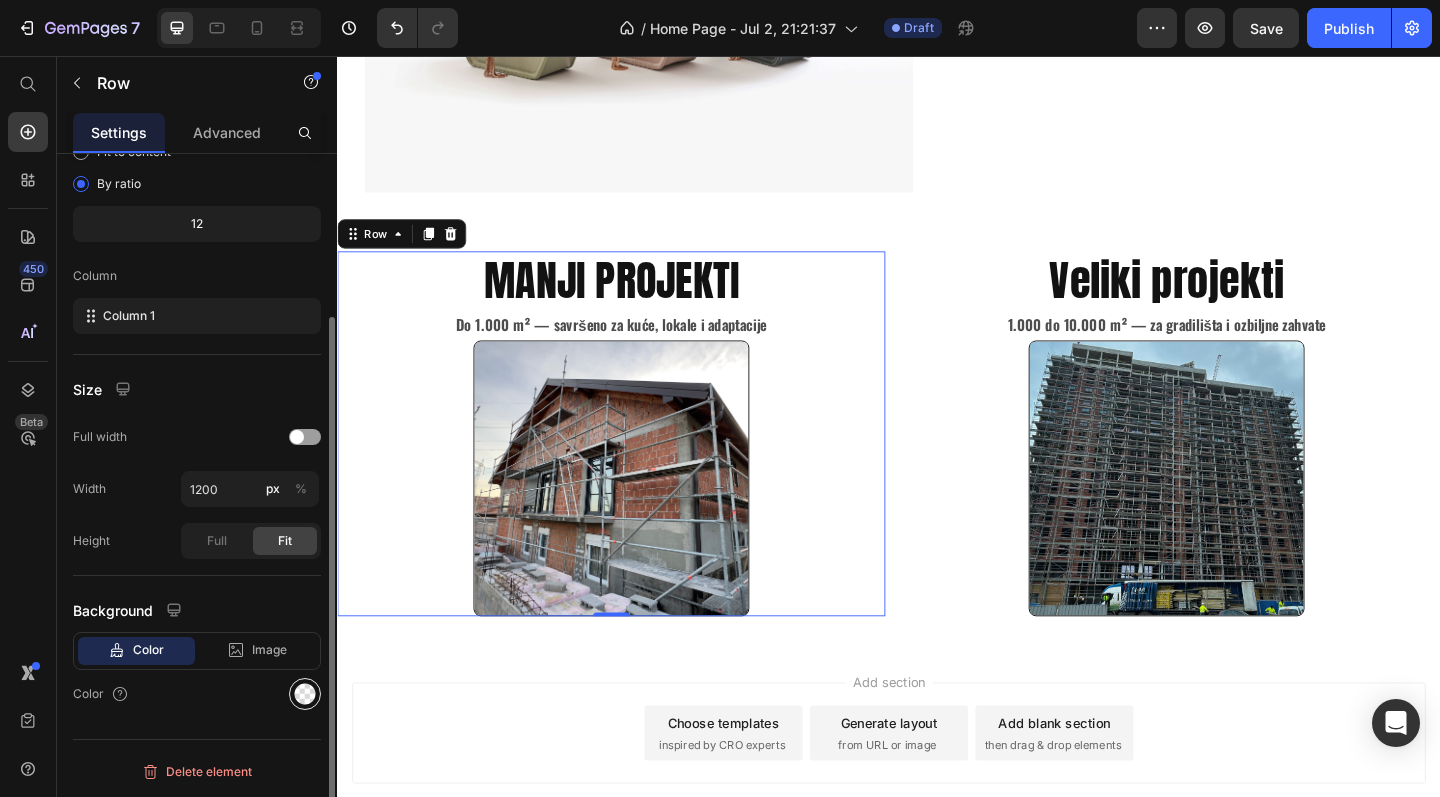 click at bounding box center (305, 694) 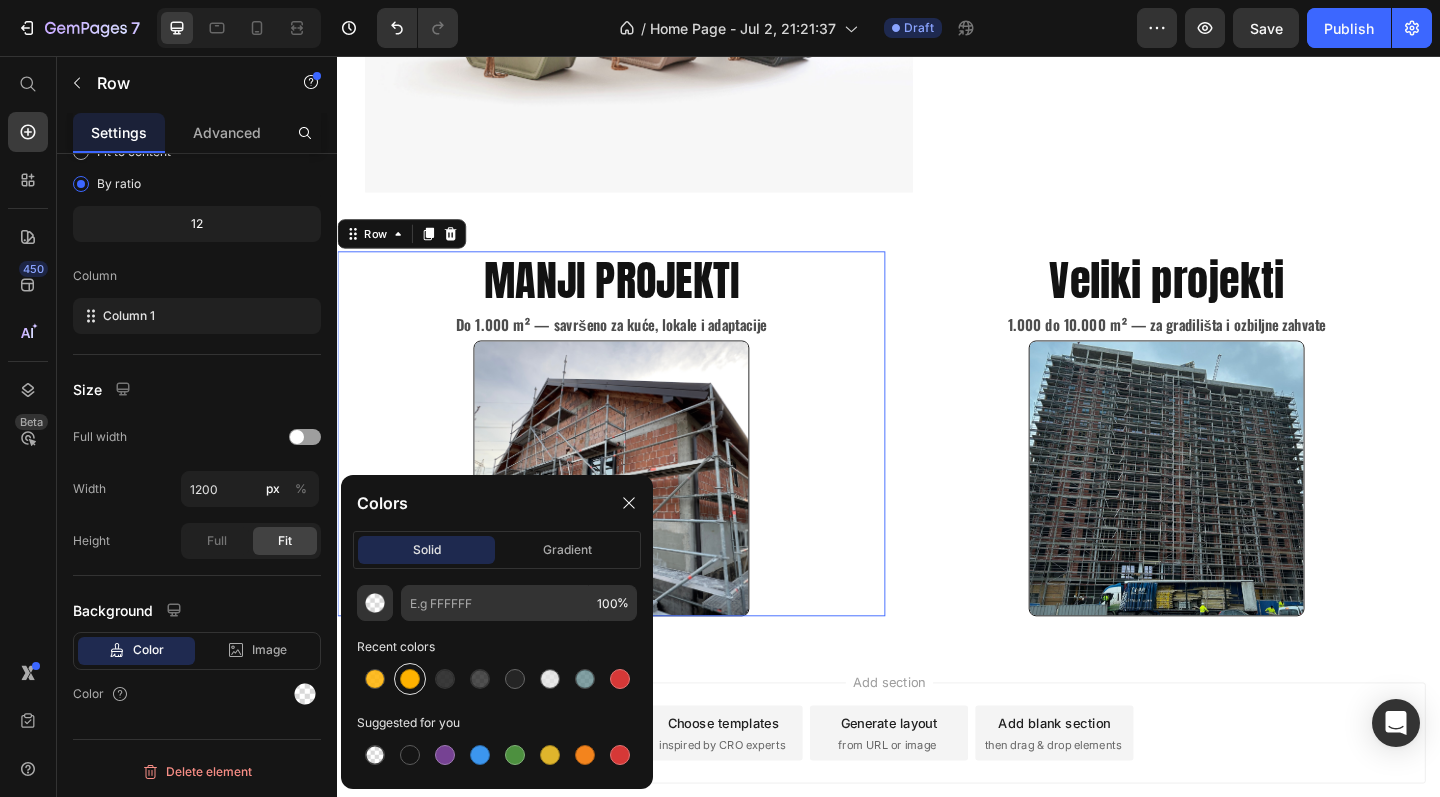 click at bounding box center [410, 679] 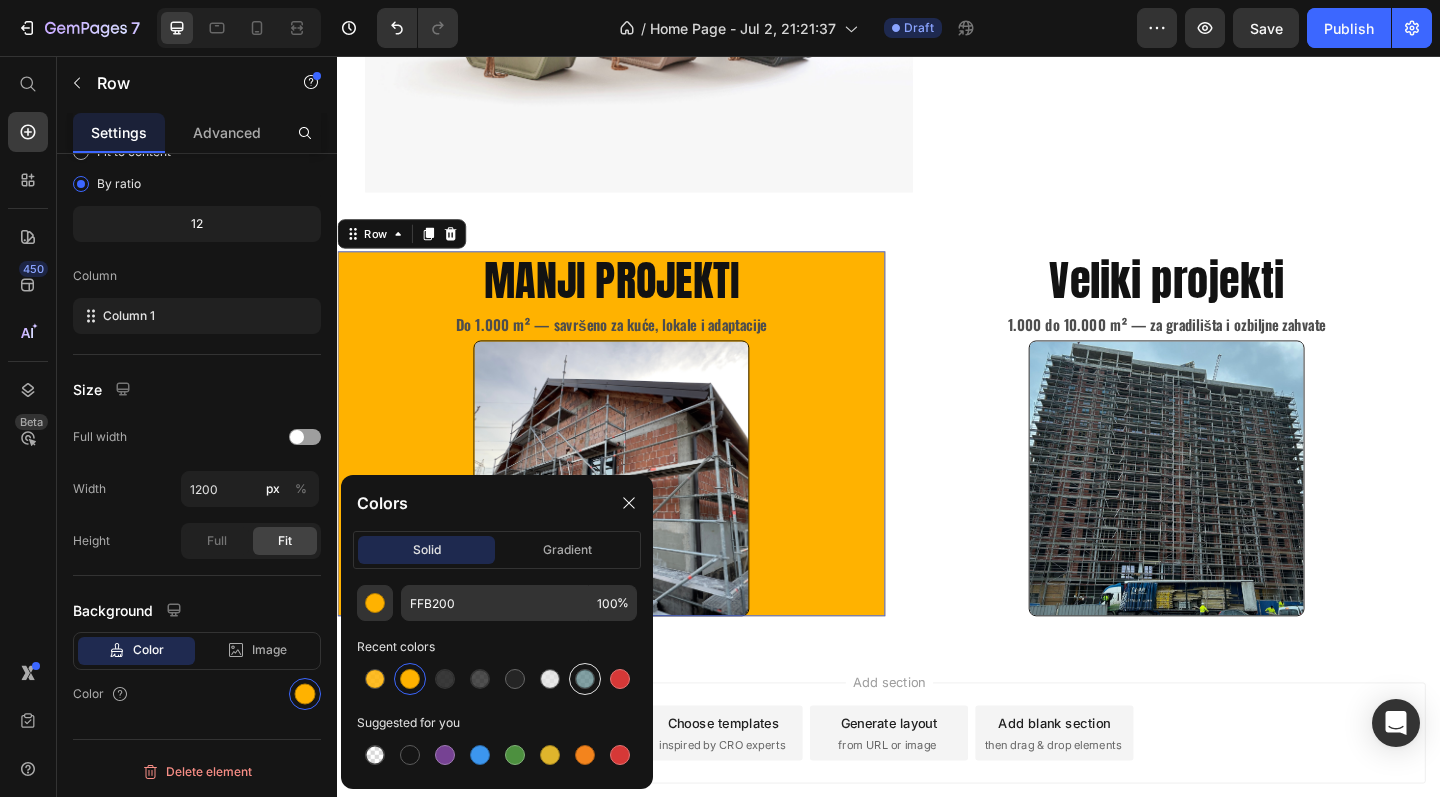 click at bounding box center (585, 679) 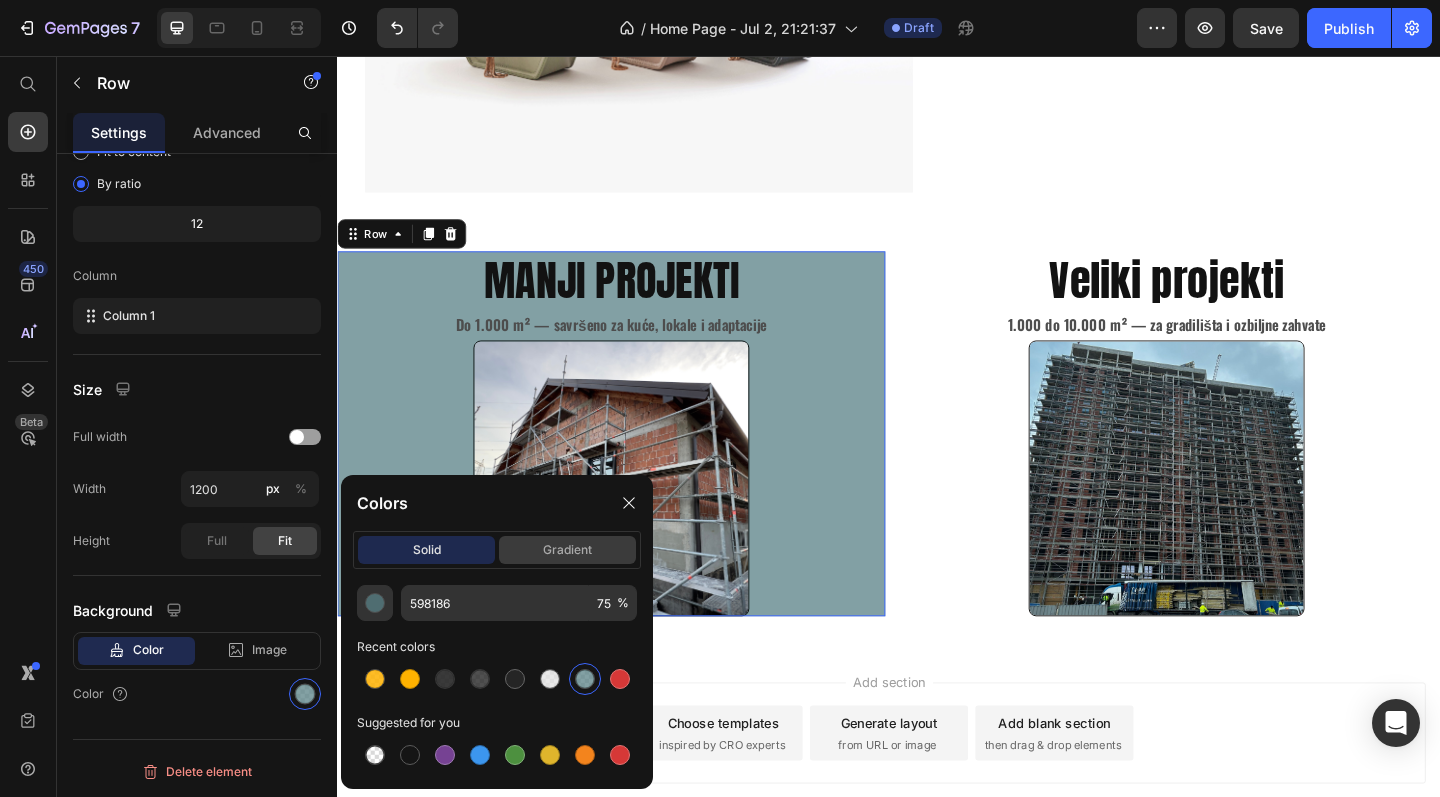 click on "gradient" 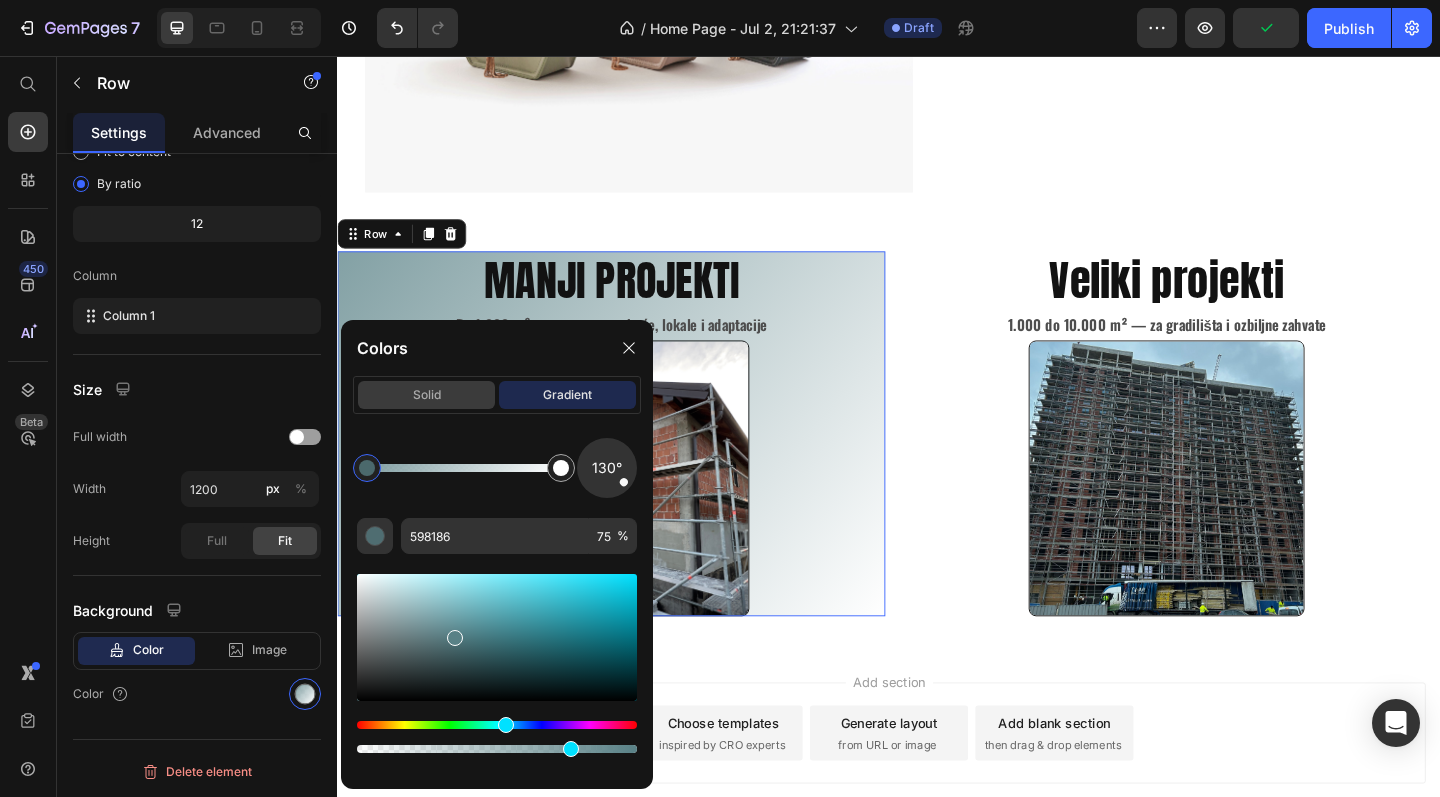 click on "solid" 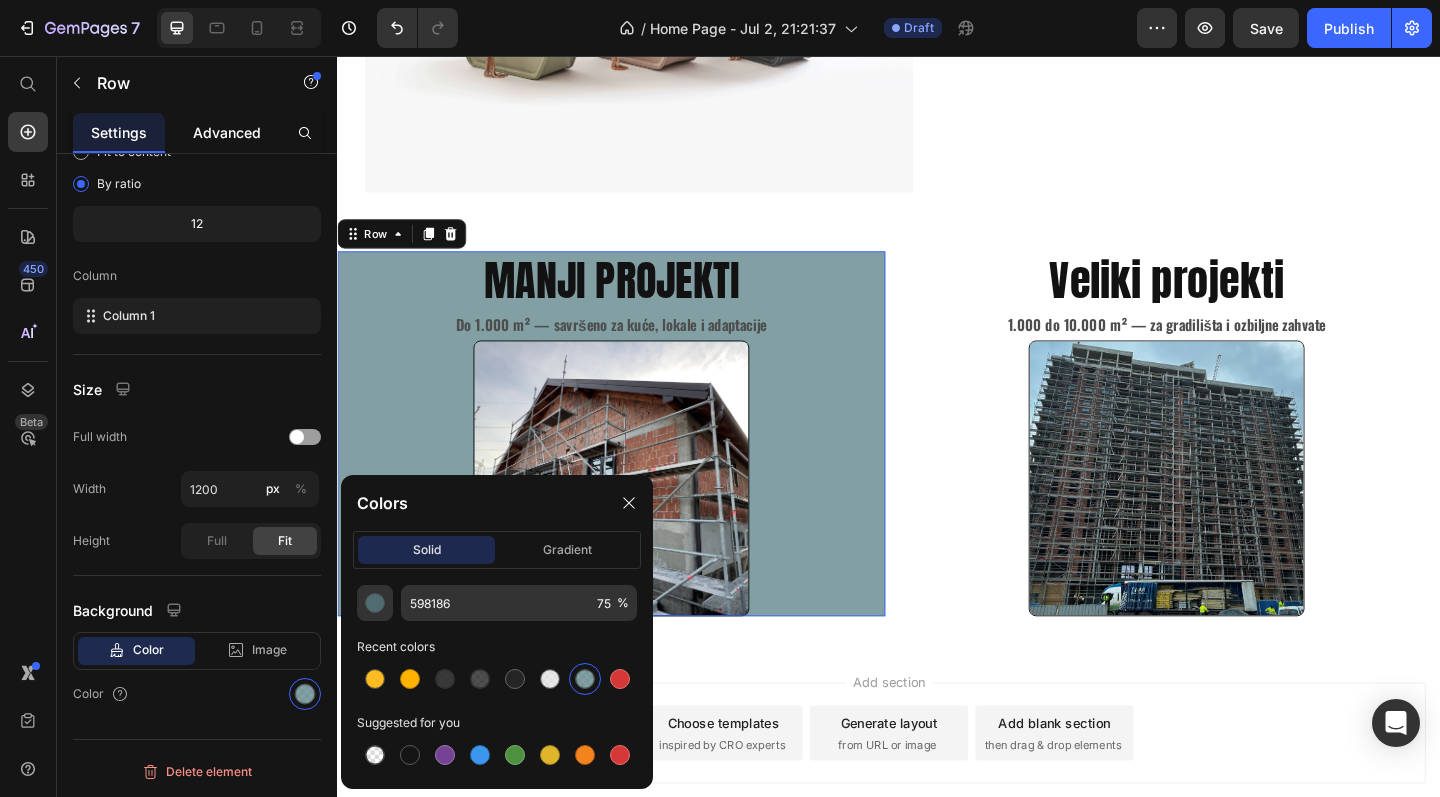 click on "Advanced" at bounding box center (227, 132) 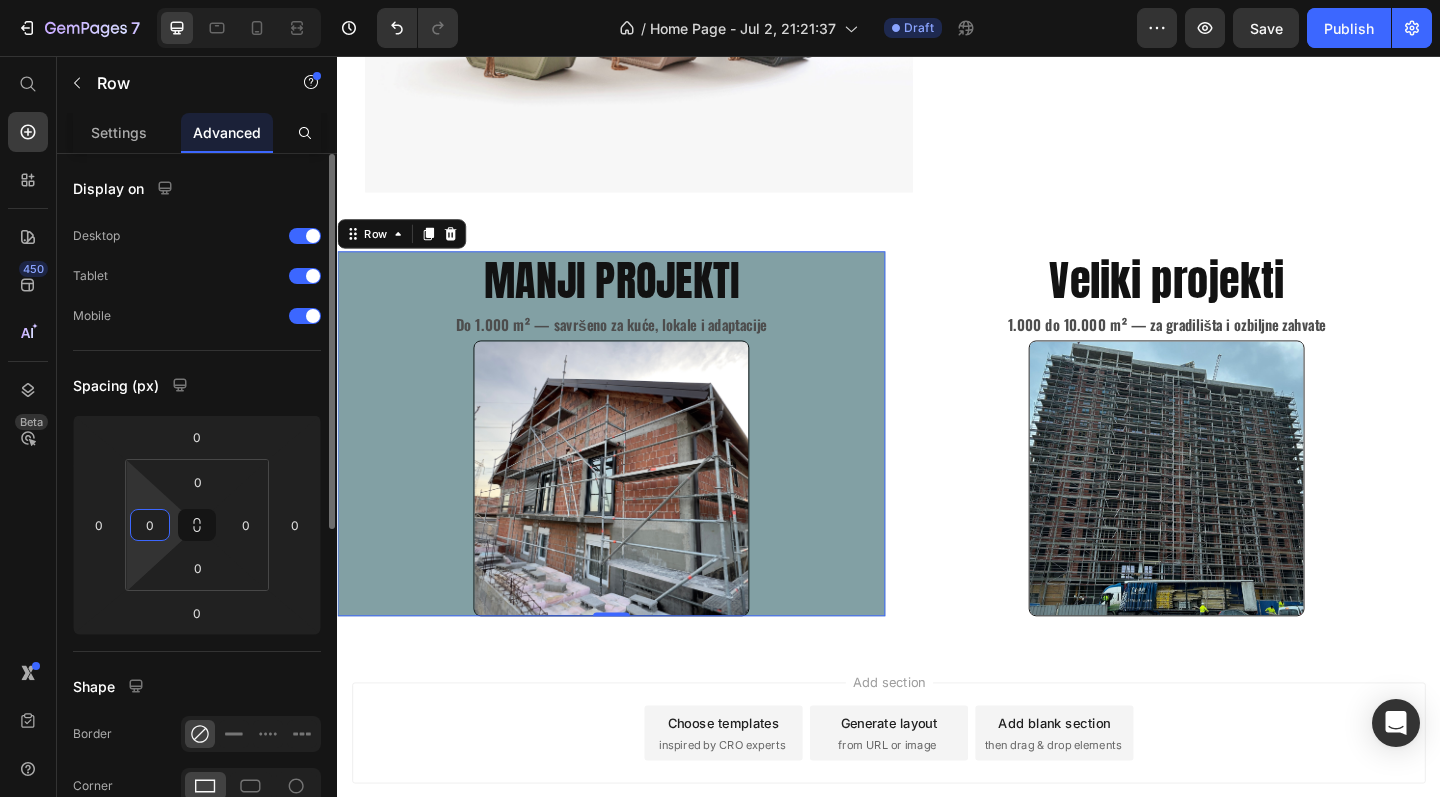 click on "0" at bounding box center (150, 525) 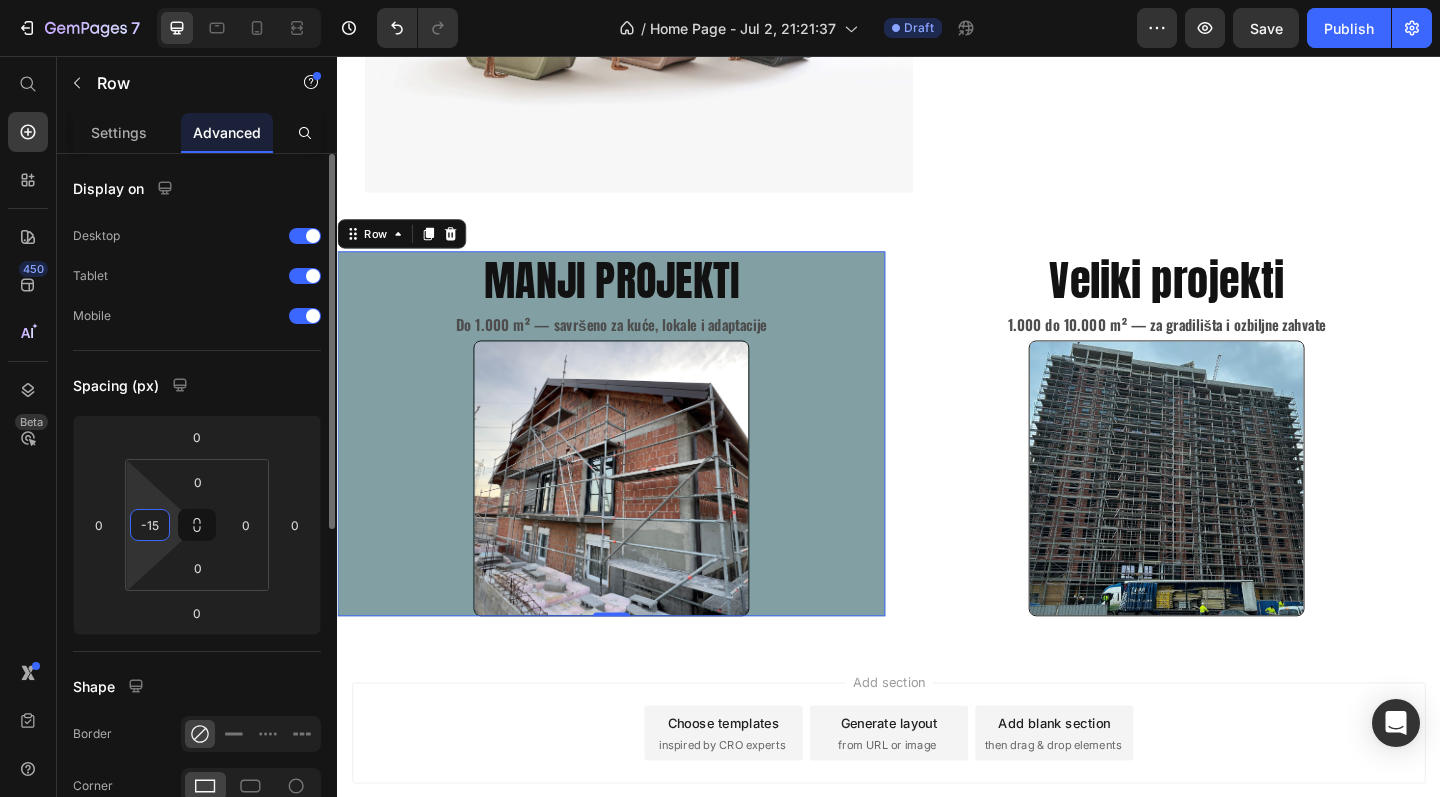 type on "-1" 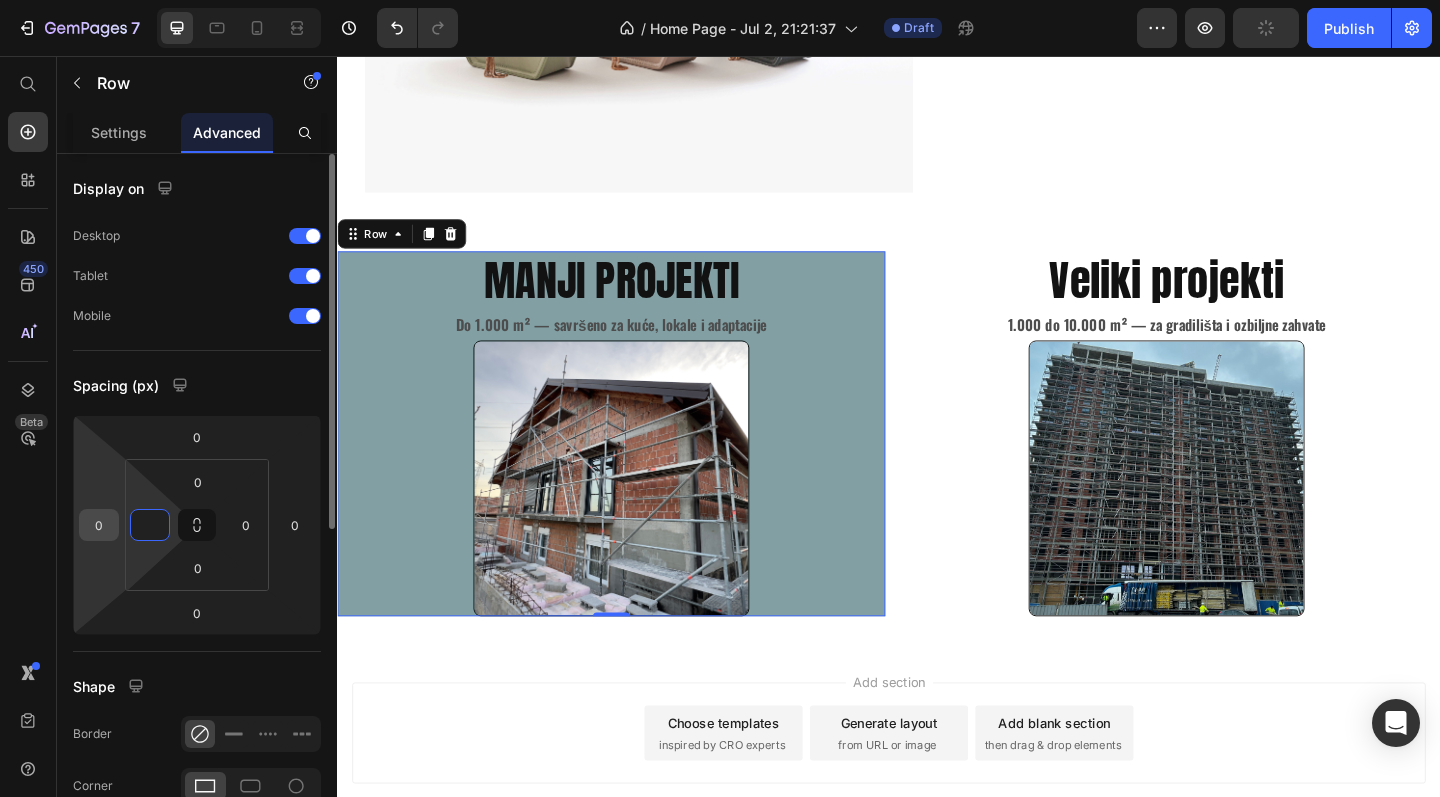 type on "0" 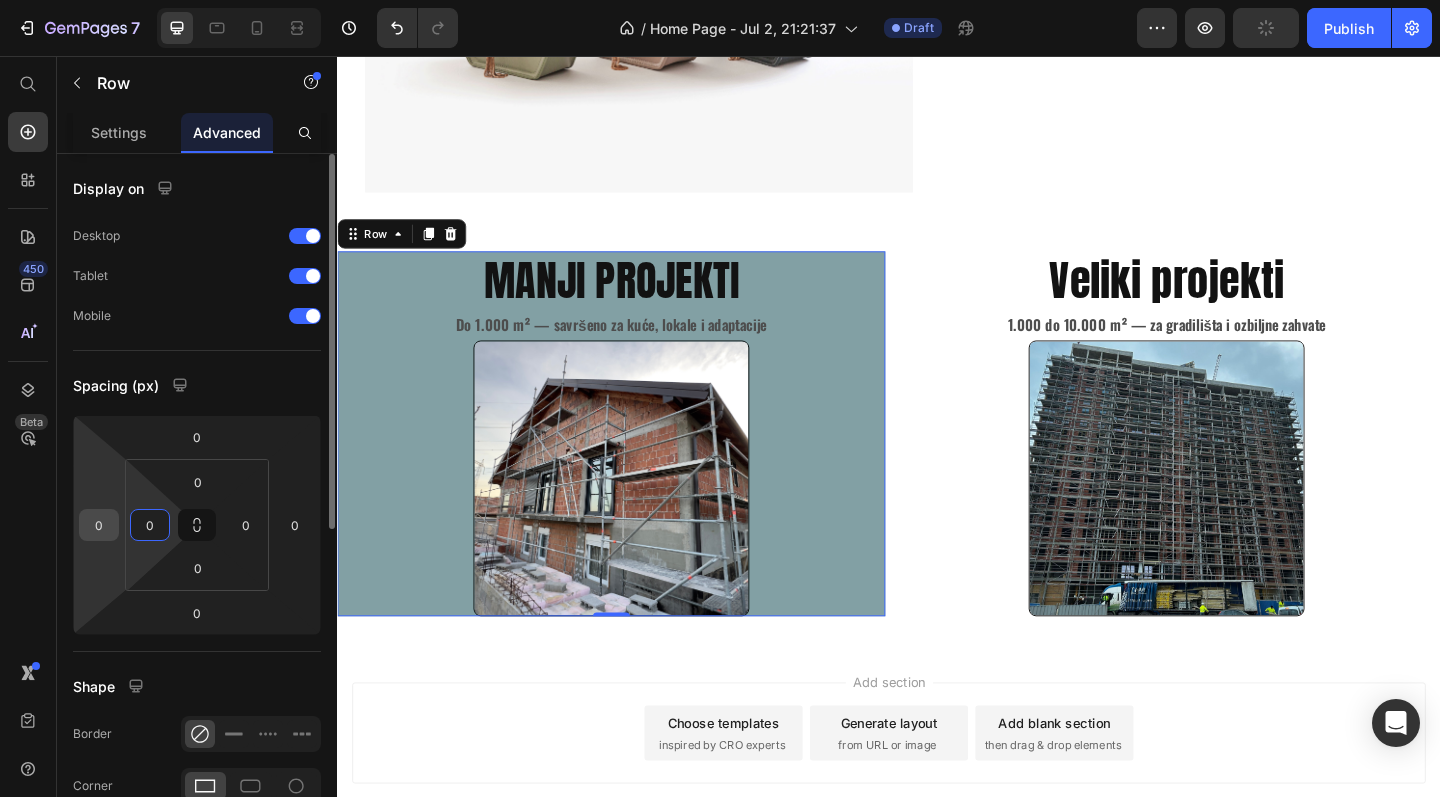 click on "0" at bounding box center (99, 525) 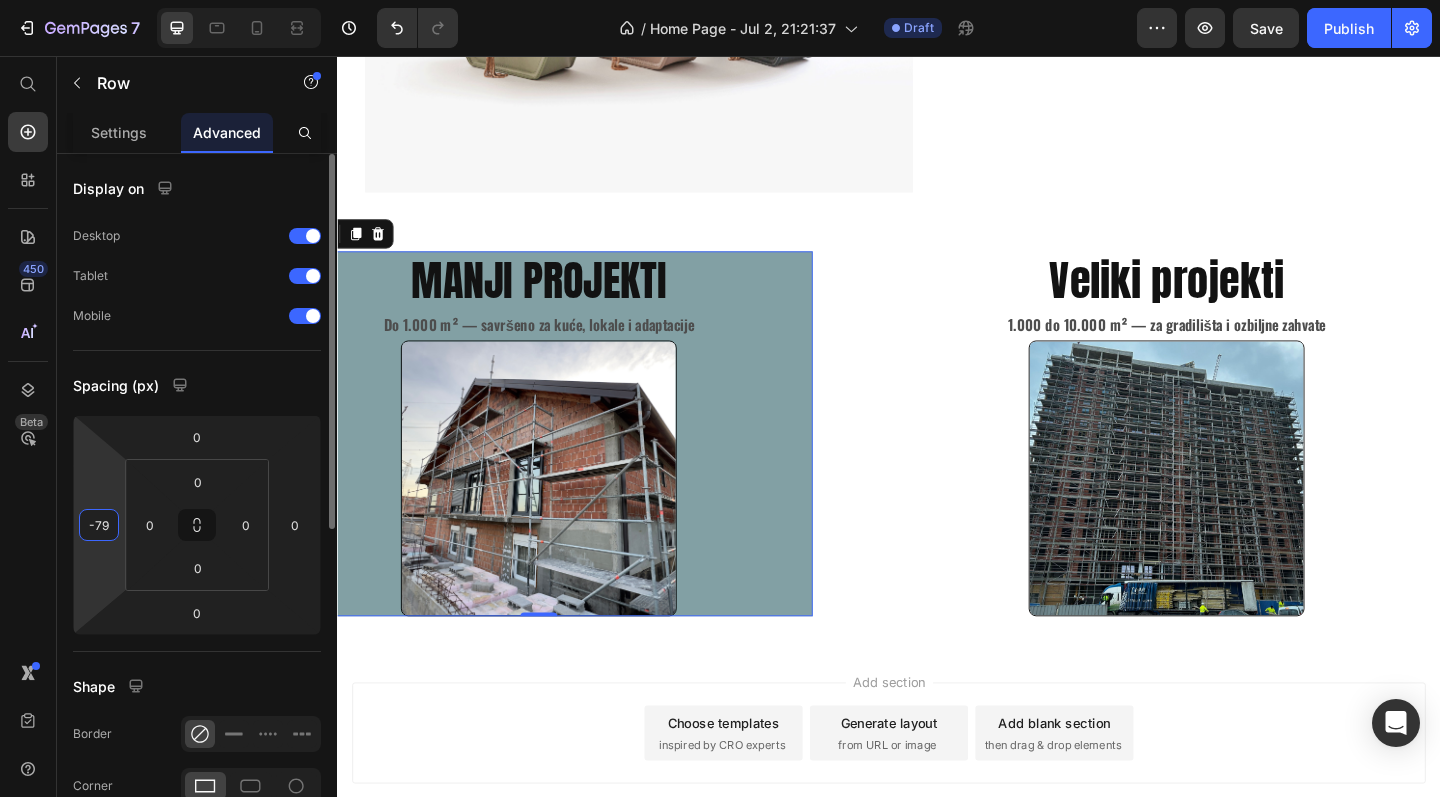 type on "-80" 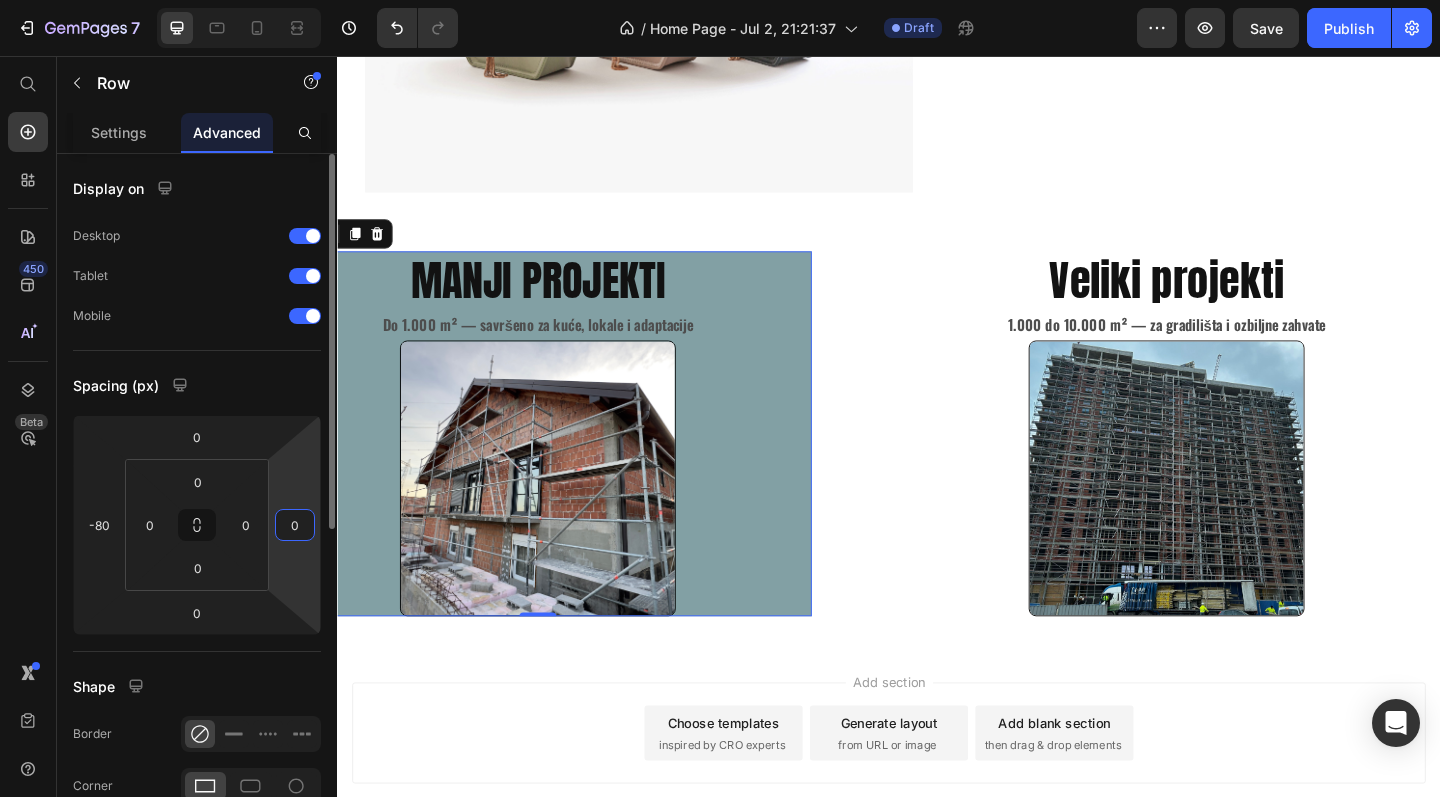 click on "0" at bounding box center [295, 525] 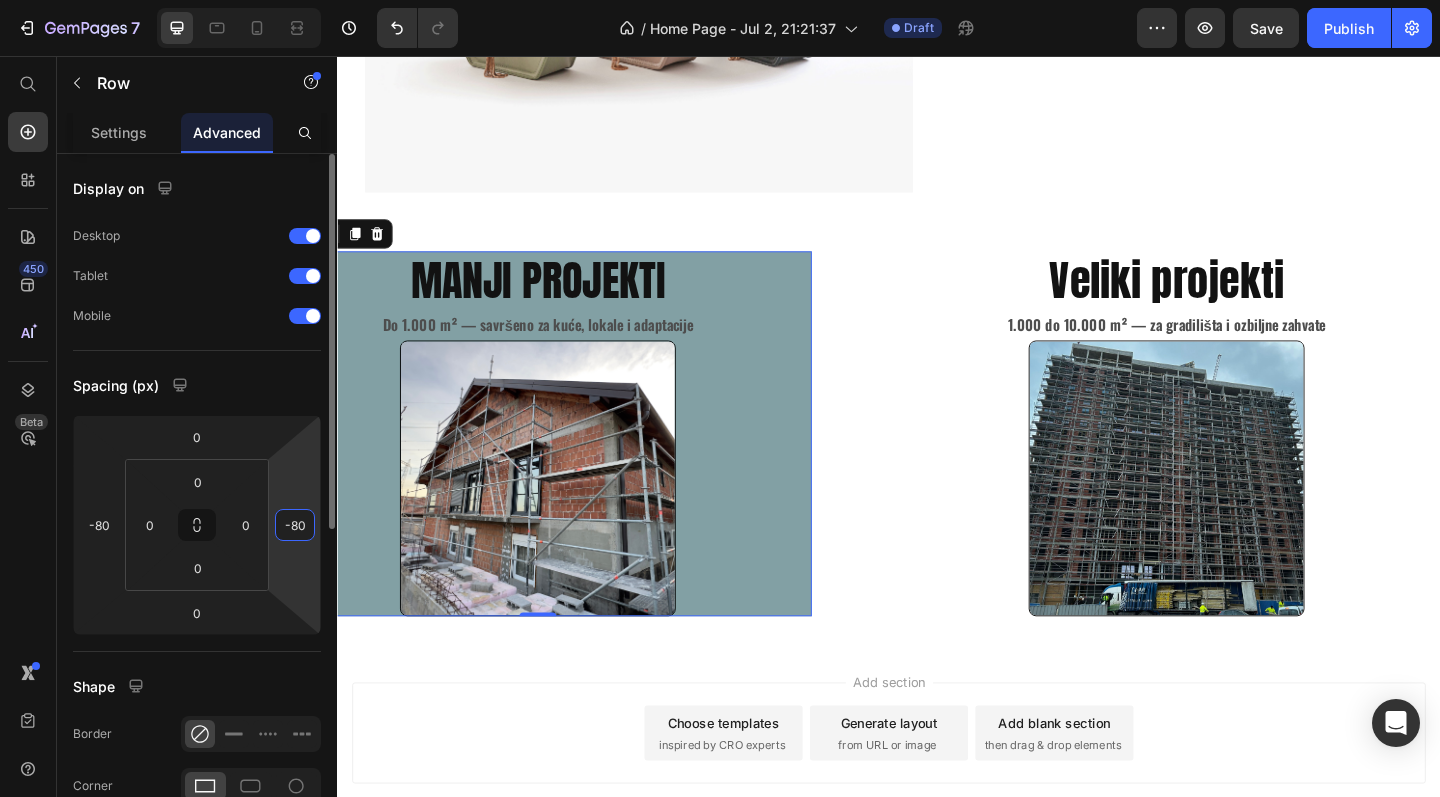 type on "-8" 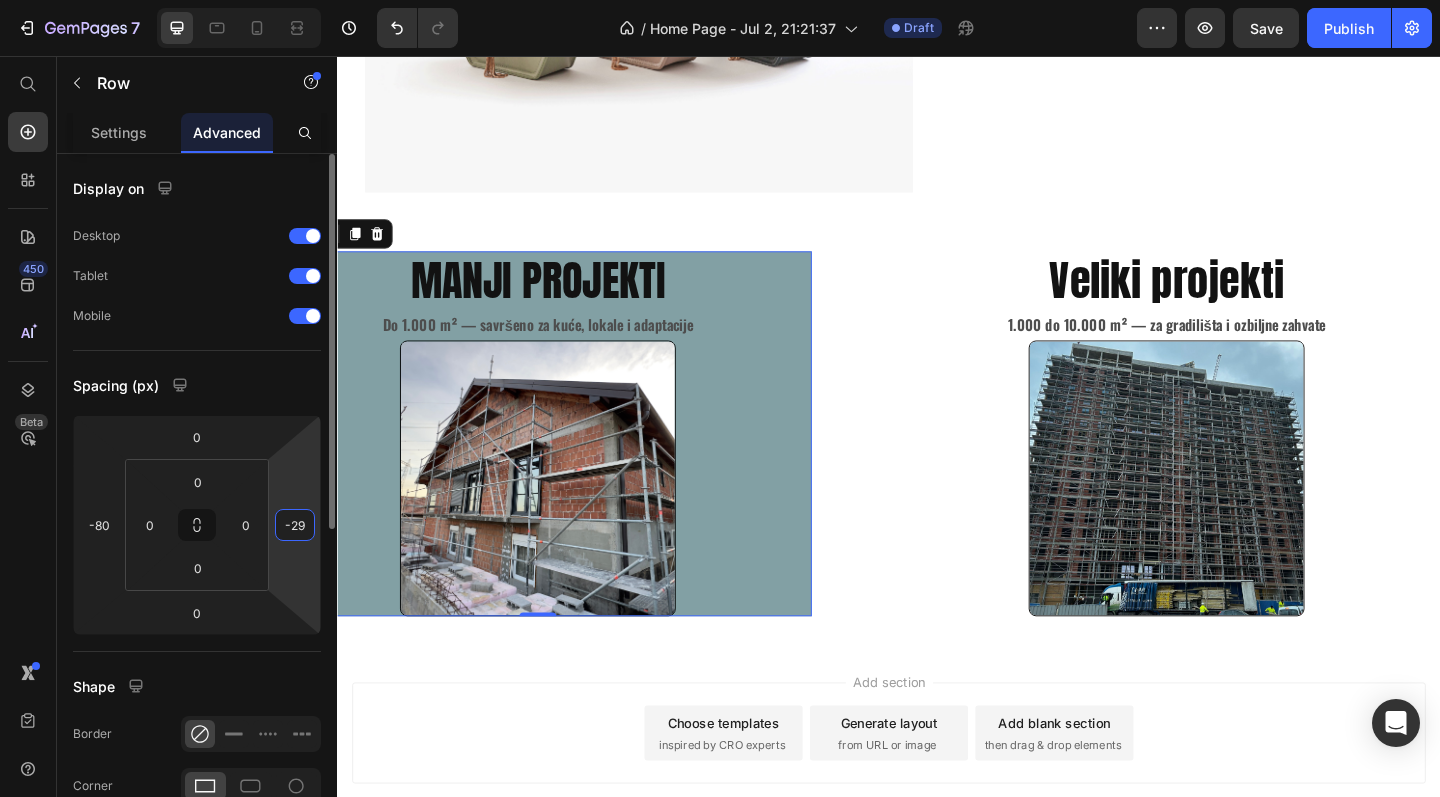 type on "-2" 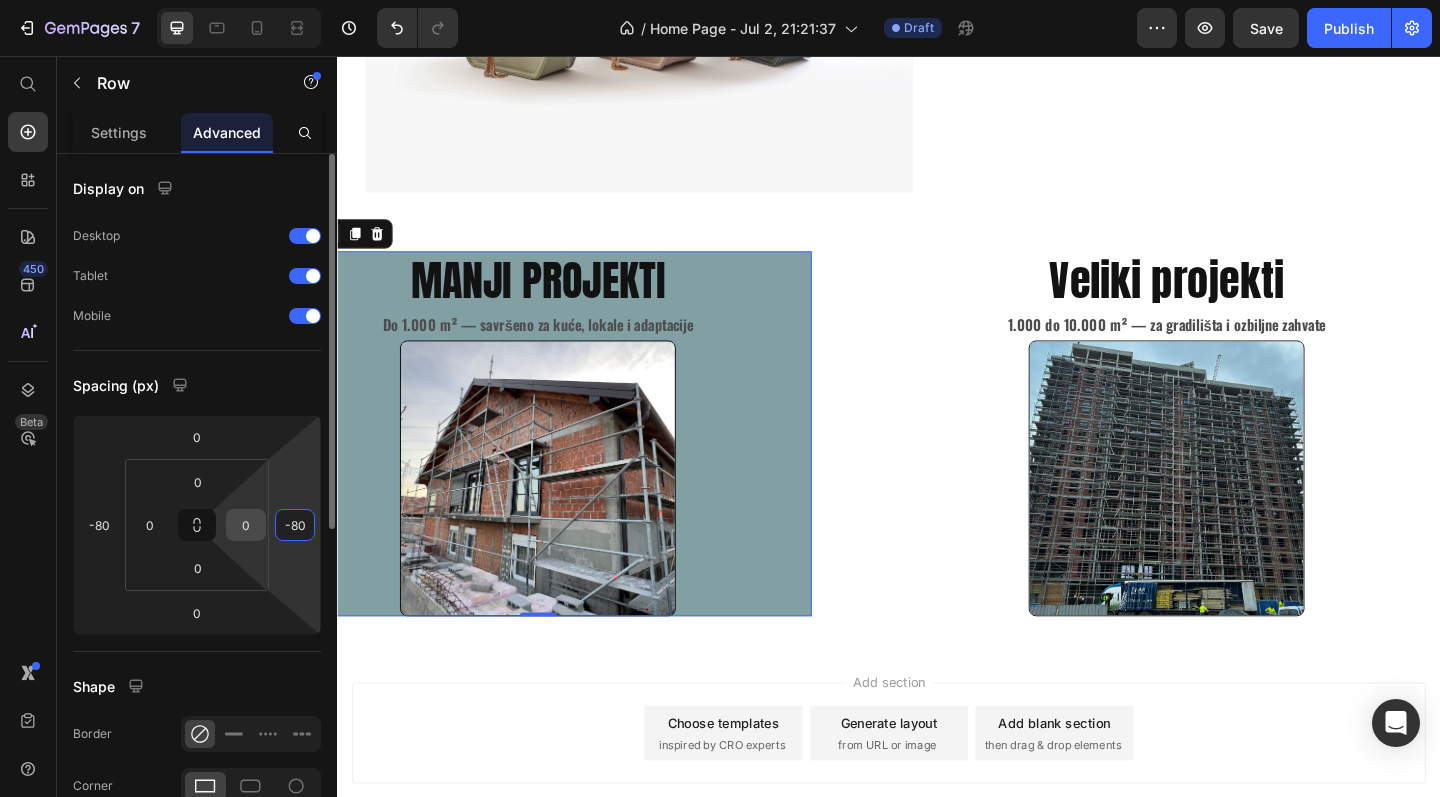 type on "-80" 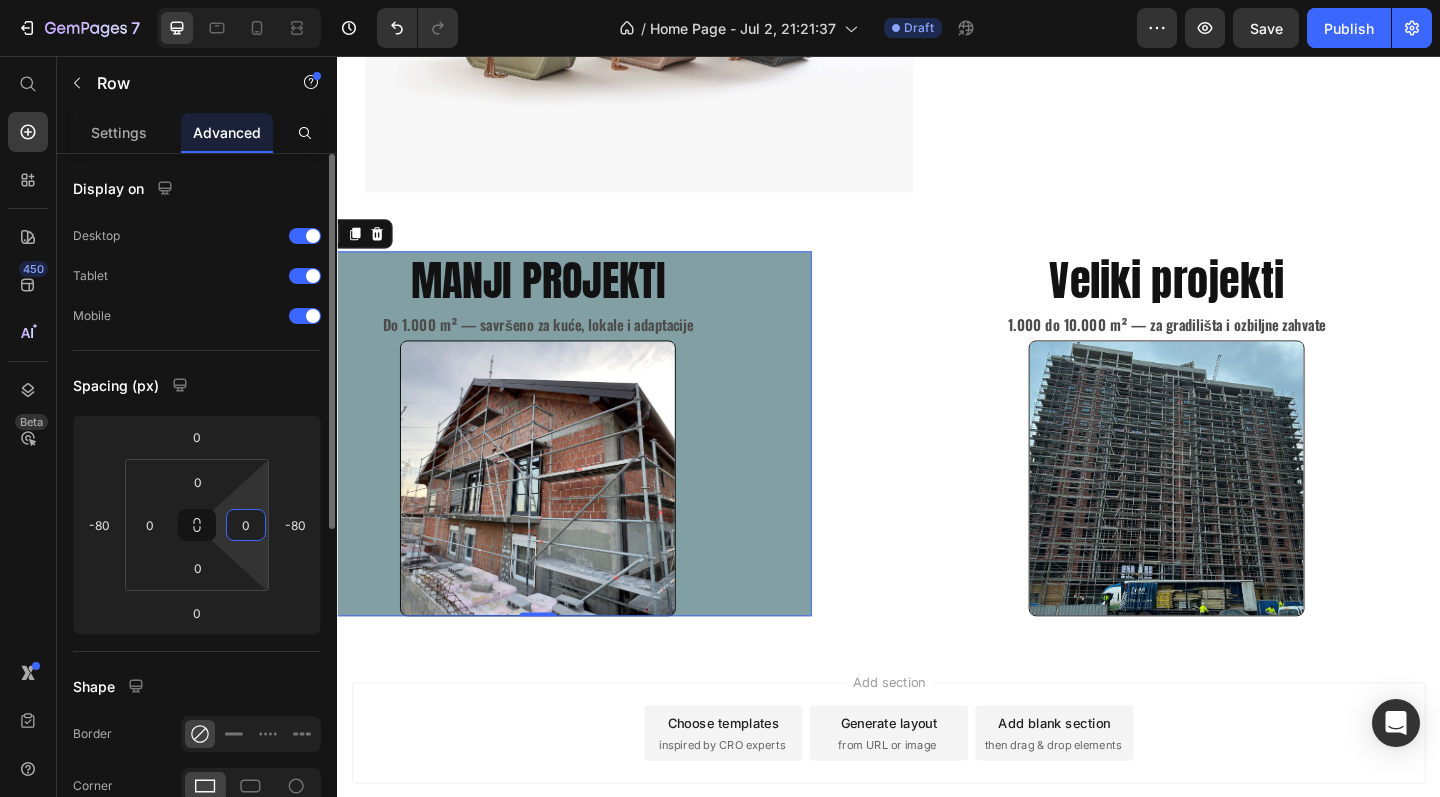click on "0" at bounding box center [246, 525] 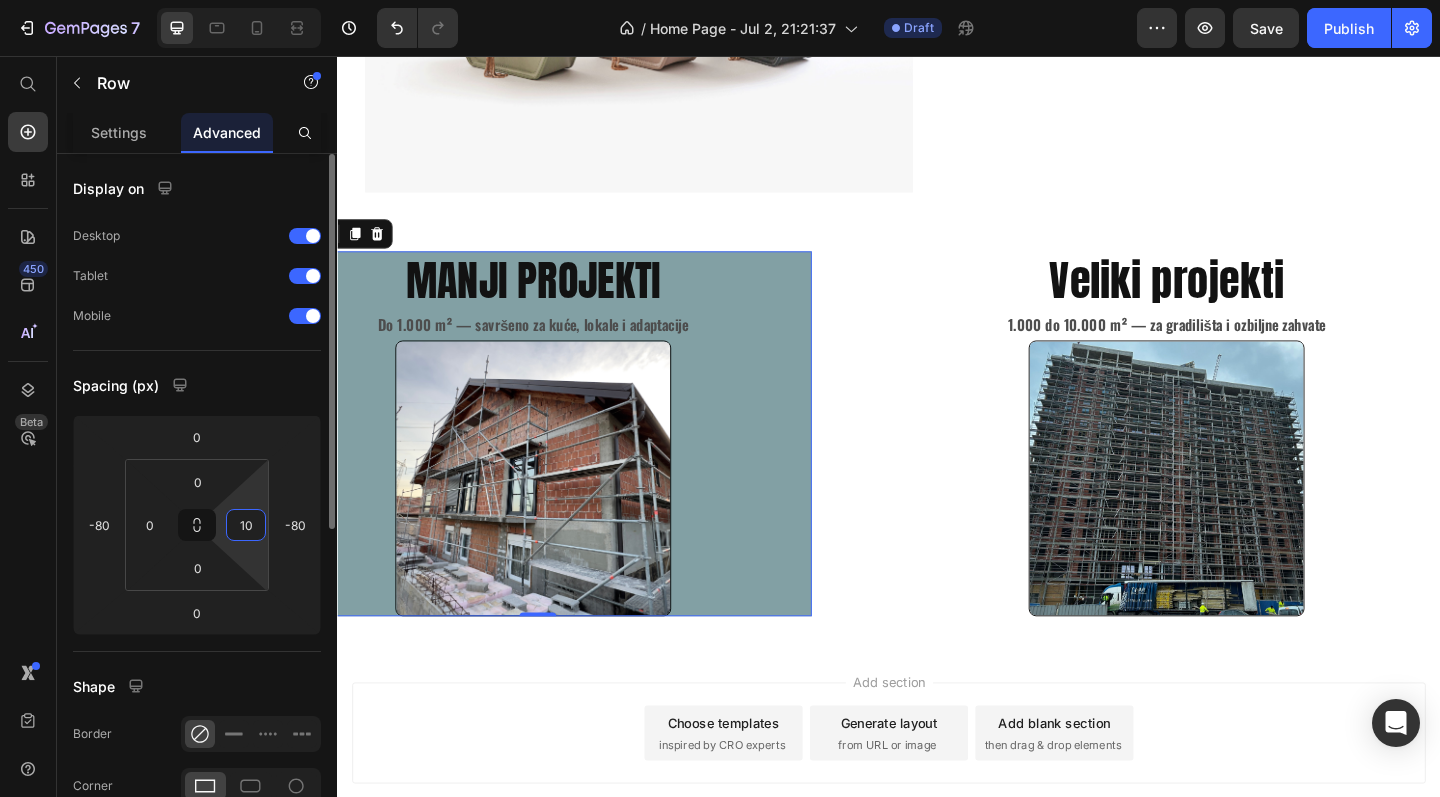 type on "1" 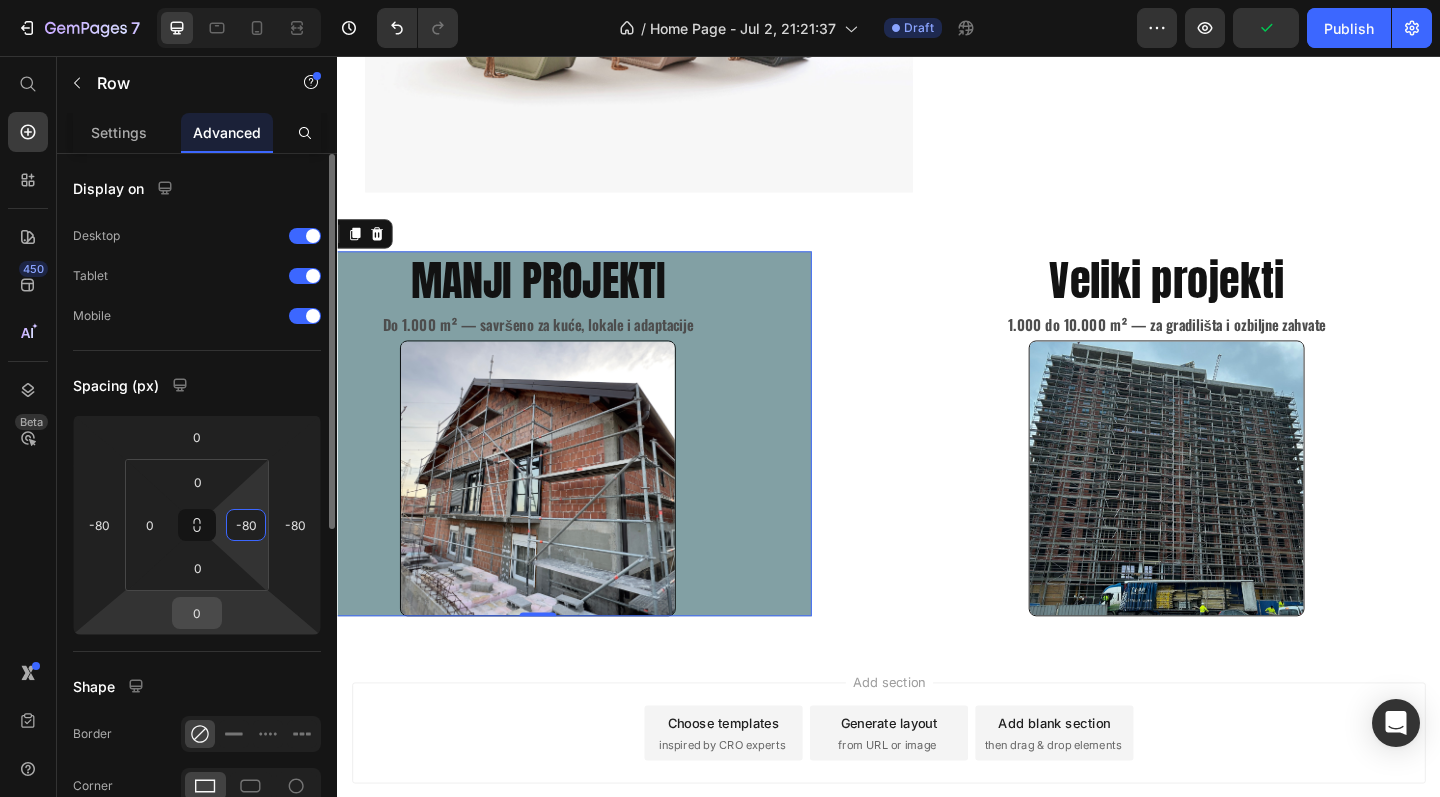 type on "80" 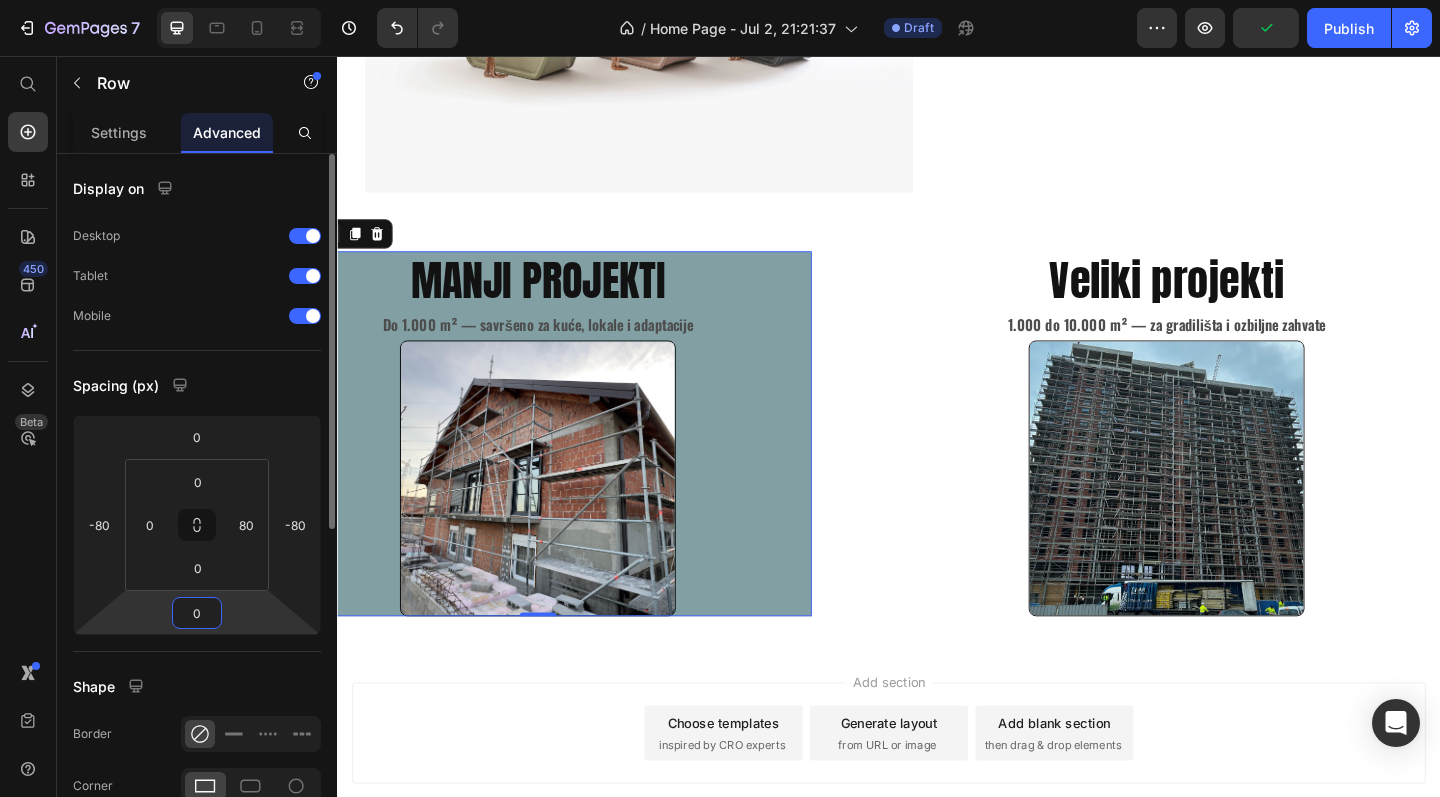 click on "0" at bounding box center [197, 613] 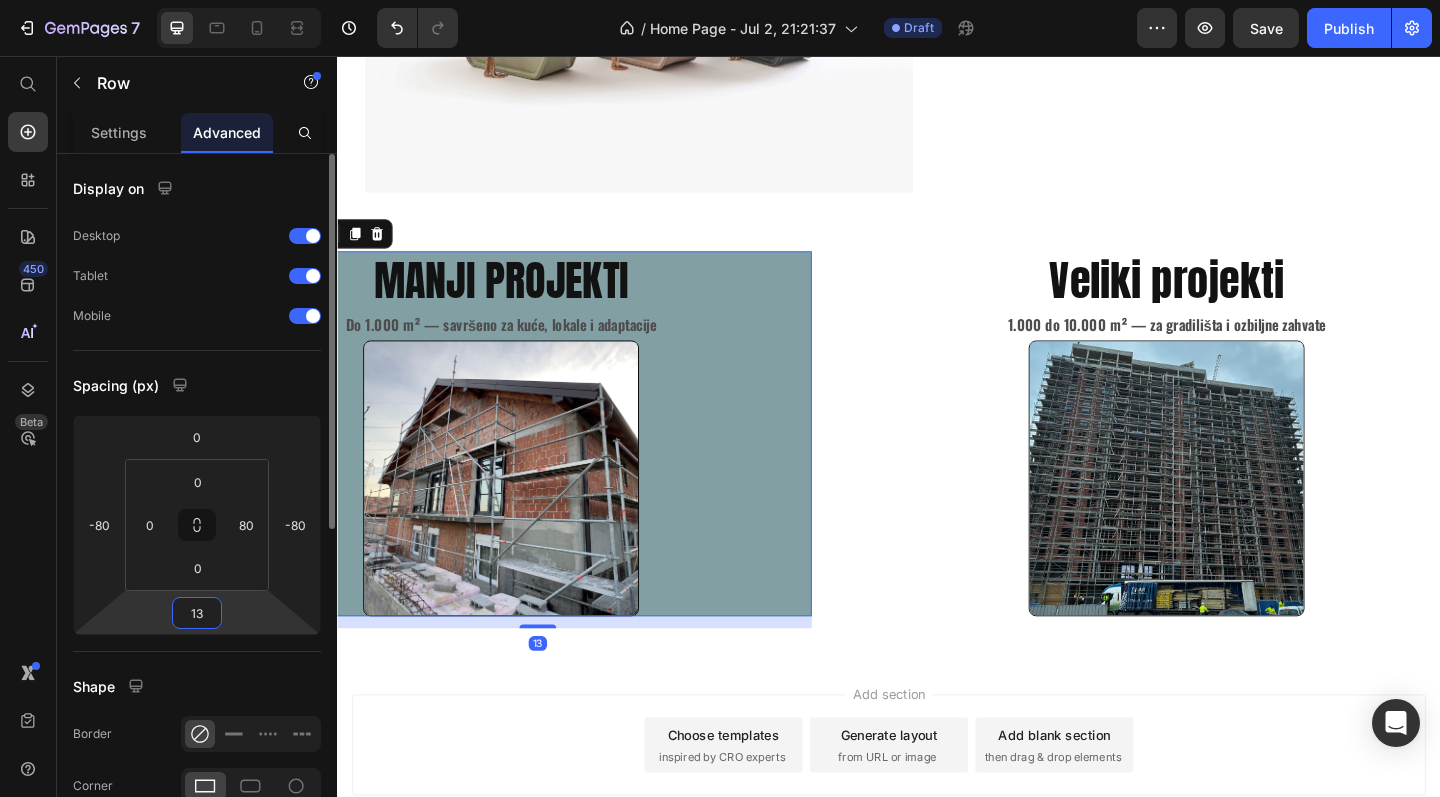 type on "1" 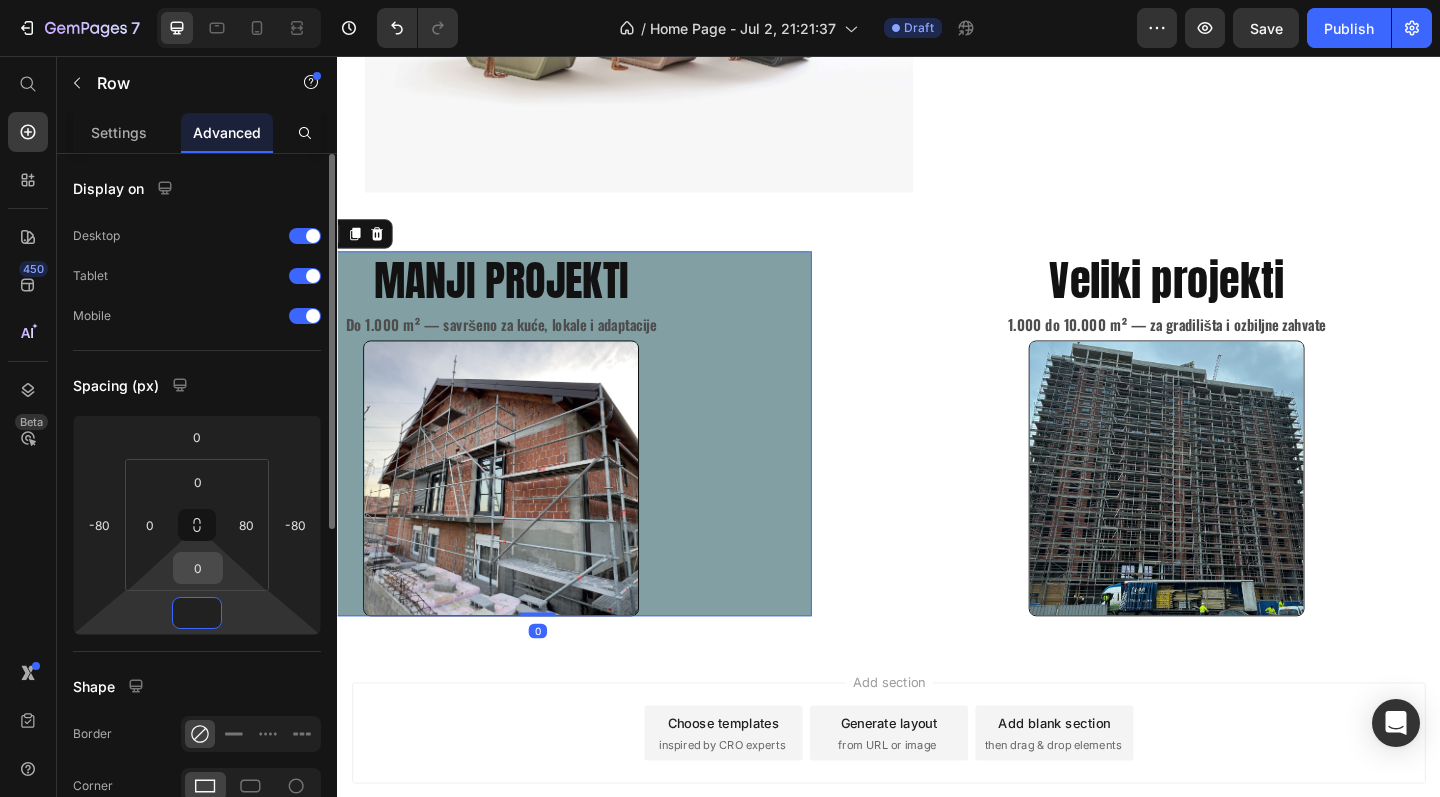 type on "0" 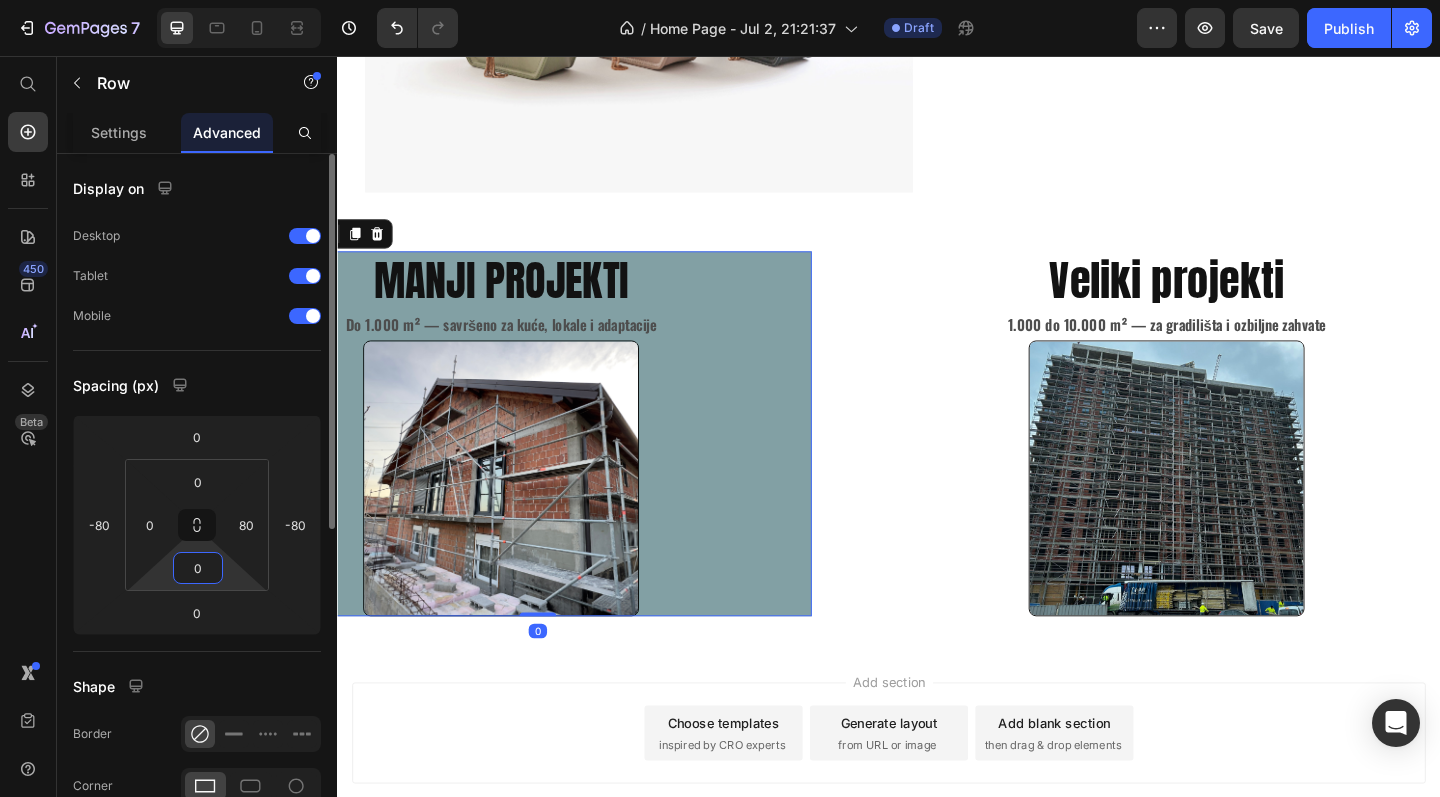 click on "0" at bounding box center [198, 568] 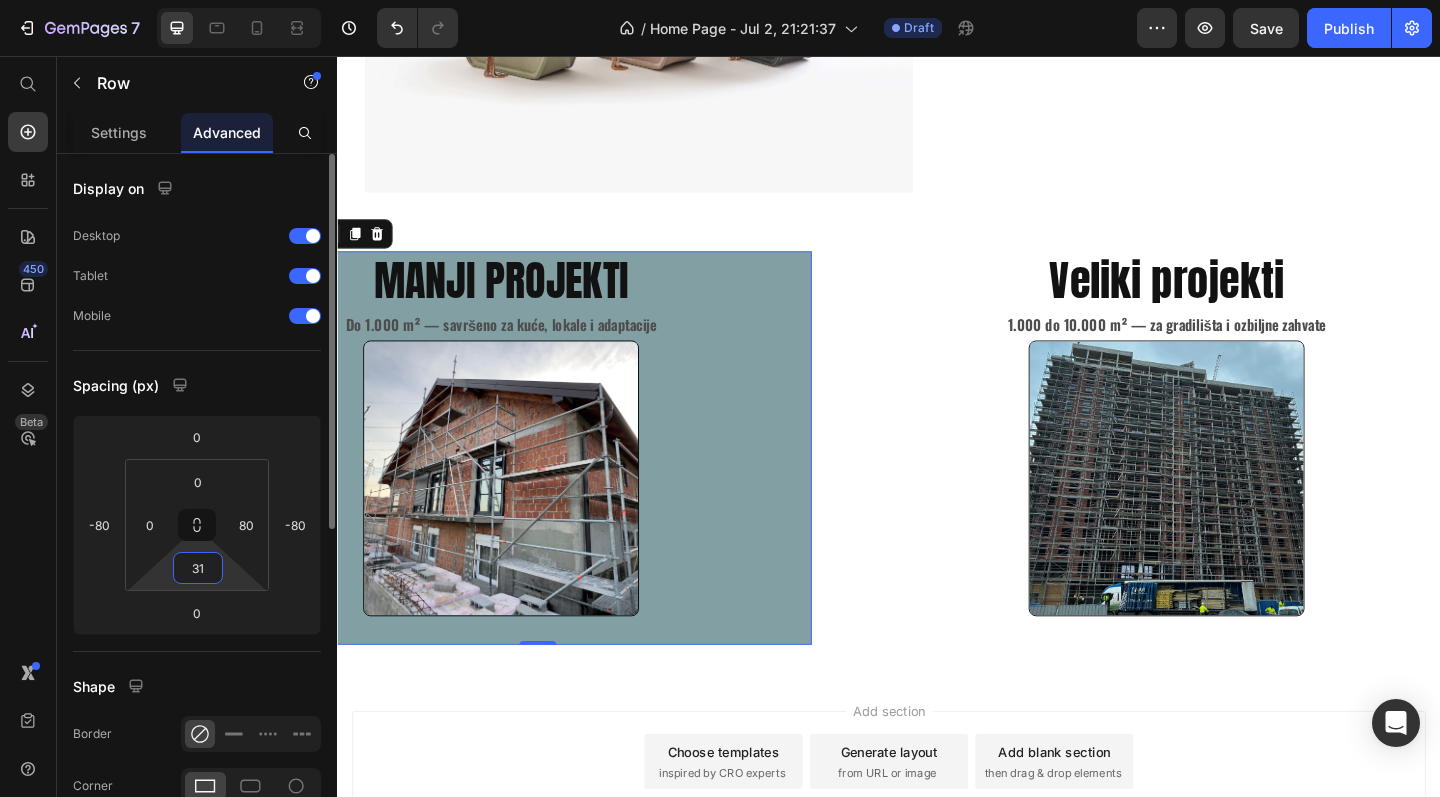 type on "30" 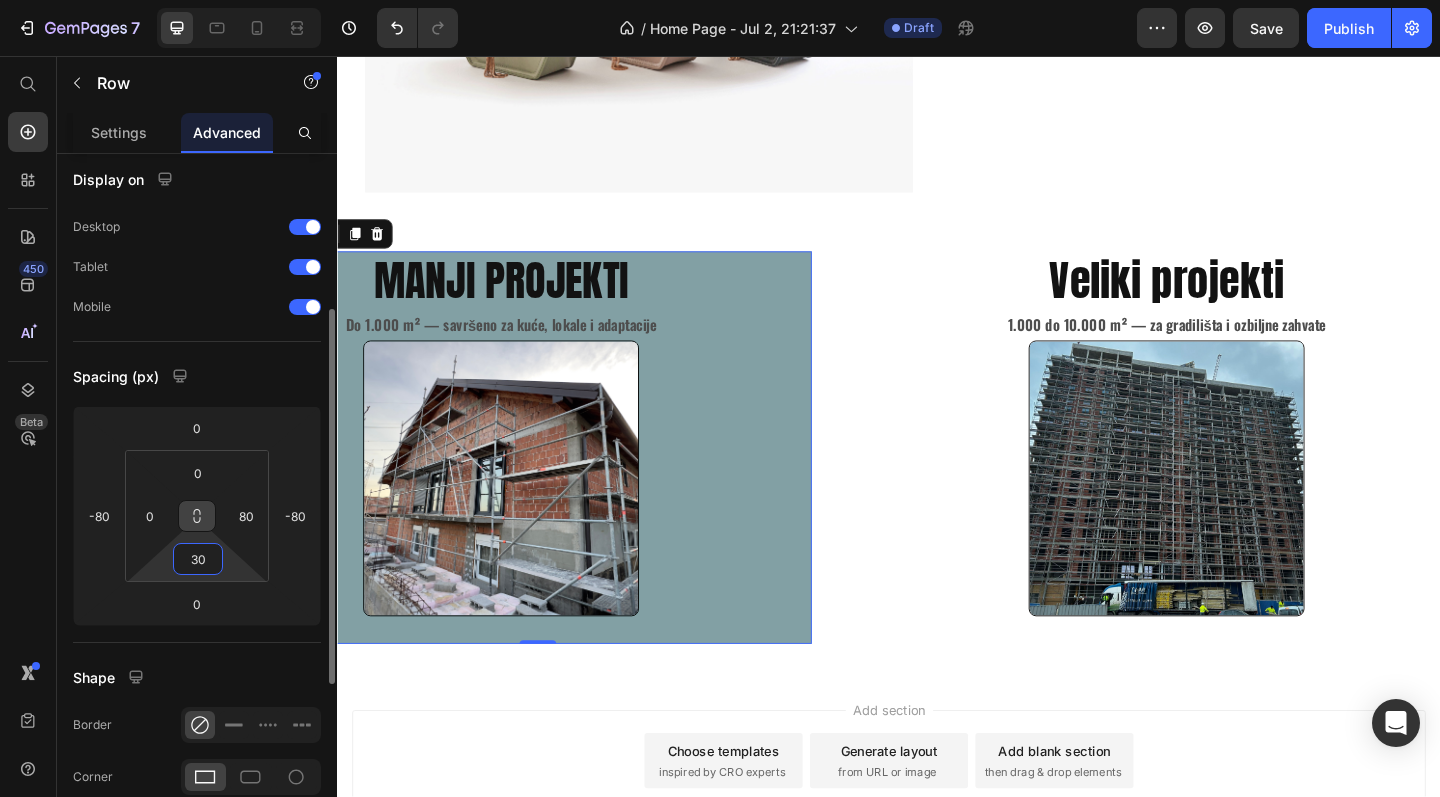 scroll, scrollTop: 0, scrollLeft: 0, axis: both 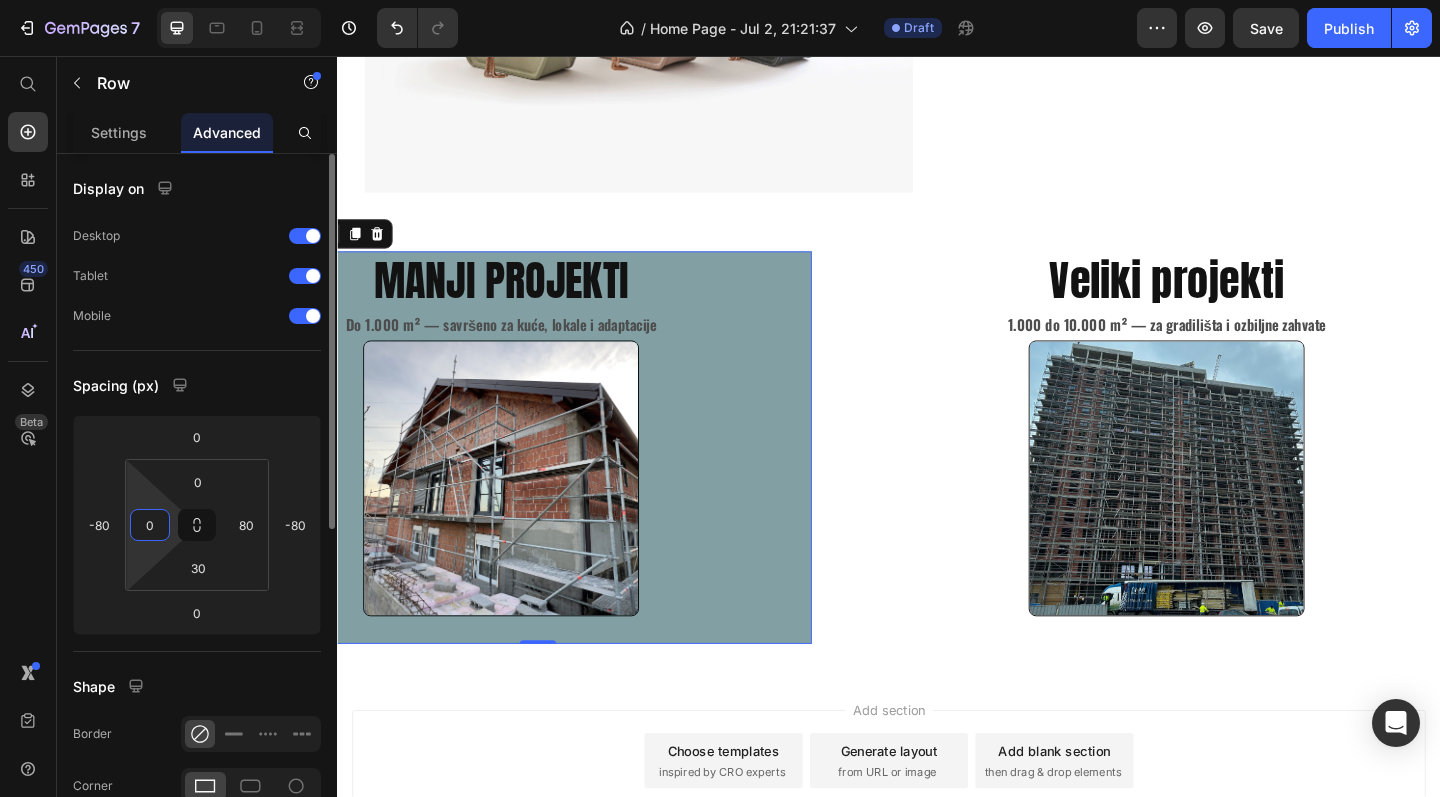 click on "0" at bounding box center [150, 525] 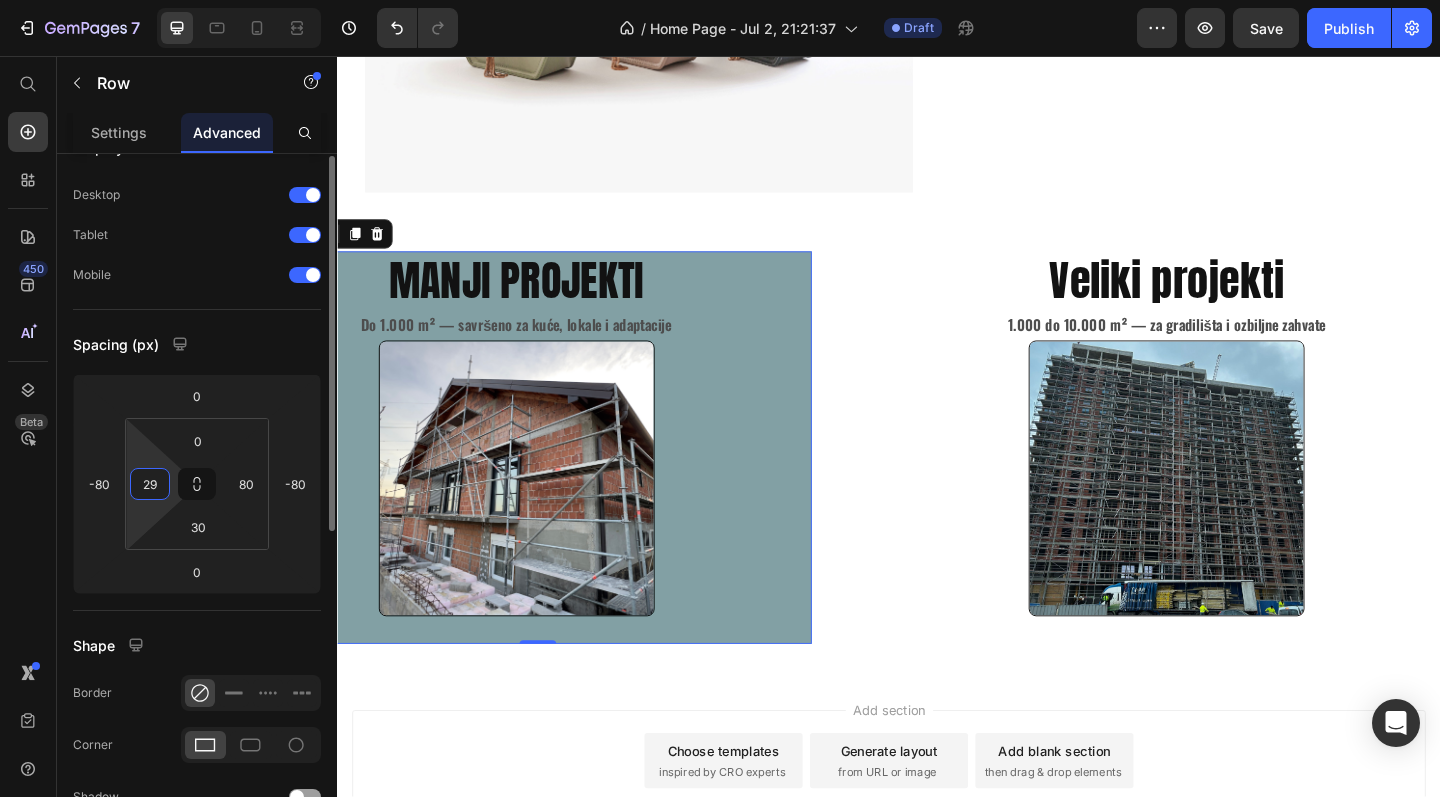 type on "28" 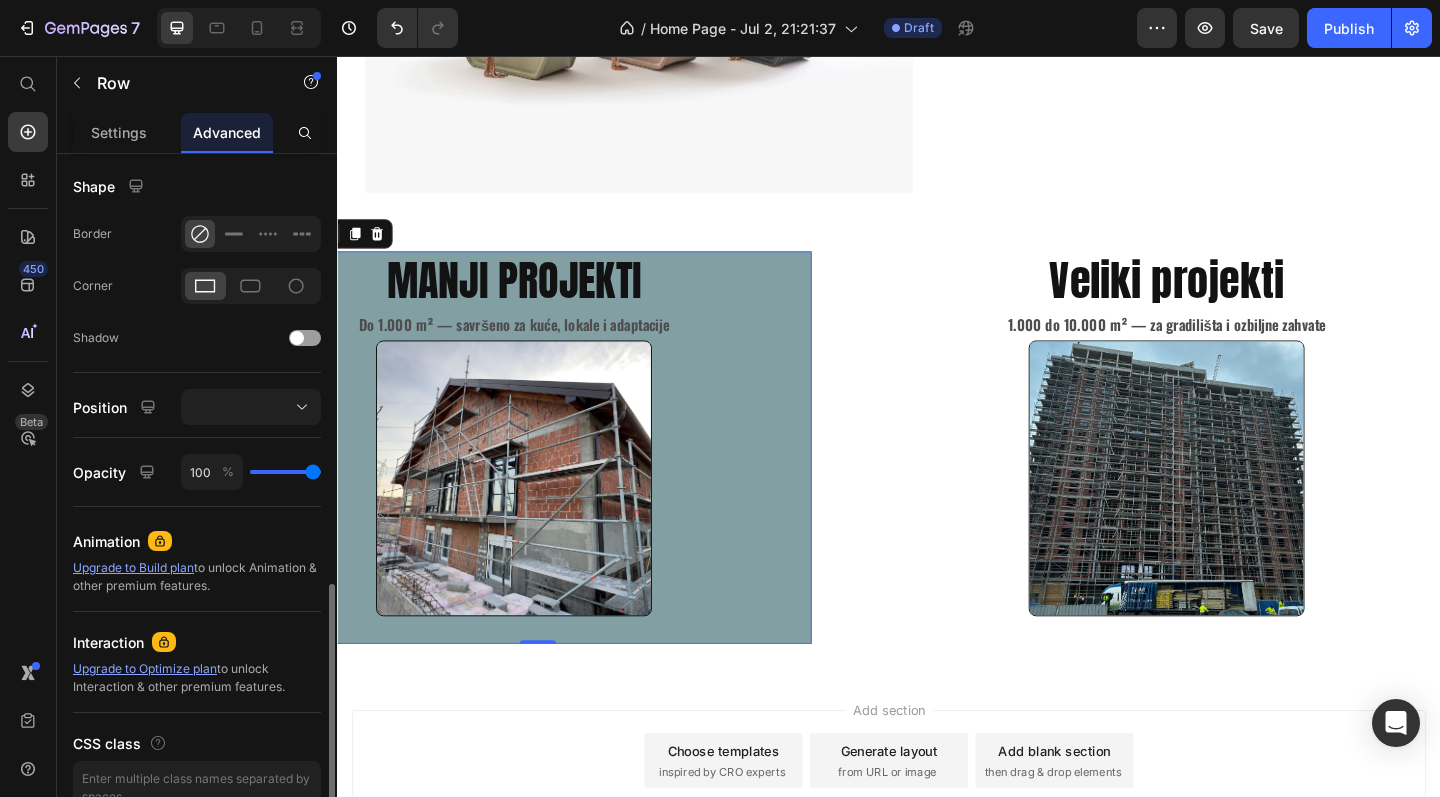 scroll, scrollTop: 605, scrollLeft: 0, axis: vertical 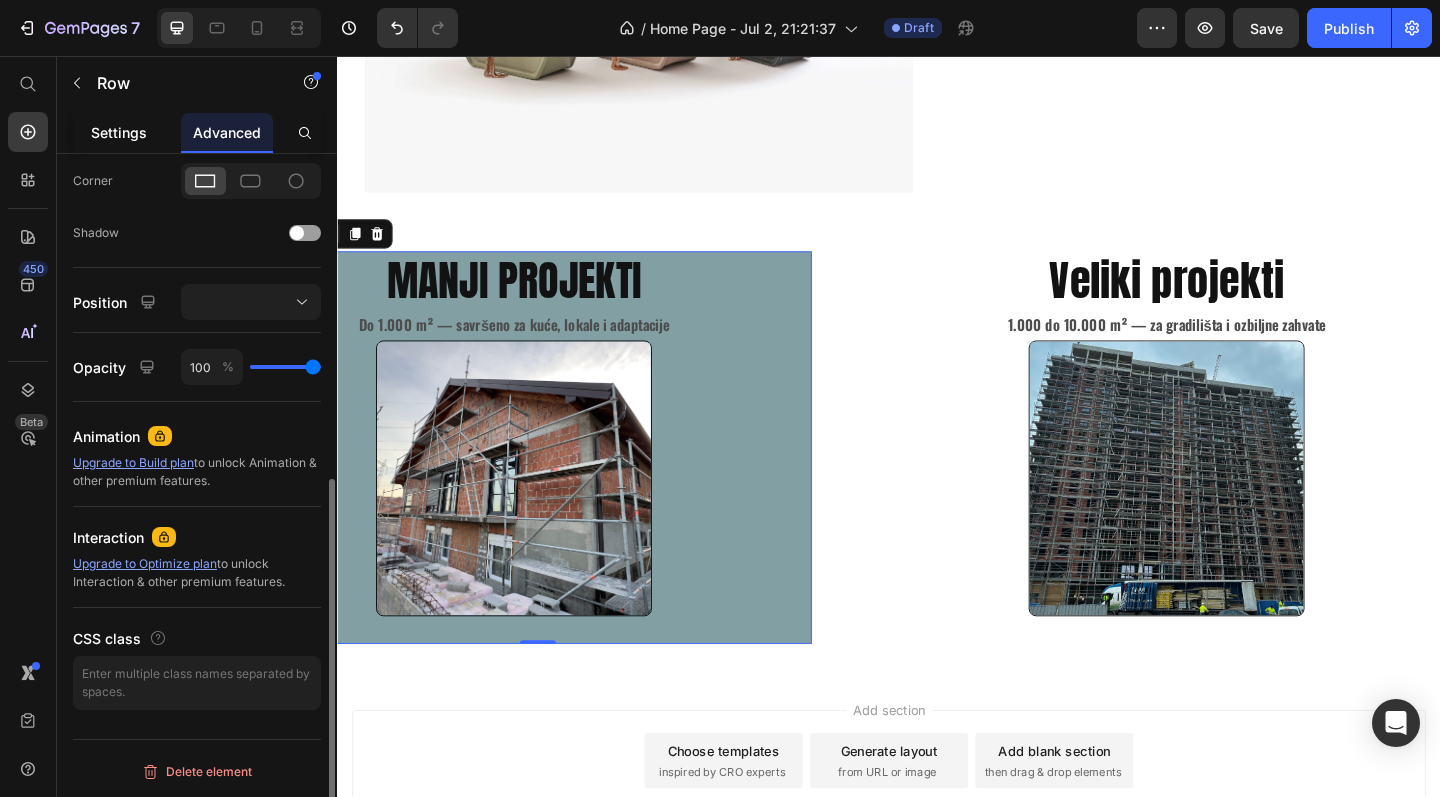 click on "Settings" at bounding box center (119, 132) 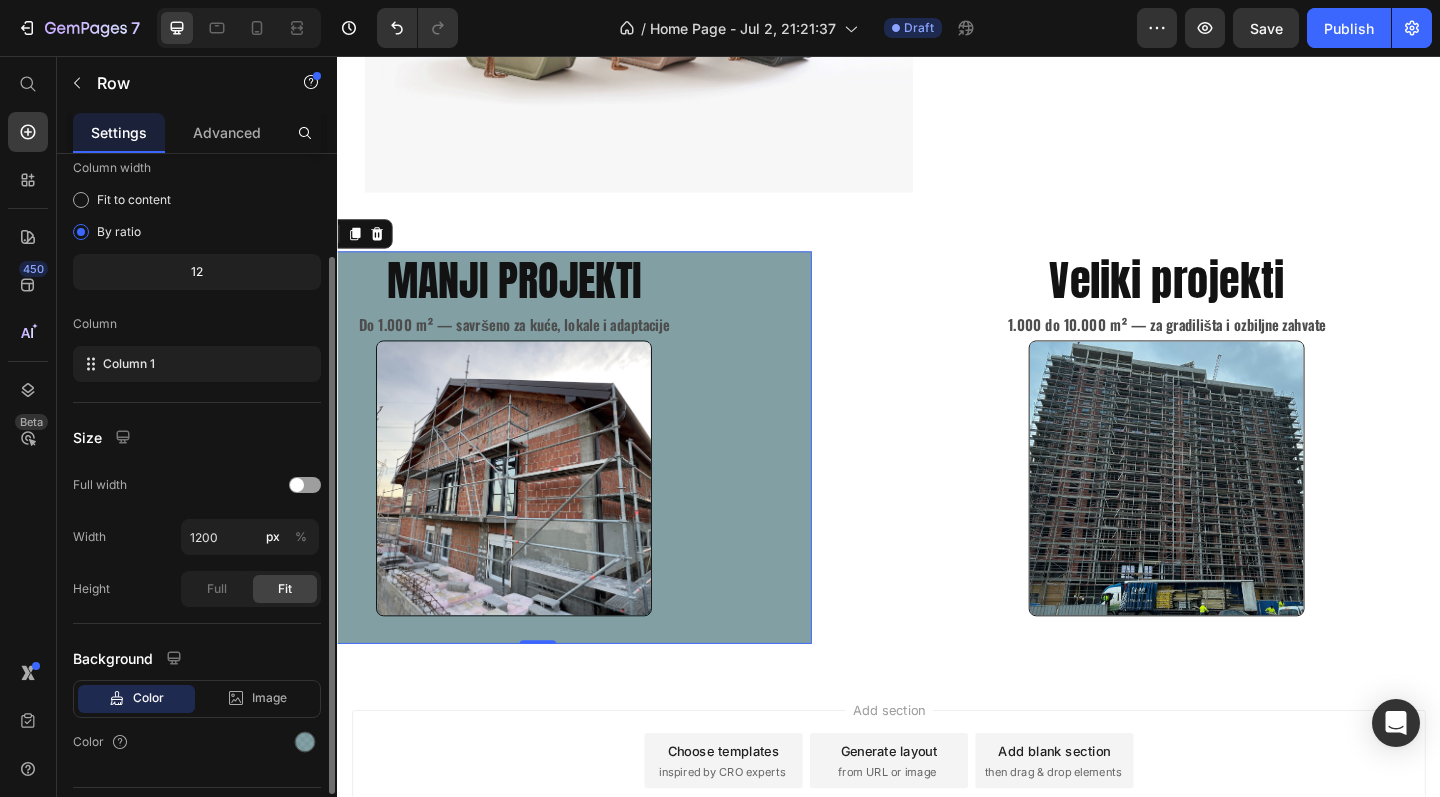 scroll, scrollTop: 212, scrollLeft: 0, axis: vertical 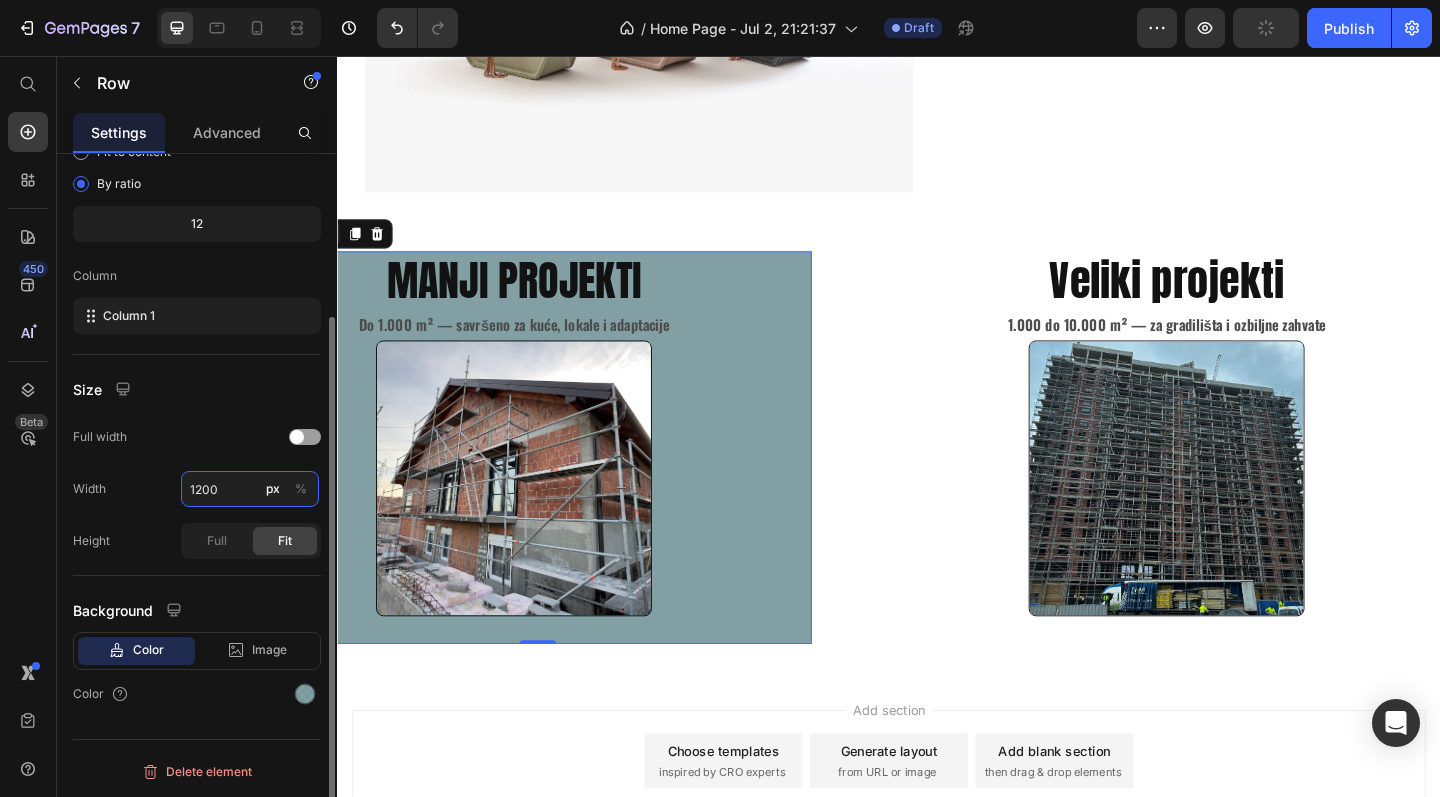 click on "1200" at bounding box center (250, 489) 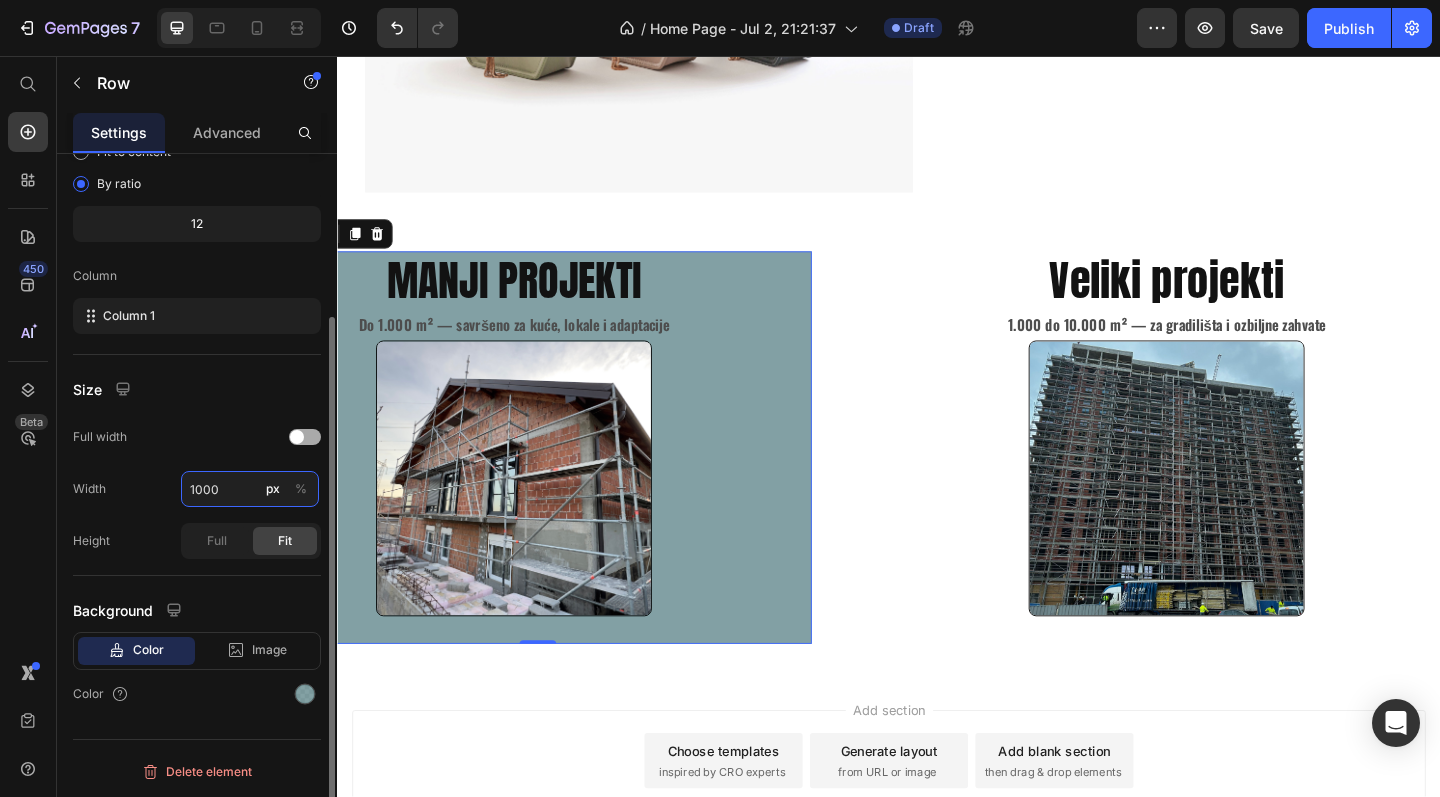 type on "1000" 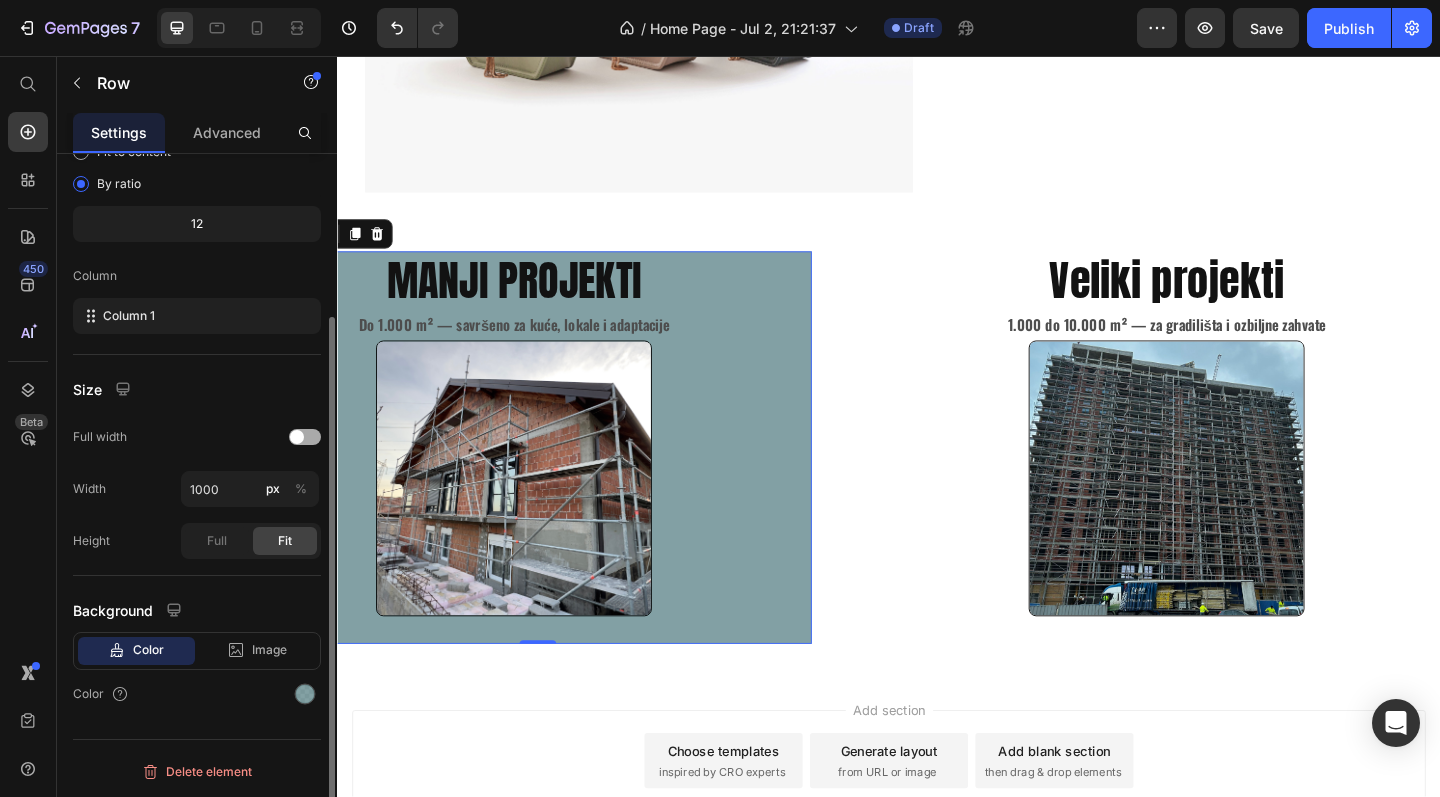click at bounding box center [305, 437] 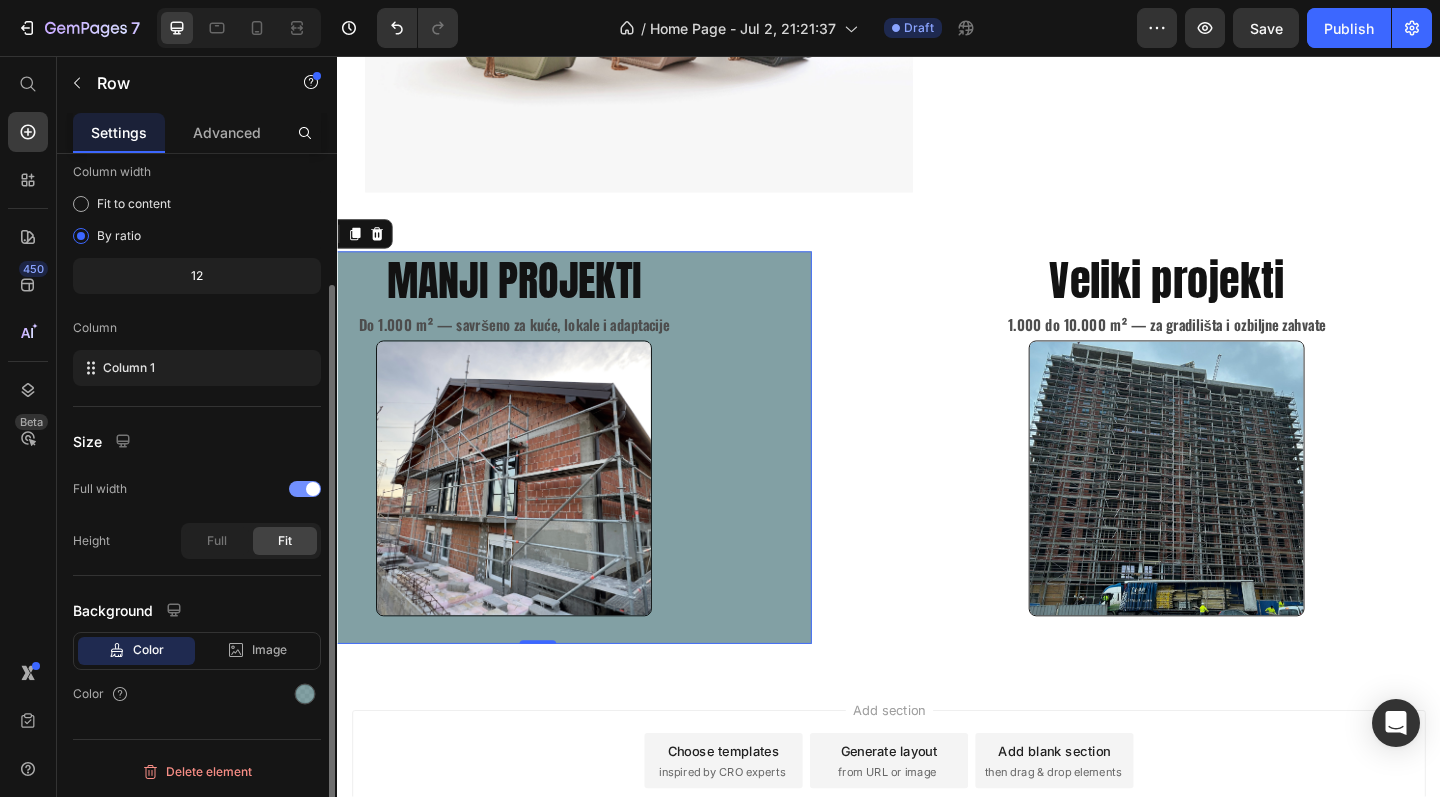 click at bounding box center [305, 489] 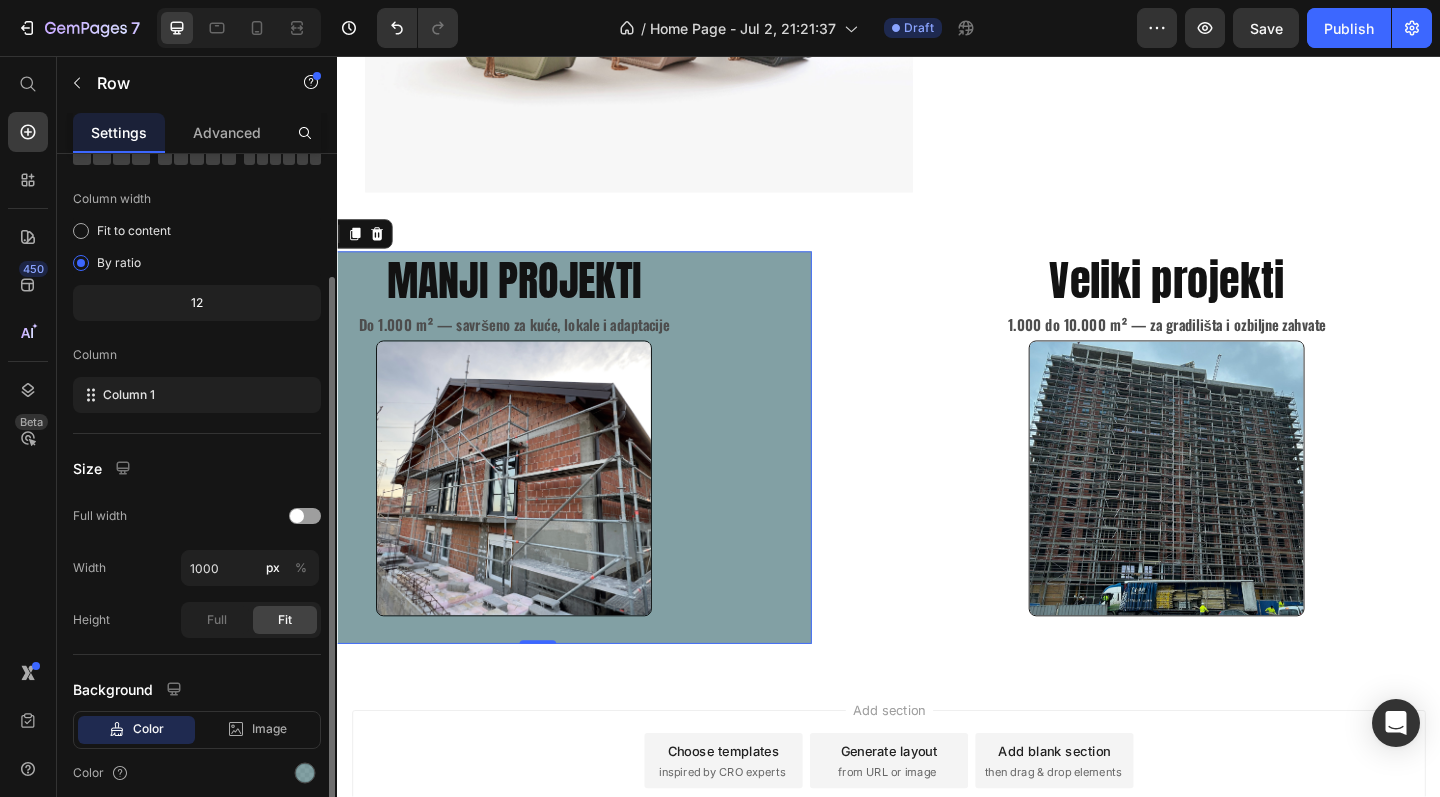 scroll, scrollTop: 99, scrollLeft: 0, axis: vertical 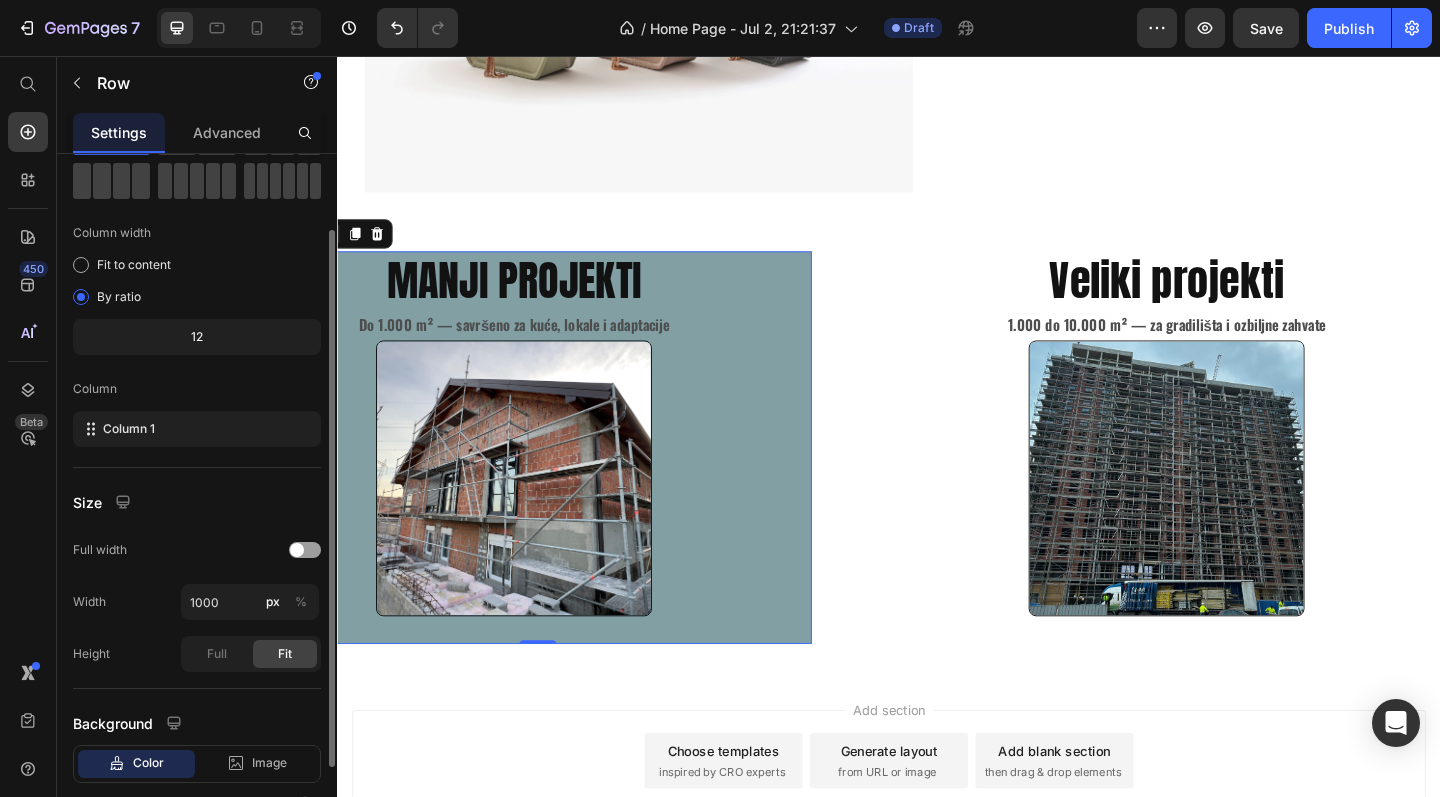 click on "12" 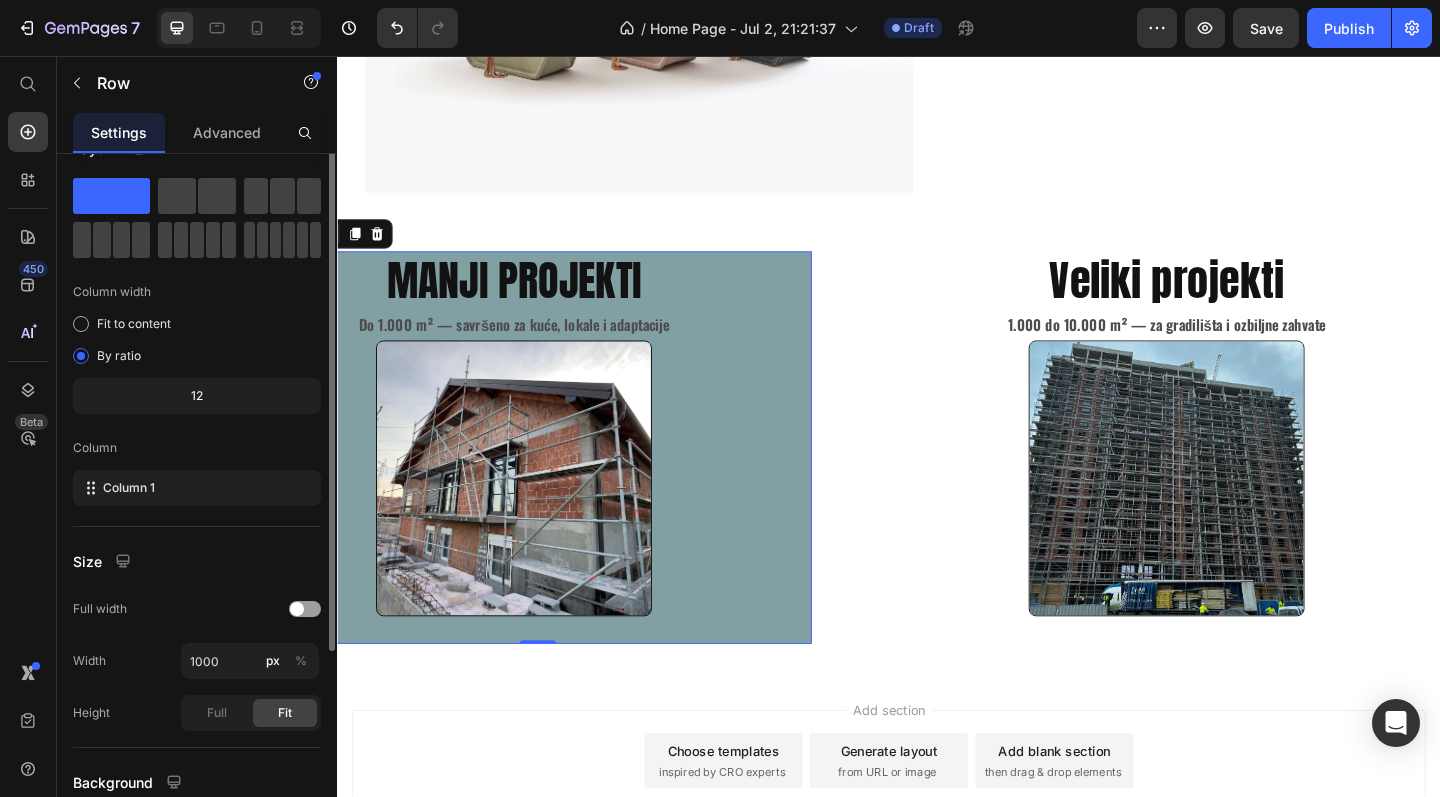 scroll, scrollTop: 0, scrollLeft: 0, axis: both 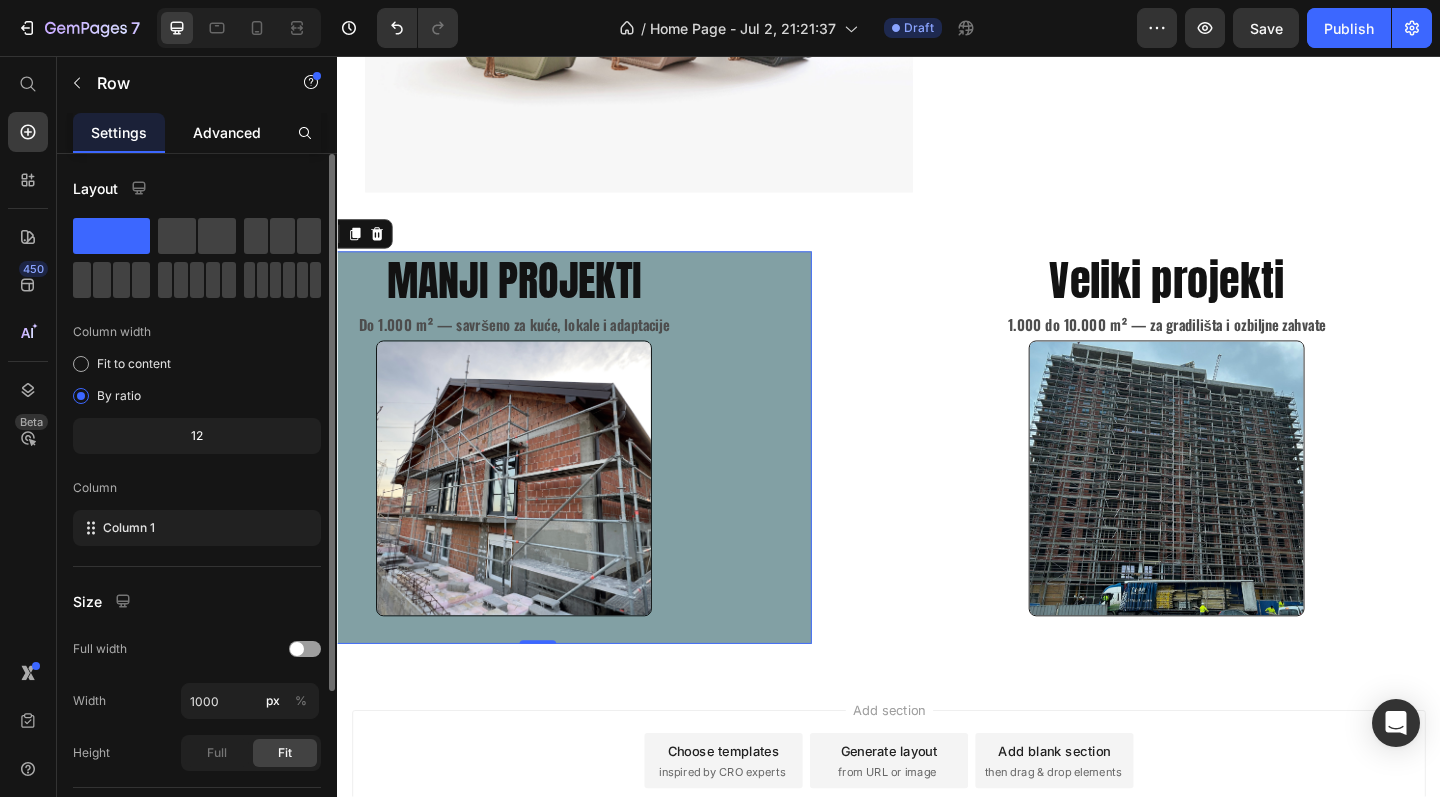 click on "Advanced" at bounding box center [227, 132] 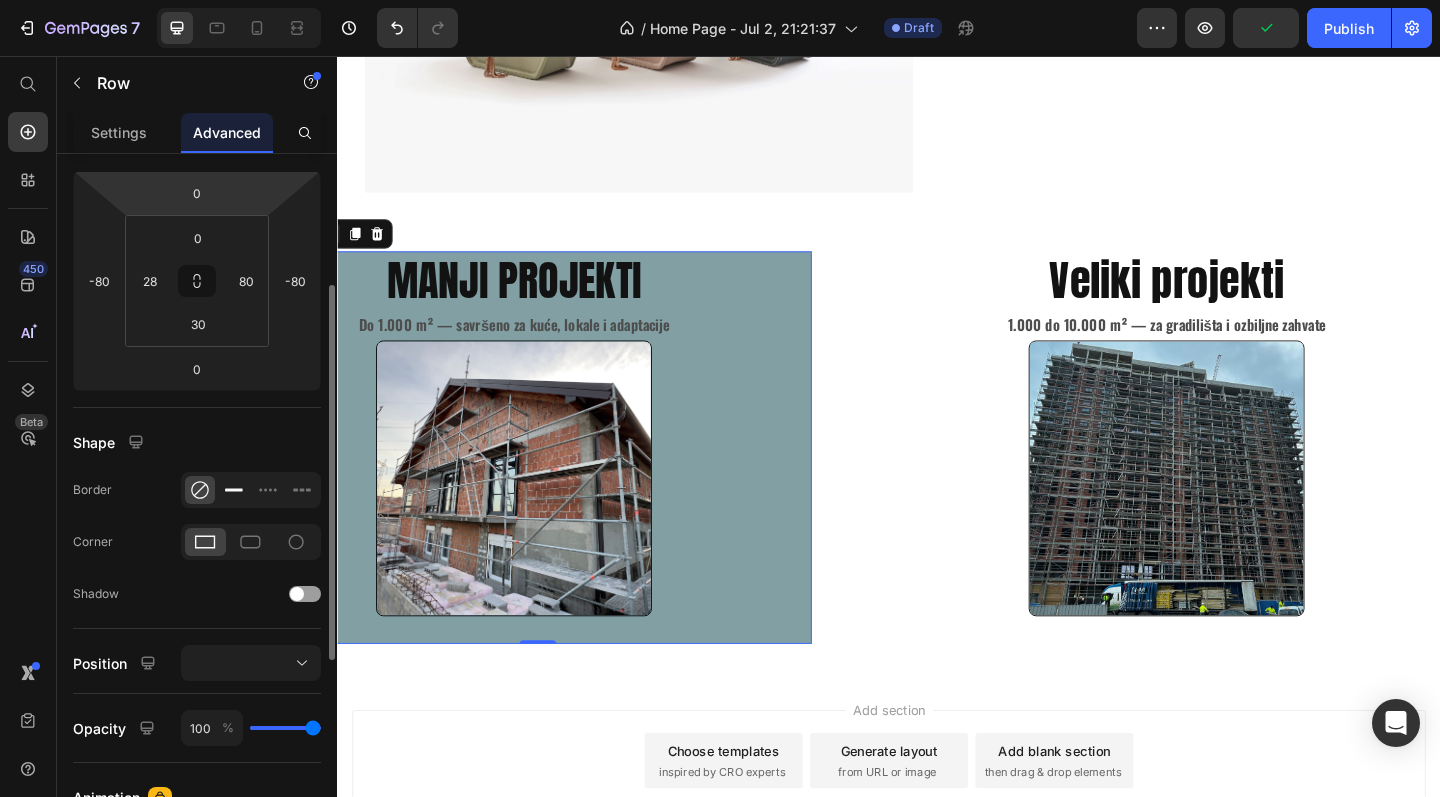 scroll, scrollTop: 246, scrollLeft: 0, axis: vertical 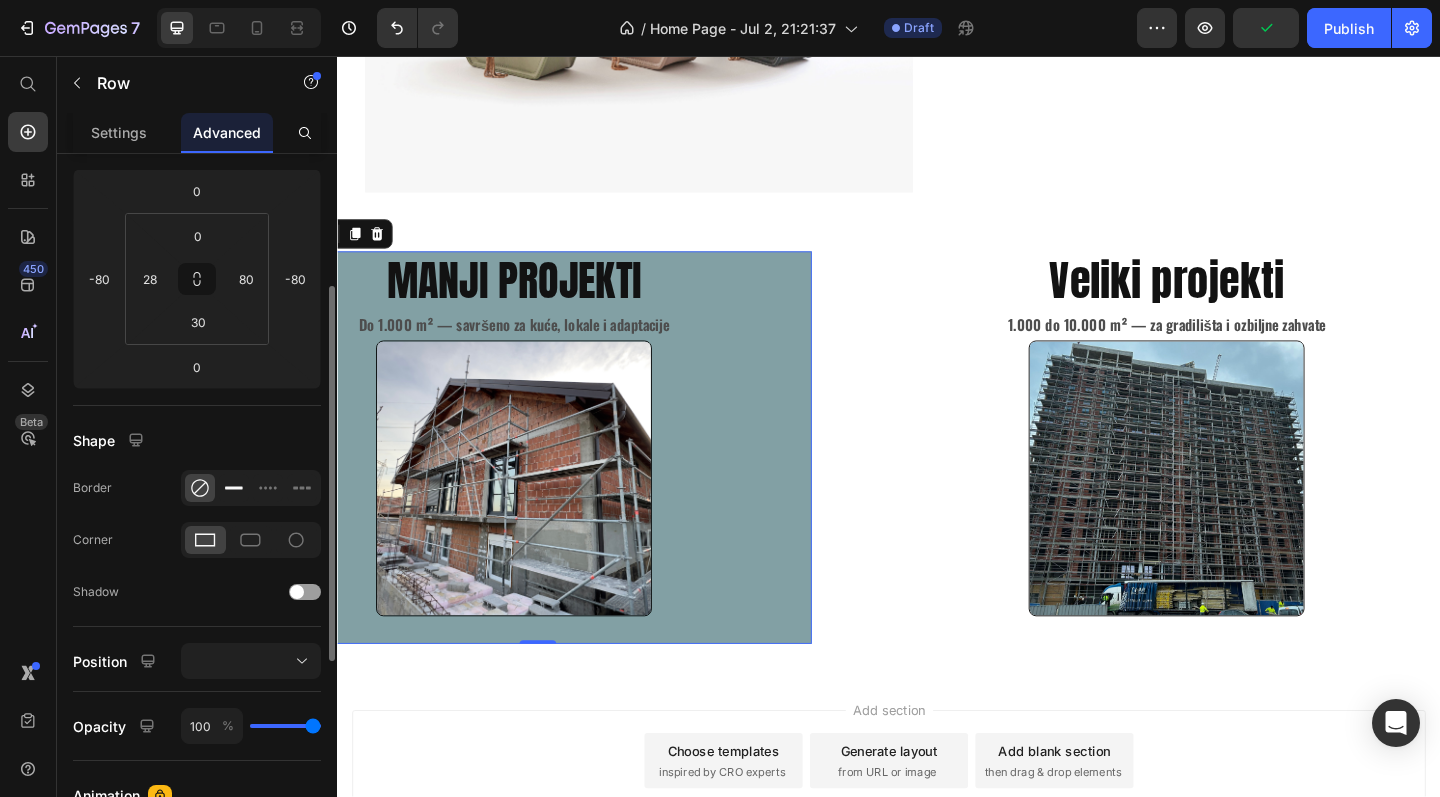 click 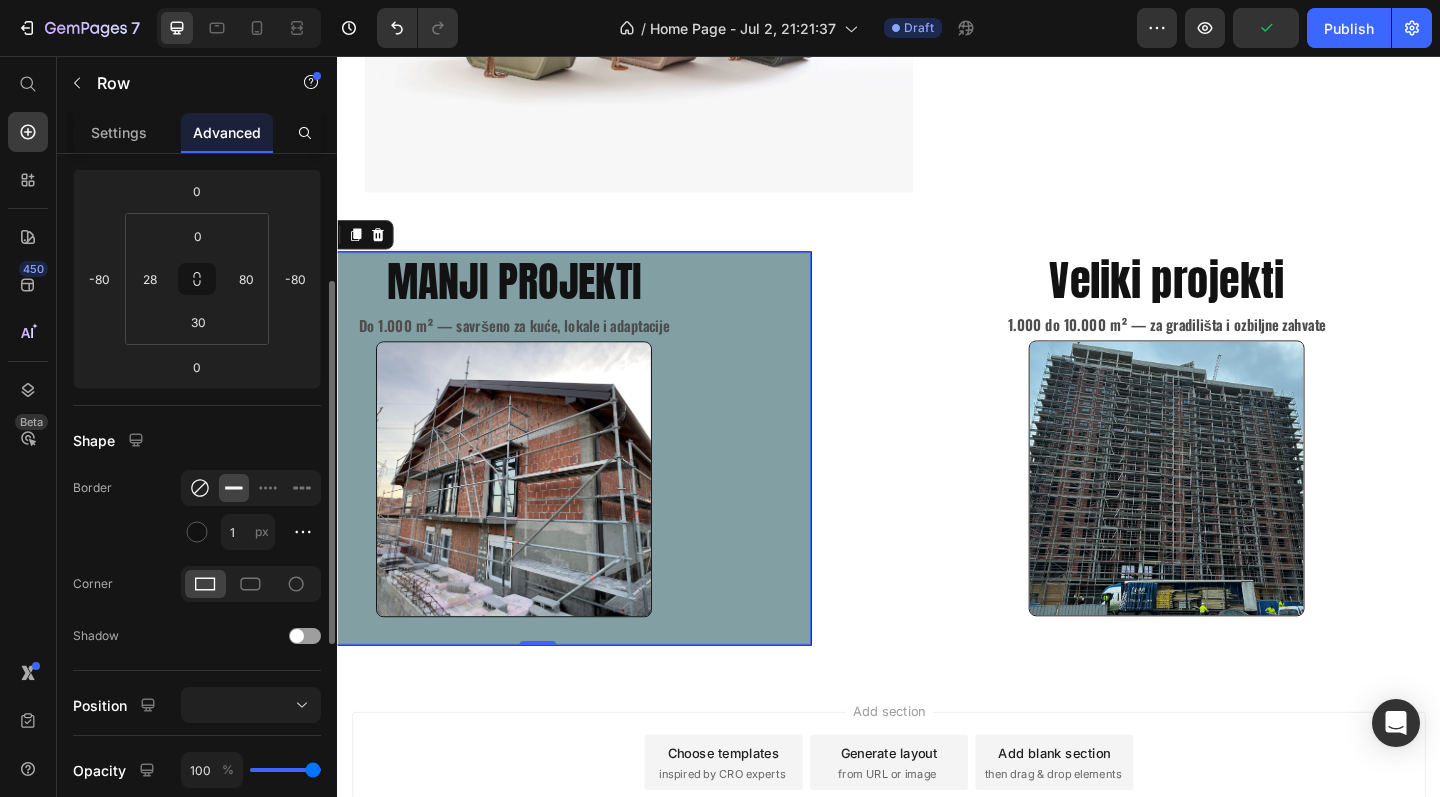 click 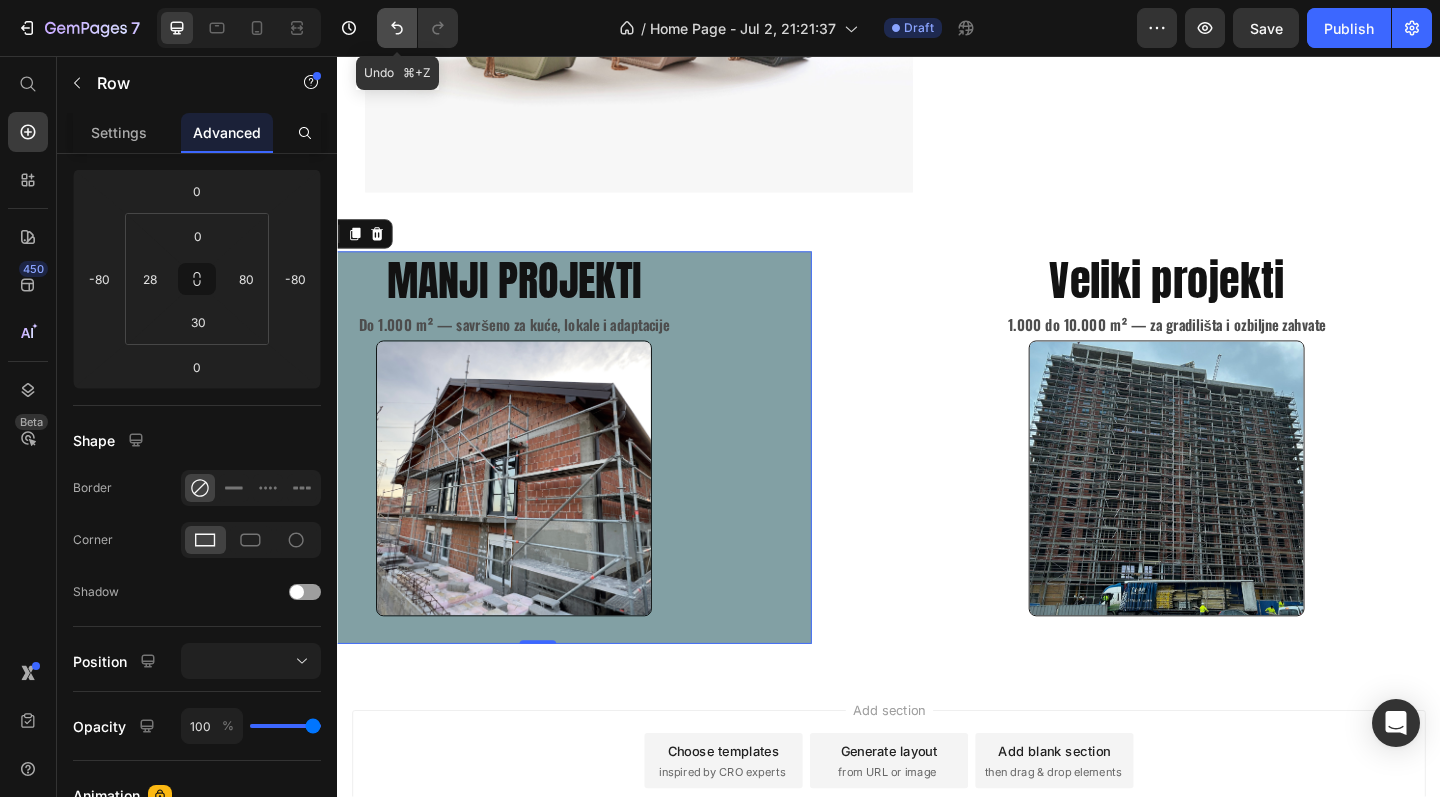click 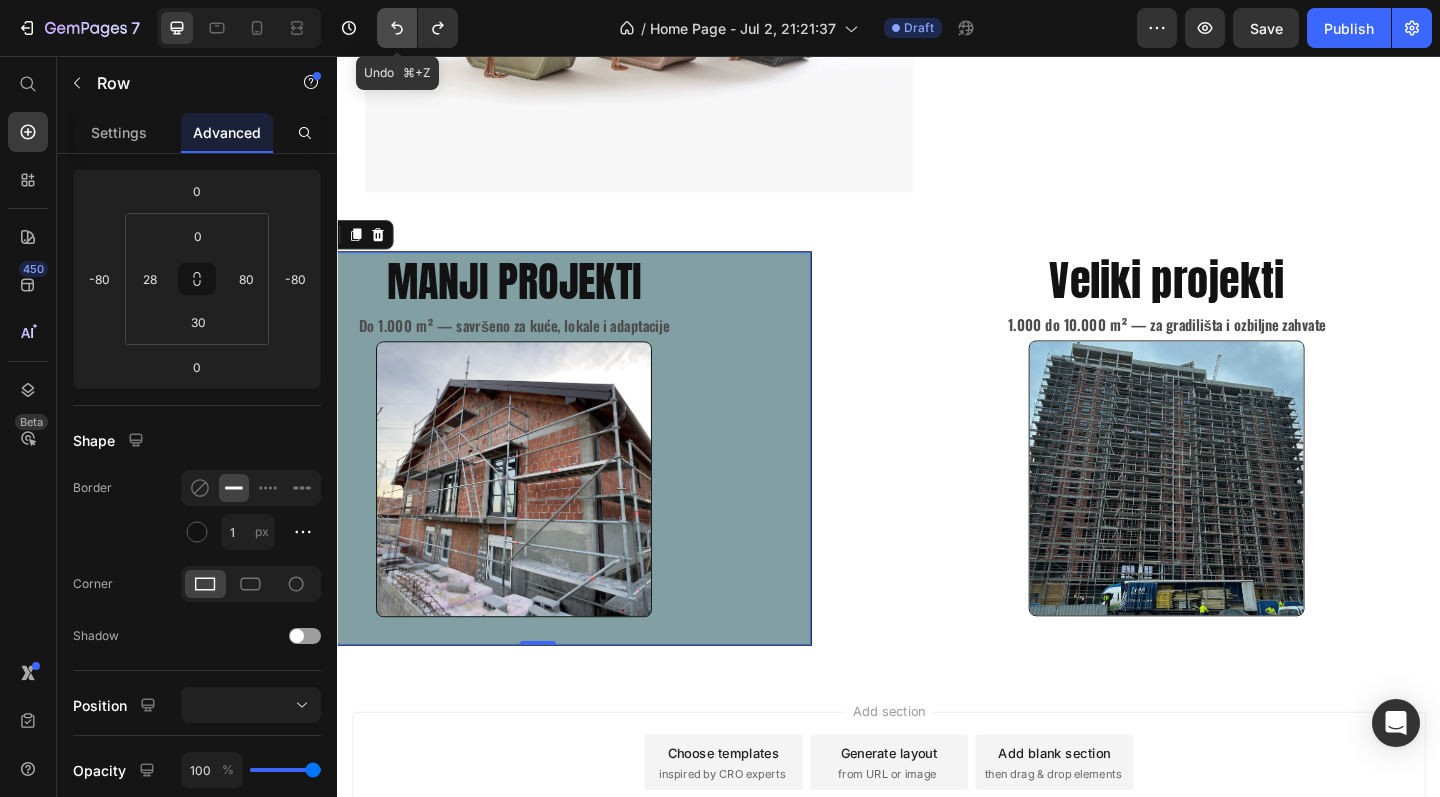 click 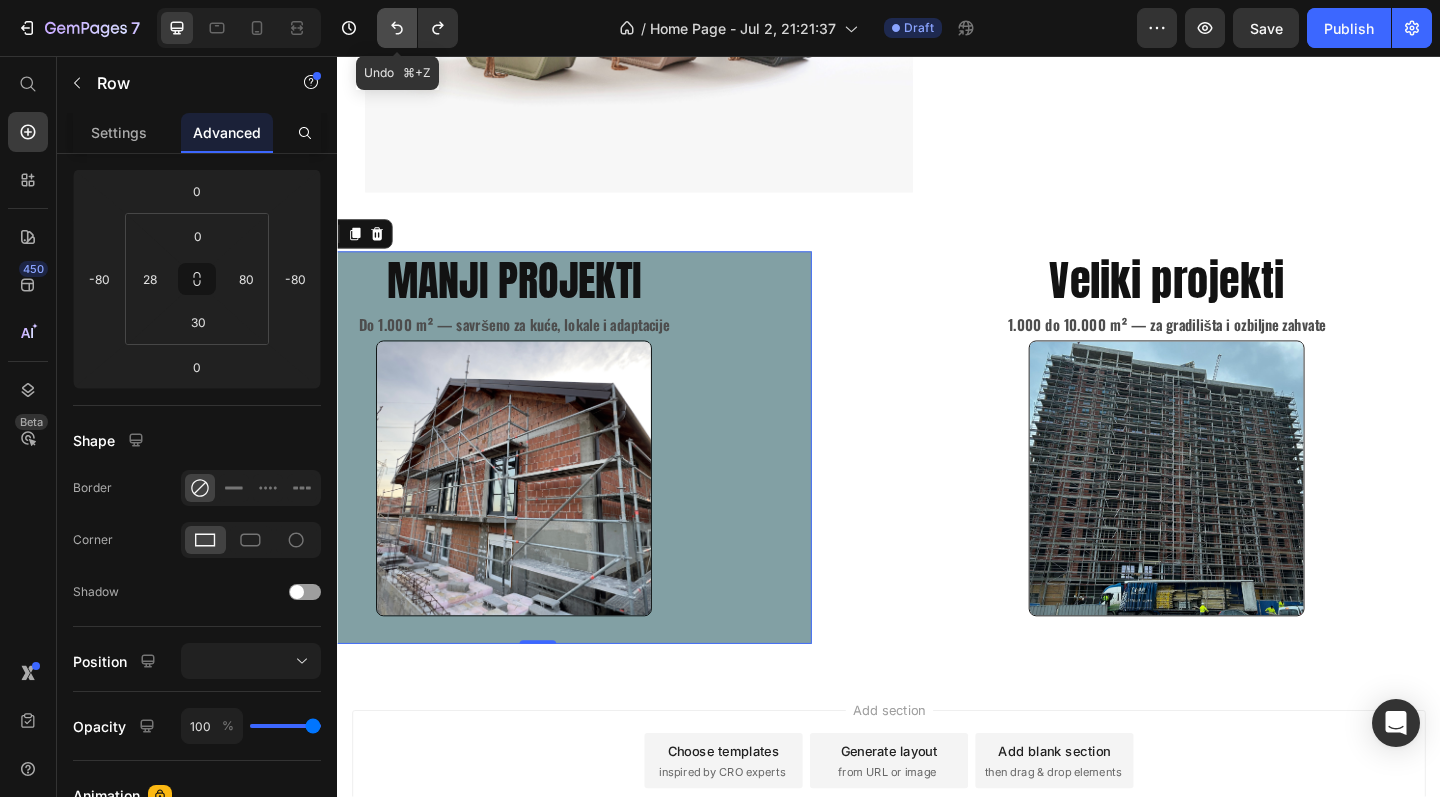 click 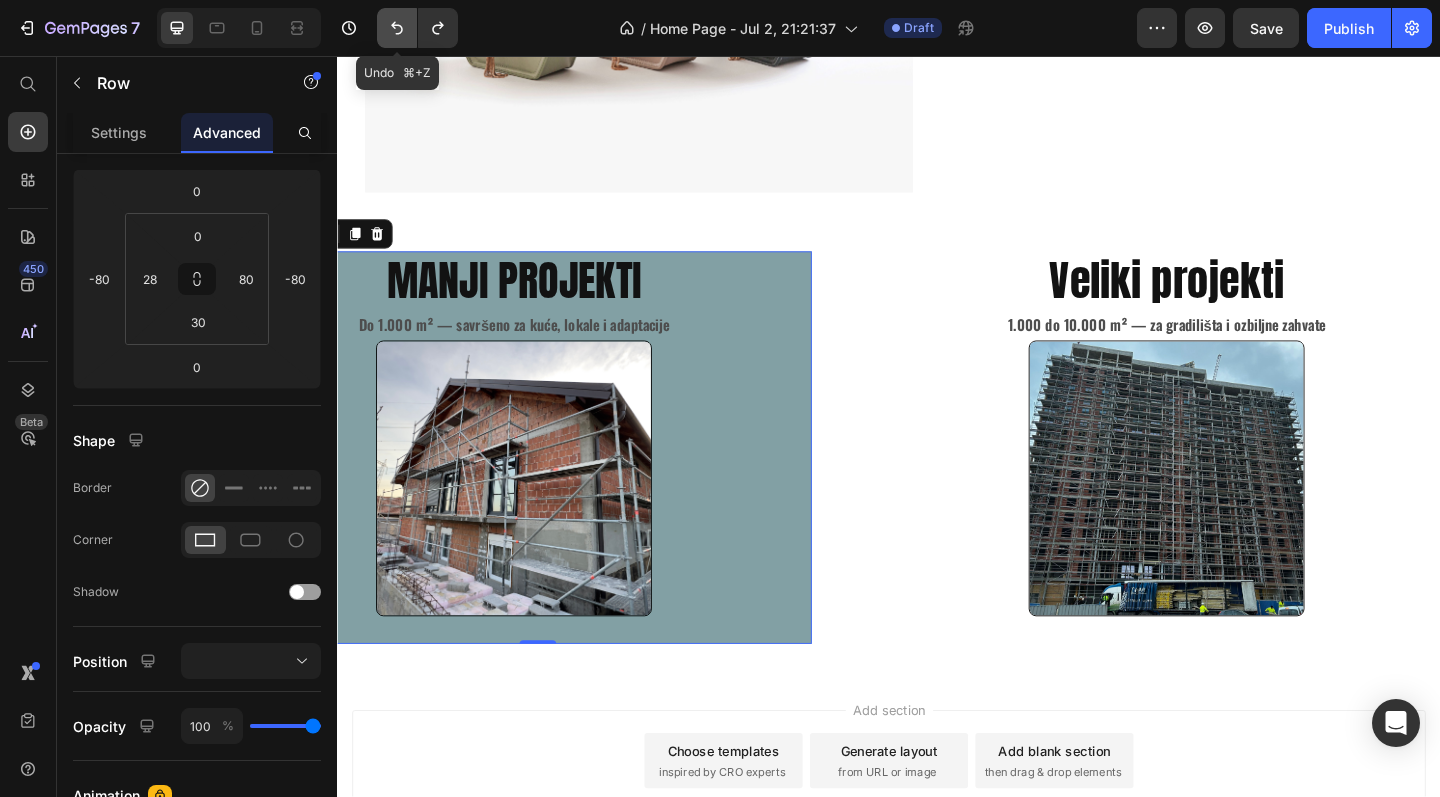 click 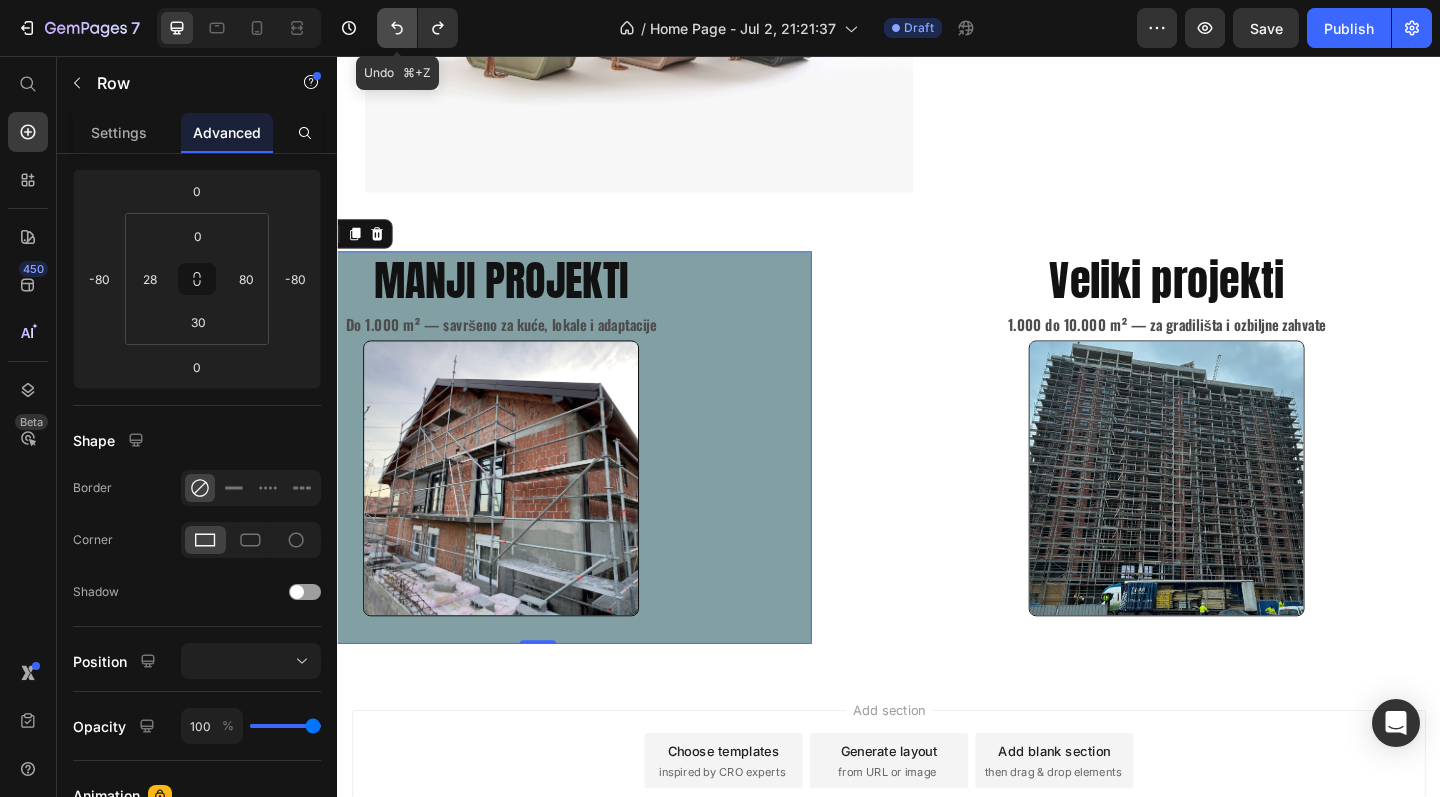 type on "0" 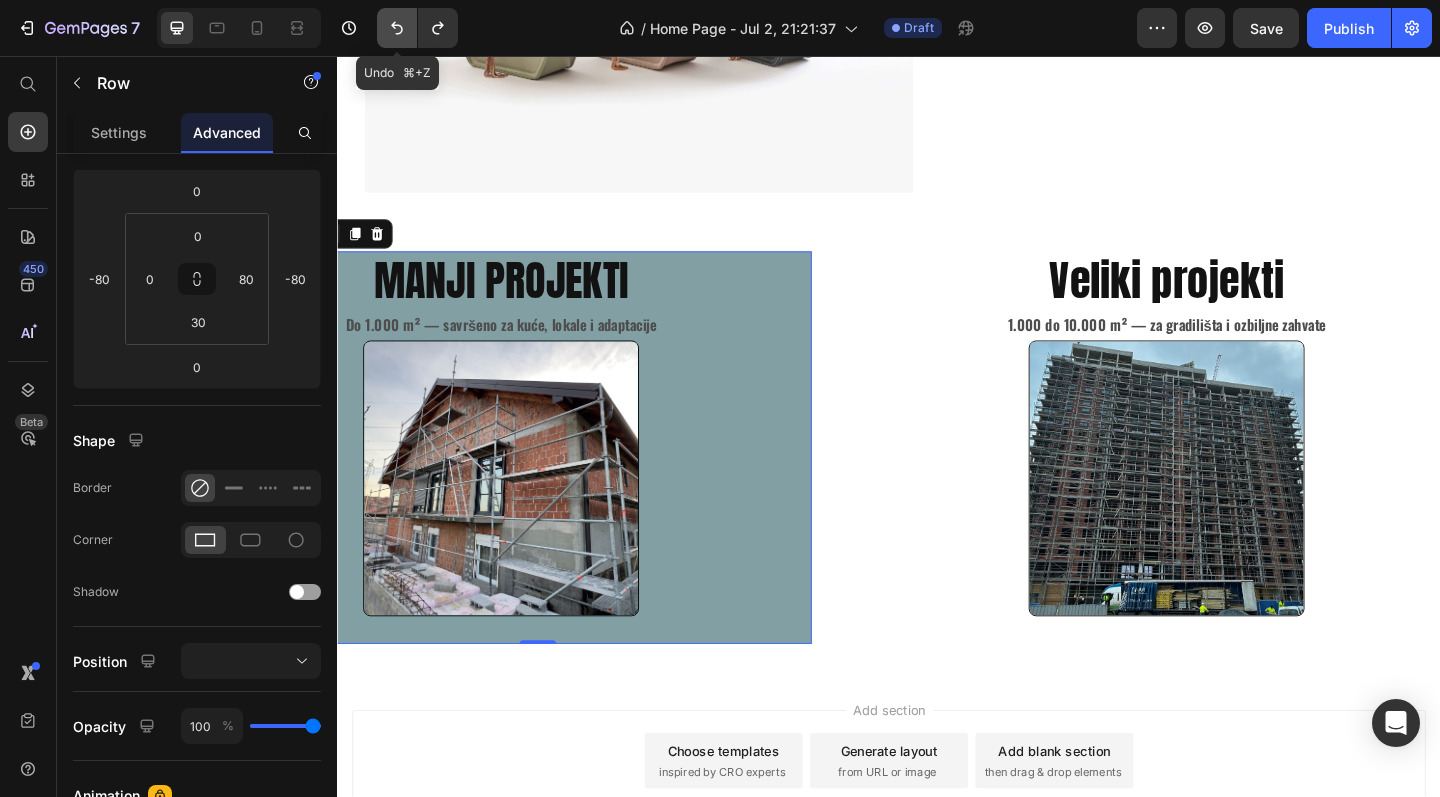 click 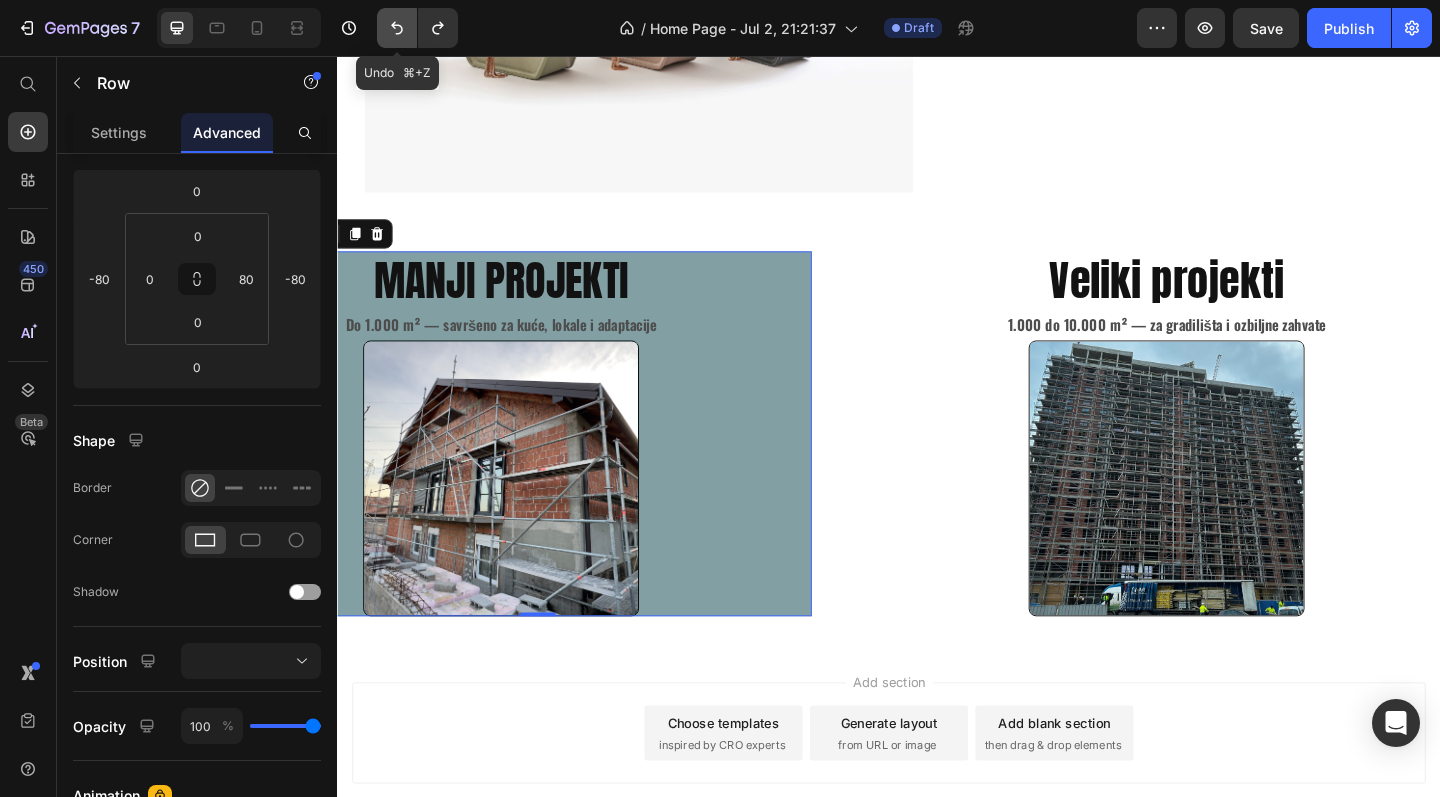 click 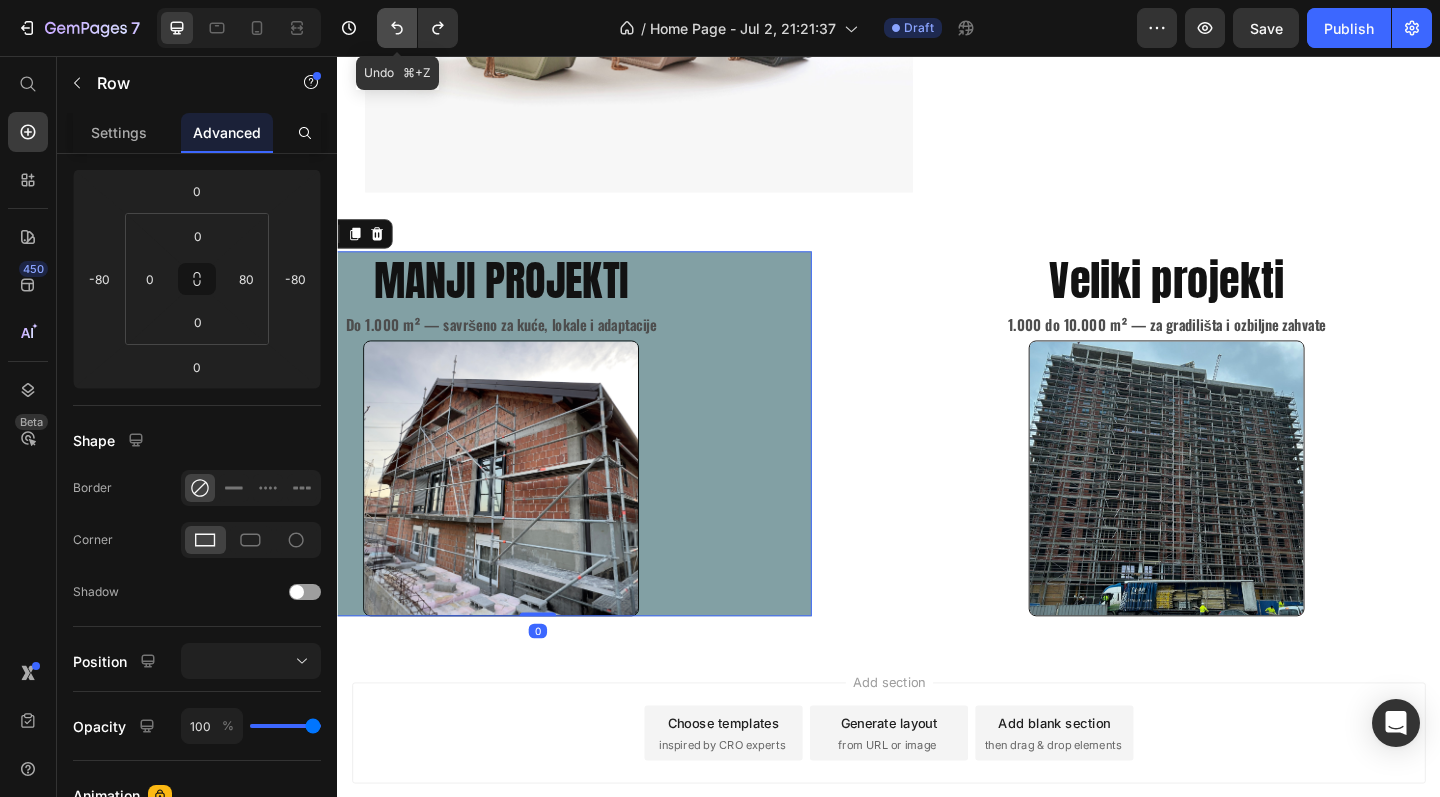 click 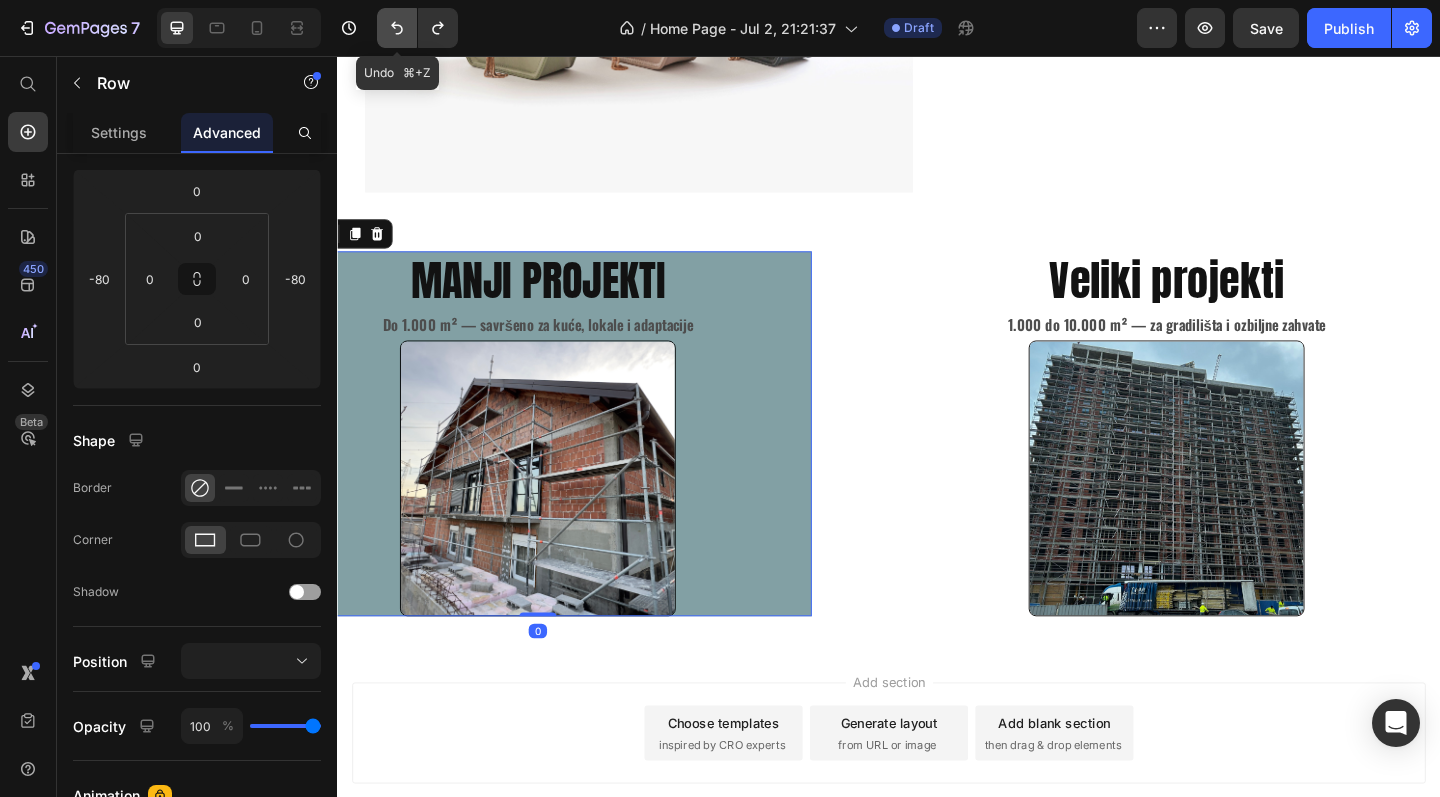 click 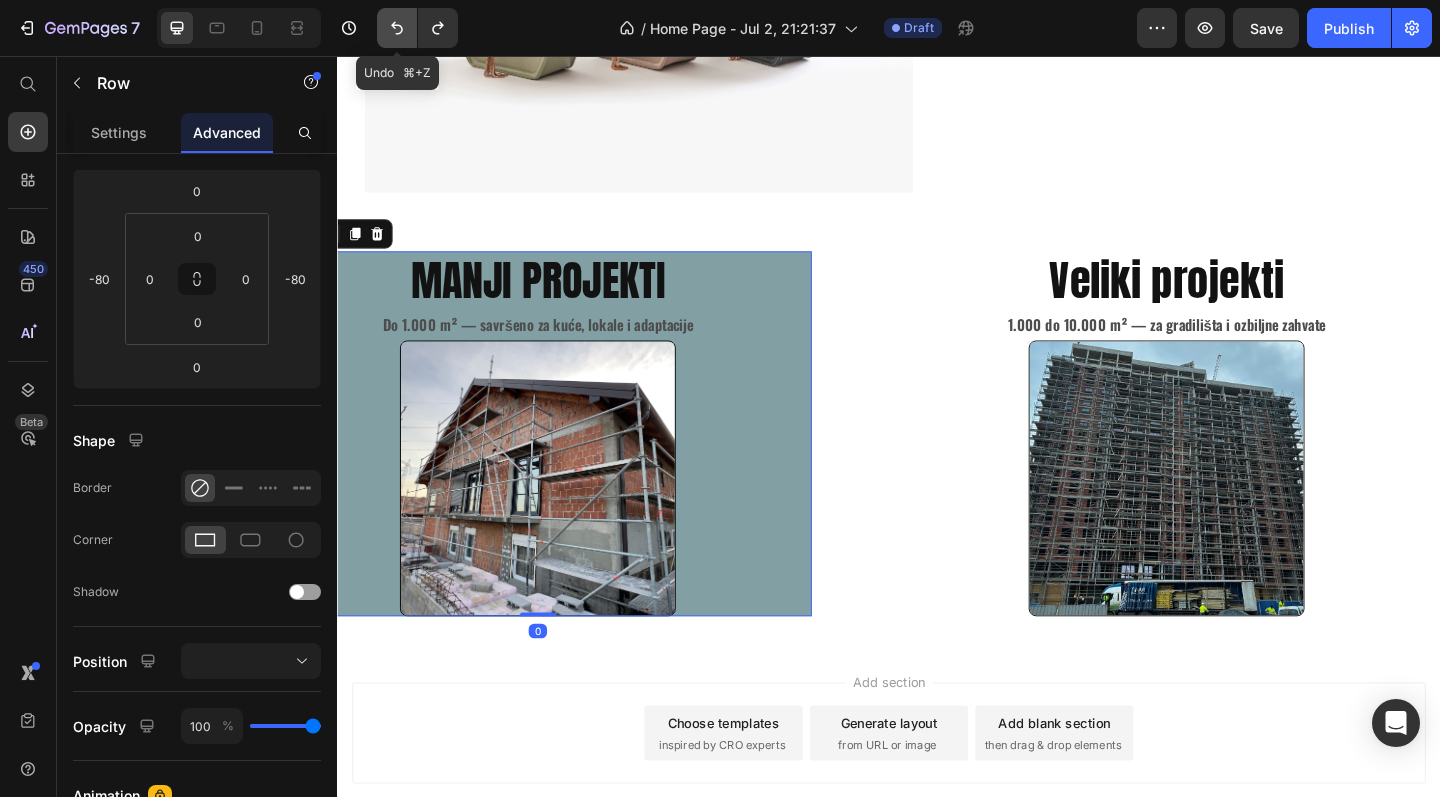 click 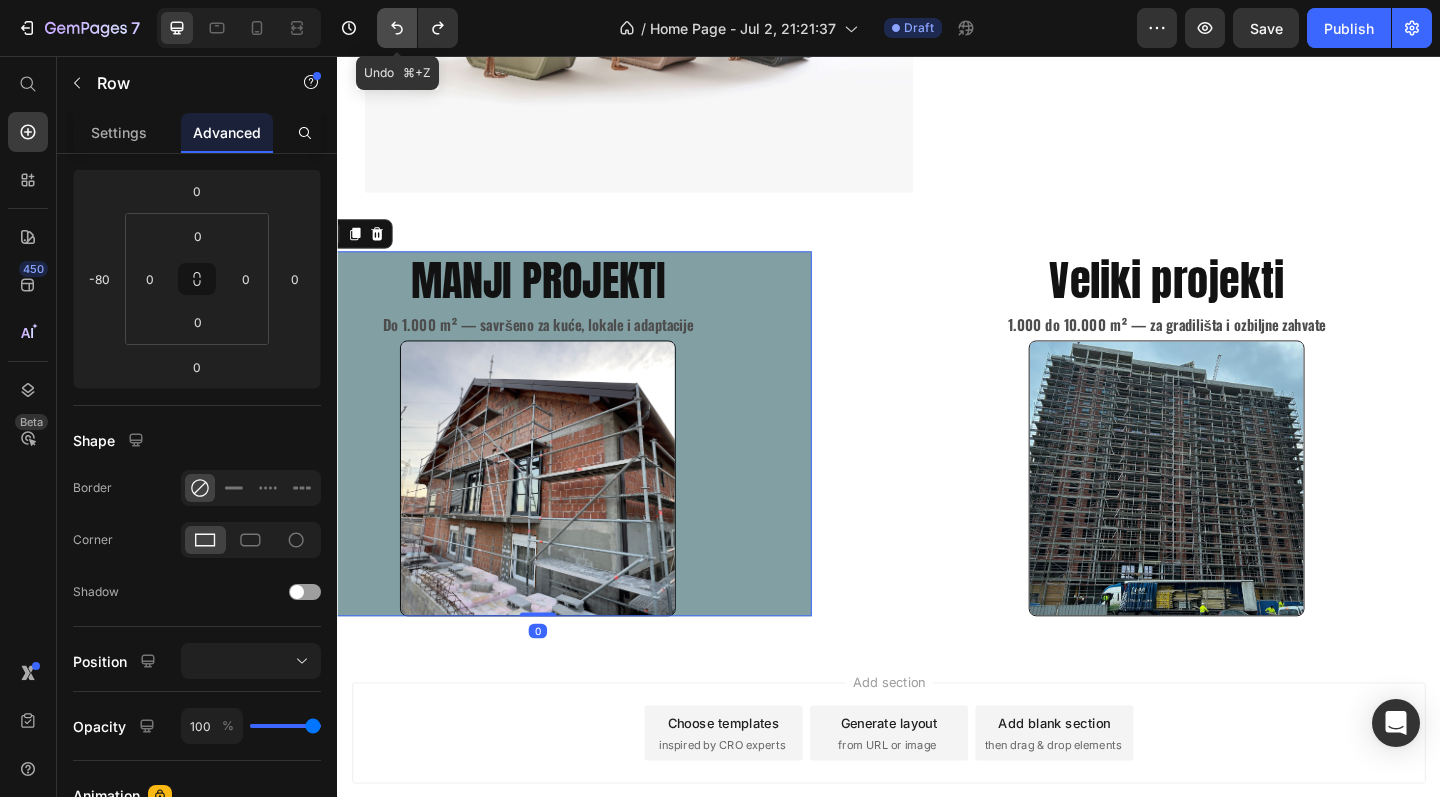 click 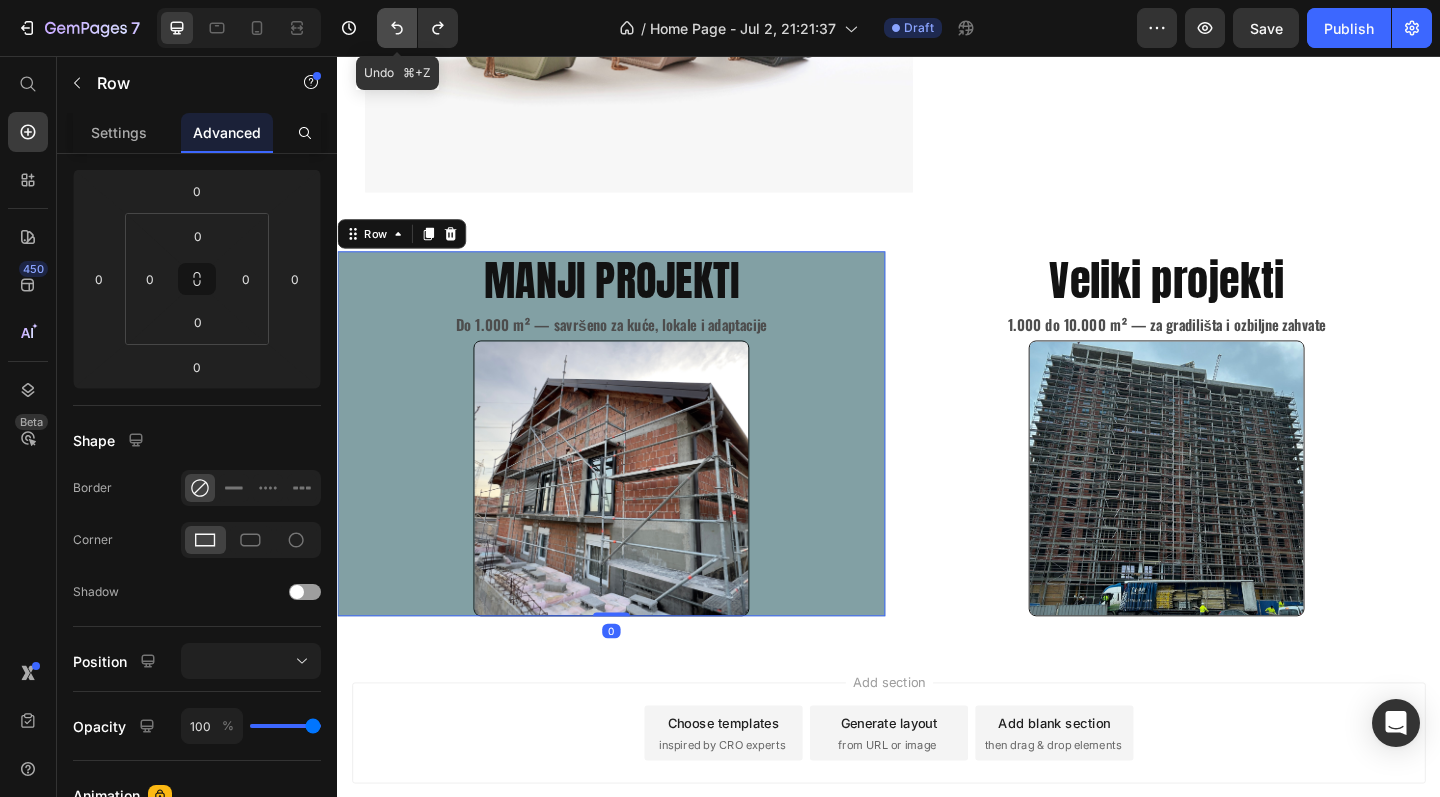click 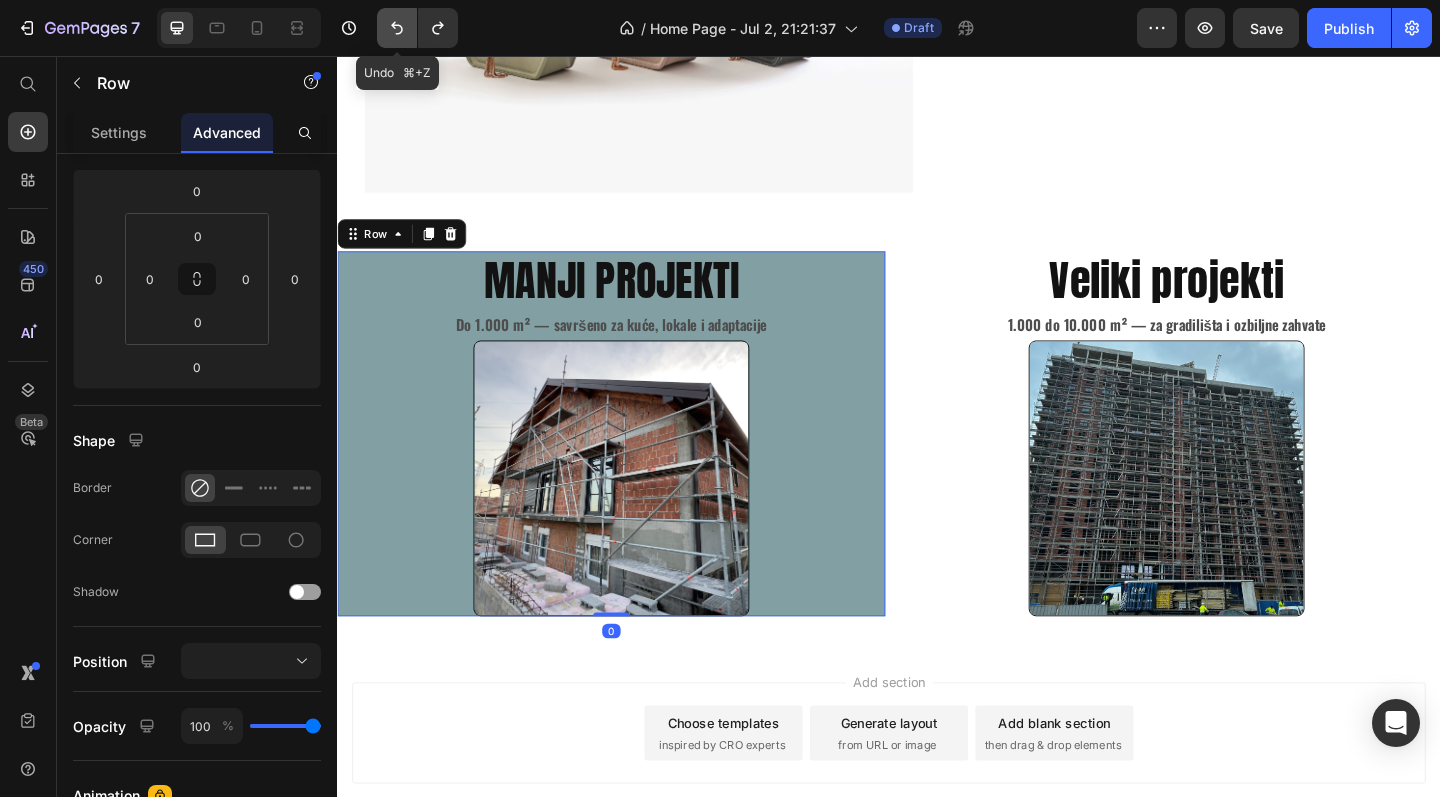 click 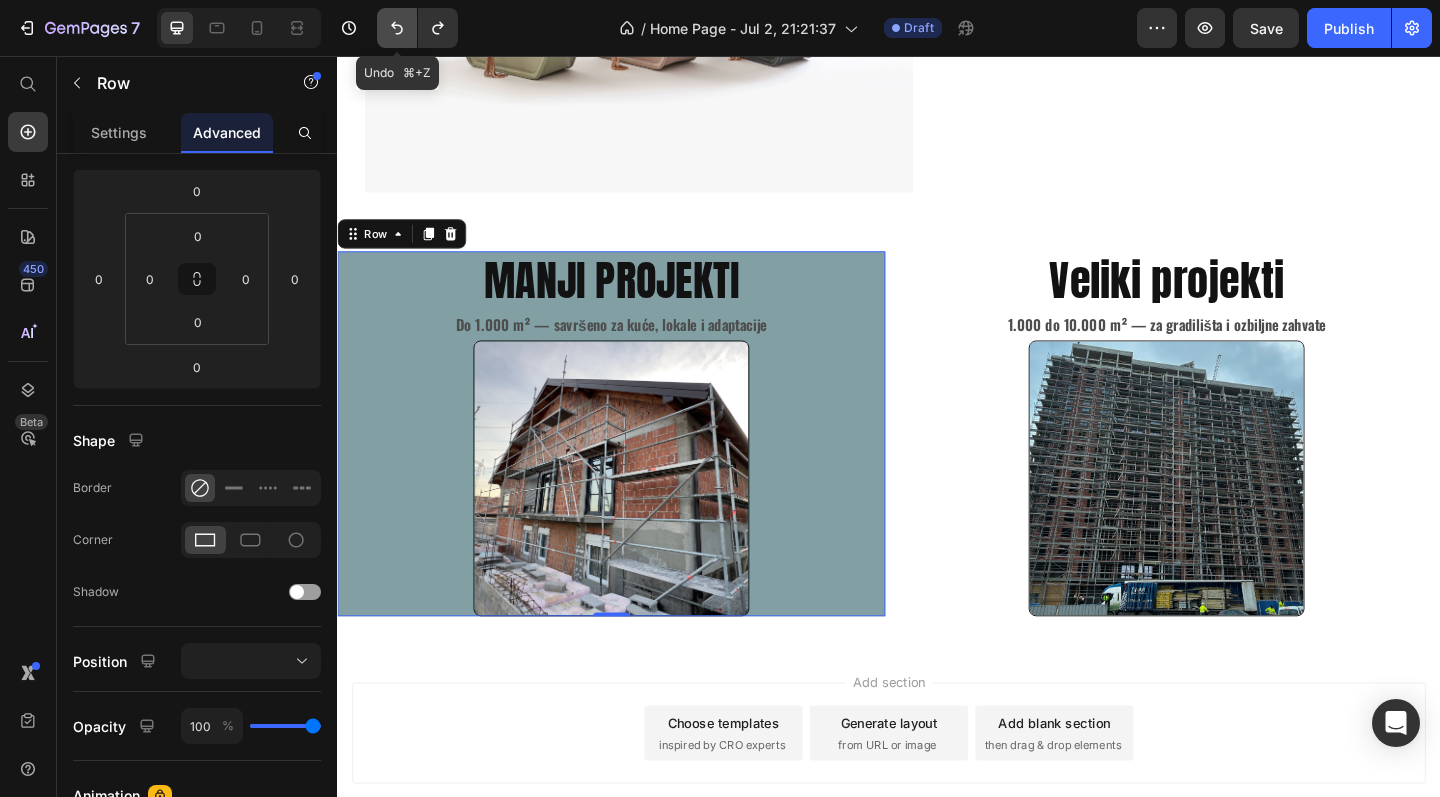 click 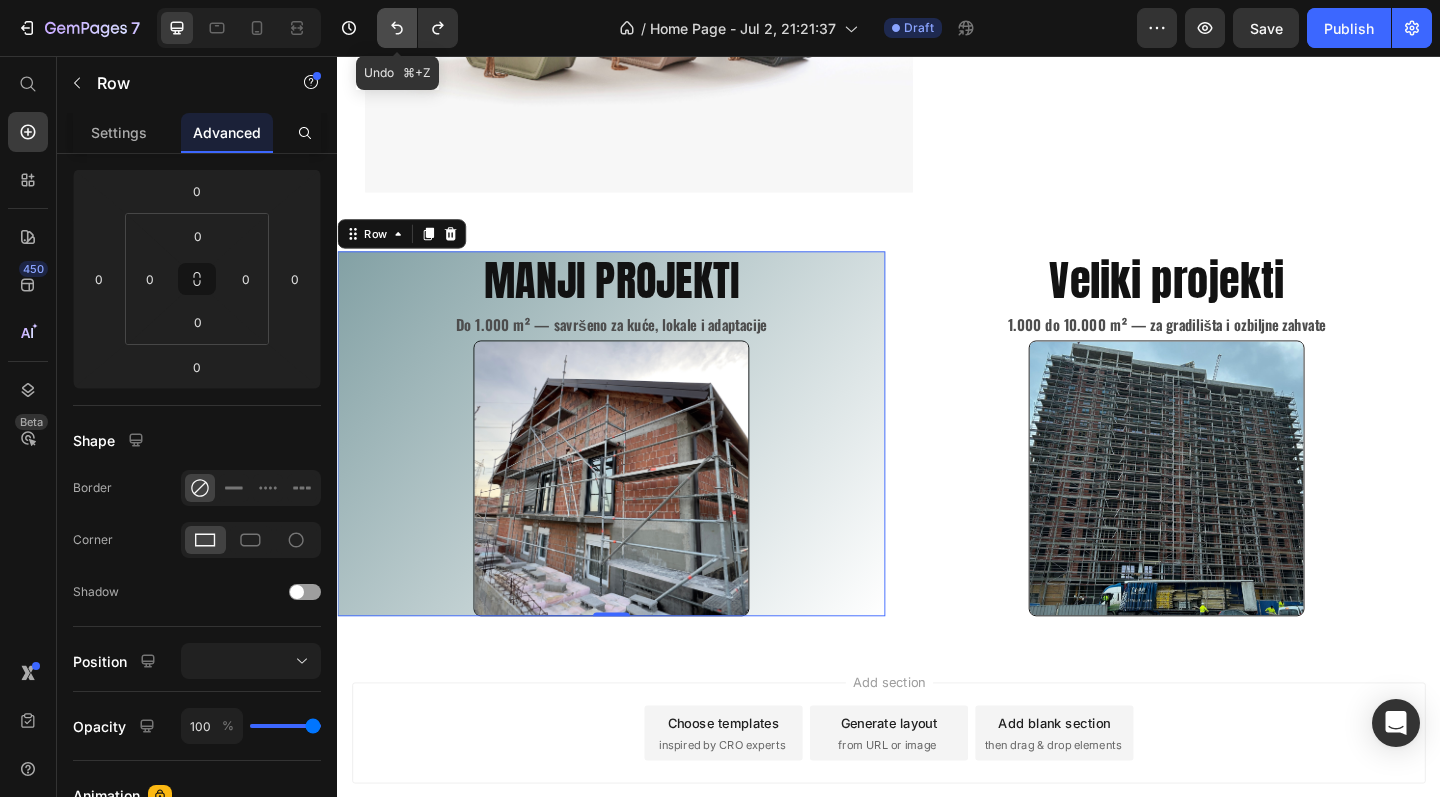 click 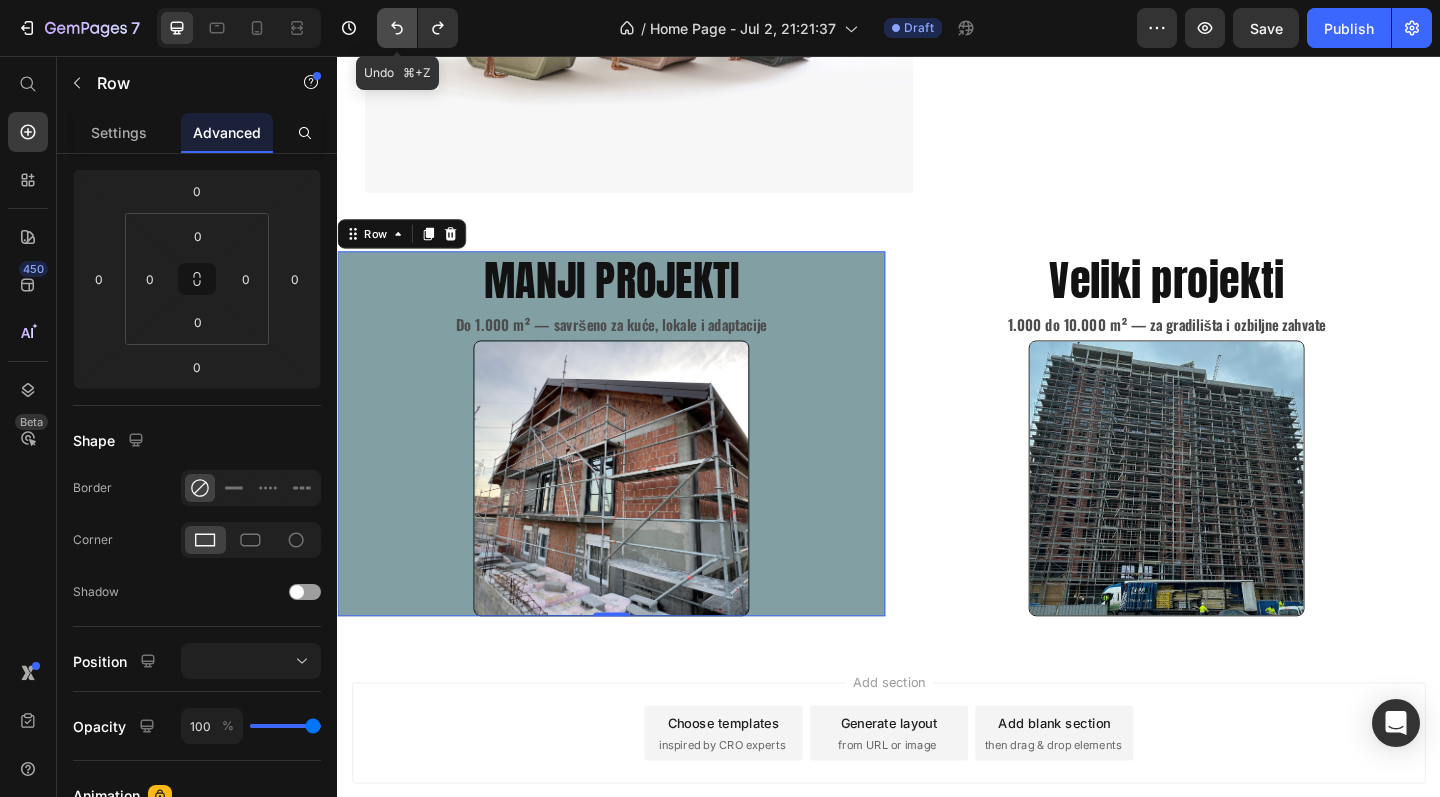 click 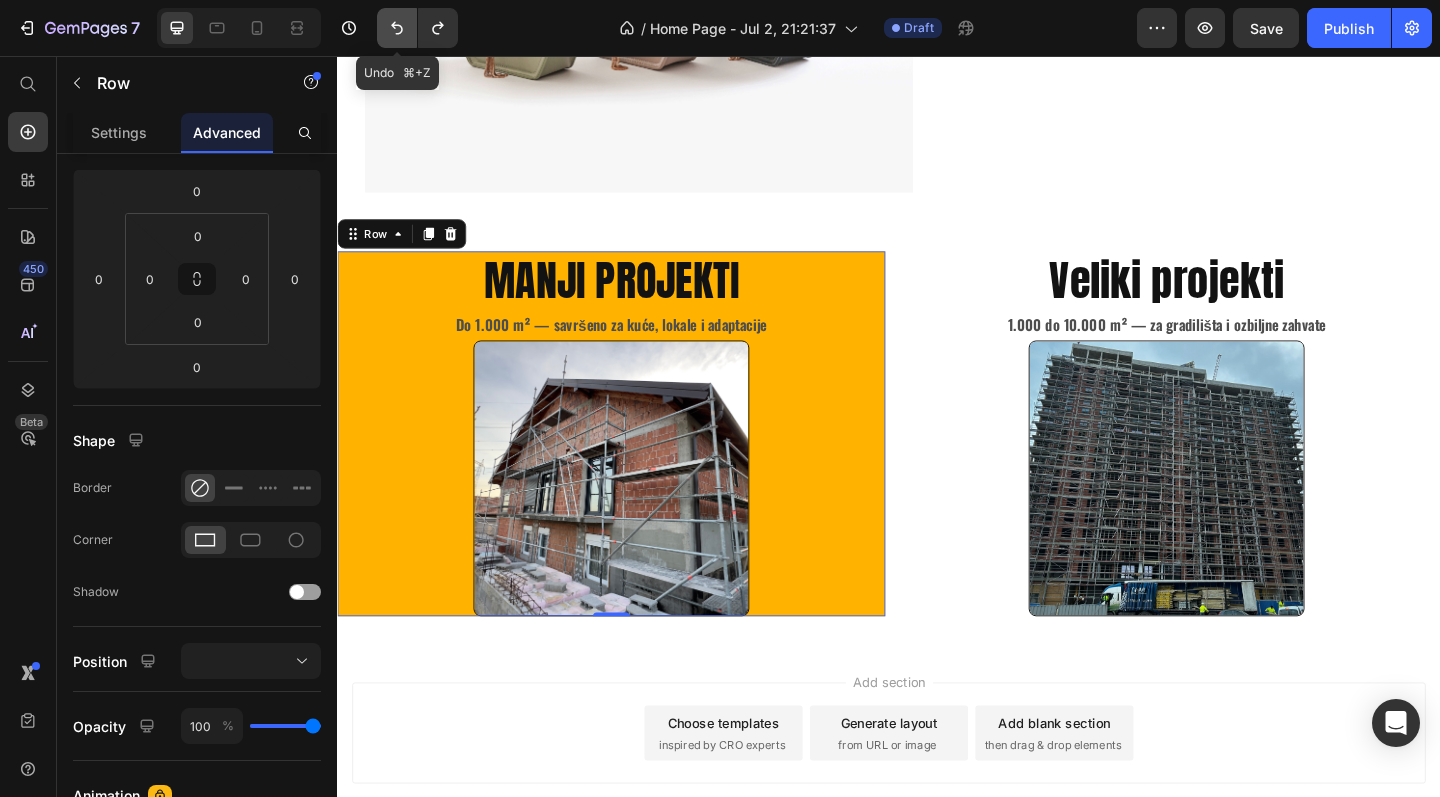 click 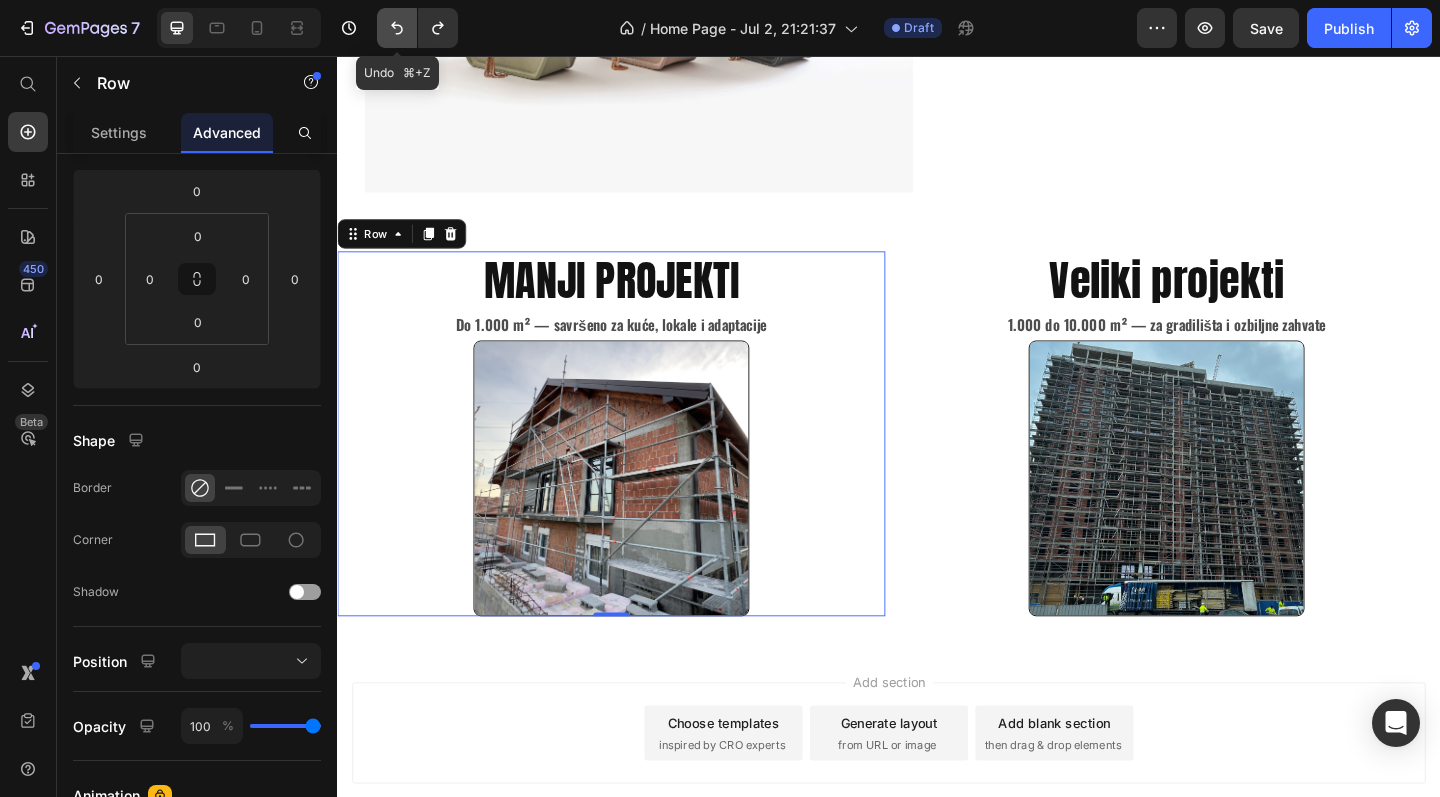 click 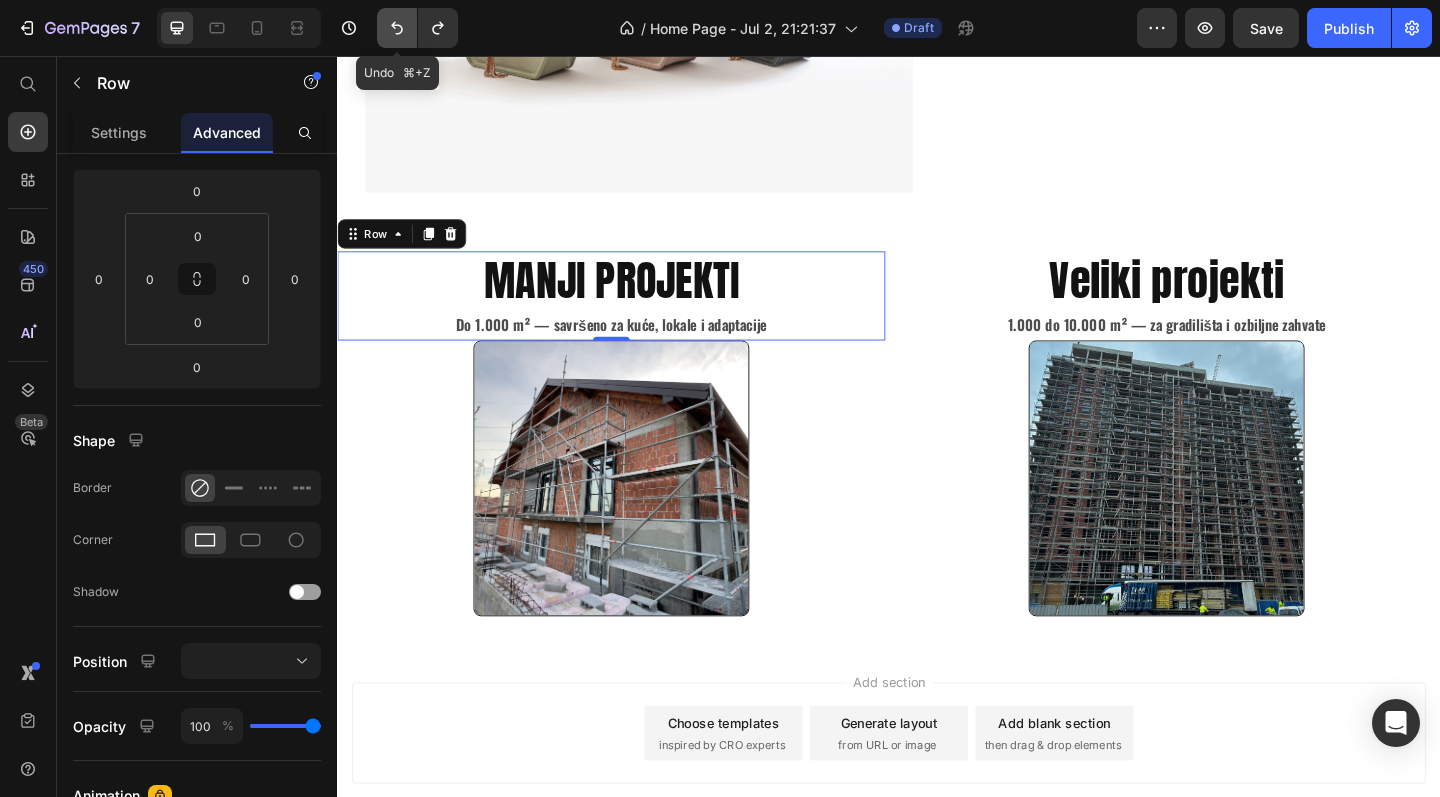 click 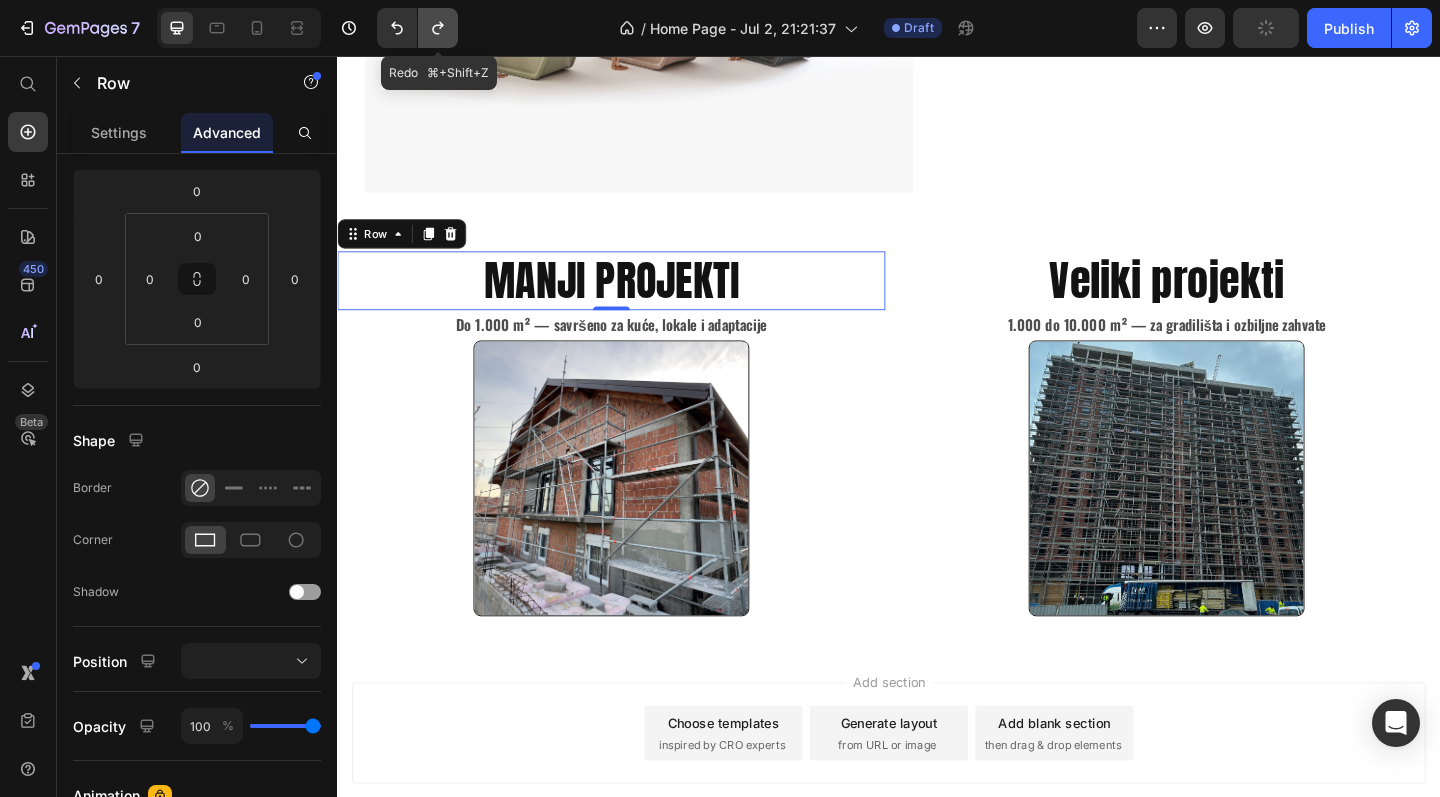 click 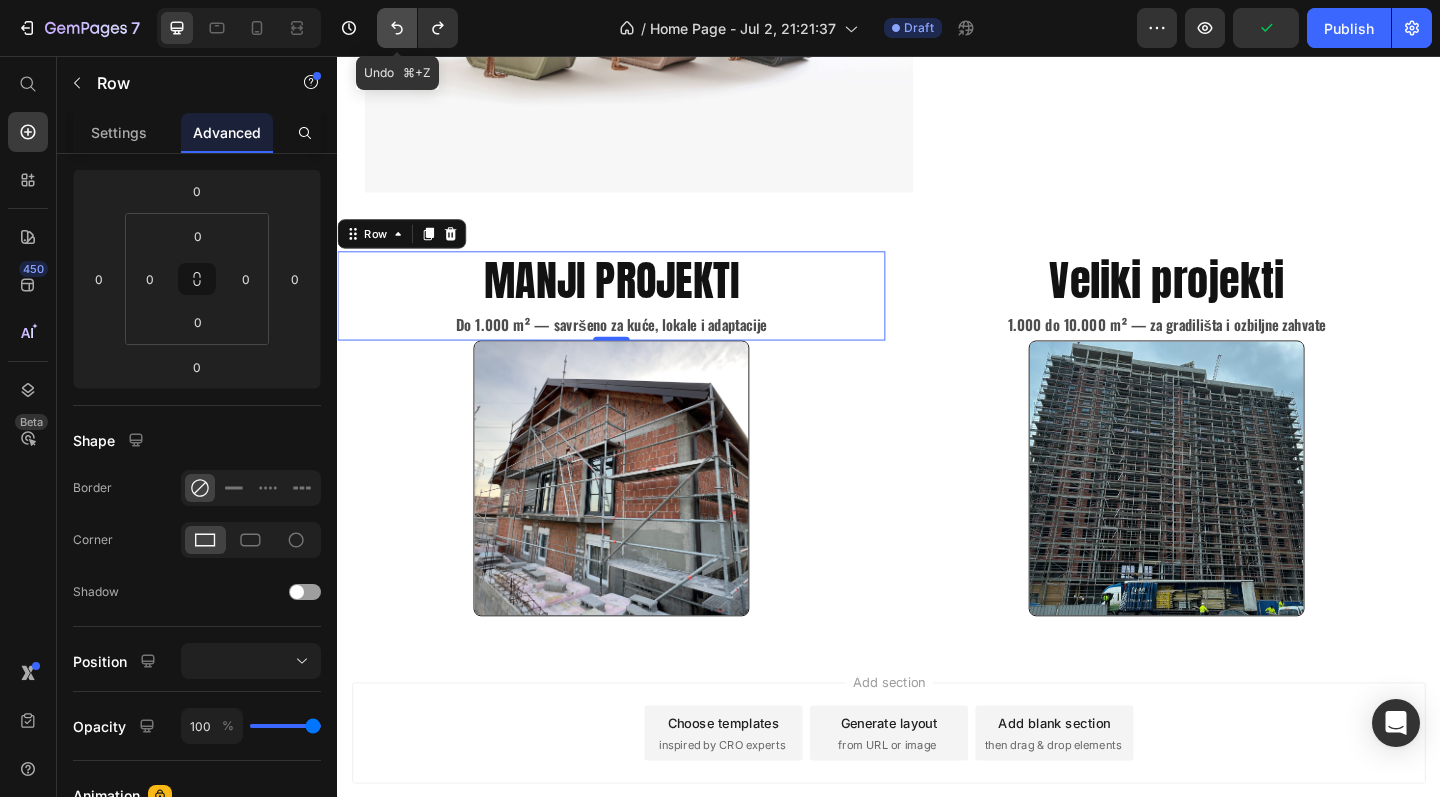 click 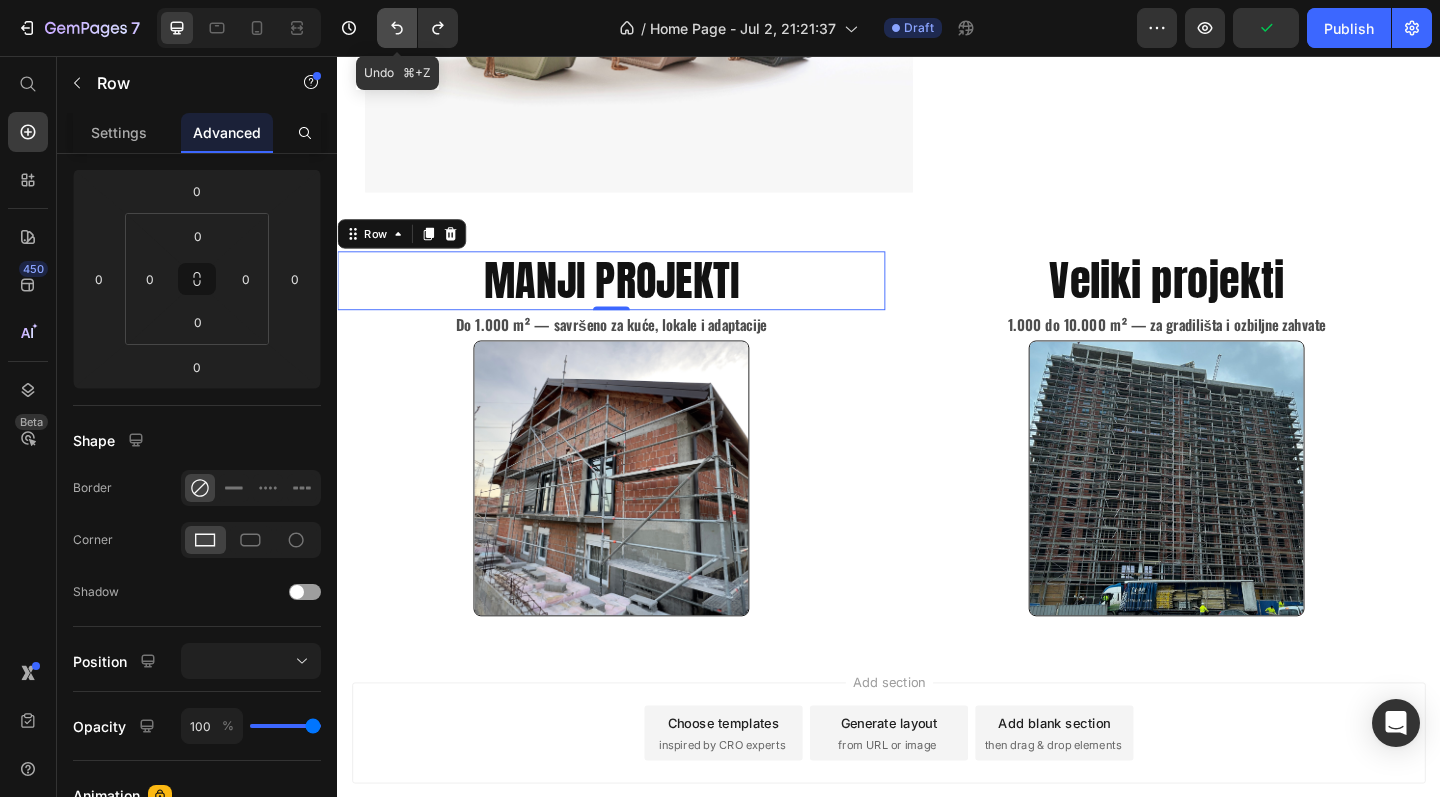 click 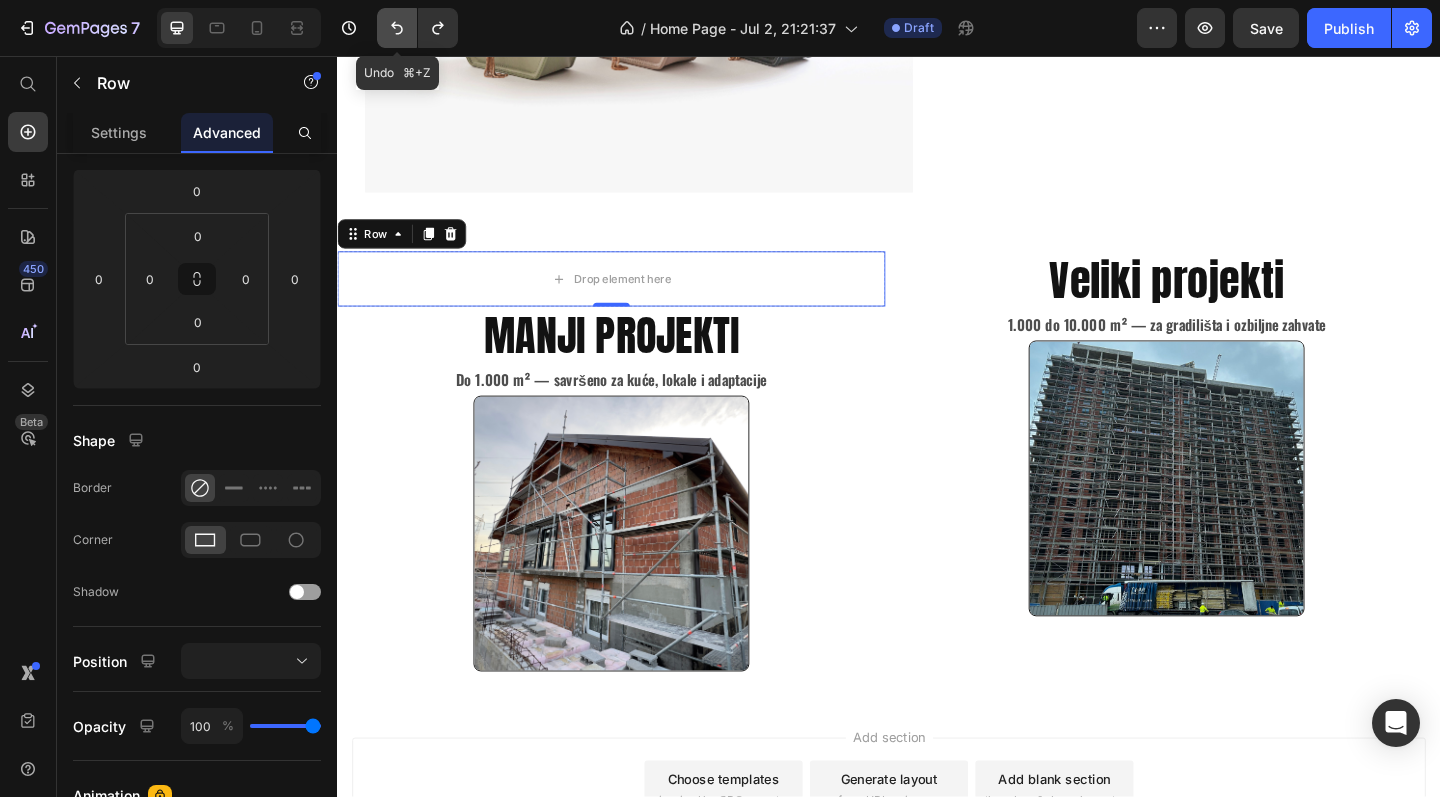 click 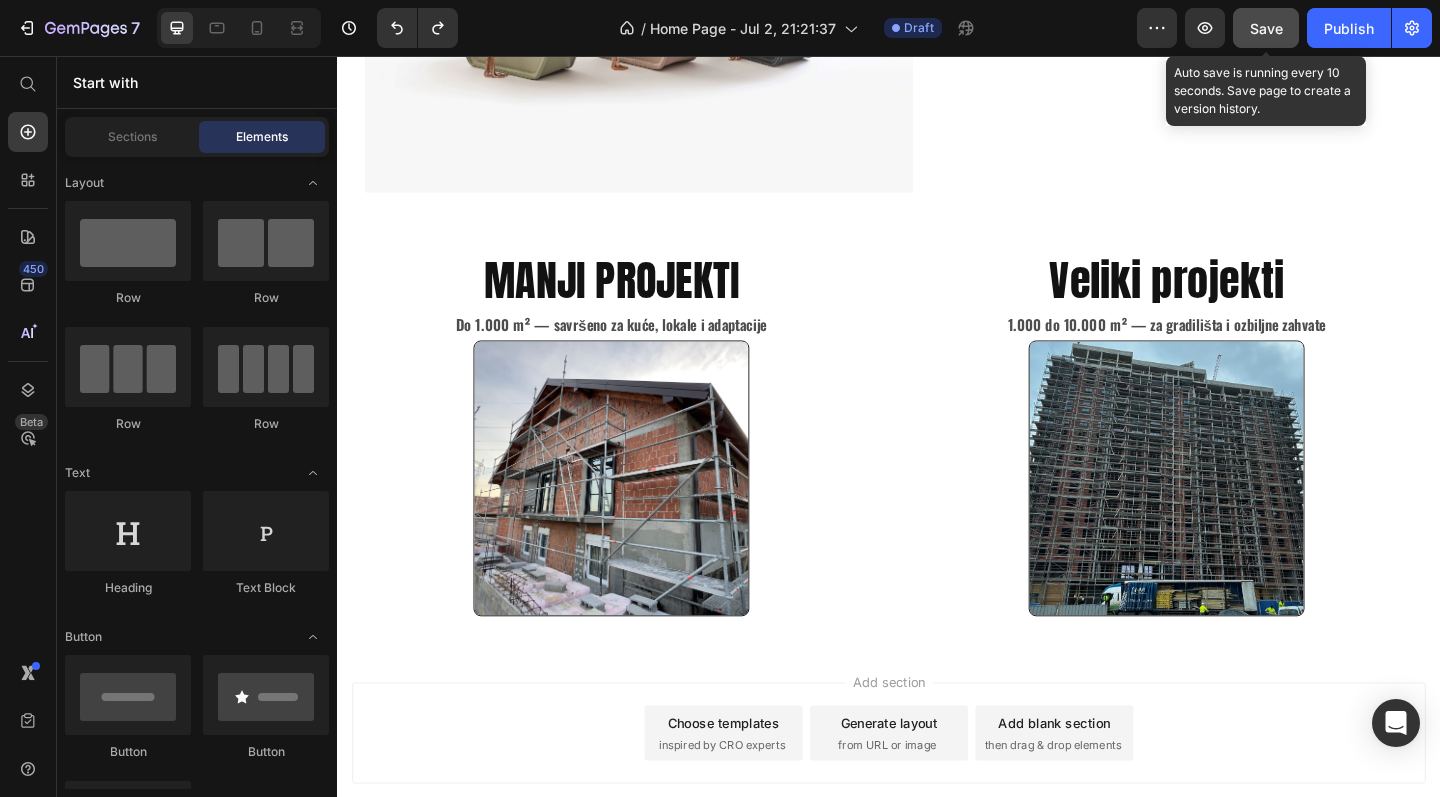 click on "Save" at bounding box center [1266, 28] 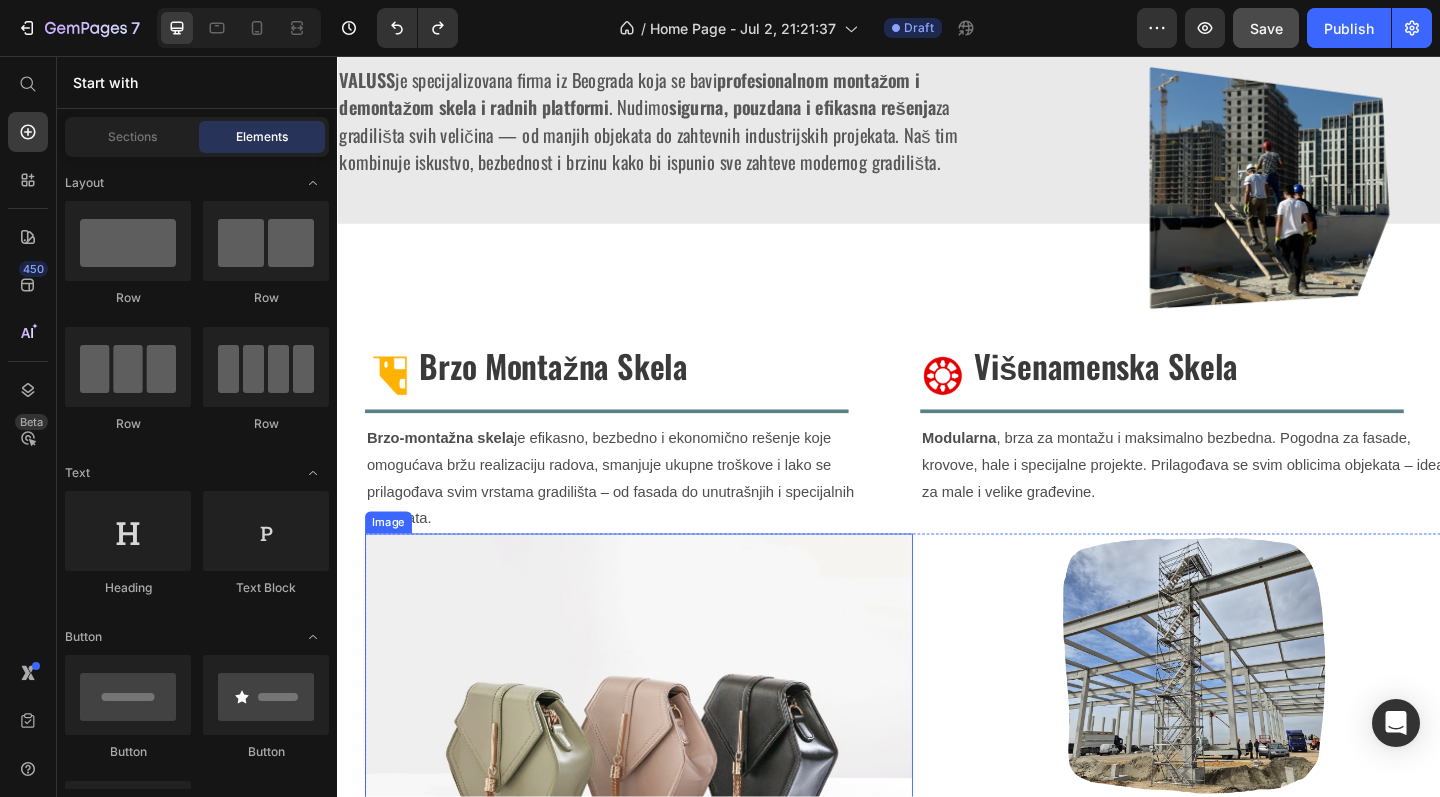 scroll, scrollTop: 787, scrollLeft: 0, axis: vertical 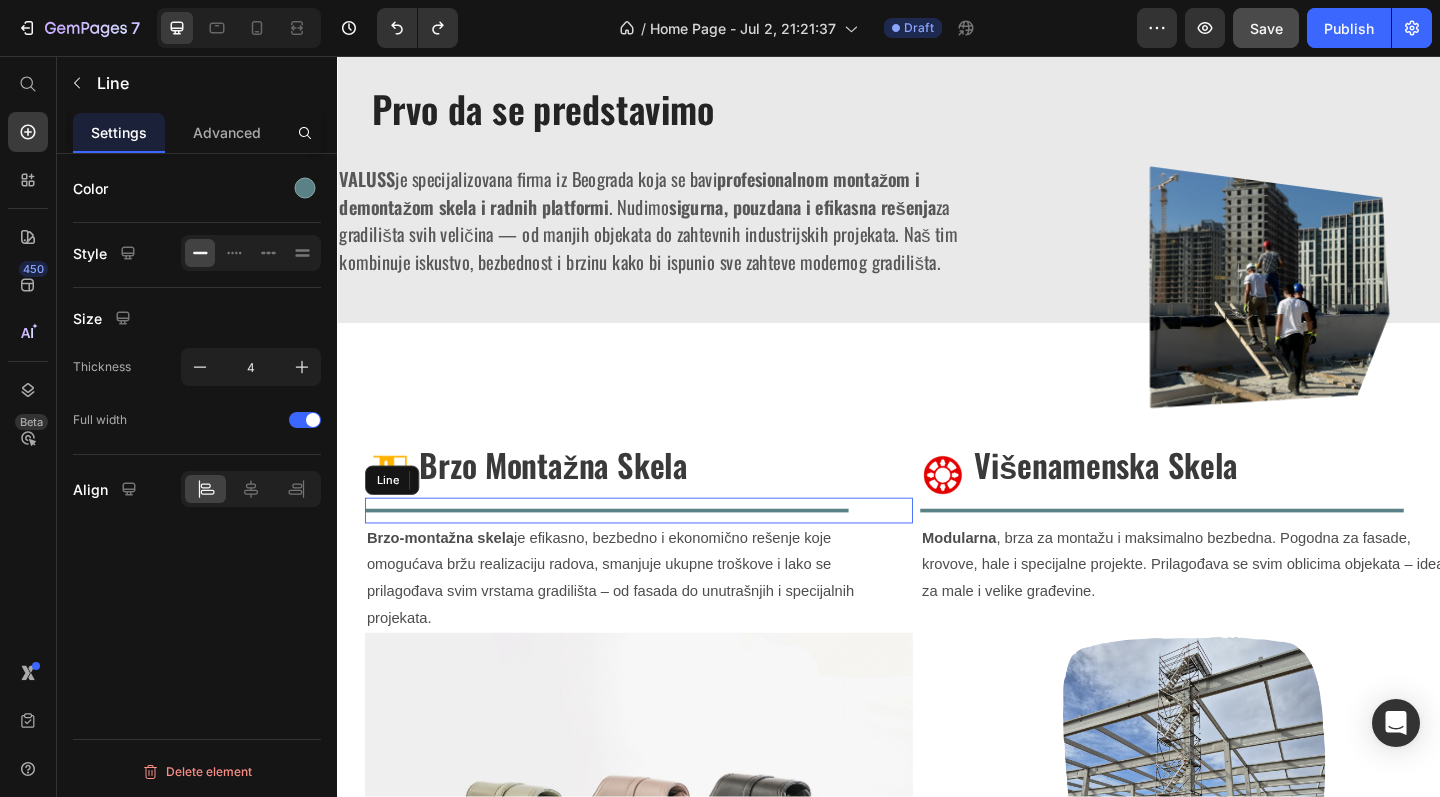 click at bounding box center [630, 551] 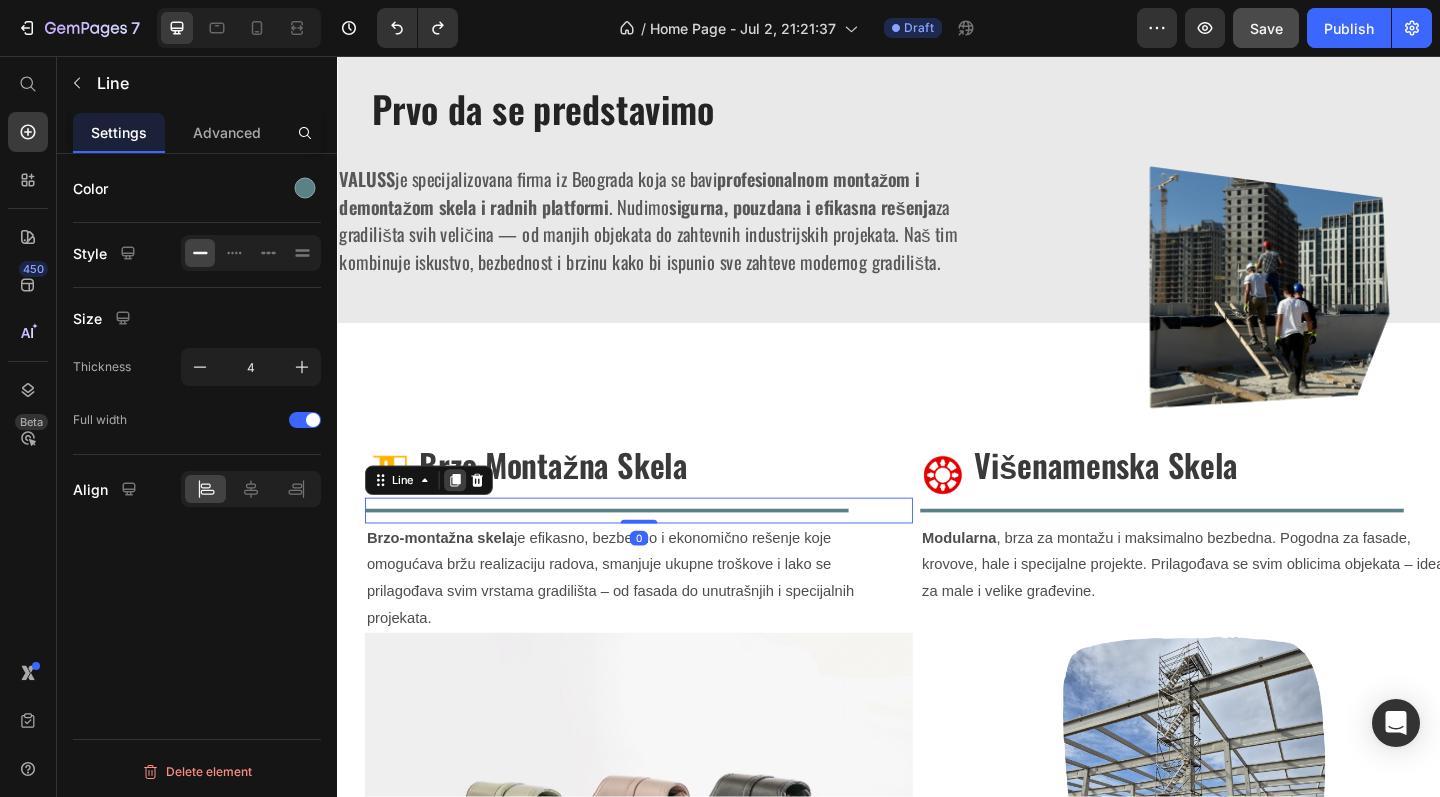 click 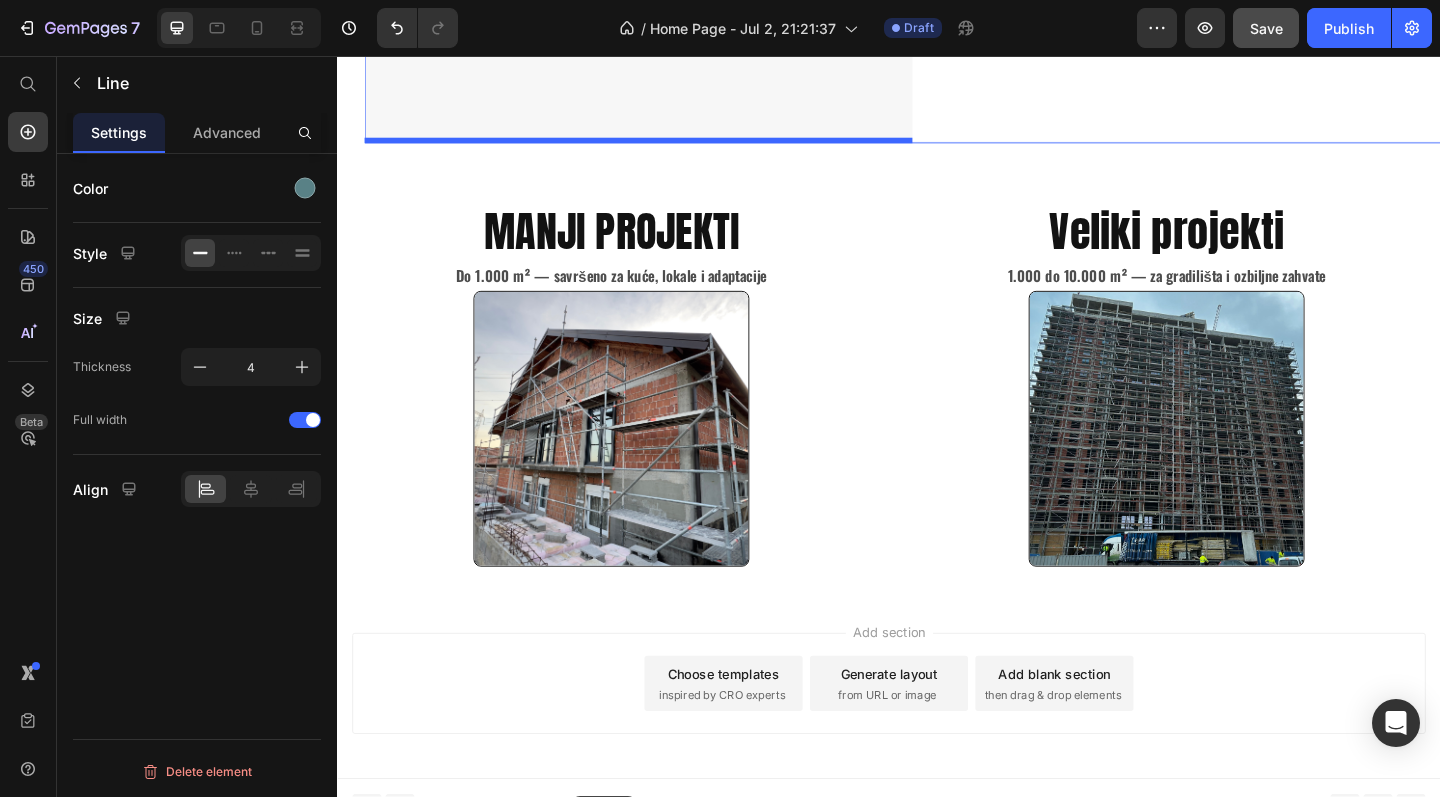 scroll, scrollTop: 1812, scrollLeft: 0, axis: vertical 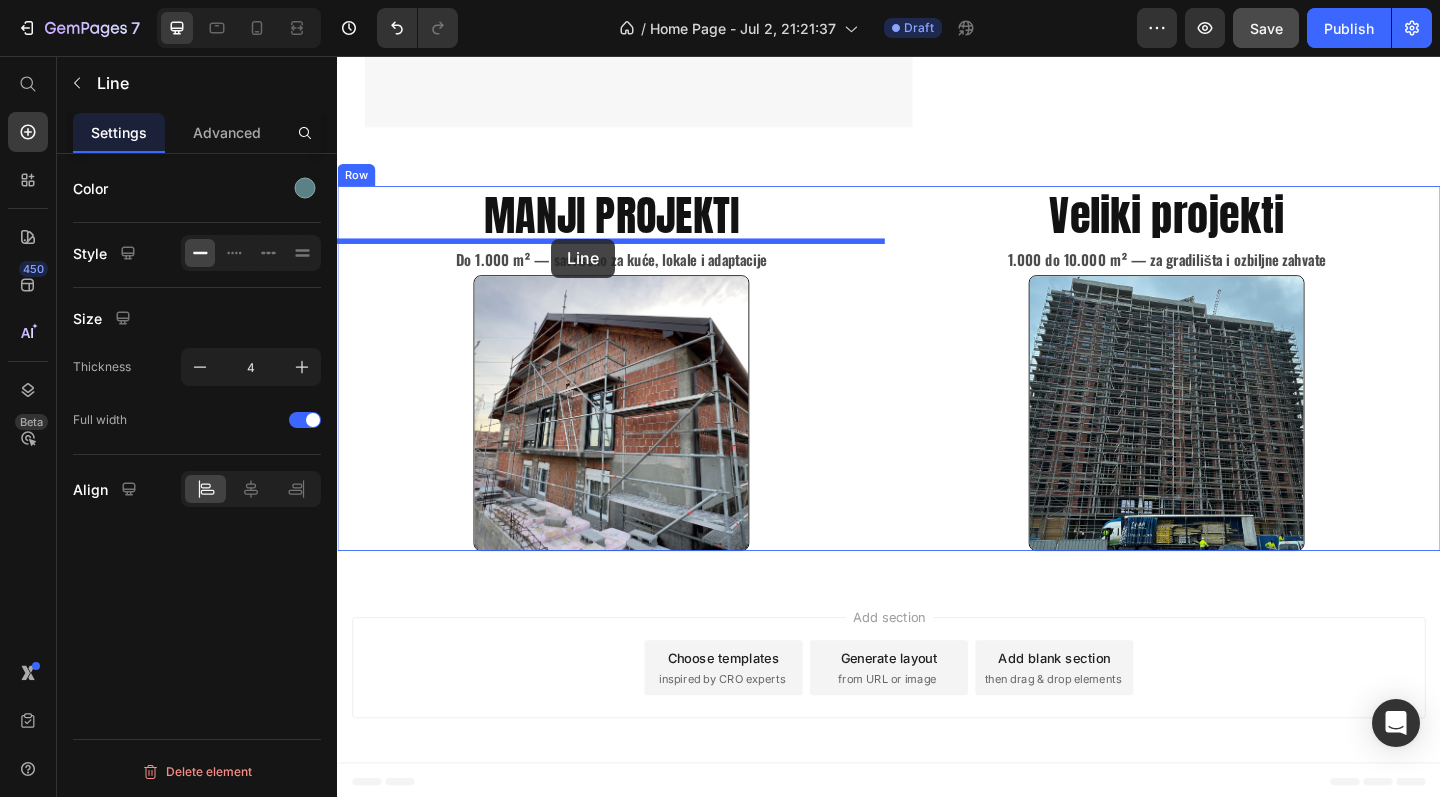 drag, startPoint x: 583, startPoint y: 579, endPoint x: 570, endPoint y: 255, distance: 324.2607 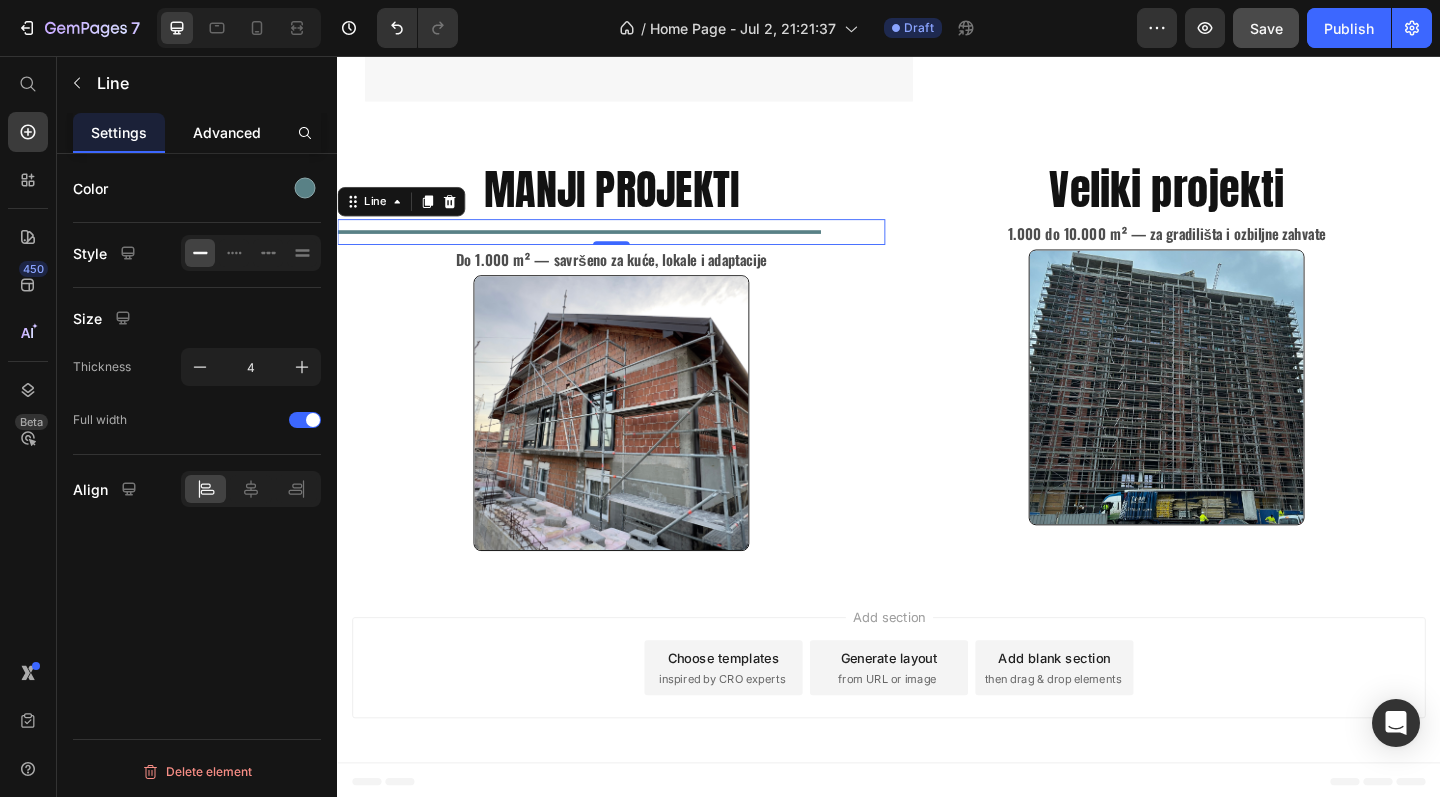 click on "Advanced" at bounding box center [227, 132] 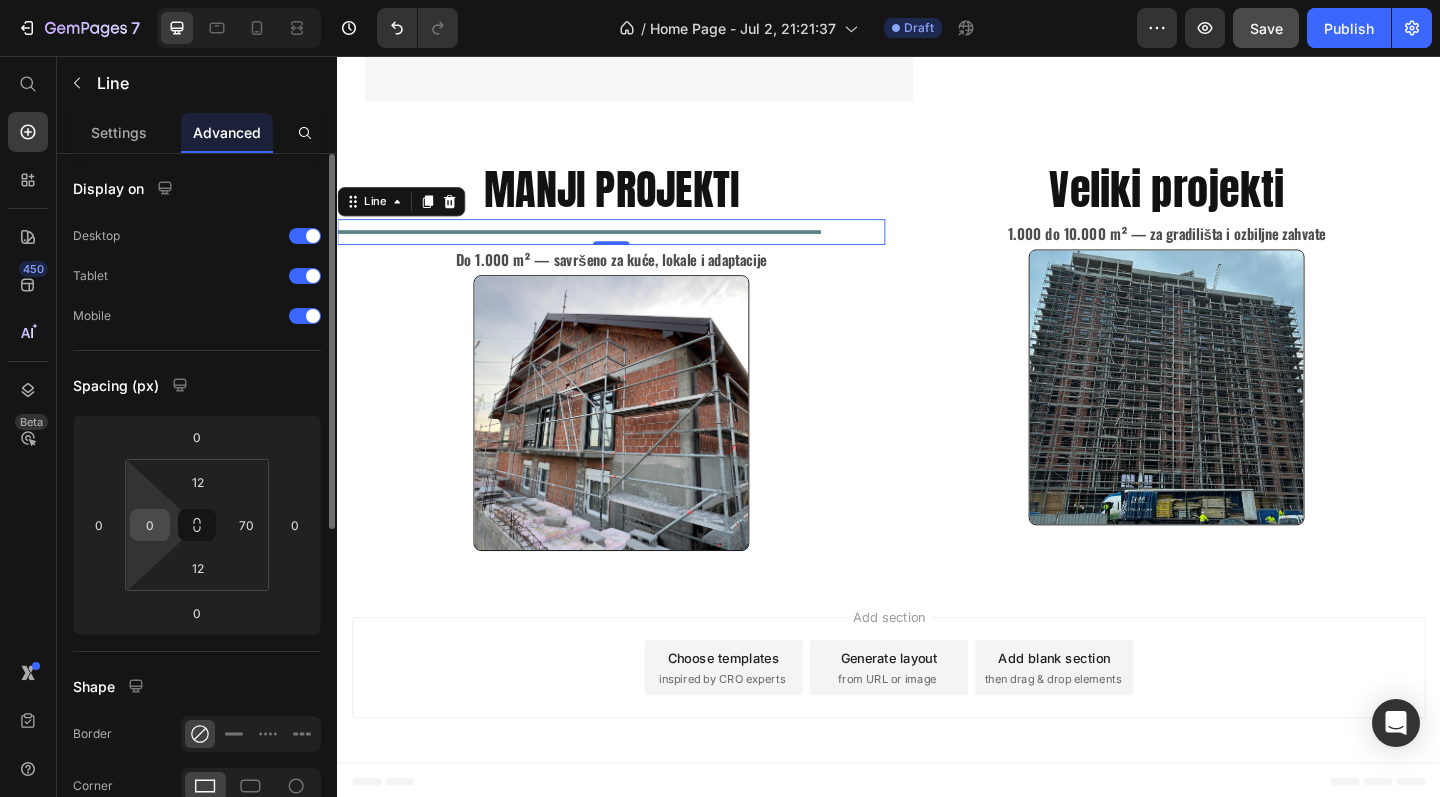 click on "0" at bounding box center (150, 525) 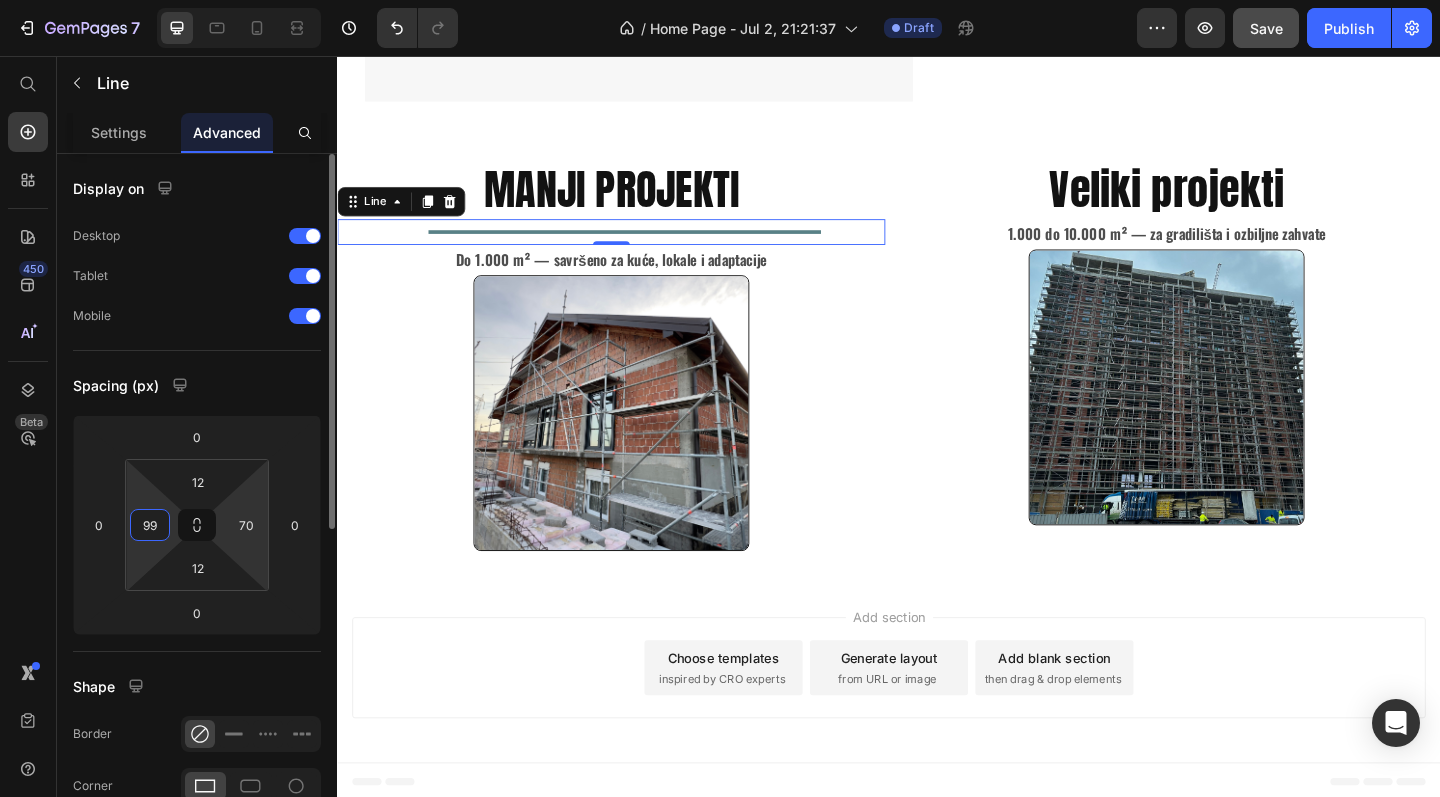 type on "100" 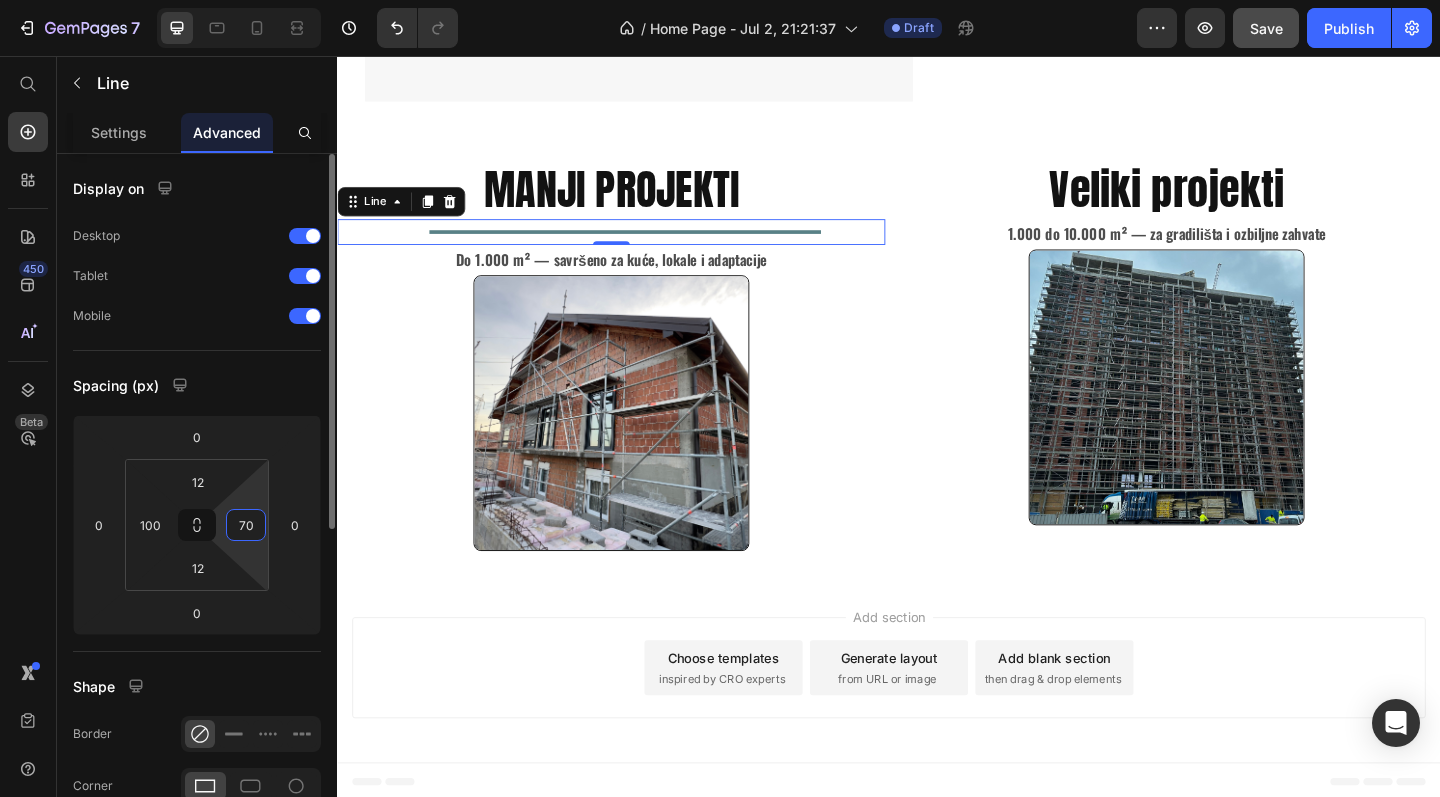 click on "70" at bounding box center [246, 525] 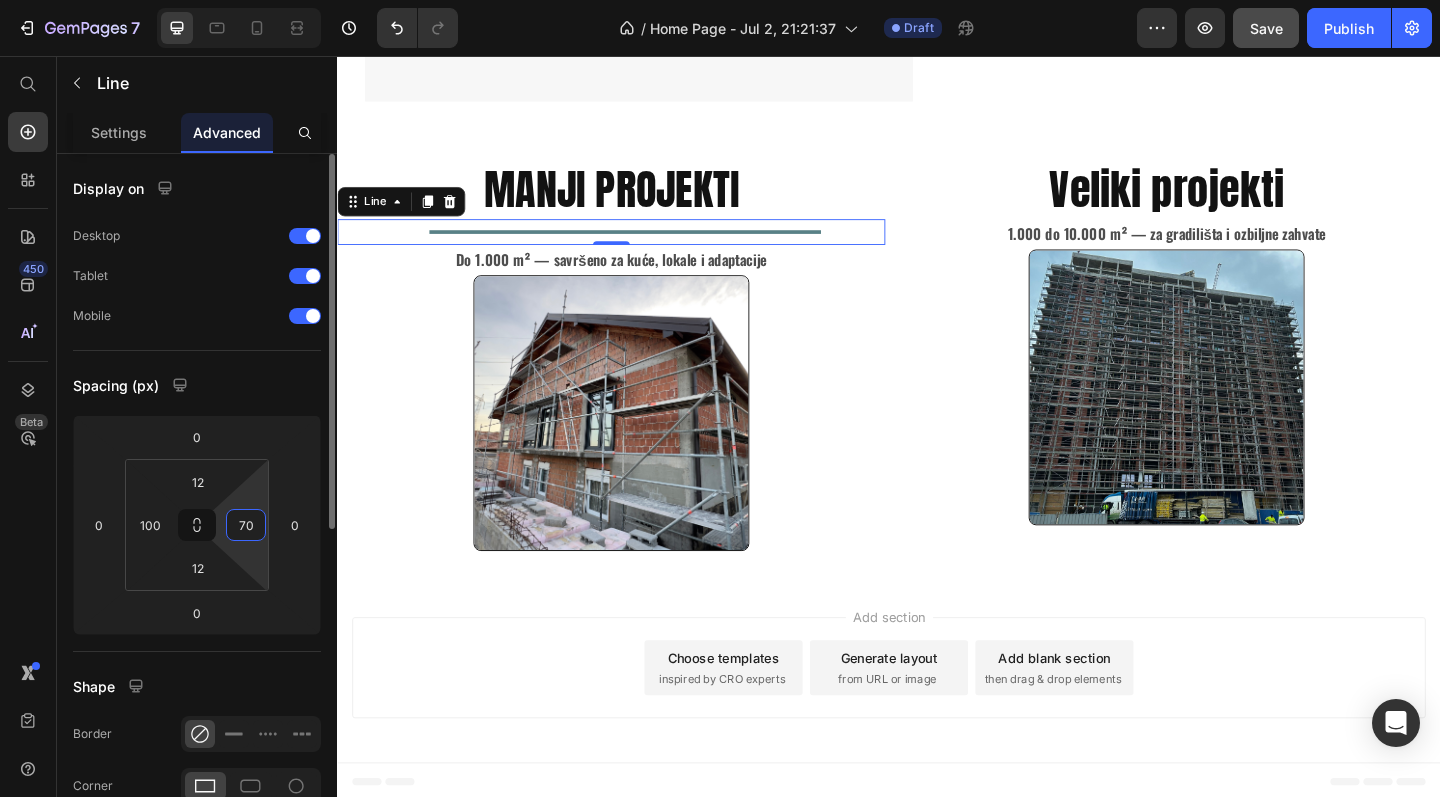 click on "70" at bounding box center (246, 525) 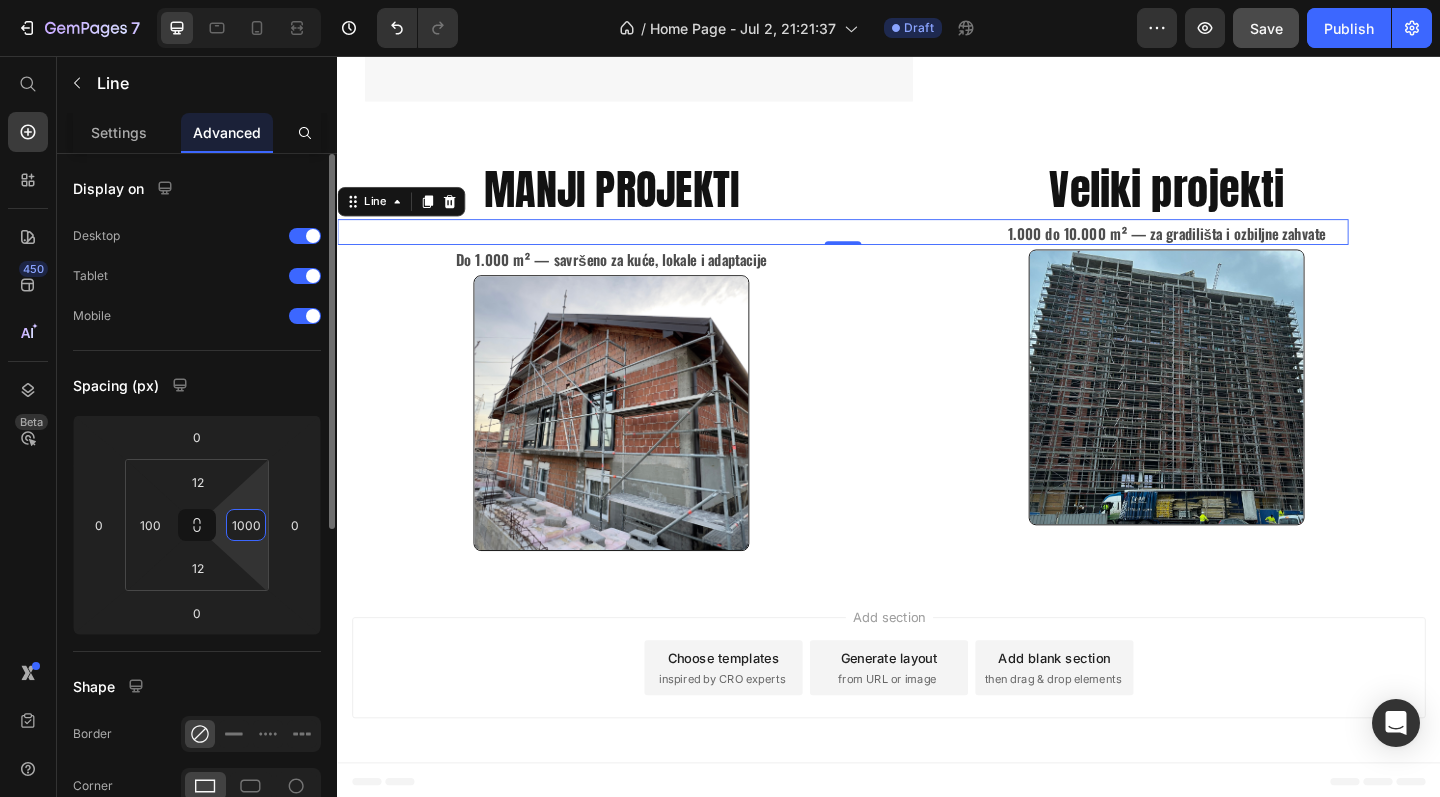 type on "100" 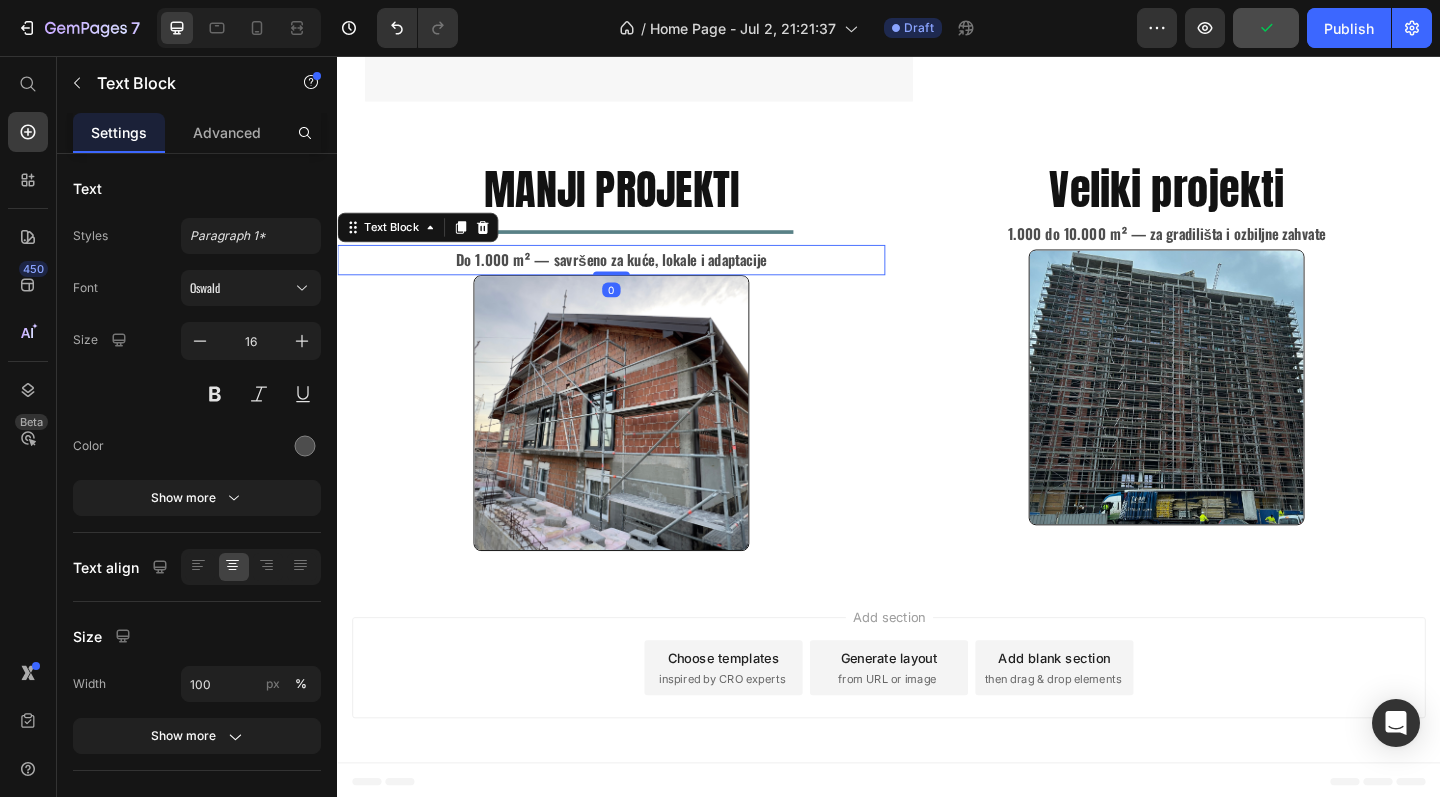 click on "Do 1.000 m² — savršeno za kuće, lokale i adaptacije" at bounding box center (635, 278) 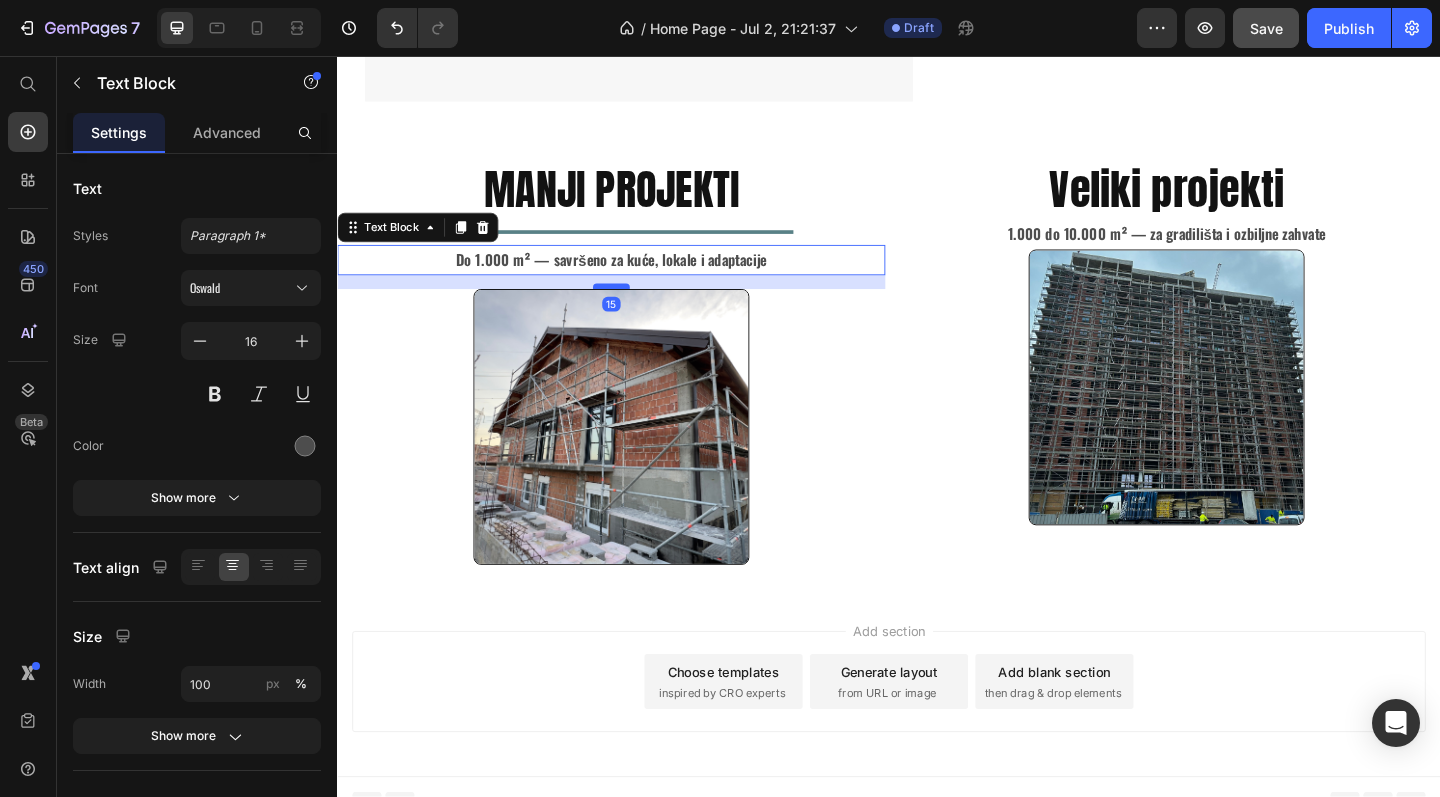 drag, startPoint x: 635, startPoint y: 290, endPoint x: 635, endPoint y: 305, distance: 15 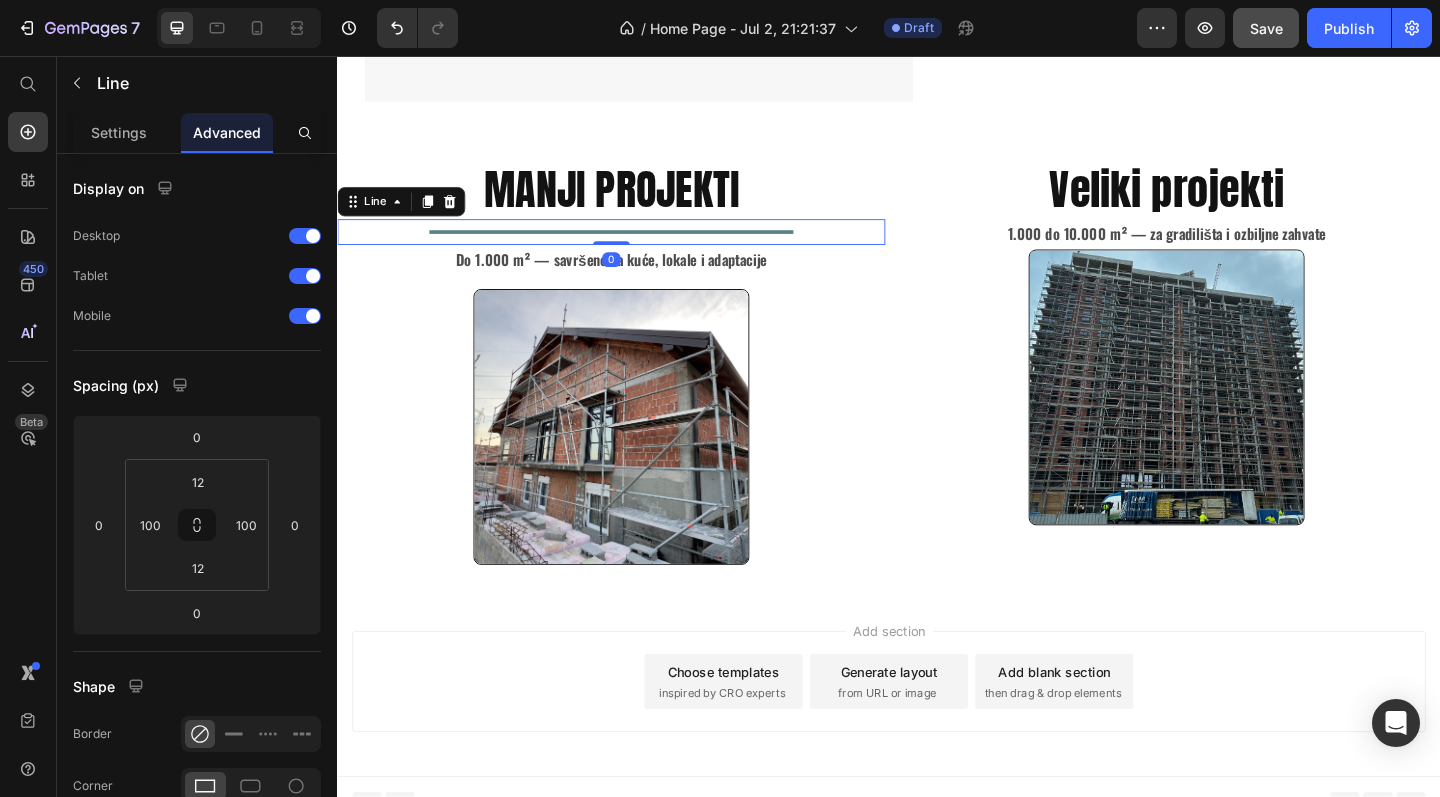 click at bounding box center [635, 248] 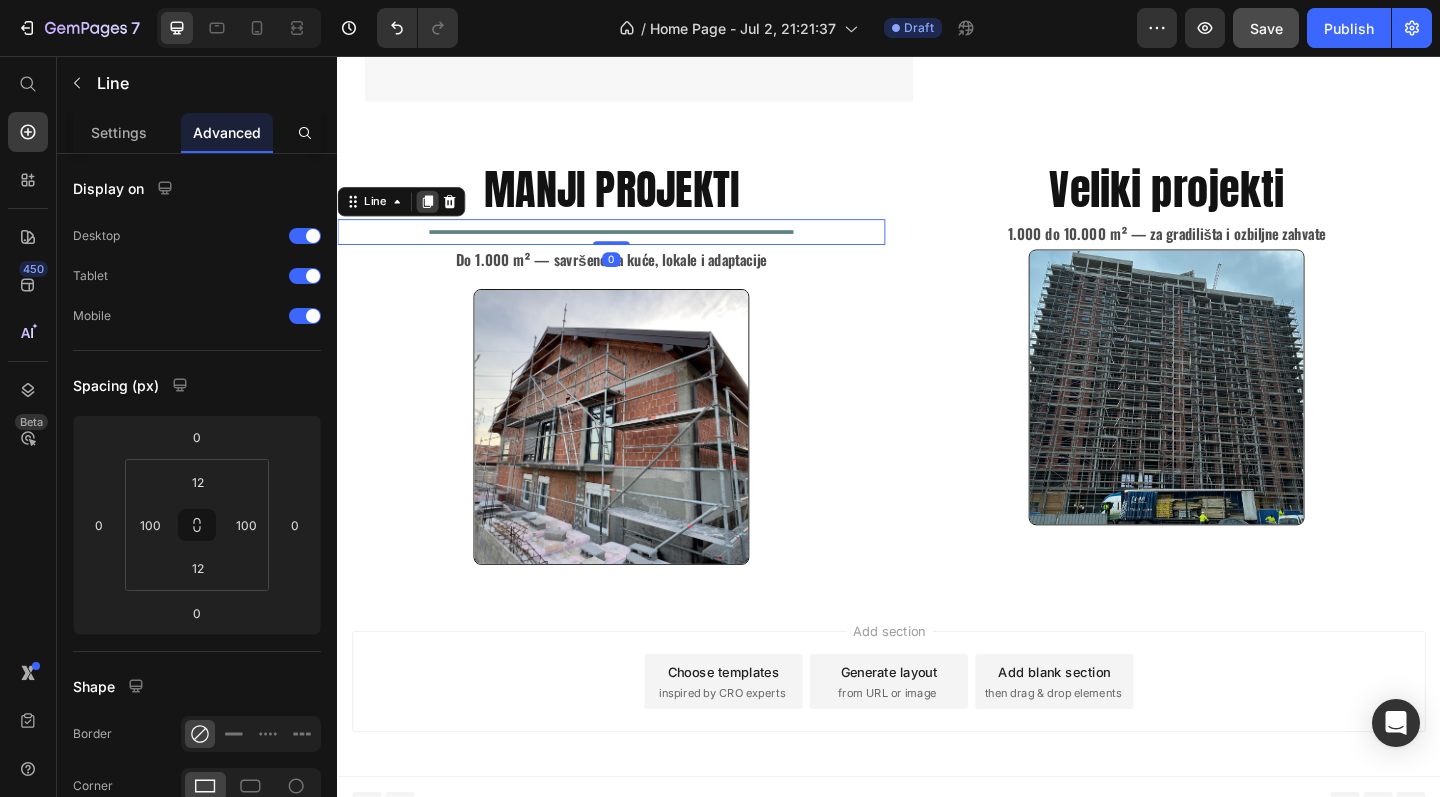 click 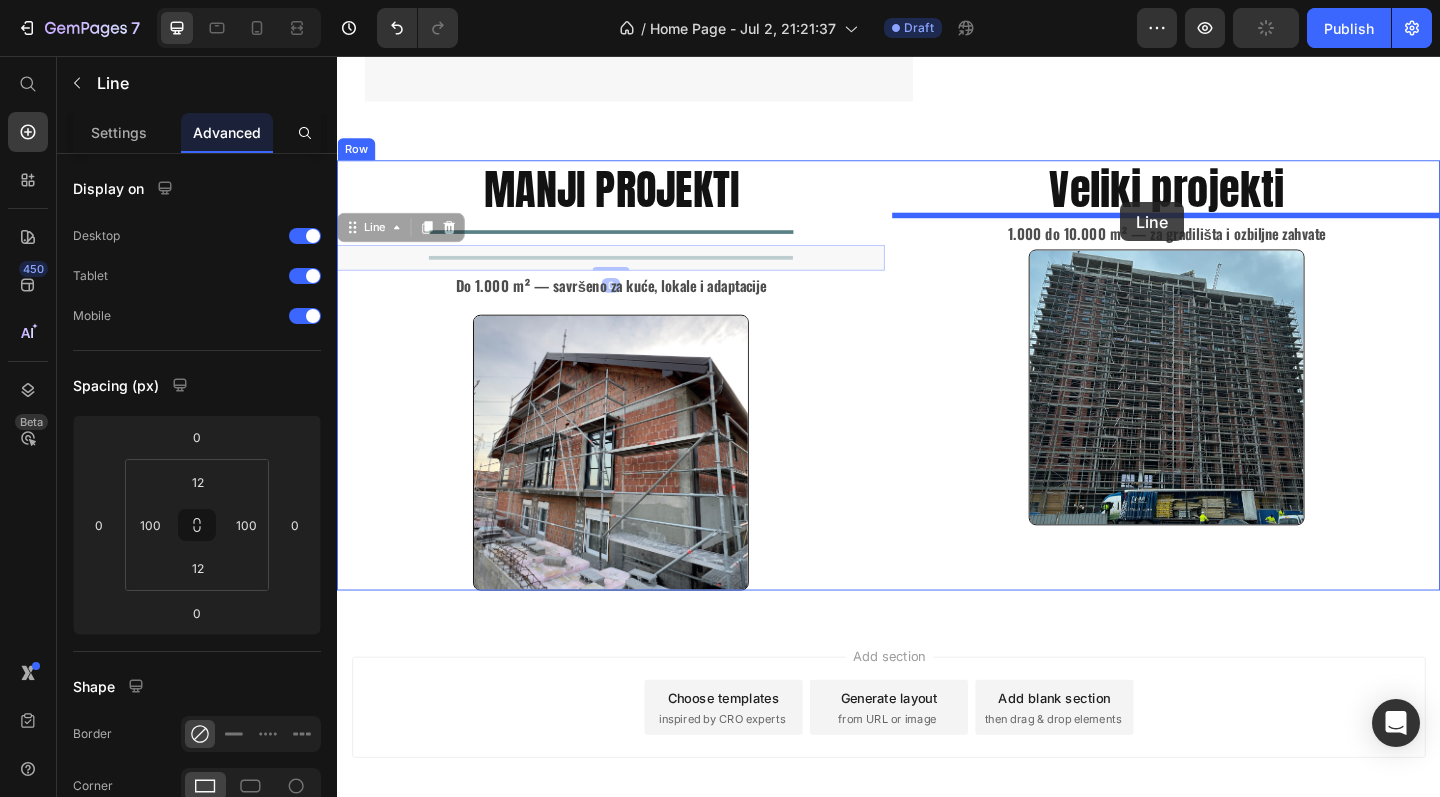 drag, startPoint x: 611, startPoint y: 266, endPoint x: 1187, endPoint y: 218, distance: 577.9965 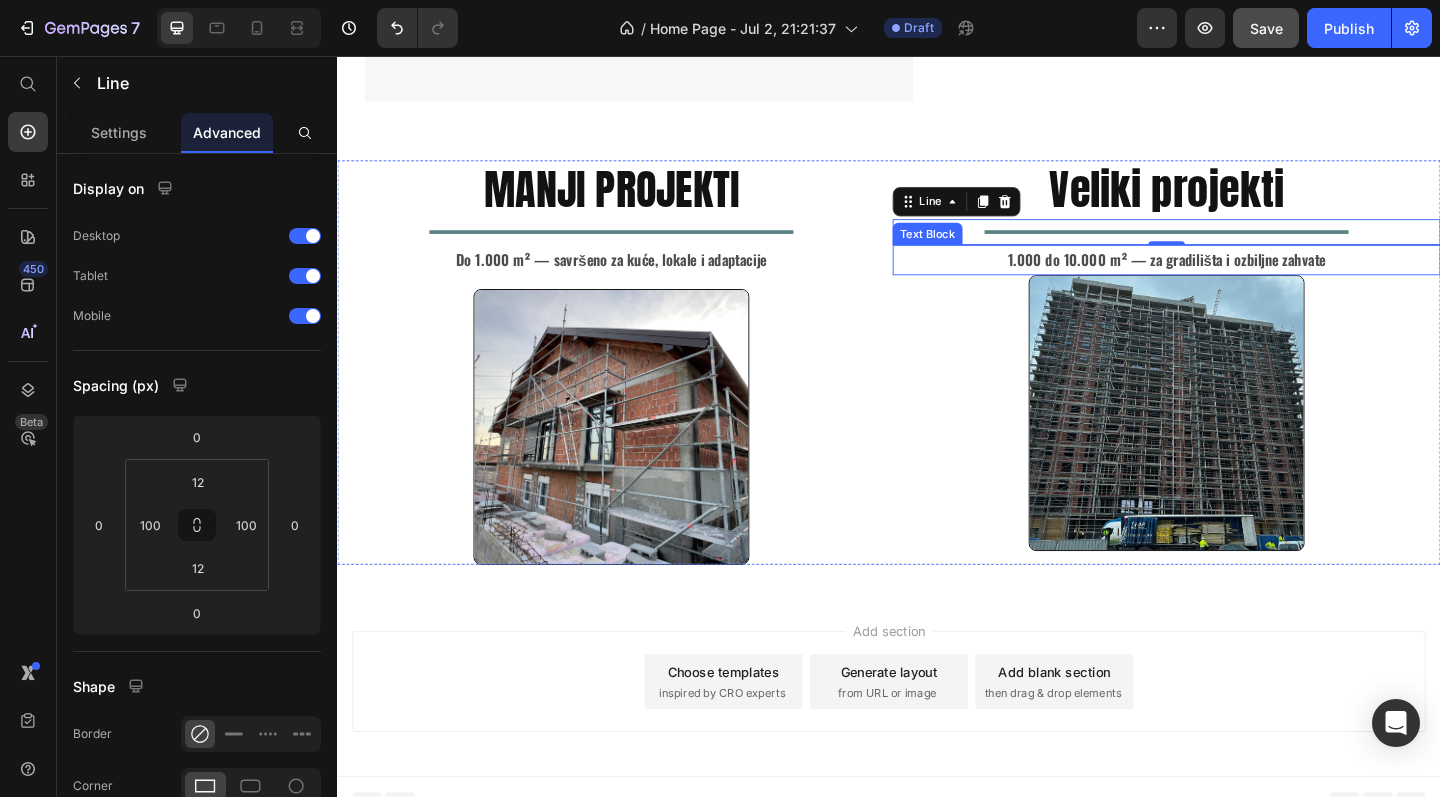click on "1.000 do 10.000 m² — za gradilišta i ozbiljne zahvate Text Block" at bounding box center (1239, 278) 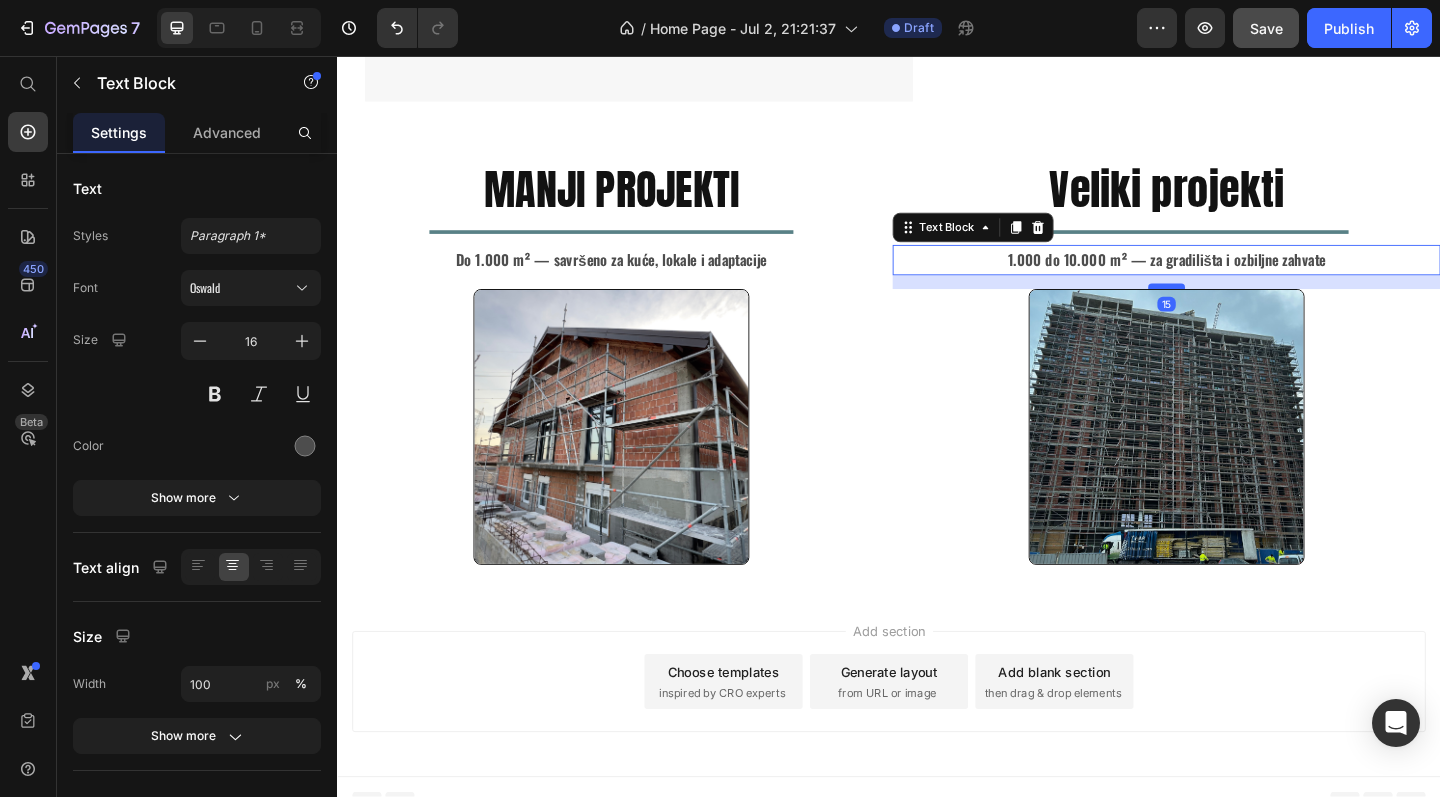drag, startPoint x: 1238, startPoint y: 289, endPoint x: 1238, endPoint y: 304, distance: 15 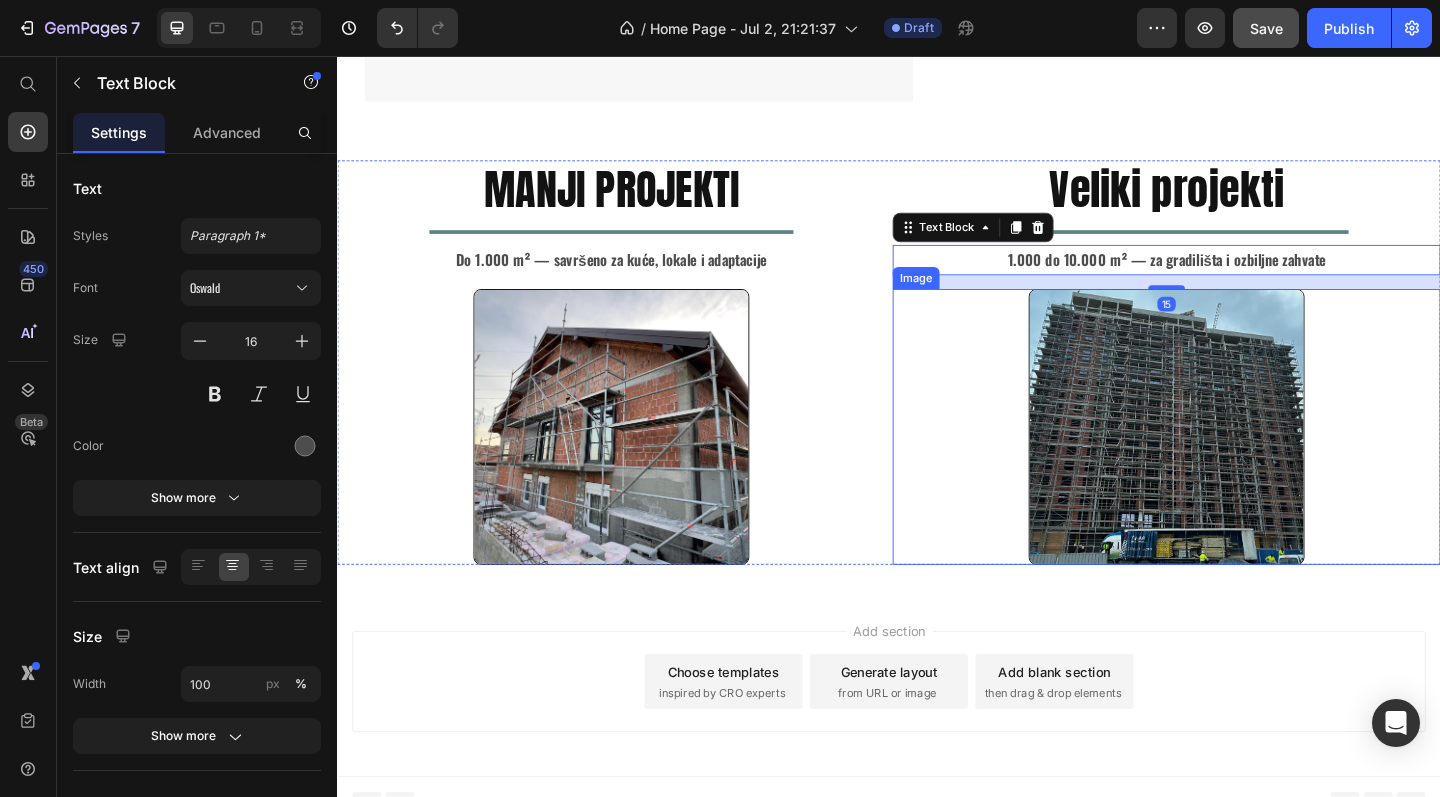 click at bounding box center (1239, 460) 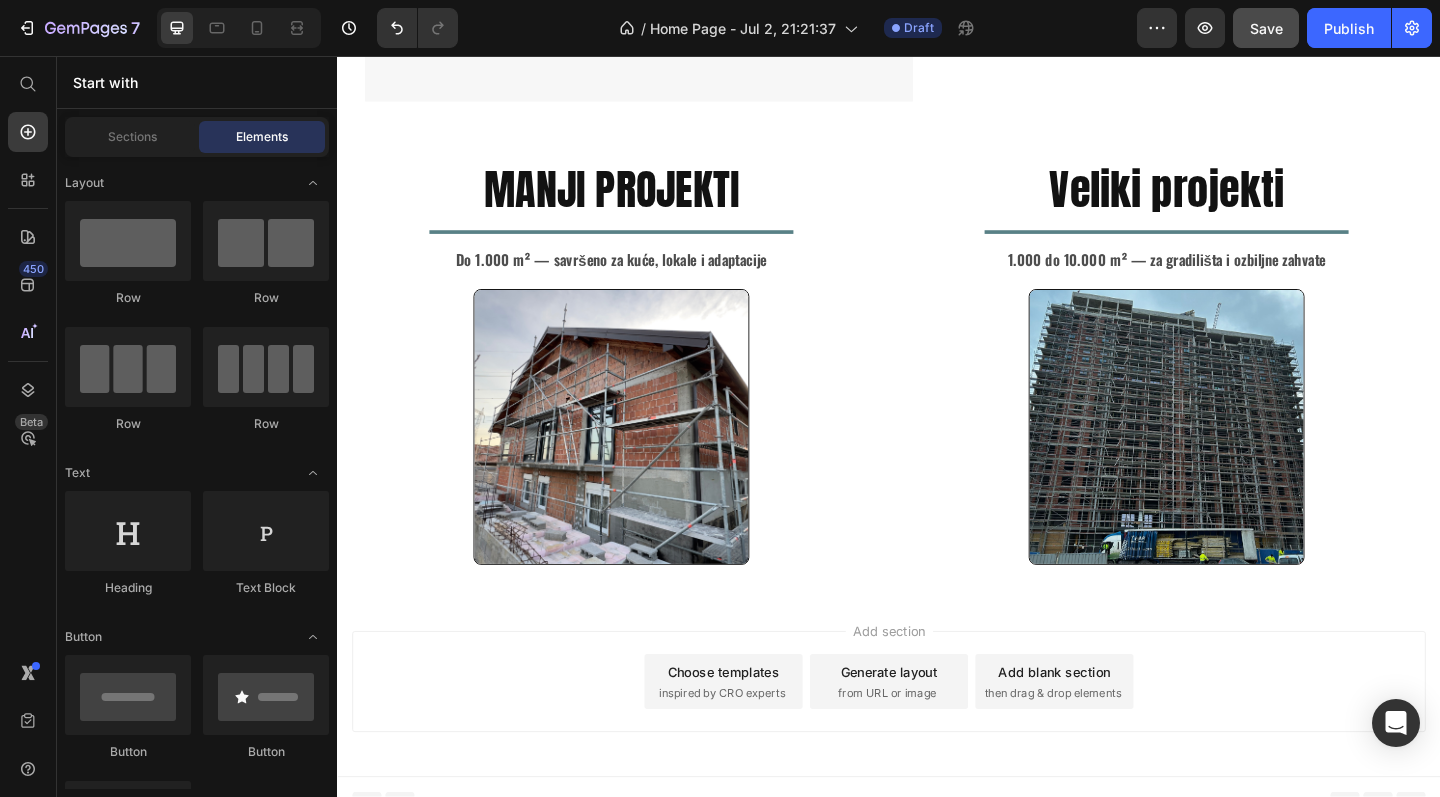 click on "Add section Choose templates inspired by CRO experts Generate layout from URL or image Add blank section then drag & drop elements" at bounding box center (937, 741) 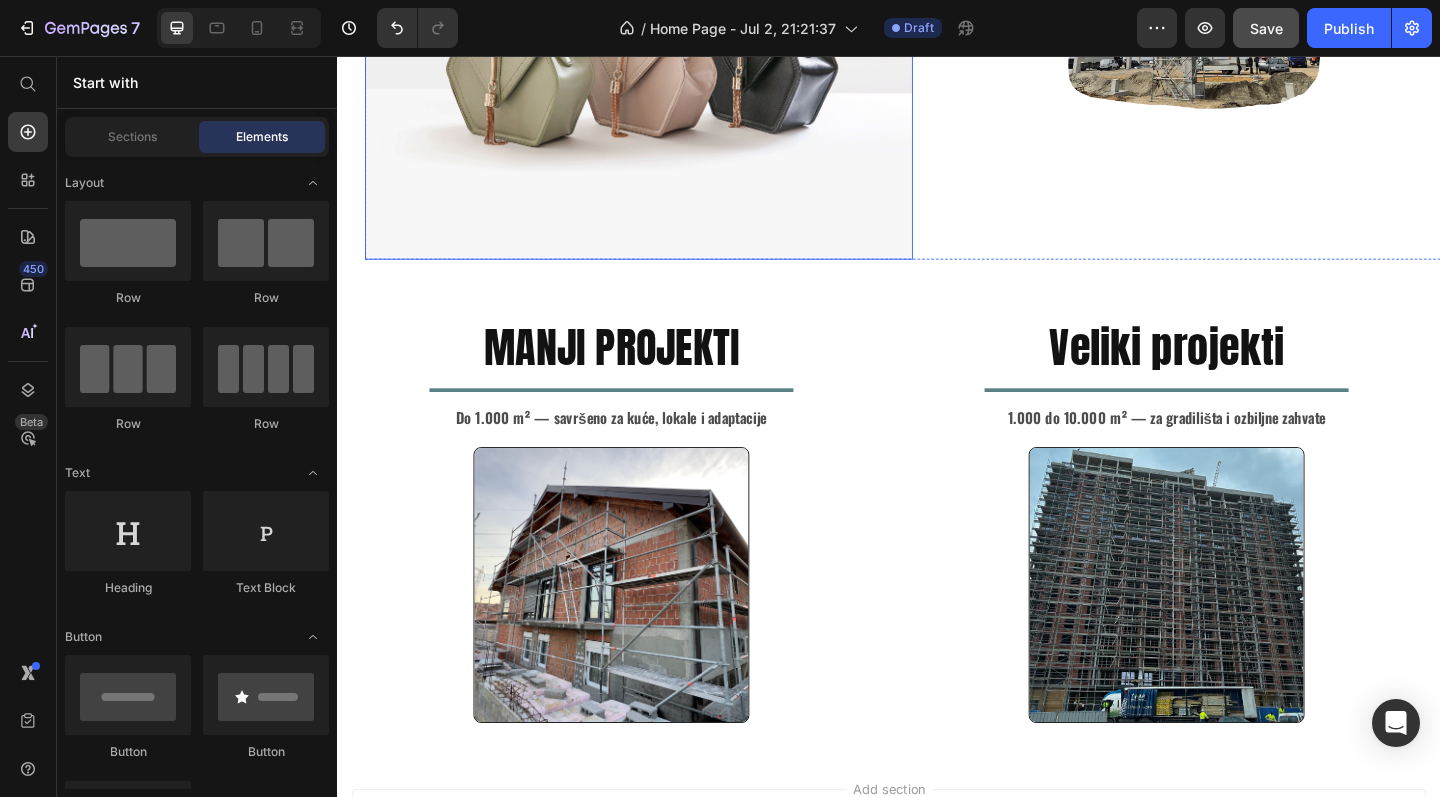 scroll, scrollTop: 1643, scrollLeft: 0, axis: vertical 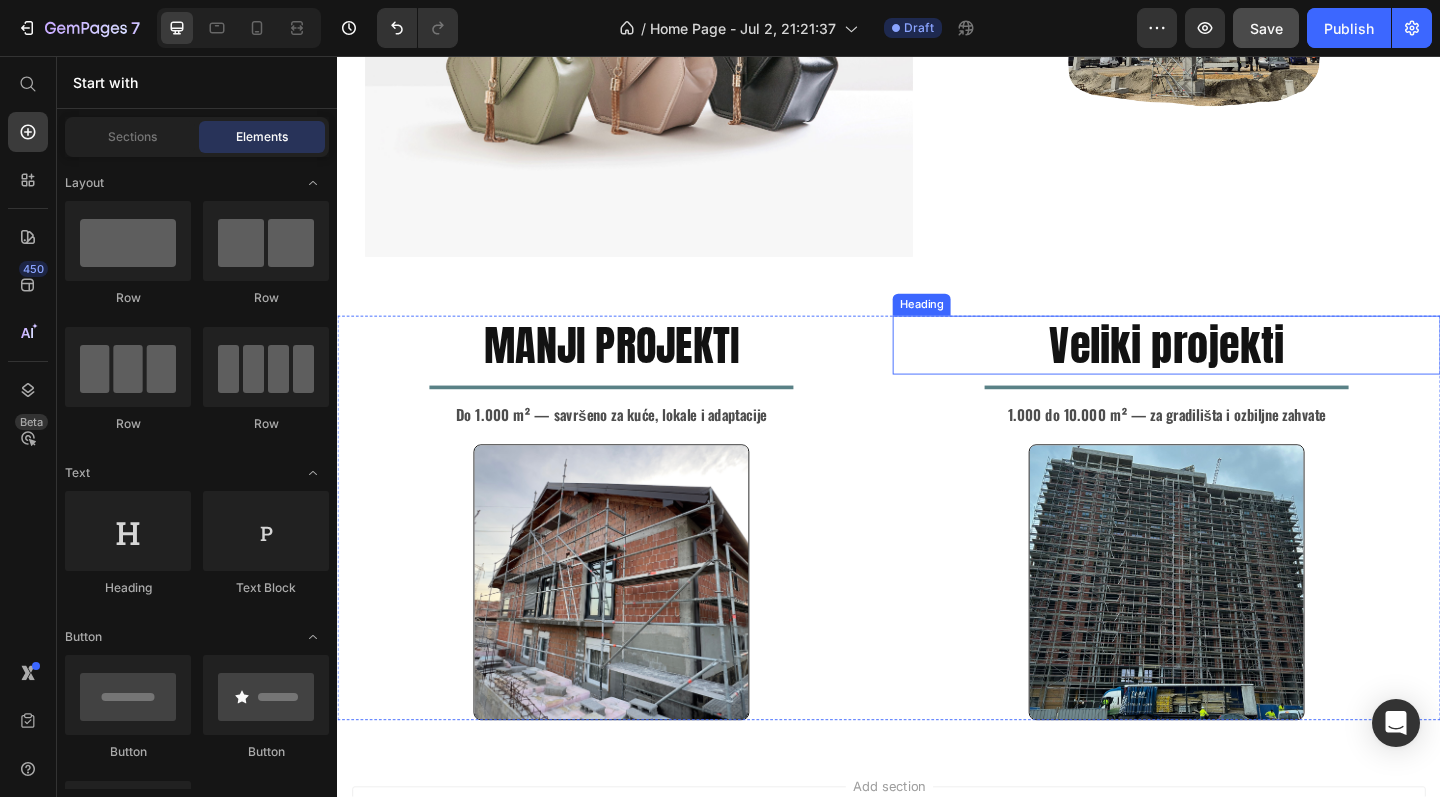 click on "Veliki projekti" at bounding box center (1239, 371) 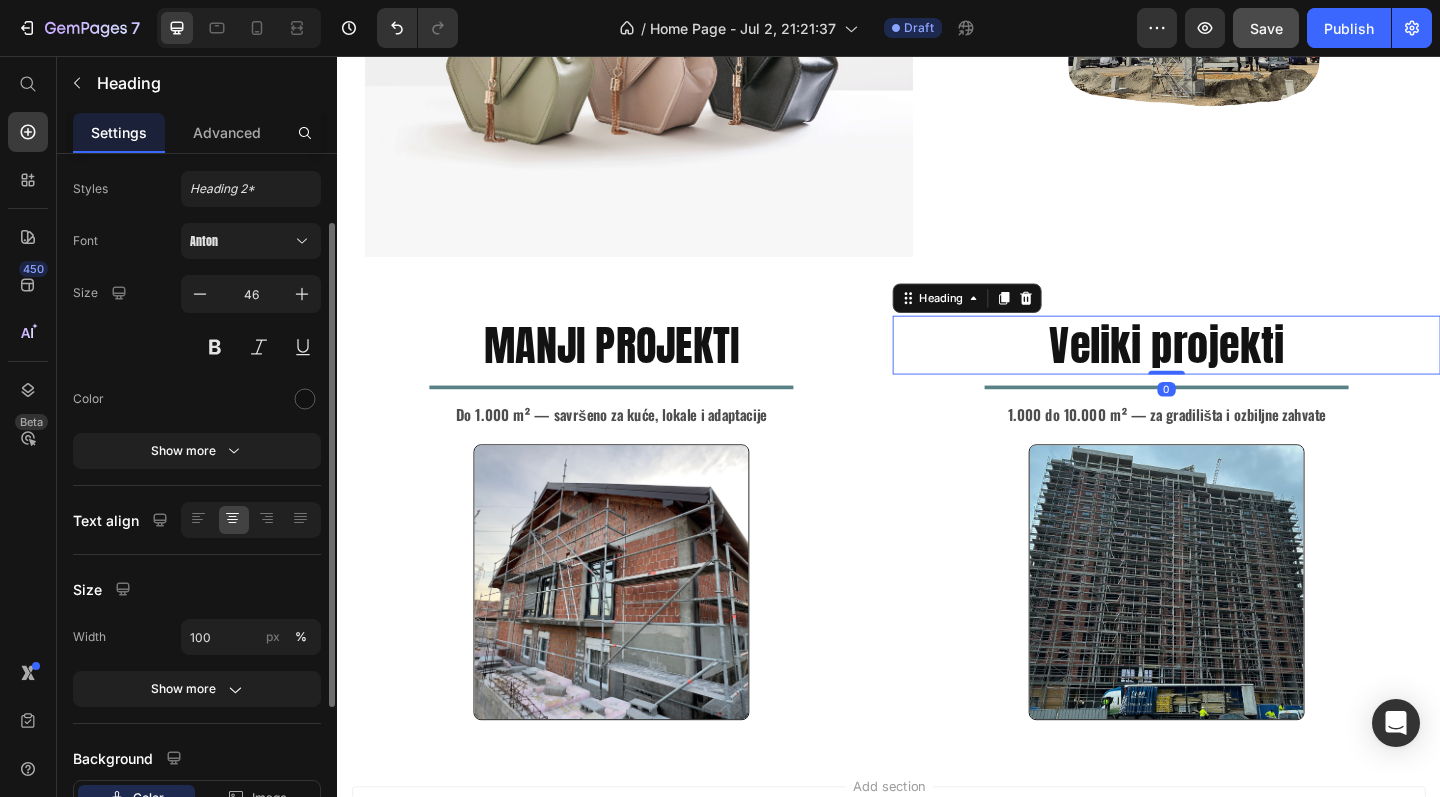 scroll, scrollTop: 91, scrollLeft: 0, axis: vertical 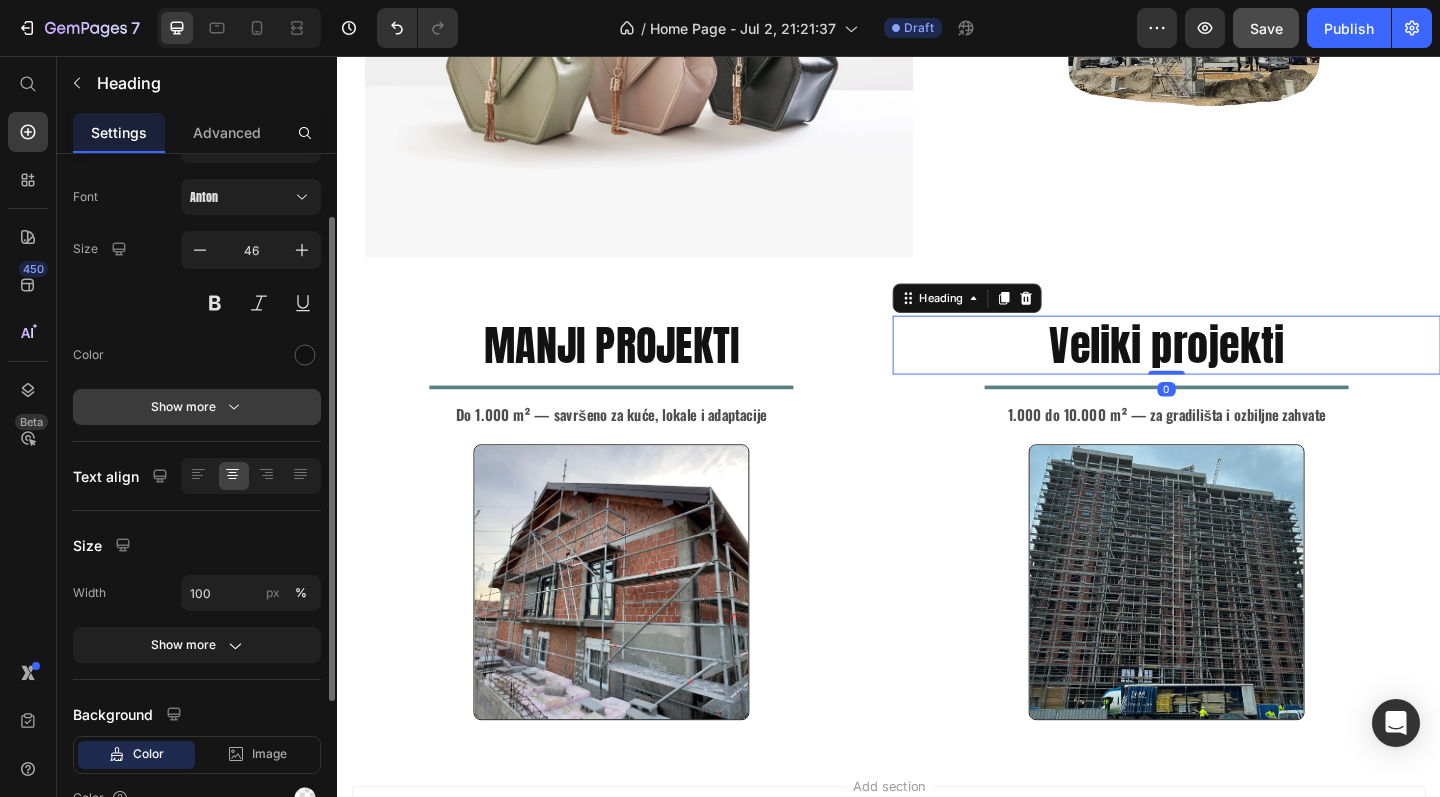 click on "Show more" at bounding box center [197, 407] 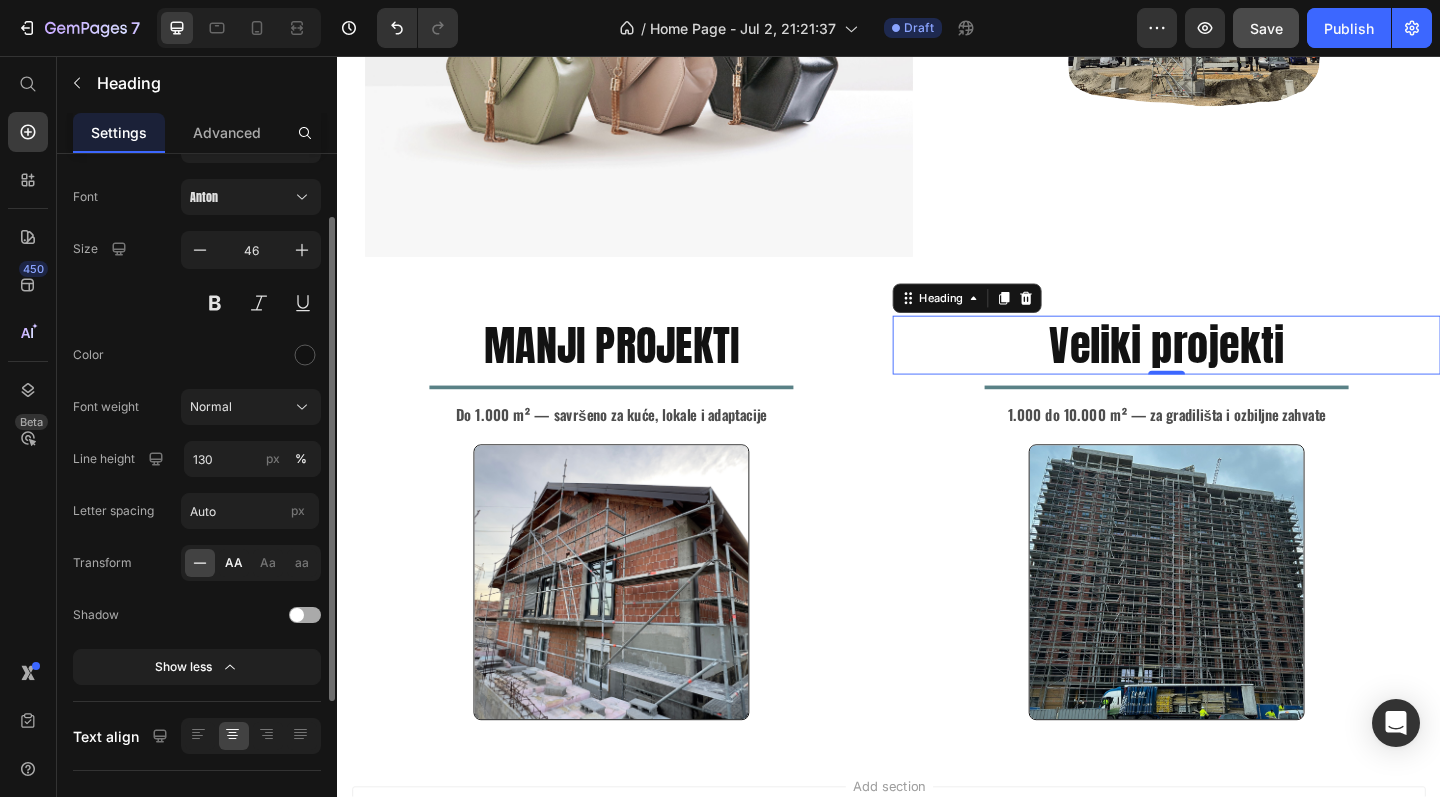 click on "AA" 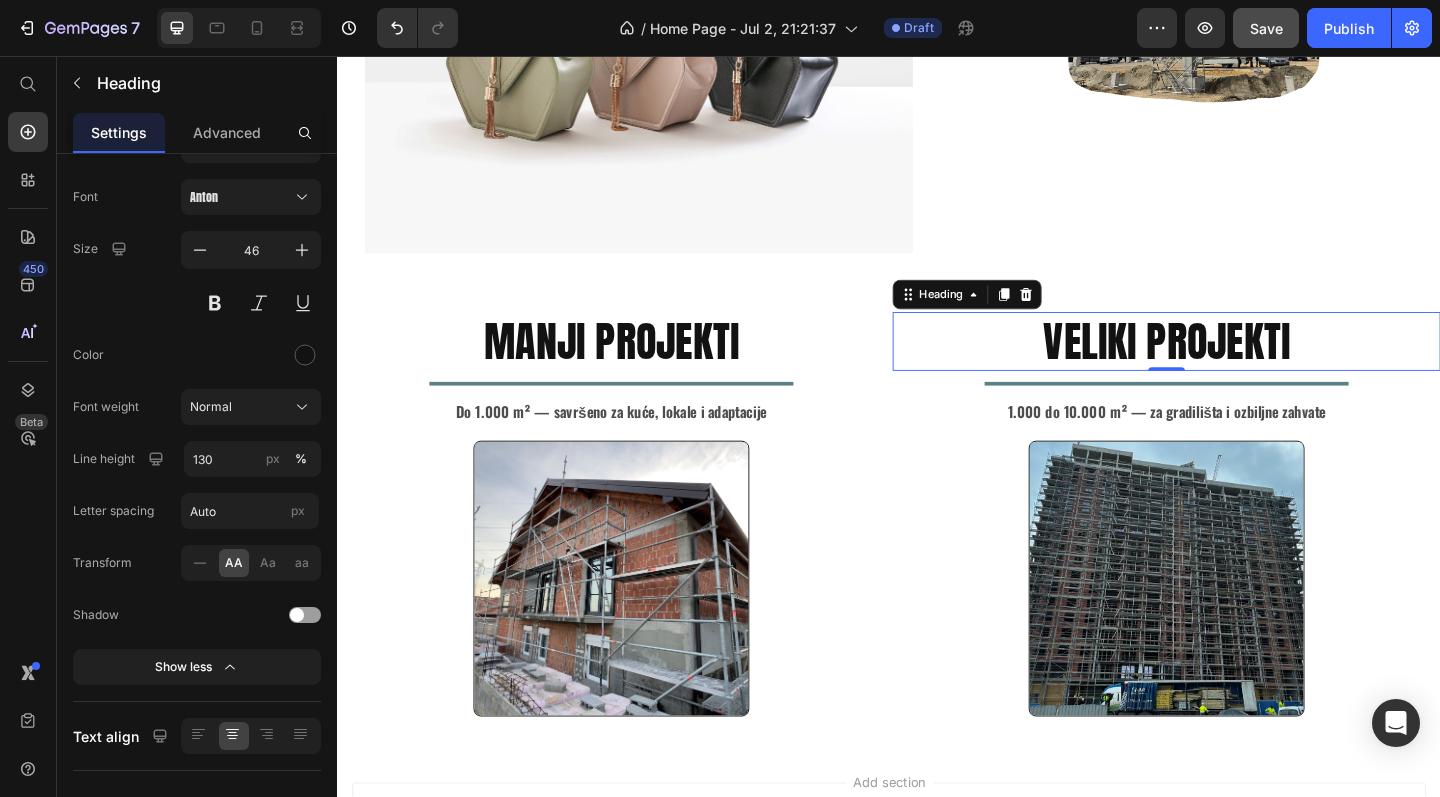 scroll, scrollTop: 1648, scrollLeft: 0, axis: vertical 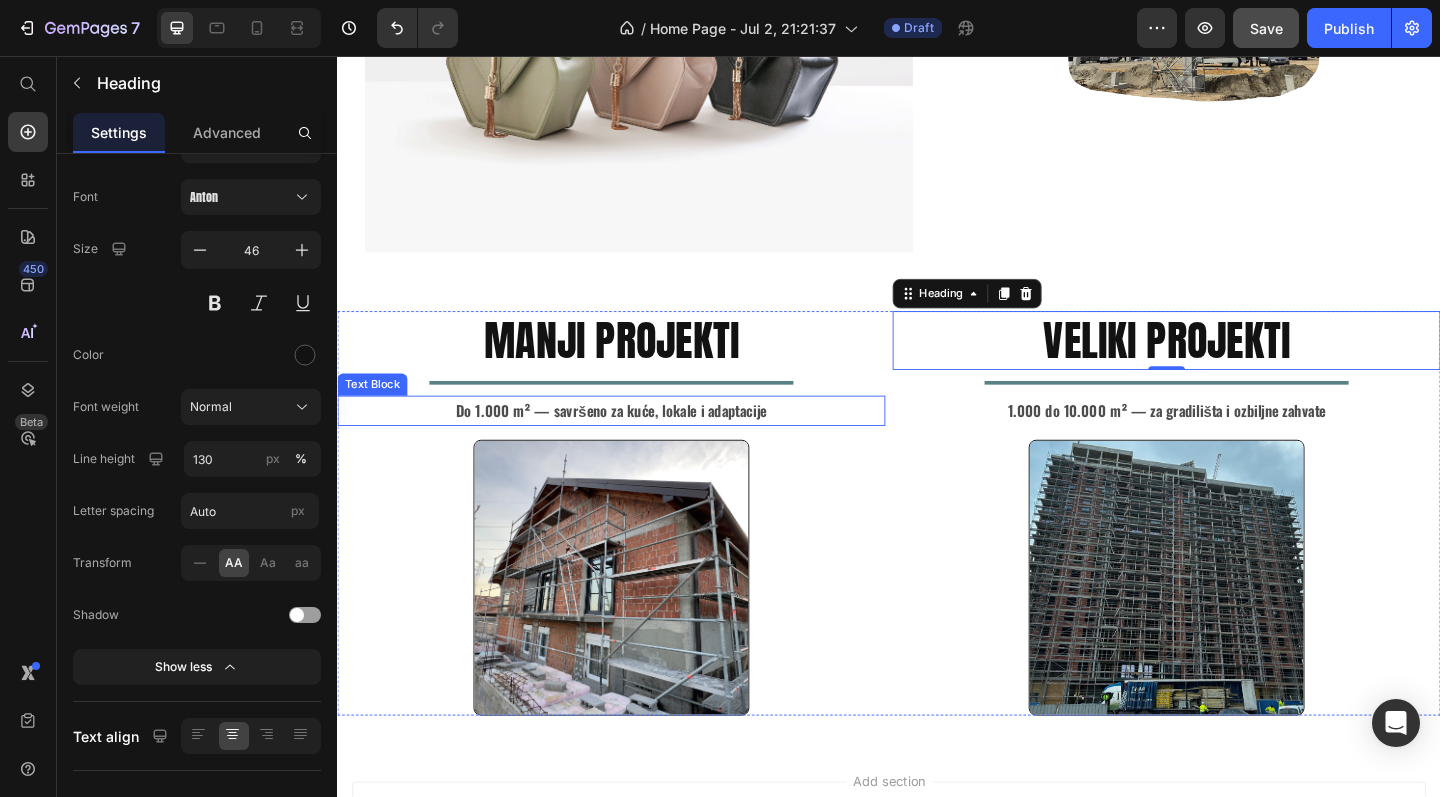 click at bounding box center (635, 624) 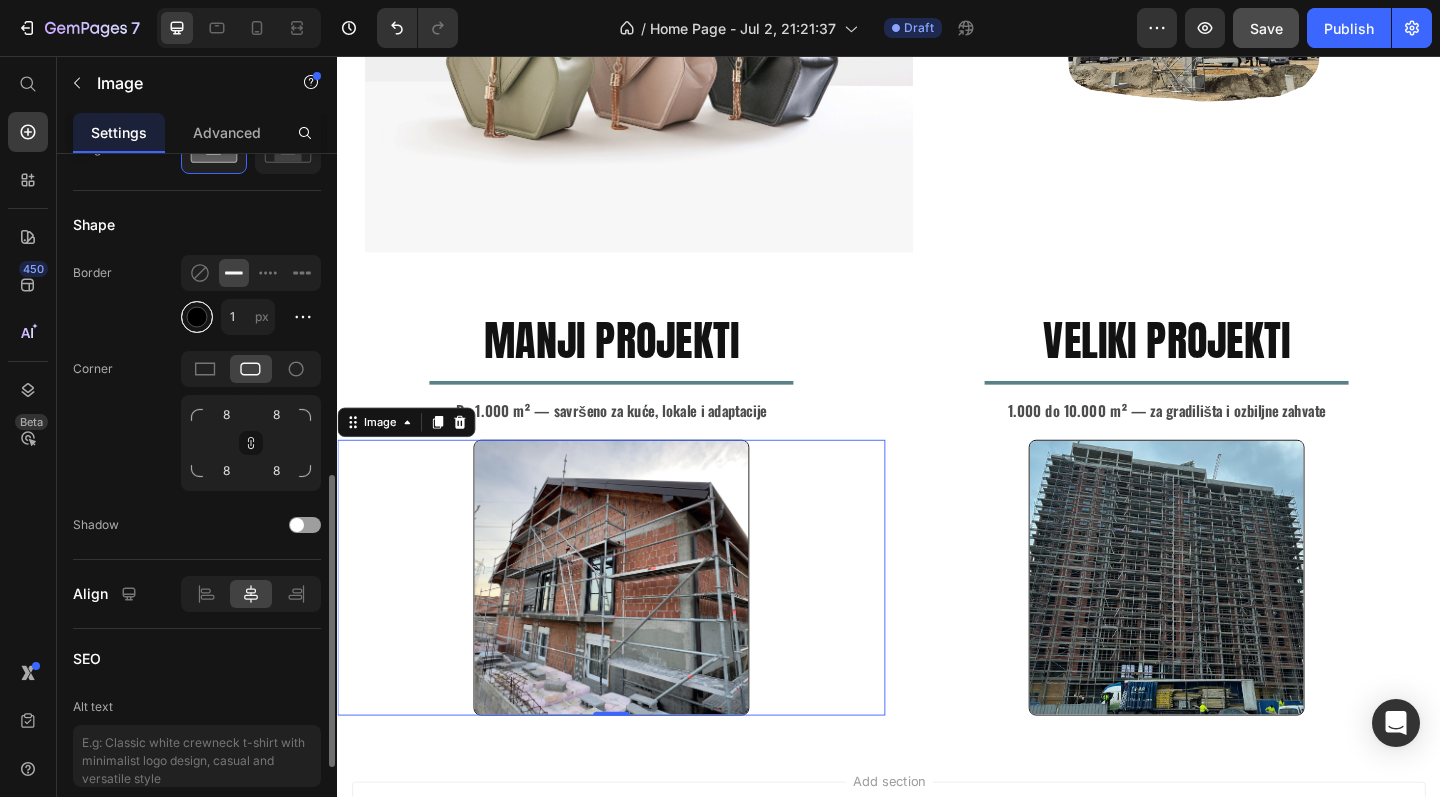 scroll, scrollTop: 829, scrollLeft: 0, axis: vertical 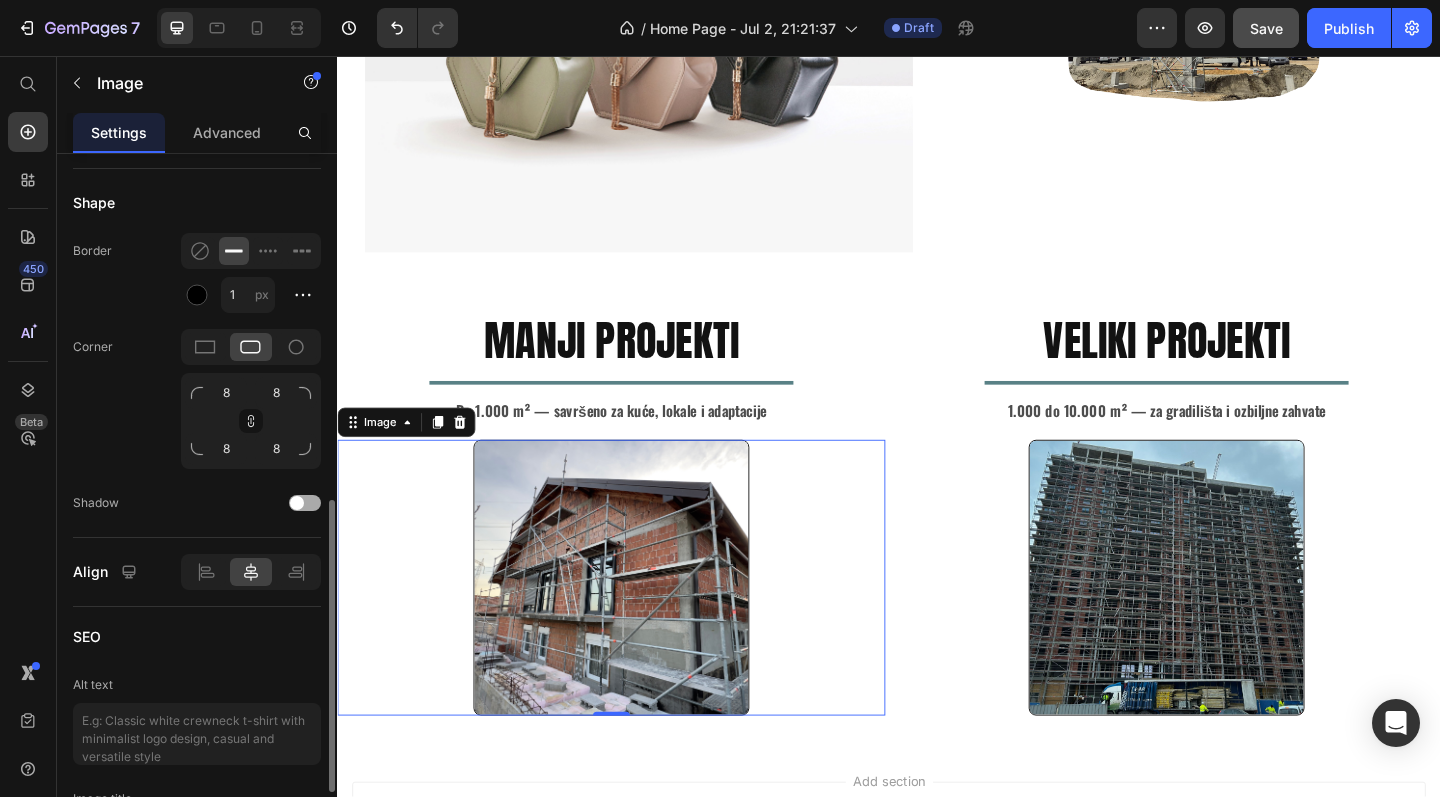 click at bounding box center (297, 503) 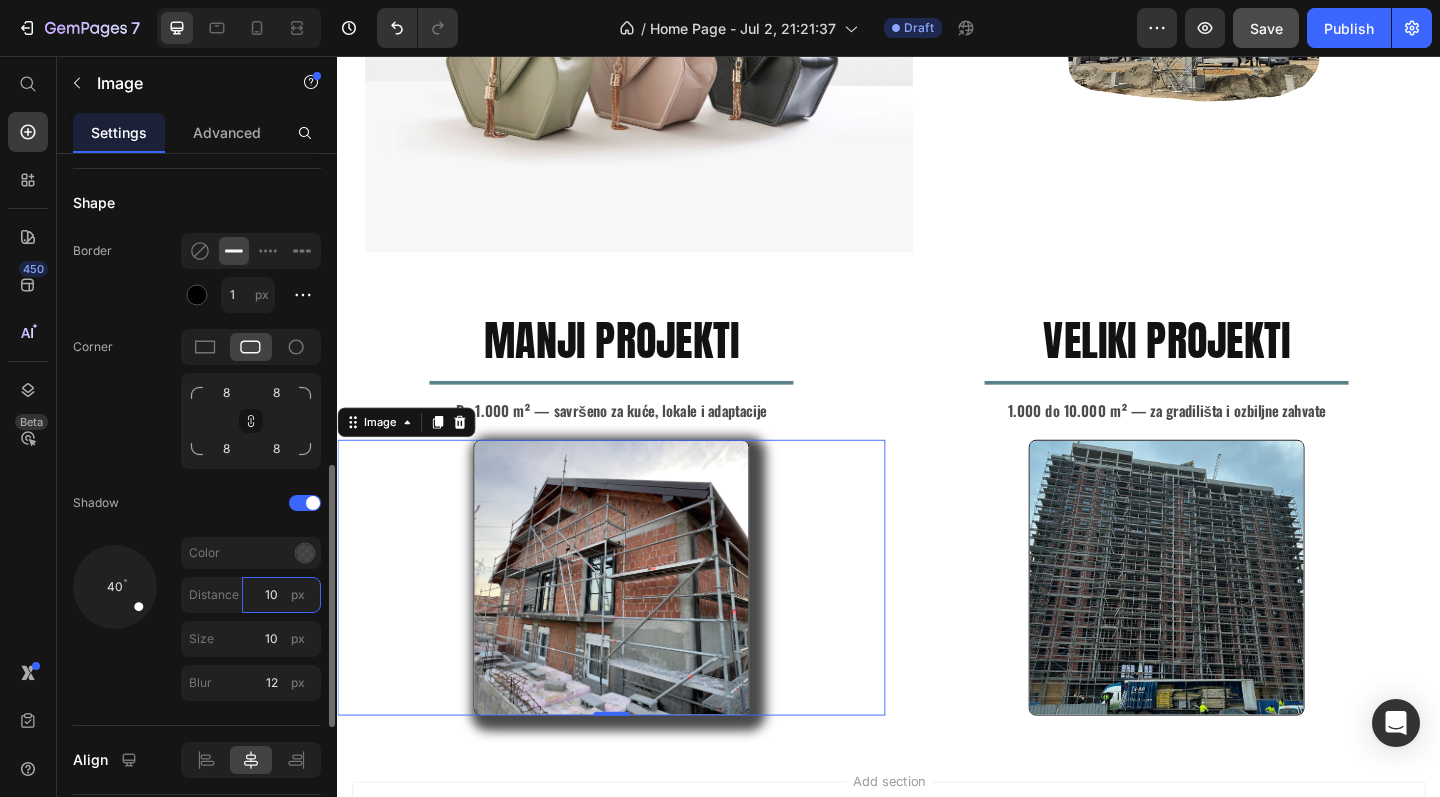 click on "10" at bounding box center [281, 595] 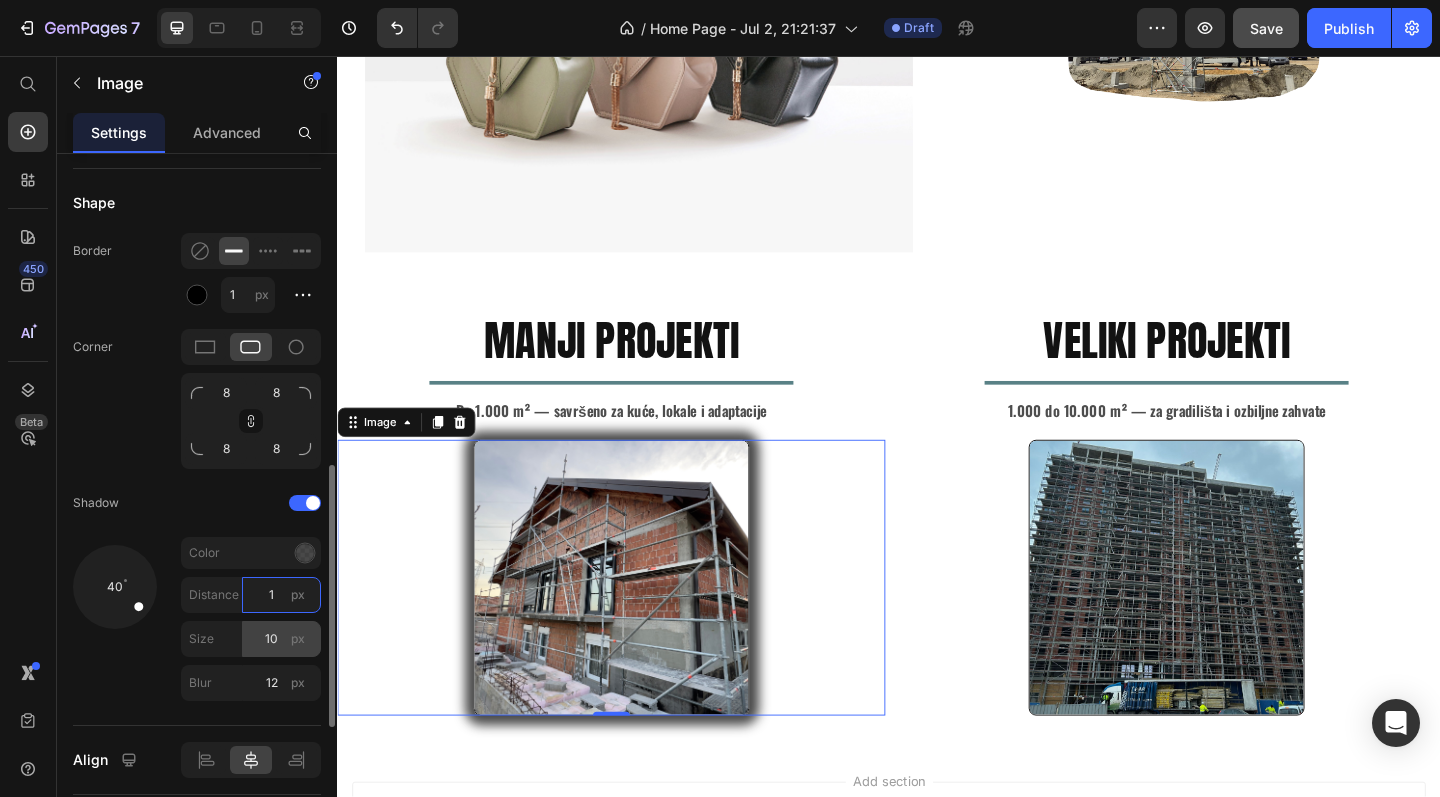 type on "1" 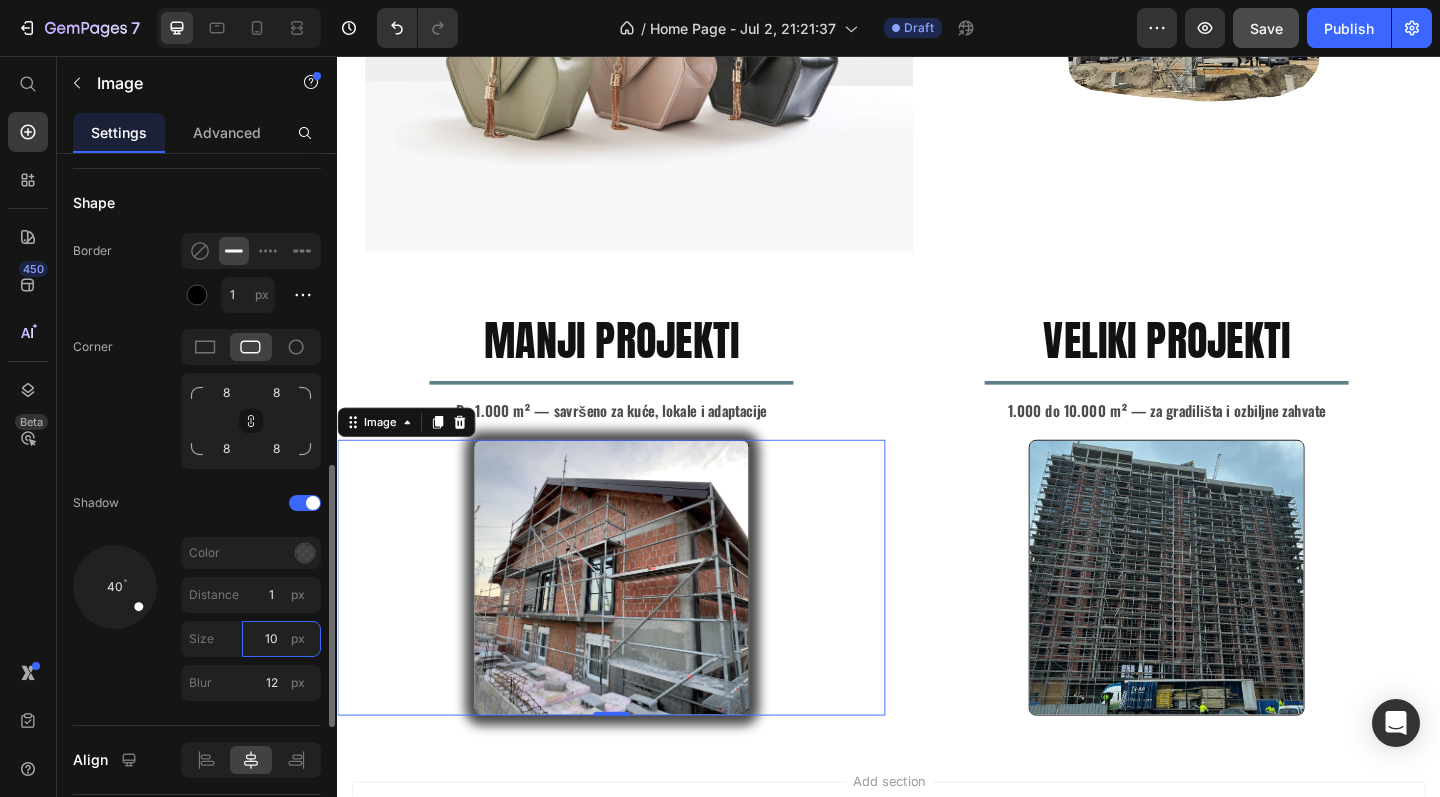 click on "10" at bounding box center (281, 639) 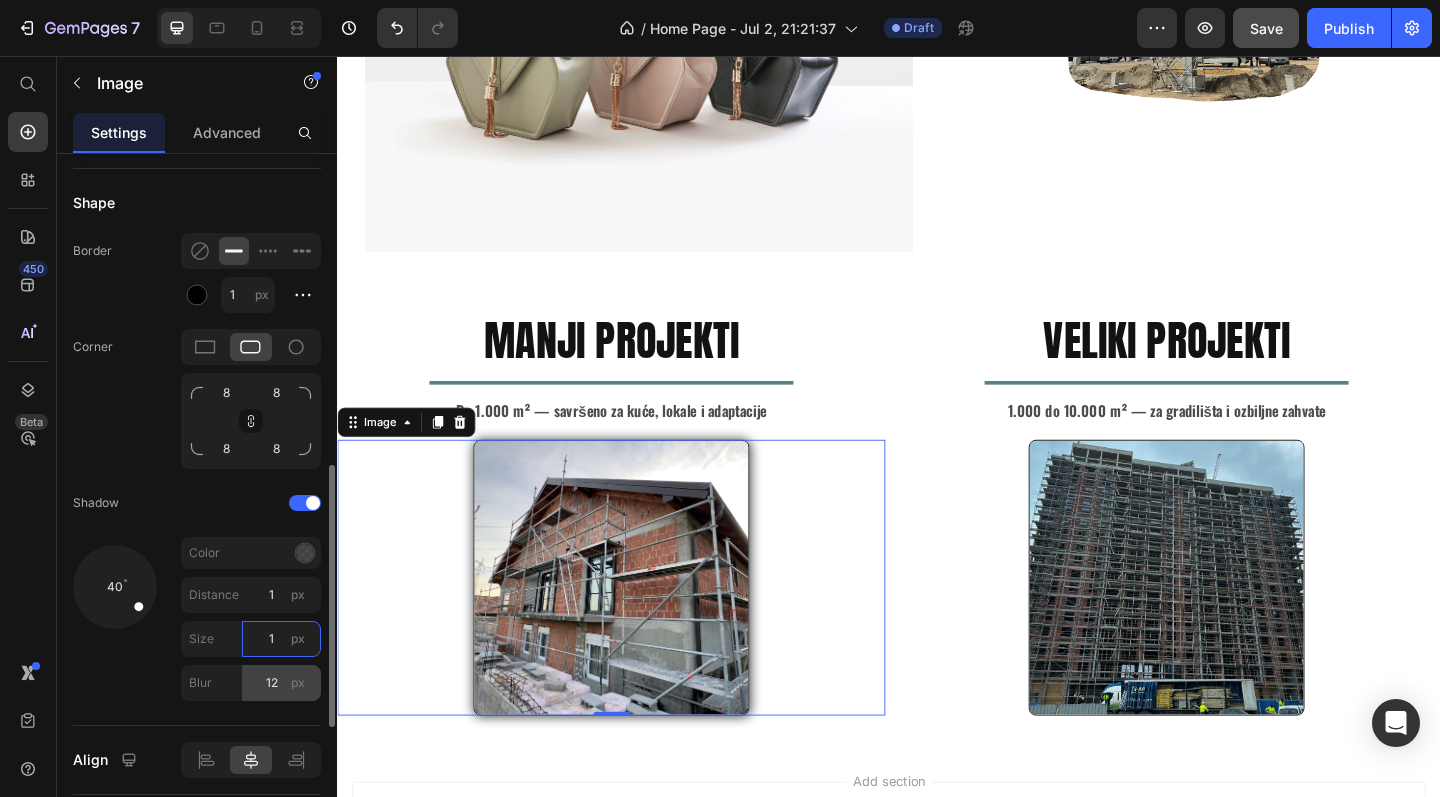 type on "1" 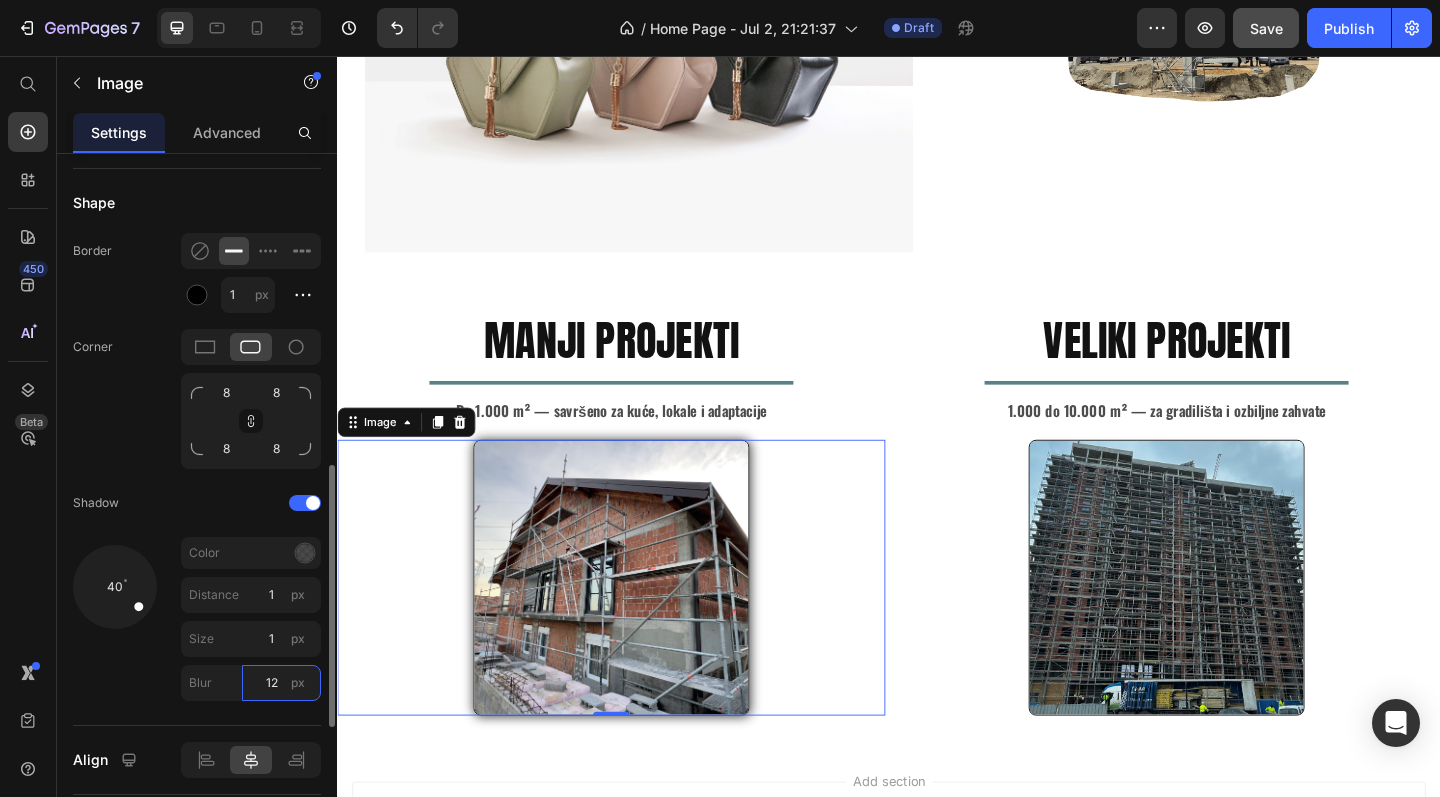 click on "12" at bounding box center (281, 683) 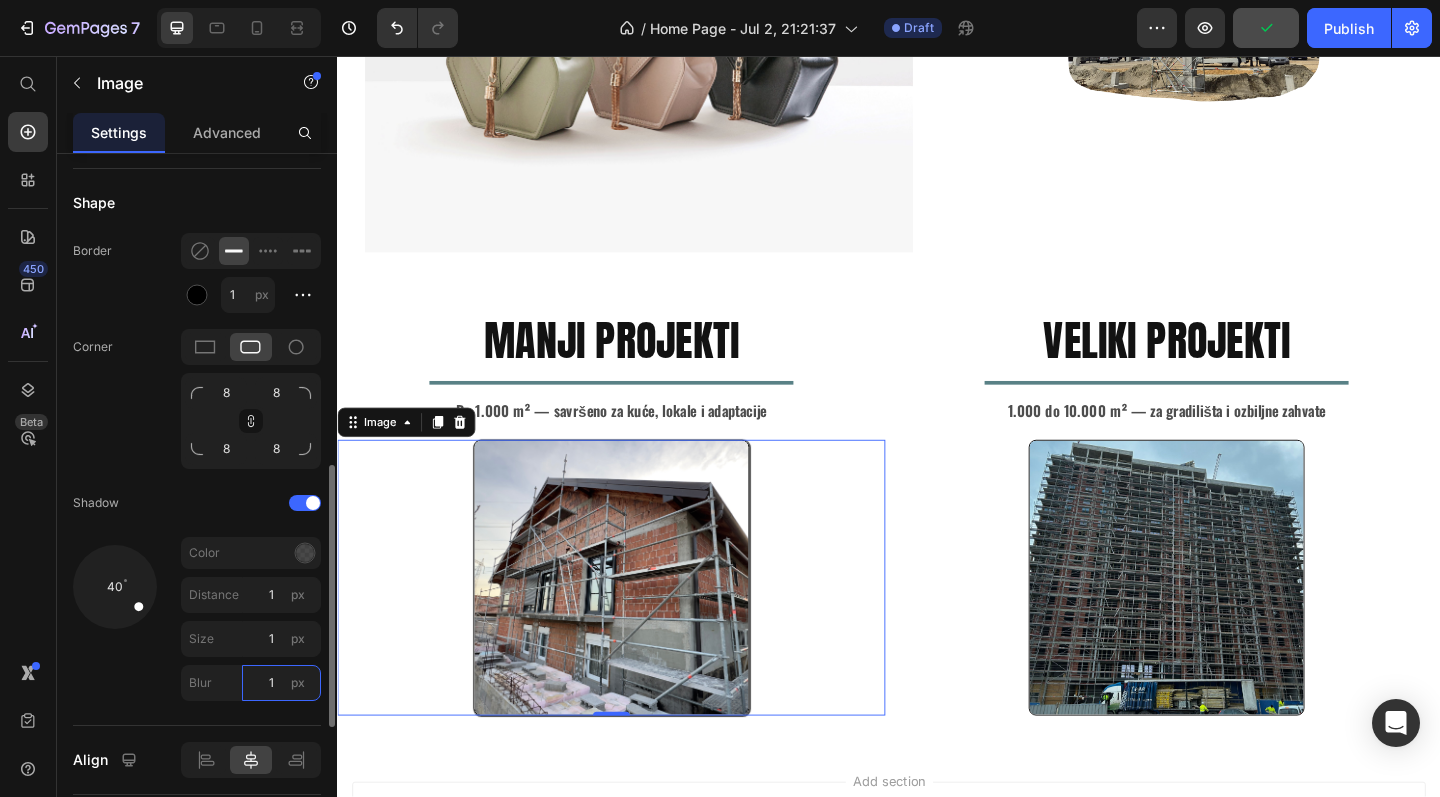 type on "10" 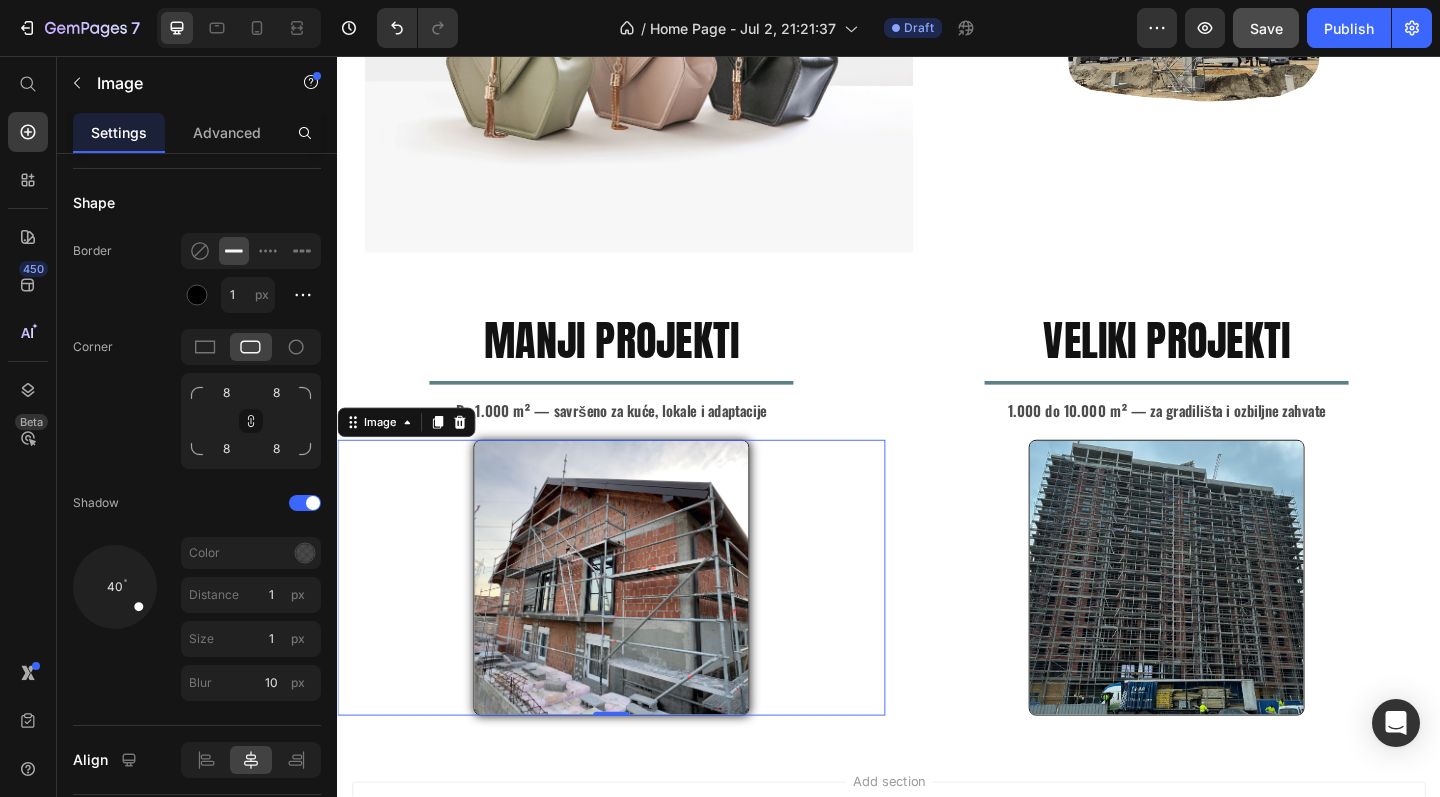 click at bounding box center [1239, 624] 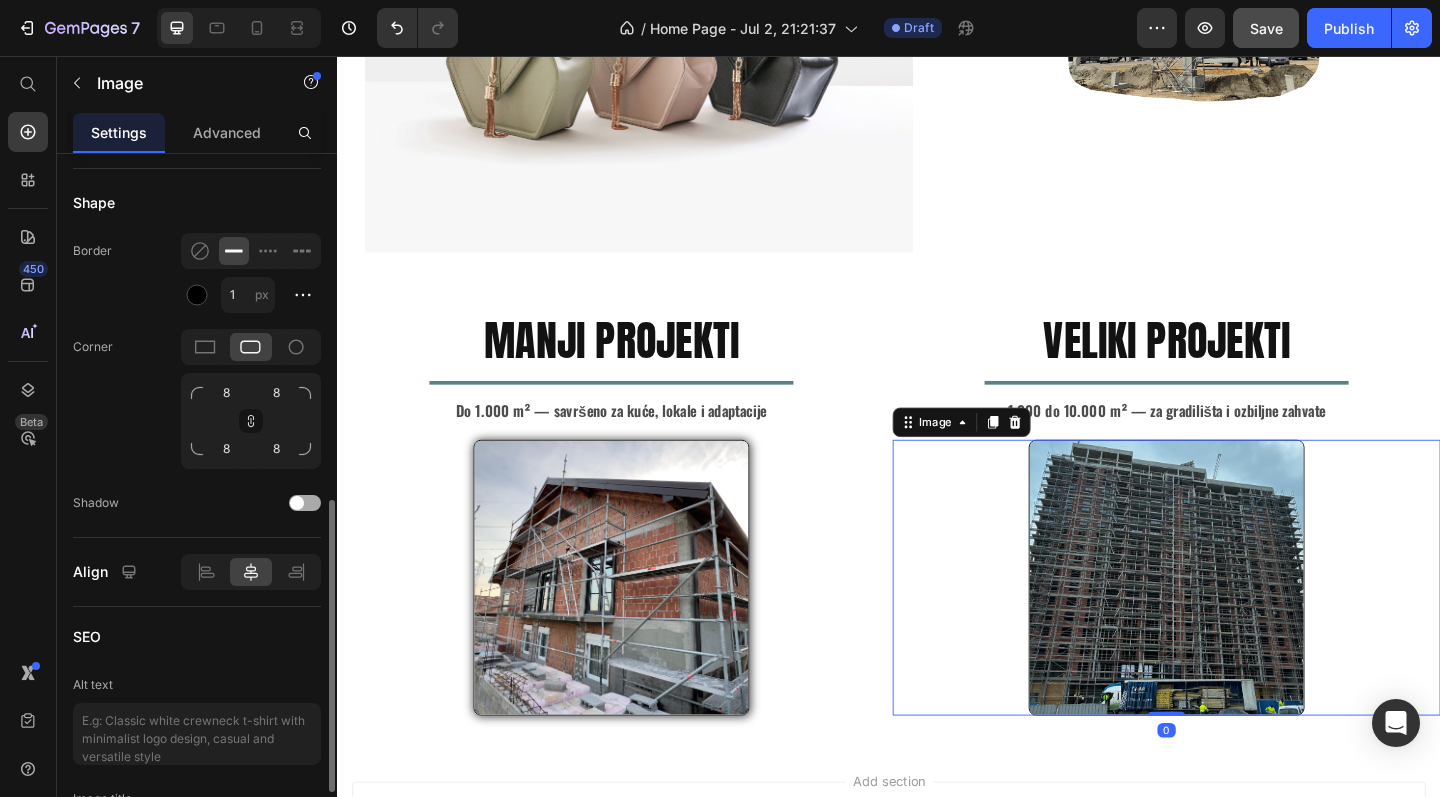 click at bounding box center [297, 503] 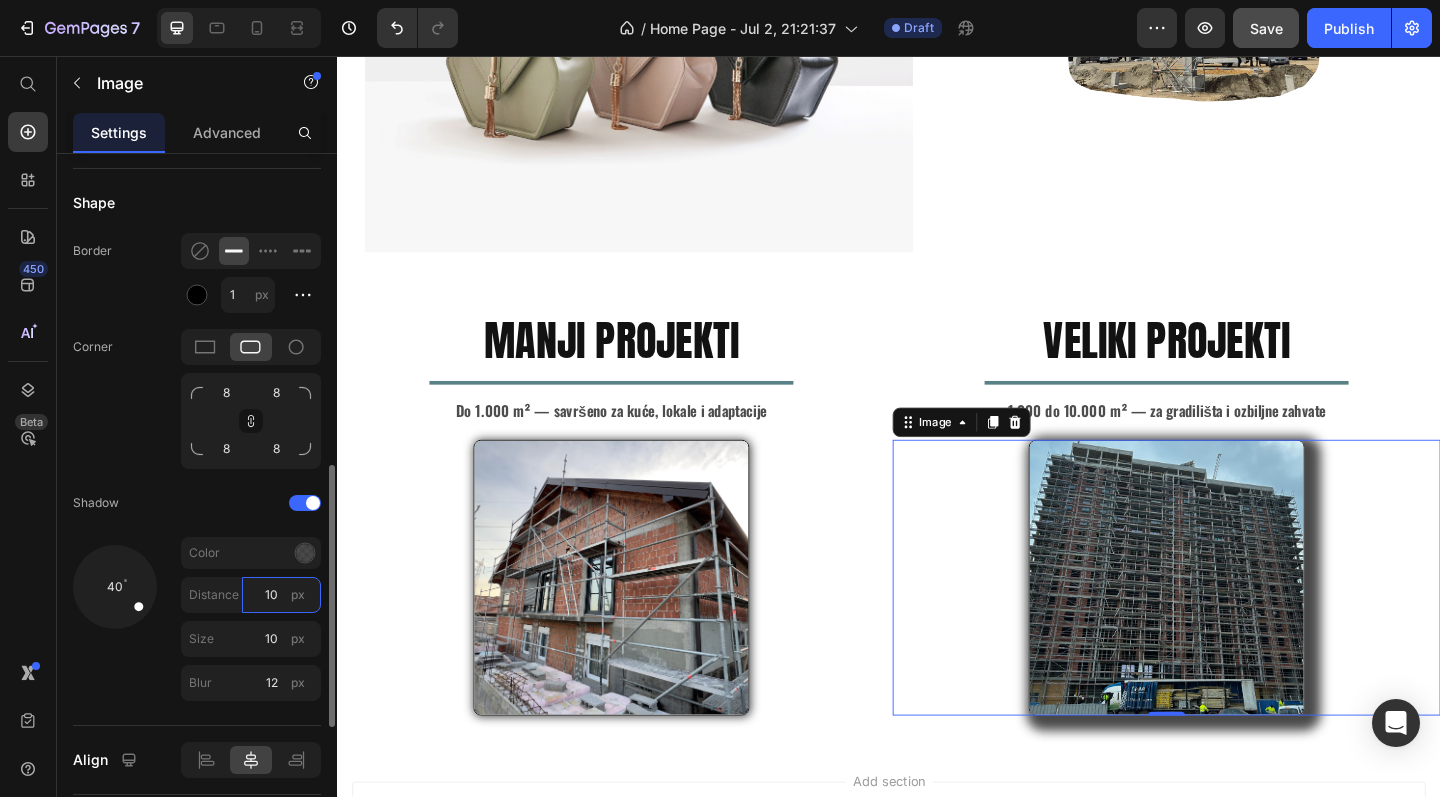 click on "10" at bounding box center (281, 595) 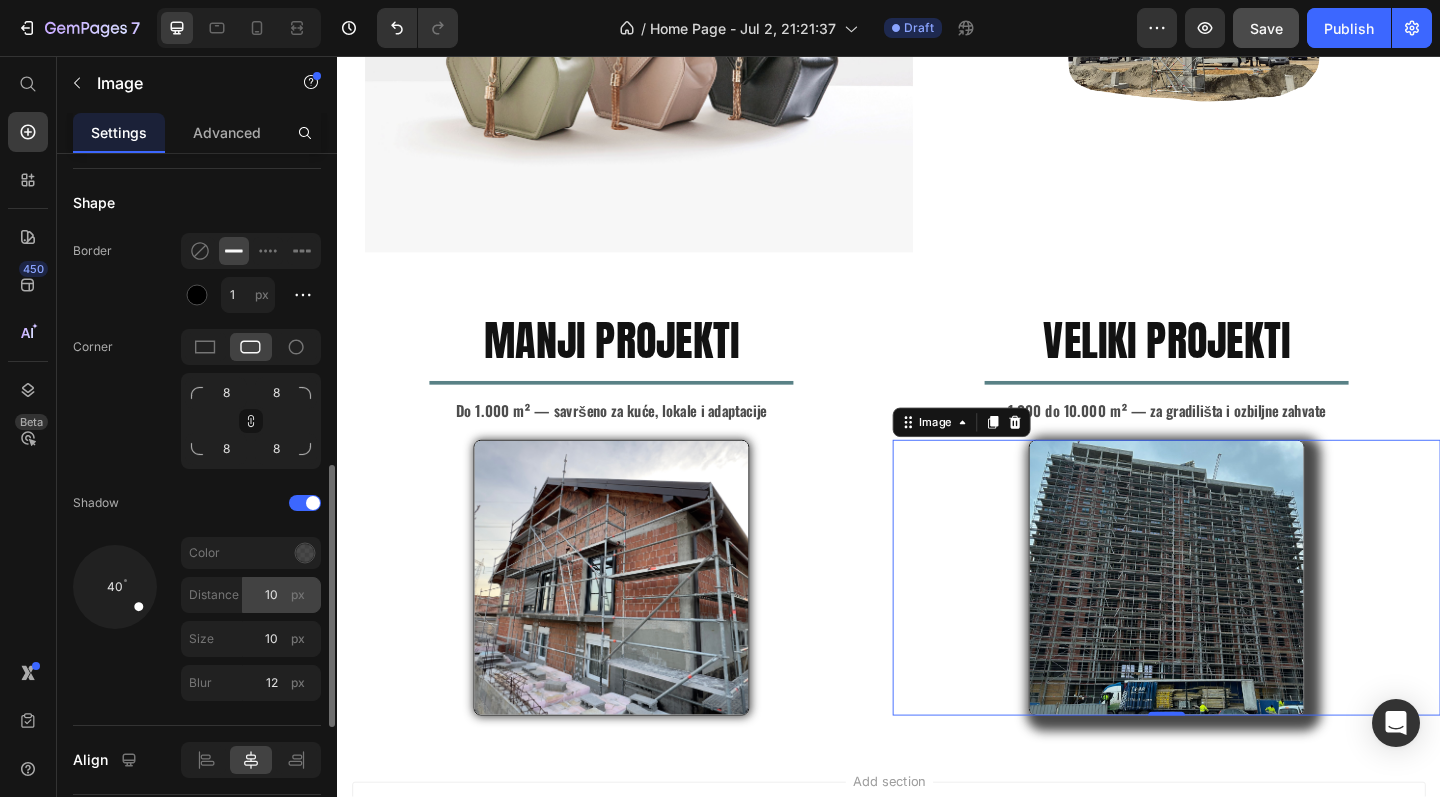 click on "px" at bounding box center [298, 595] 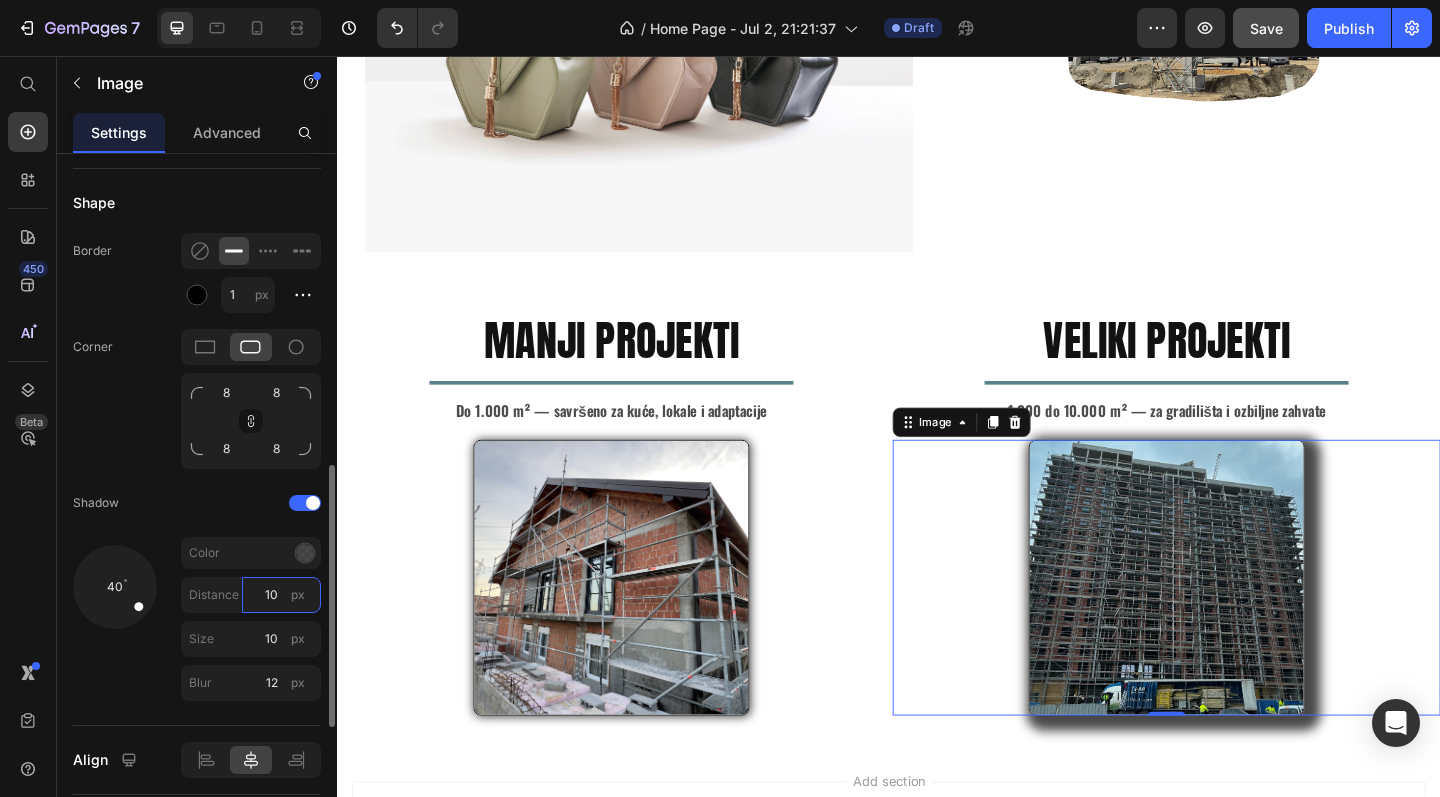 click on "10" at bounding box center [281, 595] 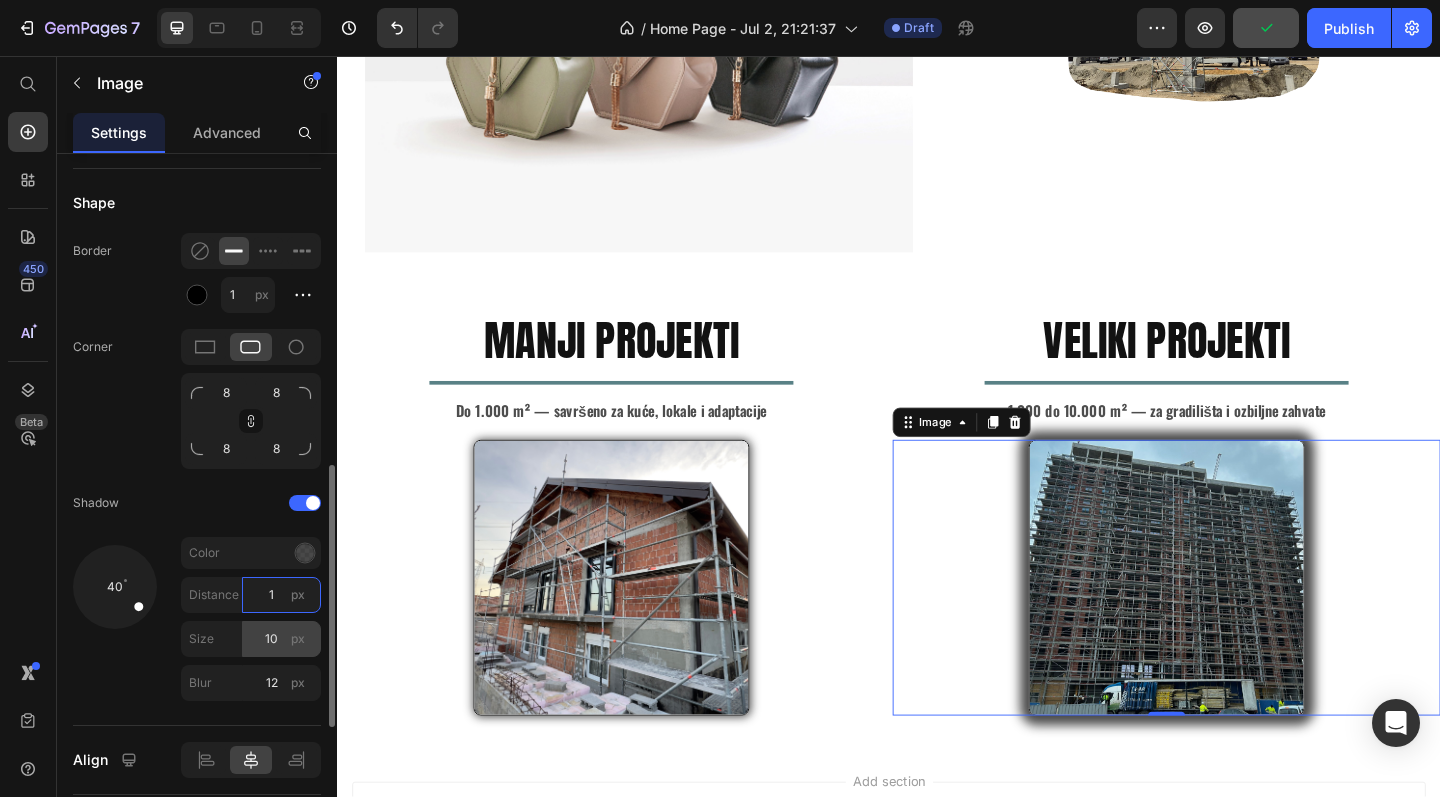type on "1" 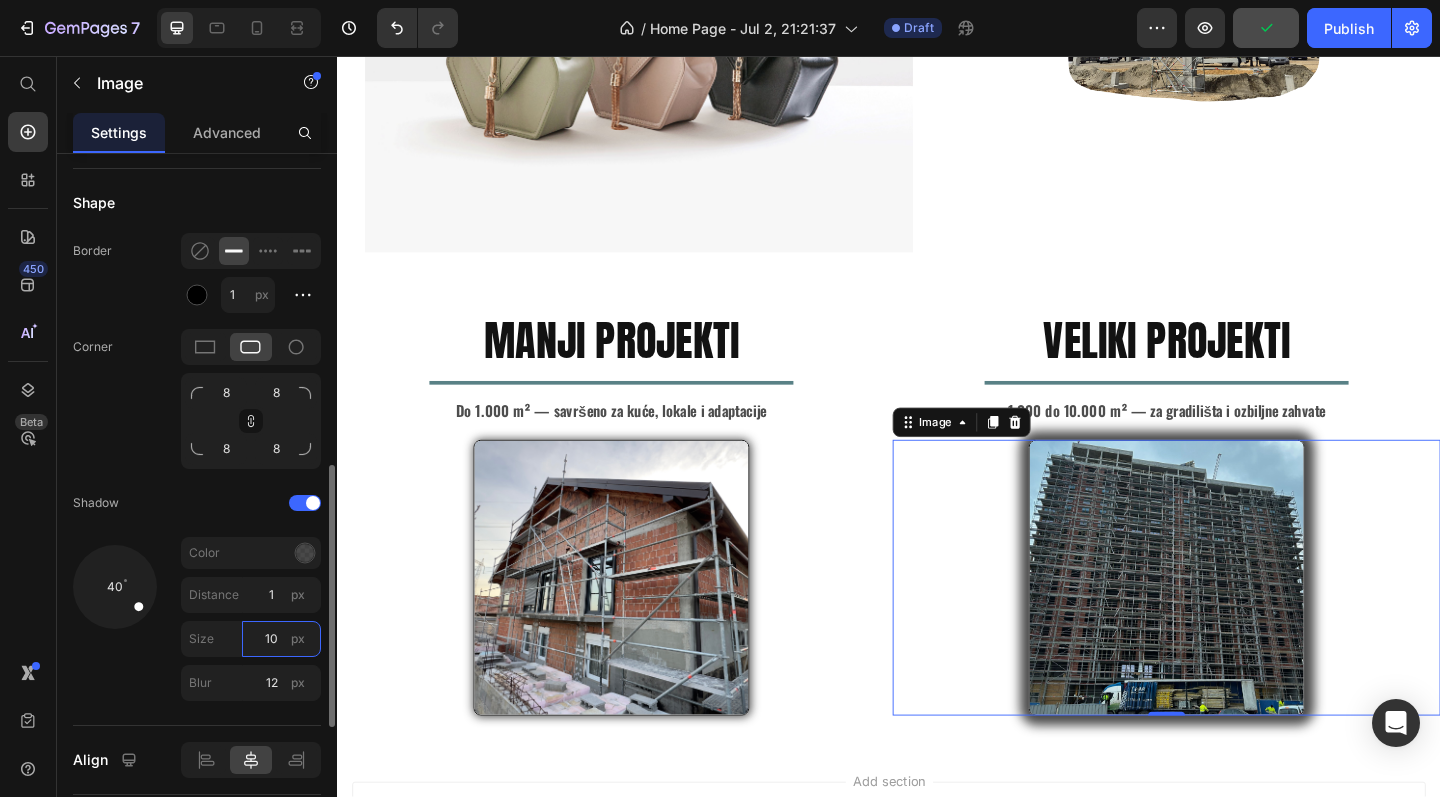 click on "10" at bounding box center (281, 639) 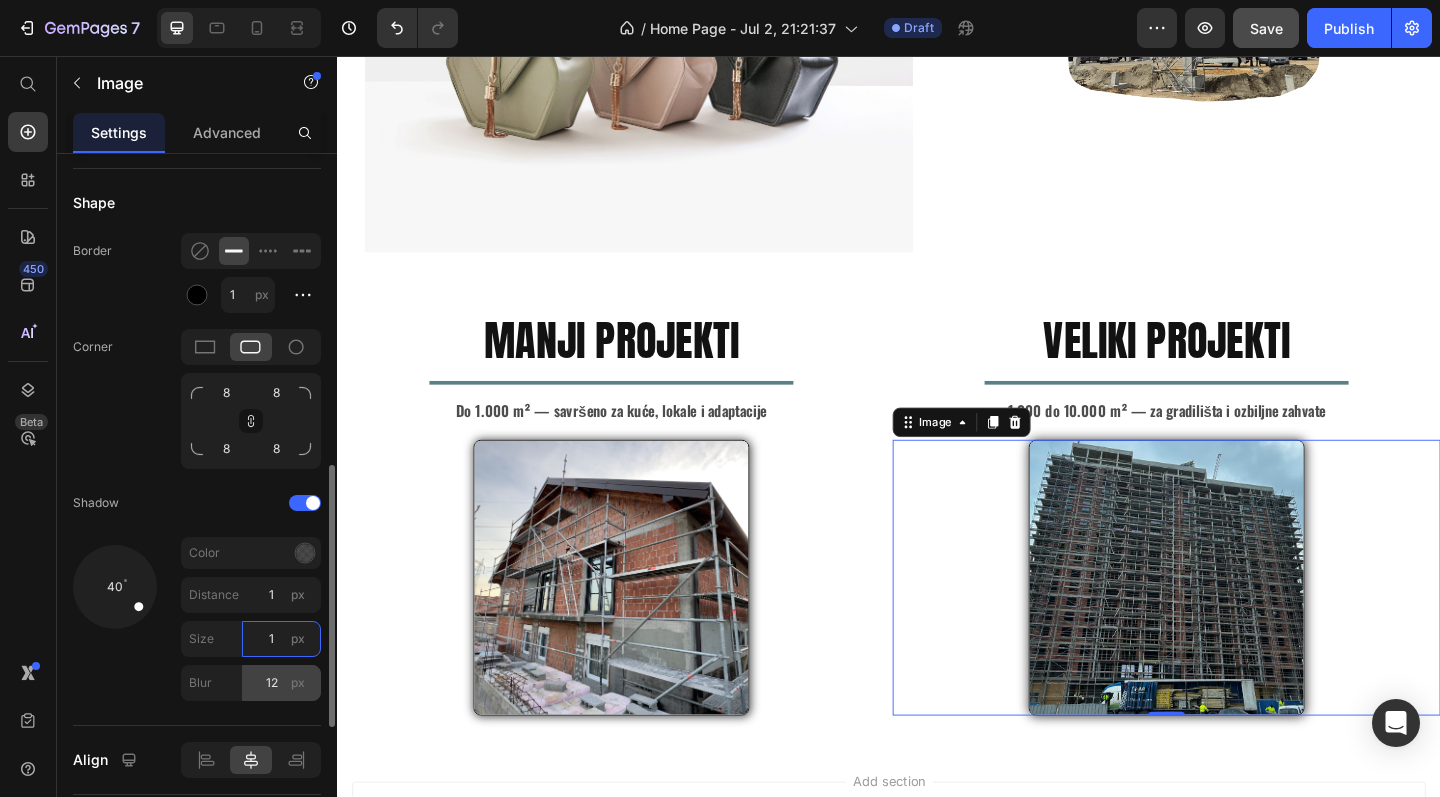 type on "1" 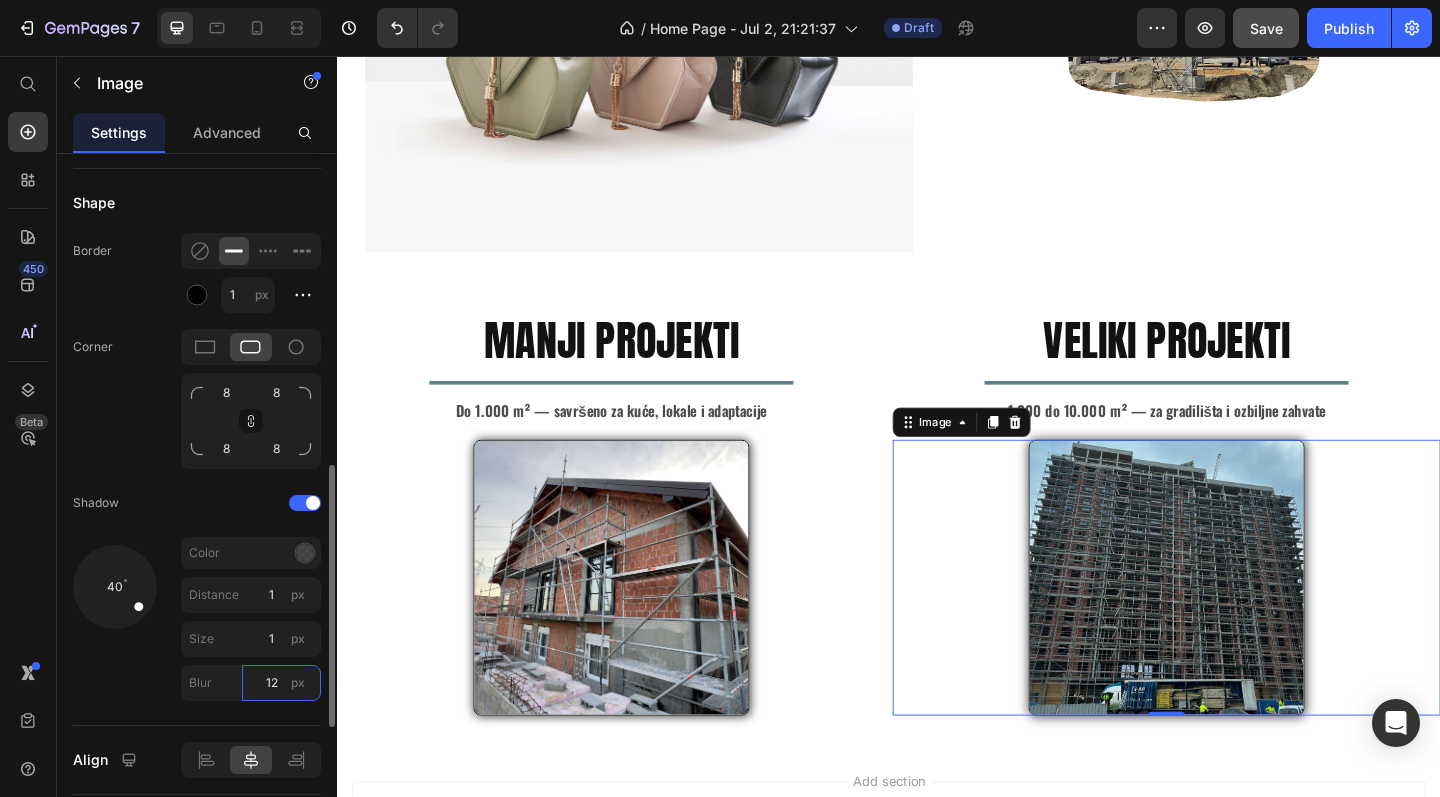 click on "12" at bounding box center [281, 683] 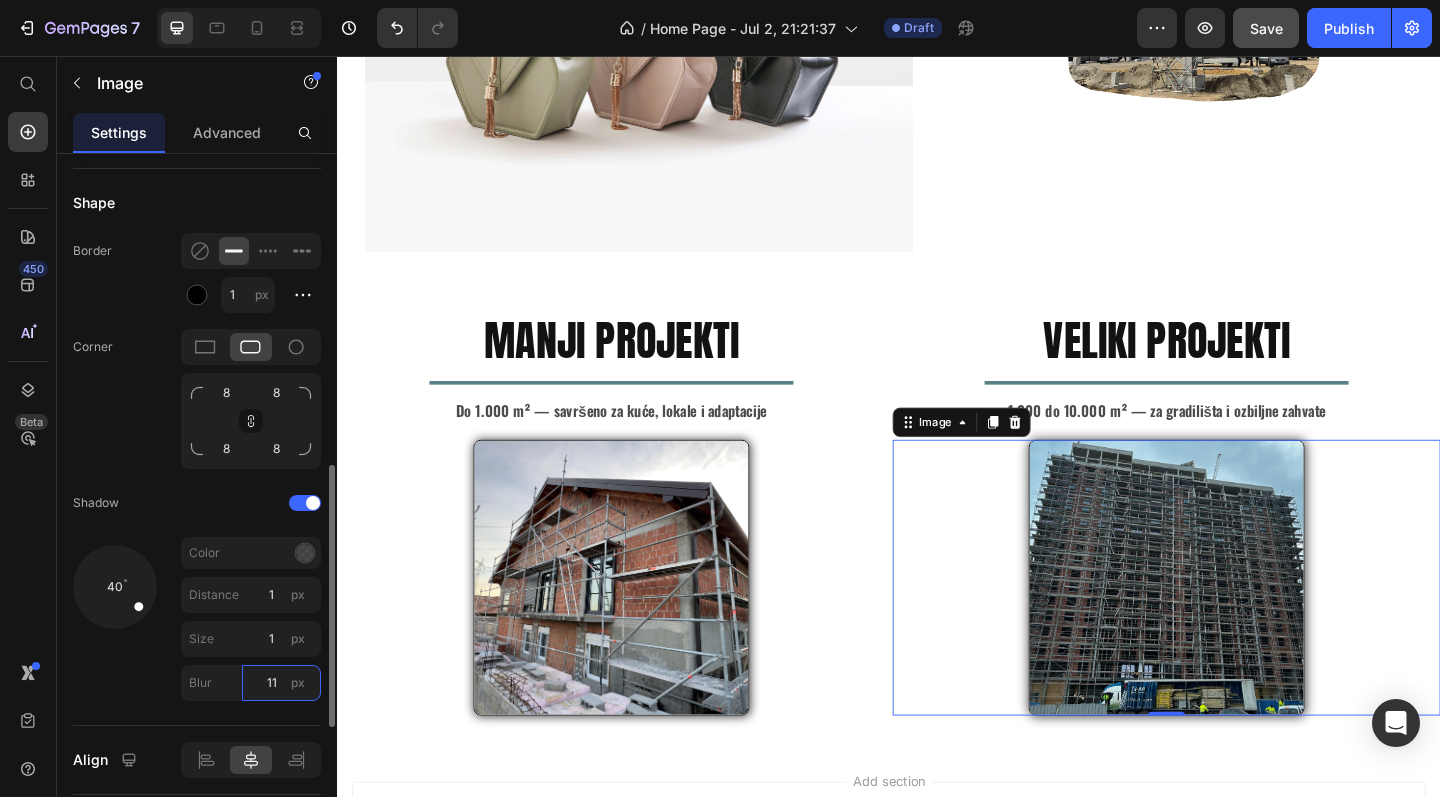type on "10" 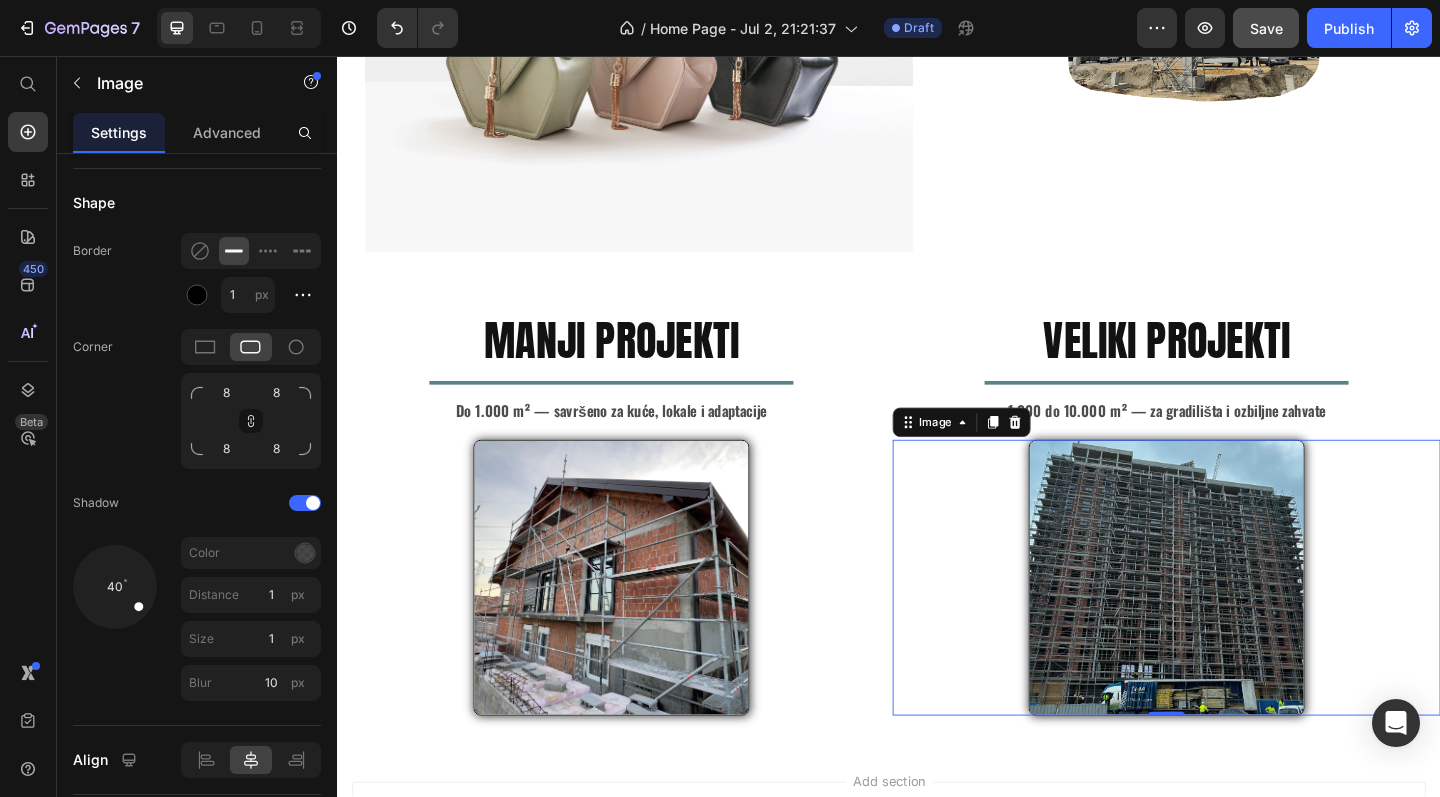 drag, startPoint x: 1065, startPoint y: 790, endPoint x: 762, endPoint y: 795, distance: 303.04126 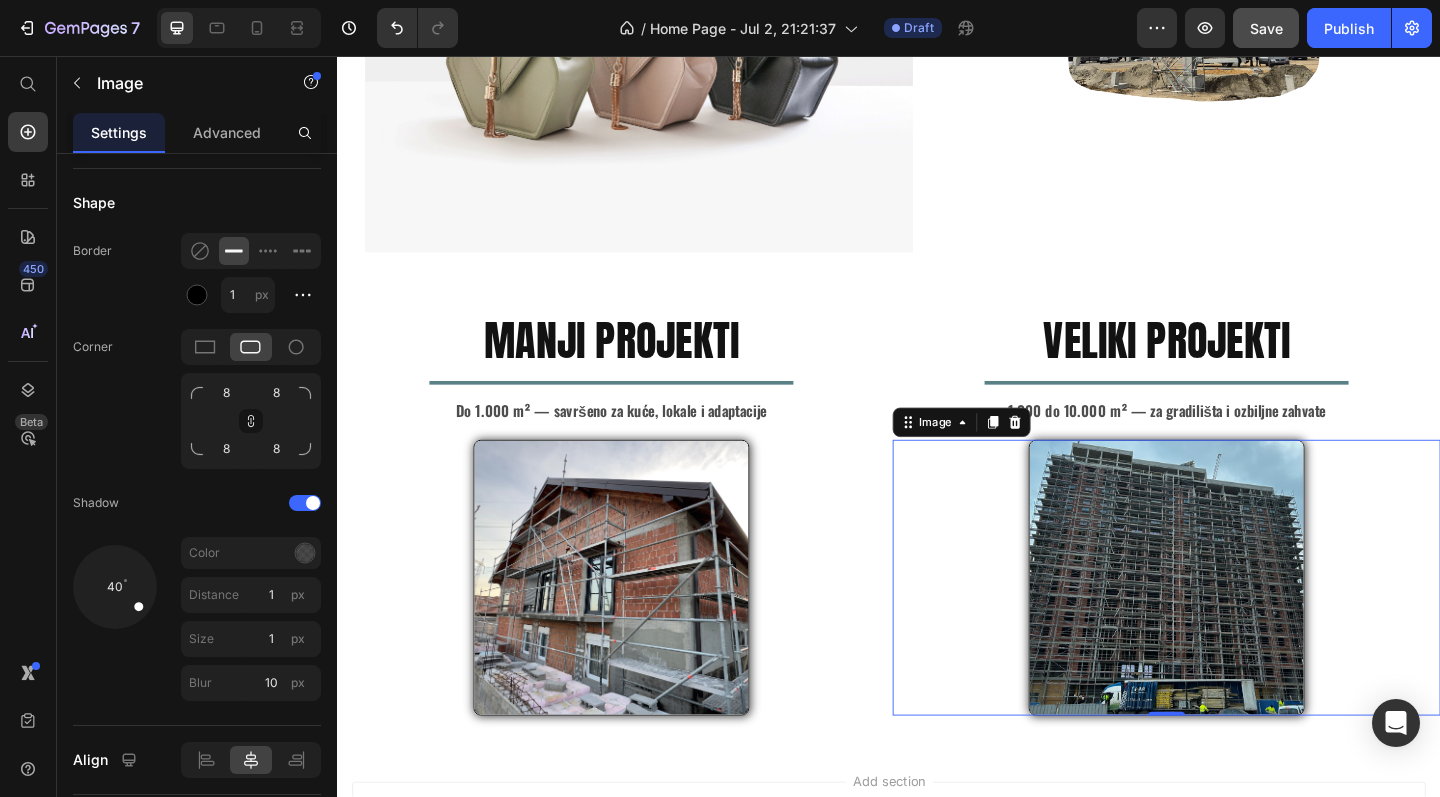 click on "Manji Projekti Heading Title Line Do 1.000 m² — savršeno za kuće, lokale i adaptacije Text Block Image Veliki projekti Heading Title Line 1.000 do 10.000 m² — za gradilišta i ozbiljne zahvate Text Block Image 0 Row Section 4" at bounding box center (937, 554) 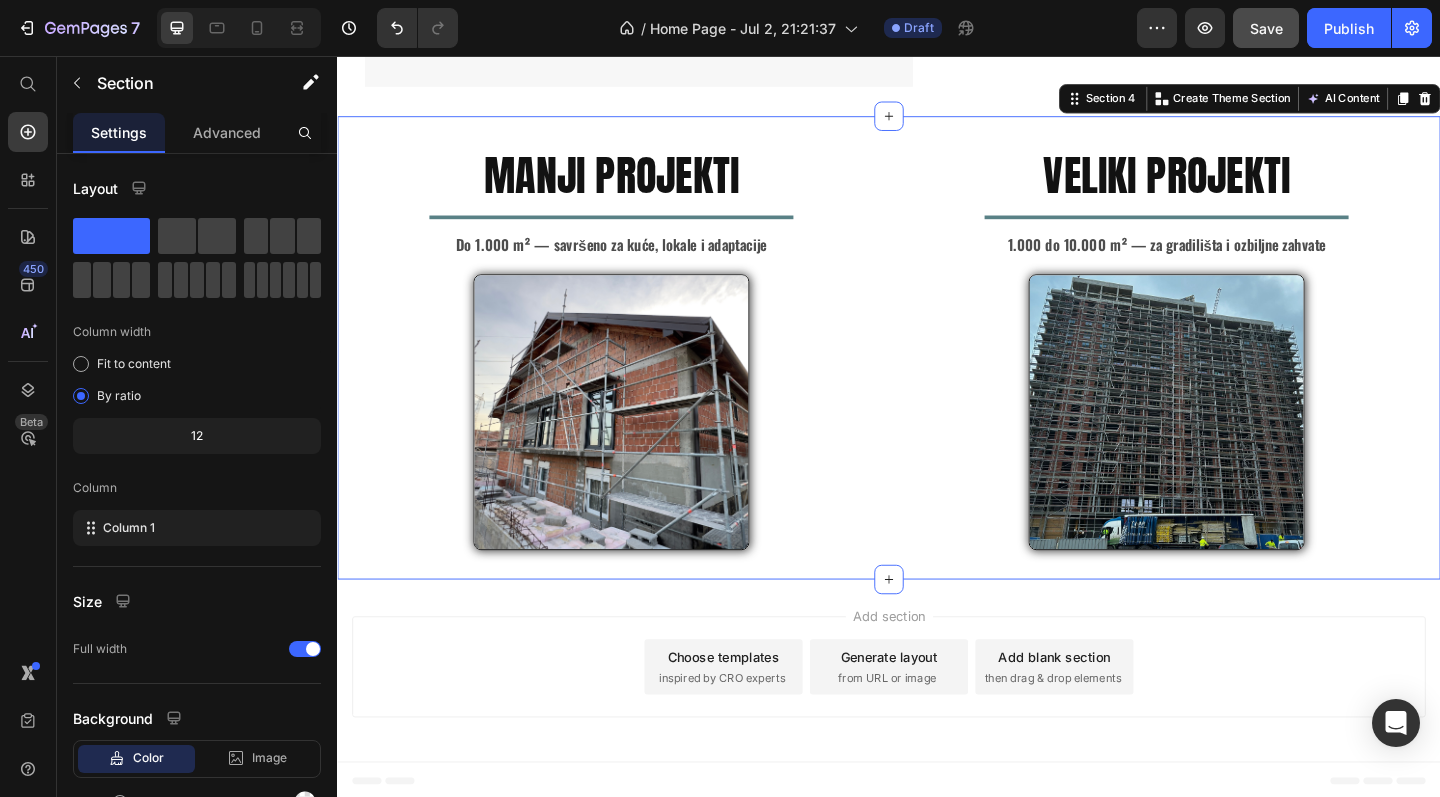 scroll, scrollTop: 1827, scrollLeft: 0, axis: vertical 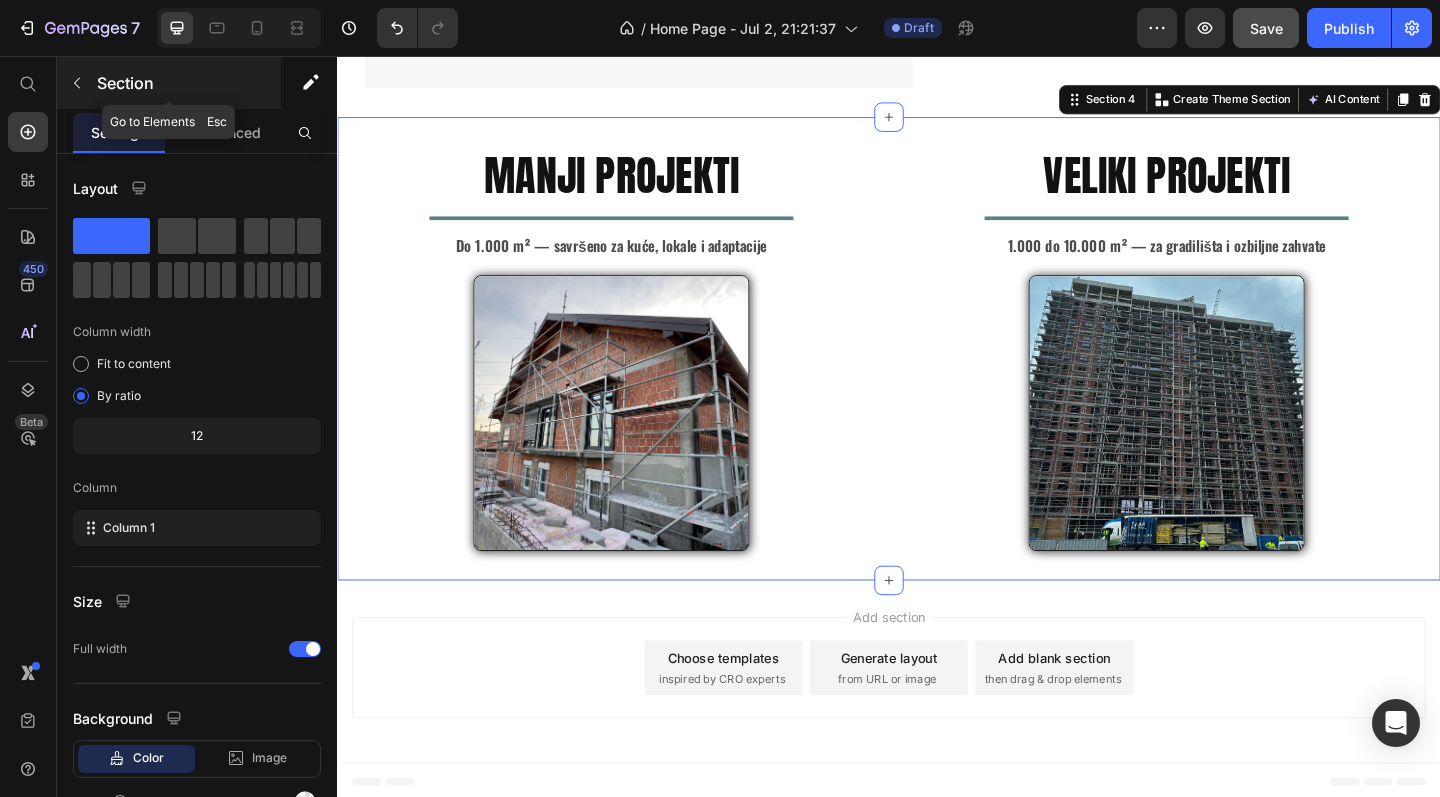 click 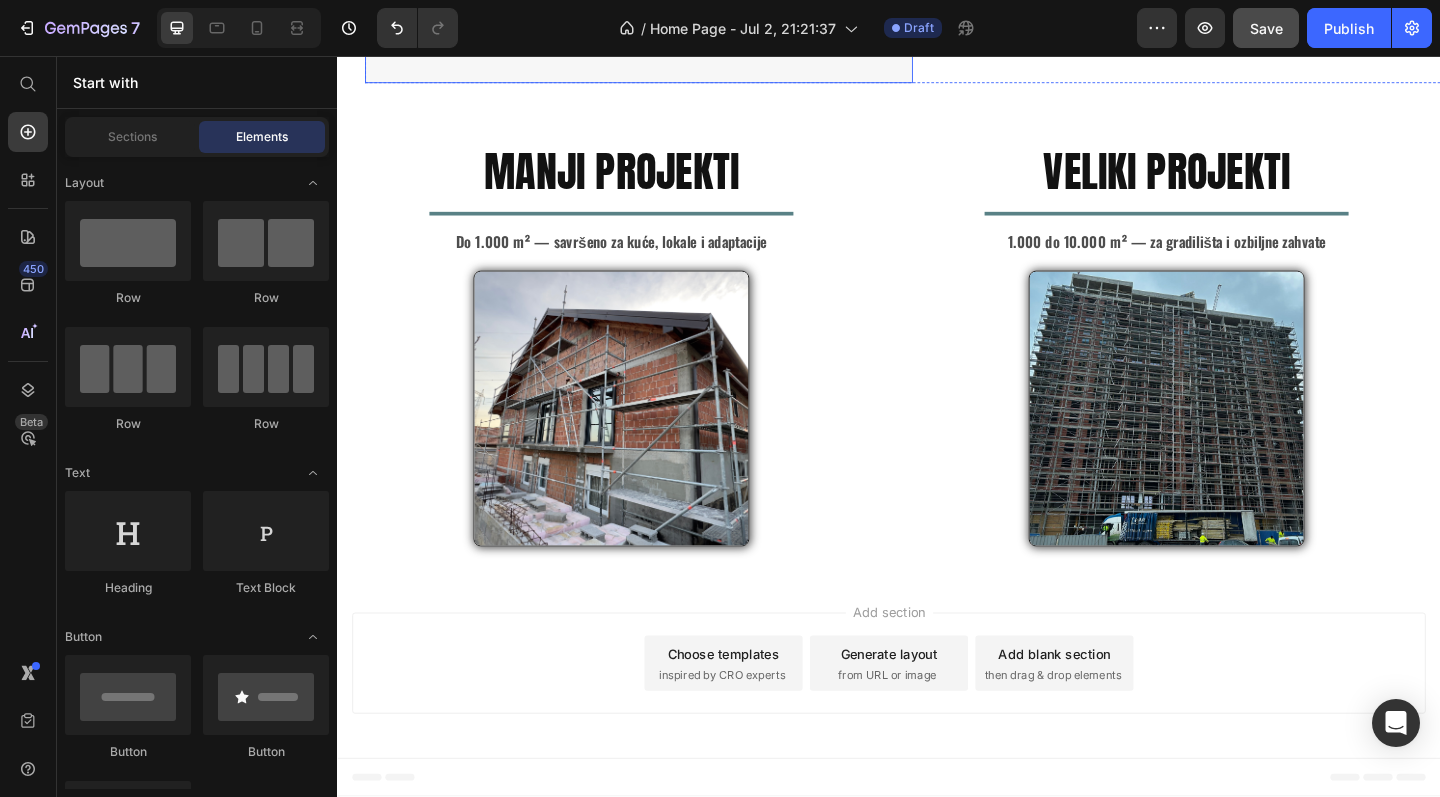 scroll, scrollTop: 1827, scrollLeft: 0, axis: vertical 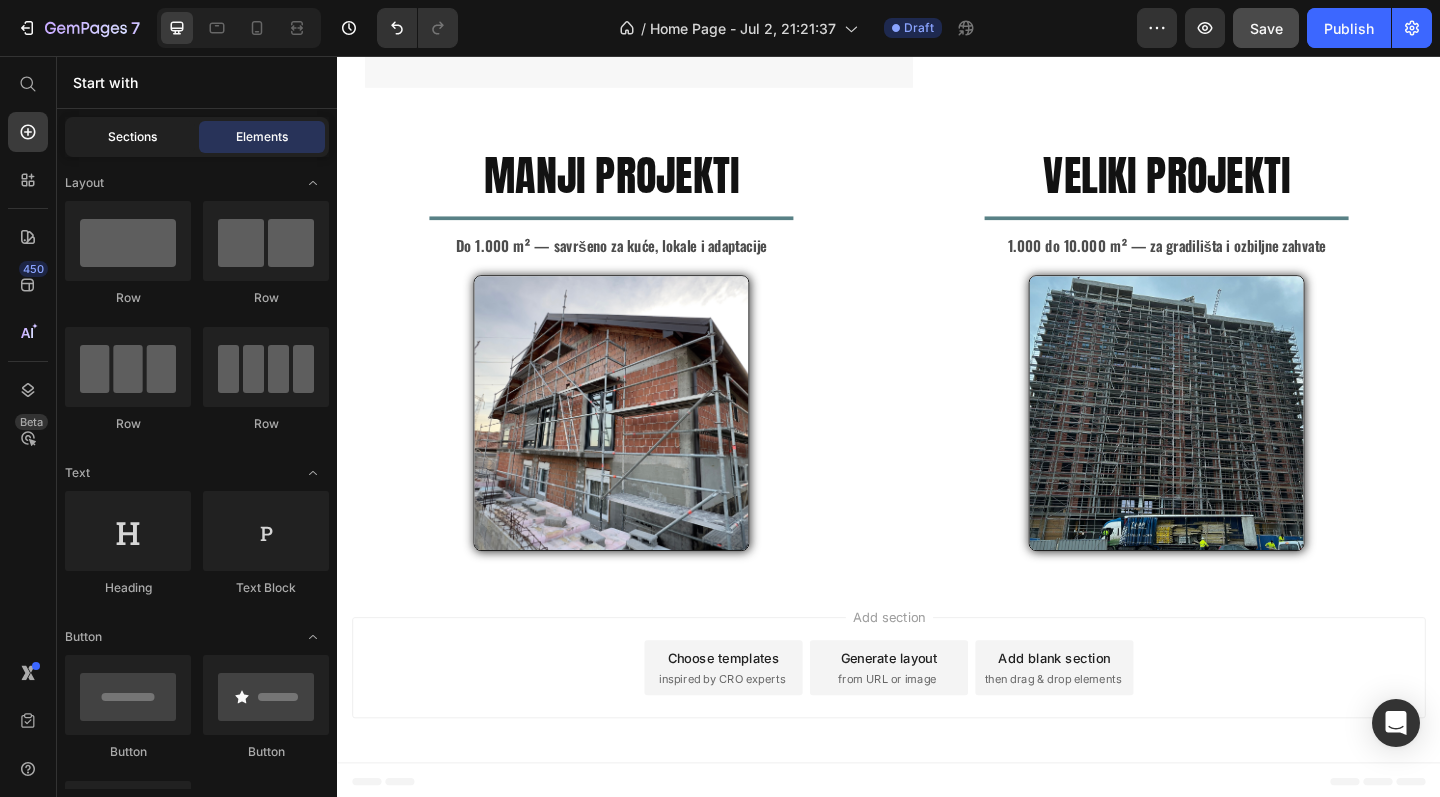 click on "Sections" at bounding box center [132, 137] 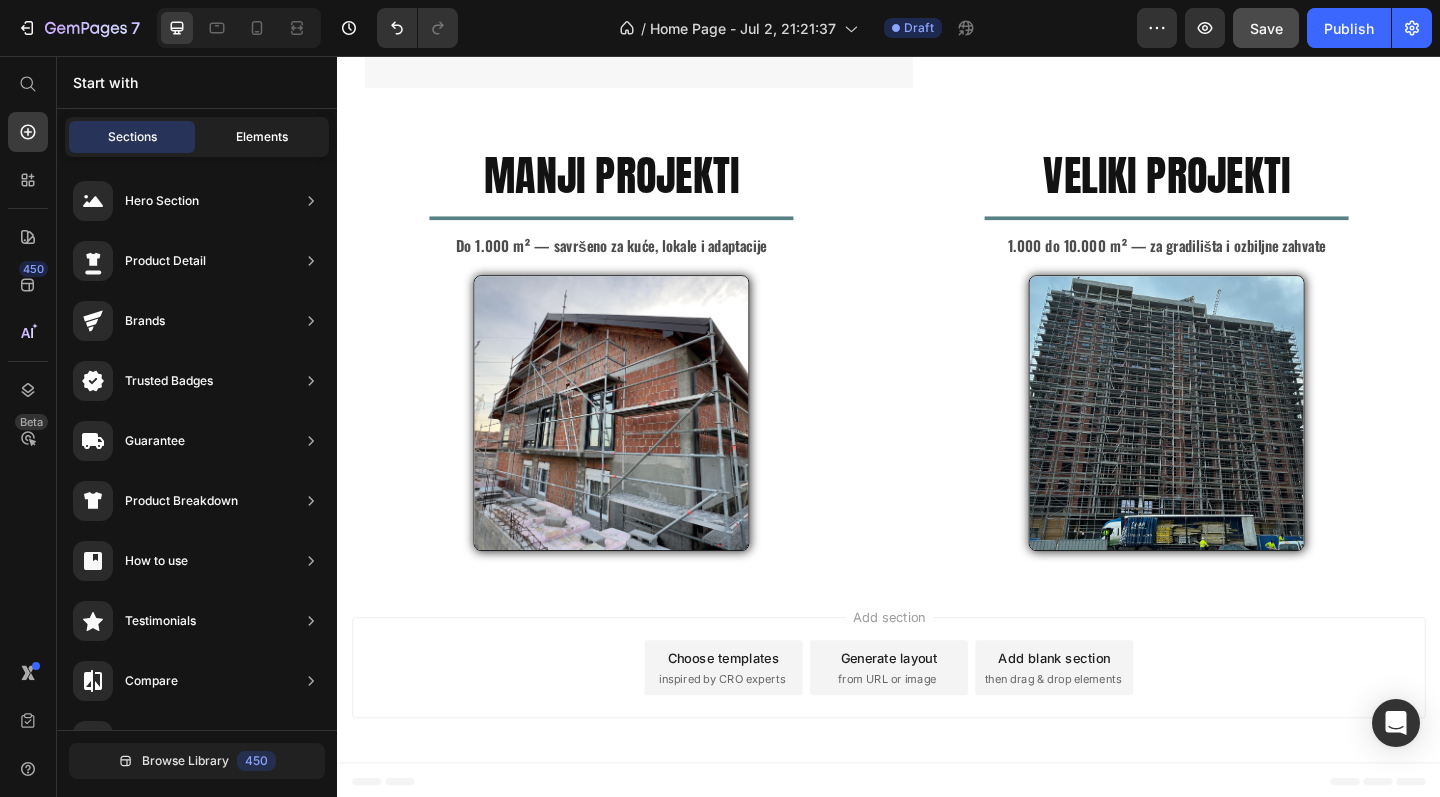click on "Elements" 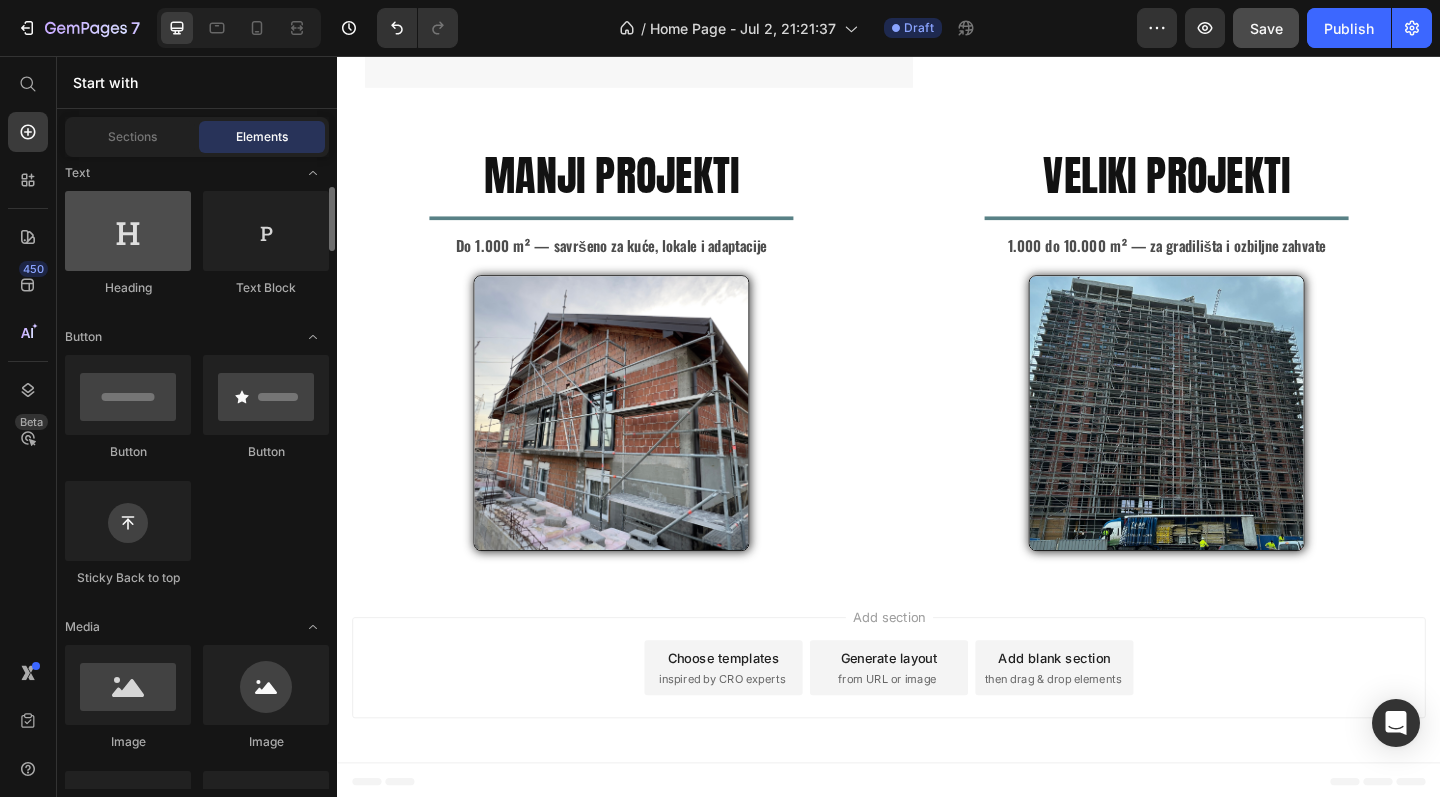 scroll, scrollTop: 332, scrollLeft: 0, axis: vertical 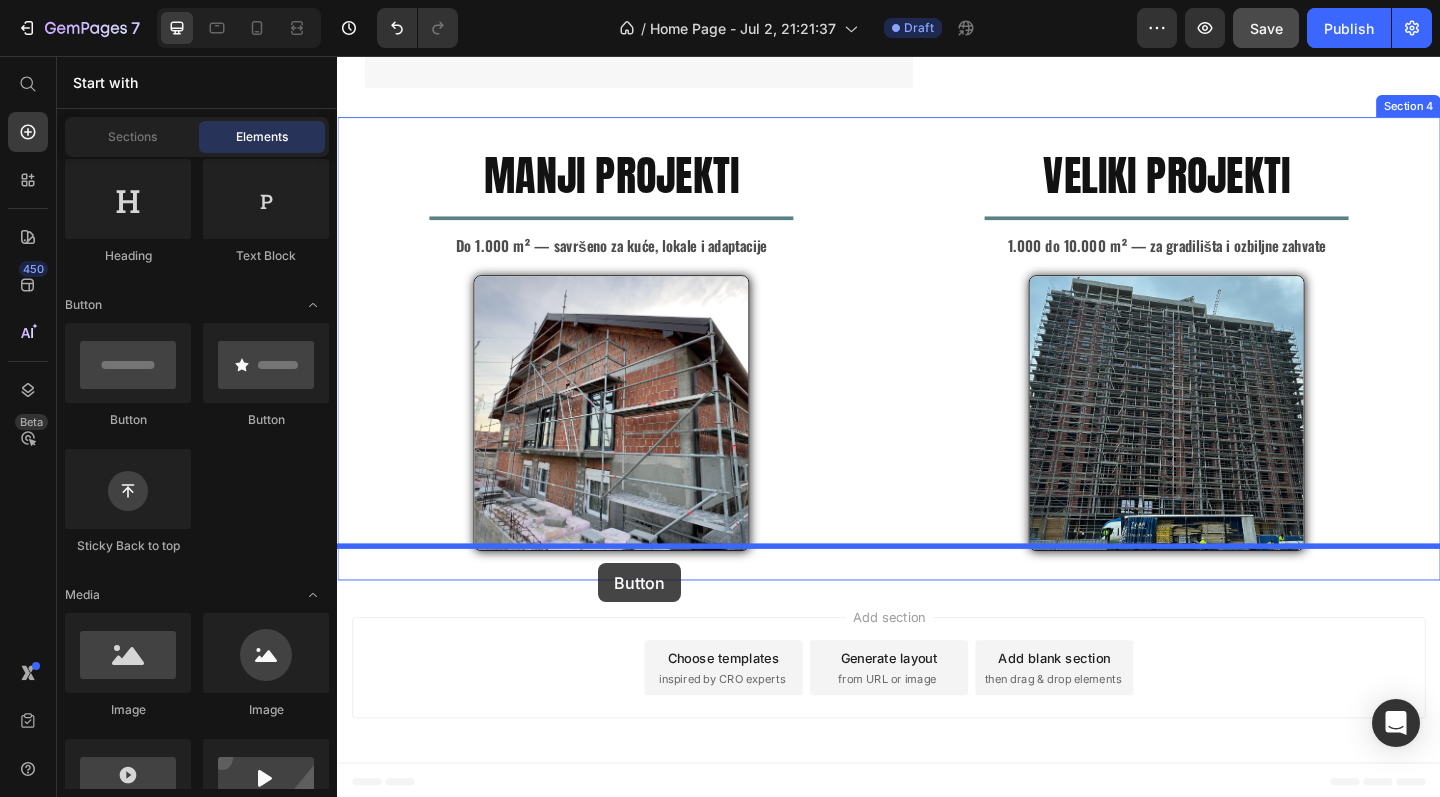 drag, startPoint x: 595, startPoint y: 417, endPoint x: 621, endPoint y: 608, distance: 192.7615 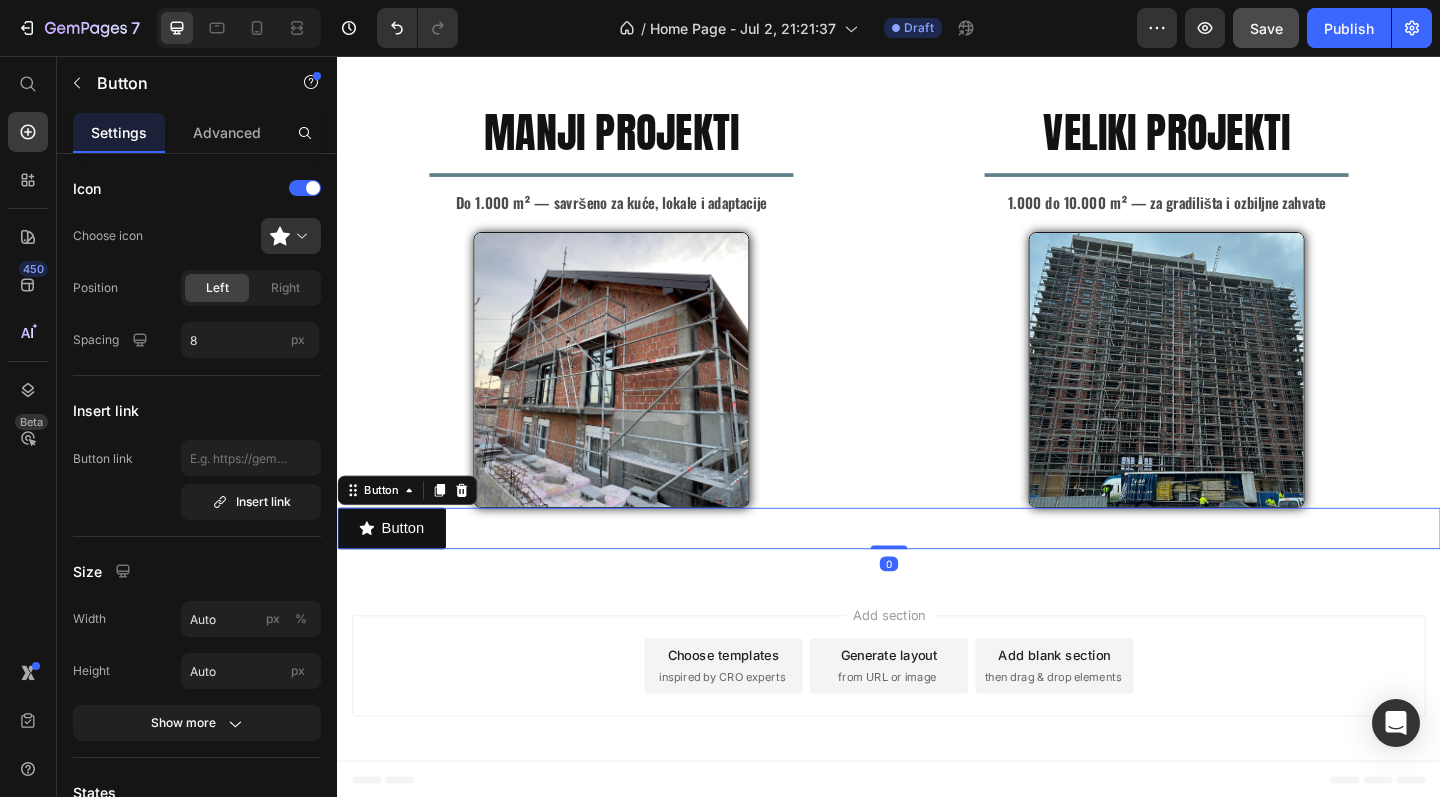 scroll, scrollTop: 1871, scrollLeft: 0, axis: vertical 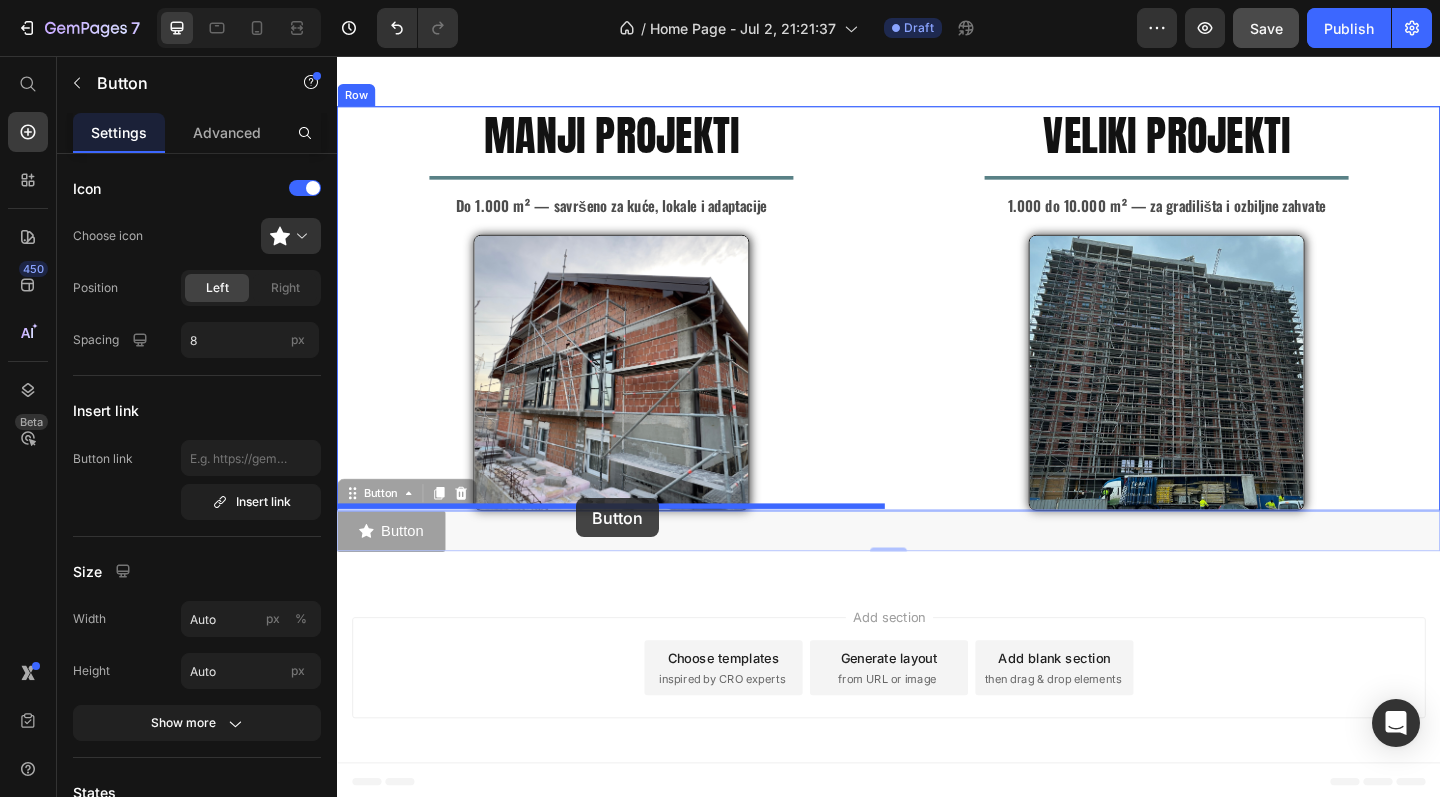 drag, startPoint x: 381, startPoint y: 531, endPoint x: 597, endPoint y: 537, distance: 216.08331 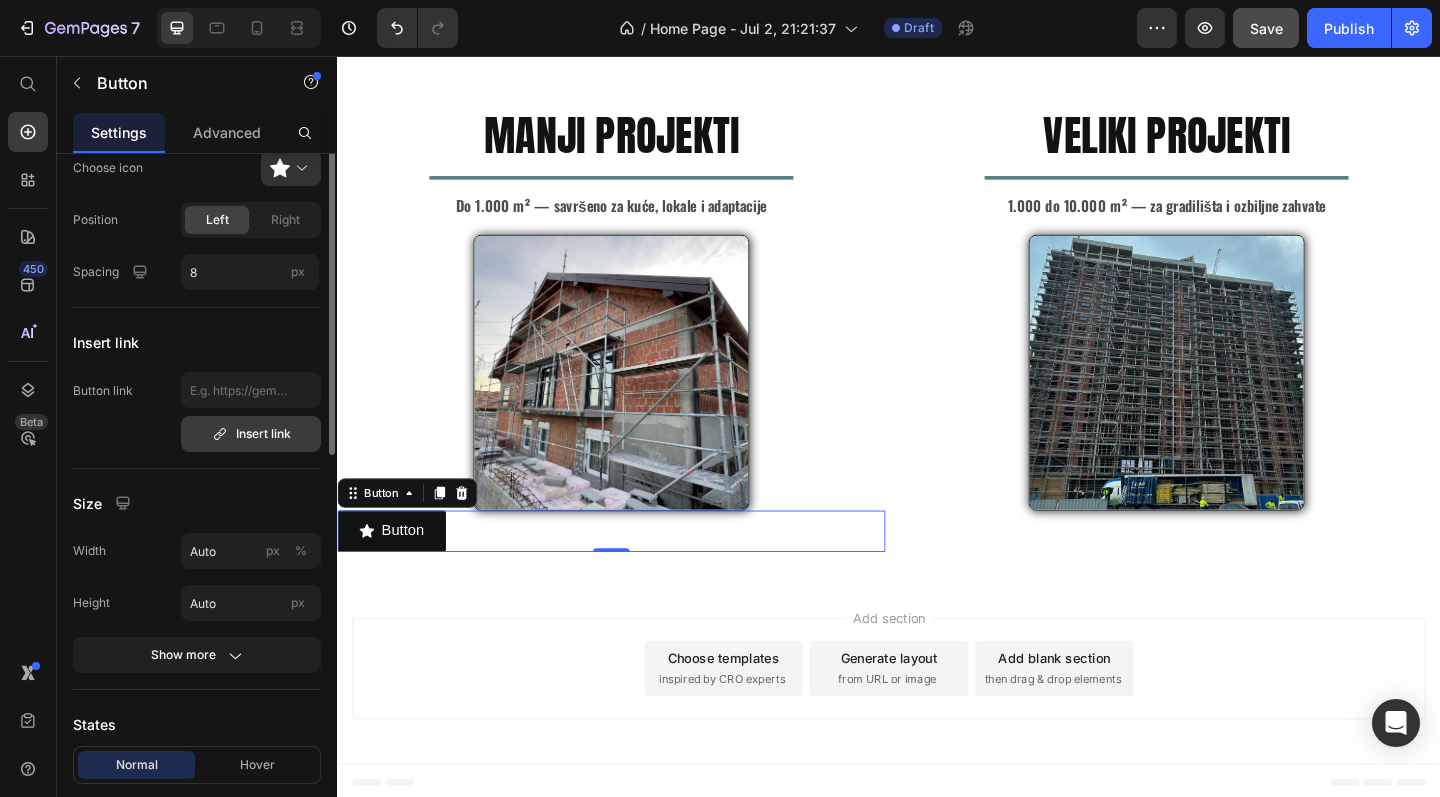 scroll, scrollTop: 69, scrollLeft: 0, axis: vertical 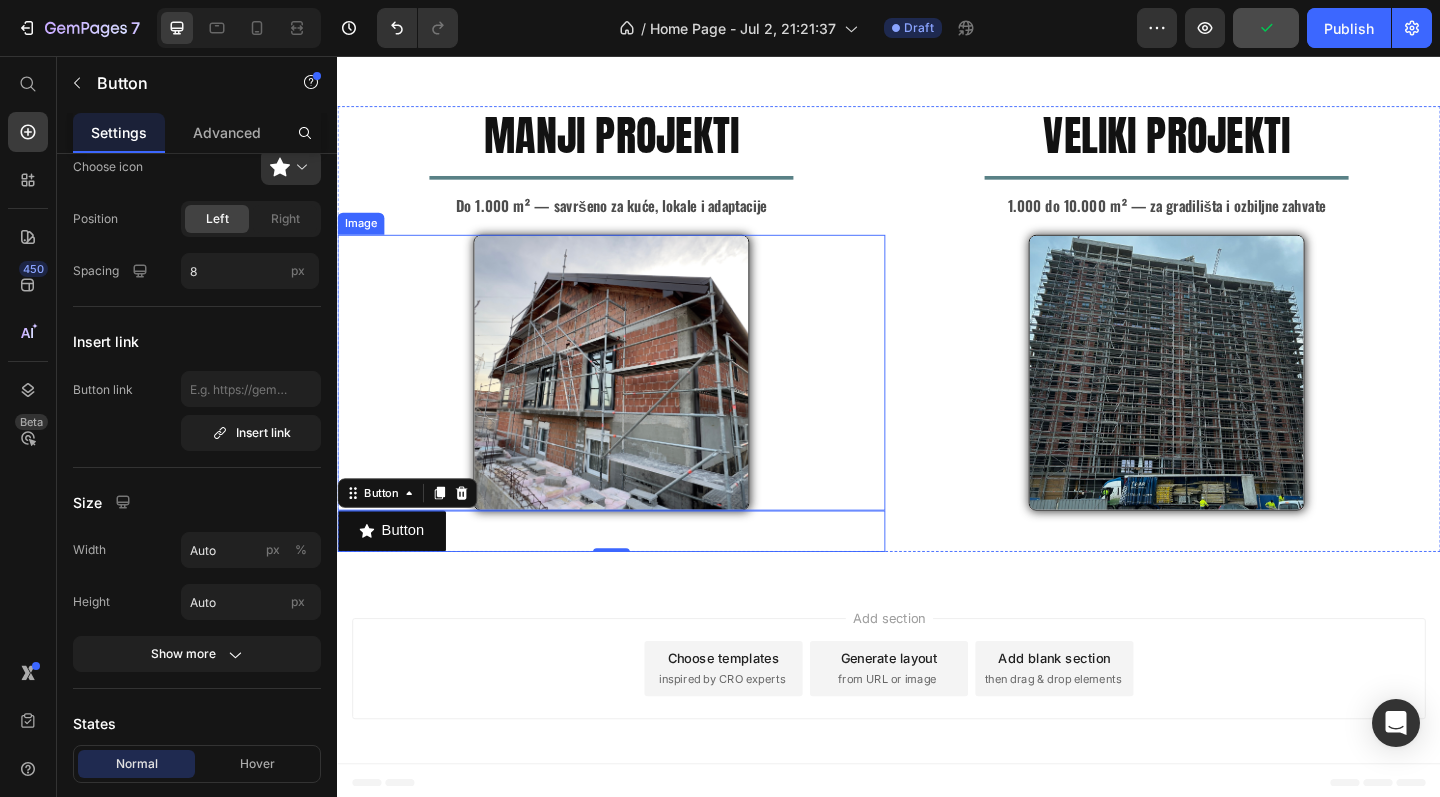 click at bounding box center (635, 401) 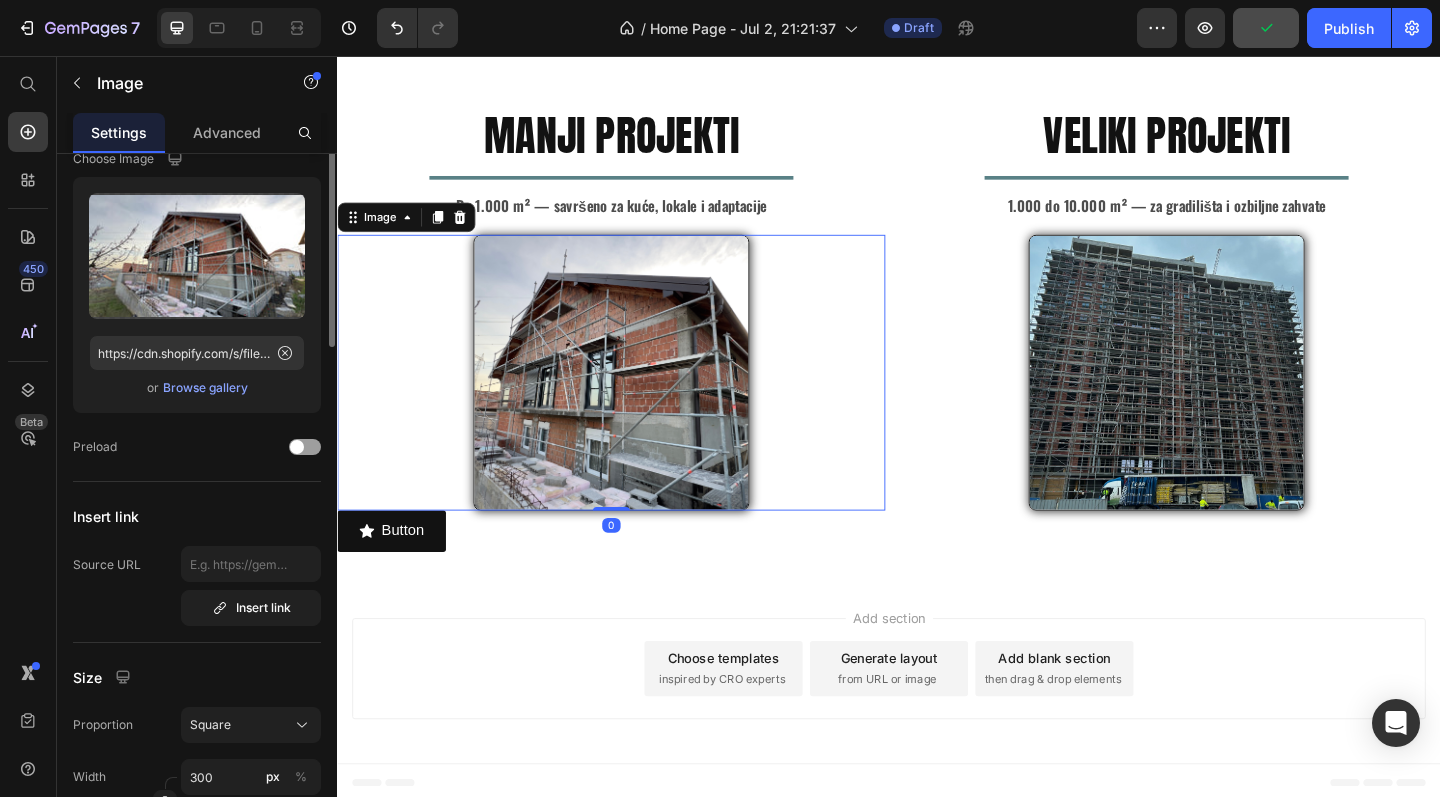 scroll, scrollTop: 0, scrollLeft: 0, axis: both 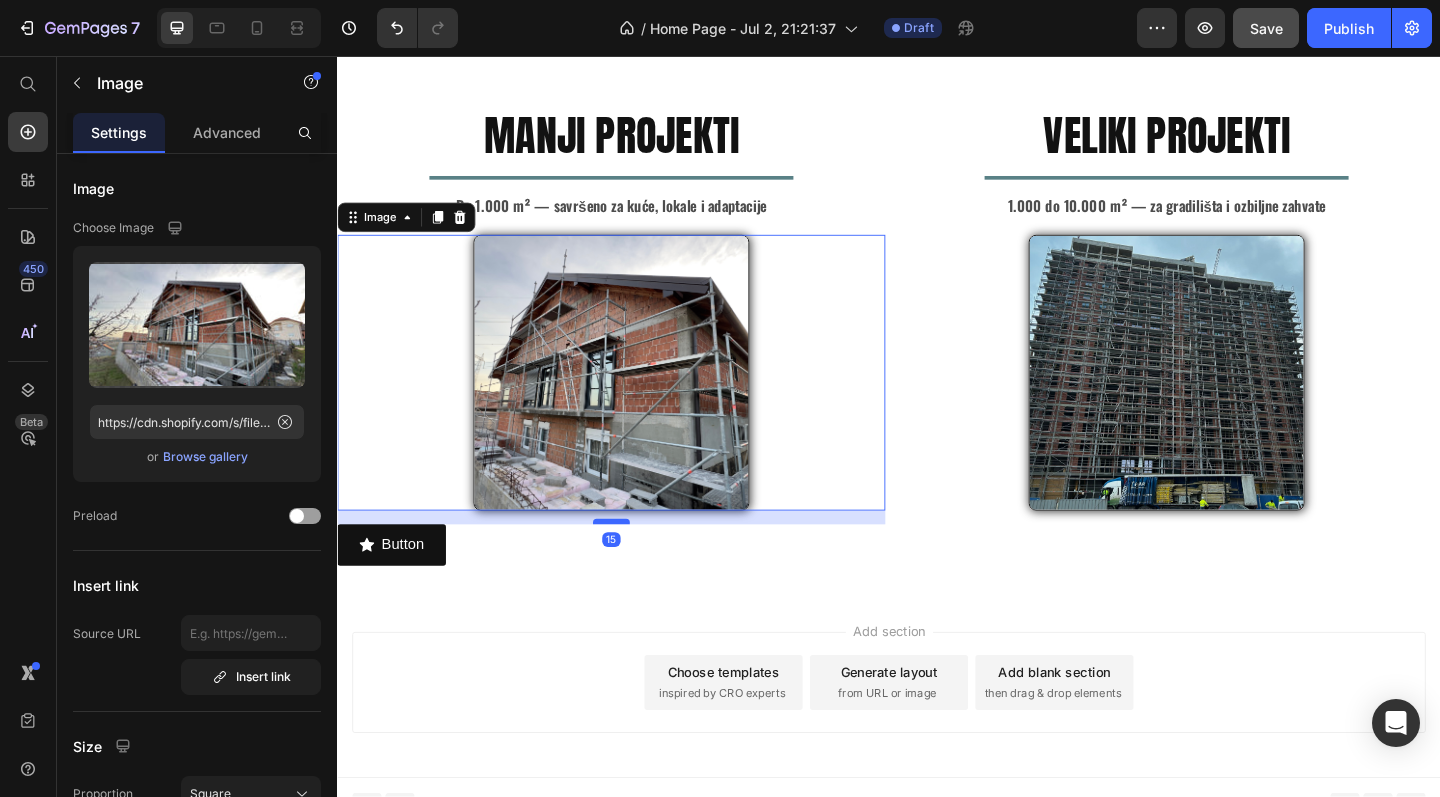 drag, startPoint x: 631, startPoint y: 543, endPoint x: 631, endPoint y: 558, distance: 15 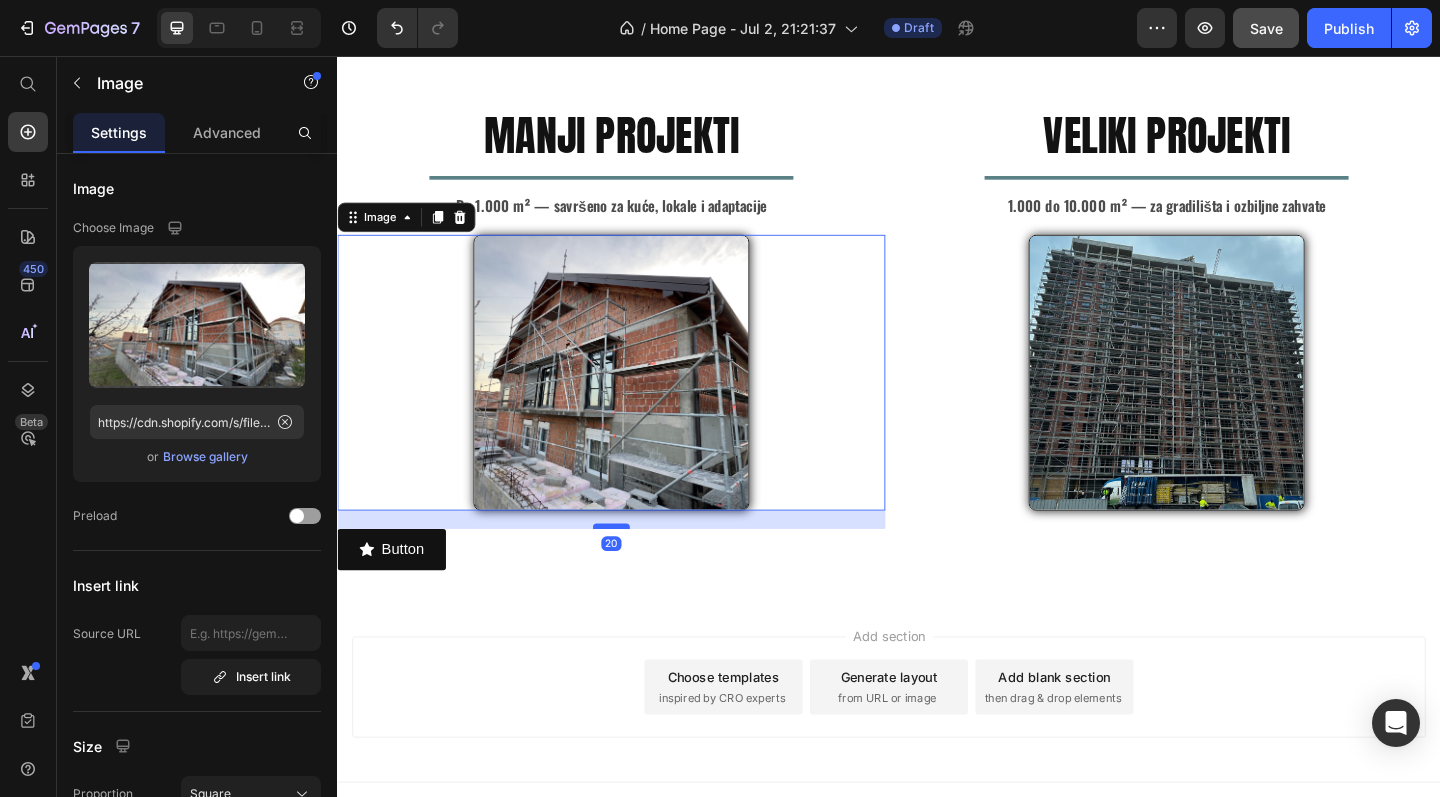 click at bounding box center (635, 568) 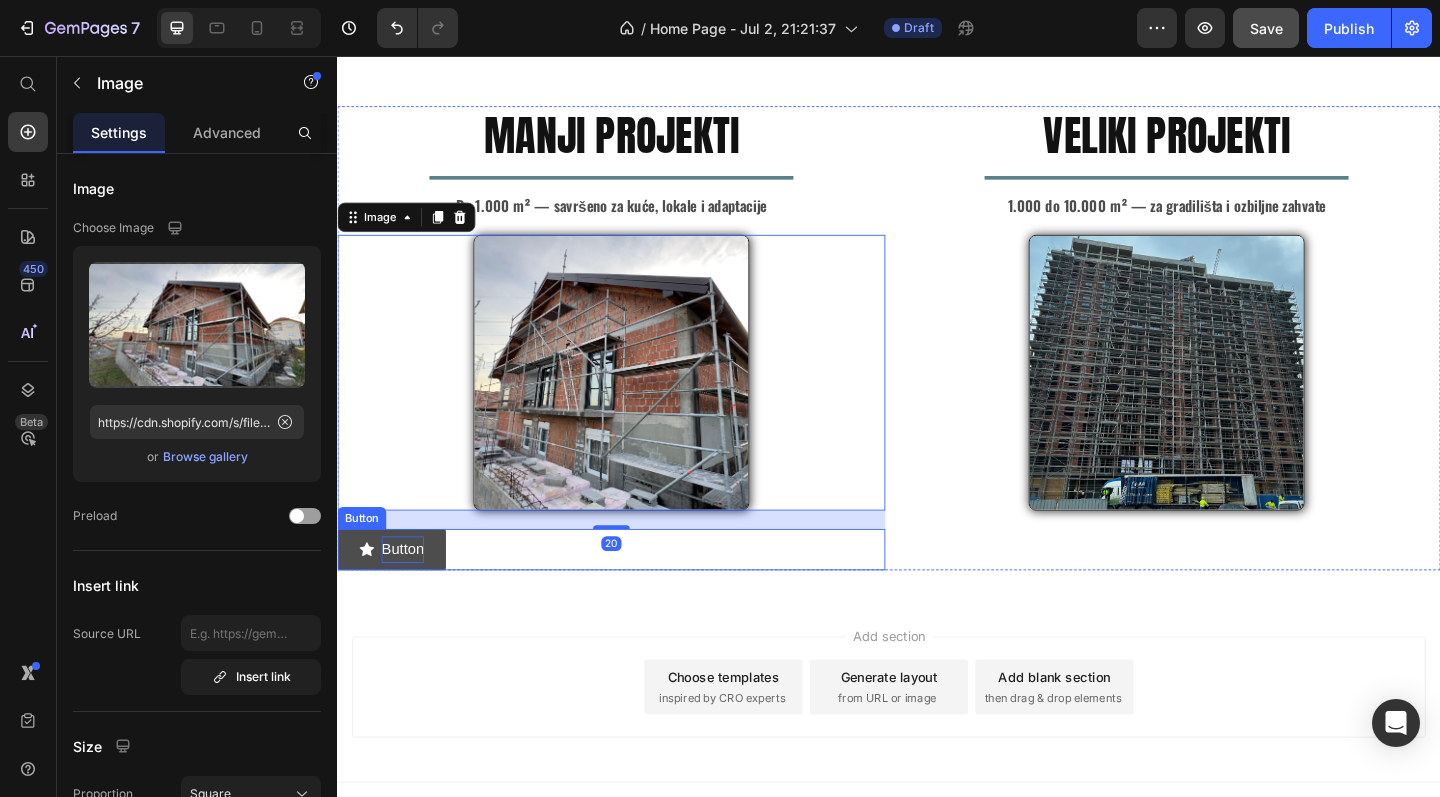 click on "Button" at bounding box center (408, 593) 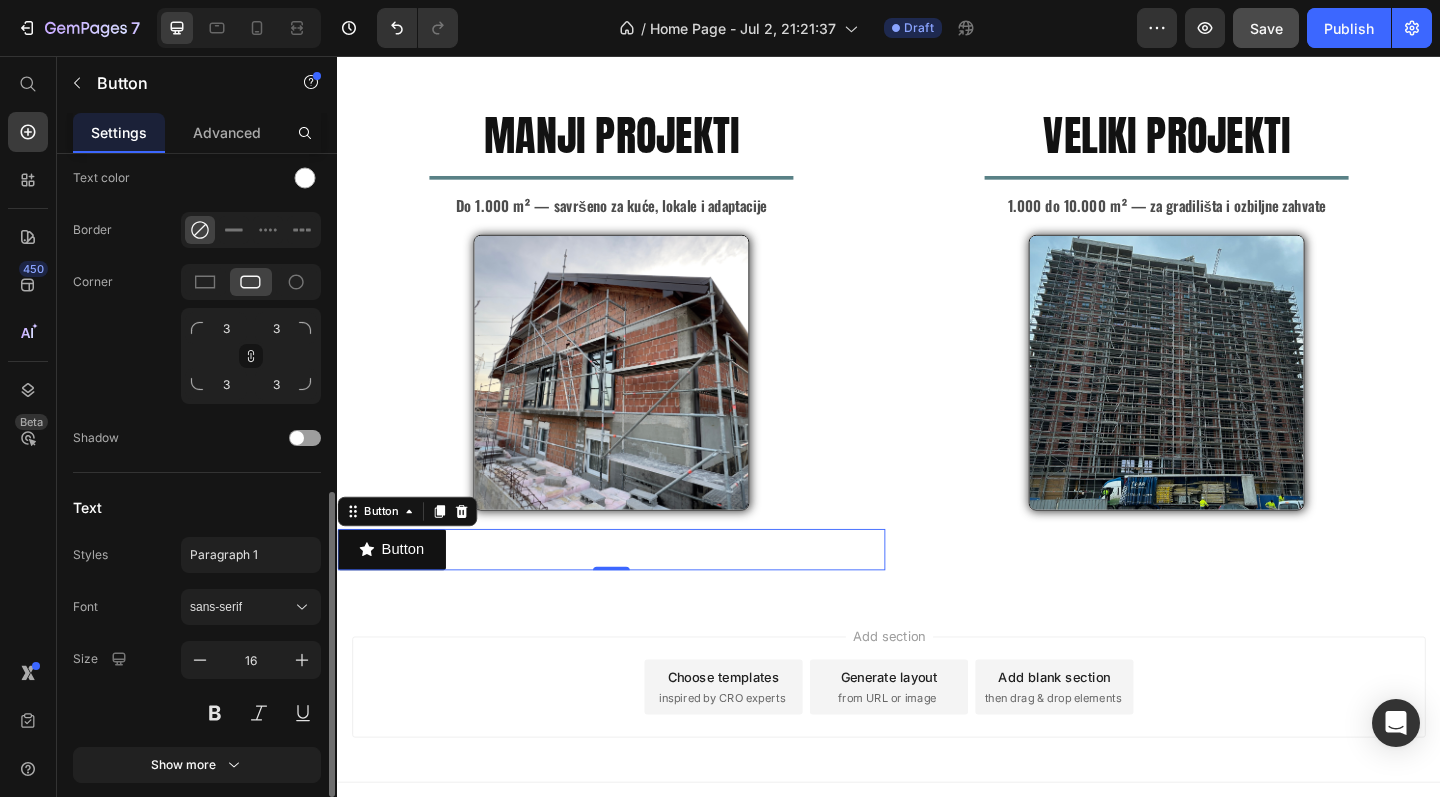 scroll, scrollTop: 902, scrollLeft: 0, axis: vertical 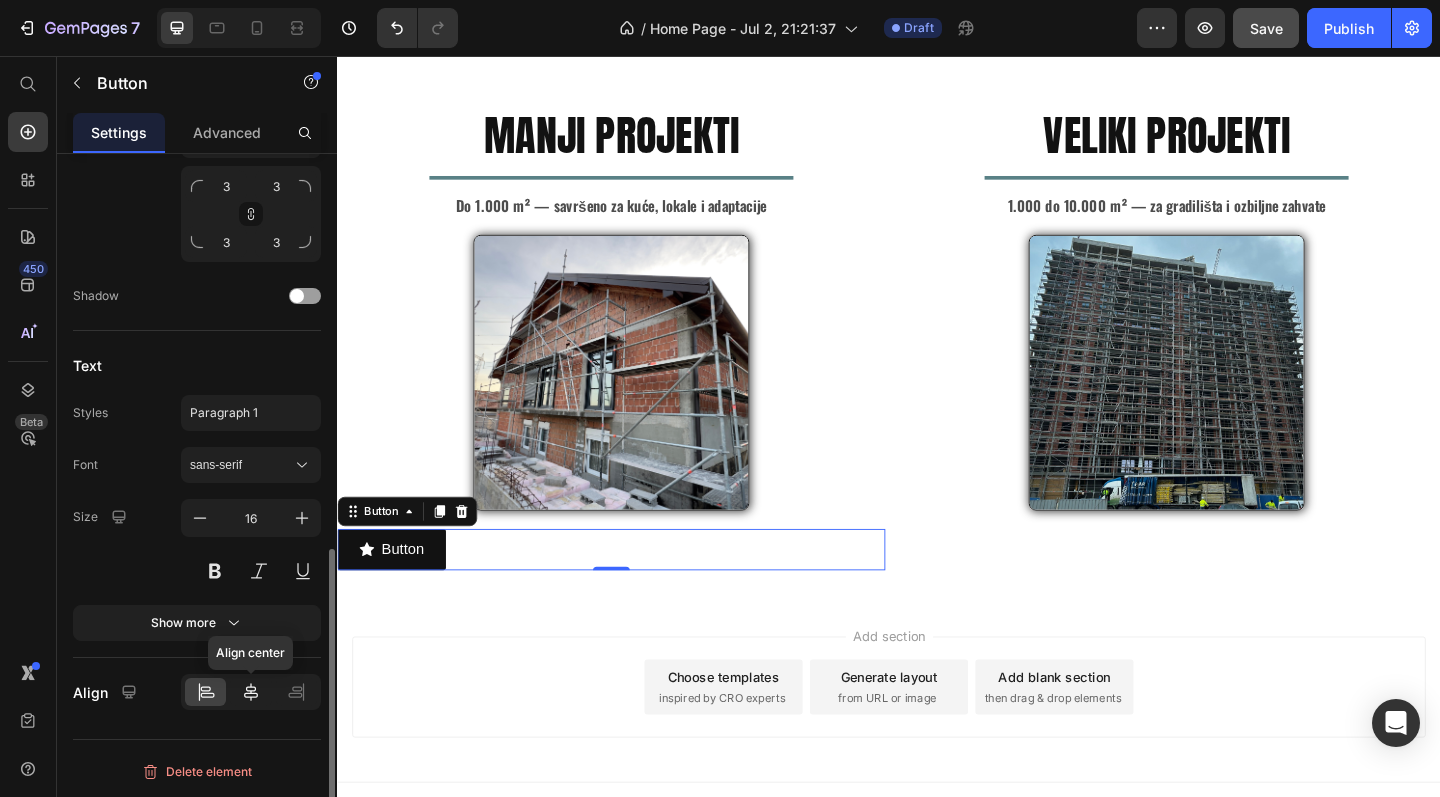 click 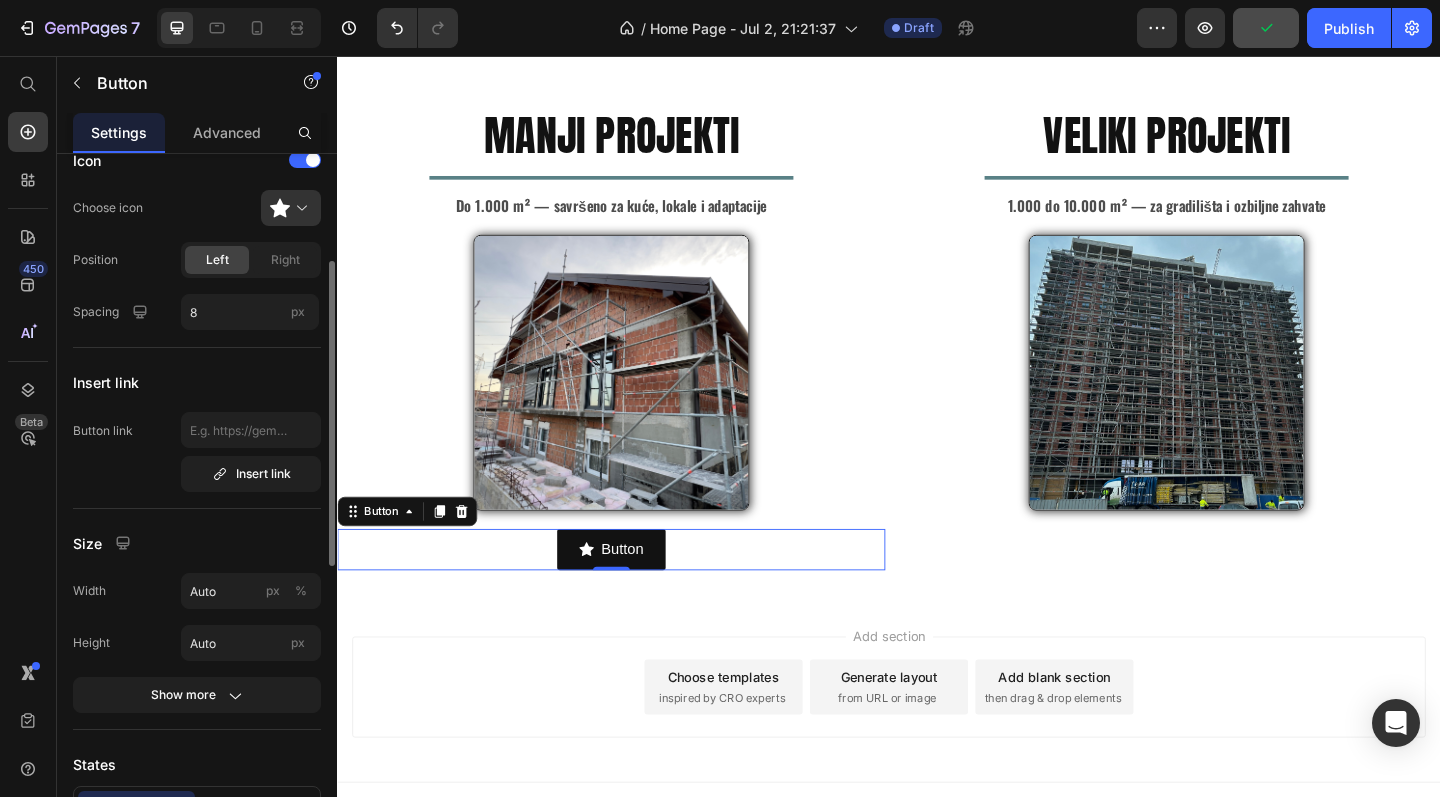scroll, scrollTop: 0, scrollLeft: 0, axis: both 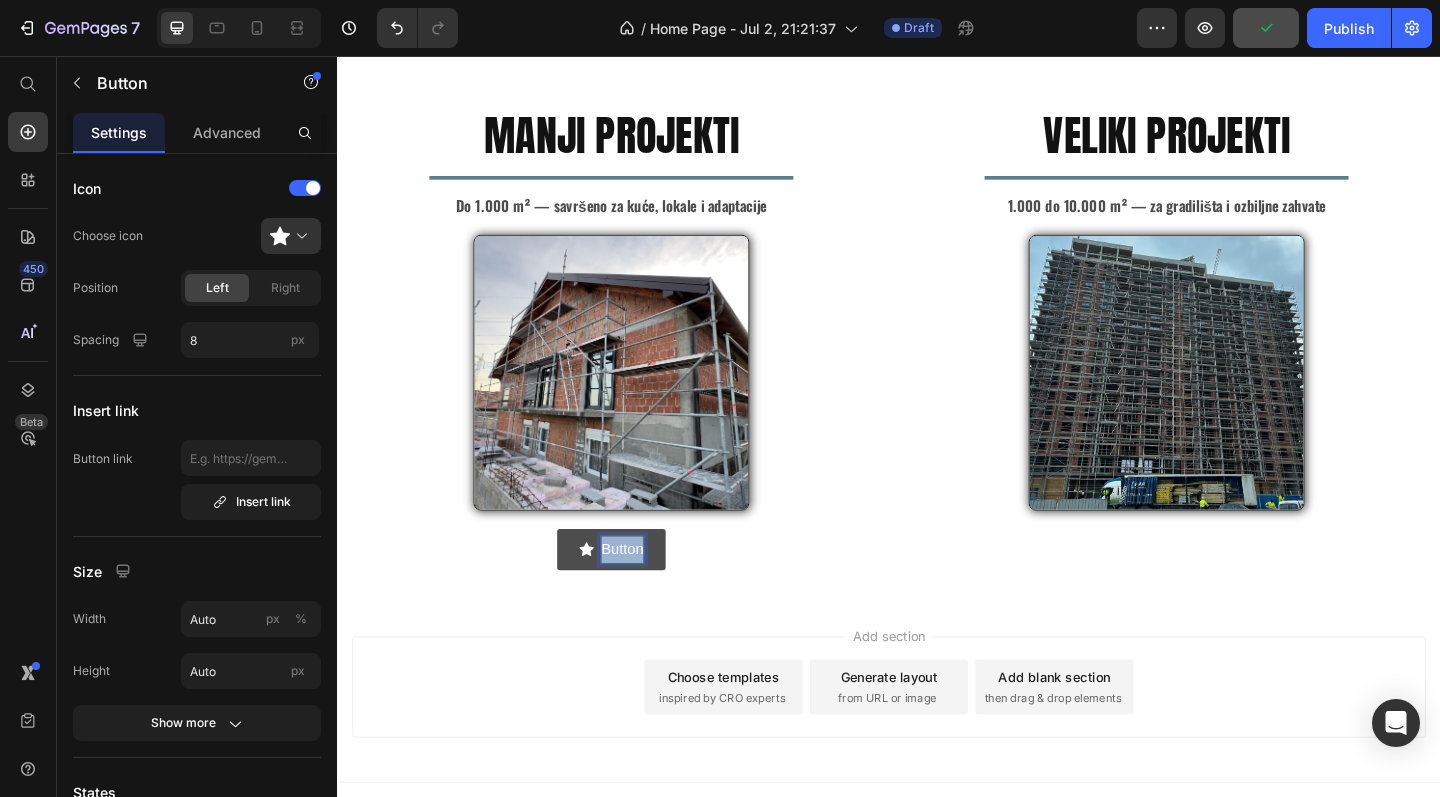 click on "Button" at bounding box center (647, 593) 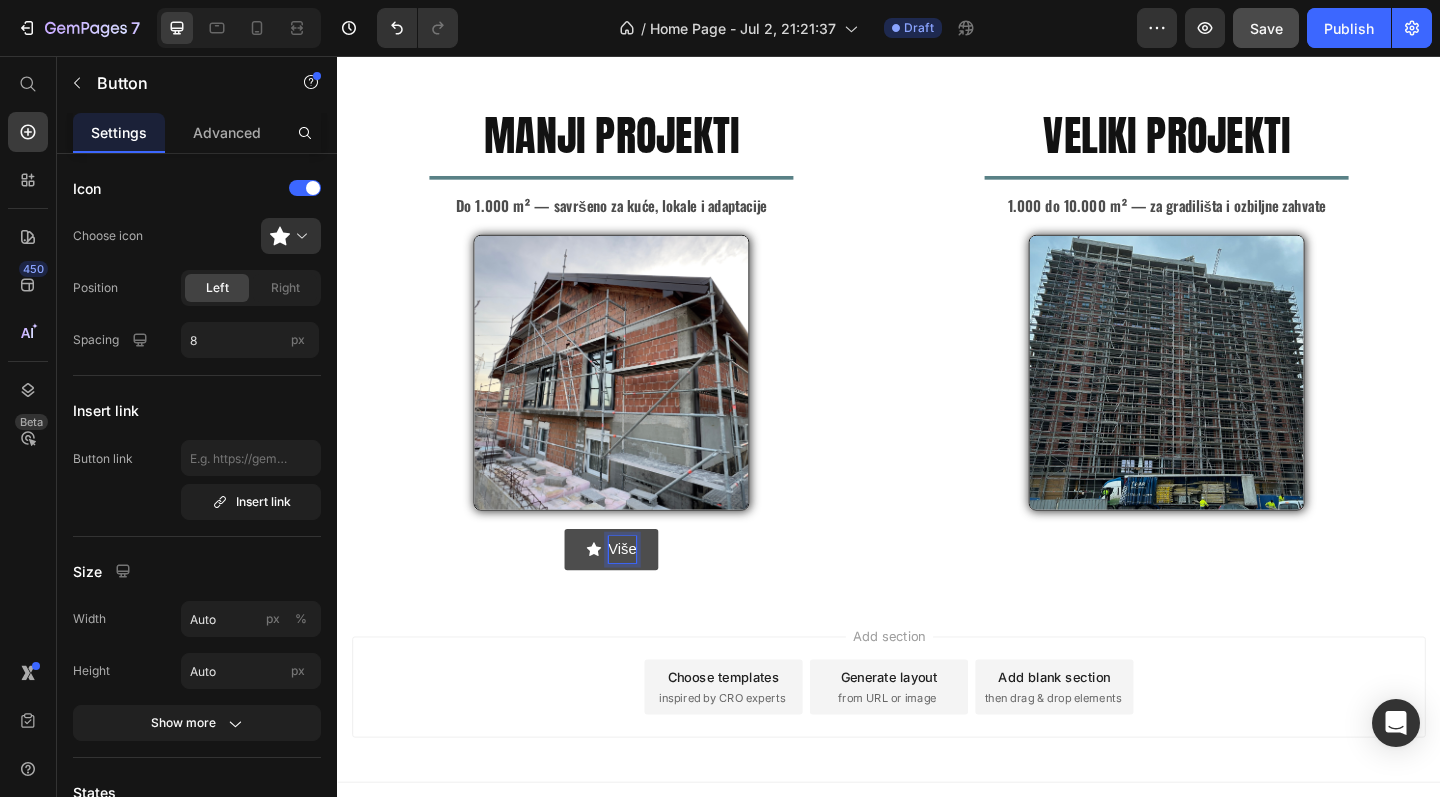 click on "Više" at bounding box center [635, 593] 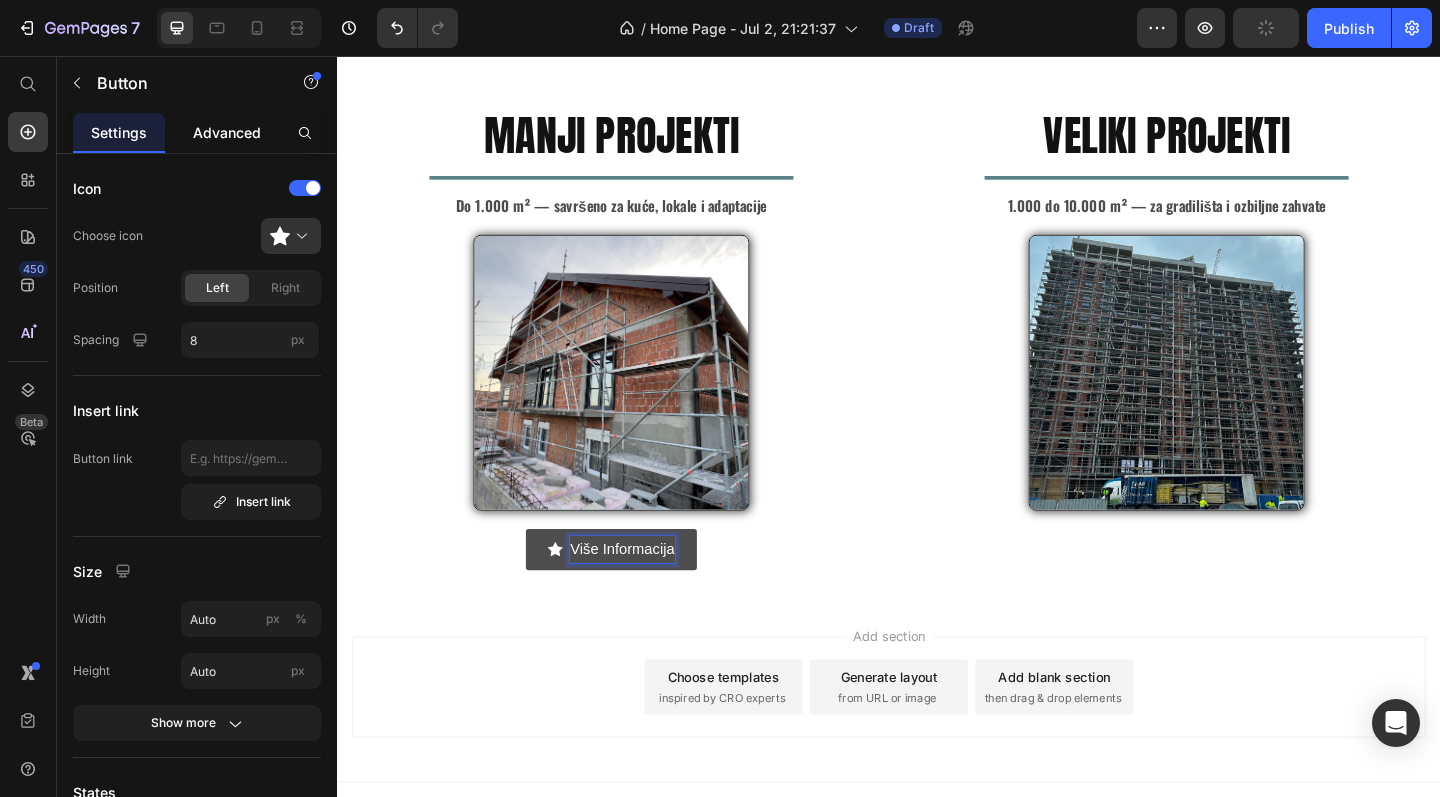 click on "Advanced" at bounding box center [227, 132] 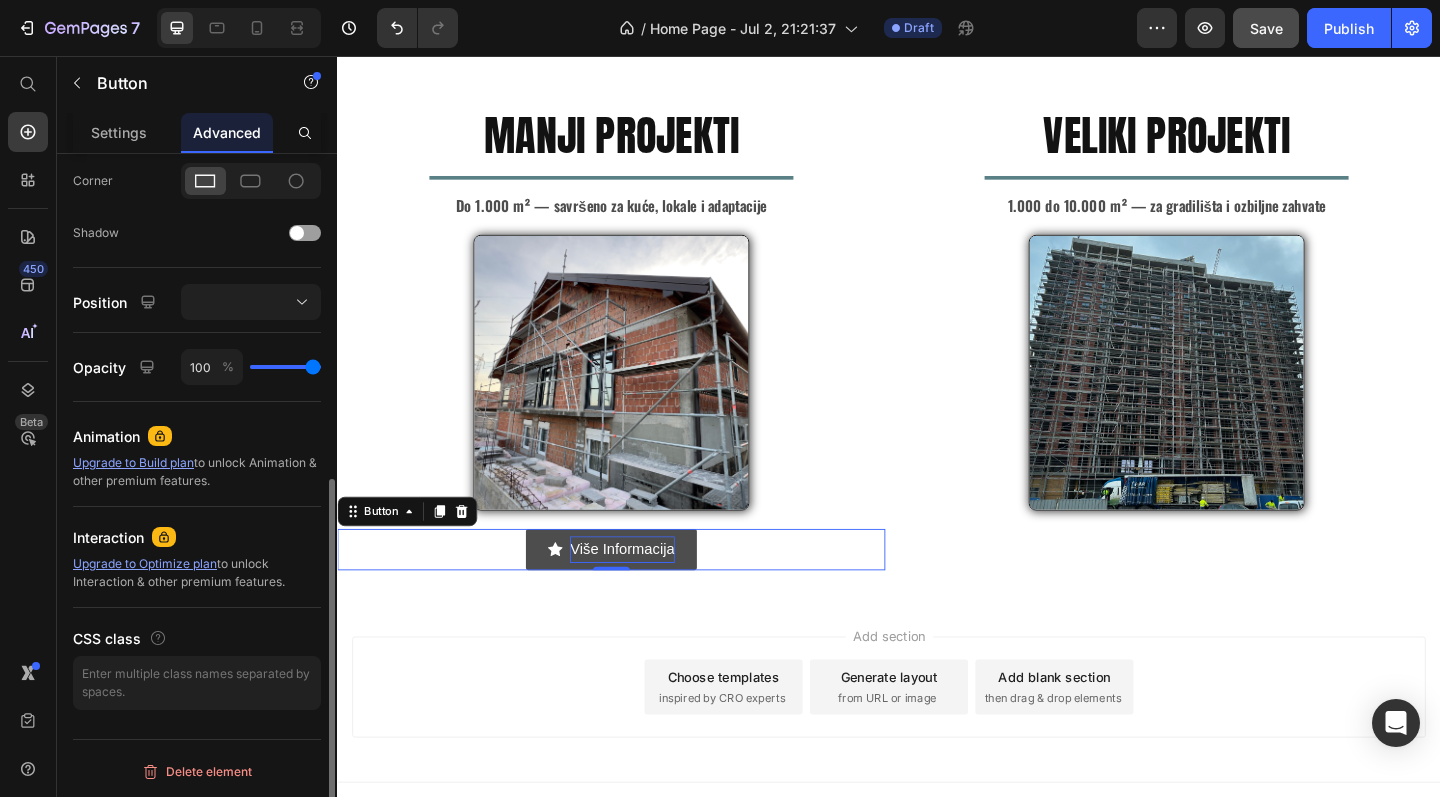 scroll, scrollTop: 605, scrollLeft: 0, axis: vertical 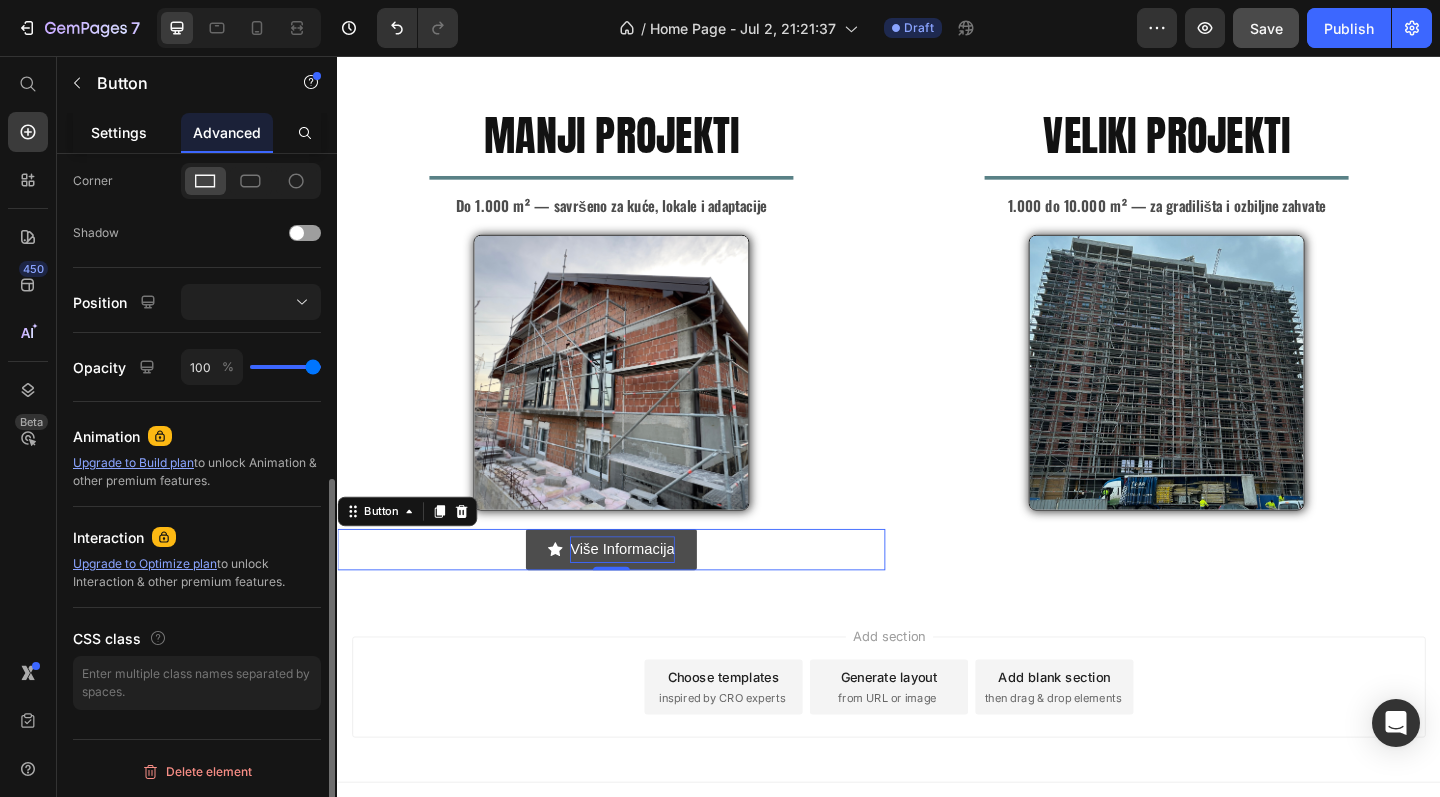 click on "Settings" at bounding box center [119, 132] 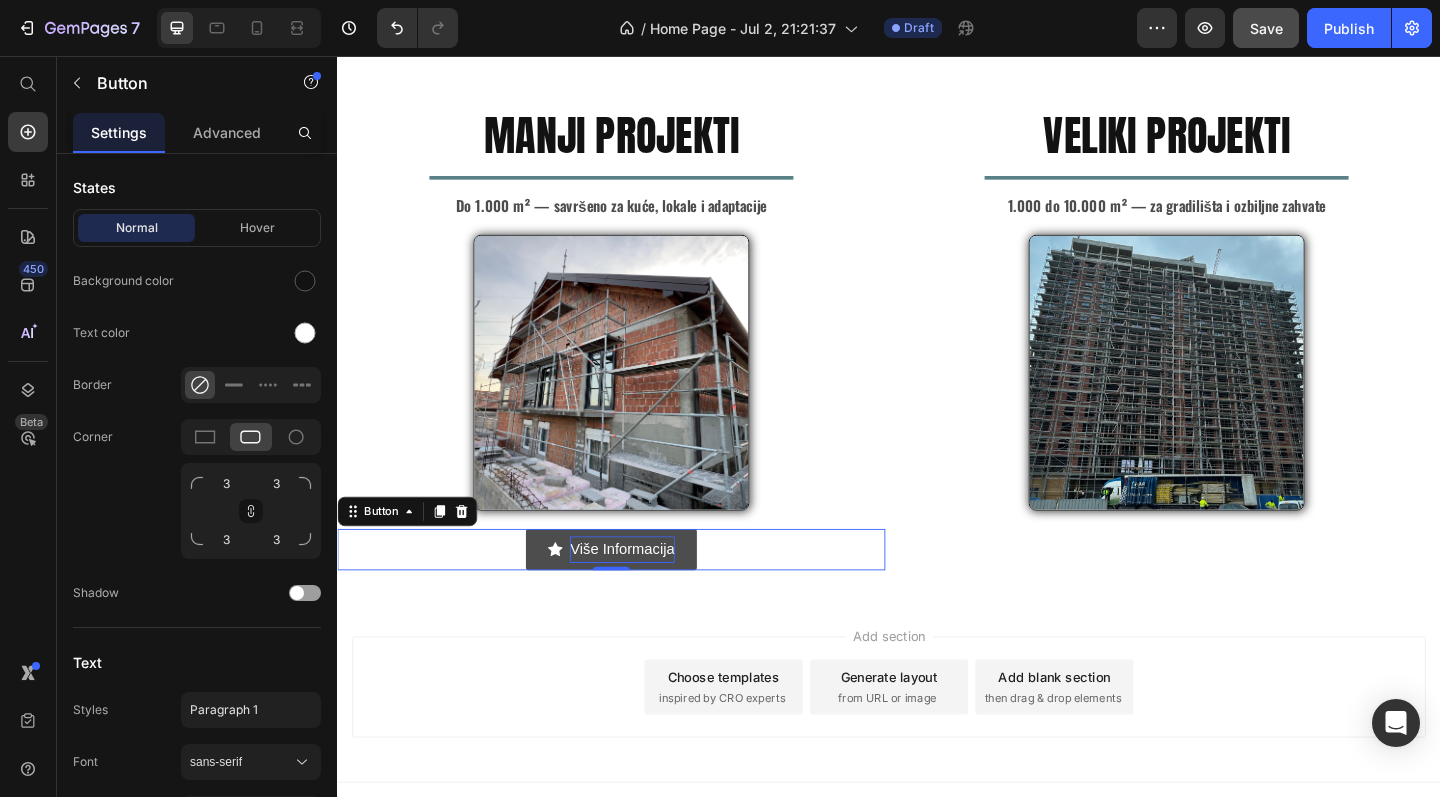 scroll, scrollTop: 0, scrollLeft: 0, axis: both 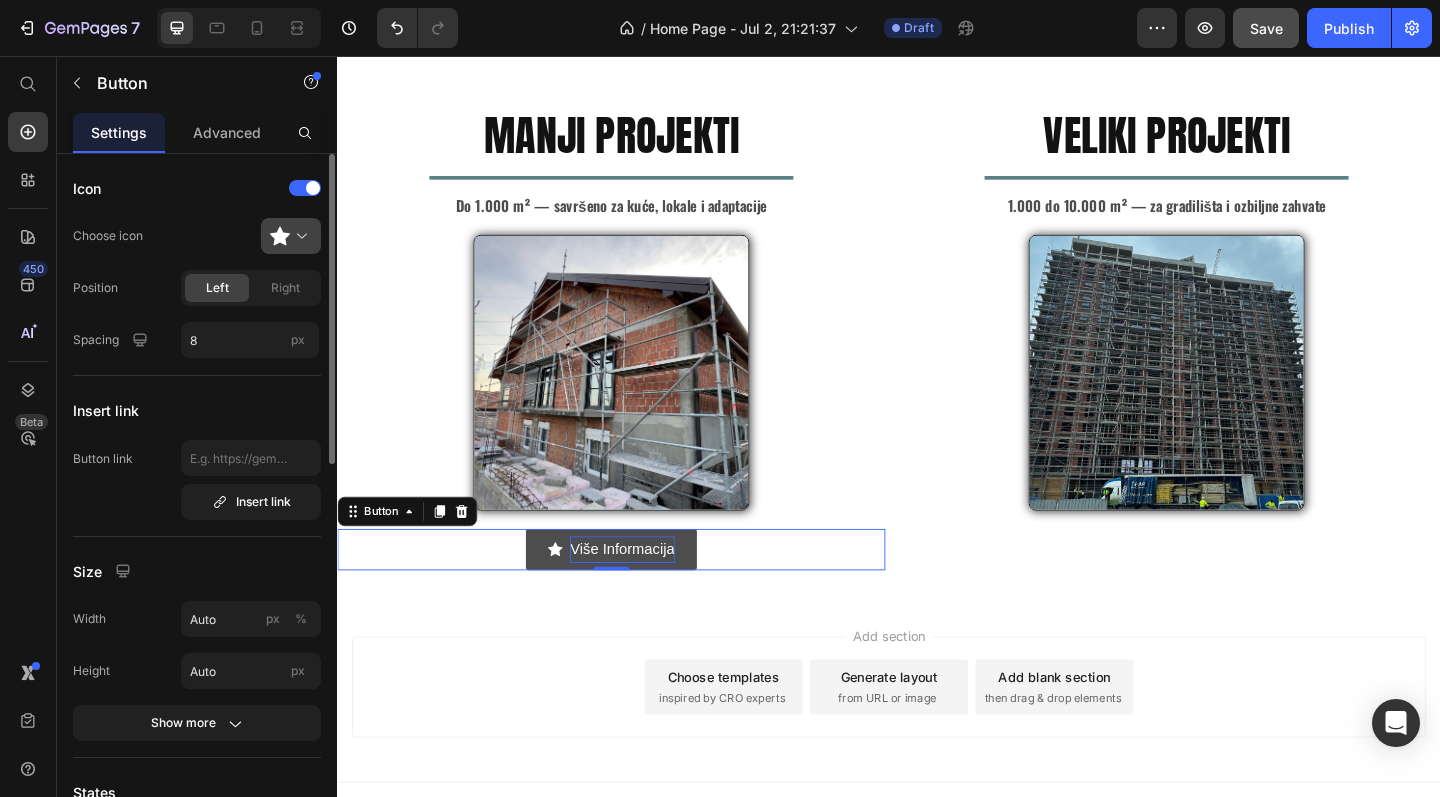 click at bounding box center [299, 236] 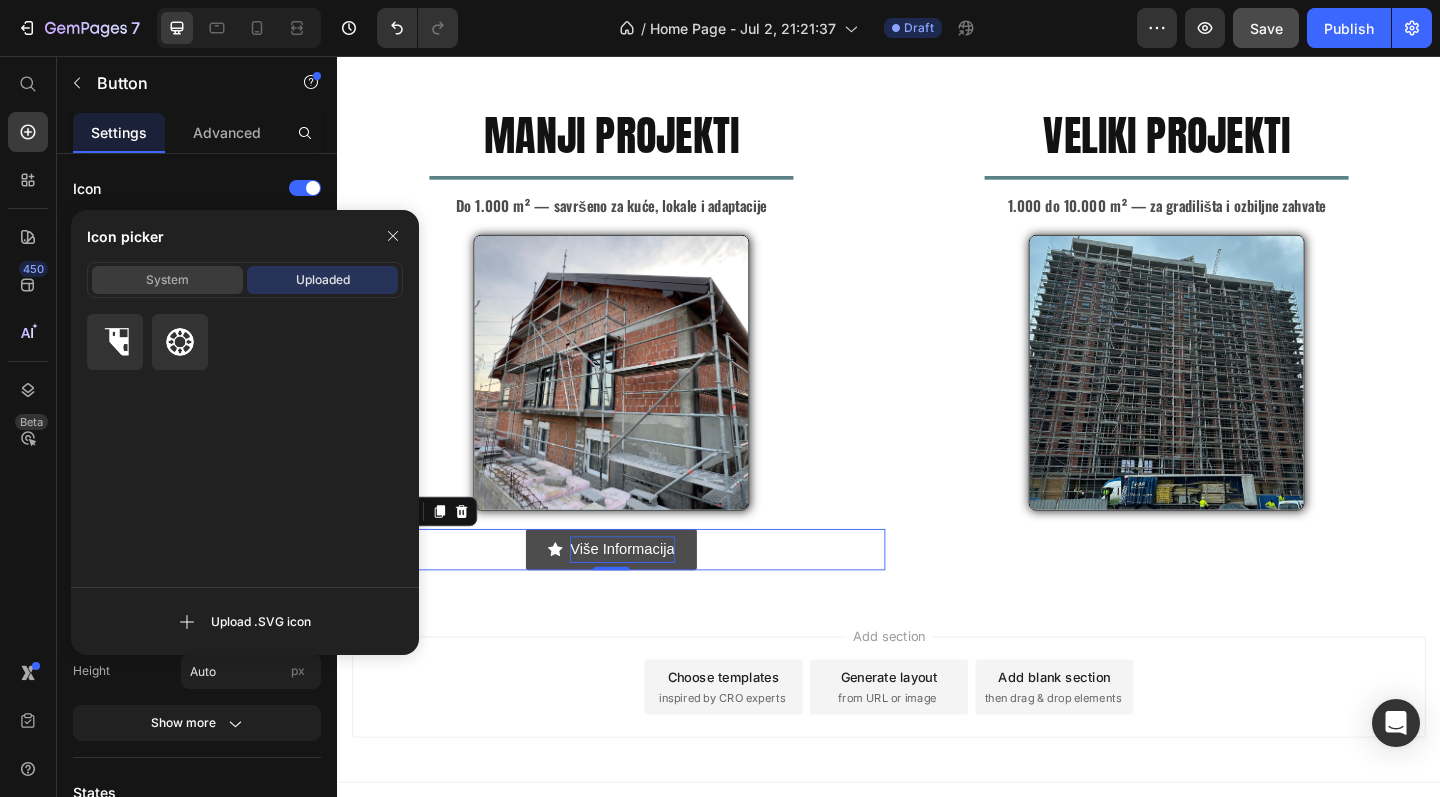 click on "System" at bounding box center (167, 280) 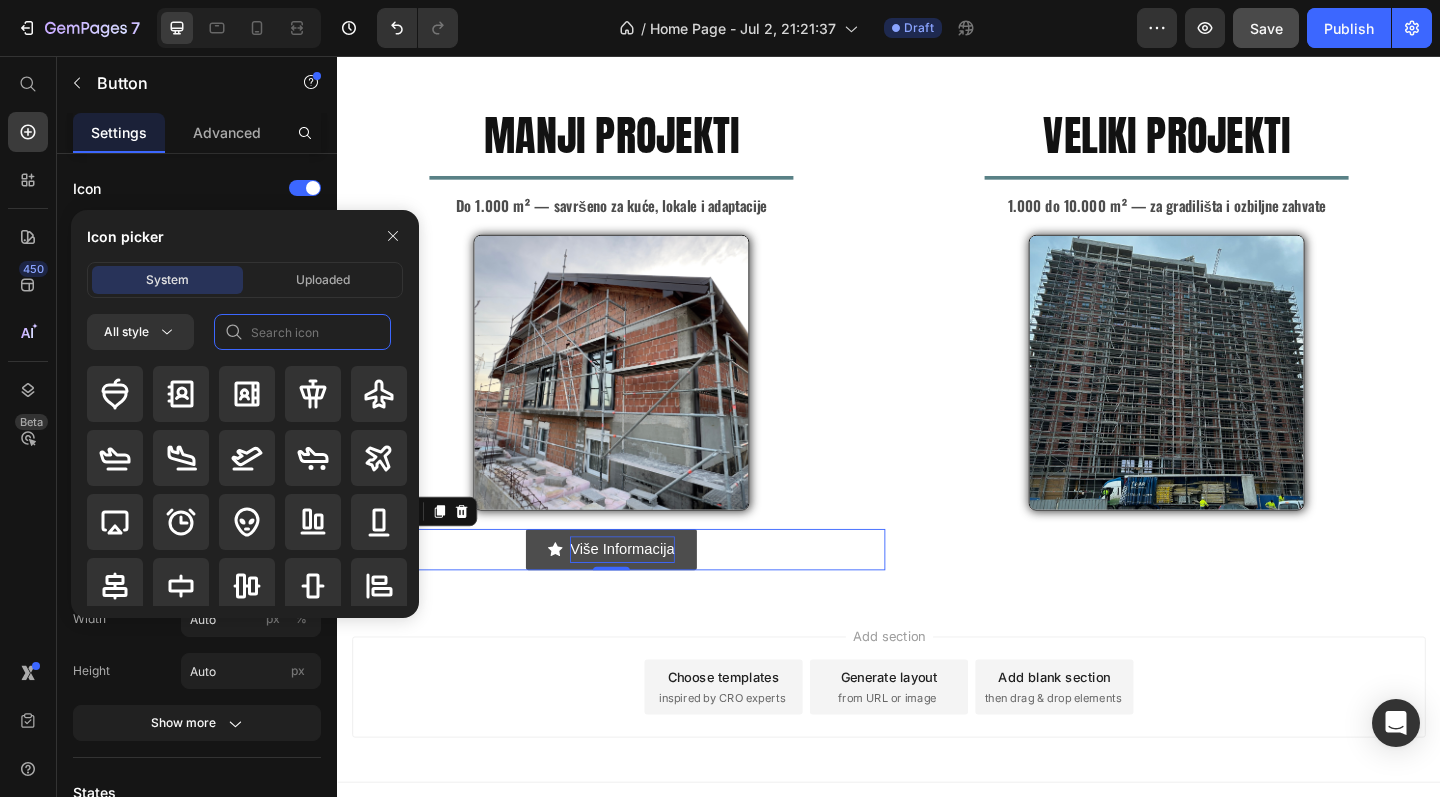 click 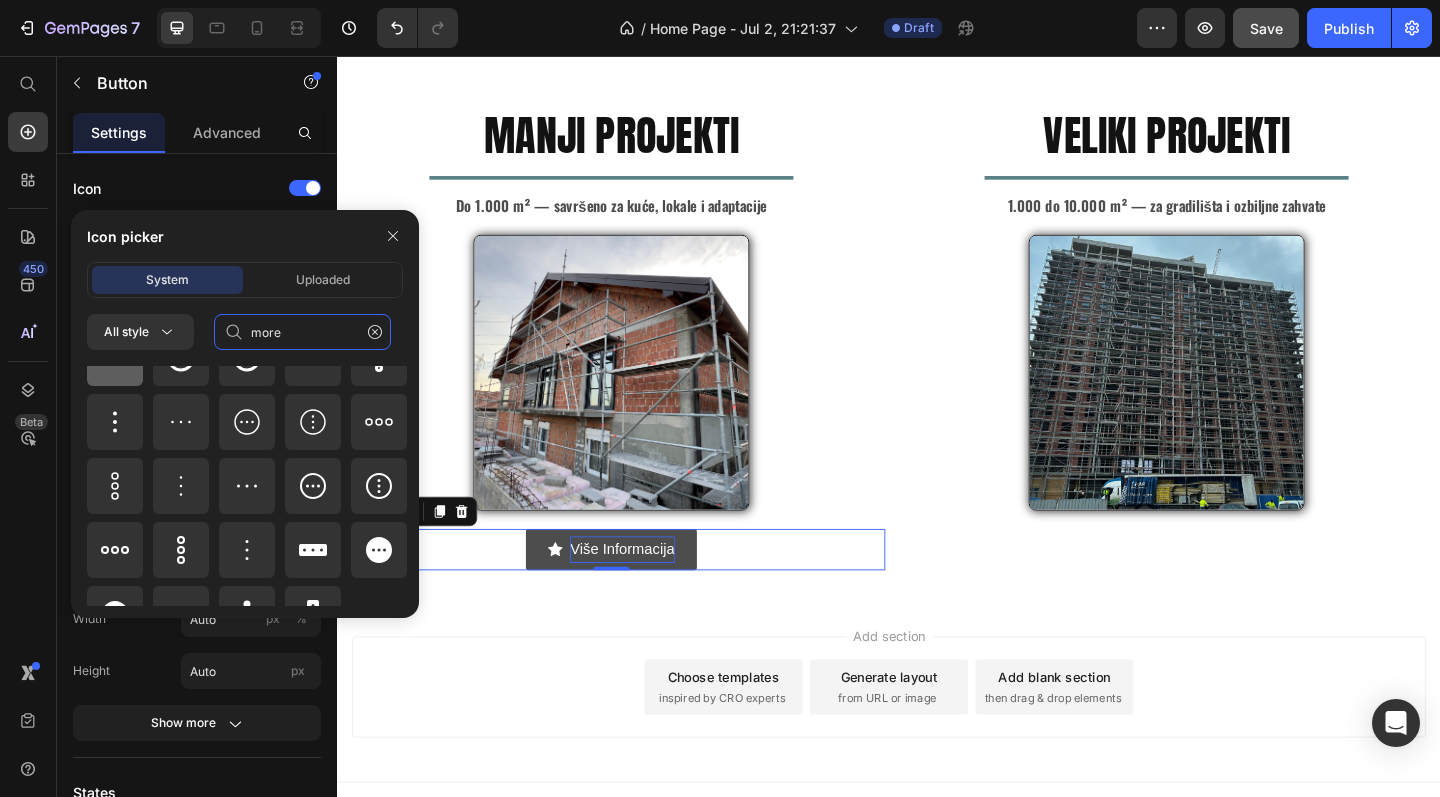 scroll, scrollTop: 41, scrollLeft: 0, axis: vertical 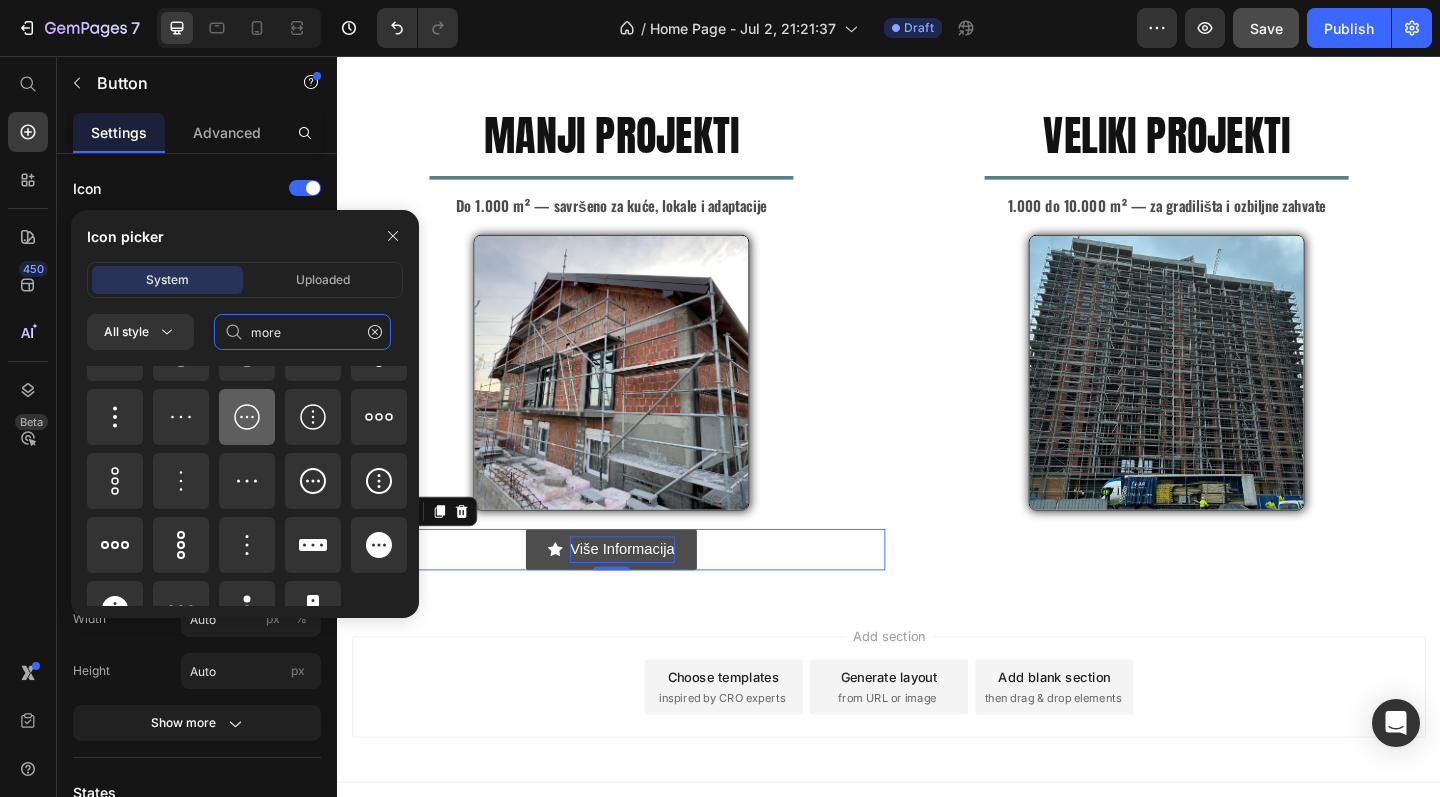 type on "more" 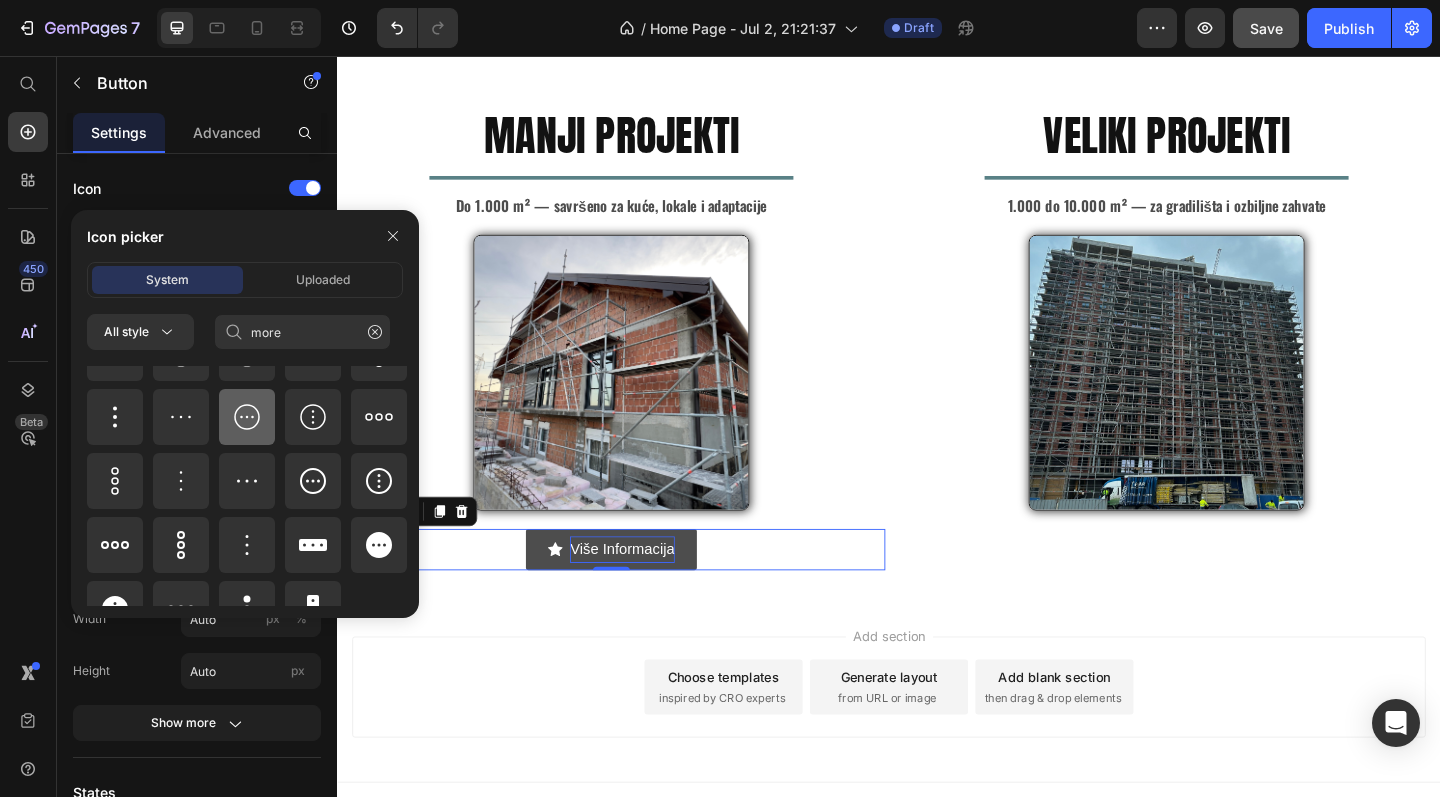 click 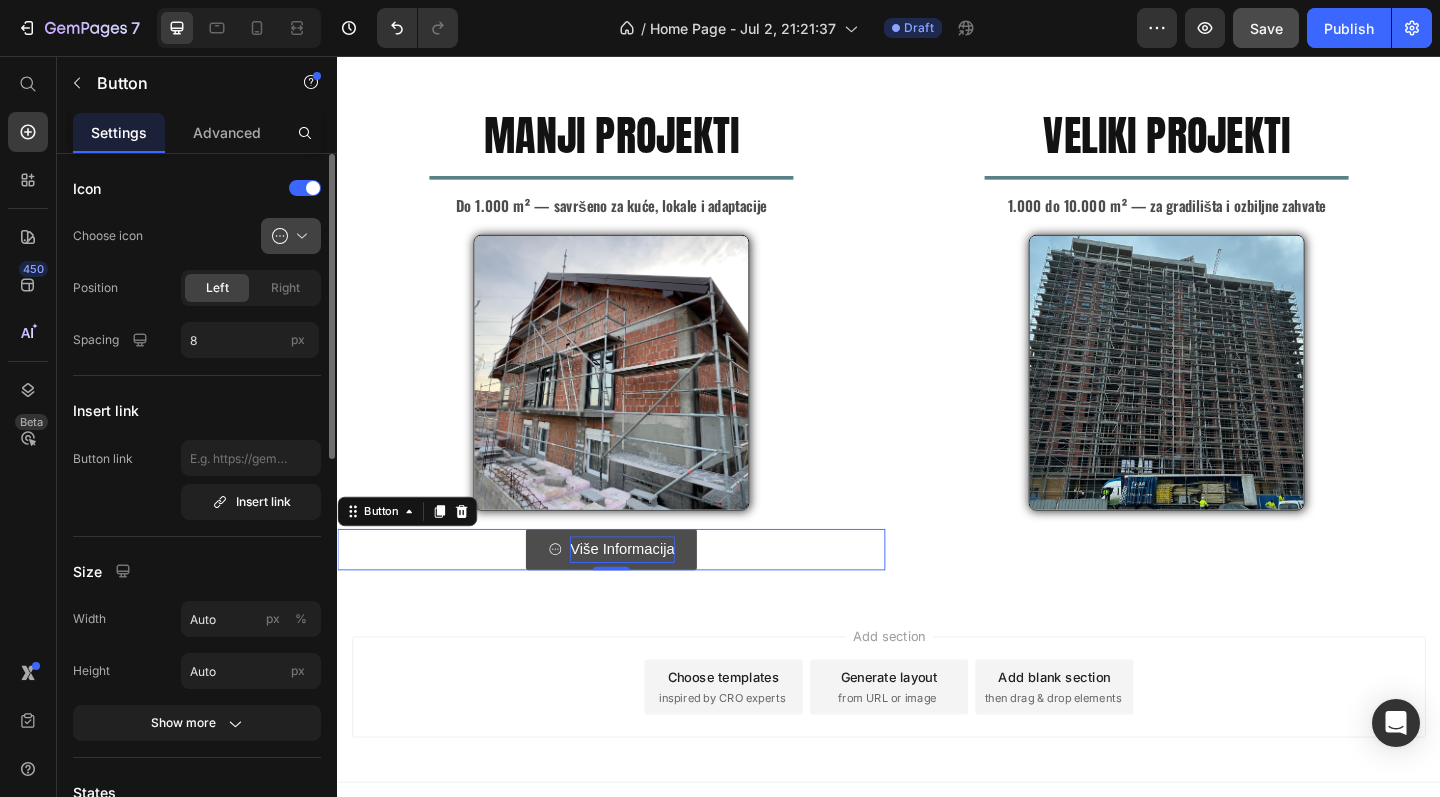 click at bounding box center [299, 236] 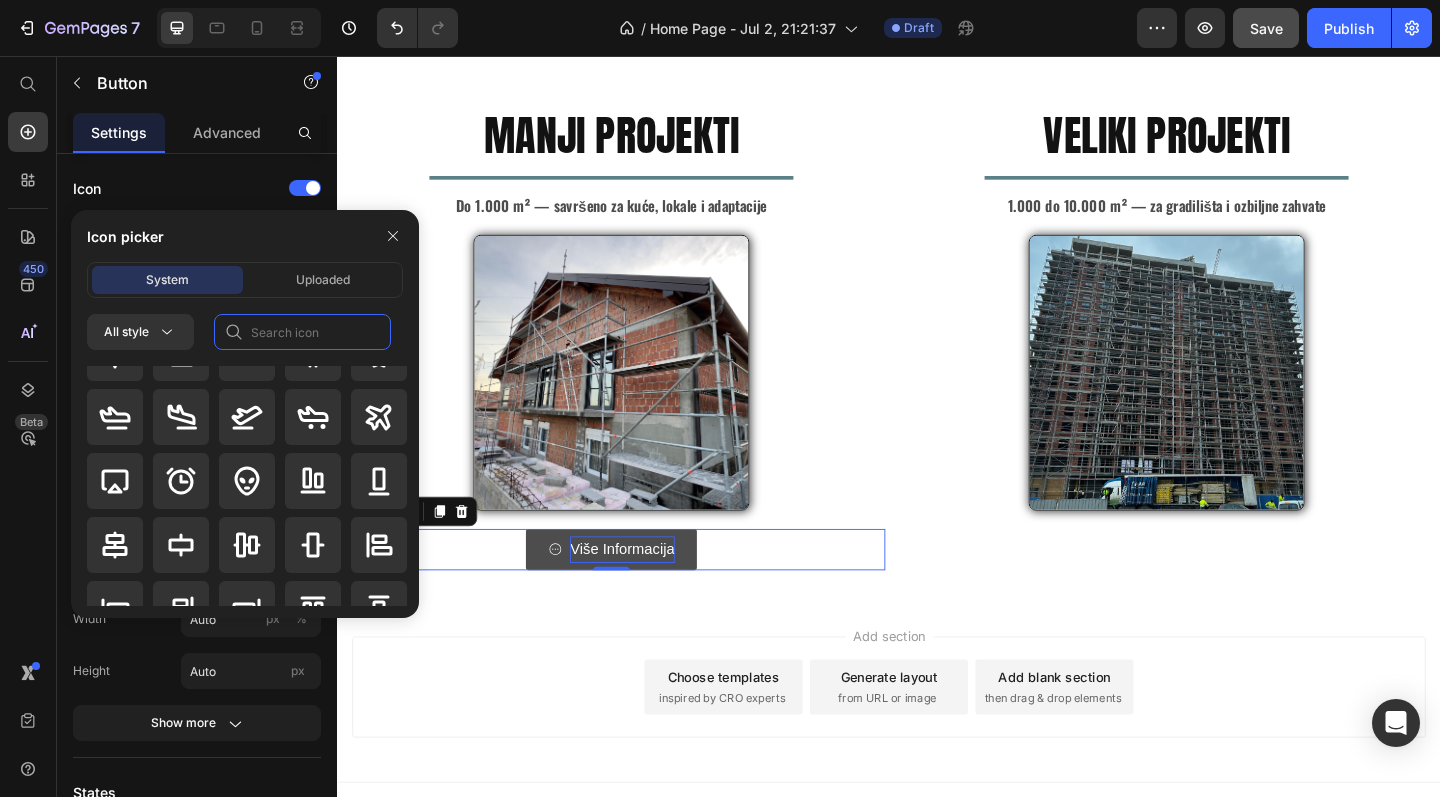 click 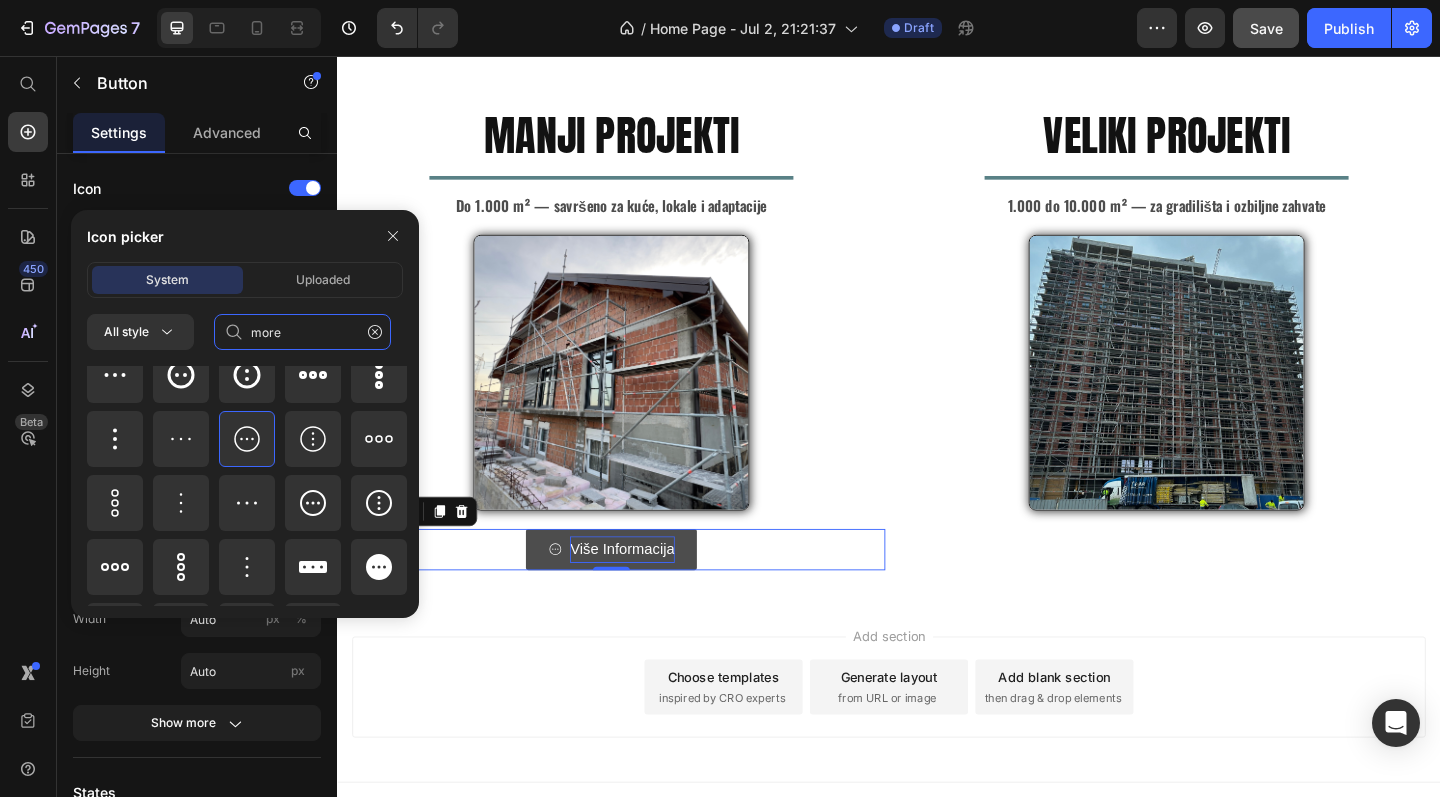 scroll, scrollTop: 21, scrollLeft: 0, axis: vertical 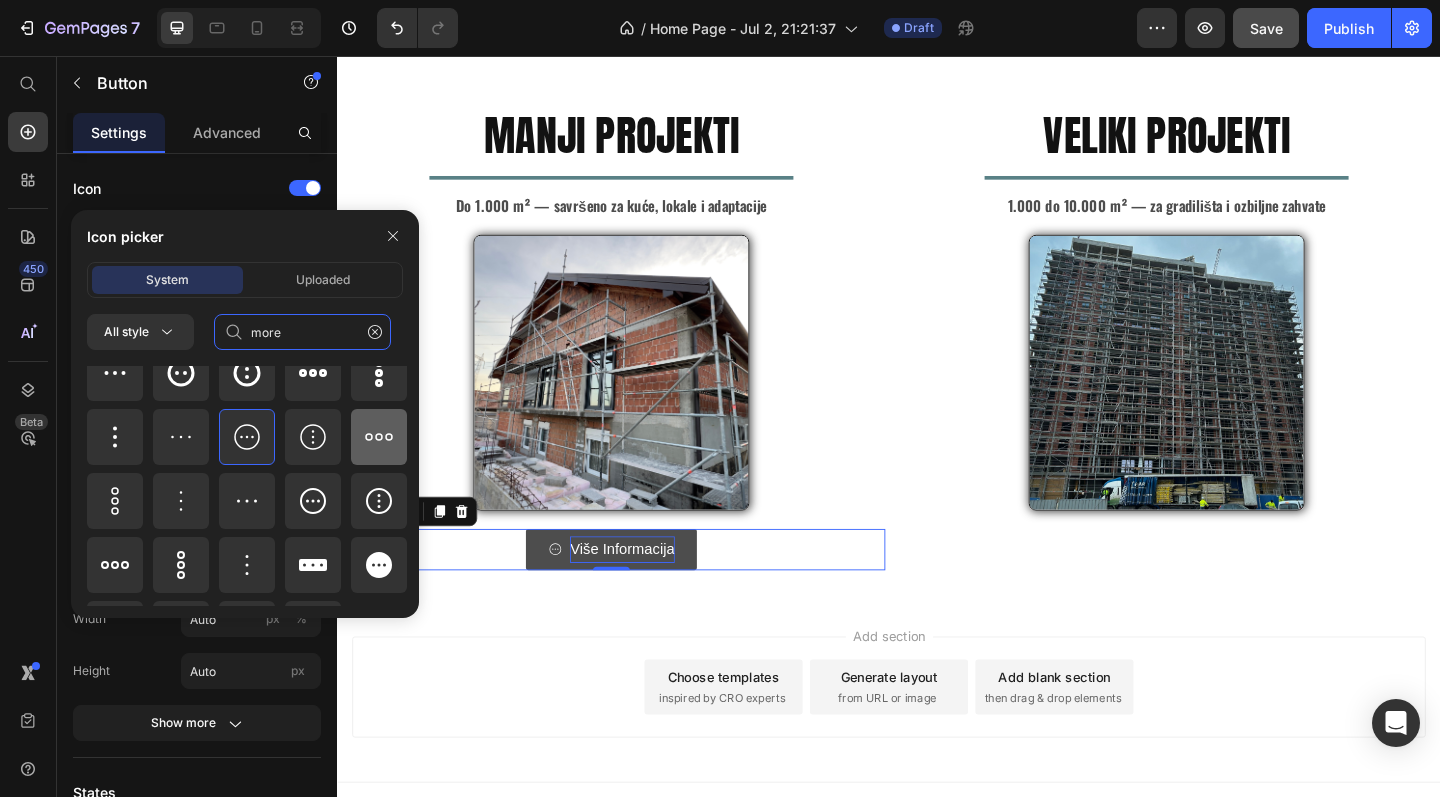 type on "more" 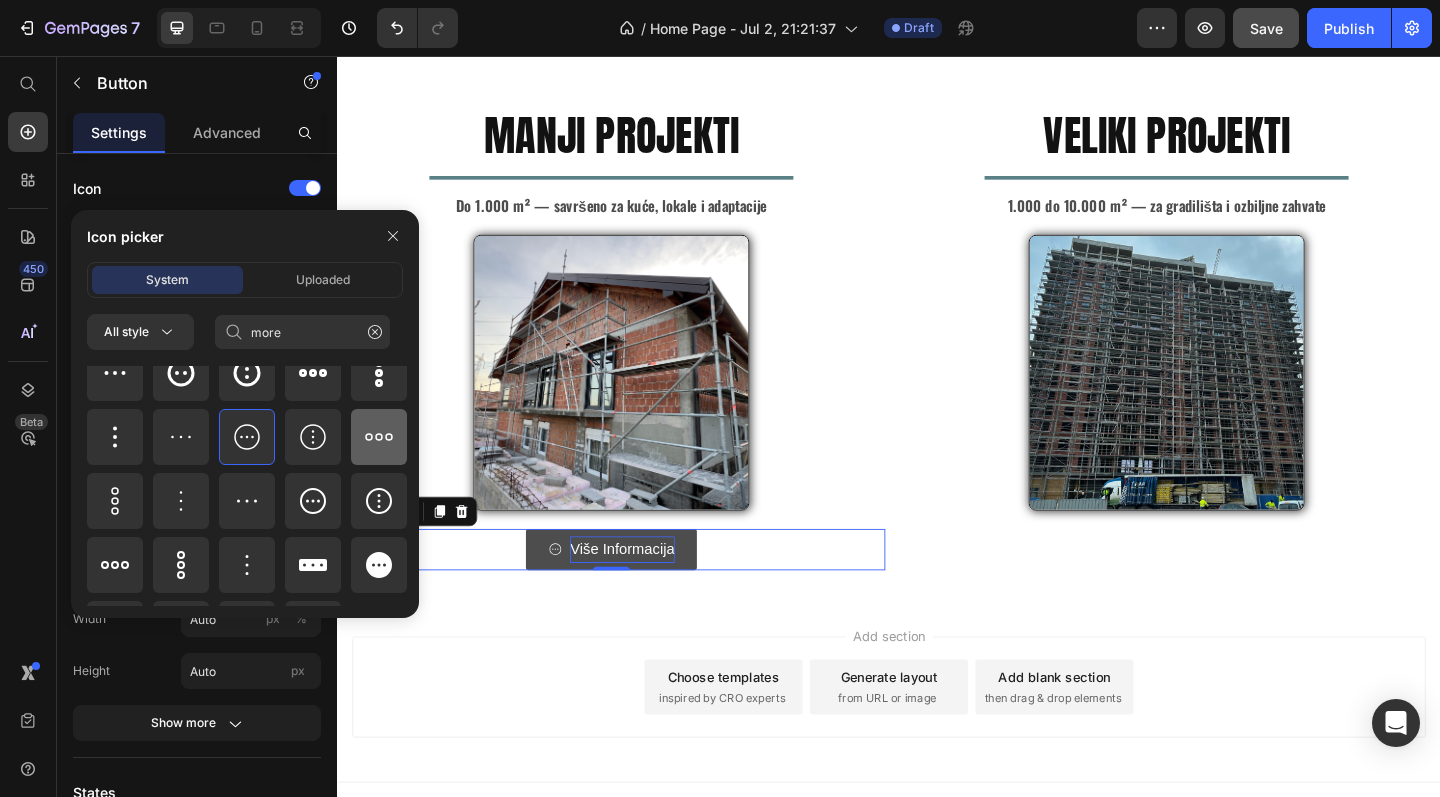 click 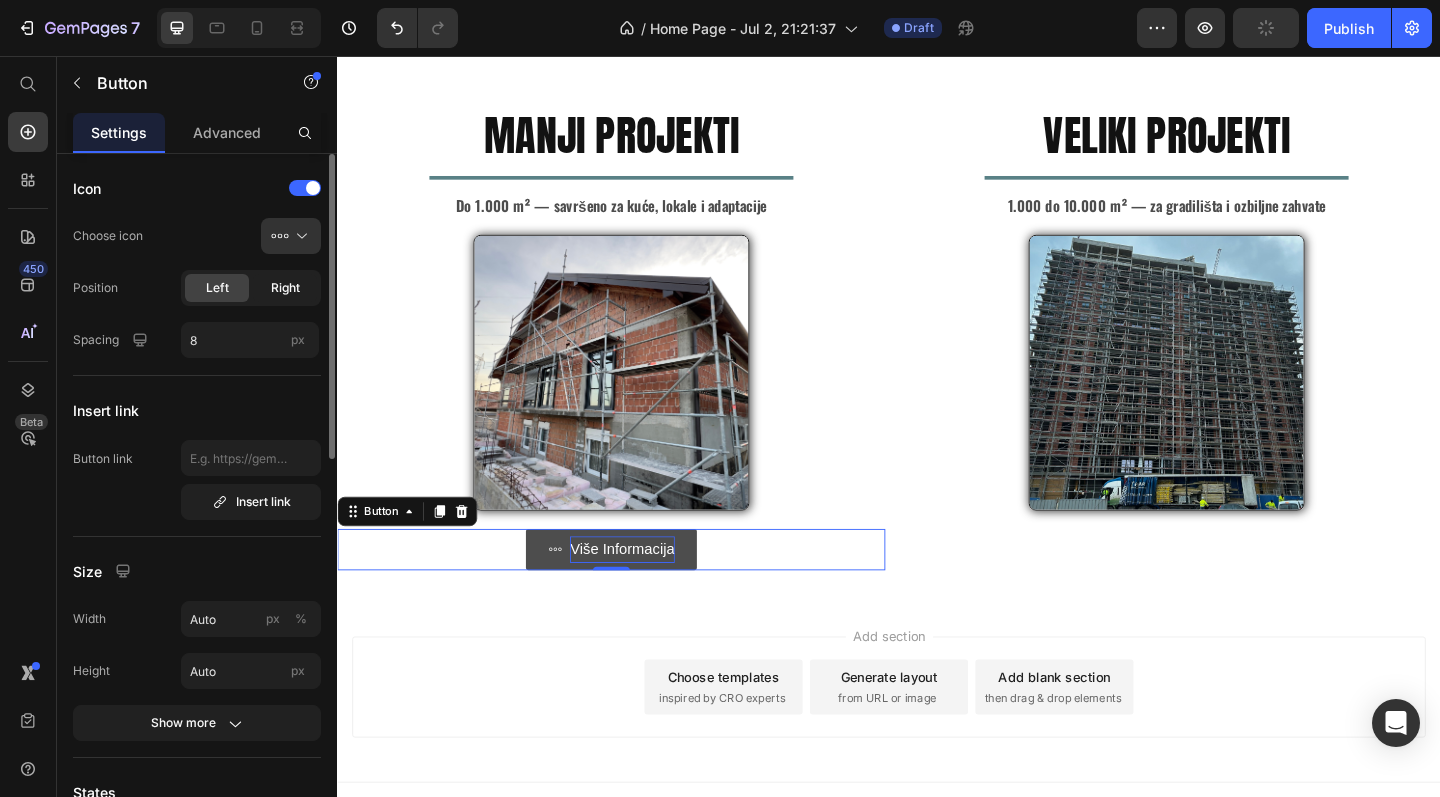 click on "Right" 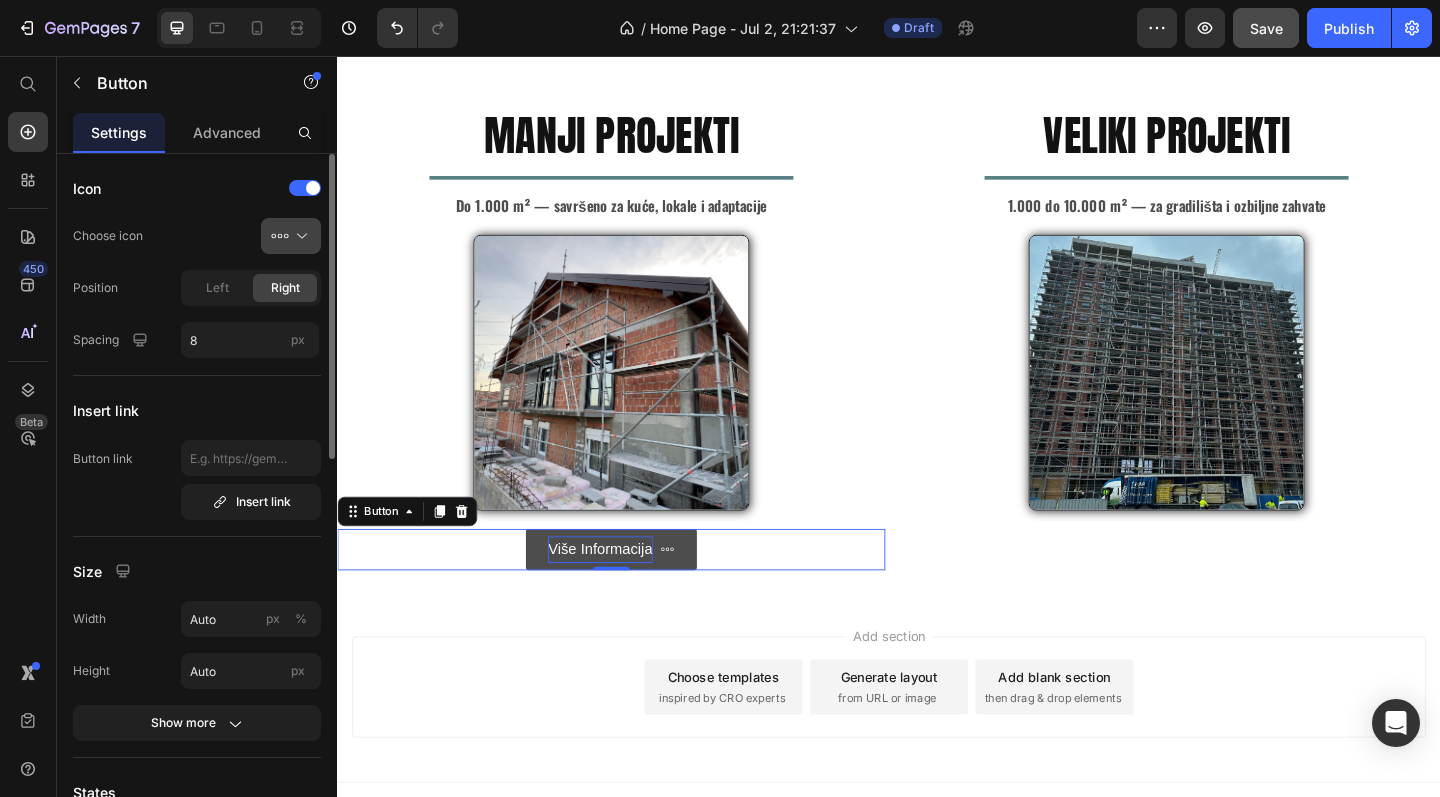 click at bounding box center (299, 236) 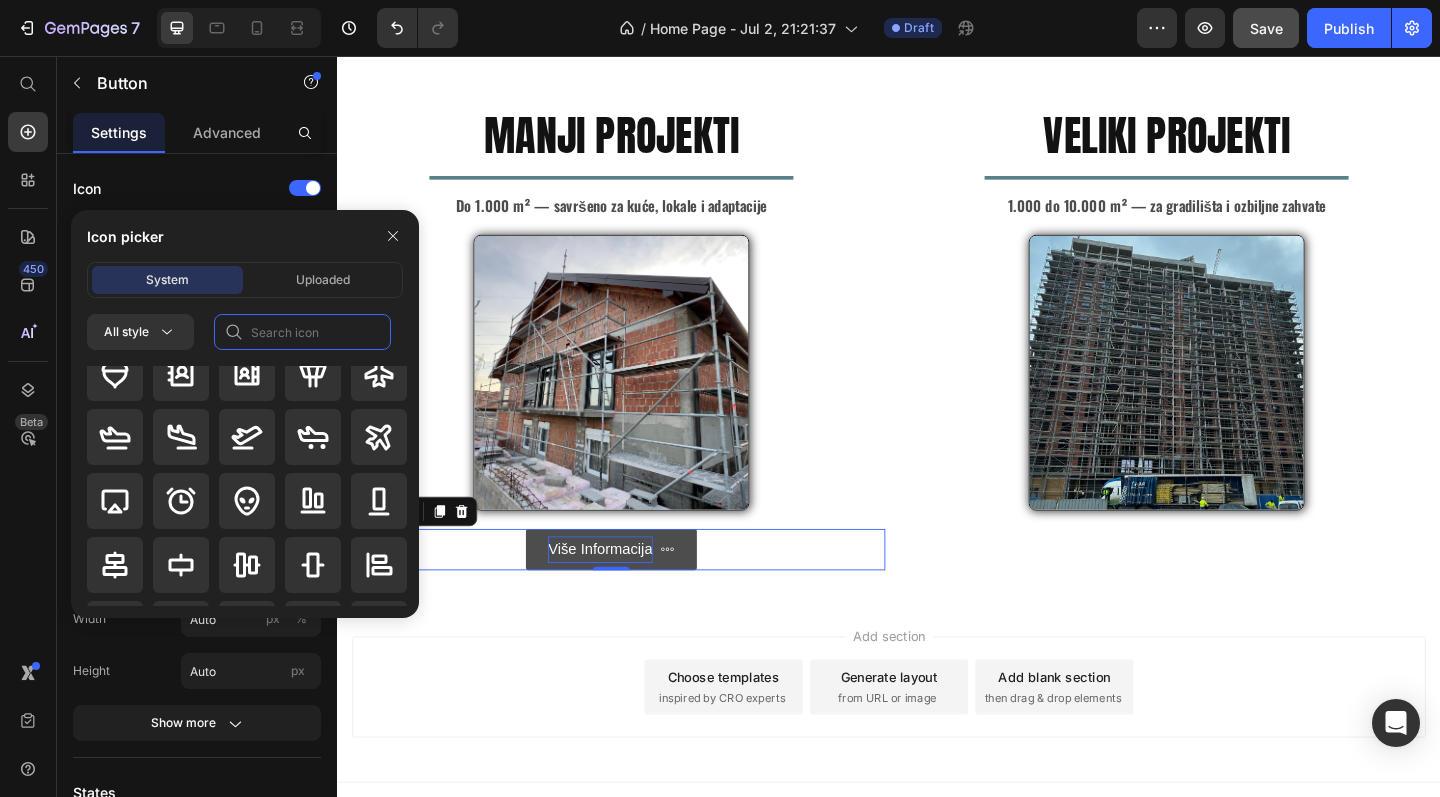 click 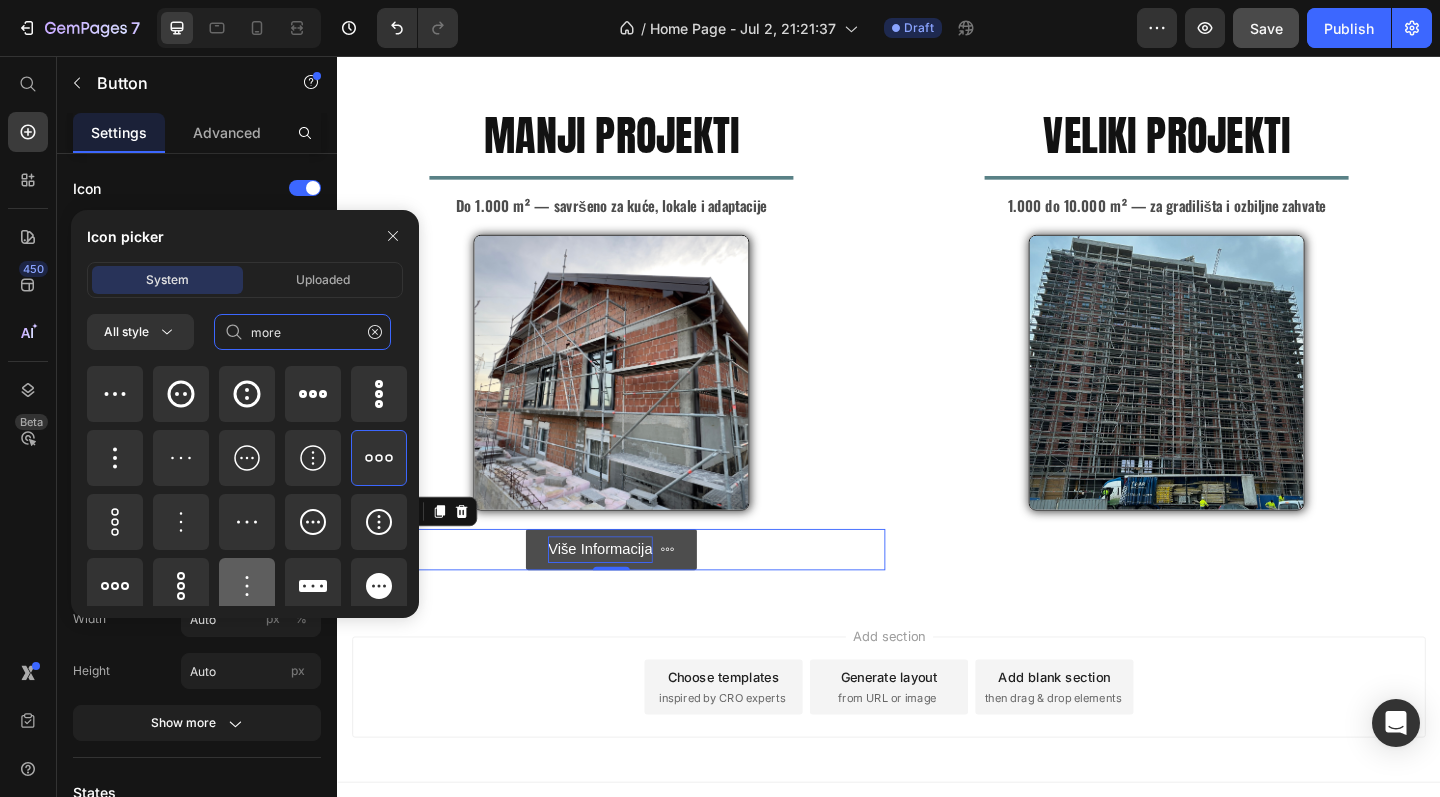scroll, scrollTop: 0, scrollLeft: 0, axis: both 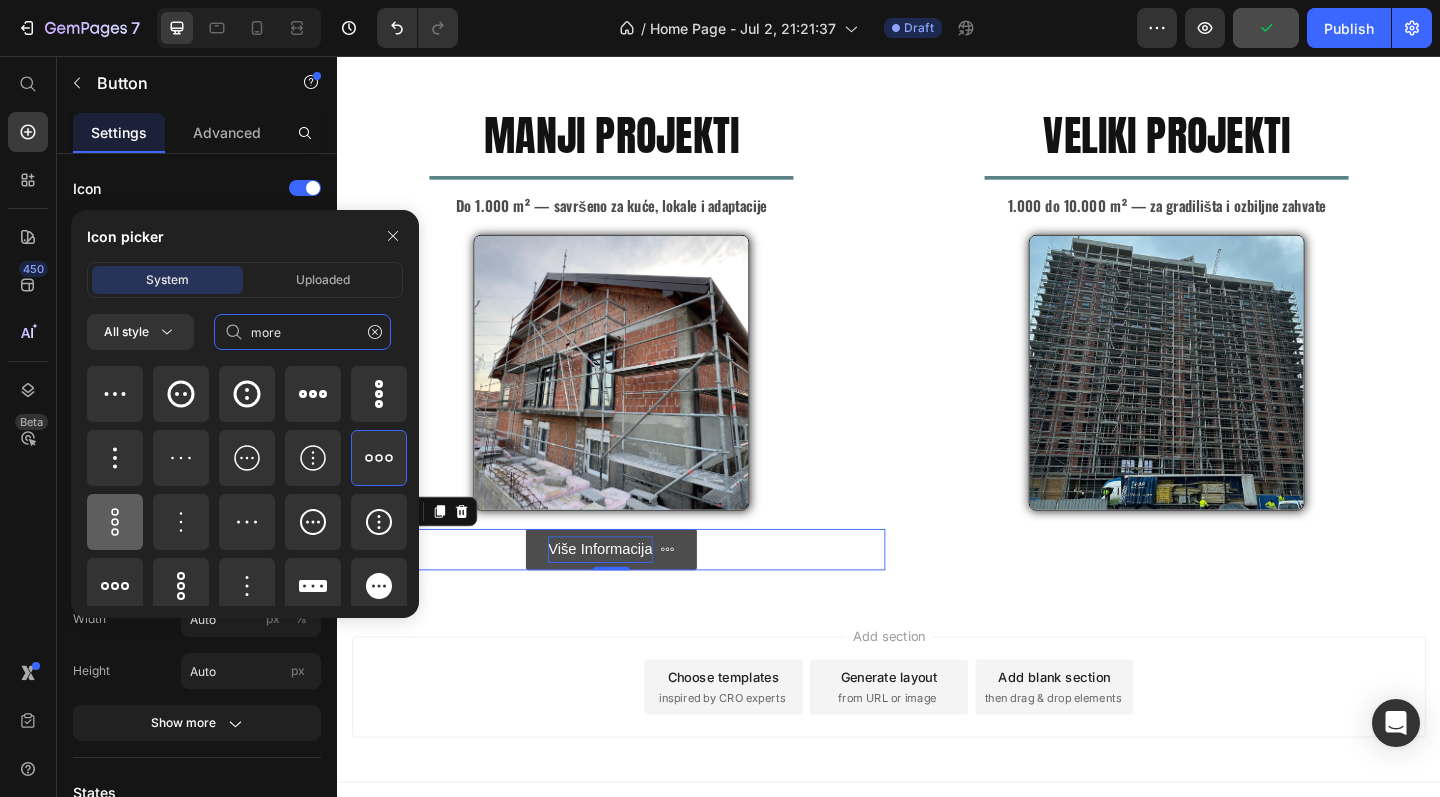 type on "more" 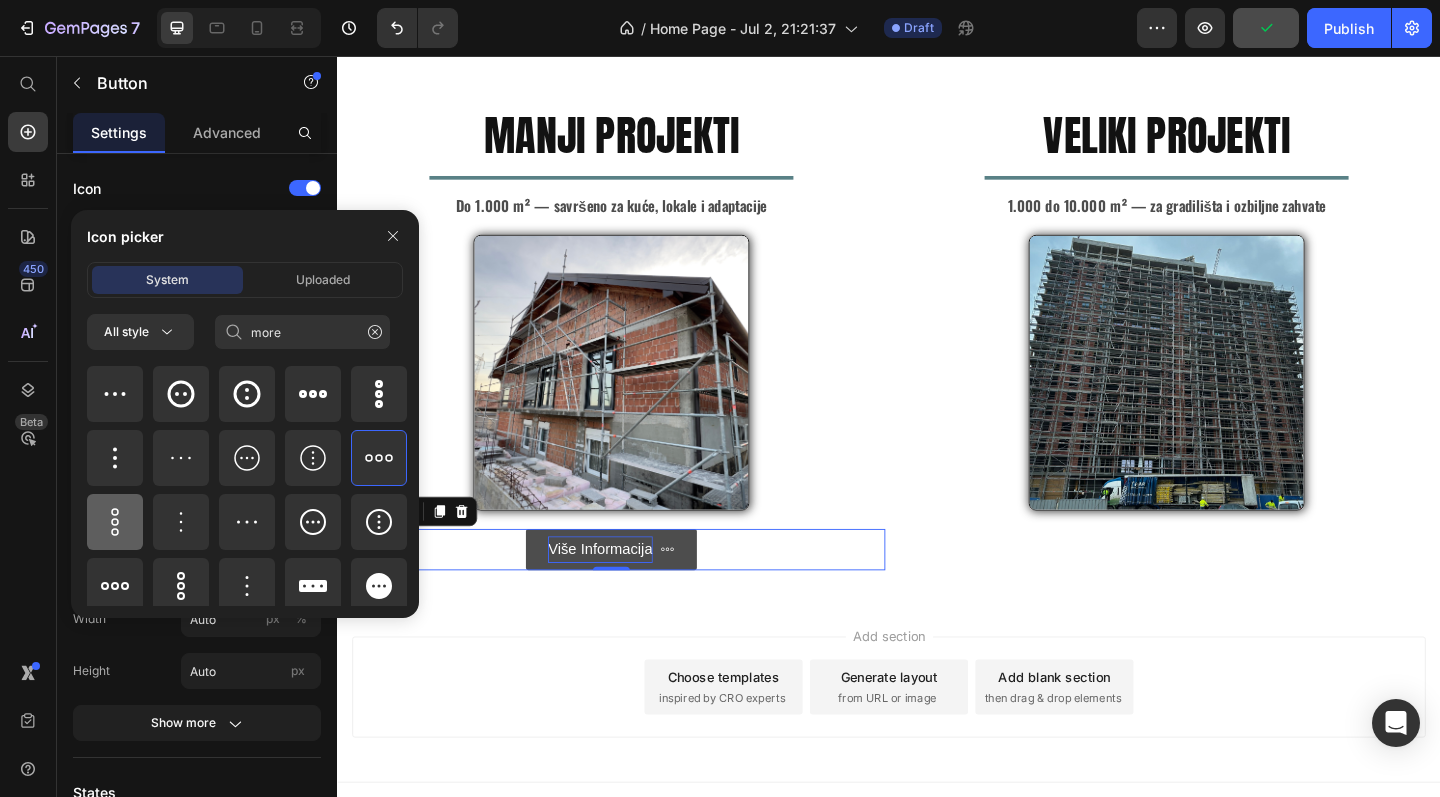 click 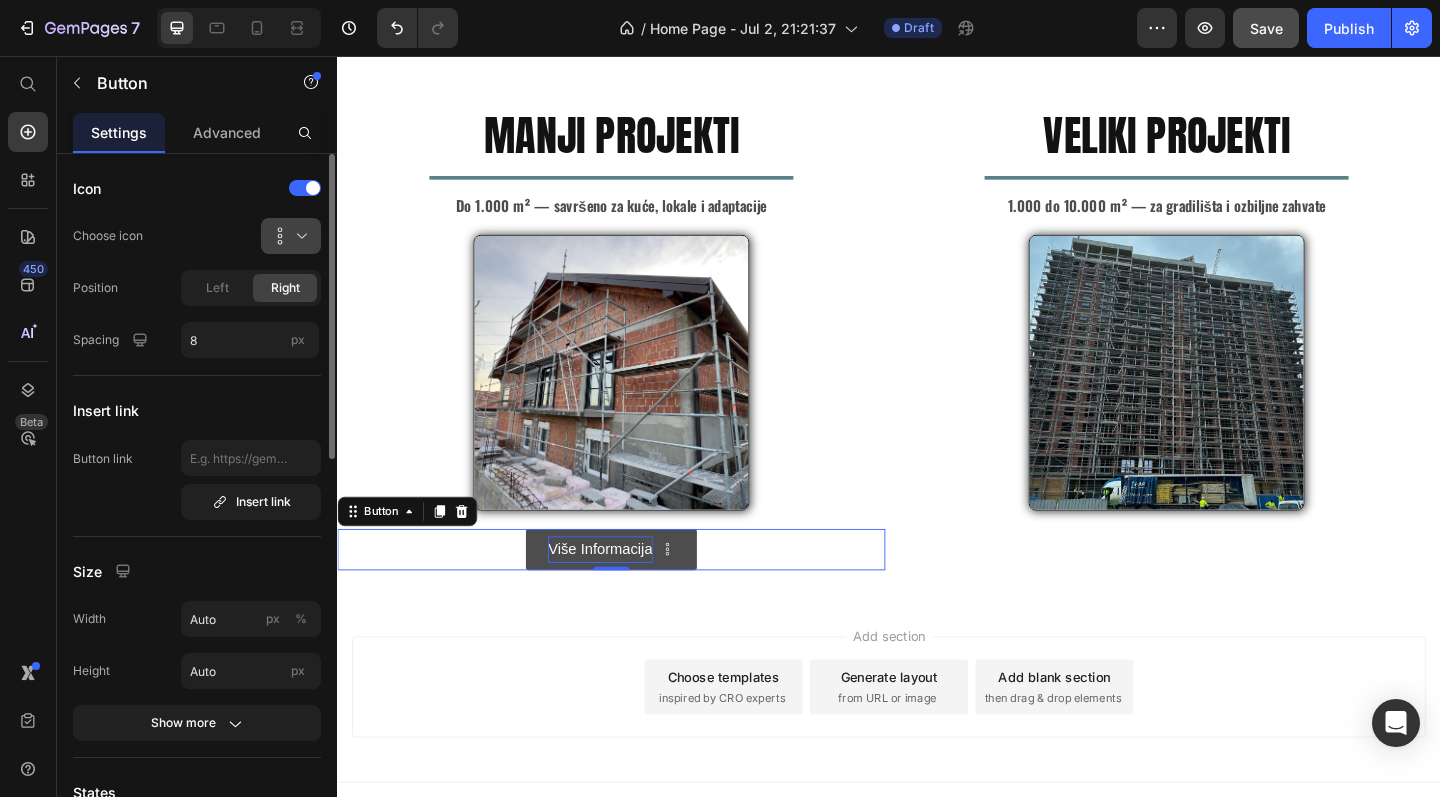 click at bounding box center (299, 236) 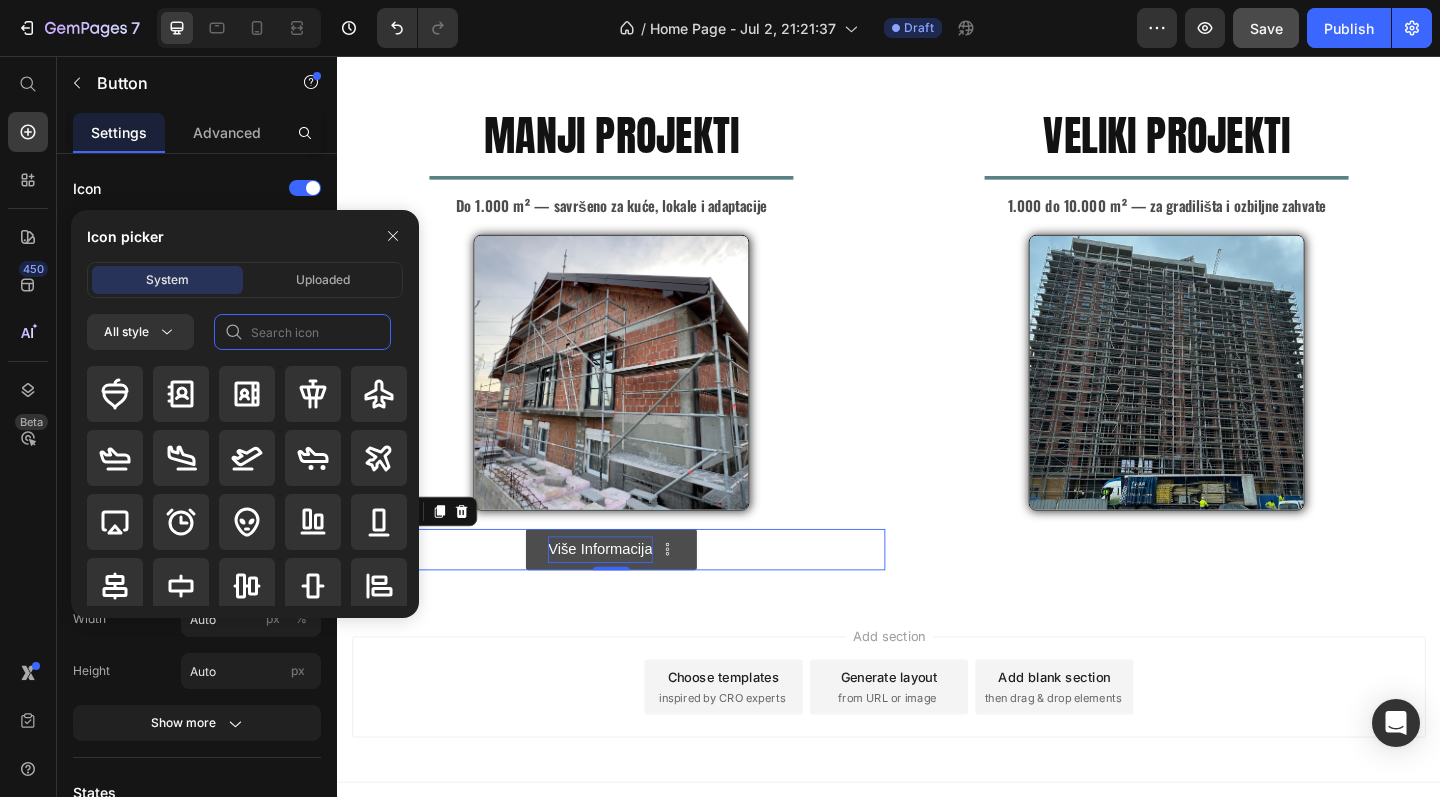 click 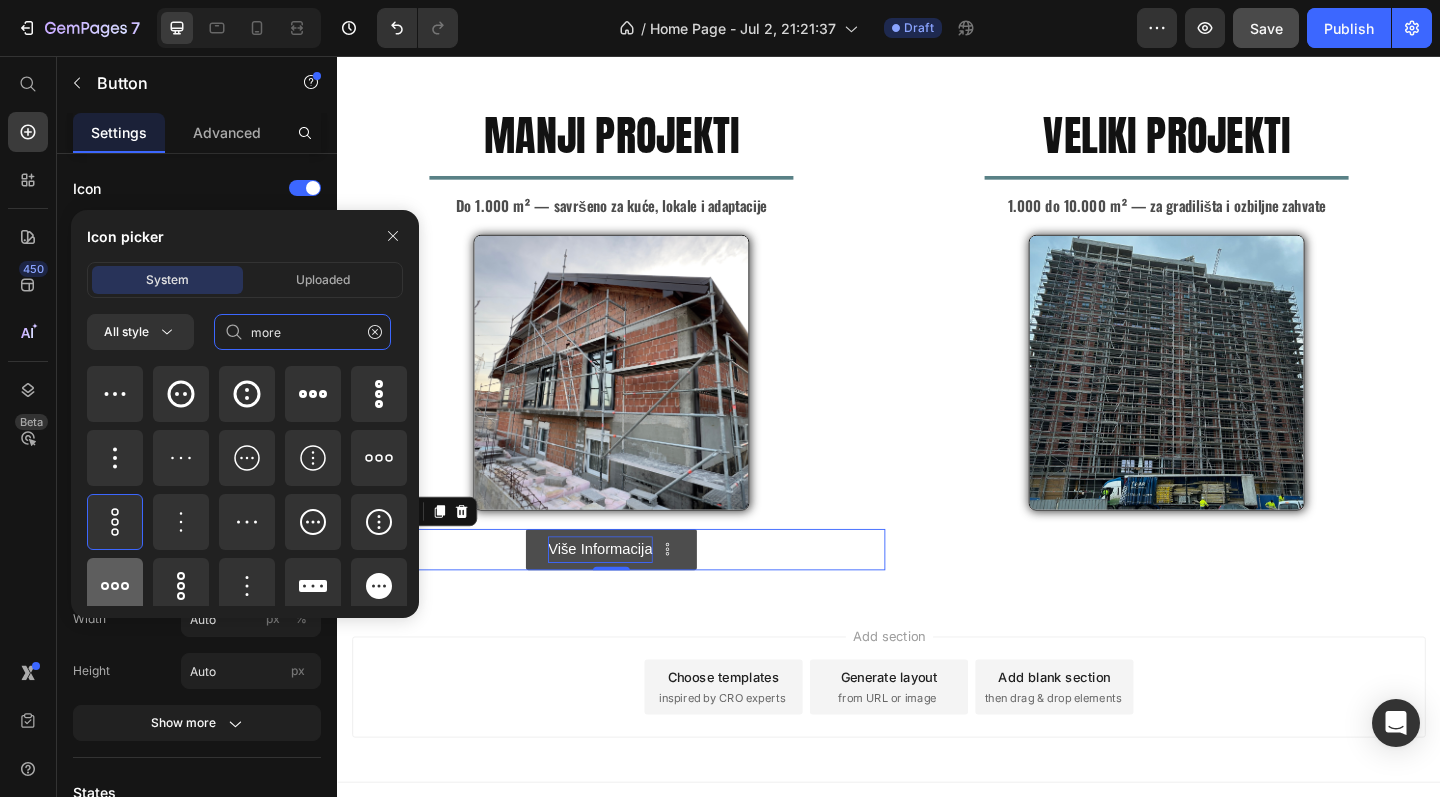 type on "more" 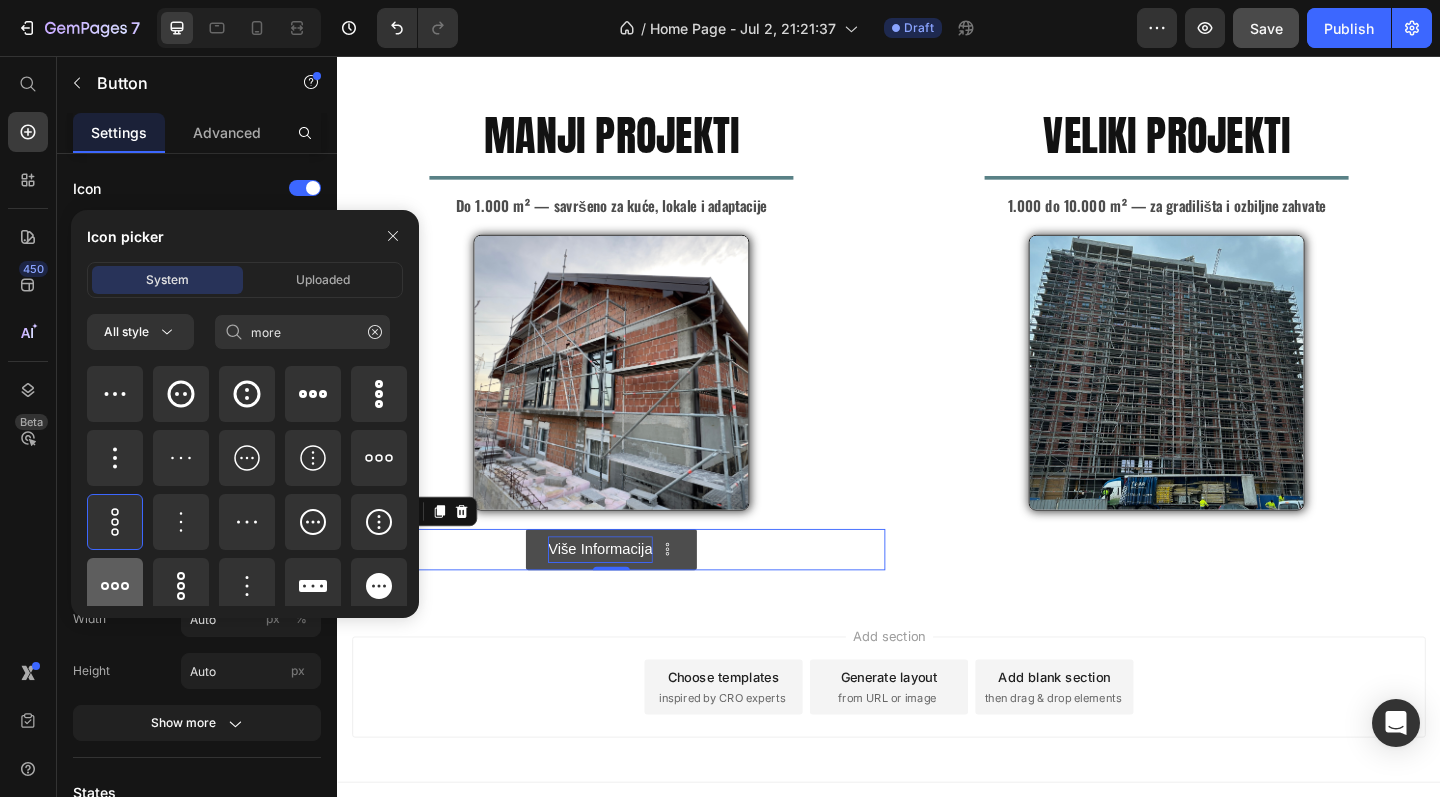 click 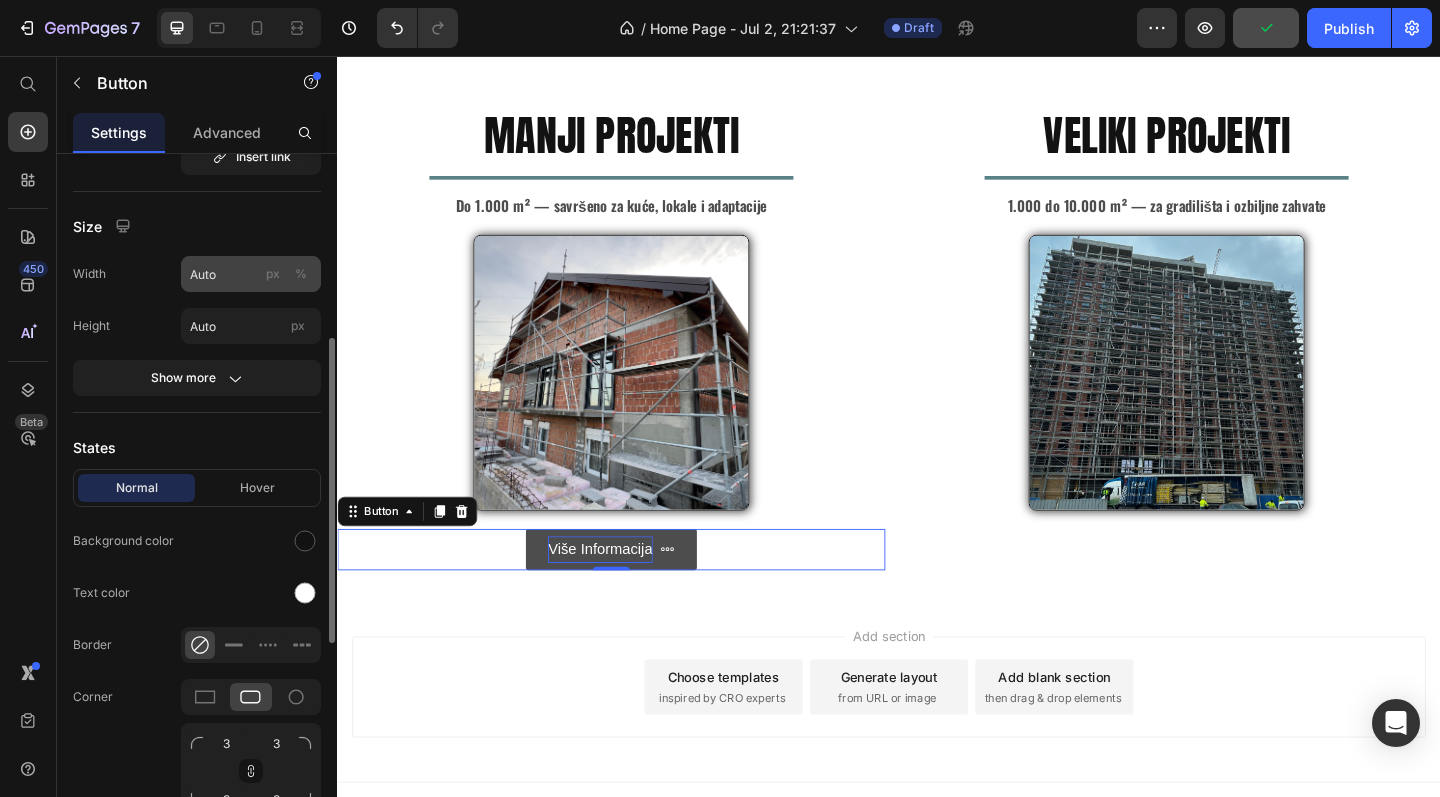 scroll, scrollTop: 378, scrollLeft: 0, axis: vertical 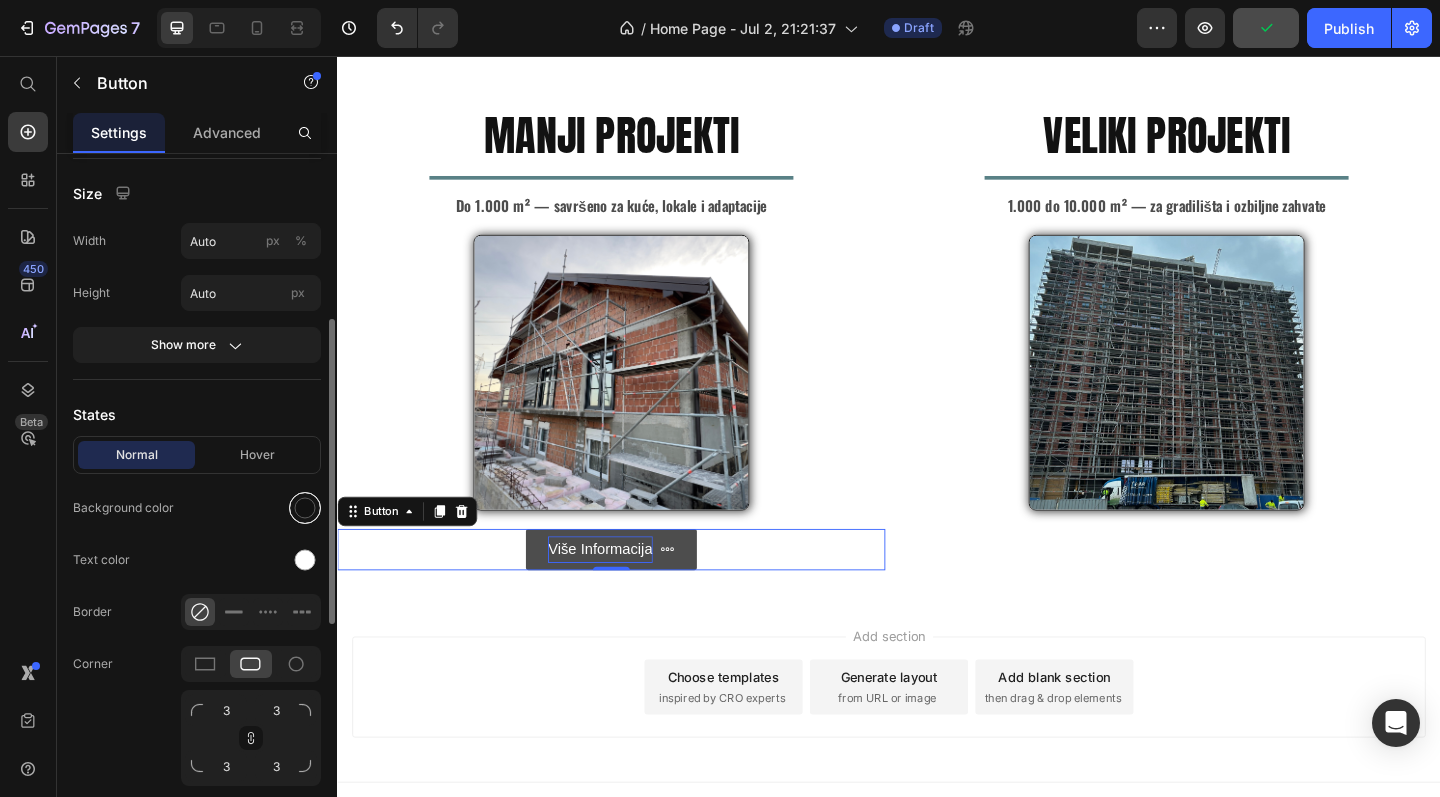 click at bounding box center (305, 508) 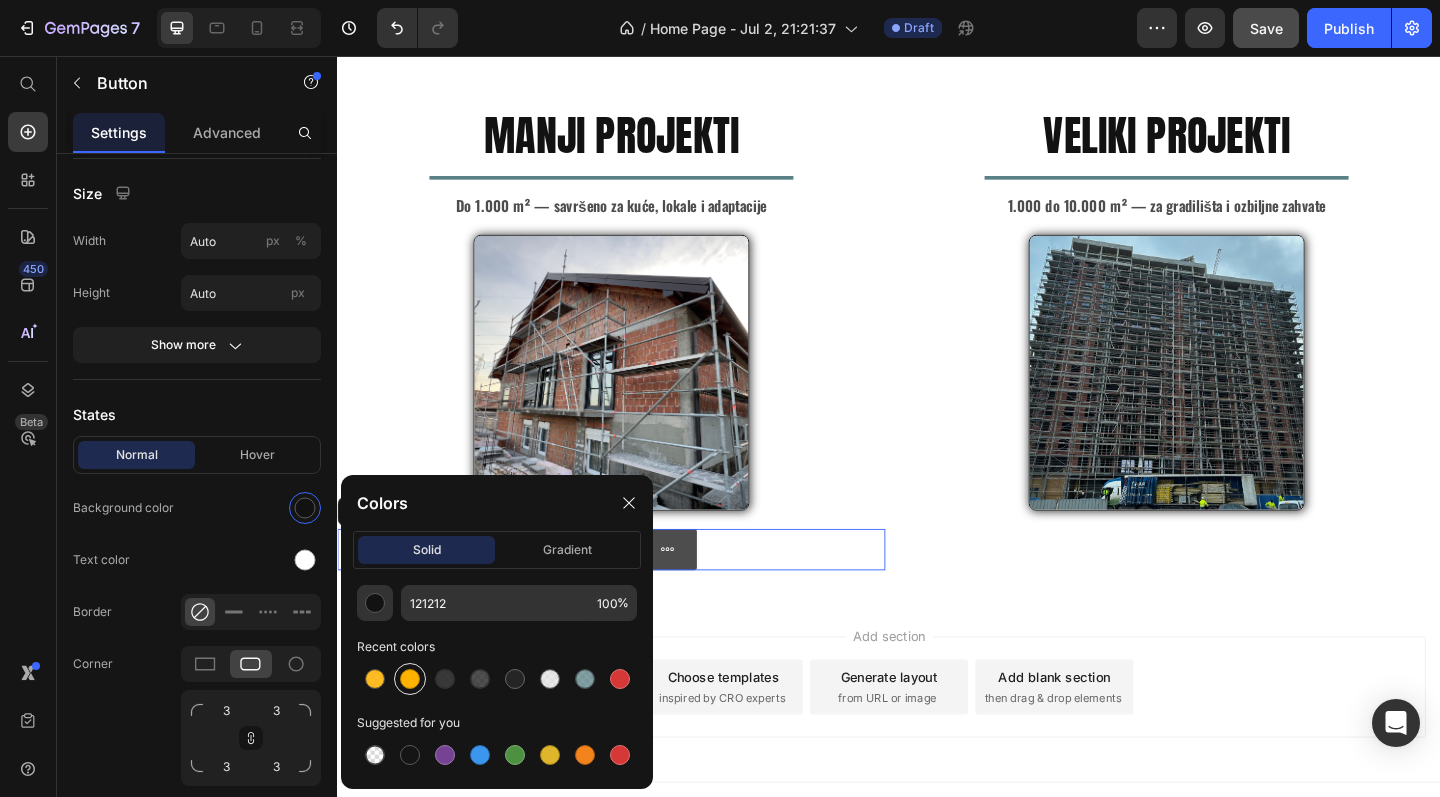 click at bounding box center (410, 679) 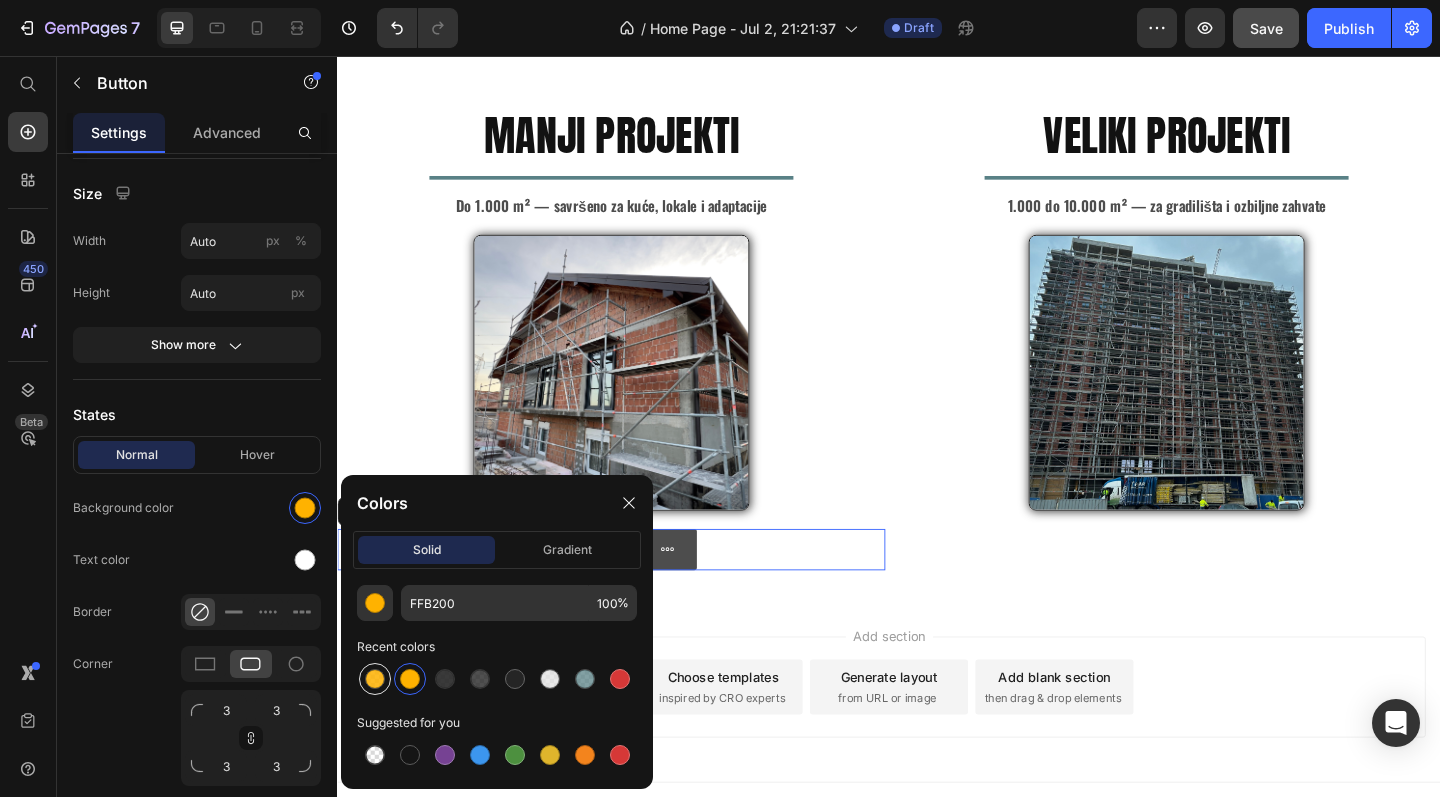 click at bounding box center [375, 679] 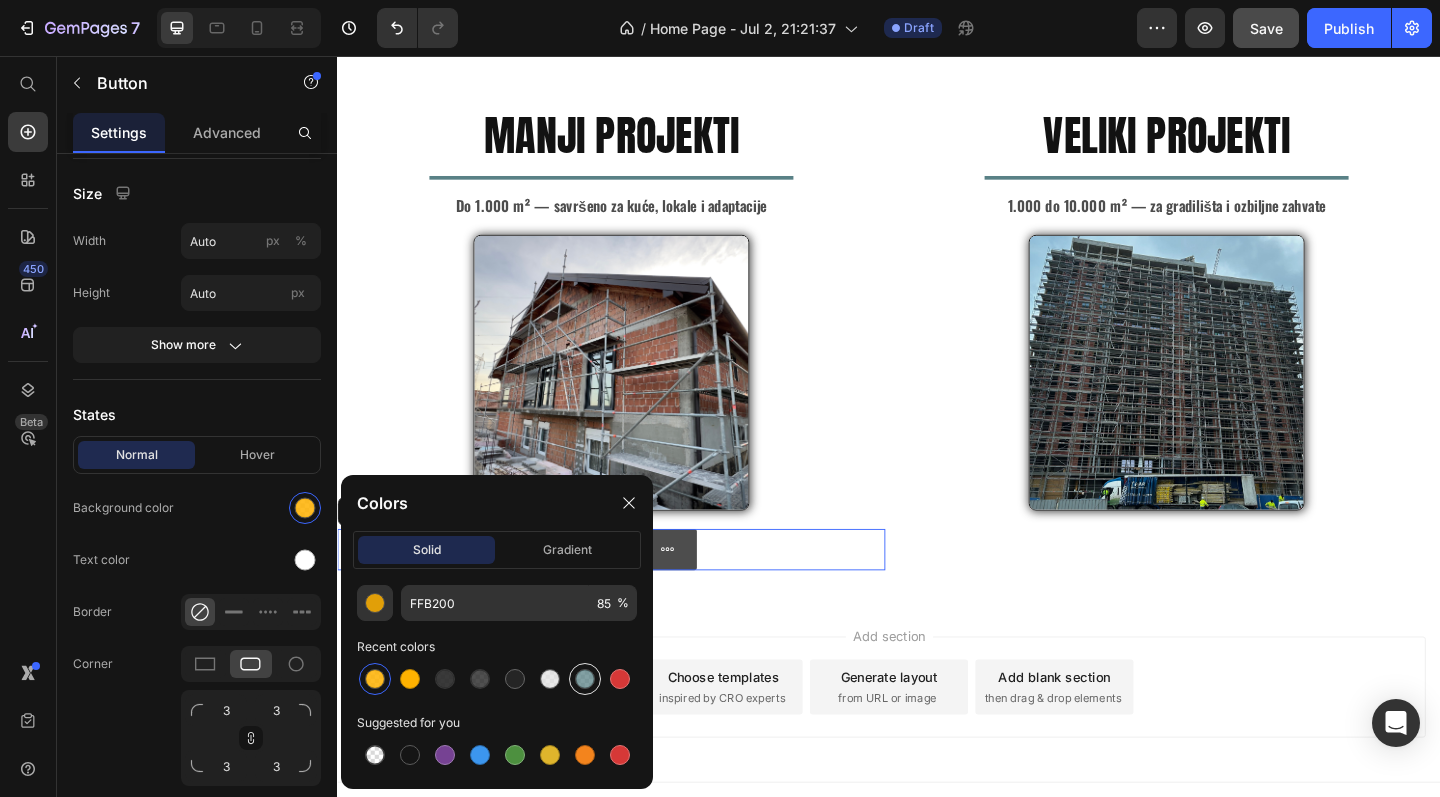 click at bounding box center (585, 679) 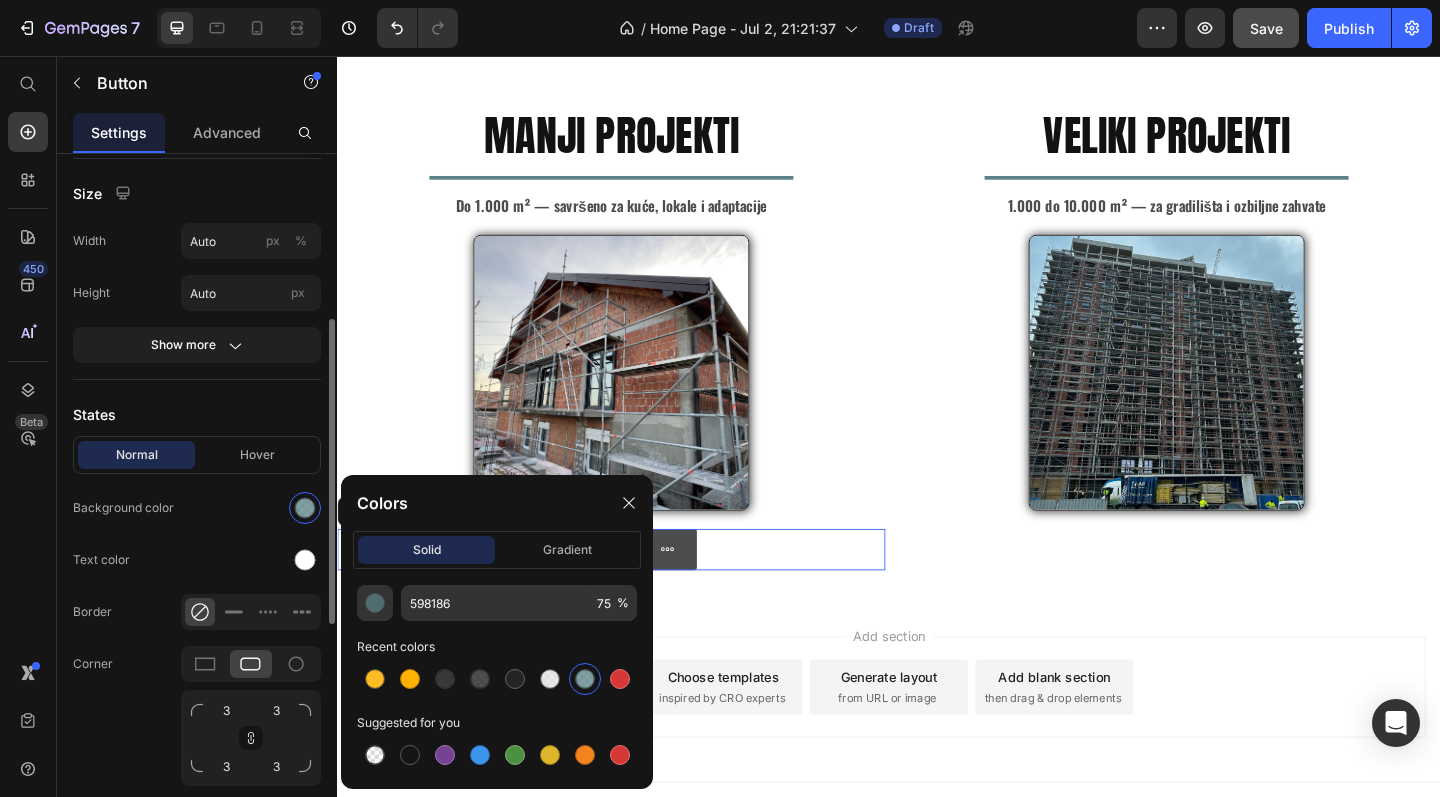 click on "Text color" 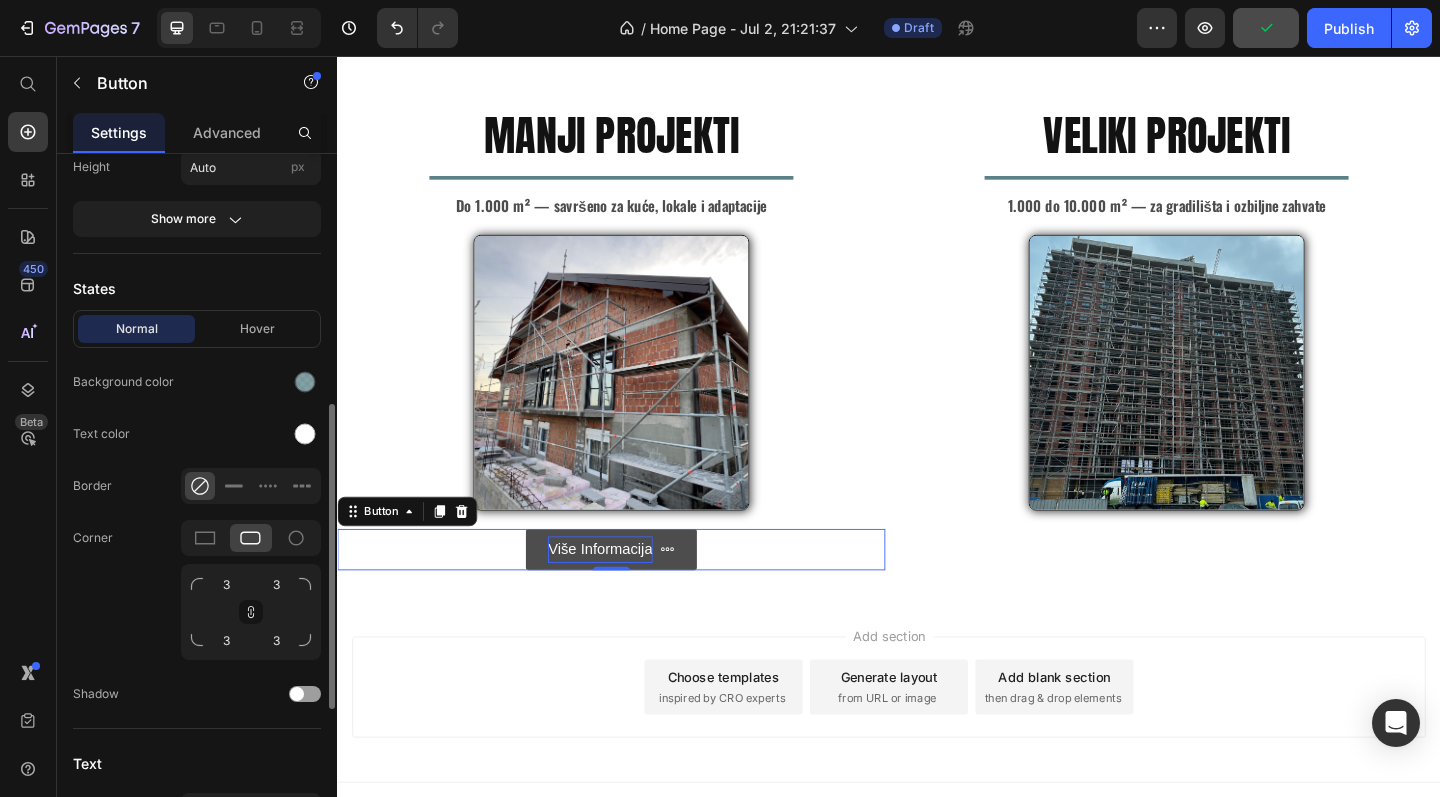 scroll, scrollTop: 525, scrollLeft: 0, axis: vertical 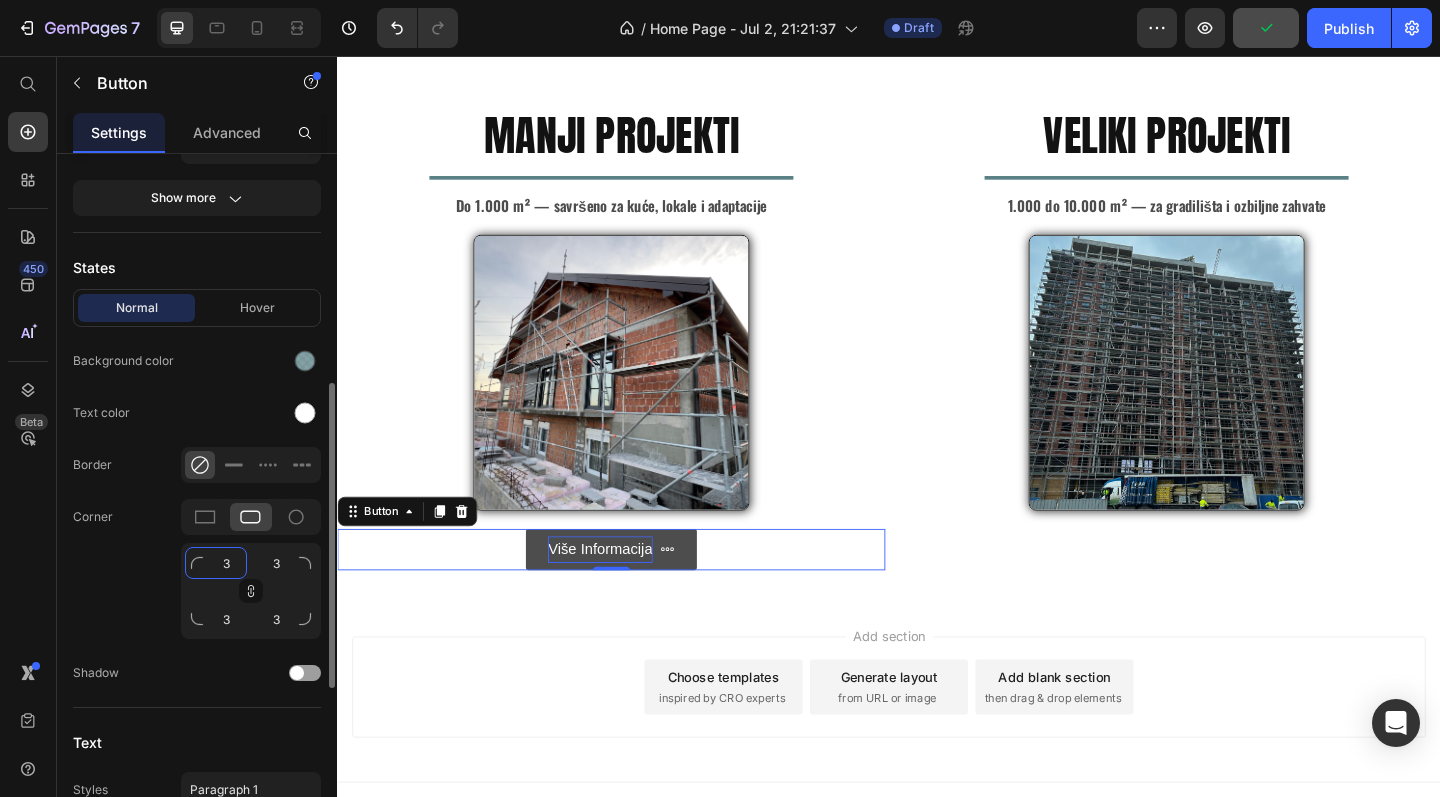 click on "3" 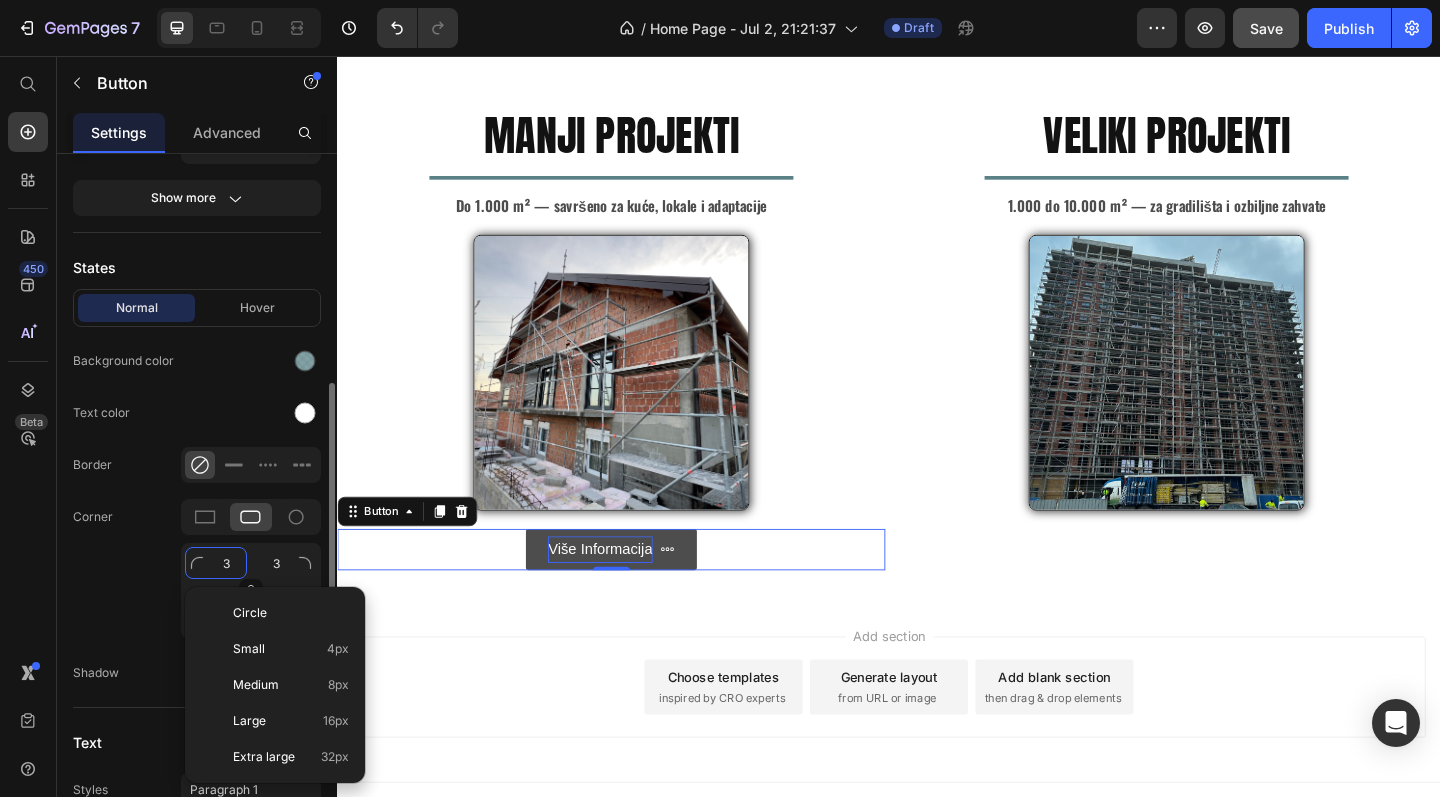 type on "4" 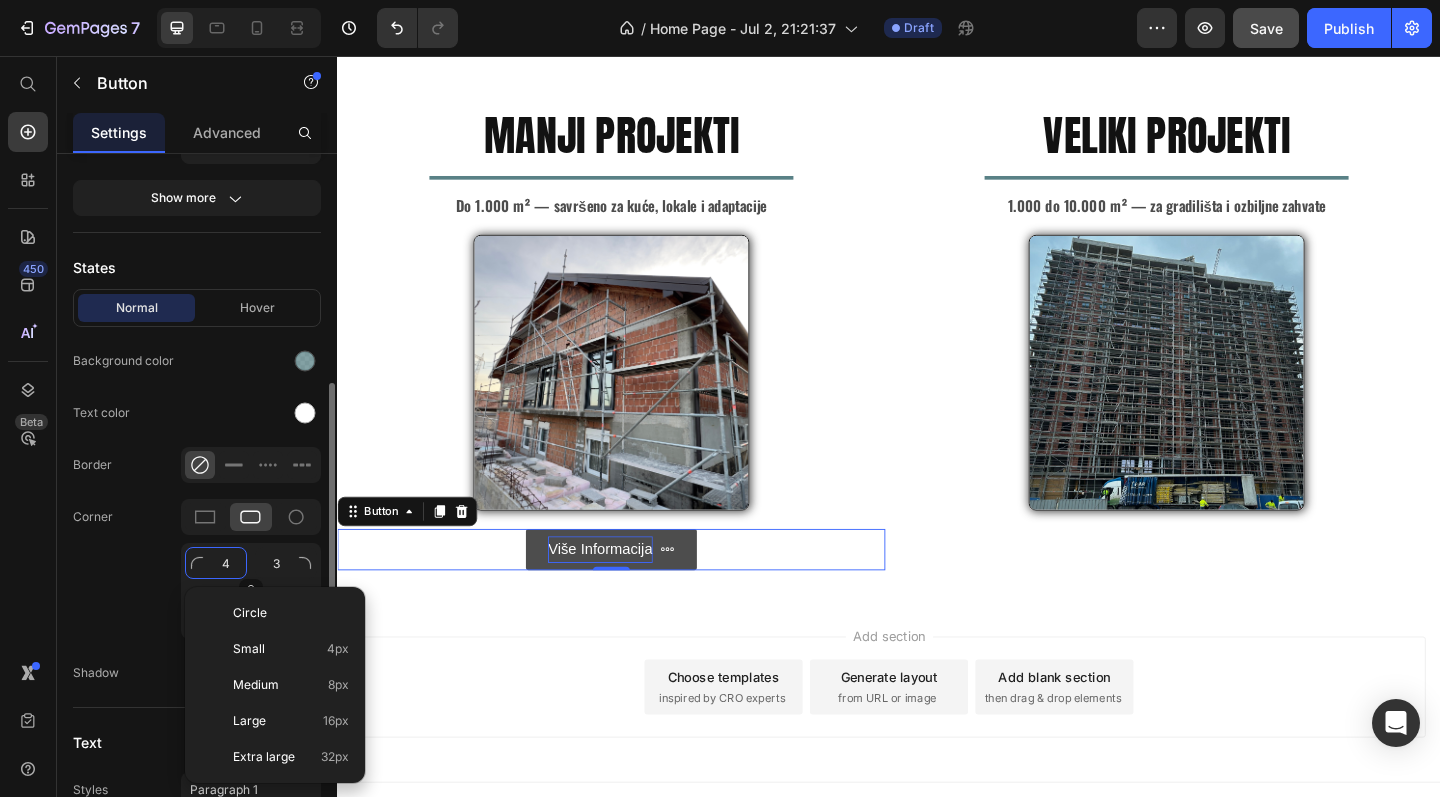 type on "4" 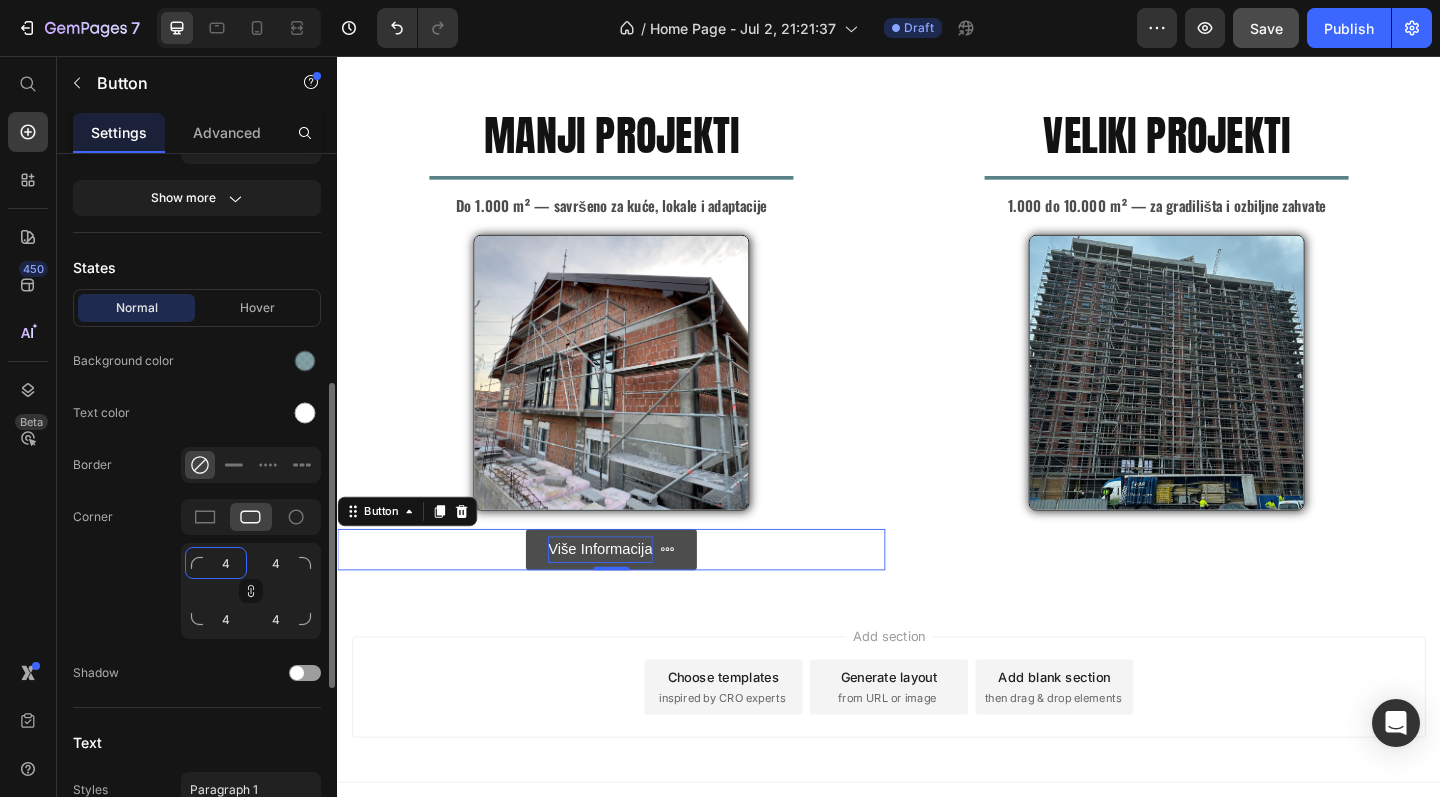type on "5" 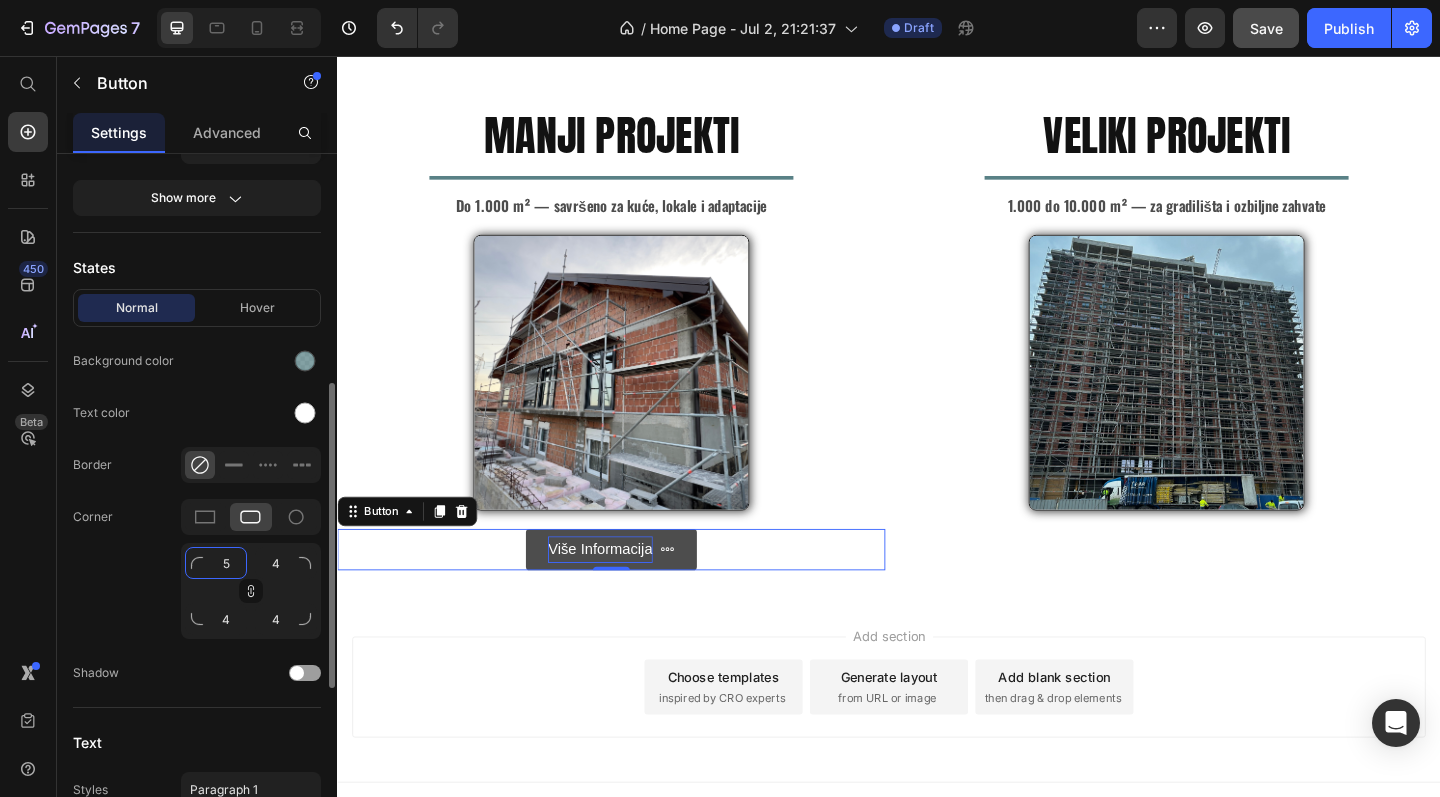 type on "5" 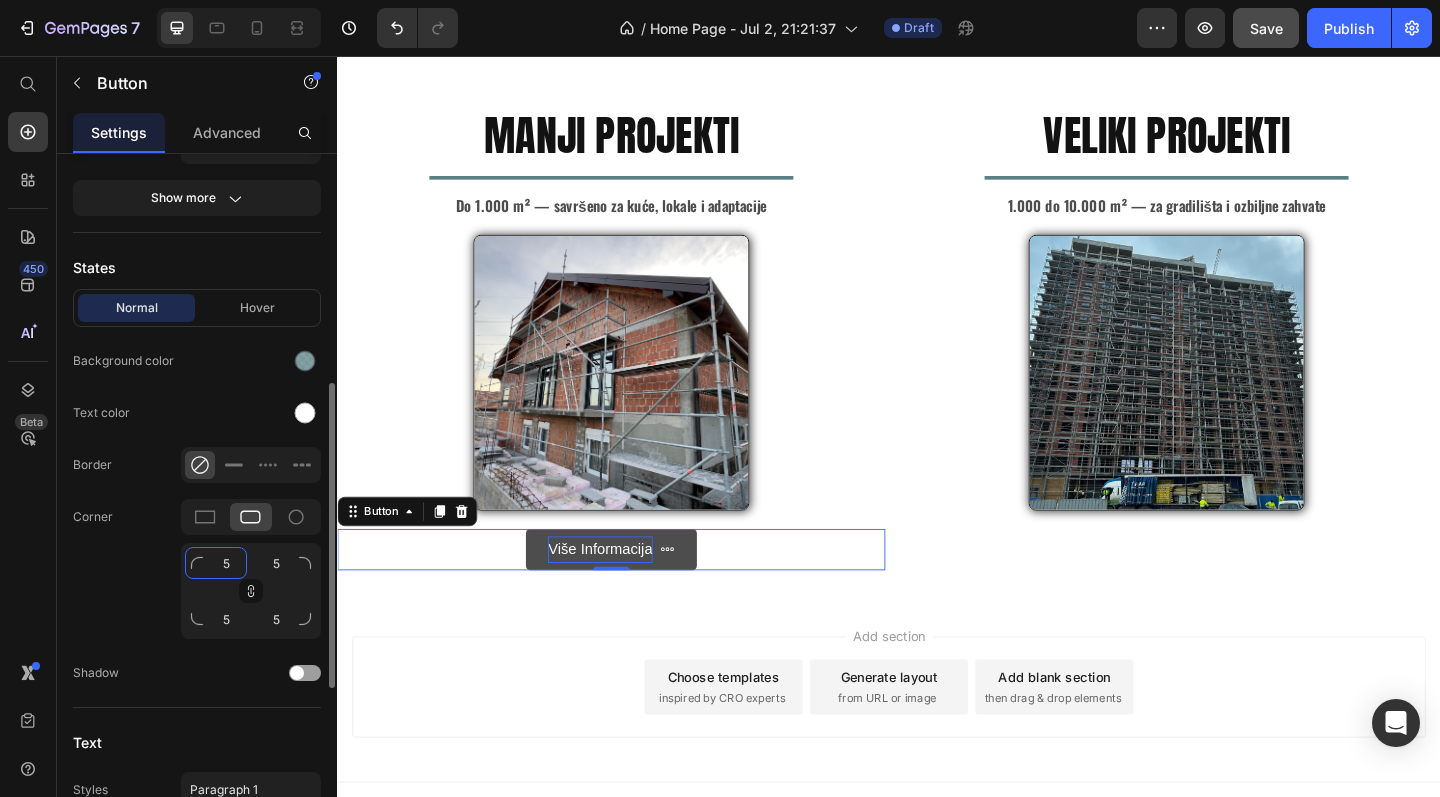 type on "6" 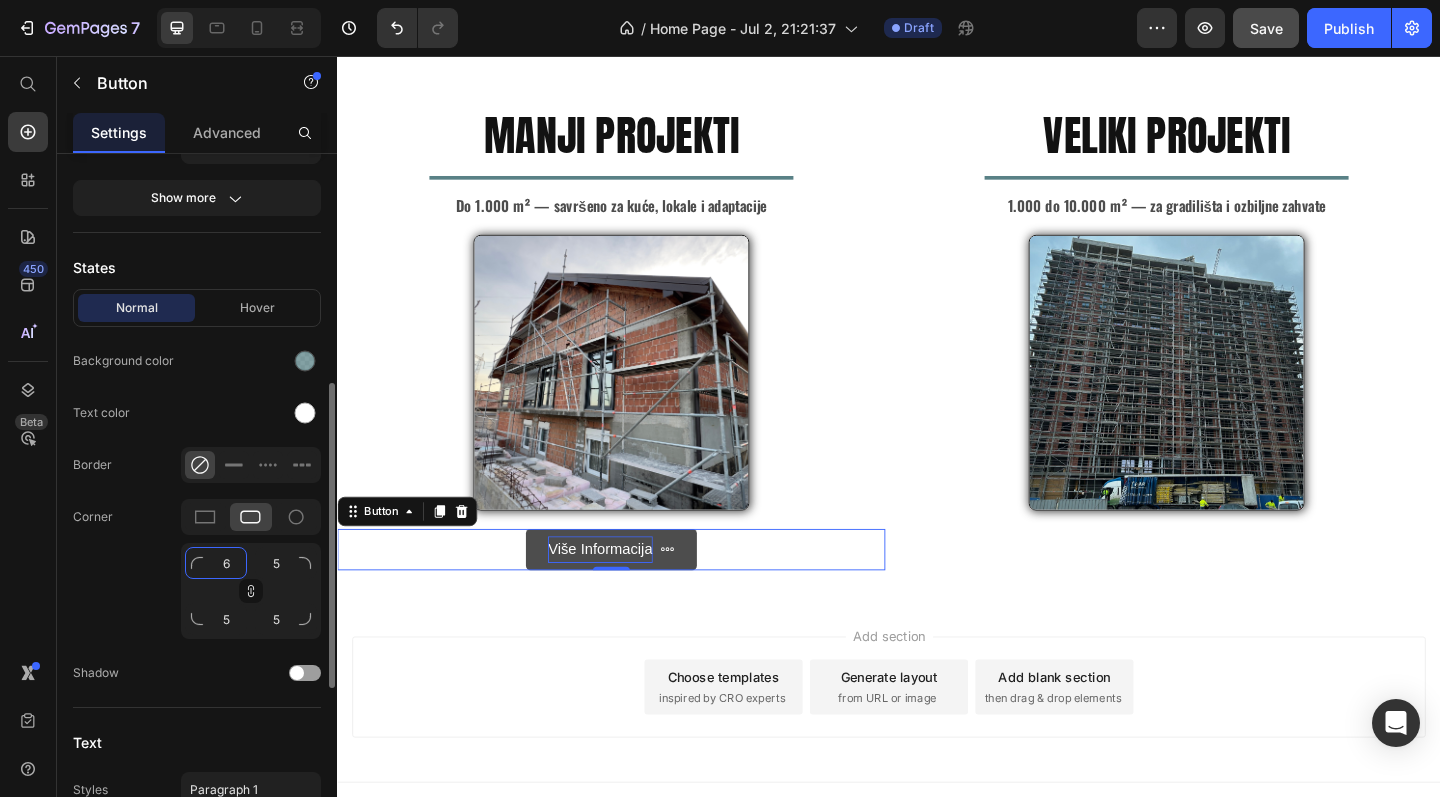 type on "6" 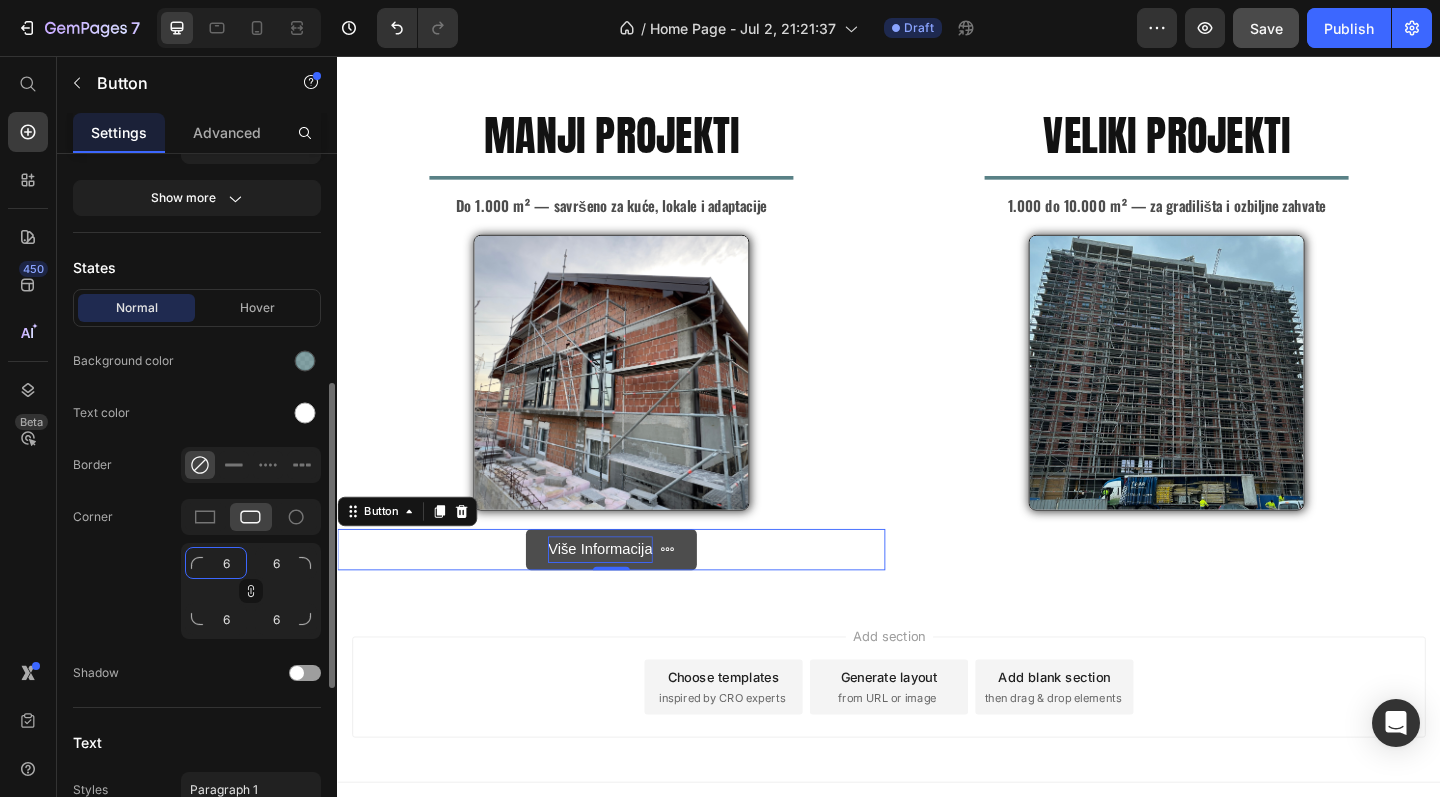 type on "7" 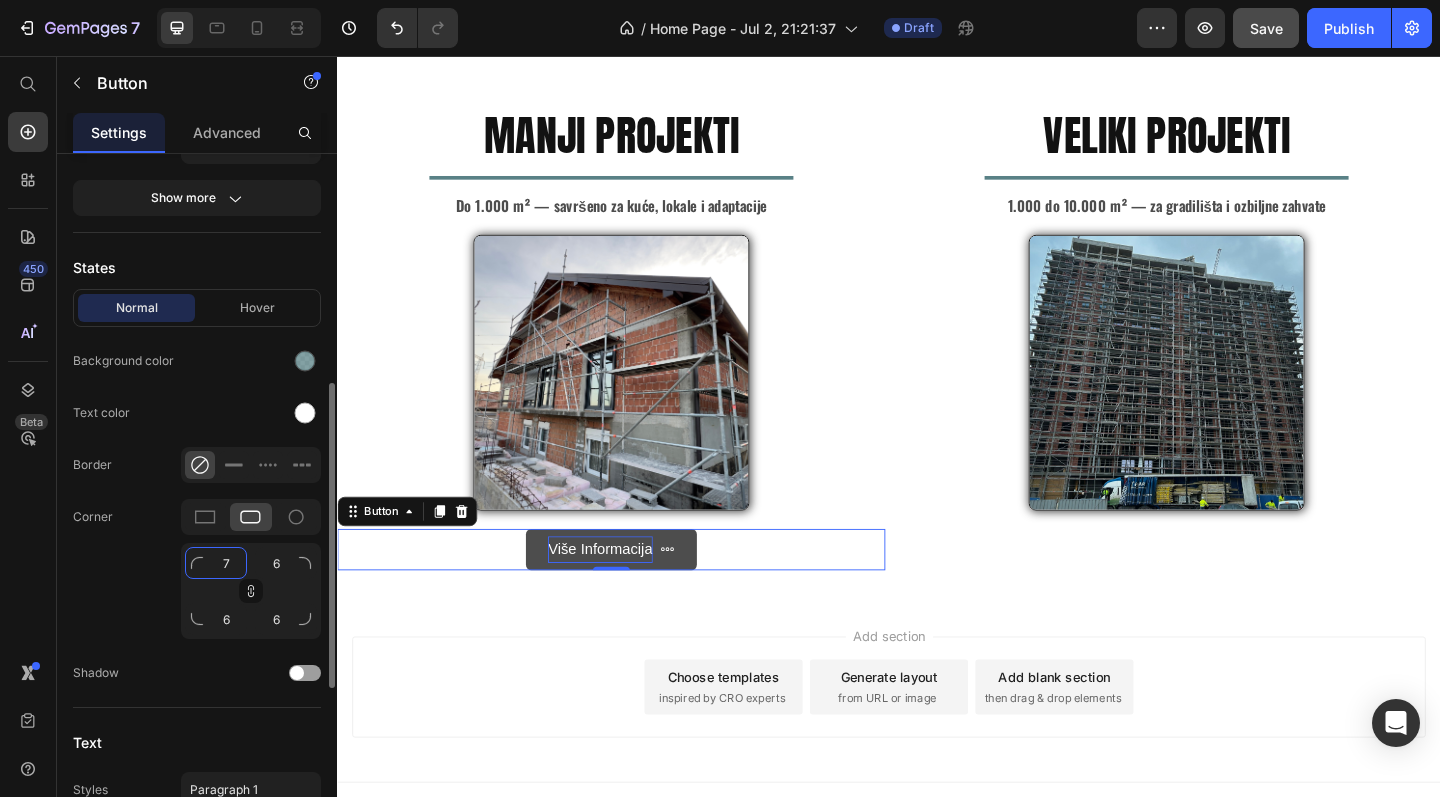 type on "7" 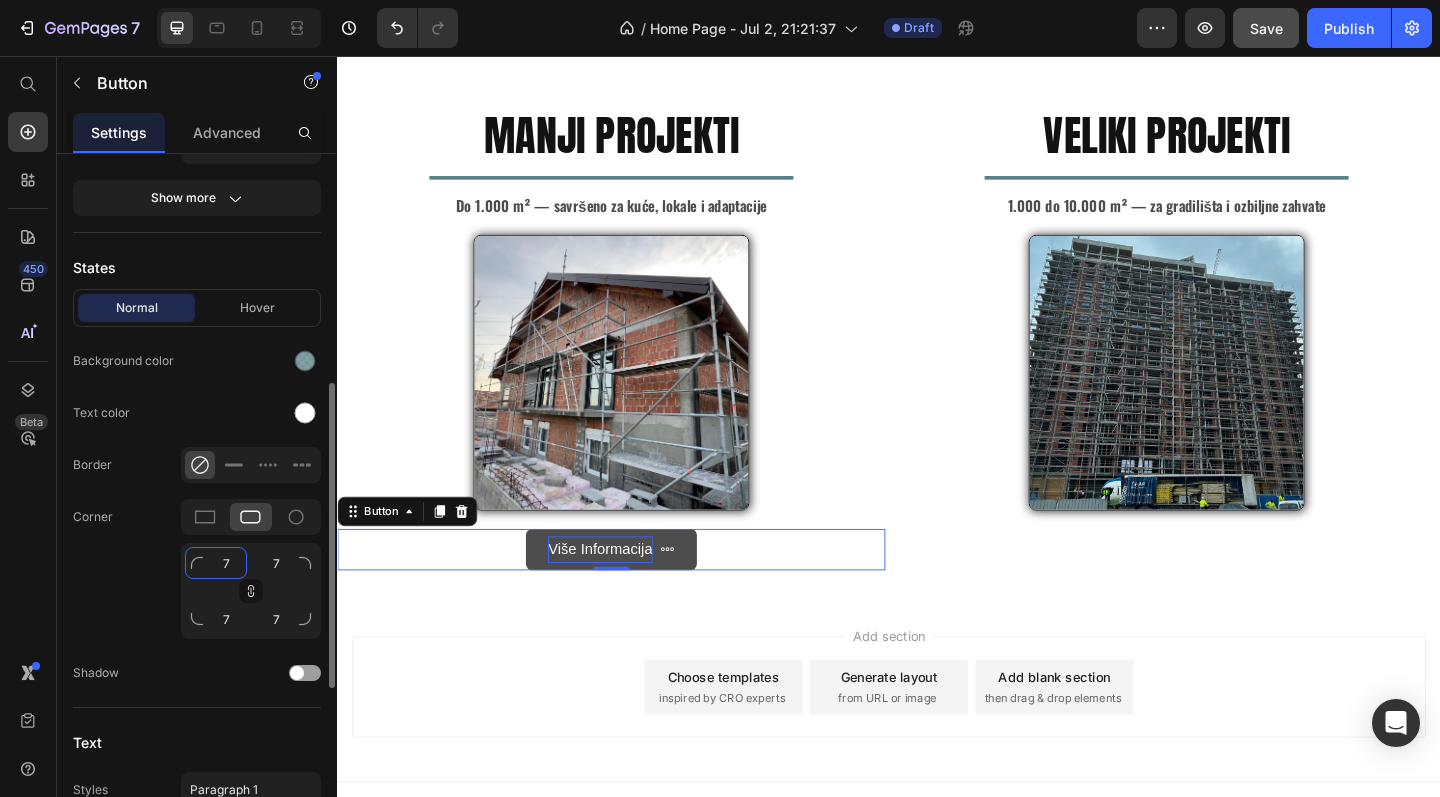 type on "8" 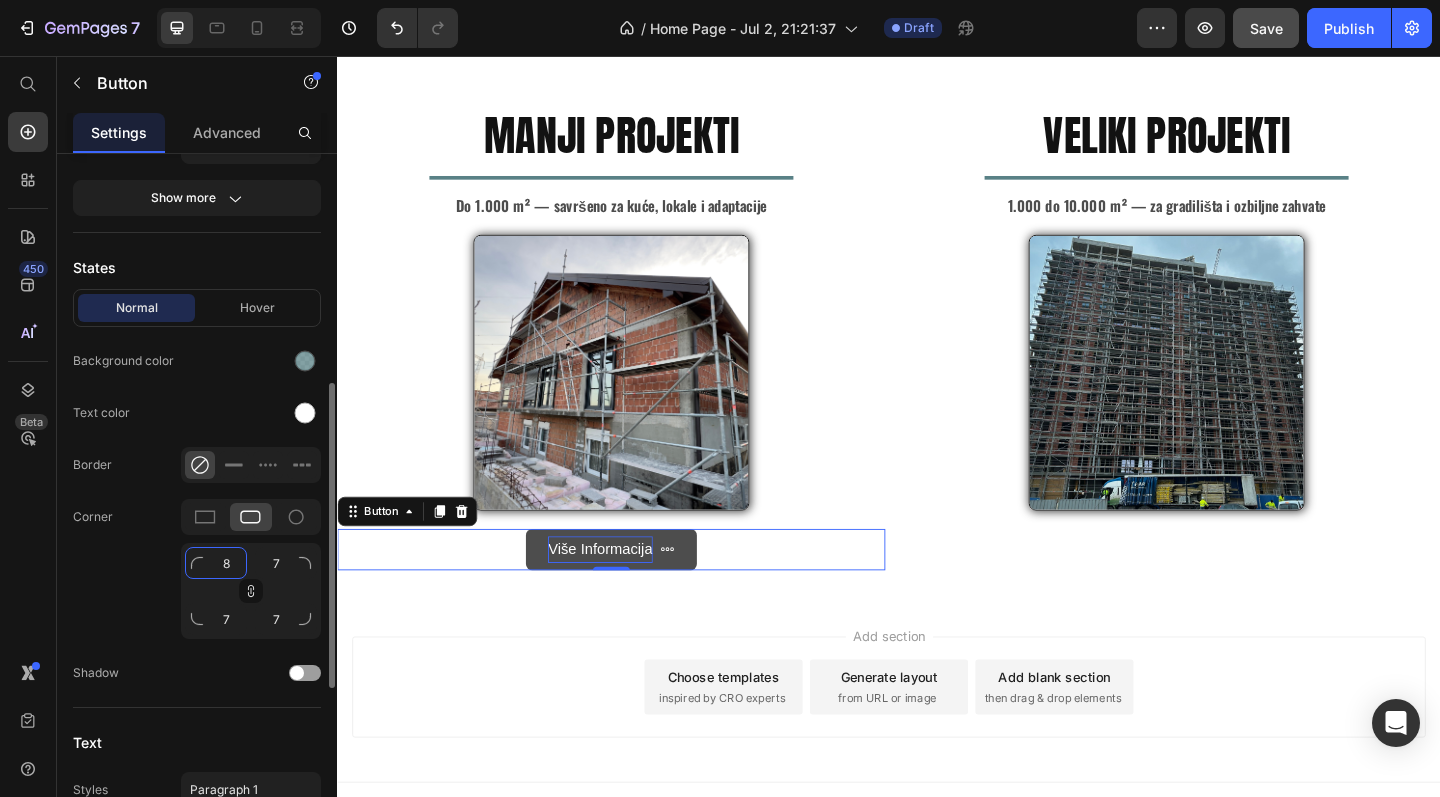 type on "8" 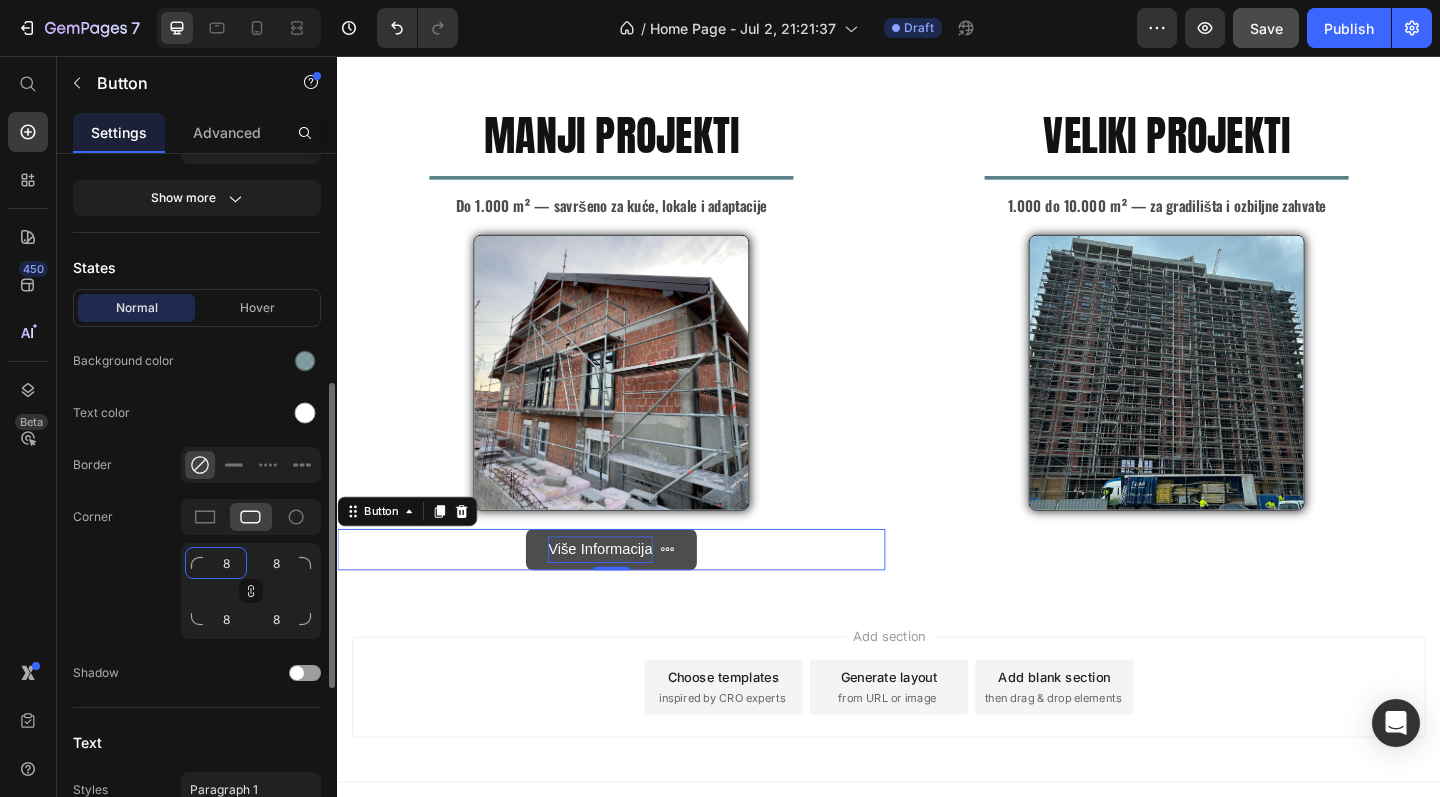 type on "9" 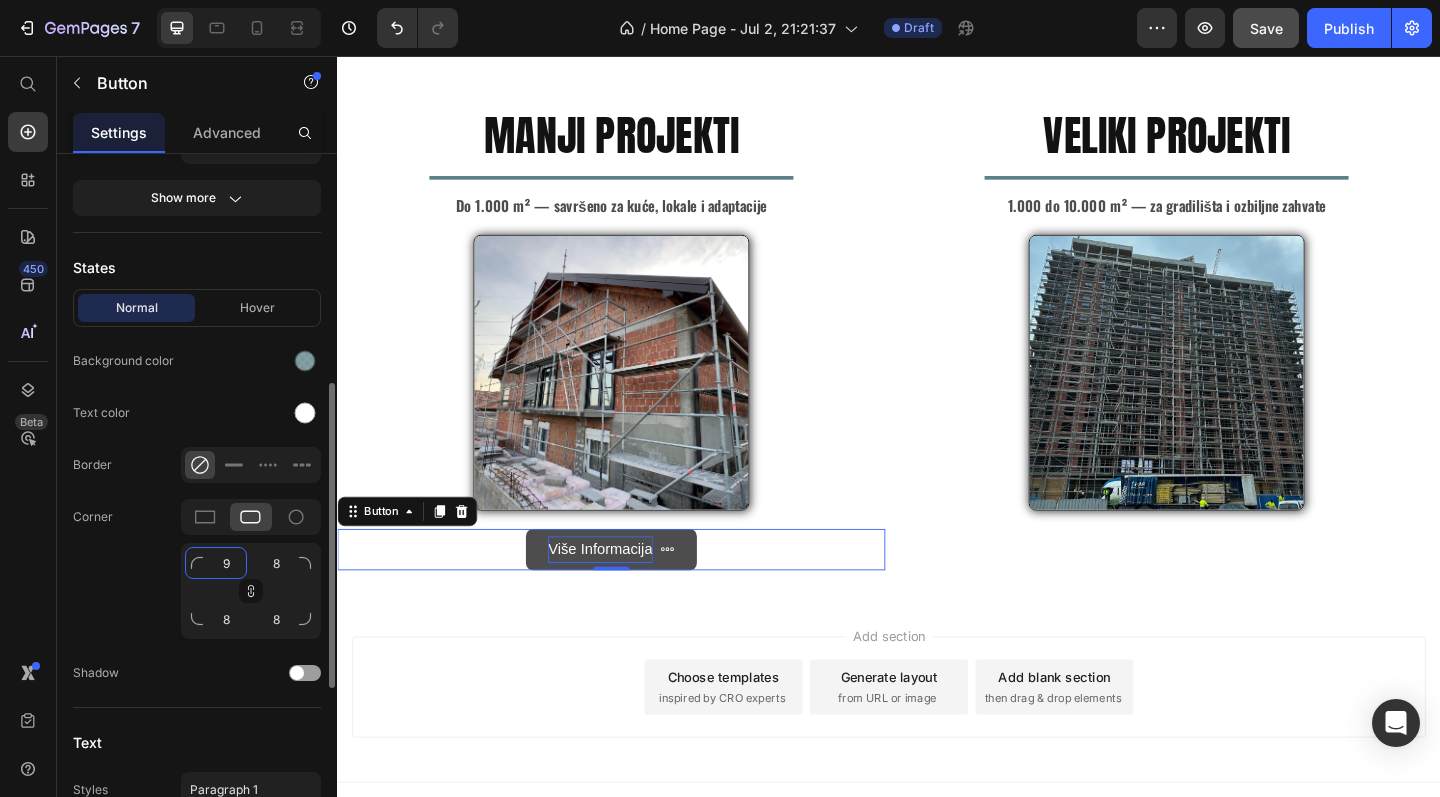 type on "9" 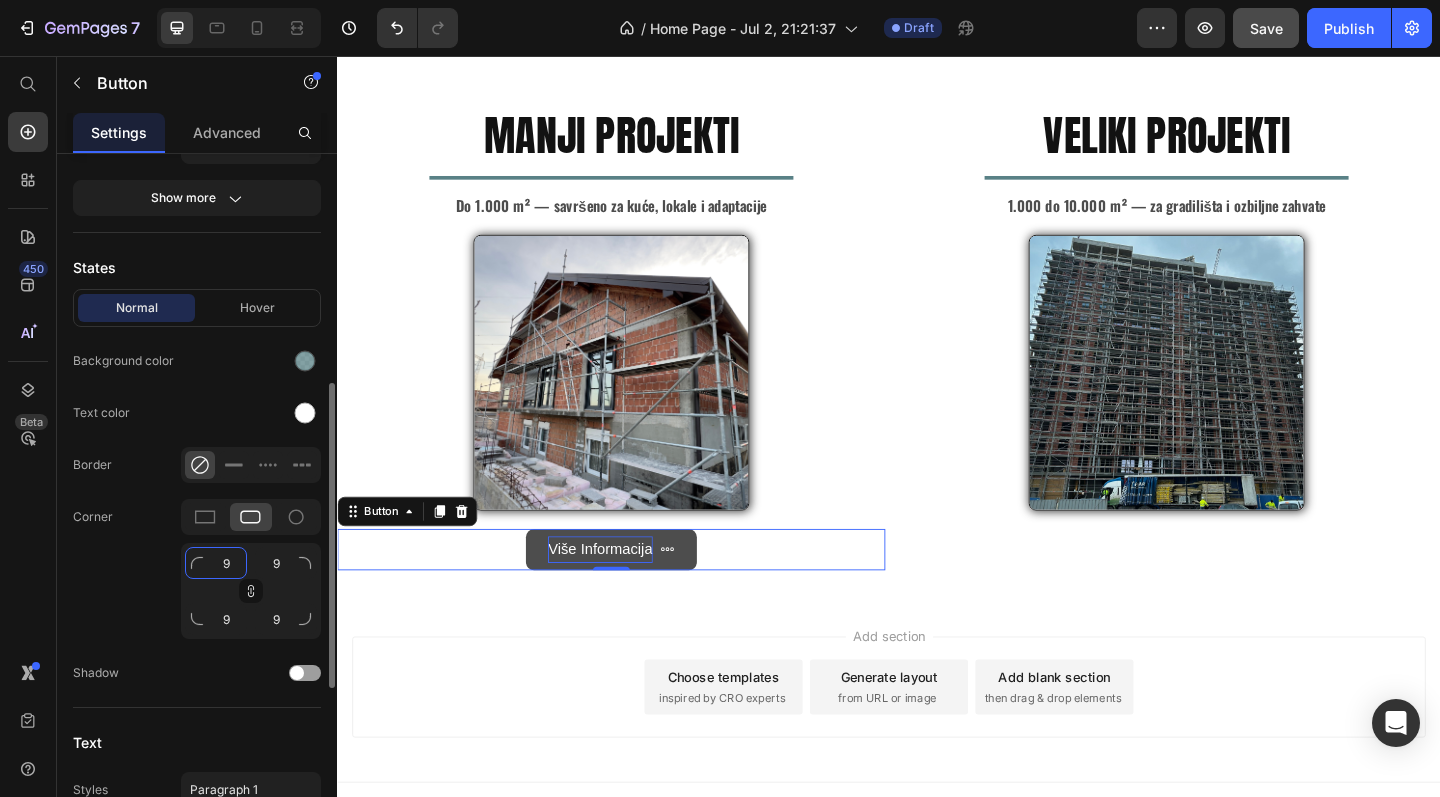 type on "10" 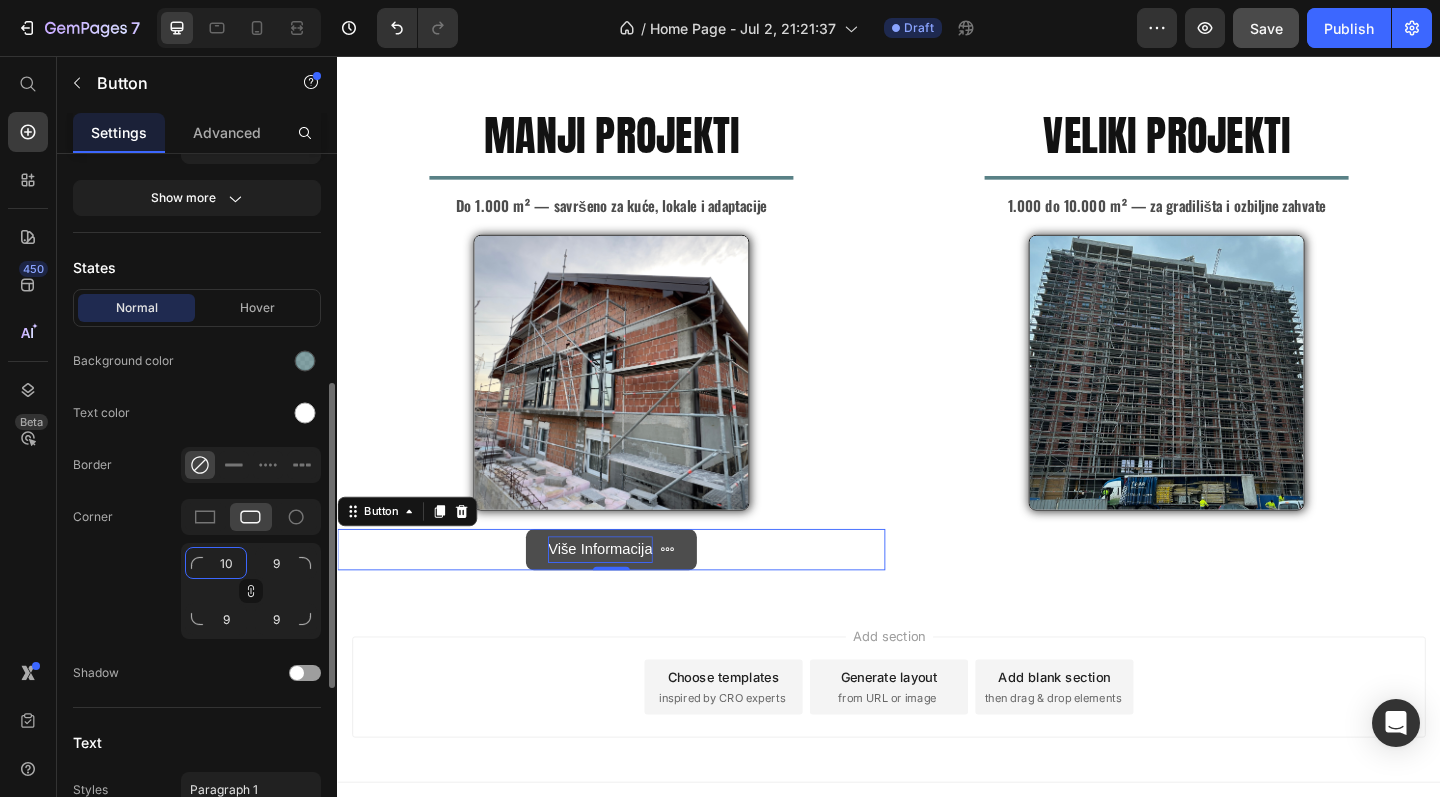 type on "10" 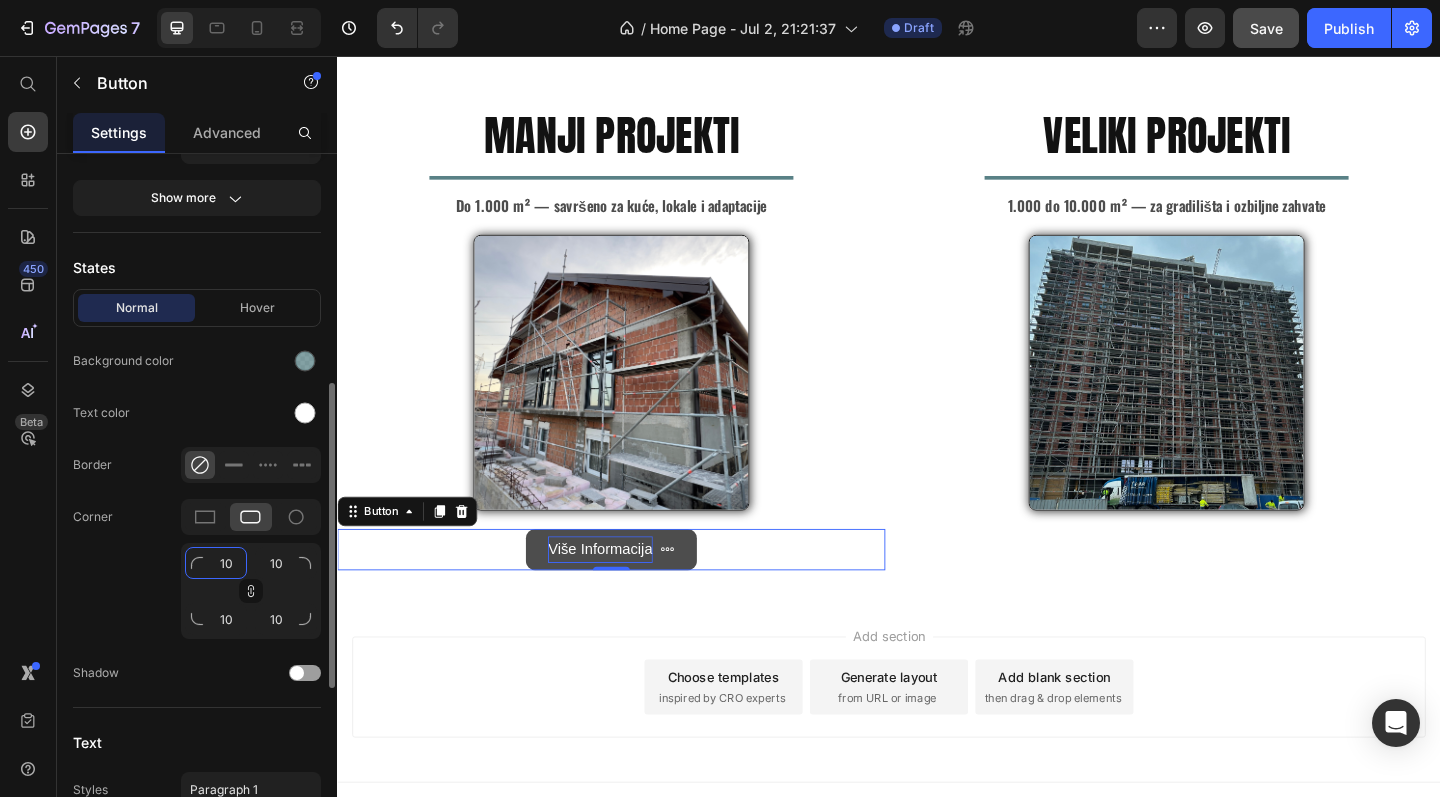 type on "11" 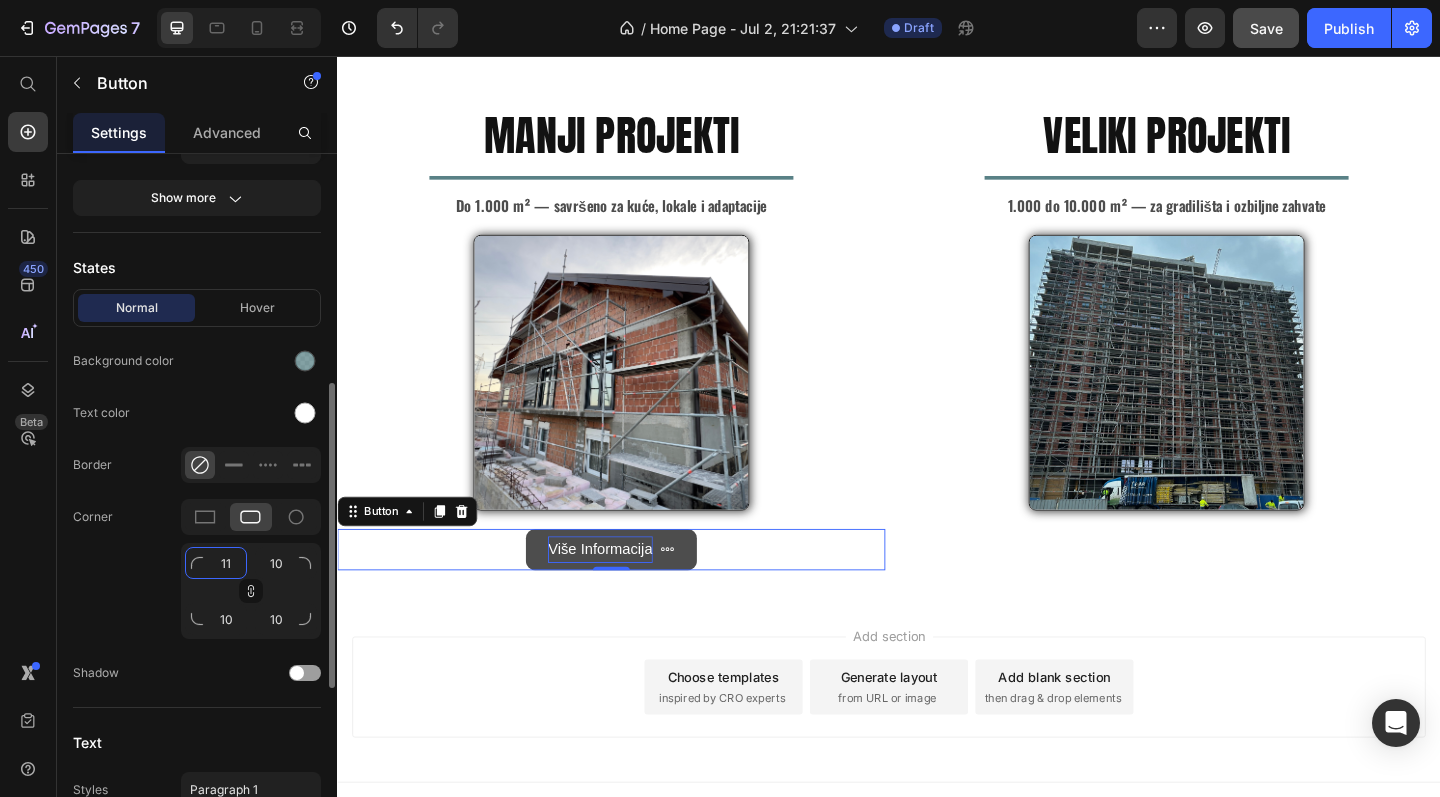 type on "11" 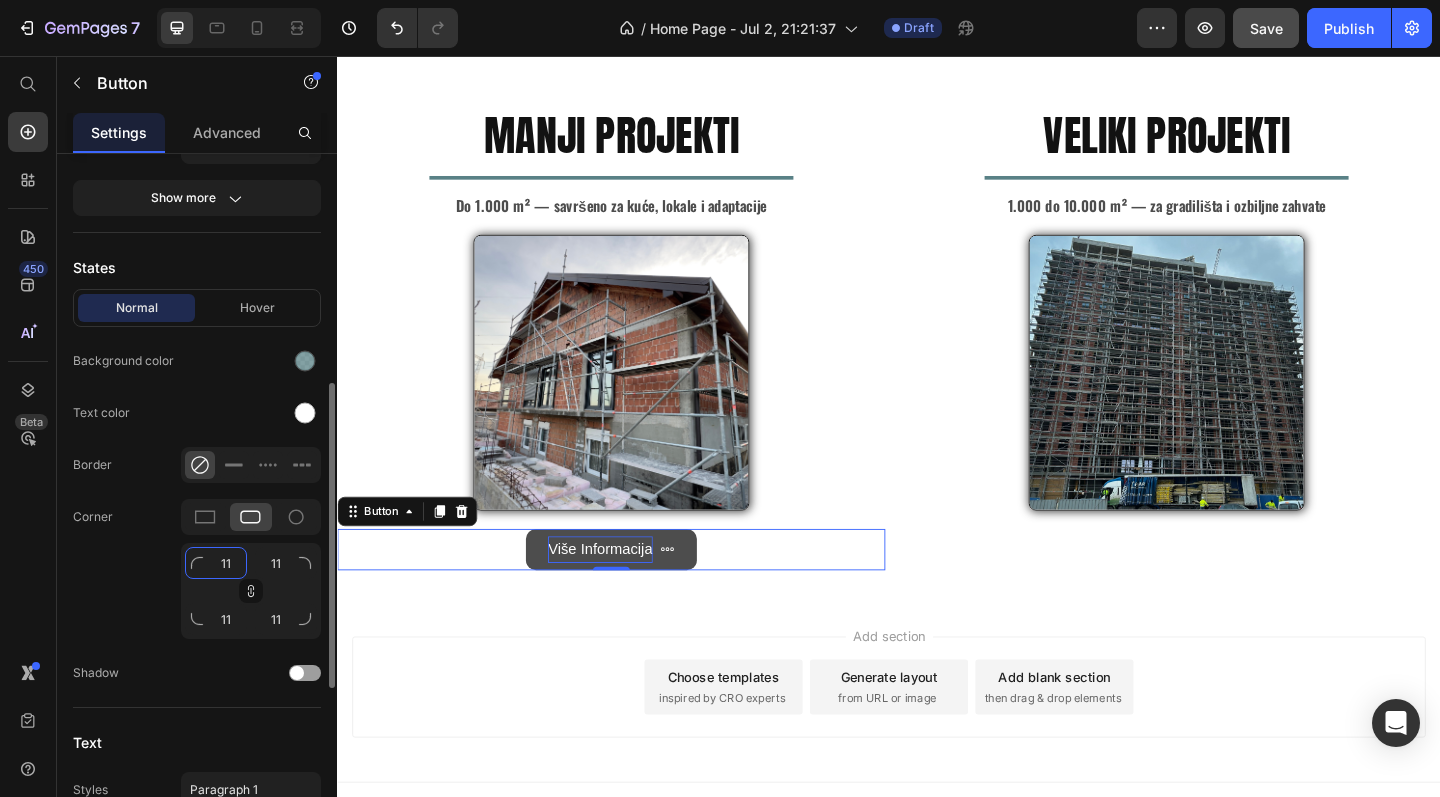 type on "12" 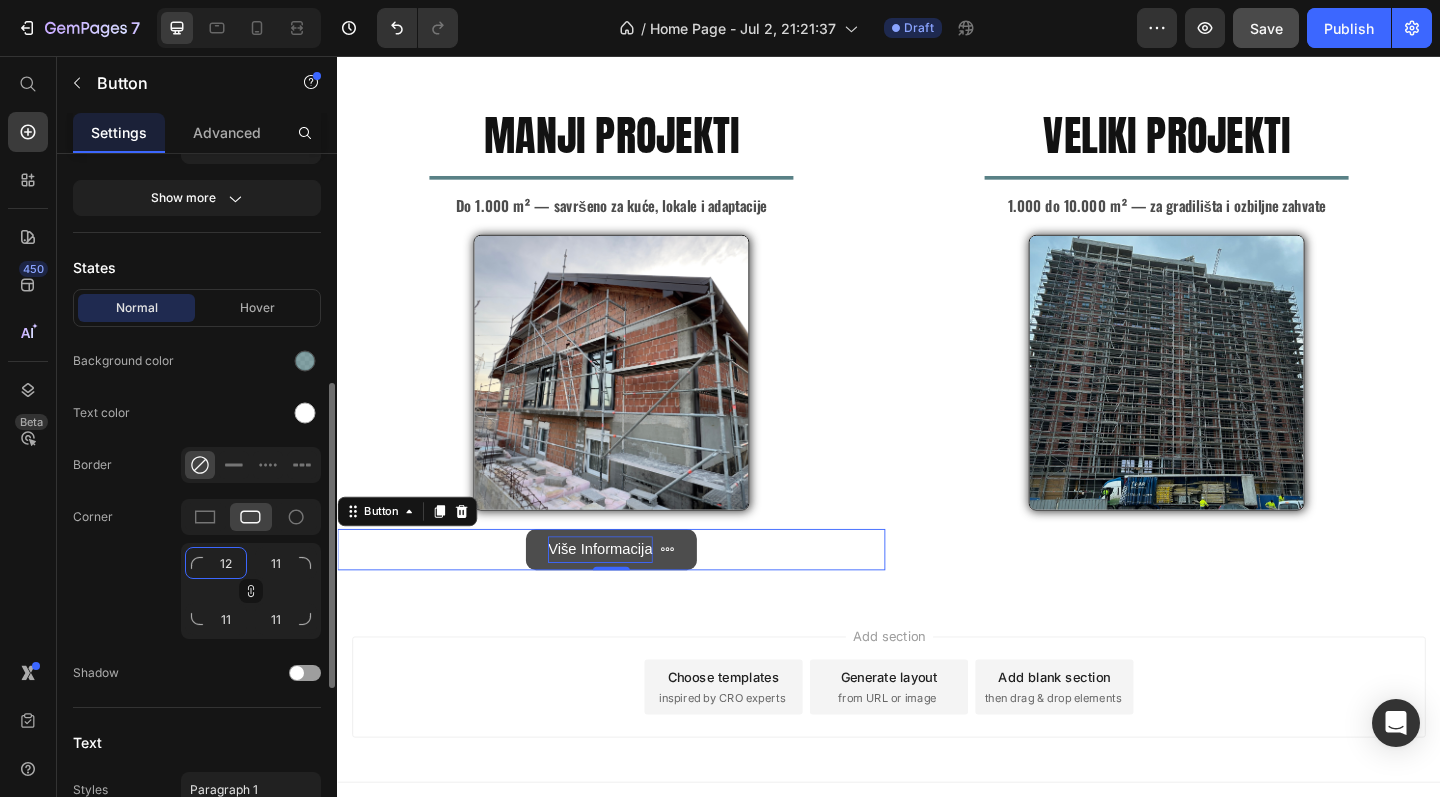 type on "12" 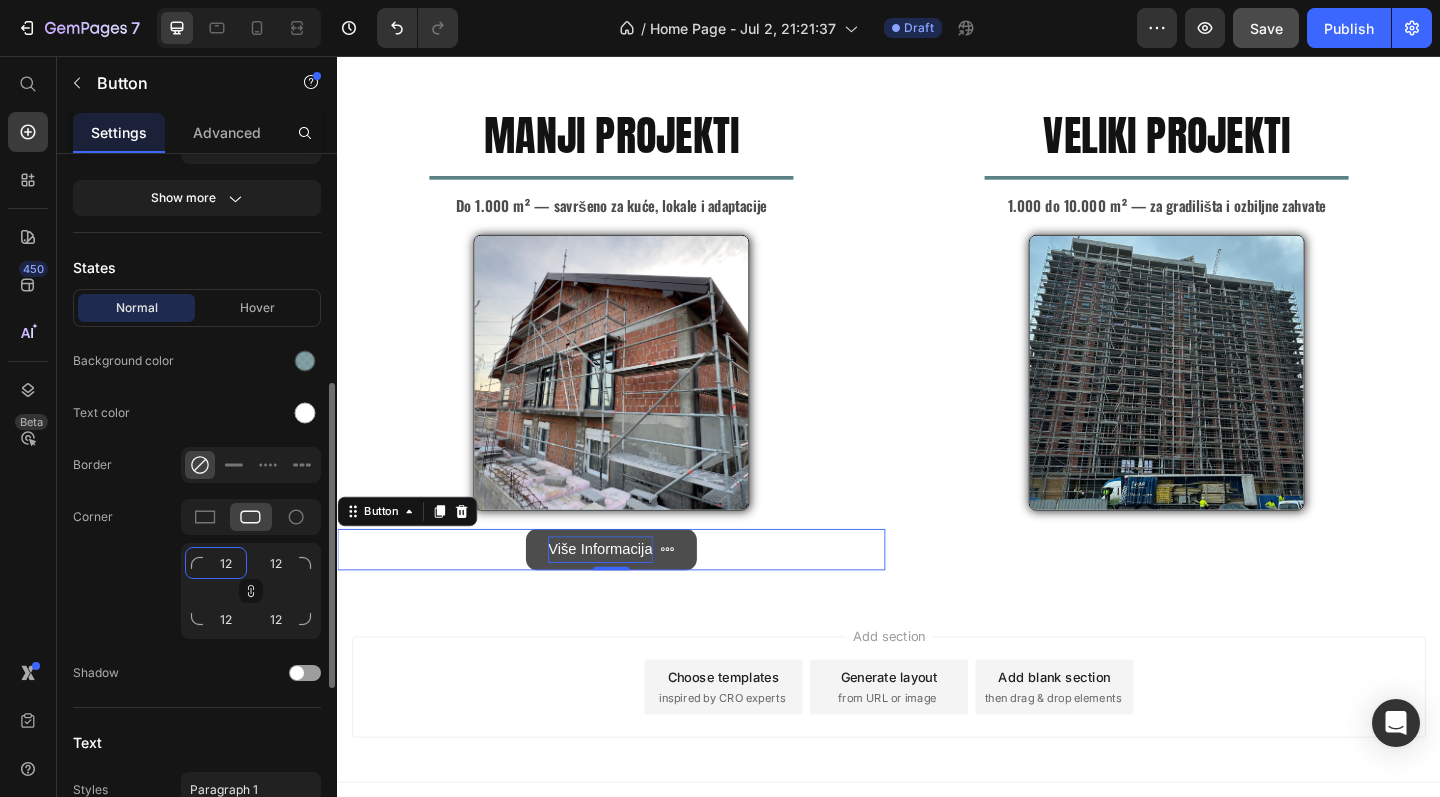 type on "13" 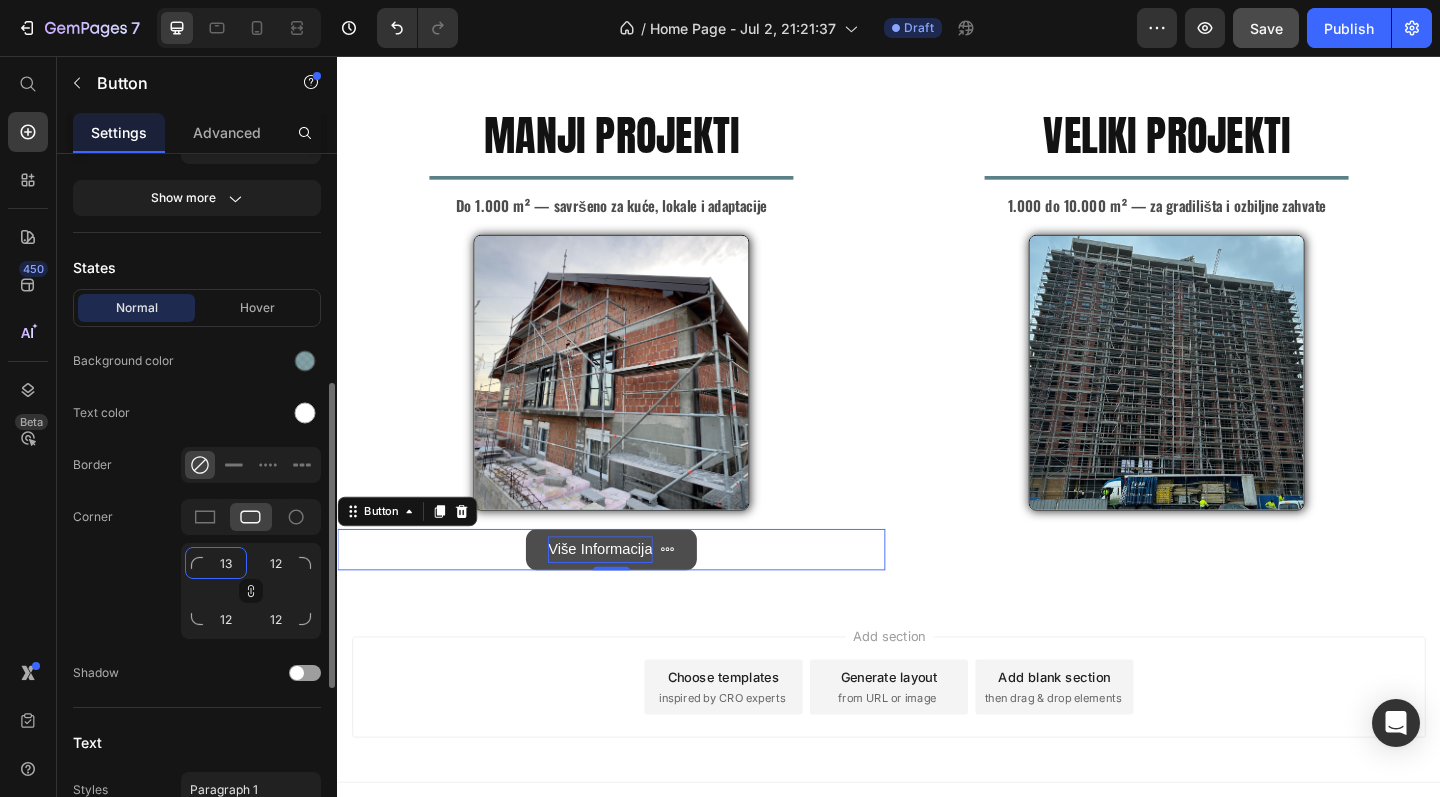 type on "13" 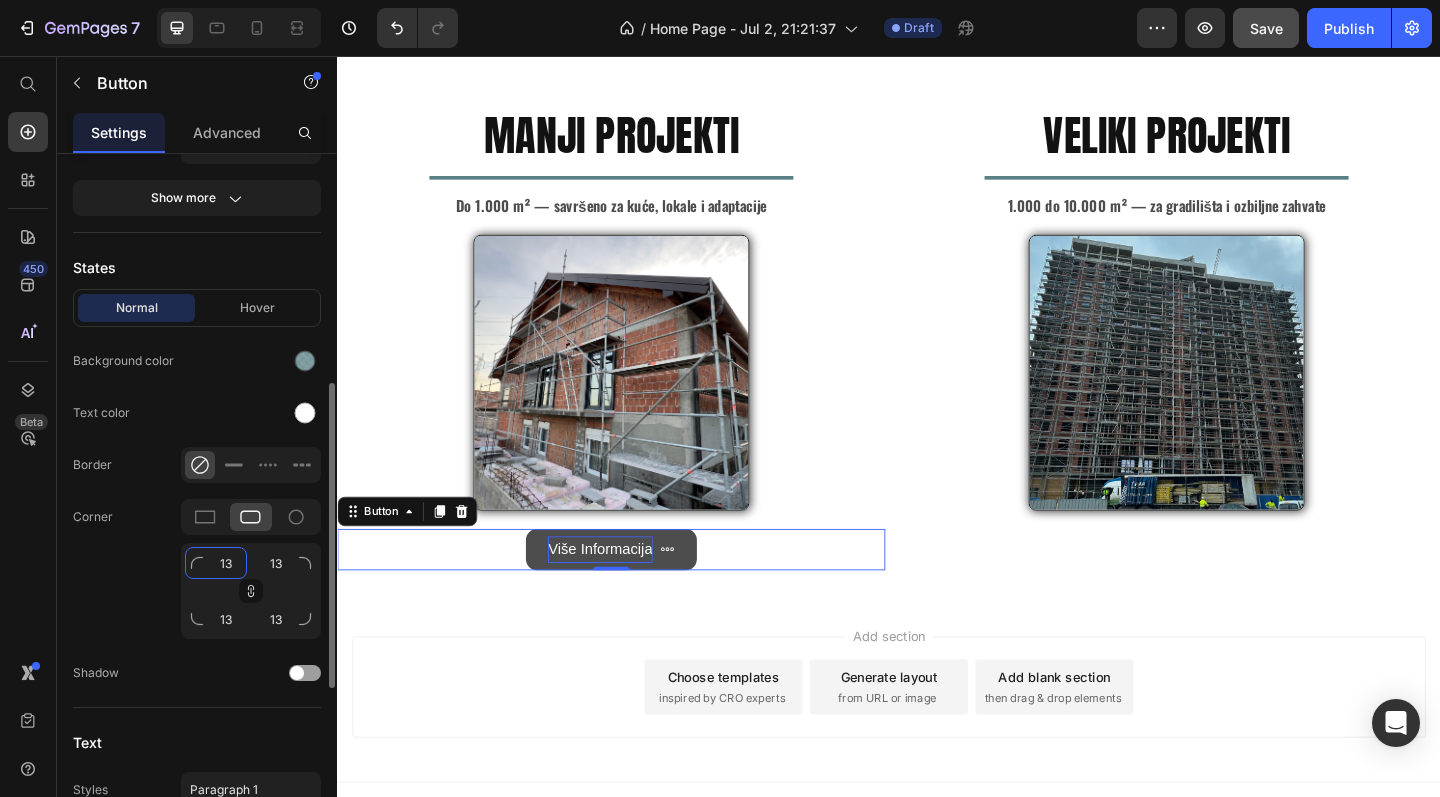 type on "14" 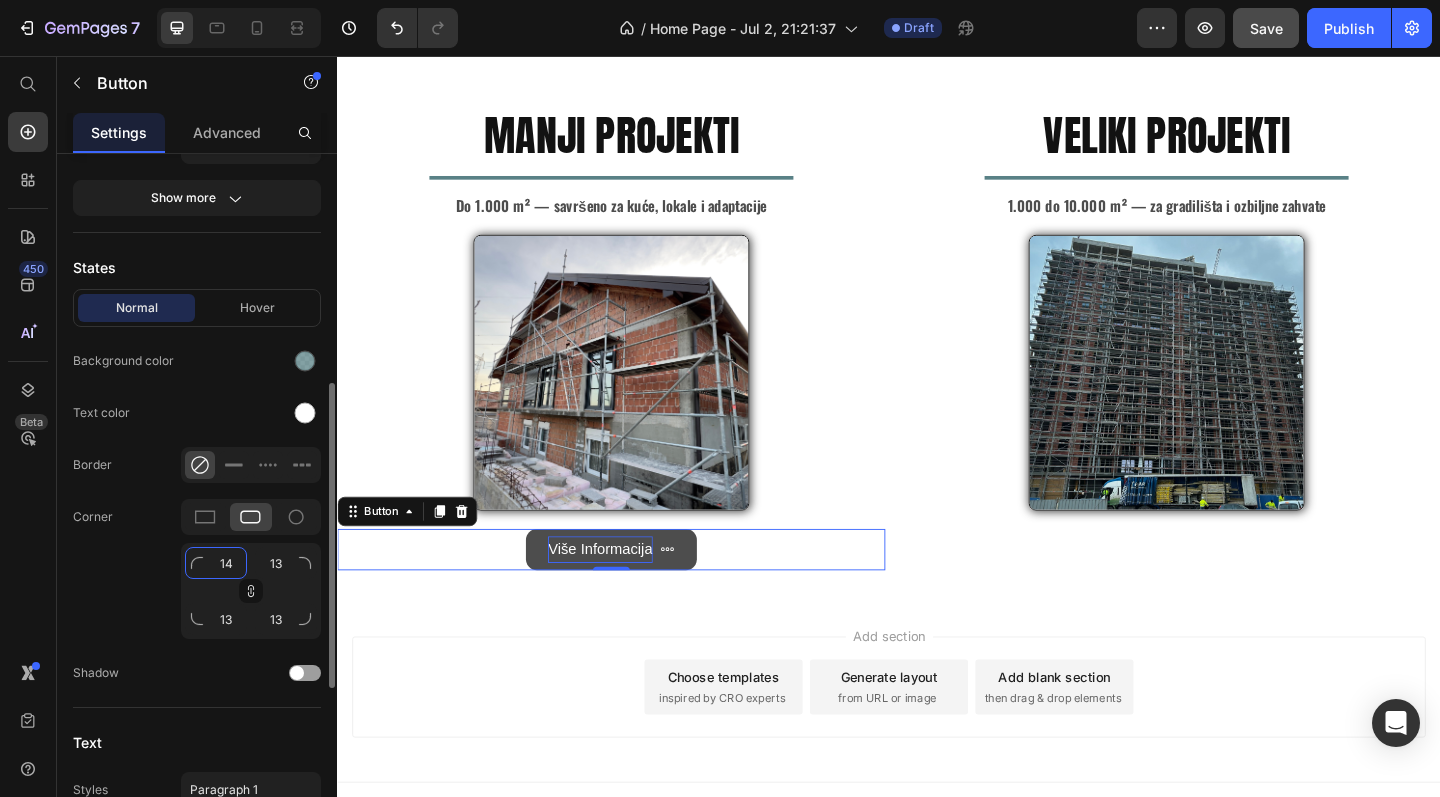type on "14" 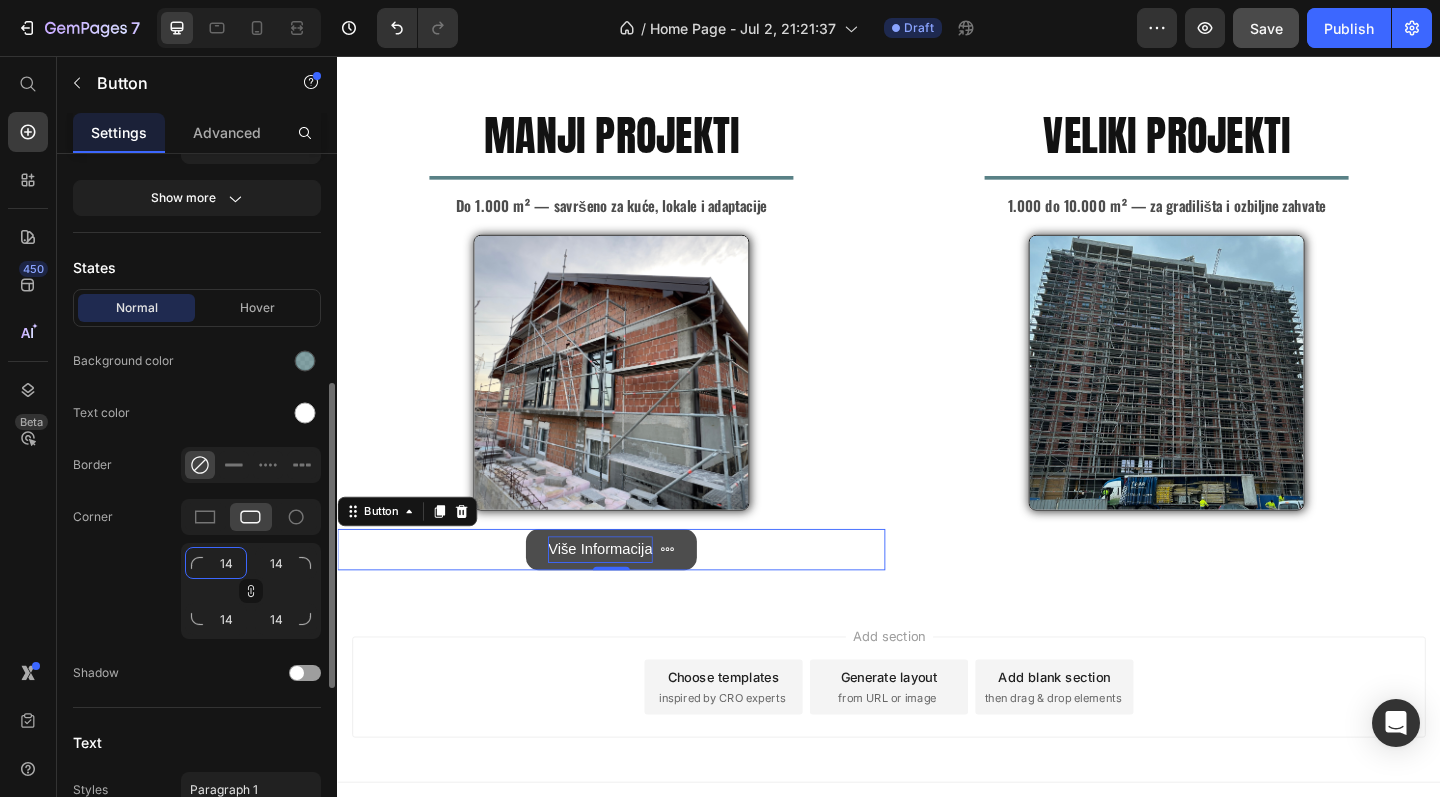 type on "15" 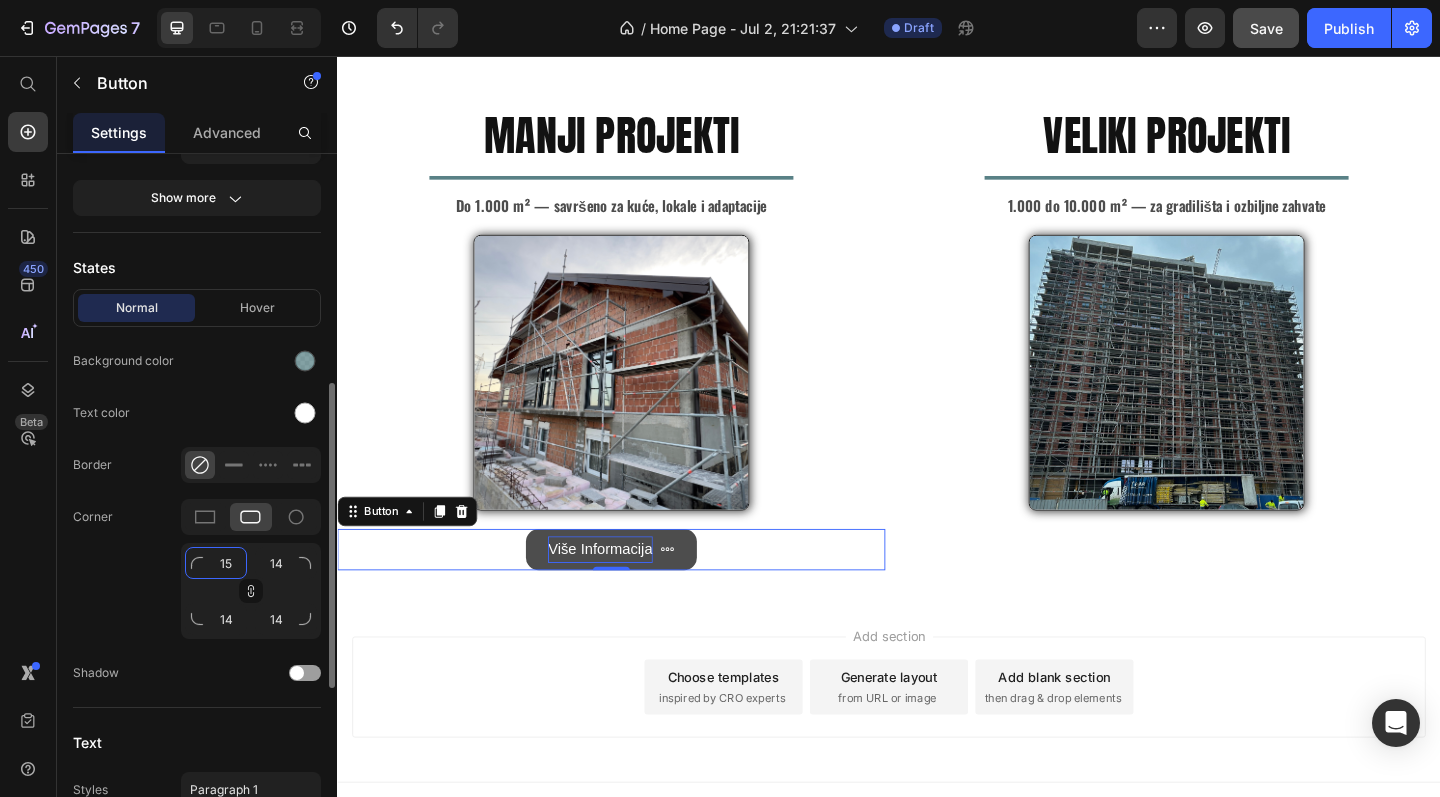 type on "15" 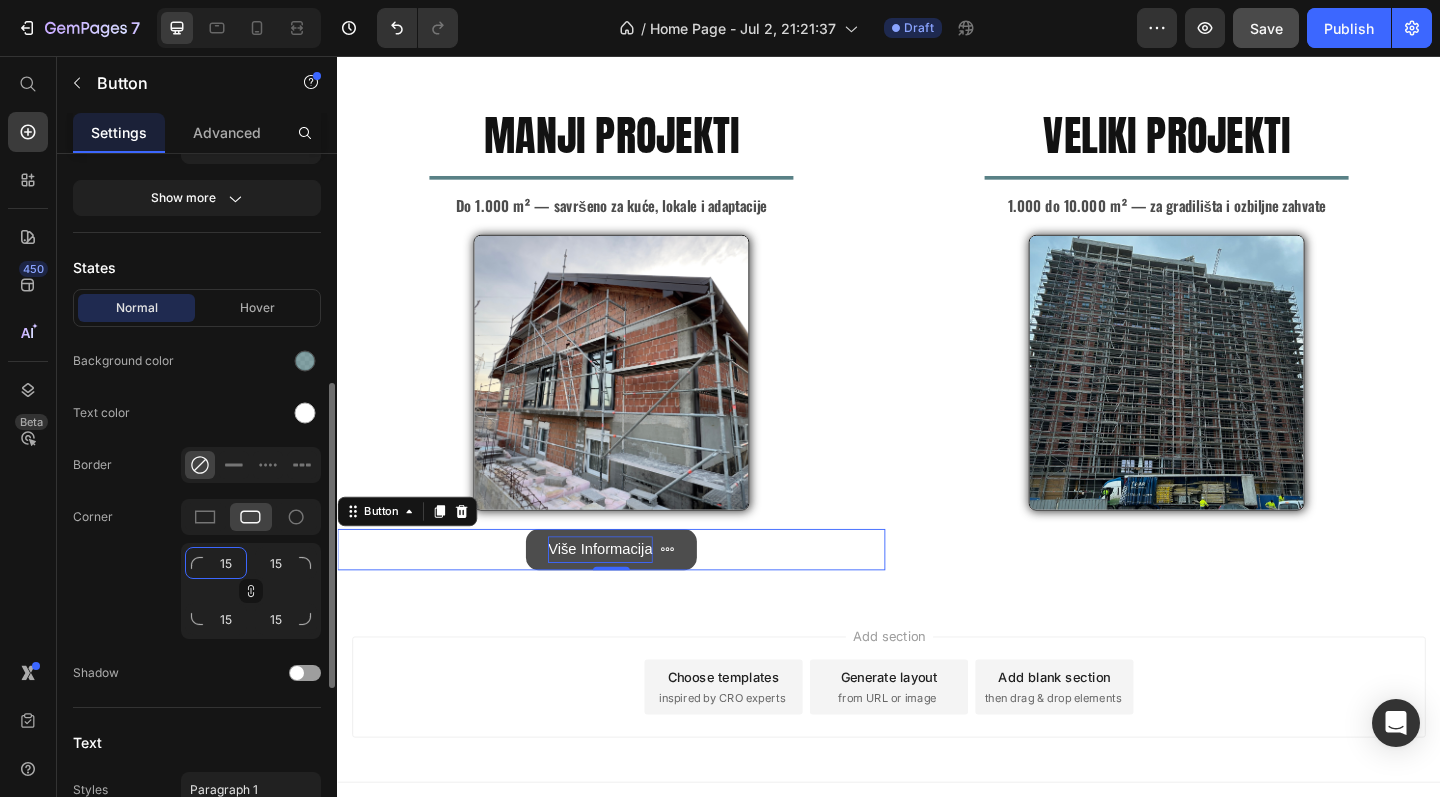 type on "16" 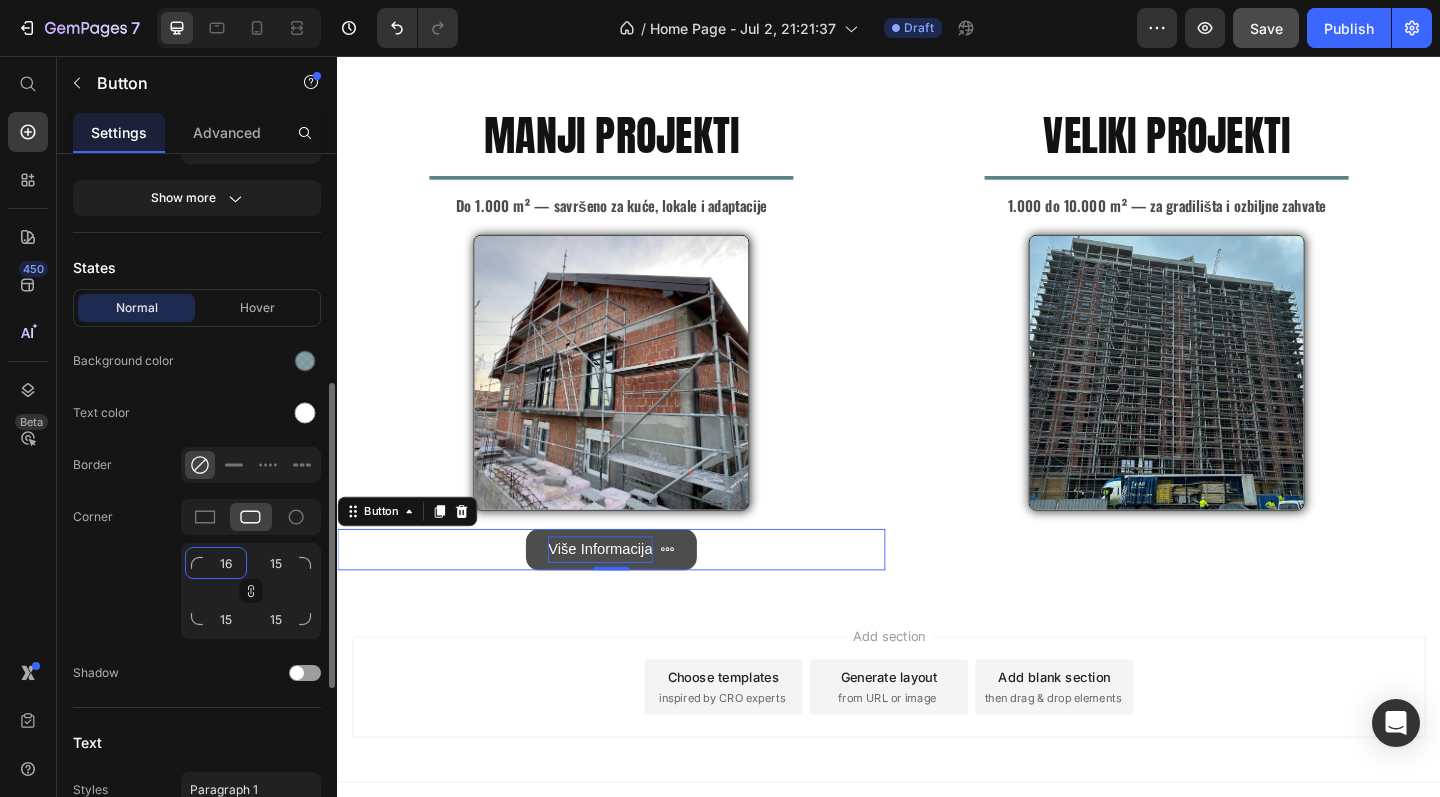 type on "16" 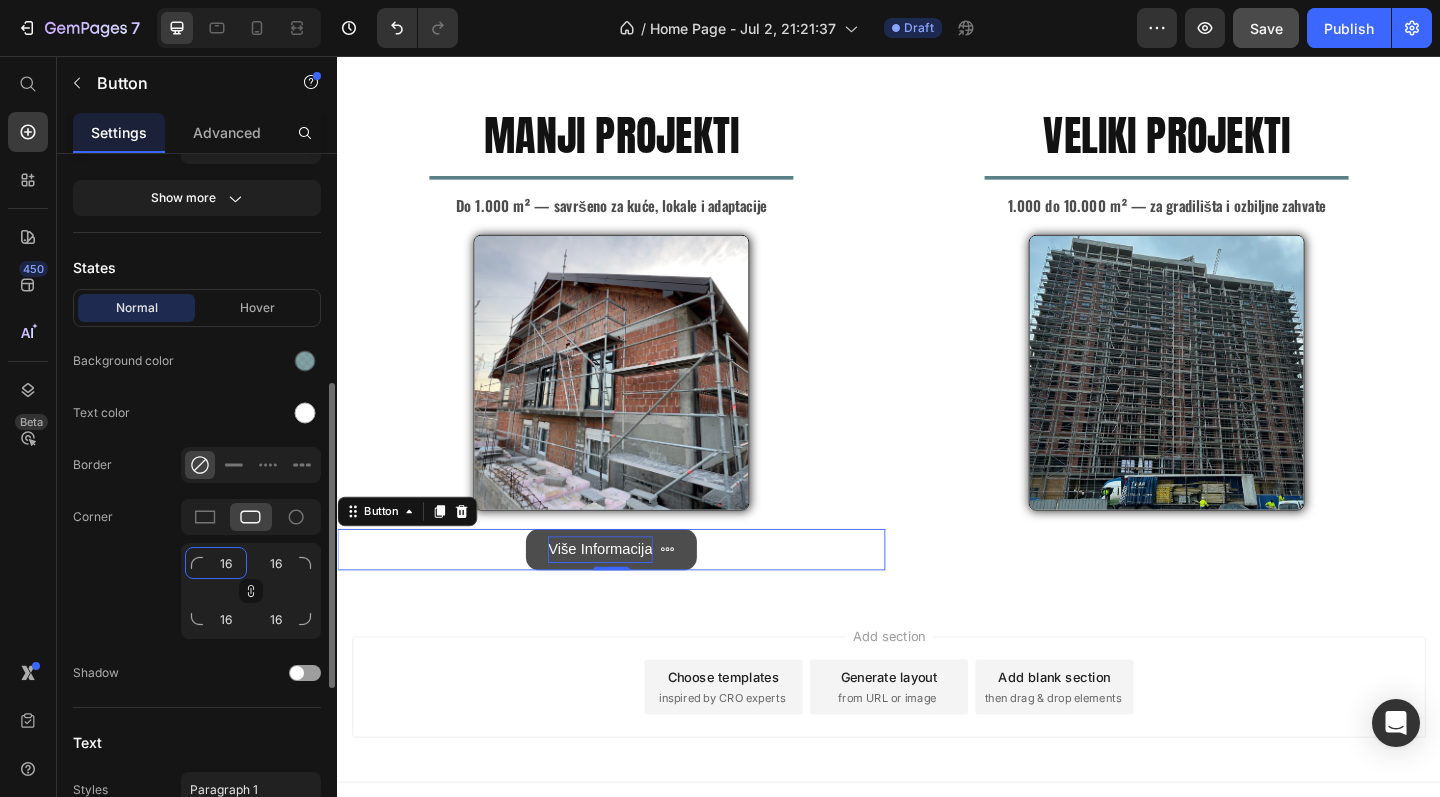 type on "17" 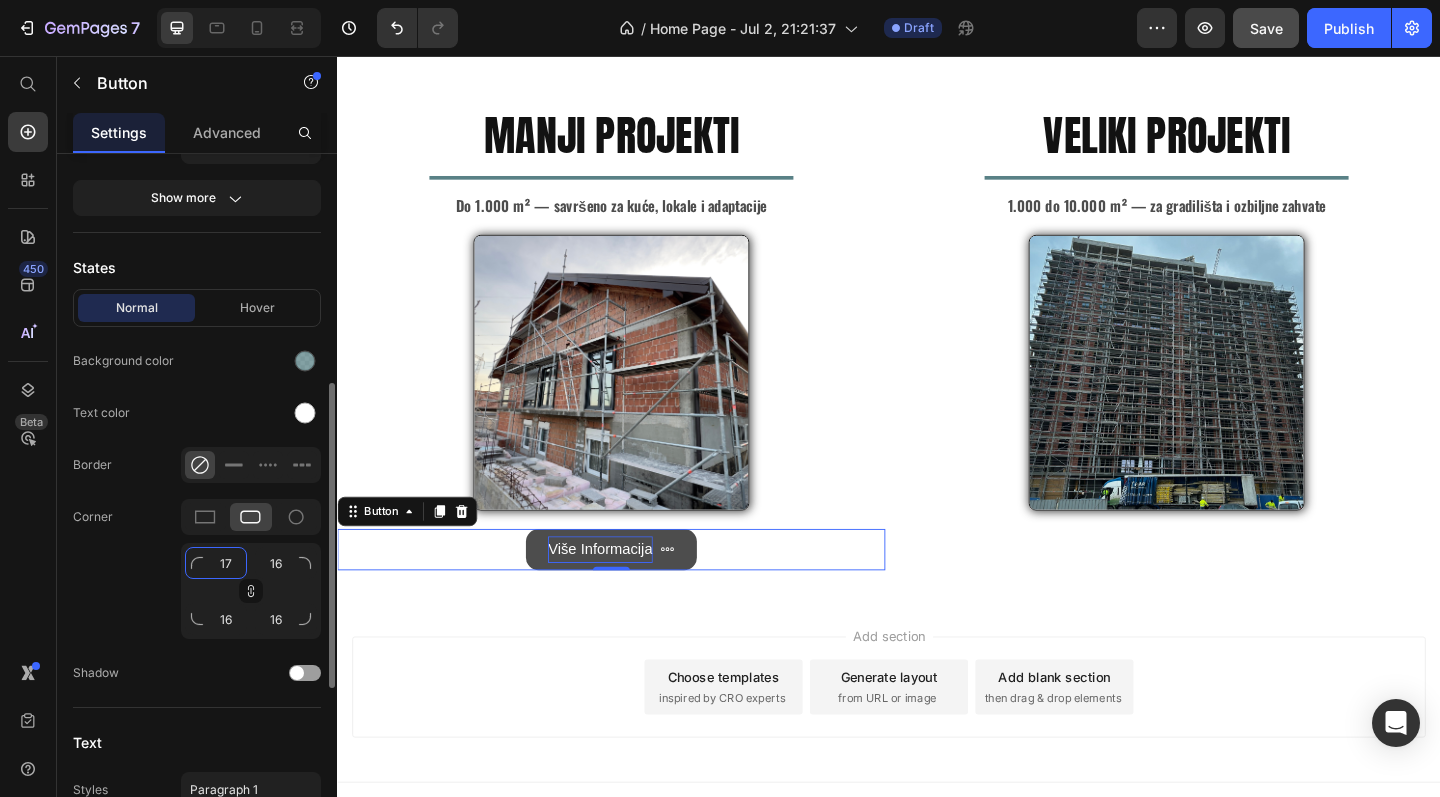 type on "17" 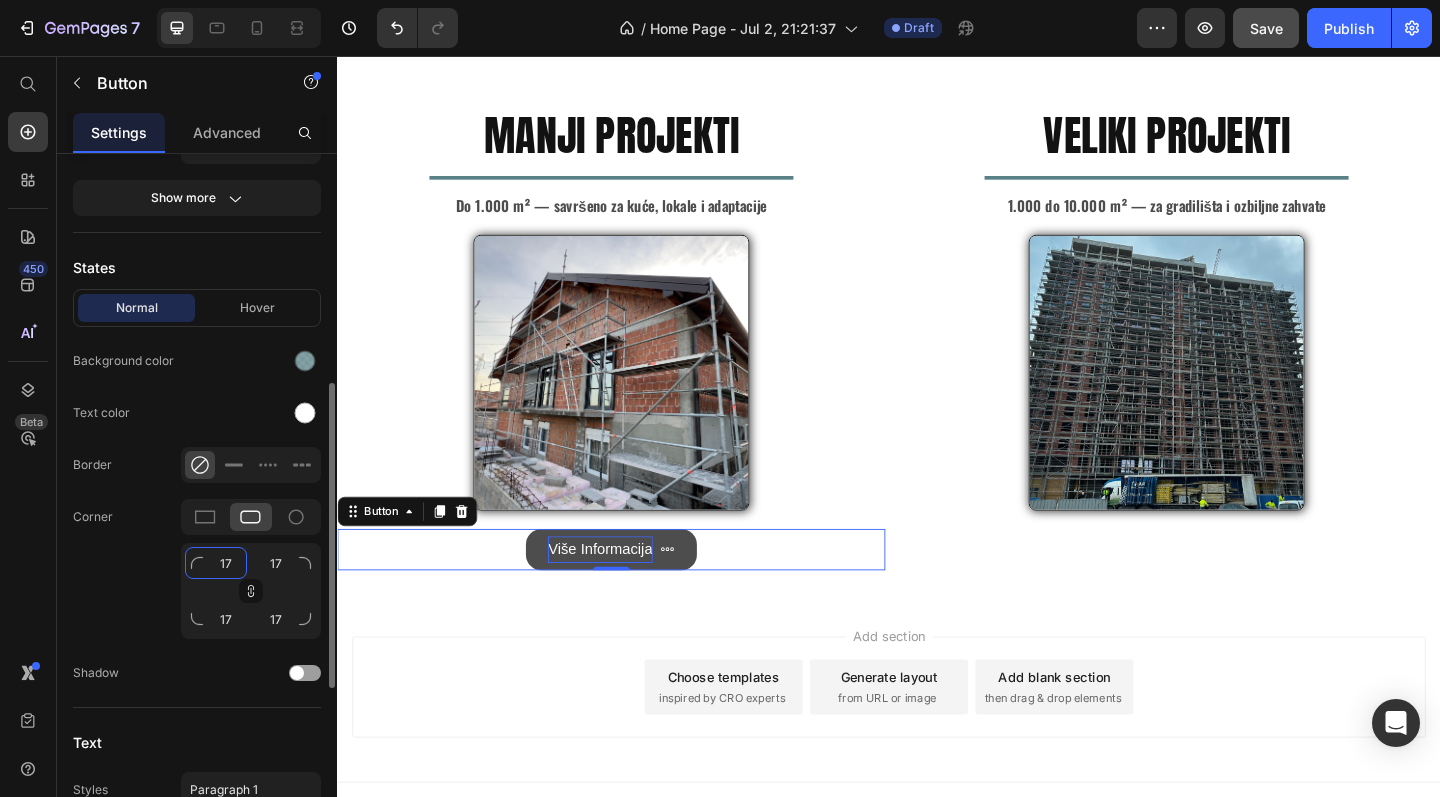 type on "18" 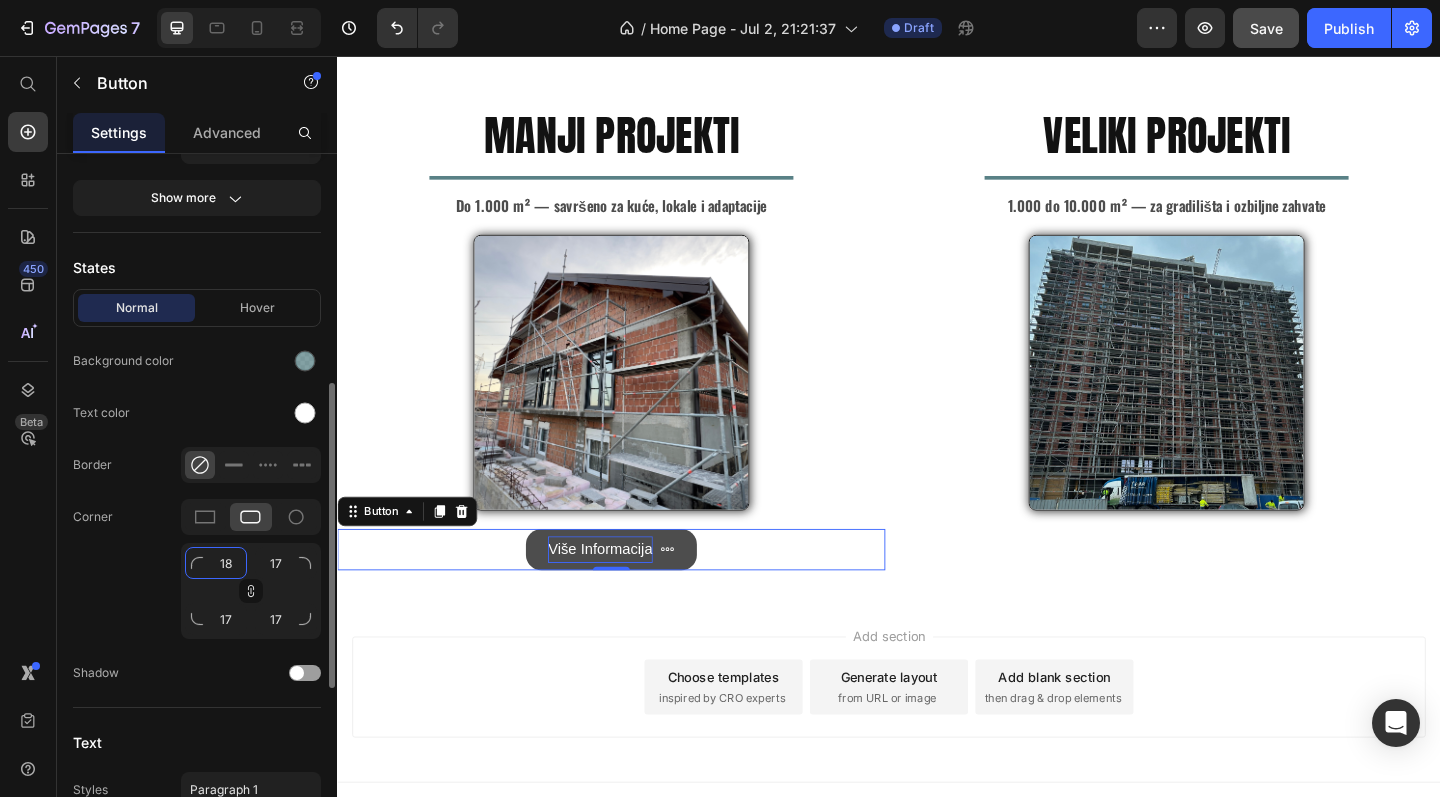 type on "18" 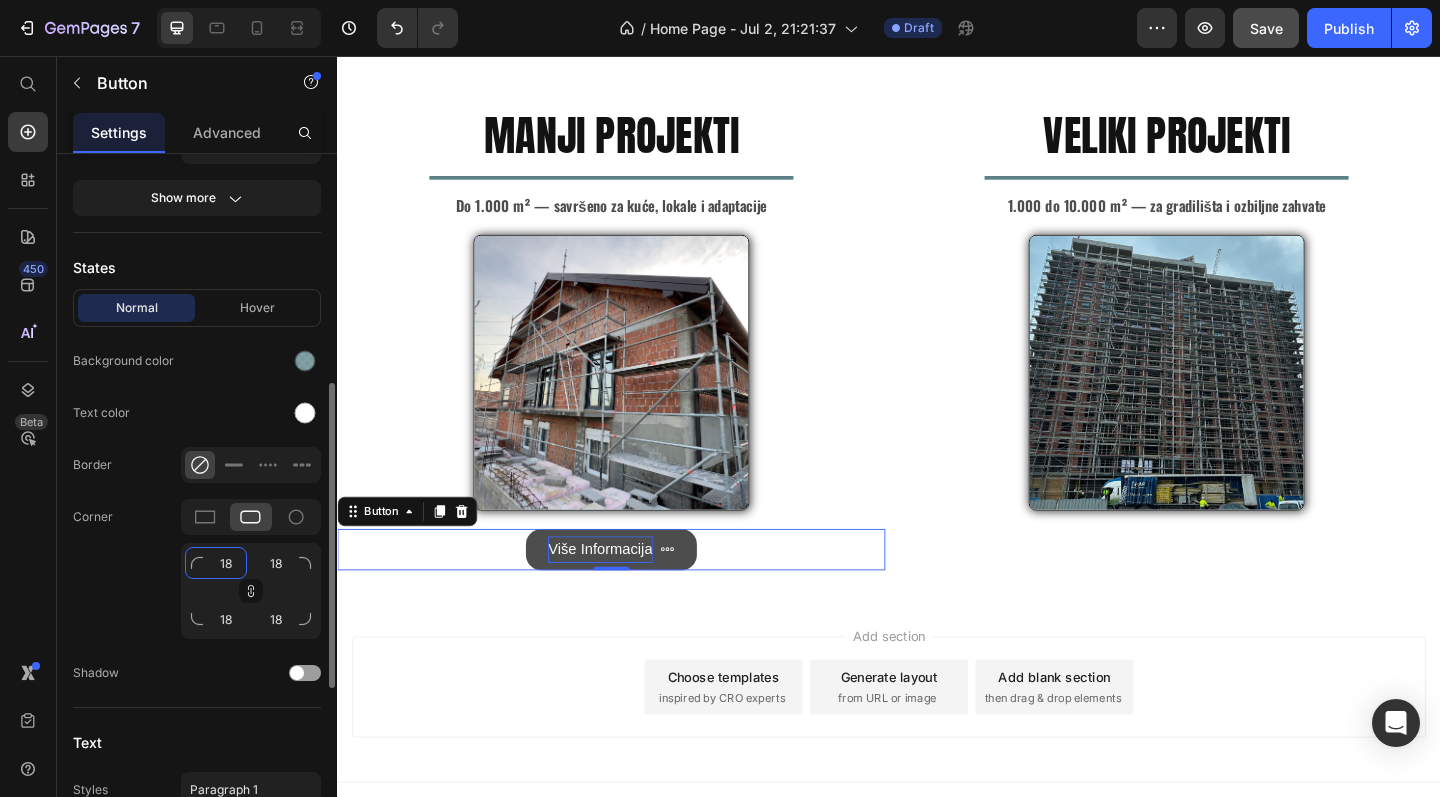 type on "19" 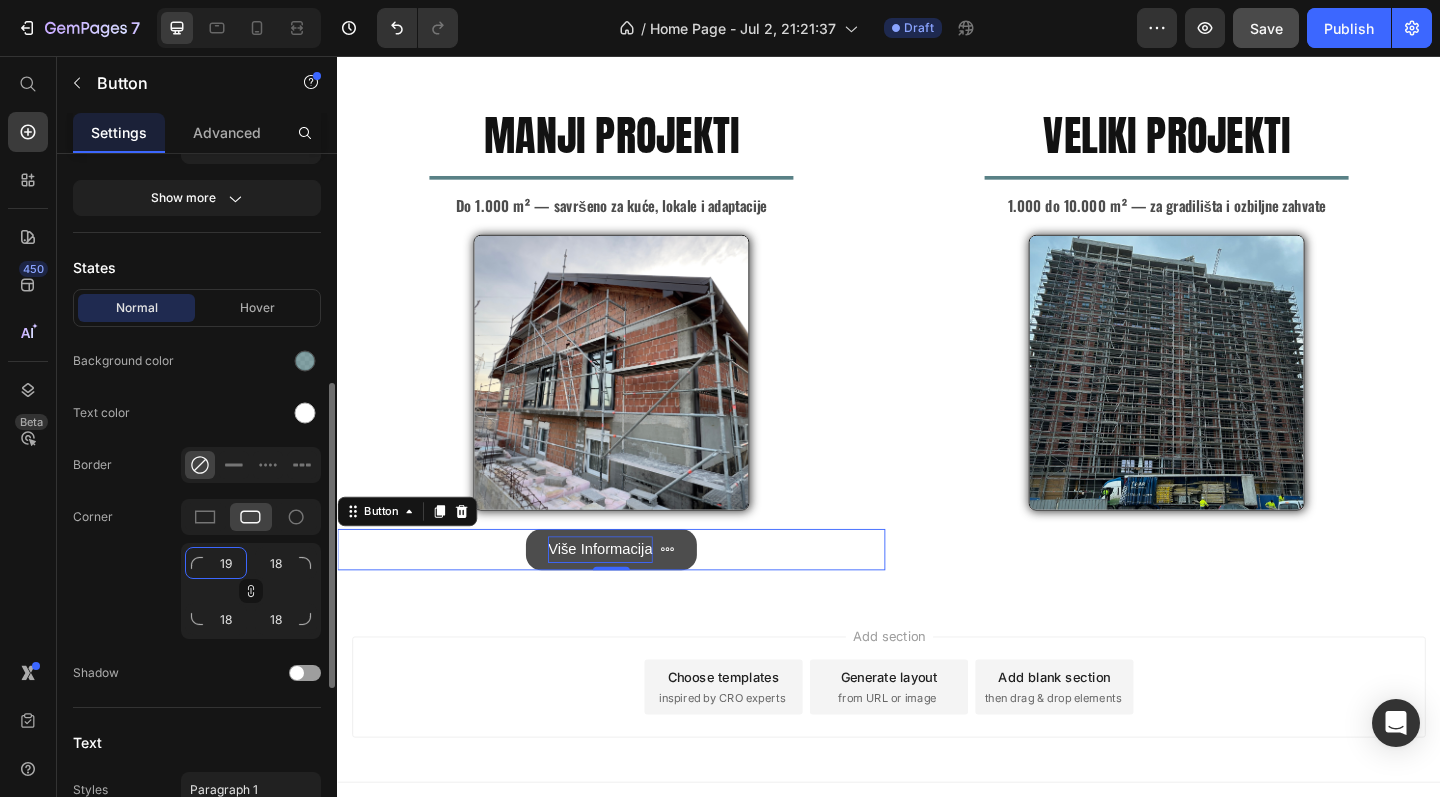 type on "19" 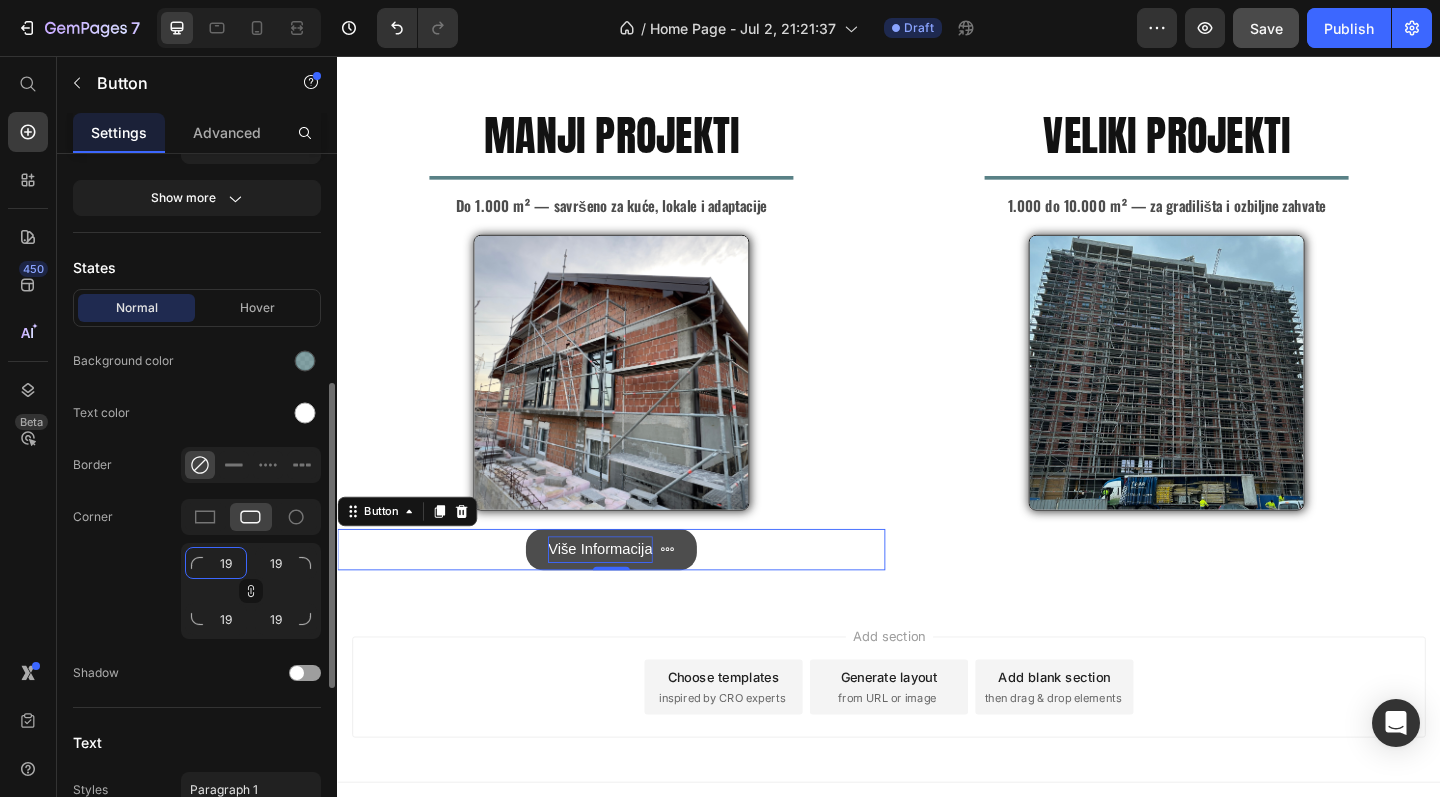 type on "20" 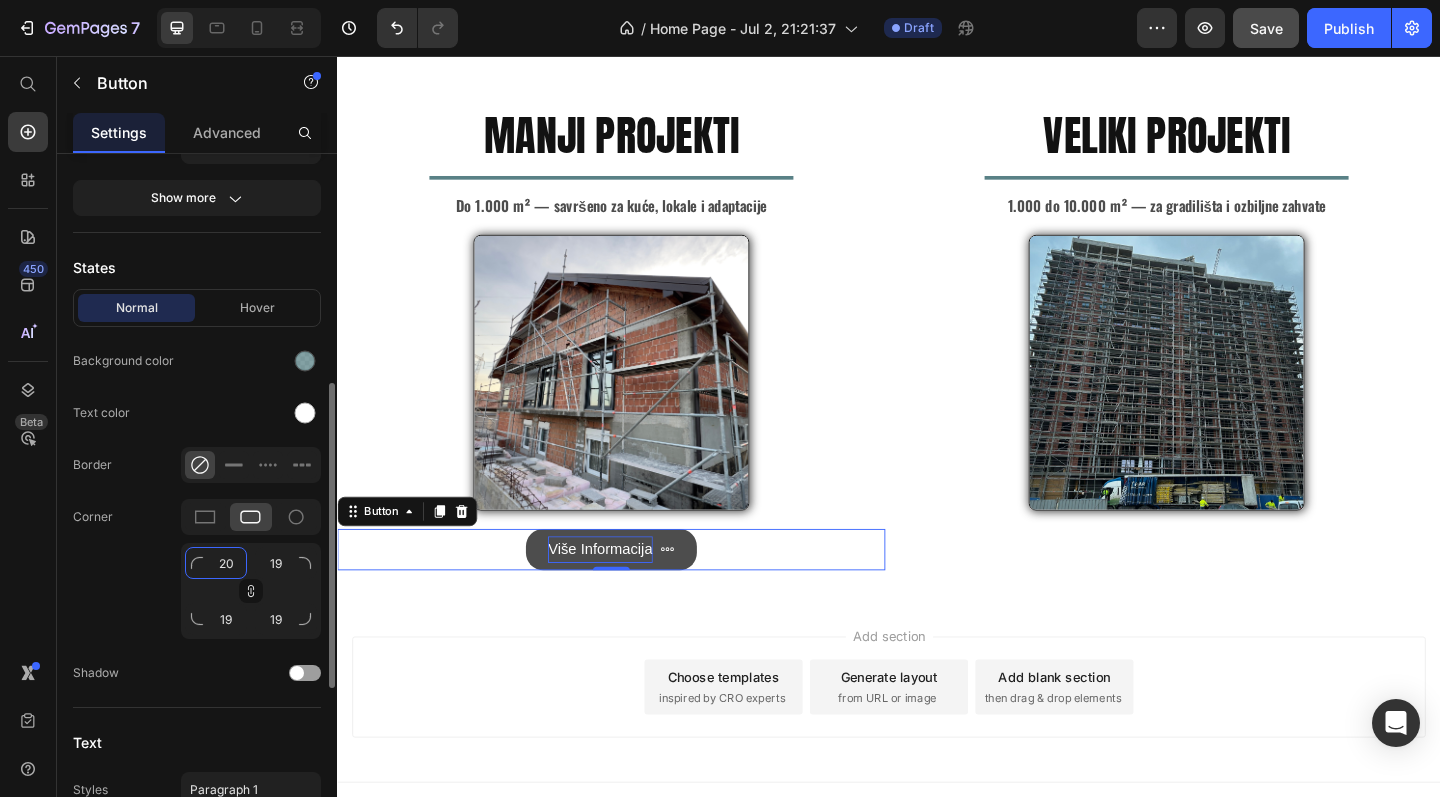 type on "20" 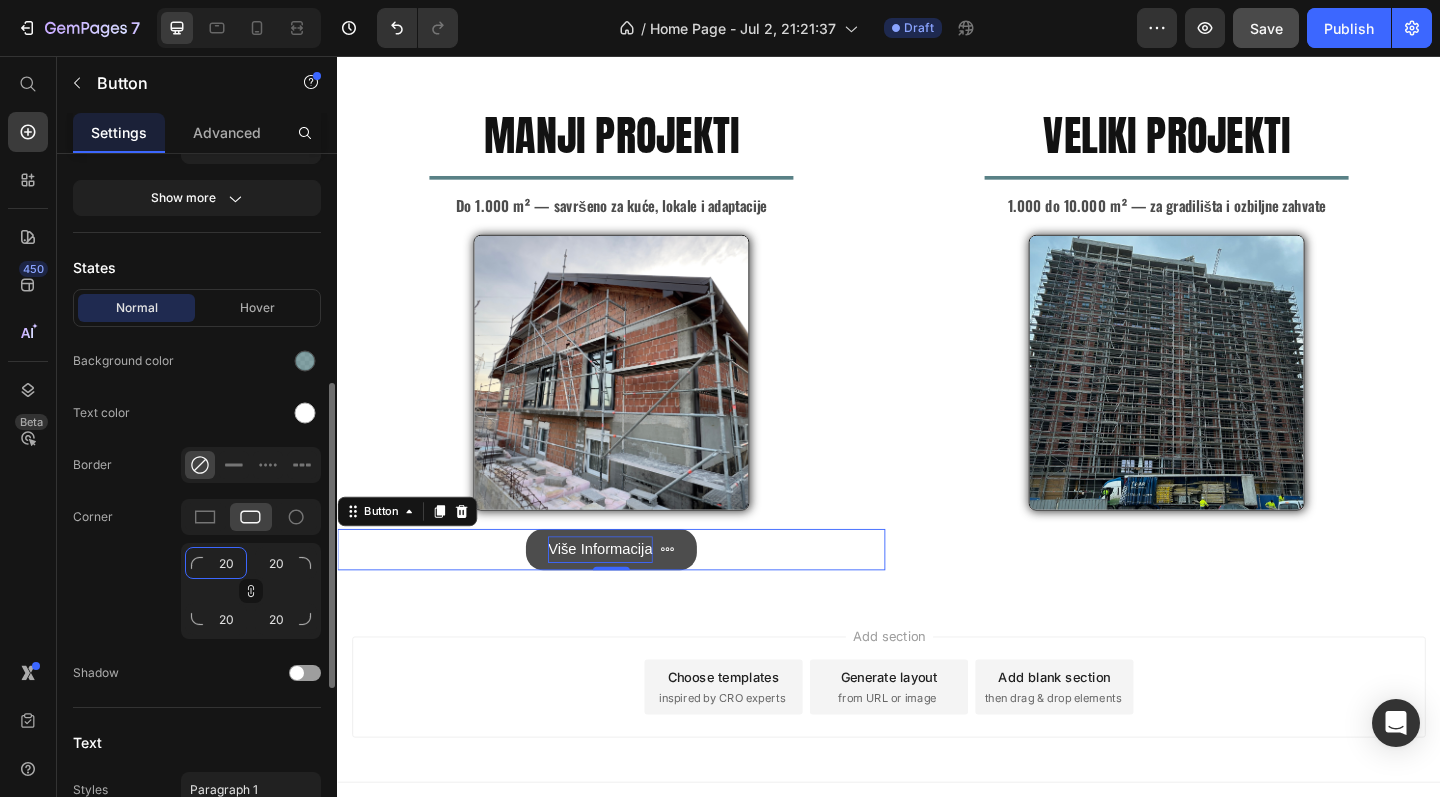 type on "21" 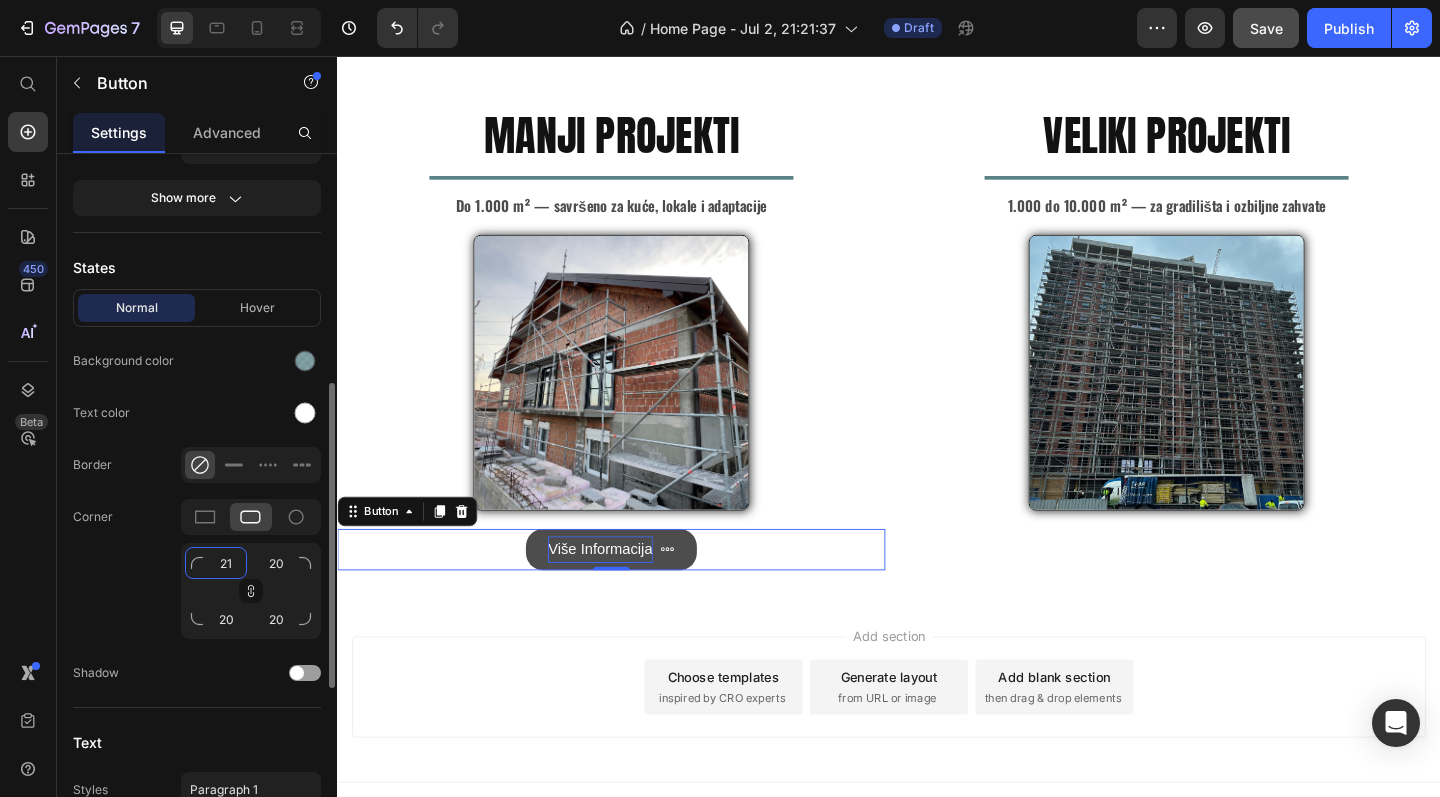 type on "21" 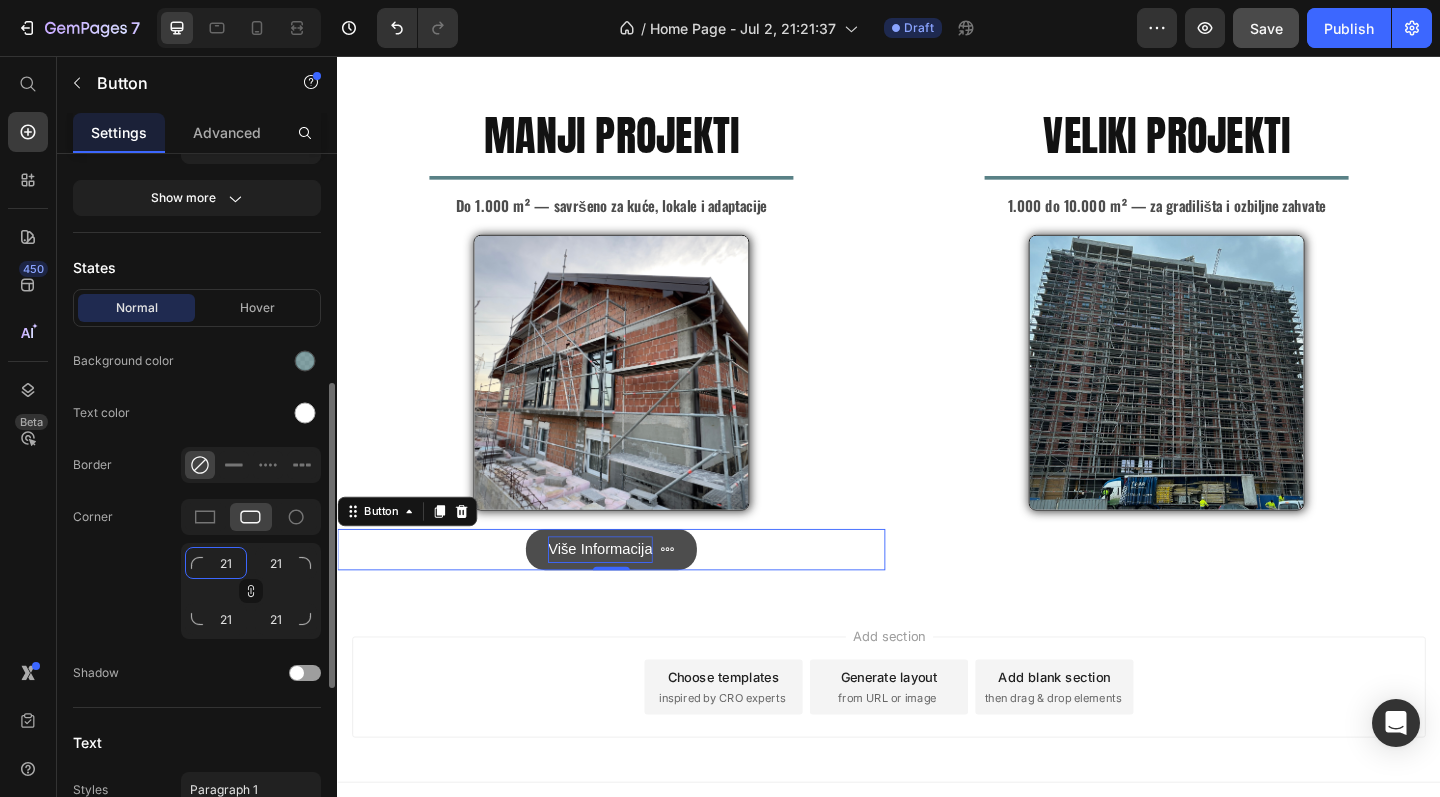type on "20" 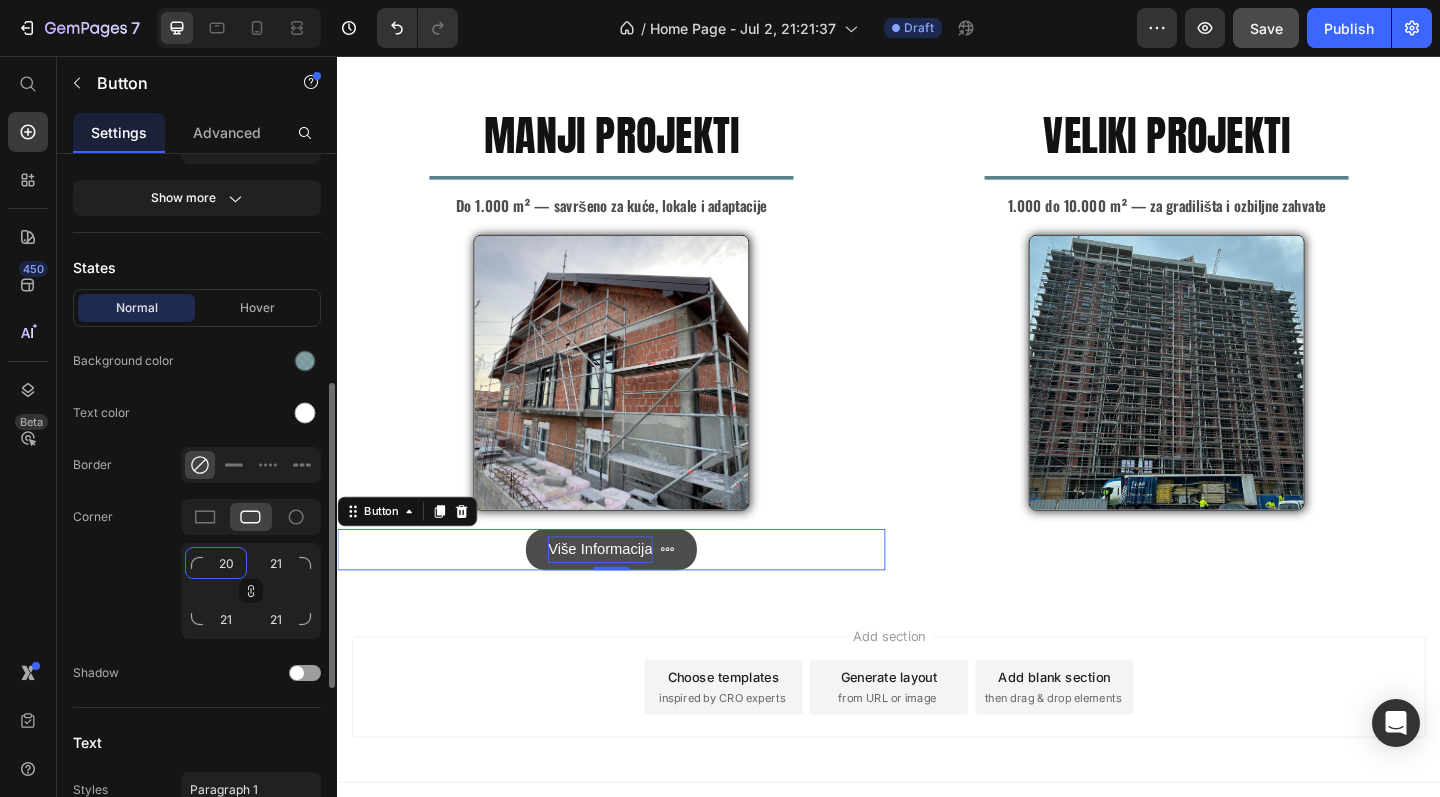 type on "20" 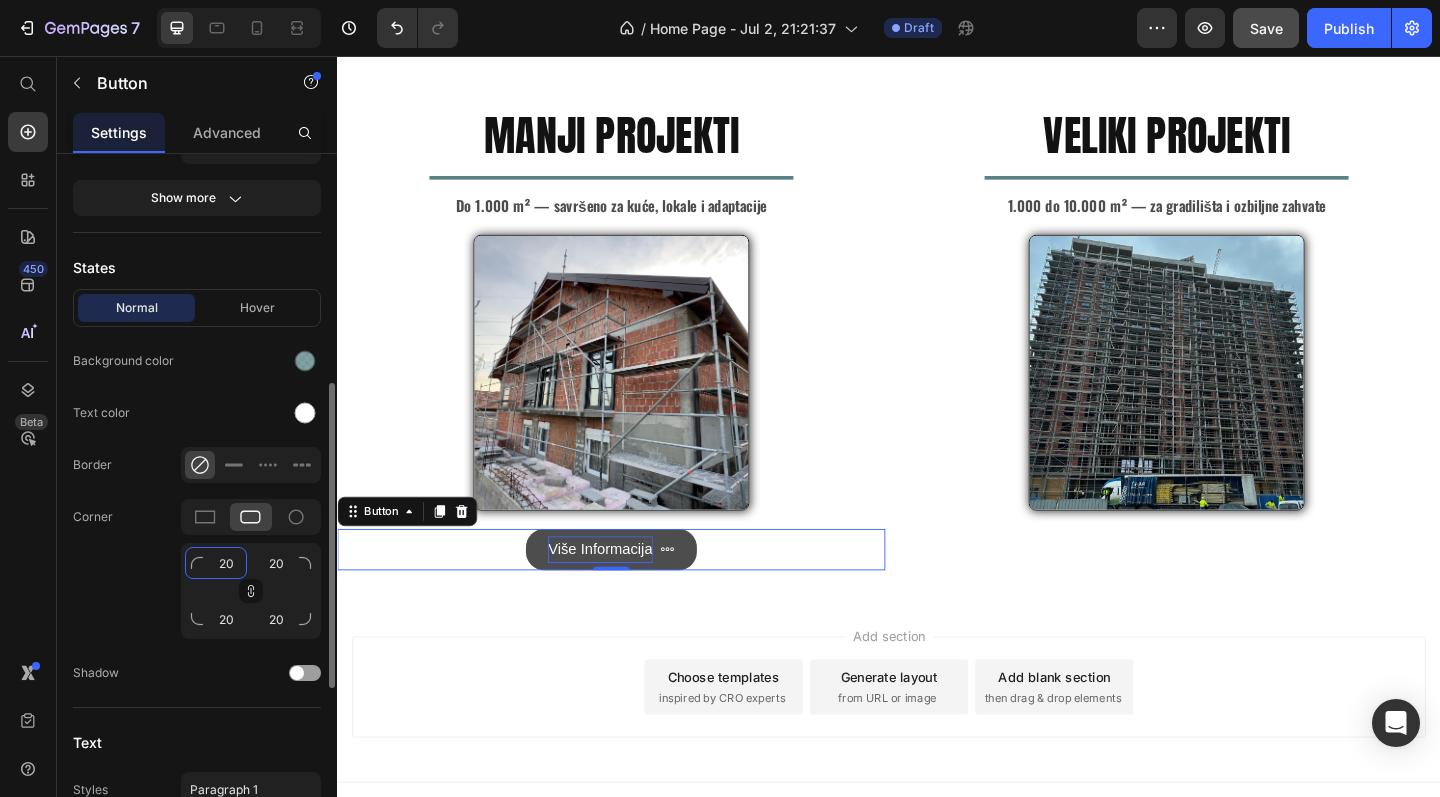 type on "19" 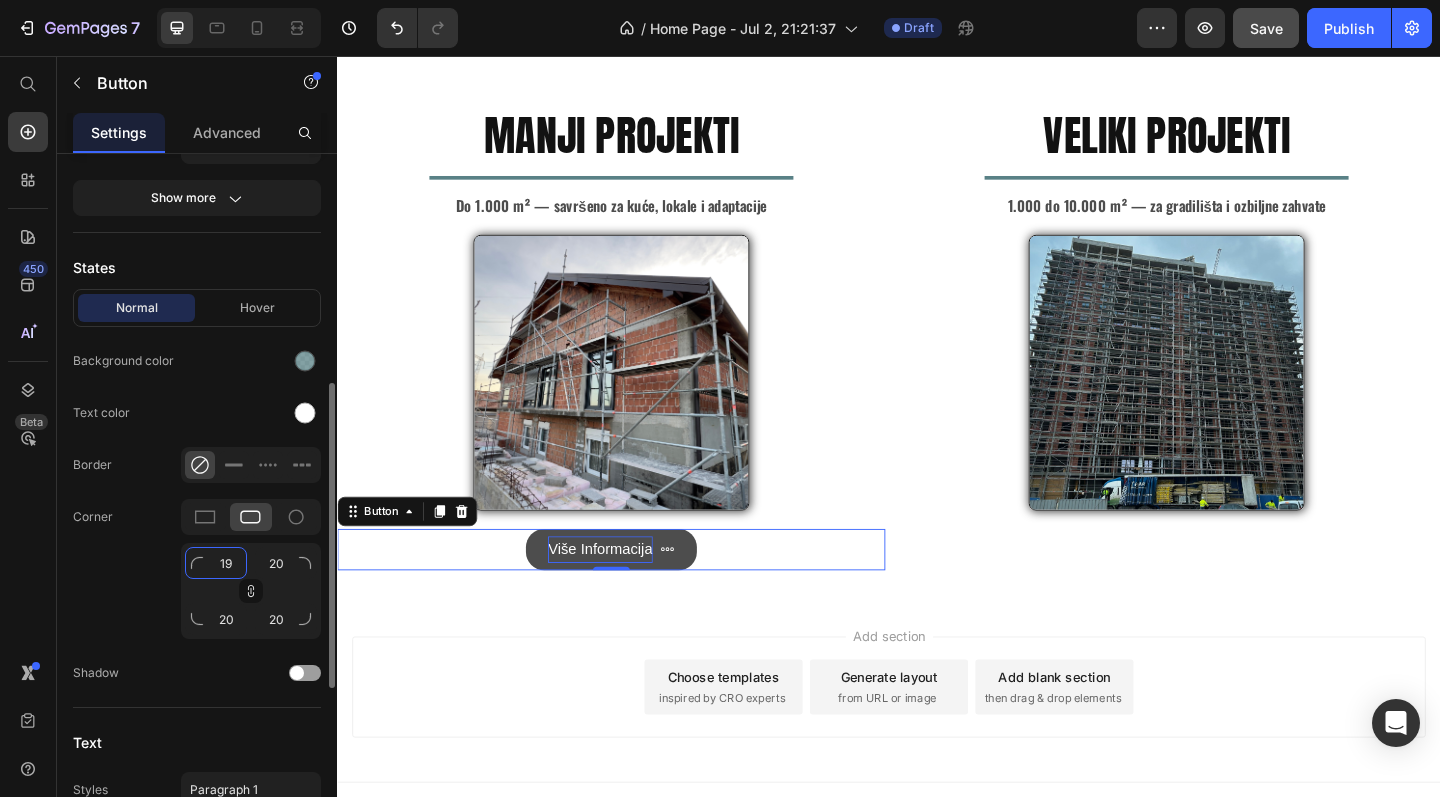 type on "19" 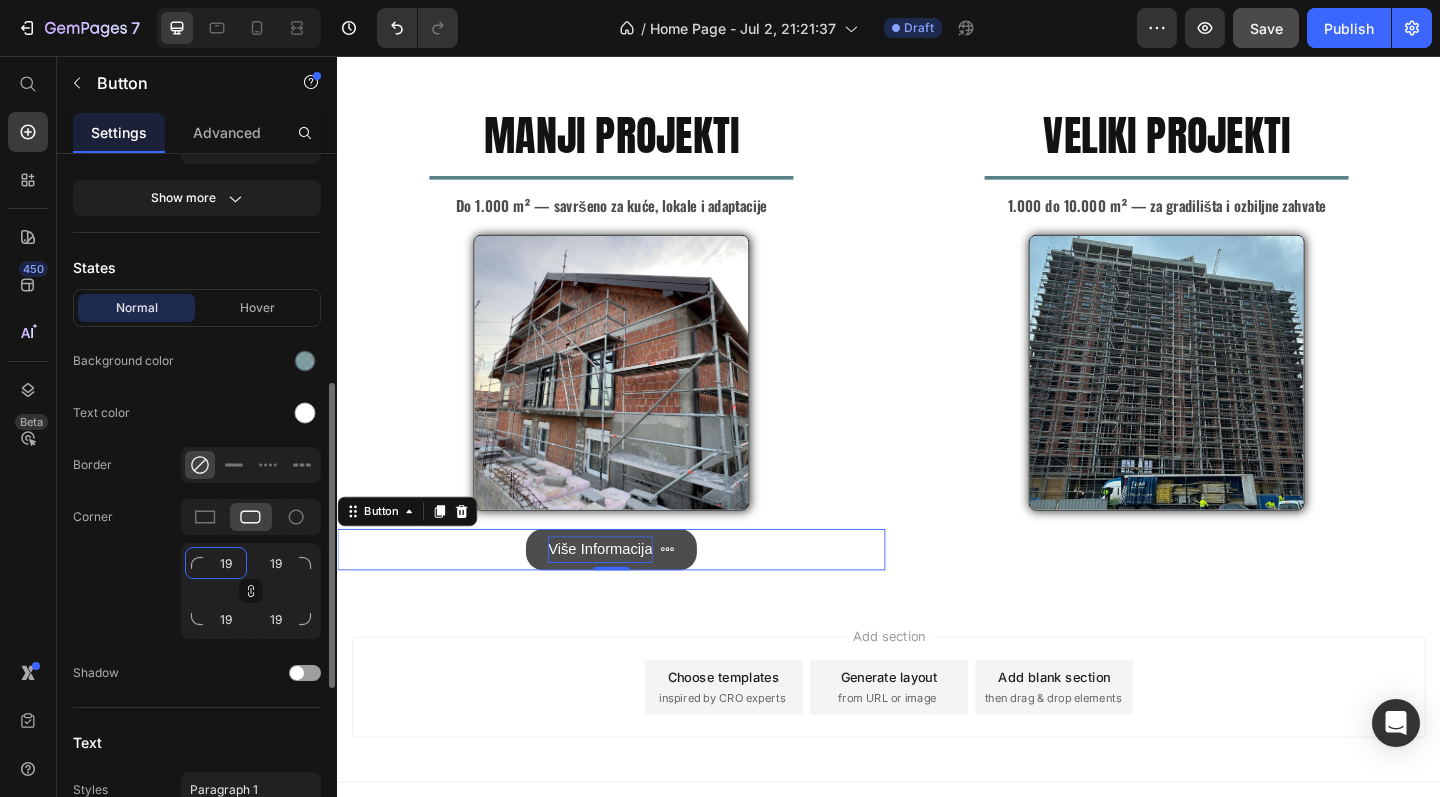 type on "18" 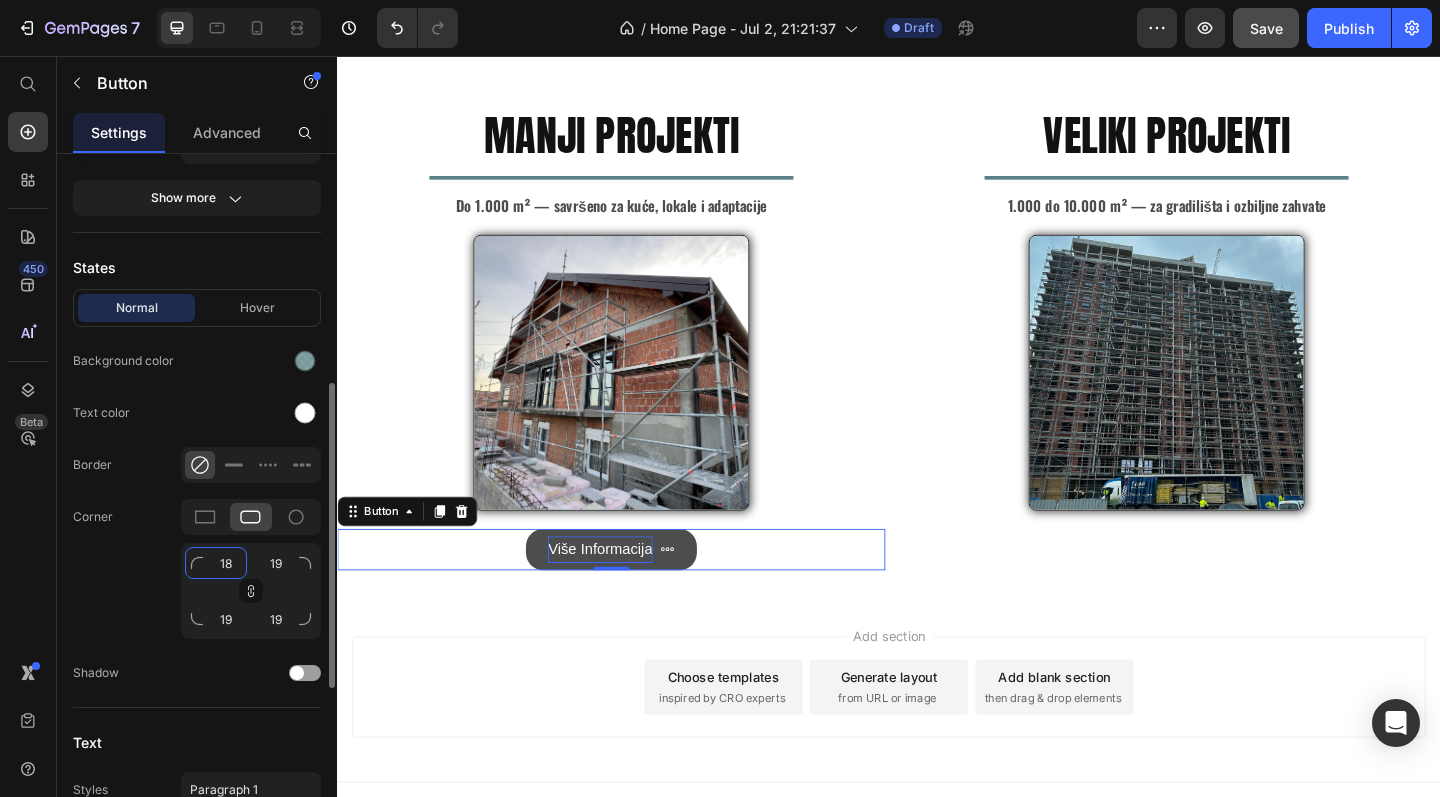 type on "18" 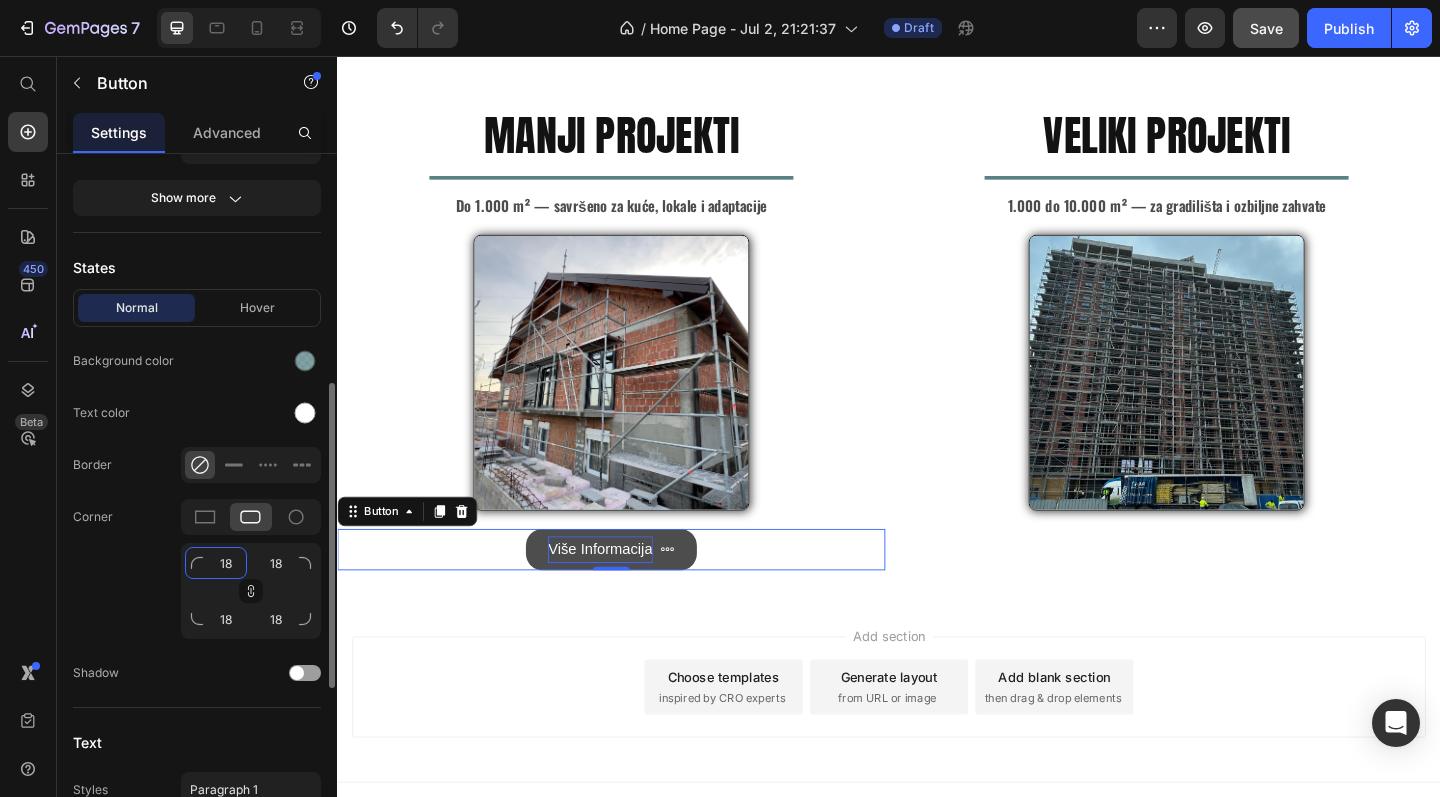 type on "17" 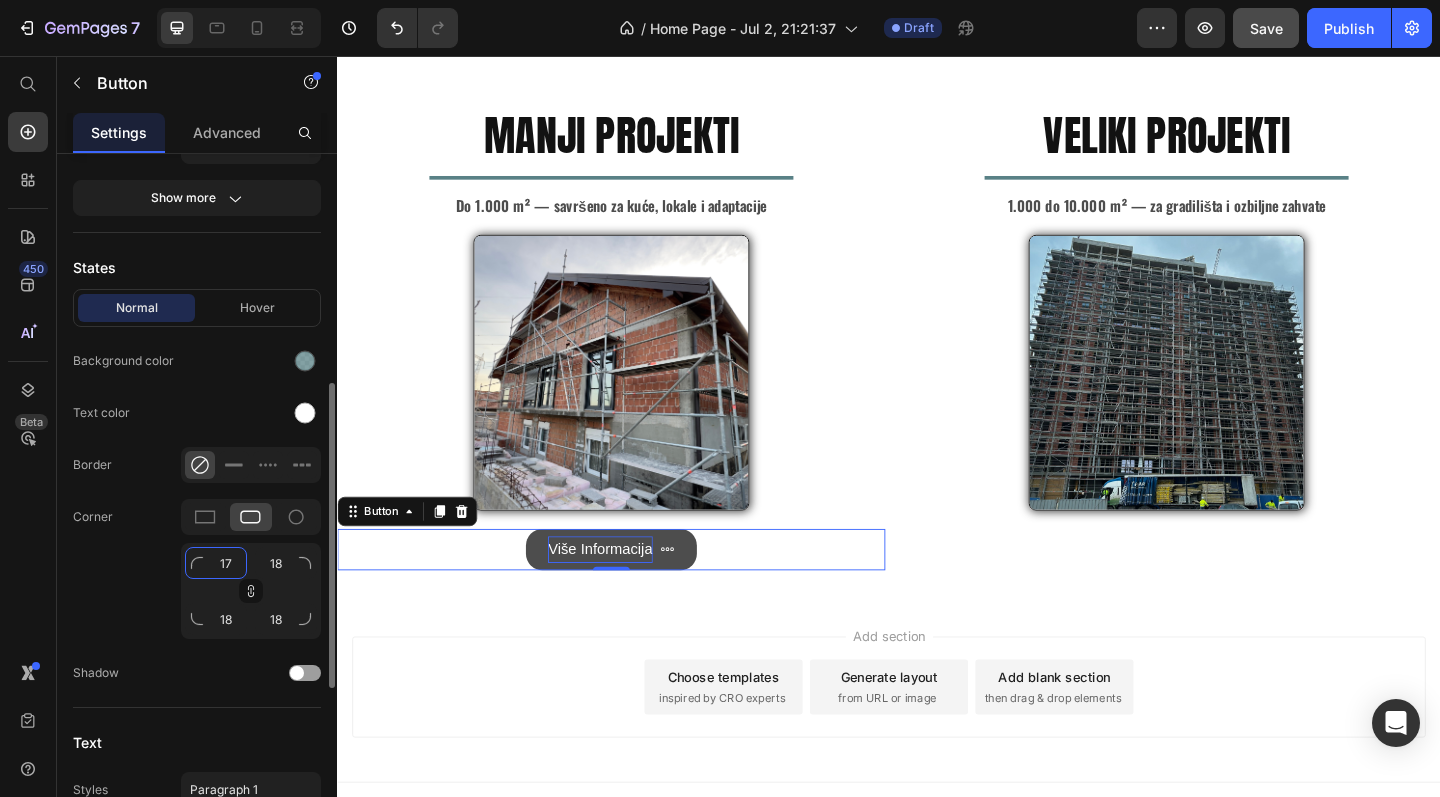 type on "17" 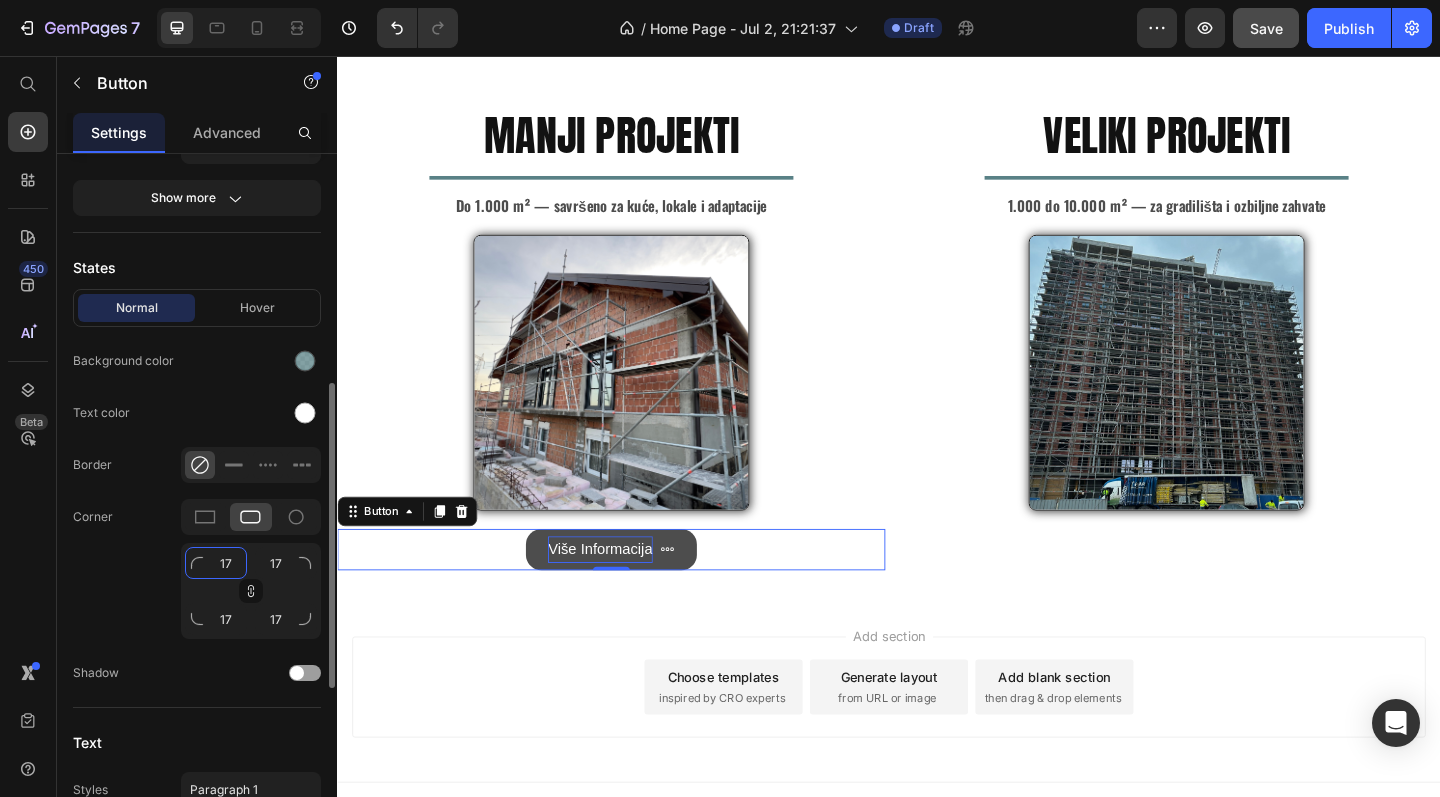 type on "16" 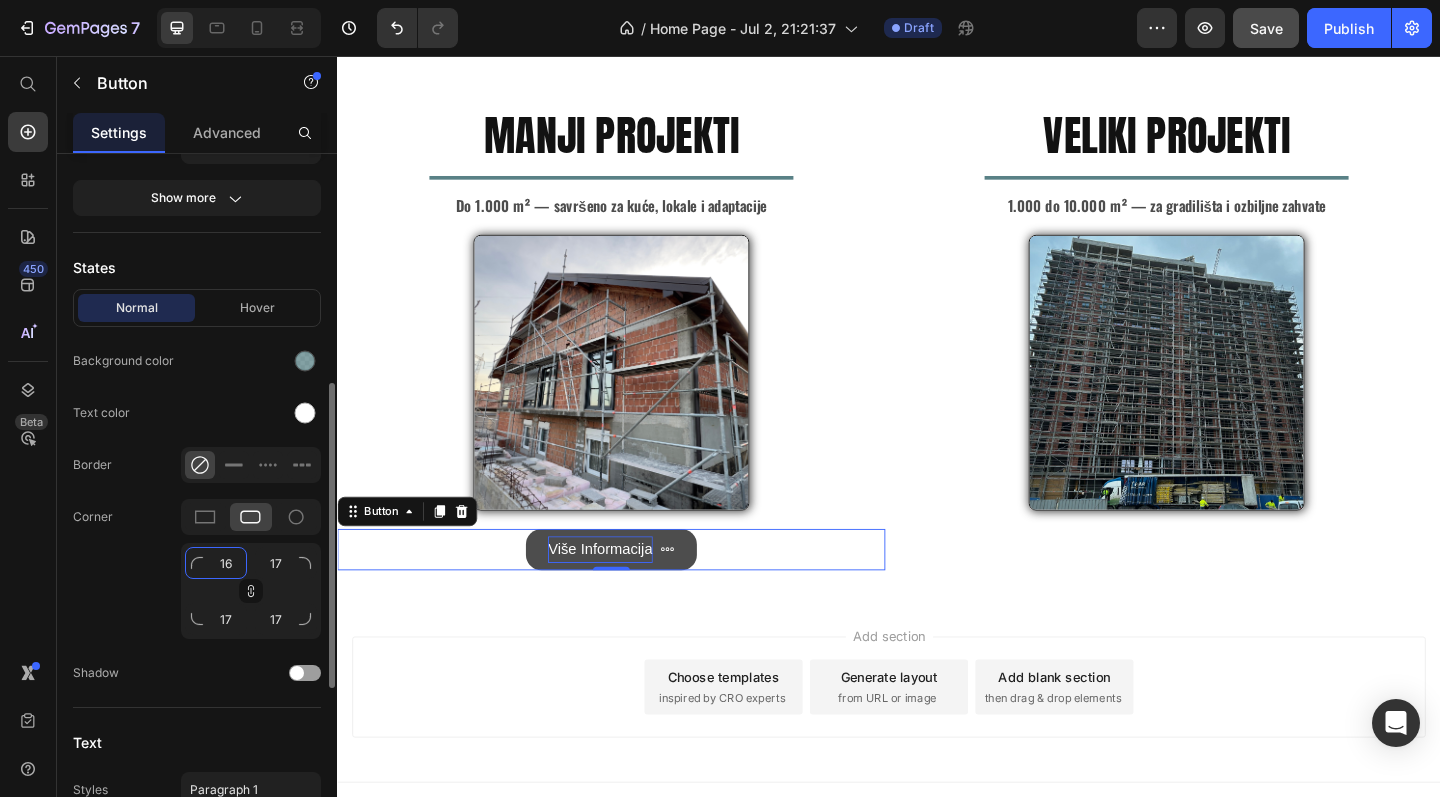 type on "16" 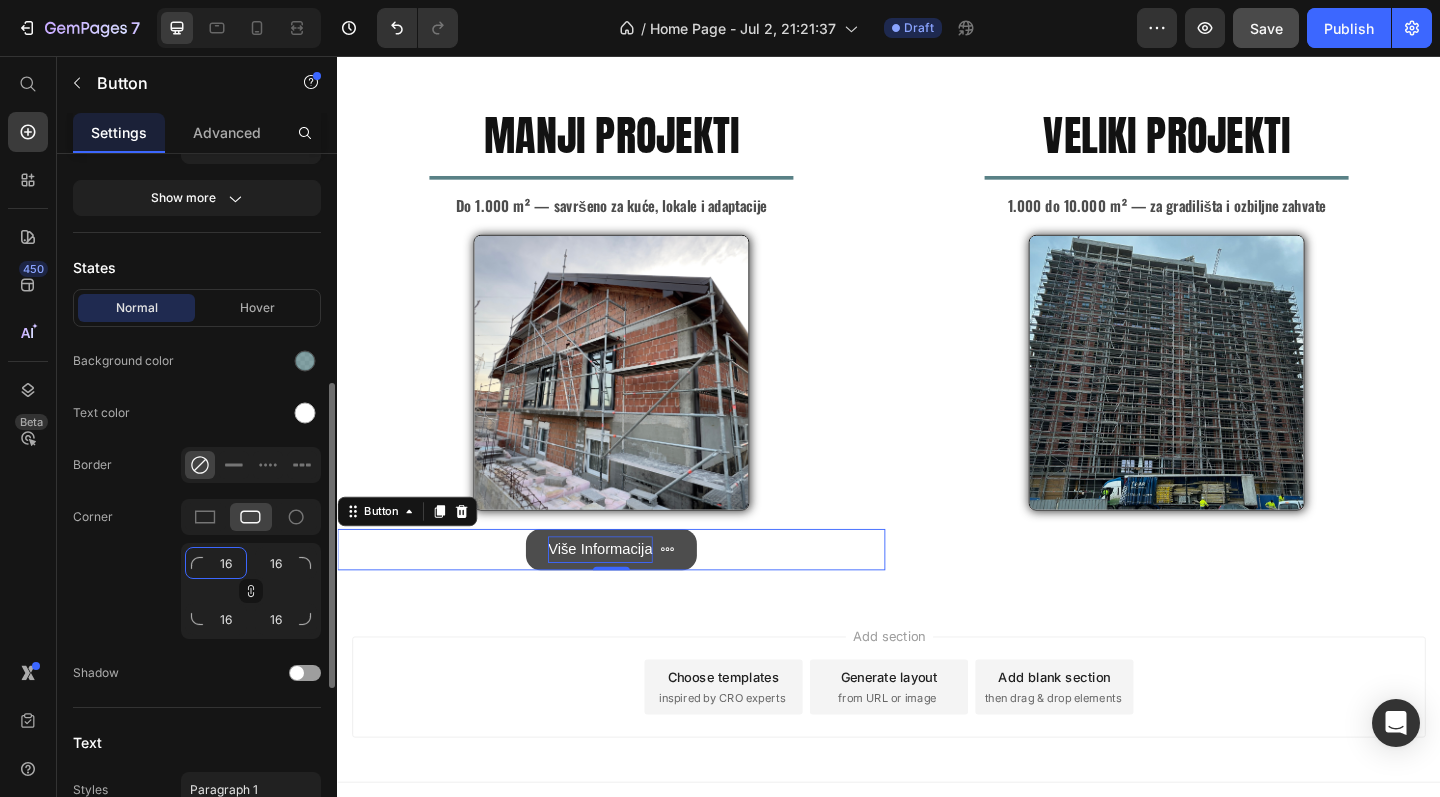 type on "15" 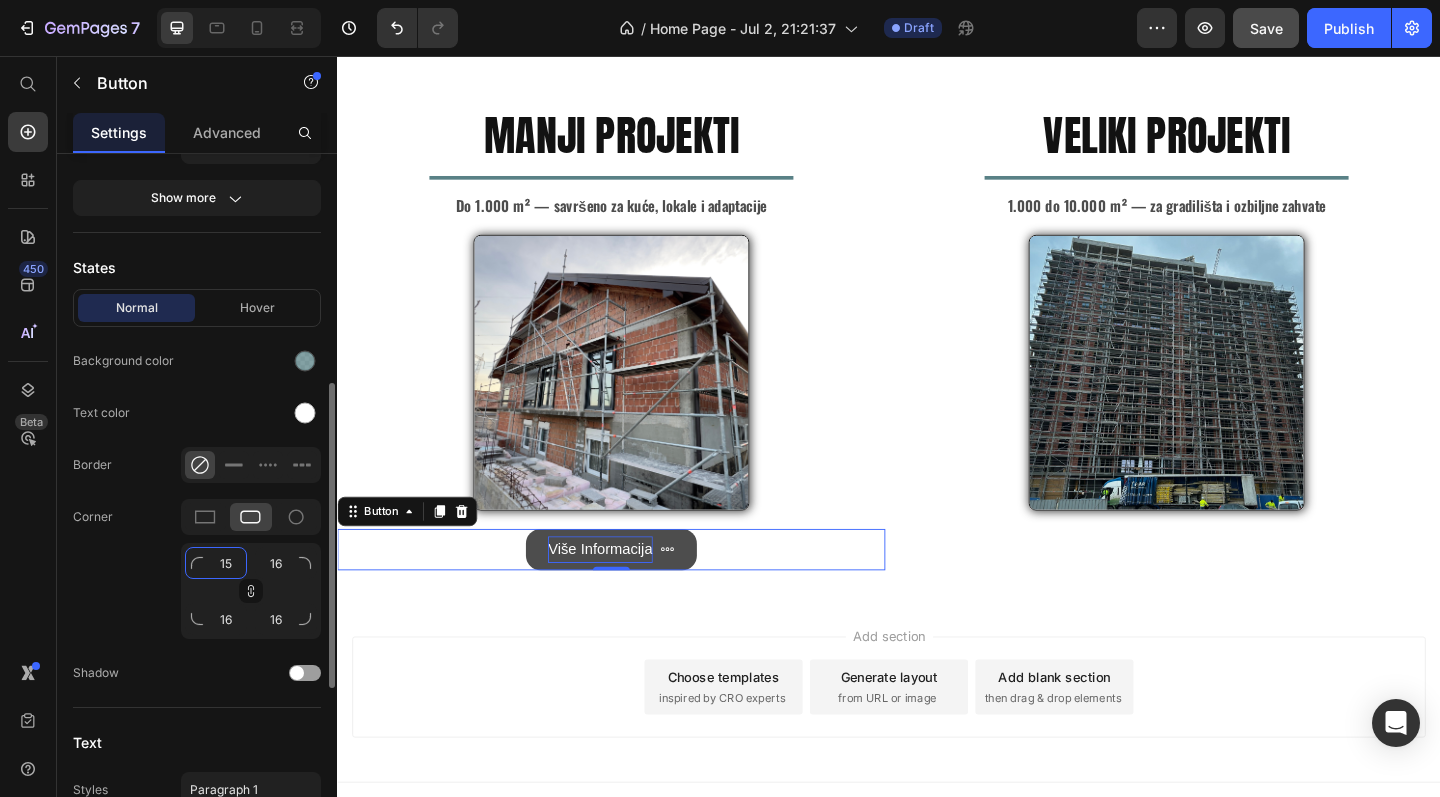 type on "15" 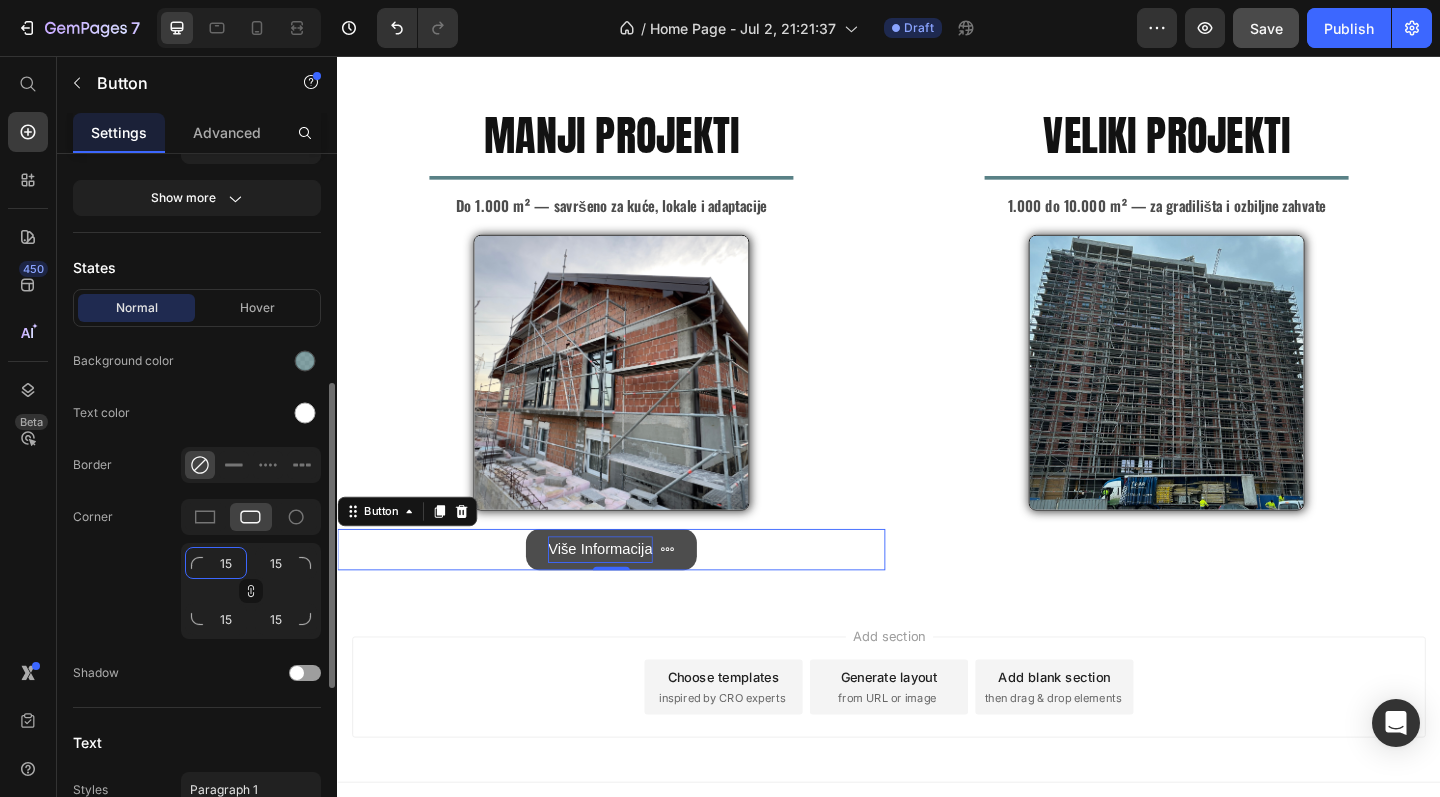 type on "14" 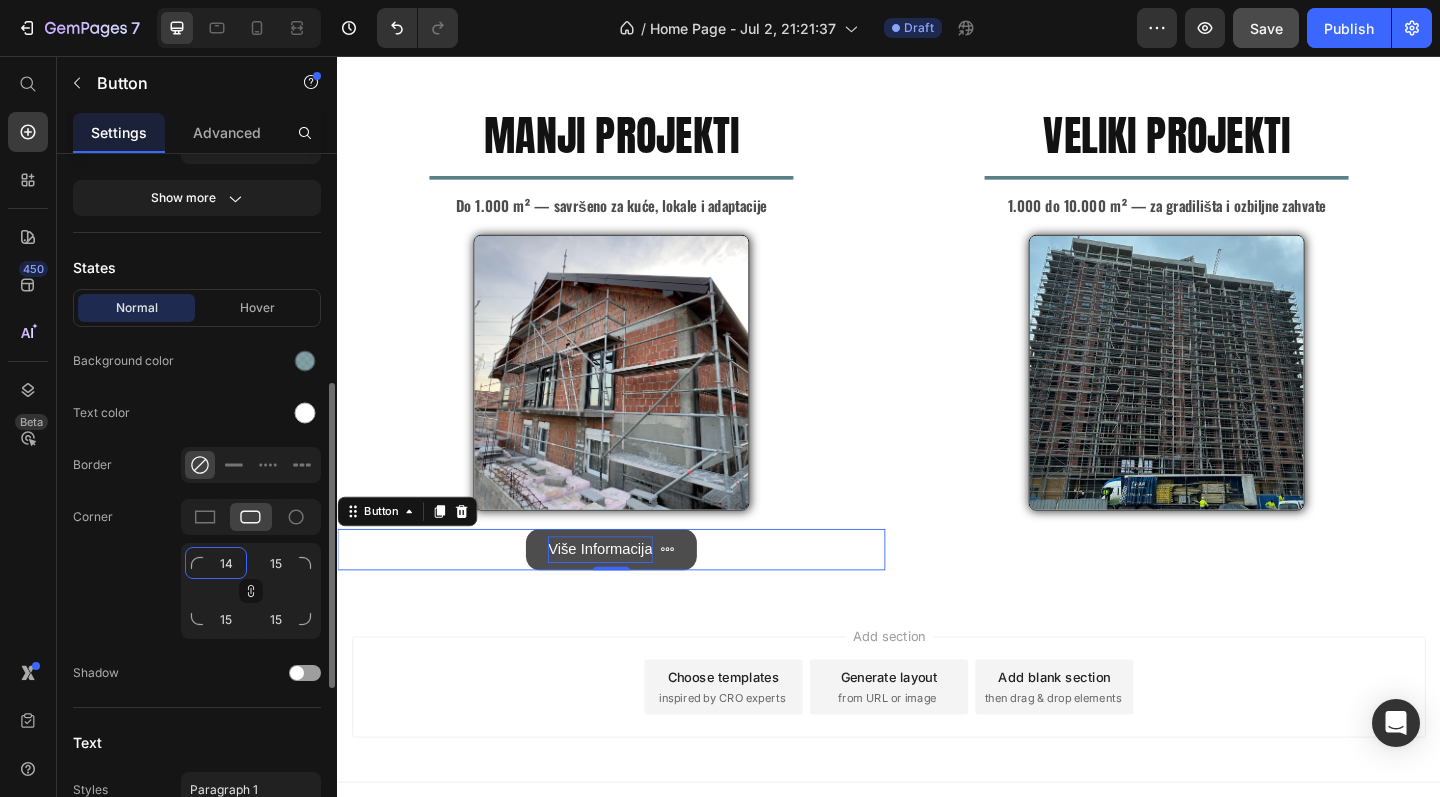 type on "14" 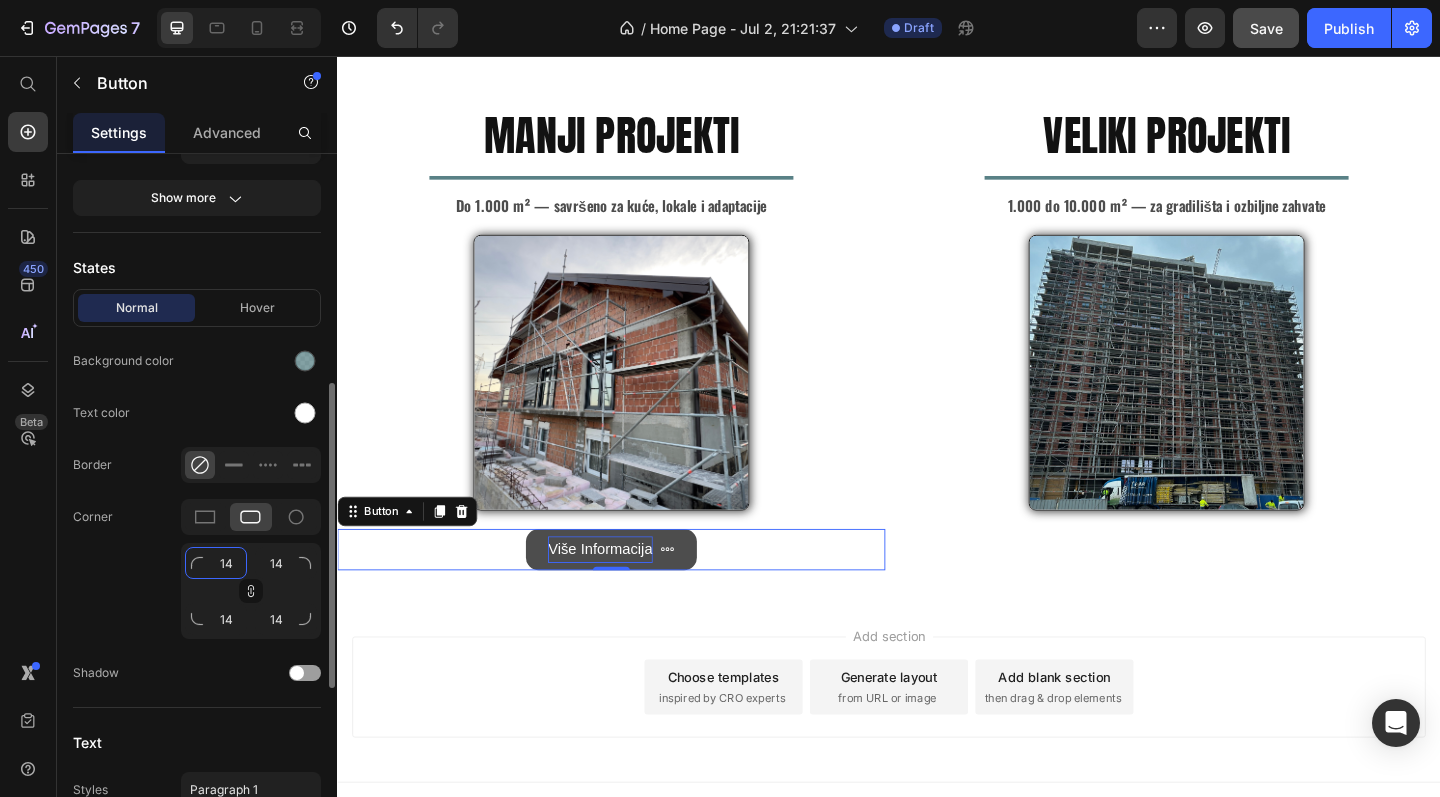 type on "13" 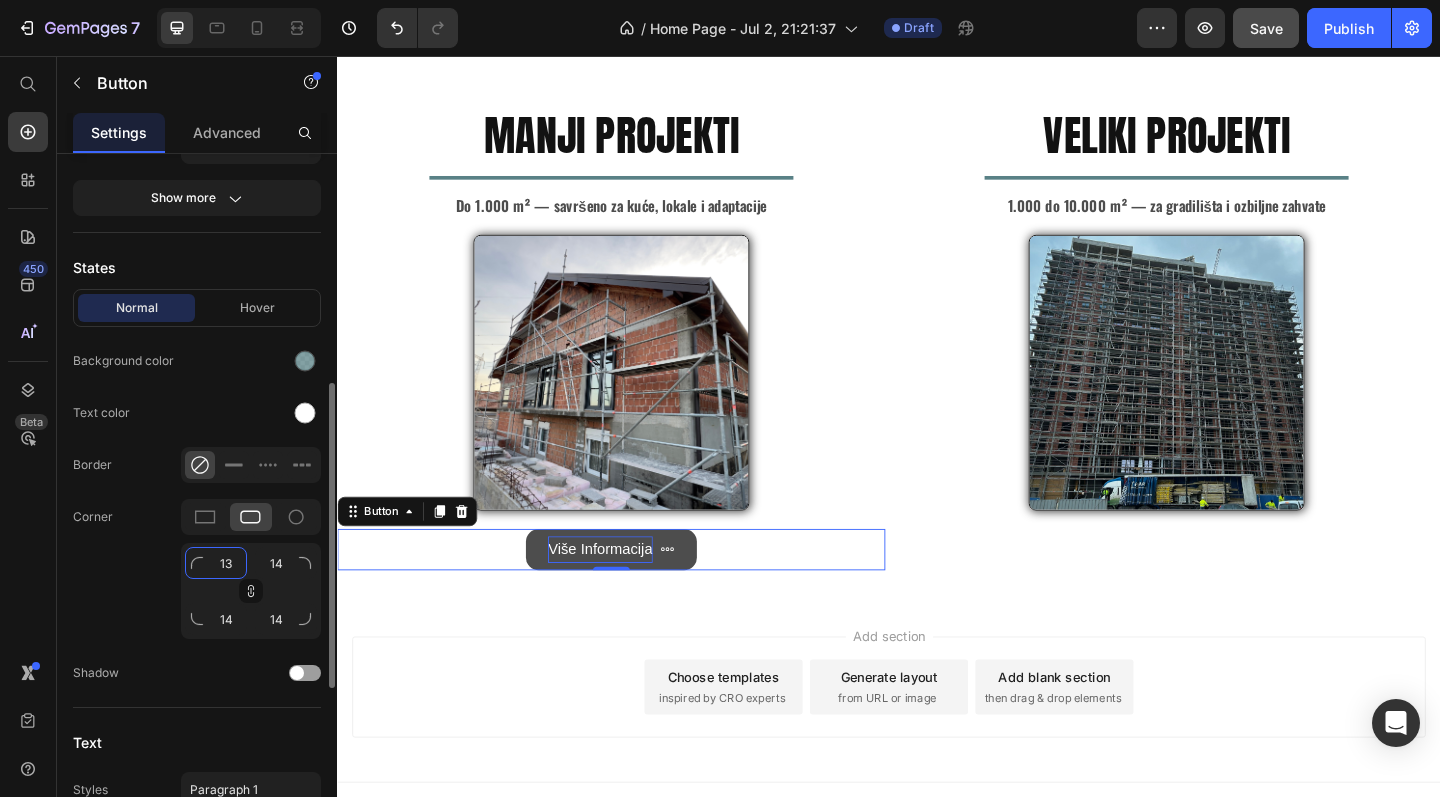 type on "13" 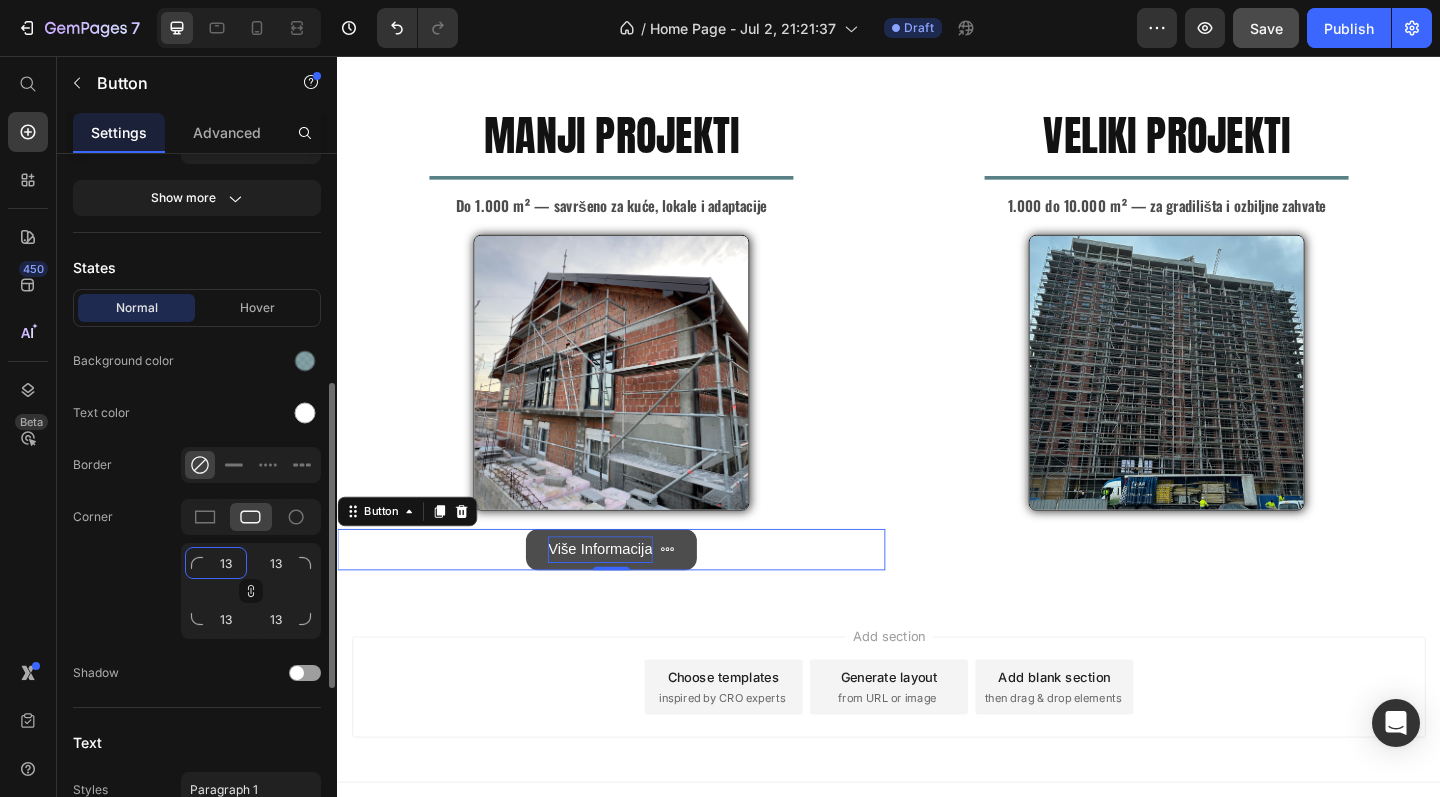 type on "12" 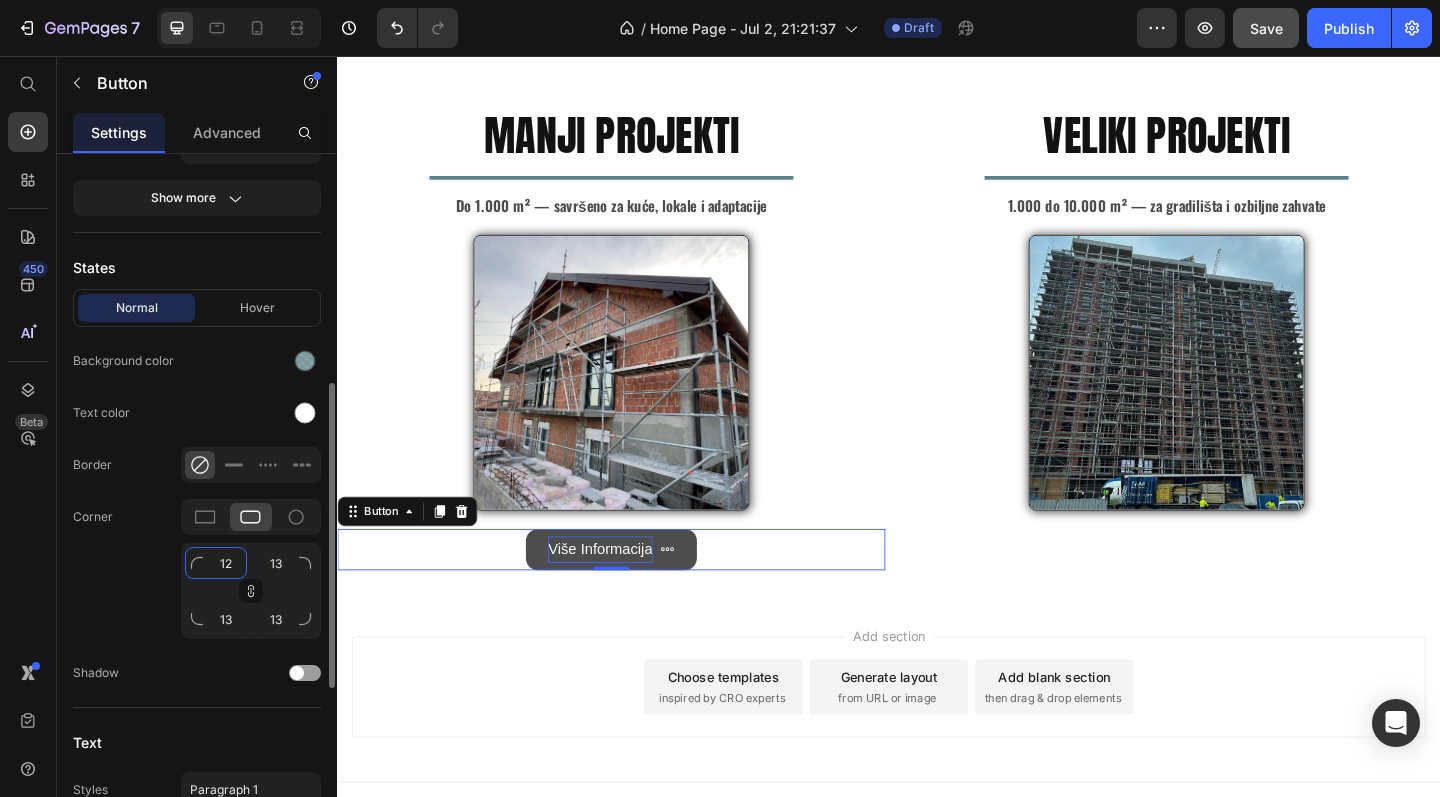 type on "12" 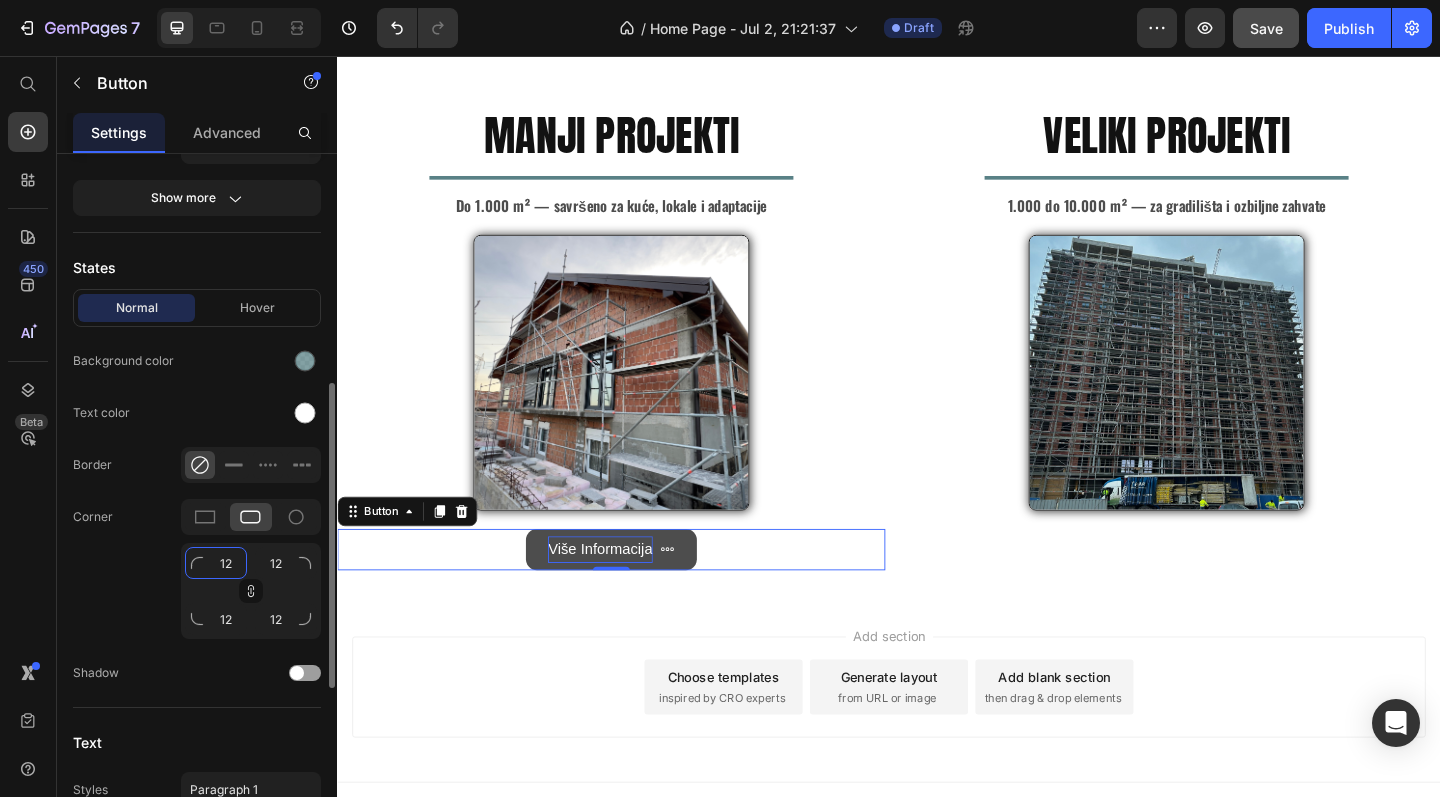 type on "11" 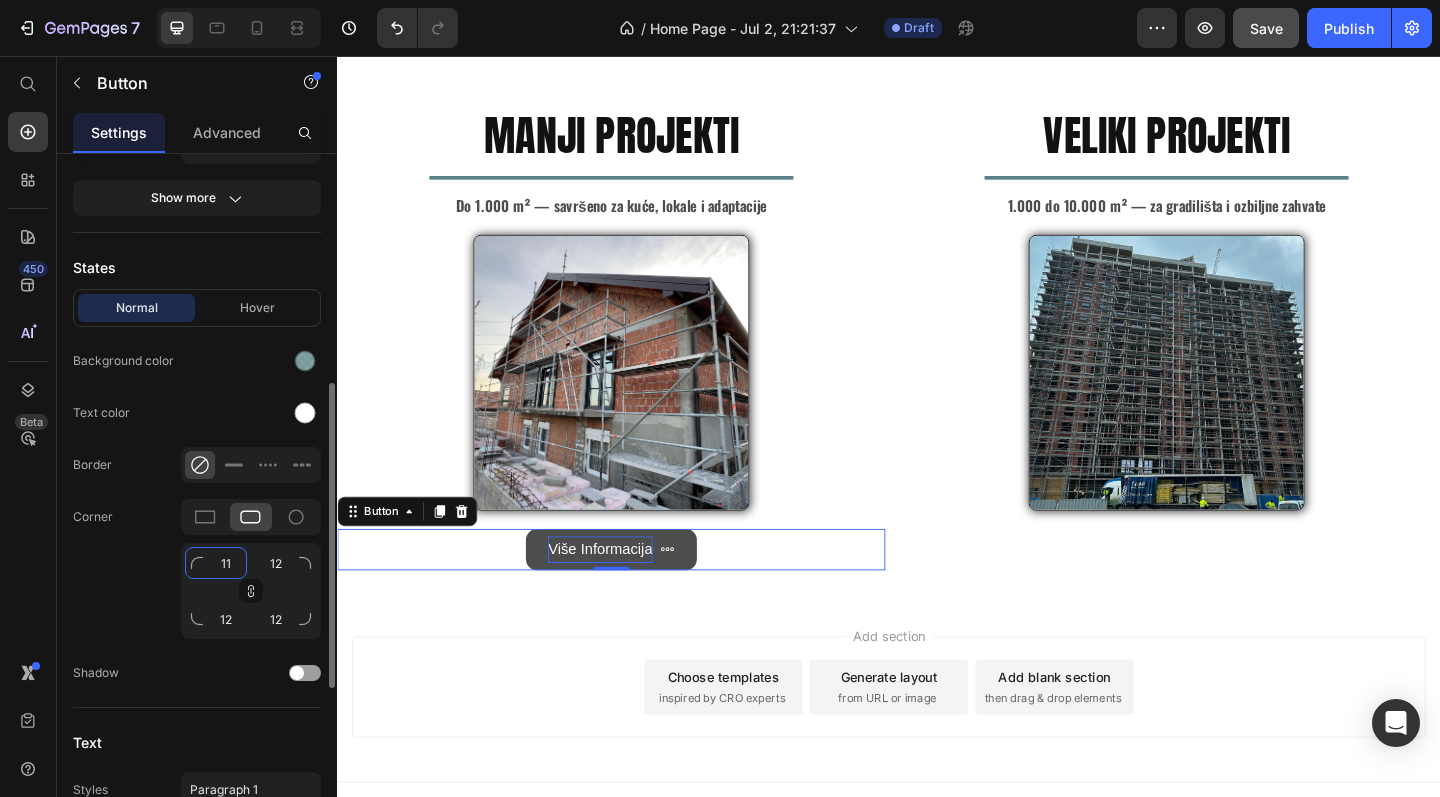type 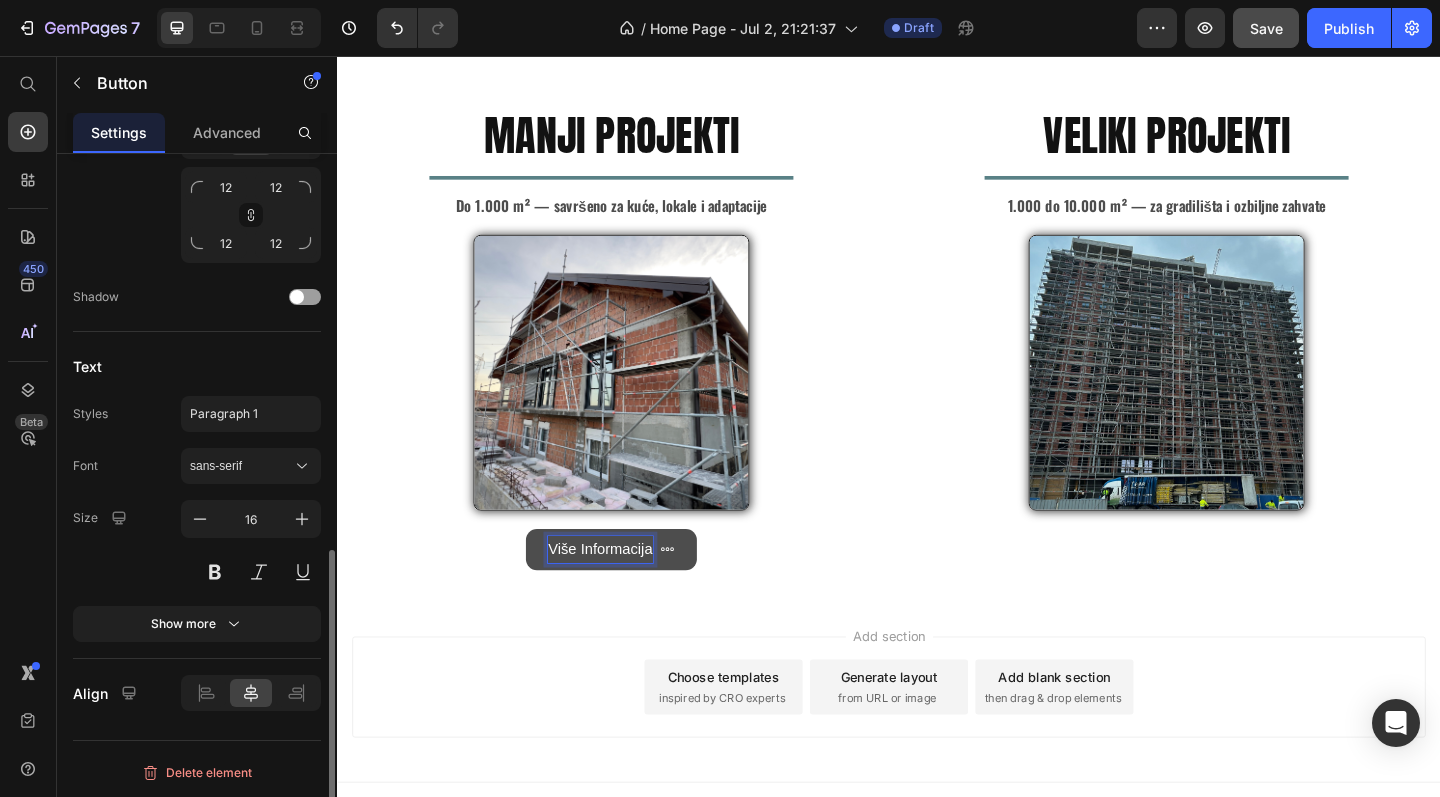 scroll, scrollTop: 902, scrollLeft: 0, axis: vertical 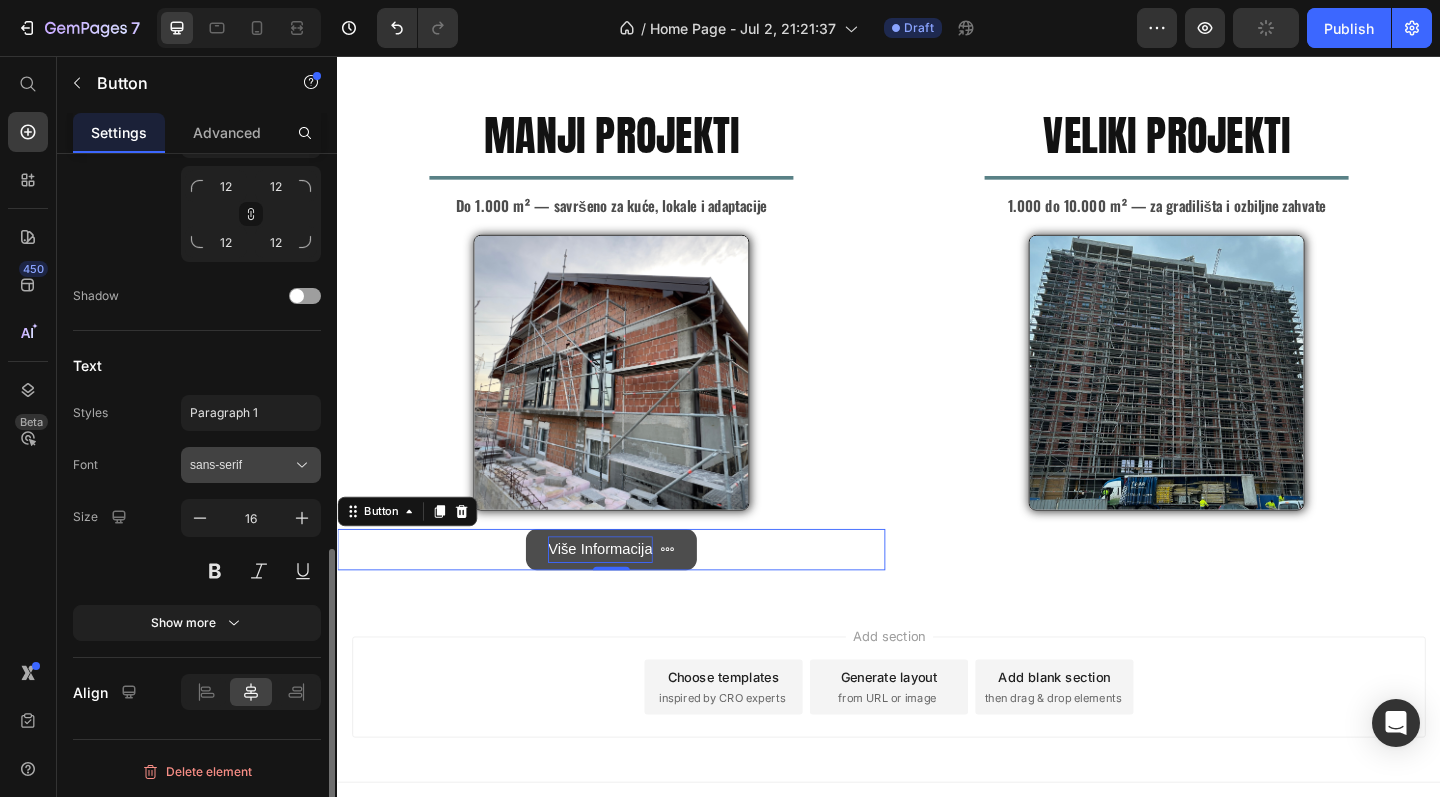 click on "sans-serif" at bounding box center [251, 465] 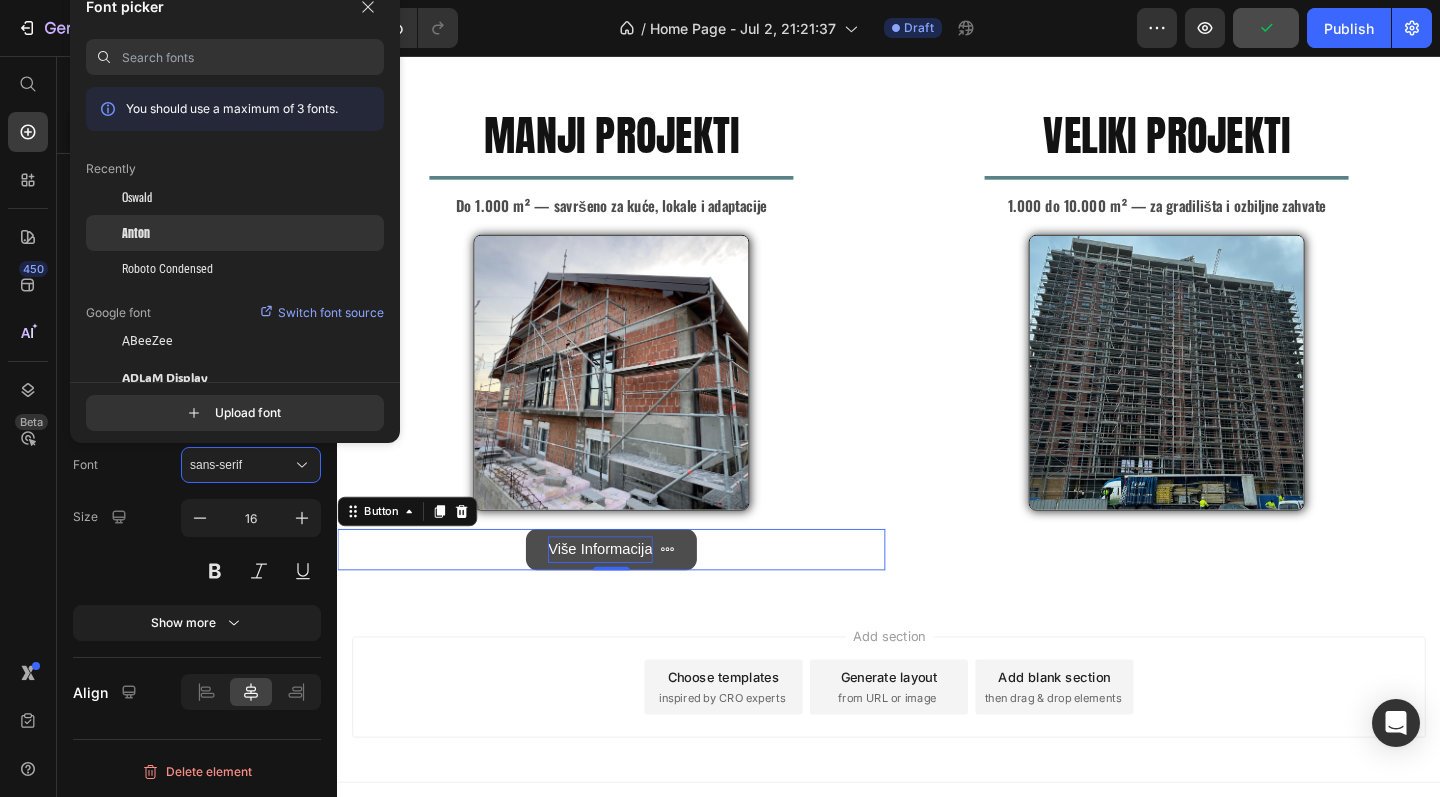click on "Anton" 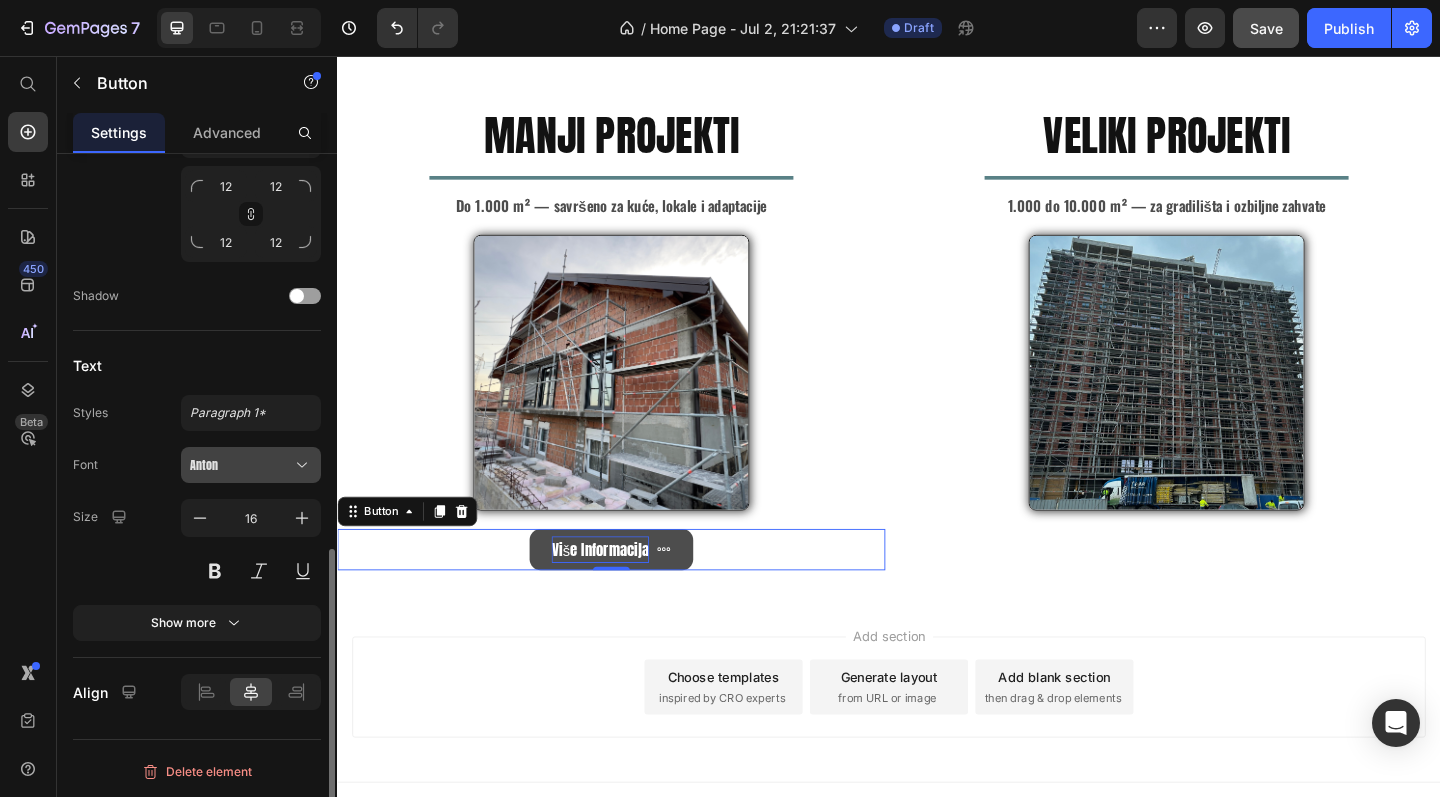 click on "Anton" at bounding box center (241, 465) 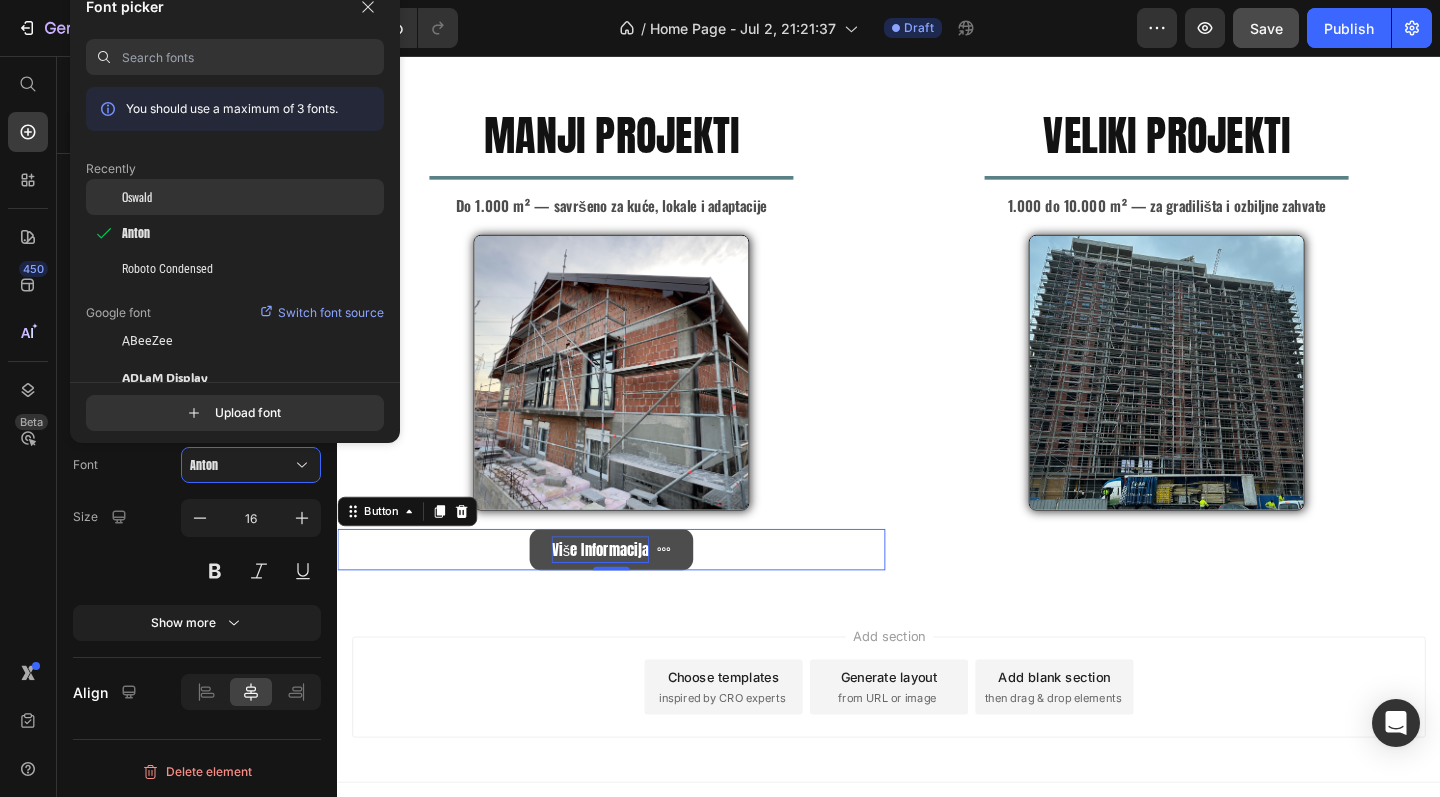 click on "Oswald" 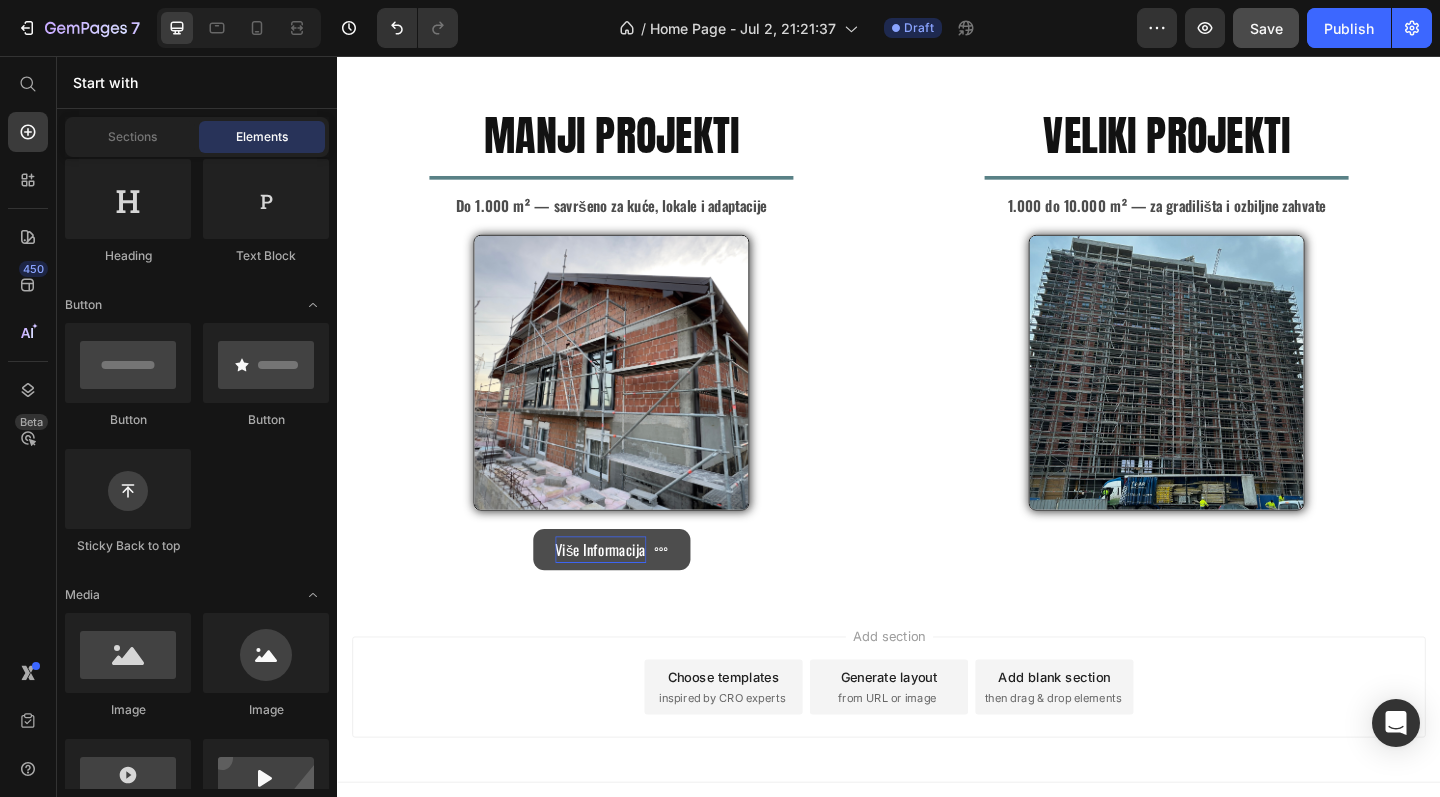 click on "Add section Choose templates inspired by CRO experts Generate layout from URL or image Add blank section then drag & drop elements" at bounding box center (937, 747) 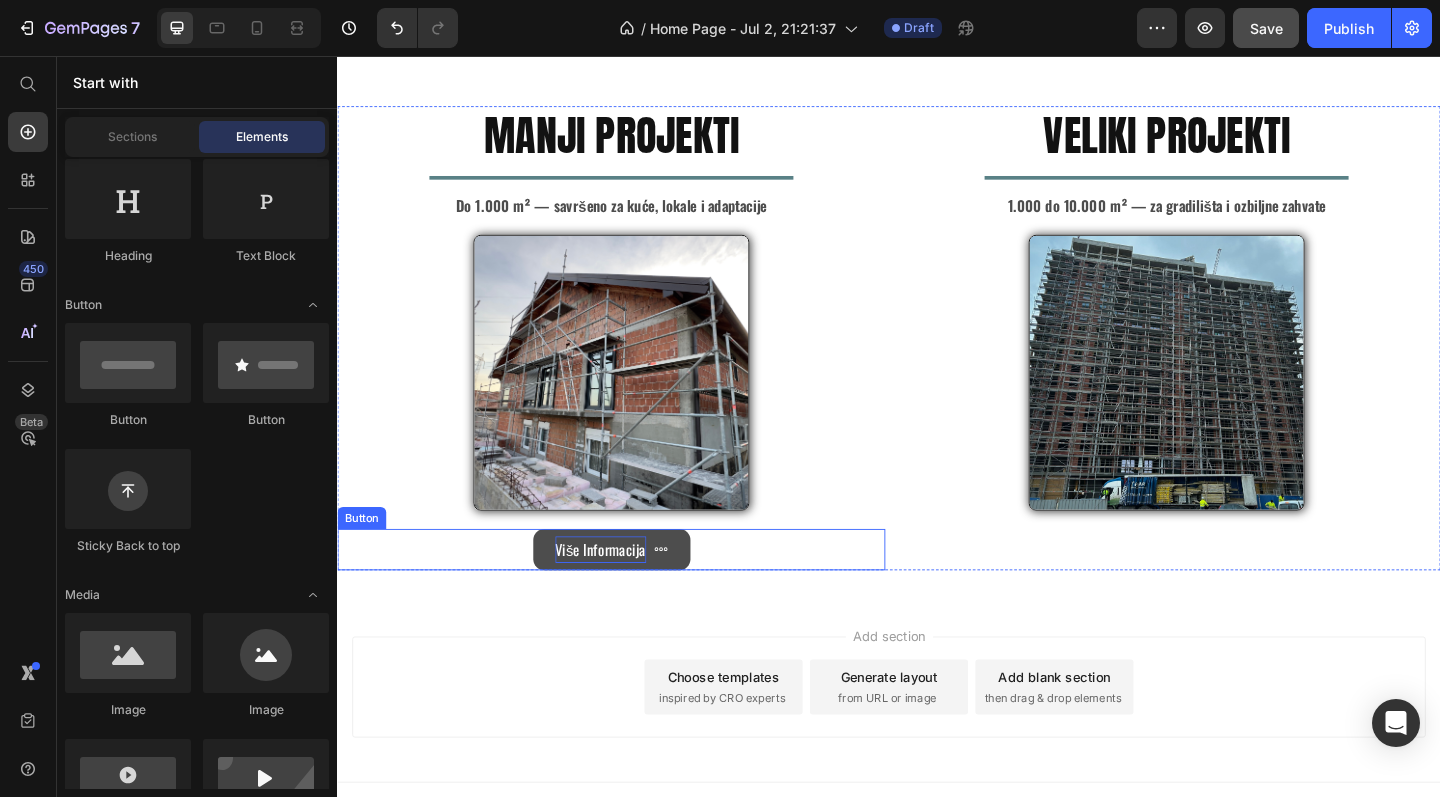 click on "Više Informacija" at bounding box center (635, 593) 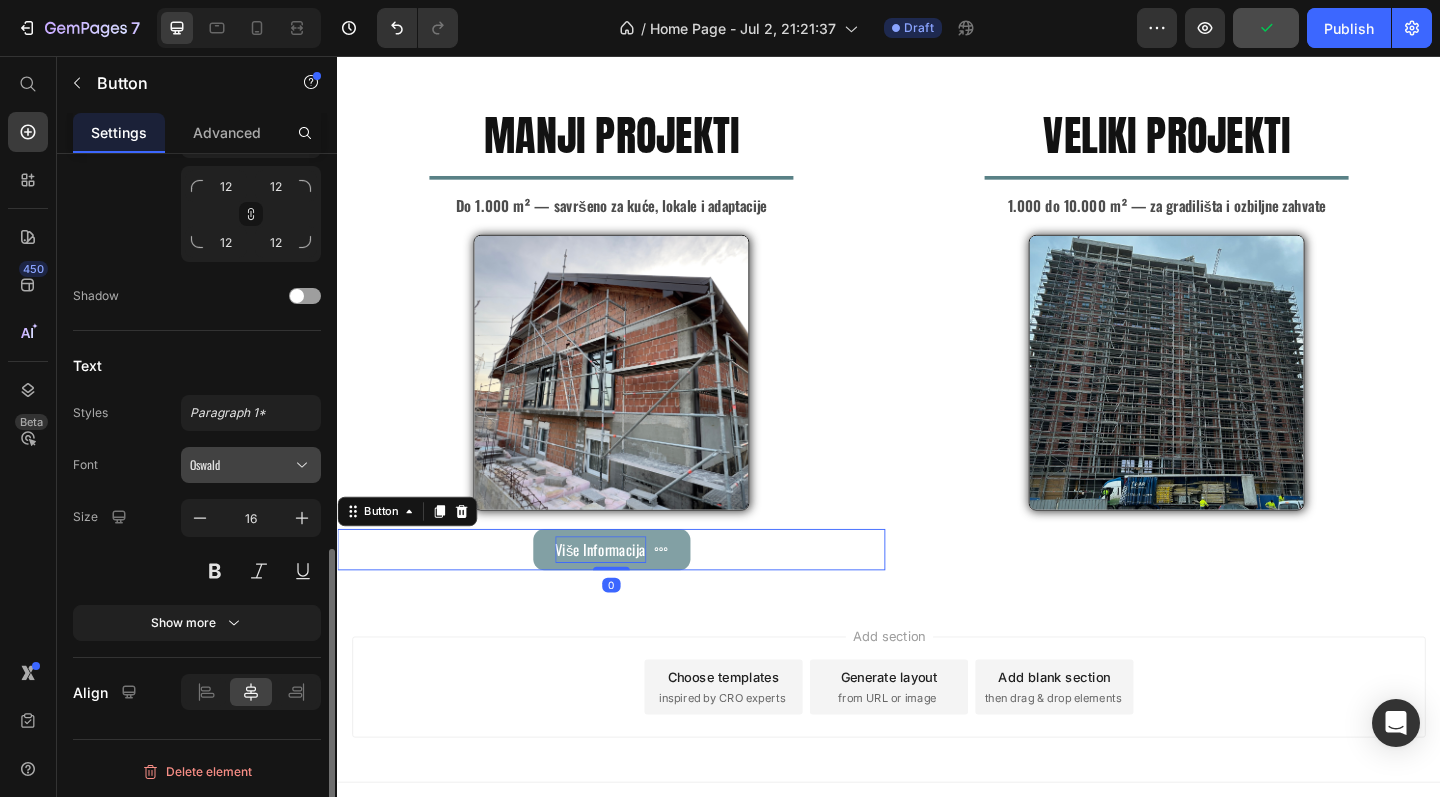 click on "Oswald" at bounding box center [241, 465] 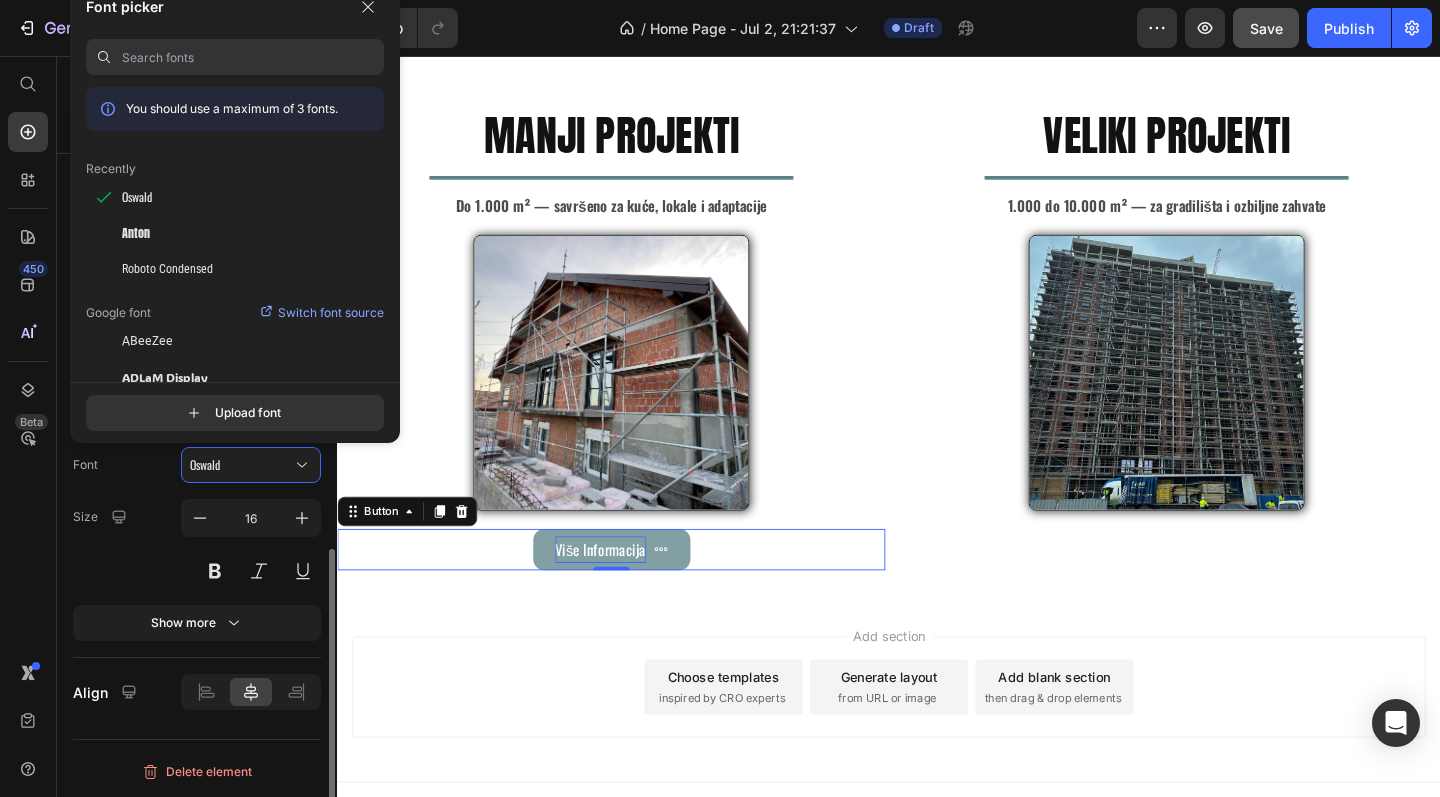 click on "Size 16" at bounding box center [197, 544] 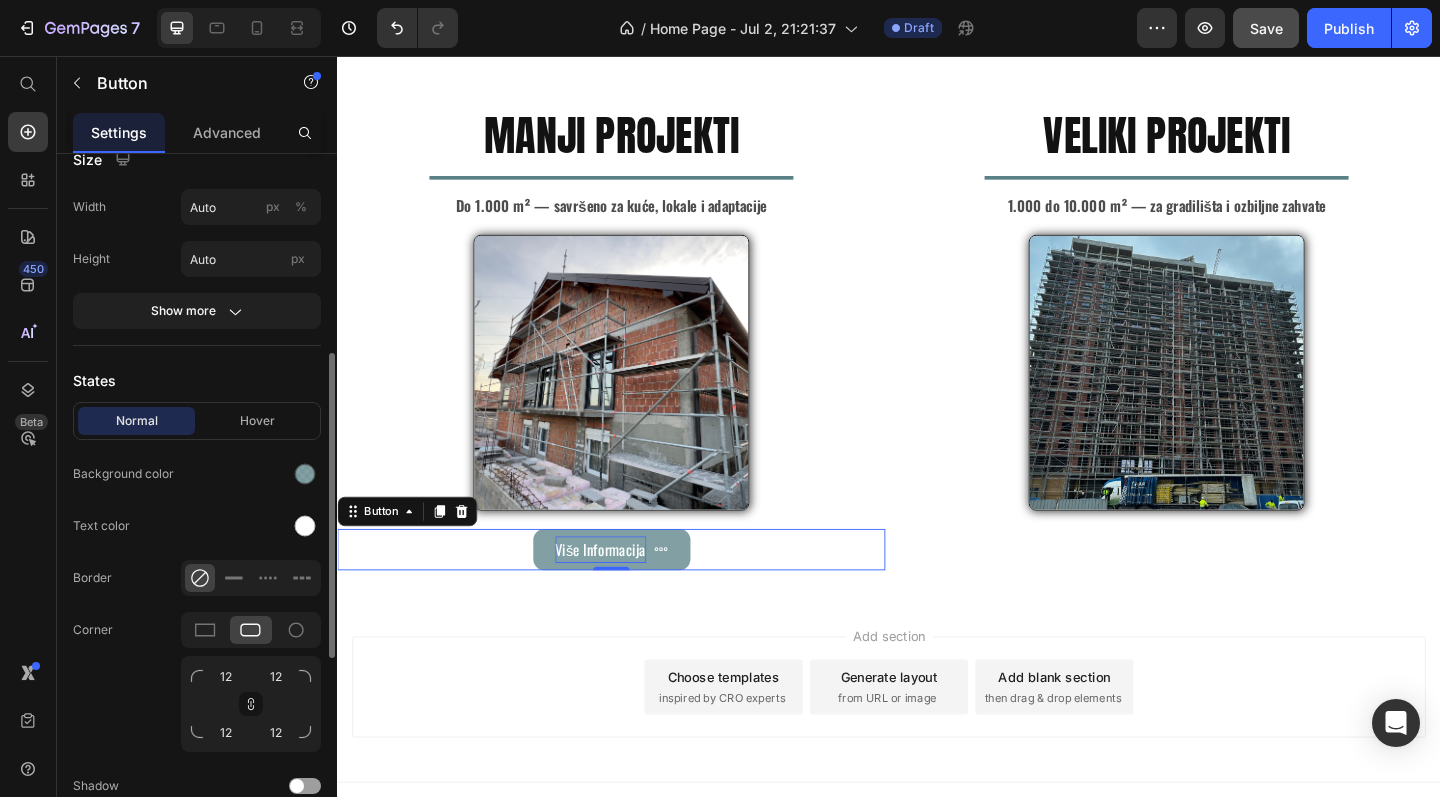 scroll, scrollTop: 402, scrollLeft: 0, axis: vertical 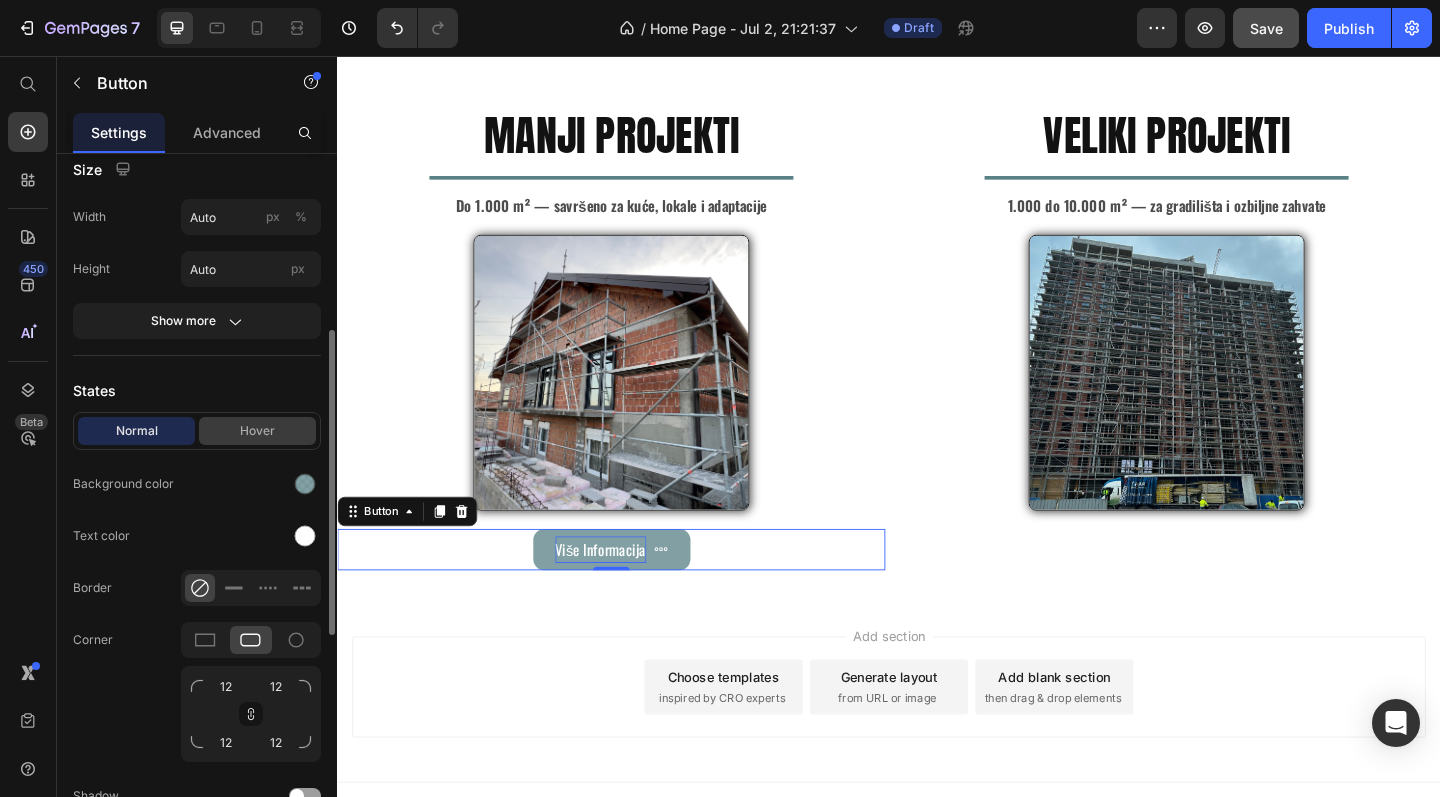 click on "Hover" at bounding box center (257, 431) 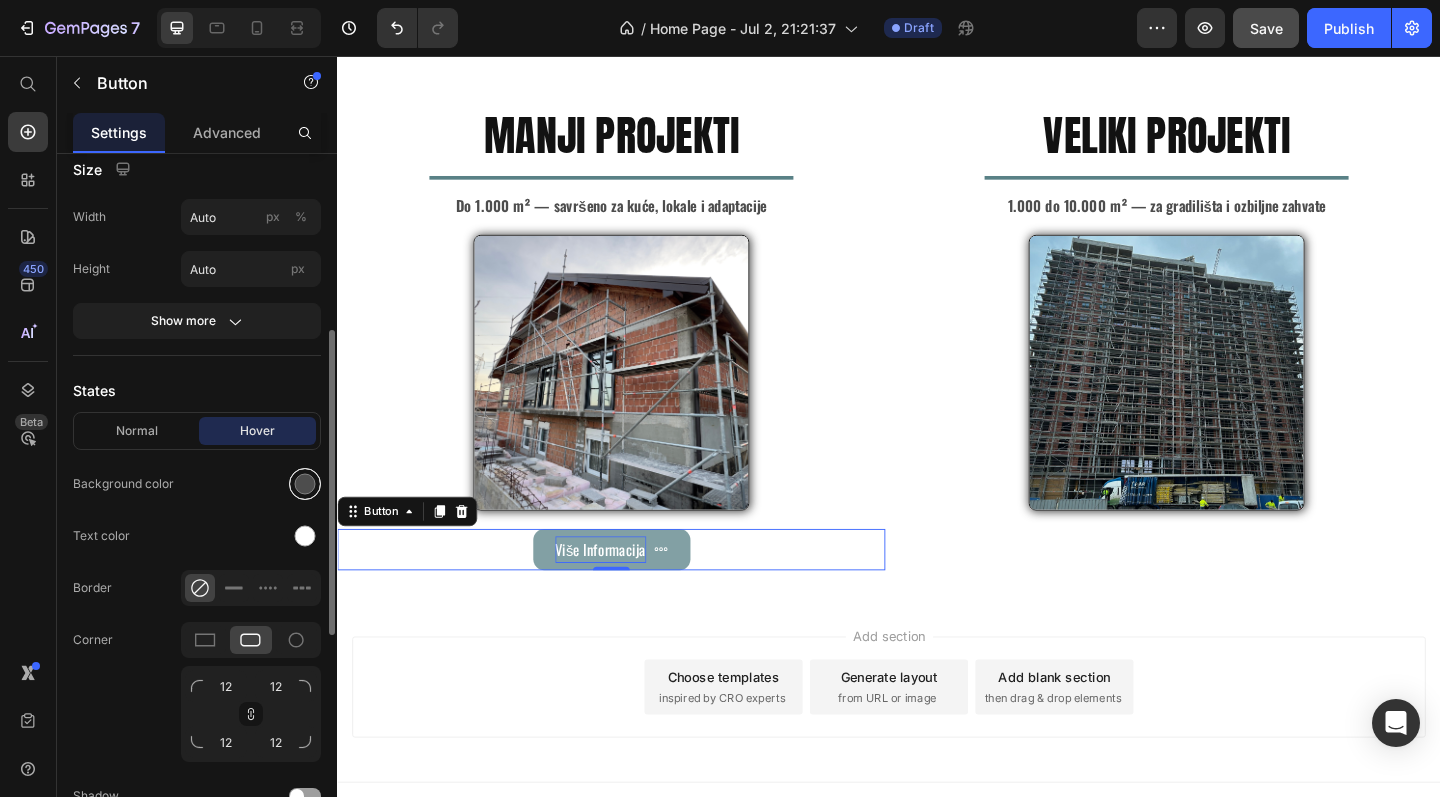click at bounding box center [305, 484] 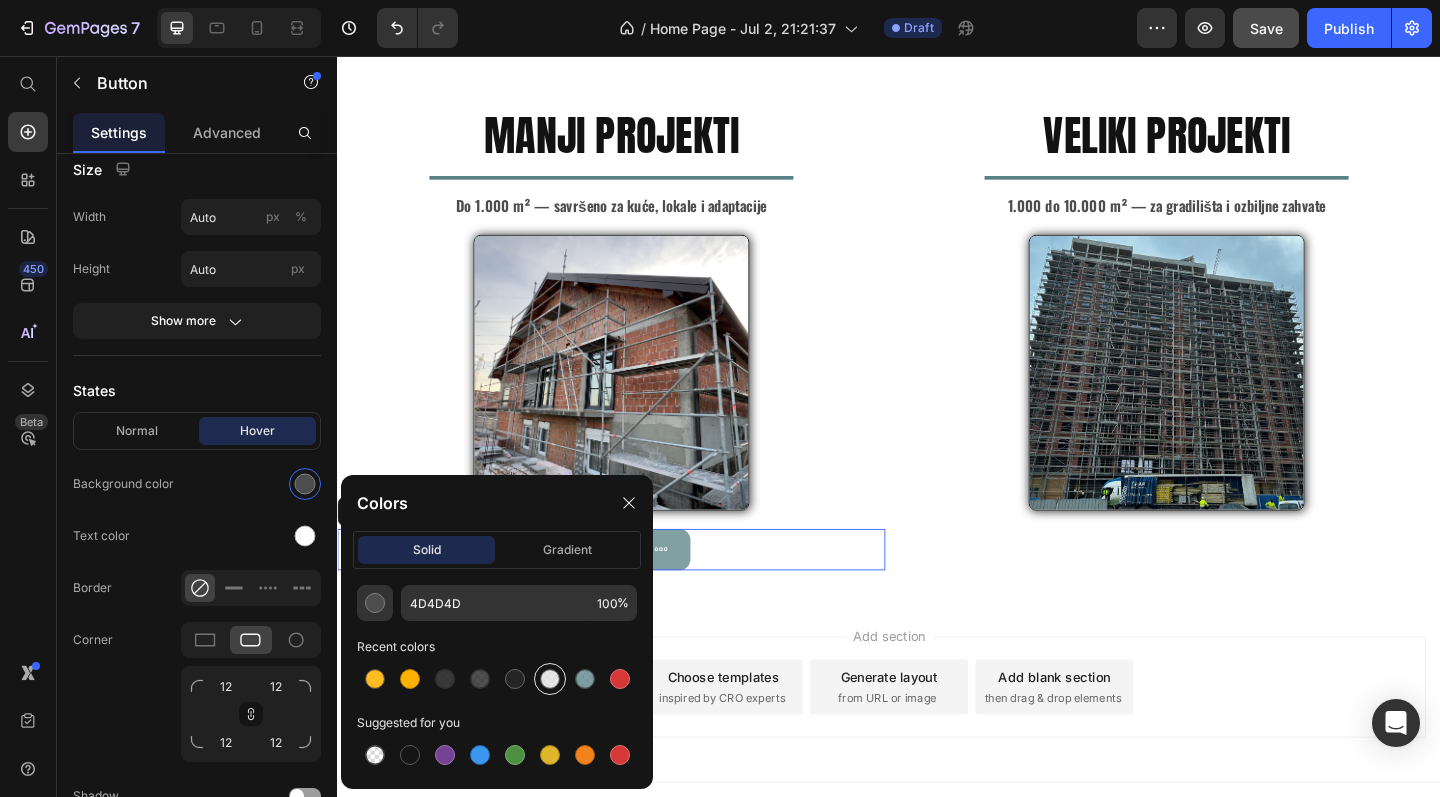 click at bounding box center [550, 679] 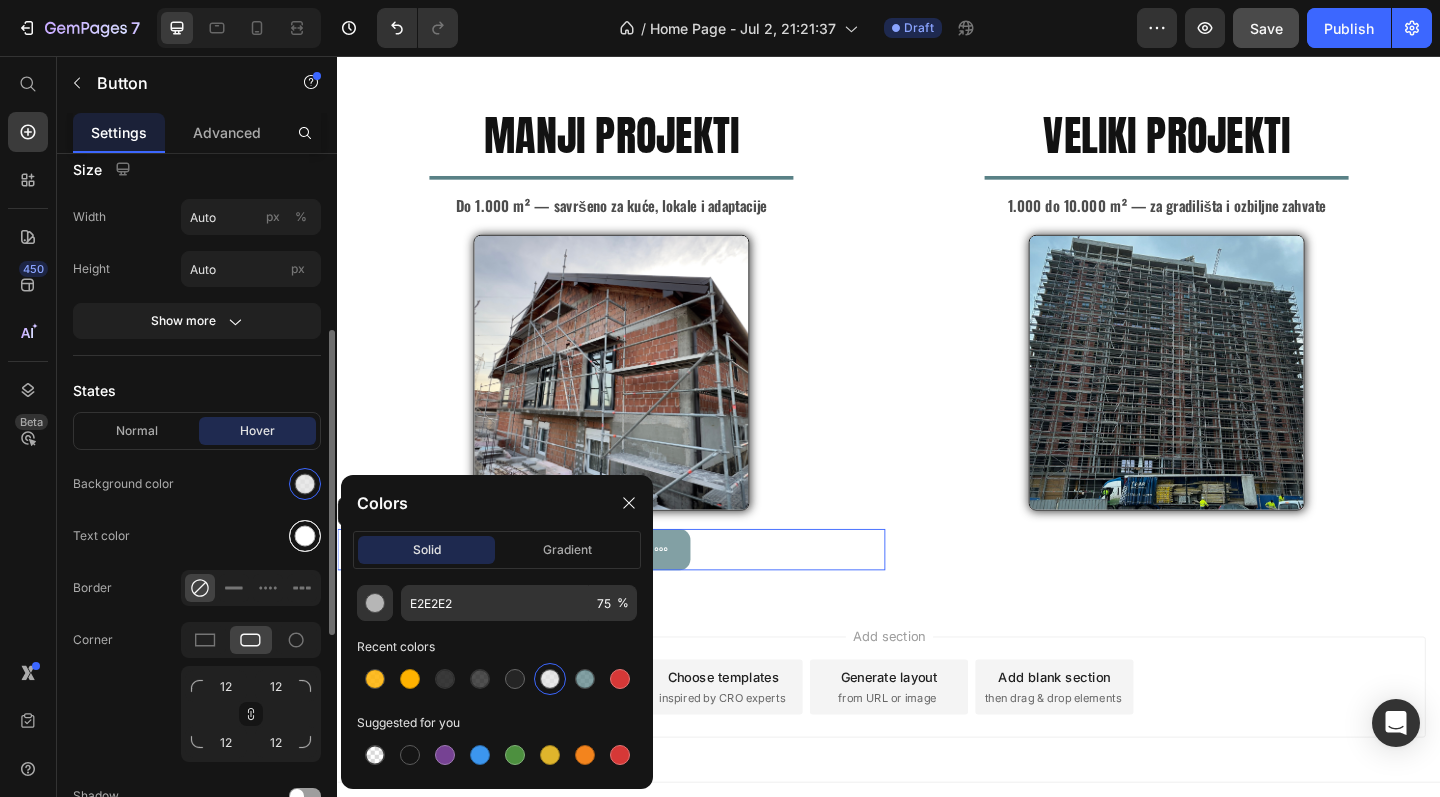 click at bounding box center (305, 536) 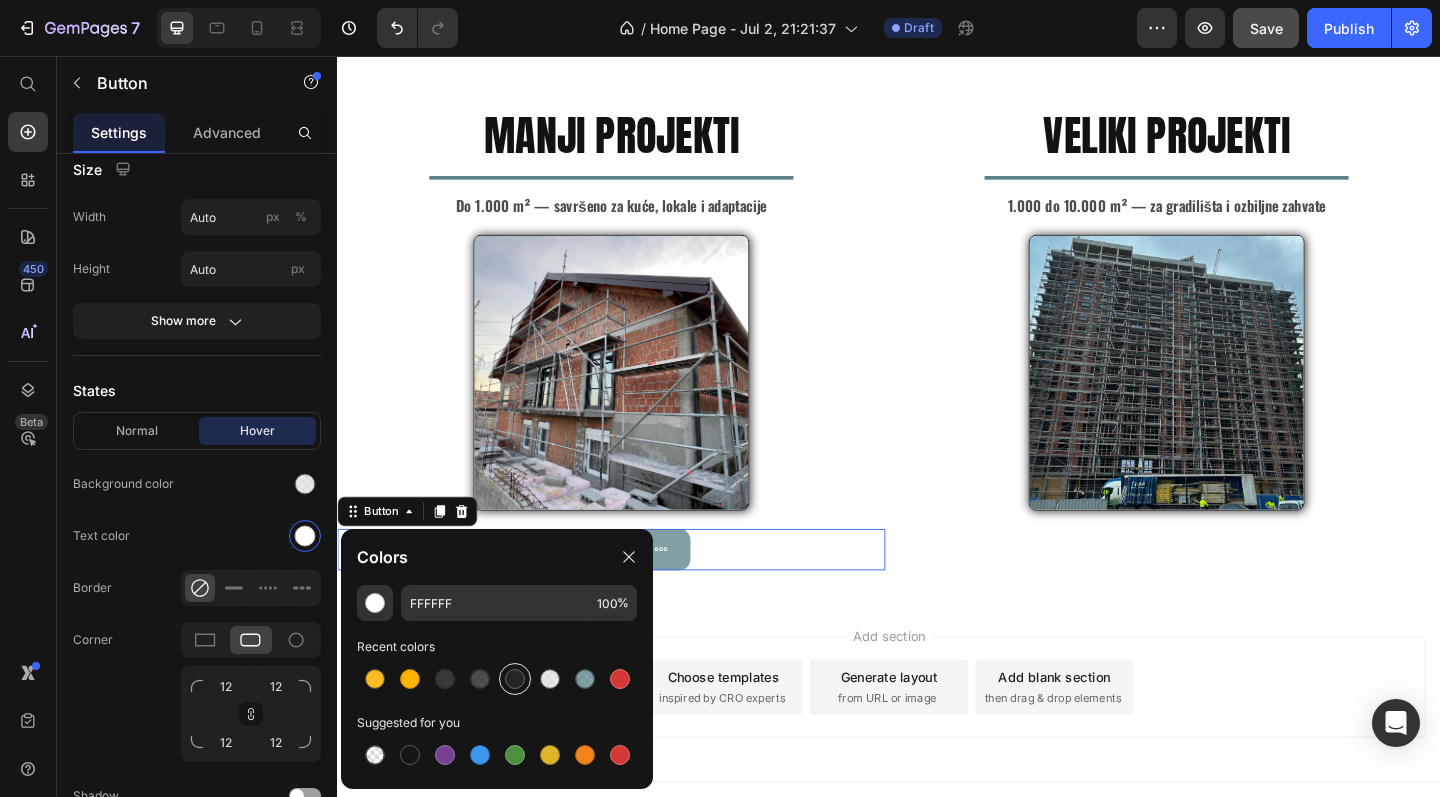 click at bounding box center (515, 679) 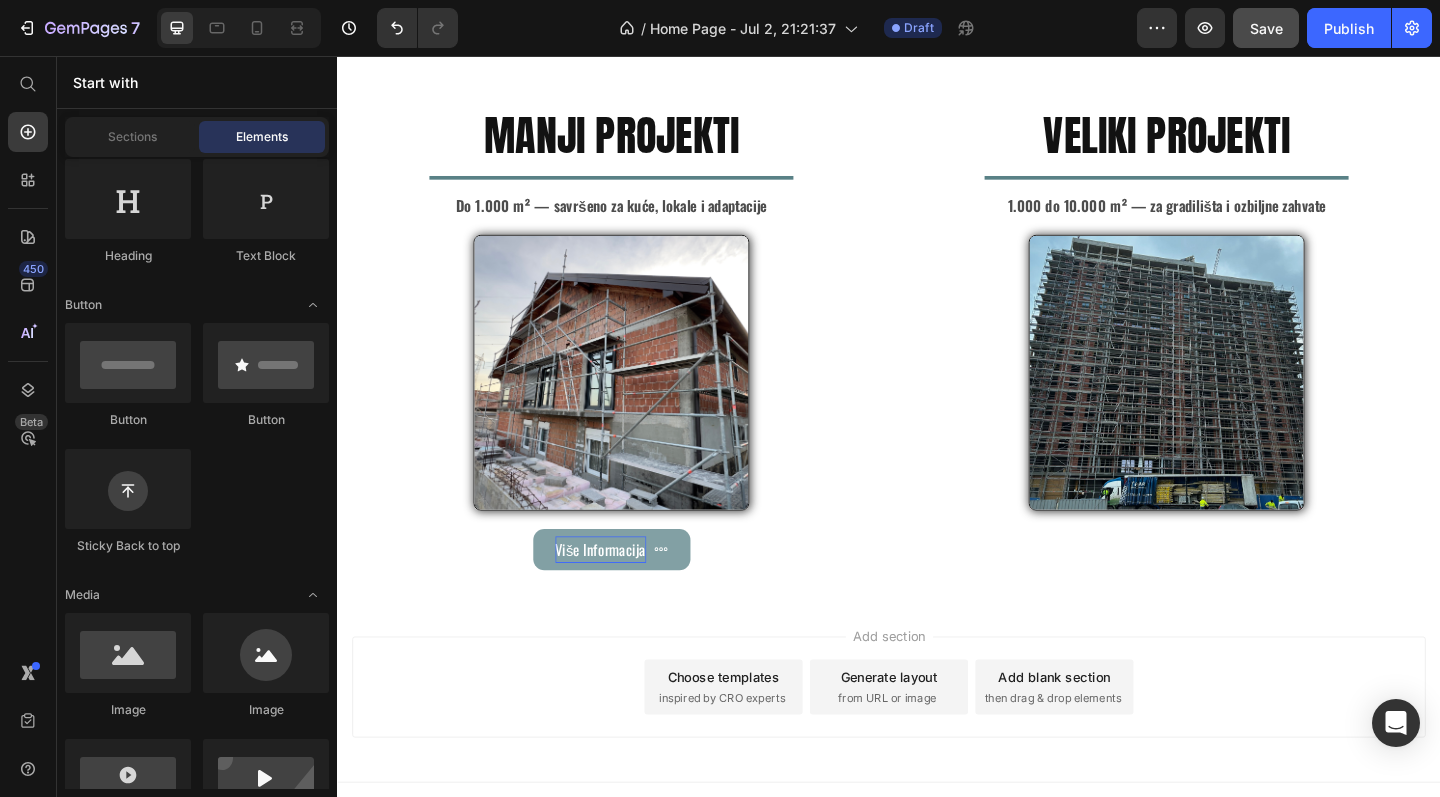 drag, startPoint x: 1004, startPoint y: 675, endPoint x: 696, endPoint y: 669, distance: 308.05844 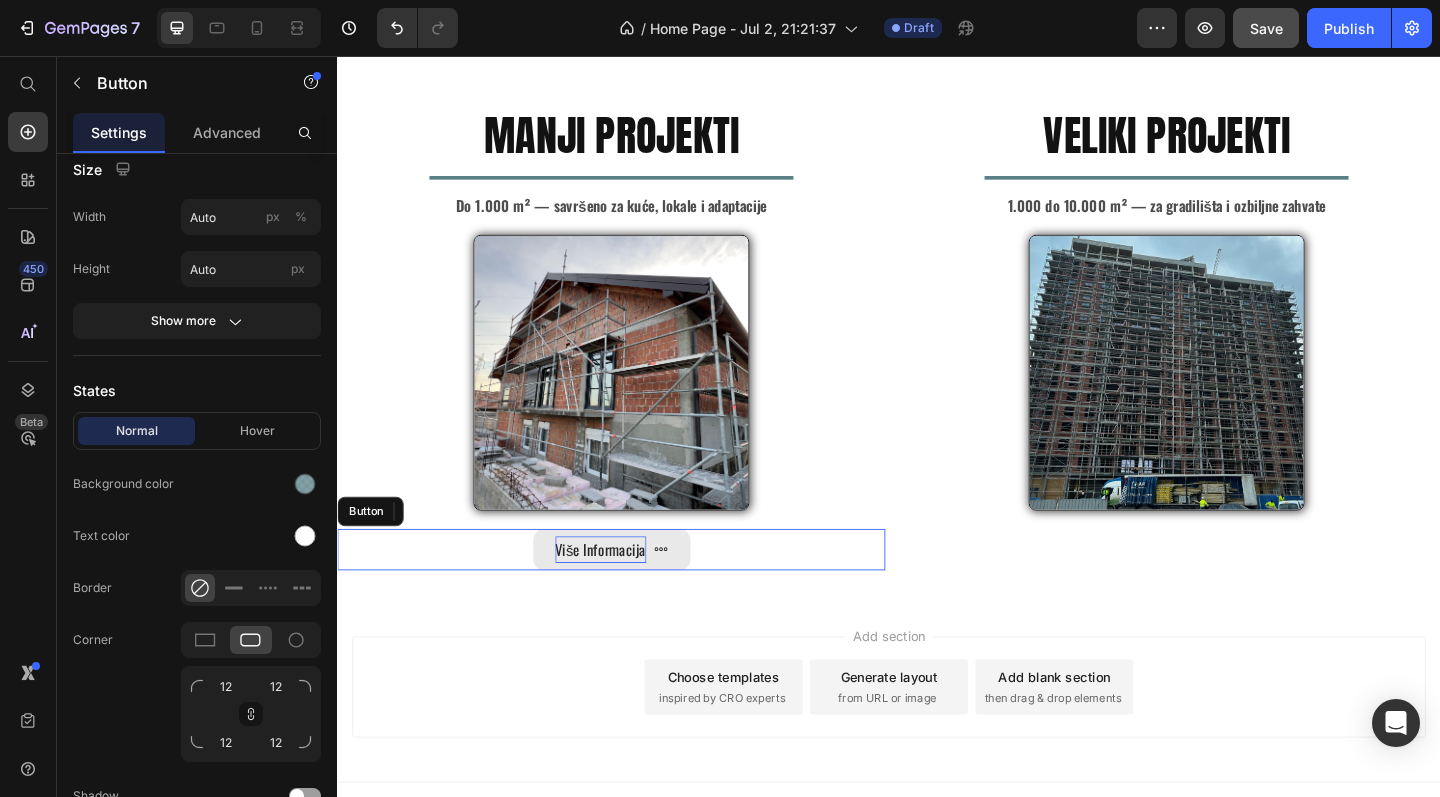 click on "Više Informacija" at bounding box center (635, 593) 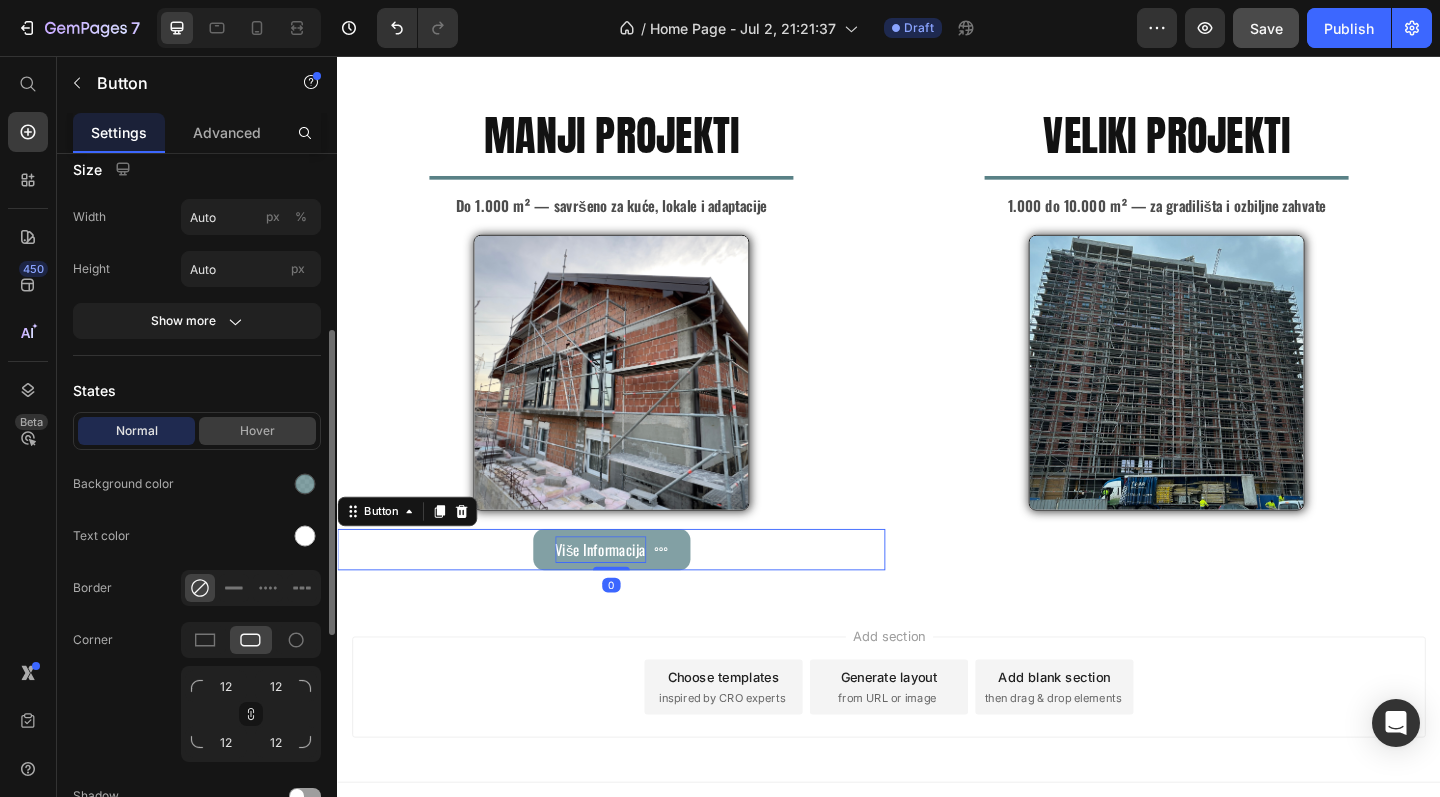 click on "Hover" at bounding box center [257, 431] 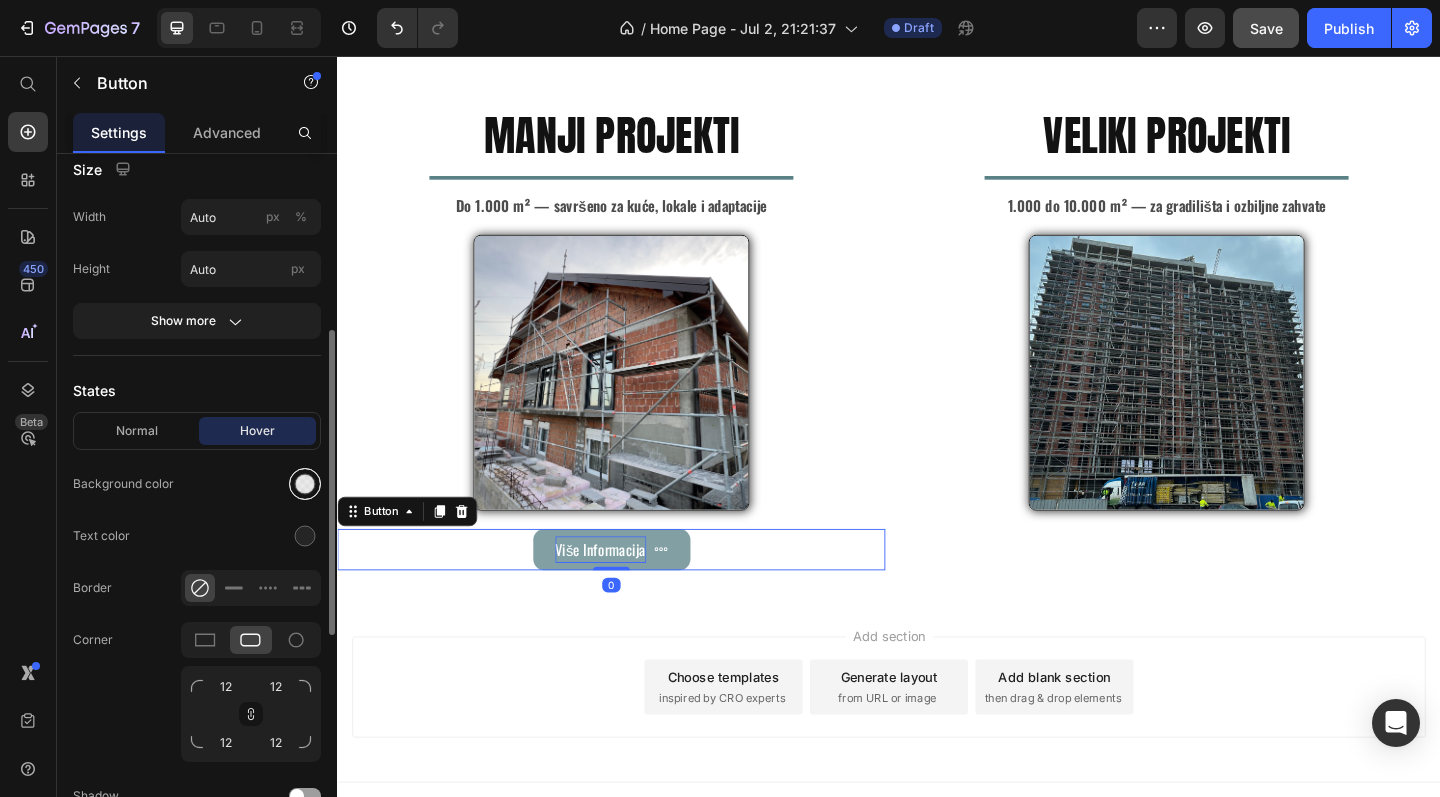 click at bounding box center (305, 484) 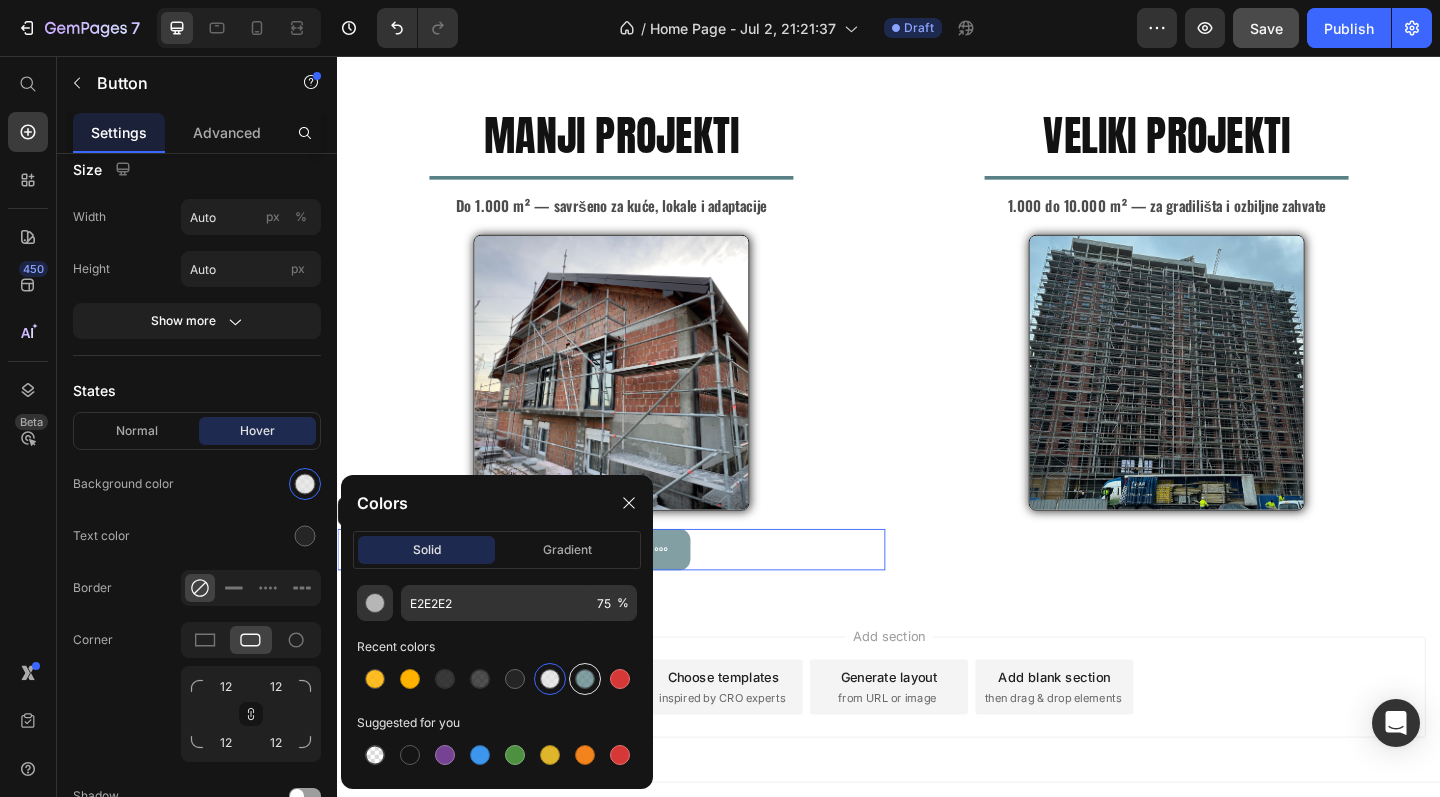 click at bounding box center [585, 679] 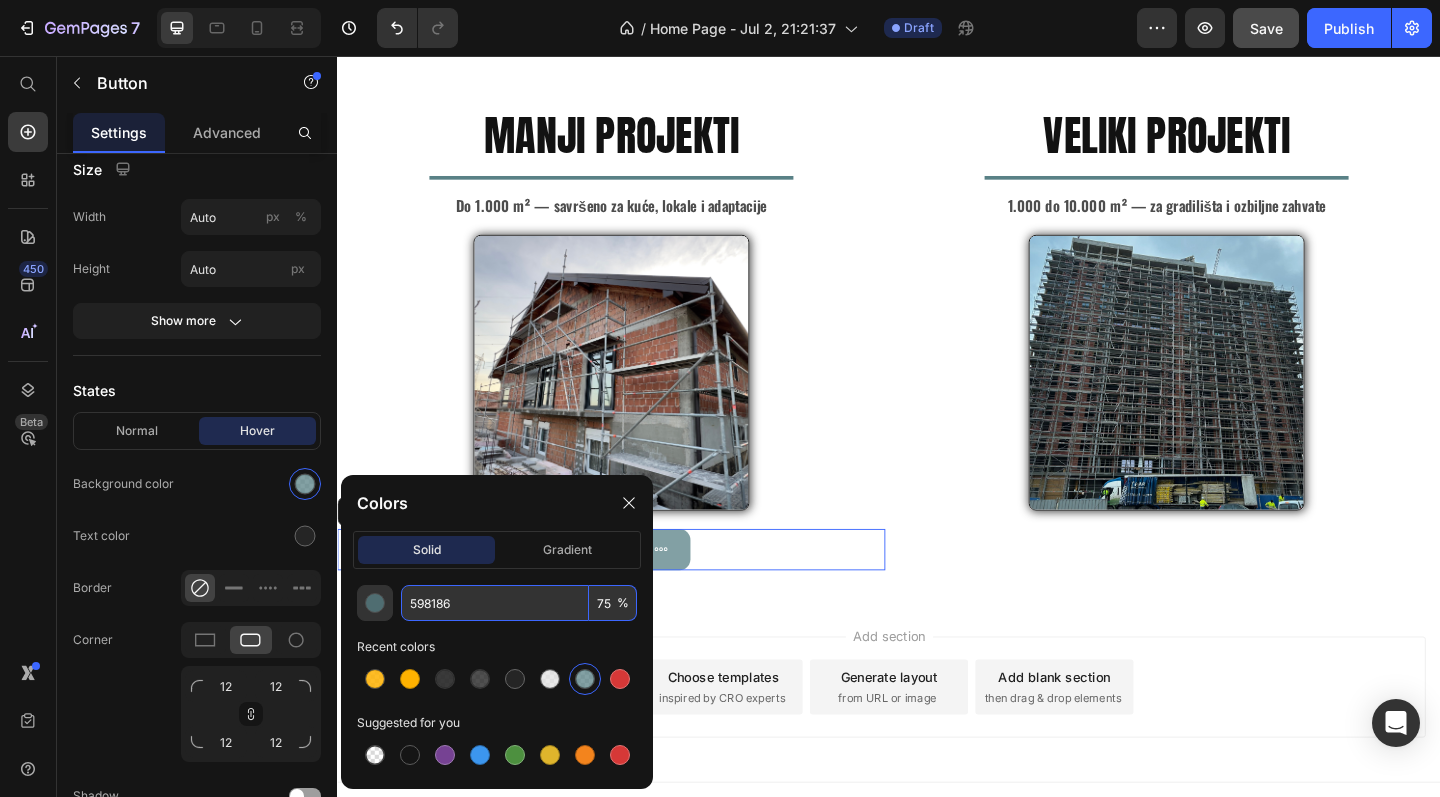 click on "%" at bounding box center [623, 603] 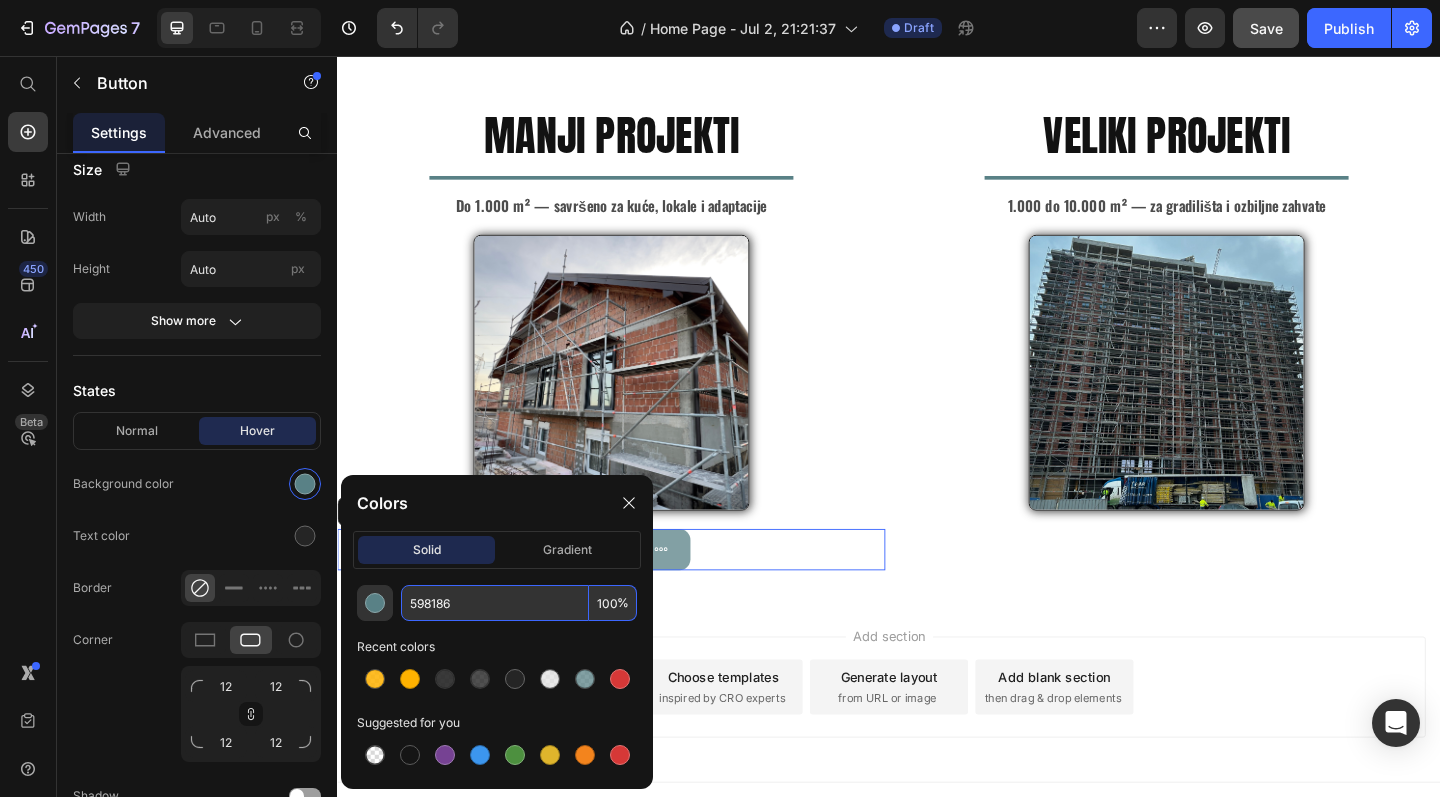 click on "Add section Choose templates inspired by CRO experts Generate layout from URL or image Add blank section then drag & drop elements" at bounding box center (937, 747) 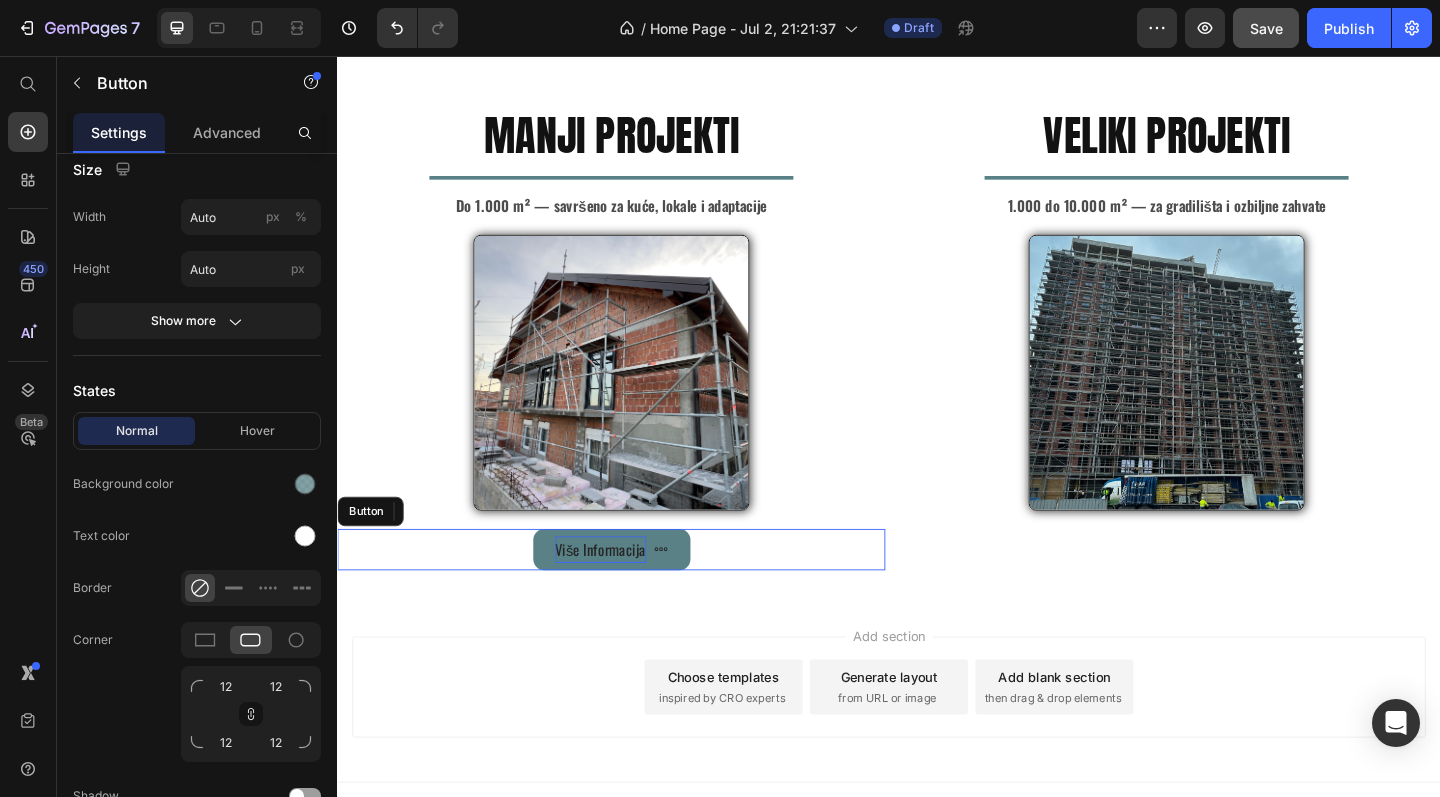 click on "Više Informacija" at bounding box center (635, 593) 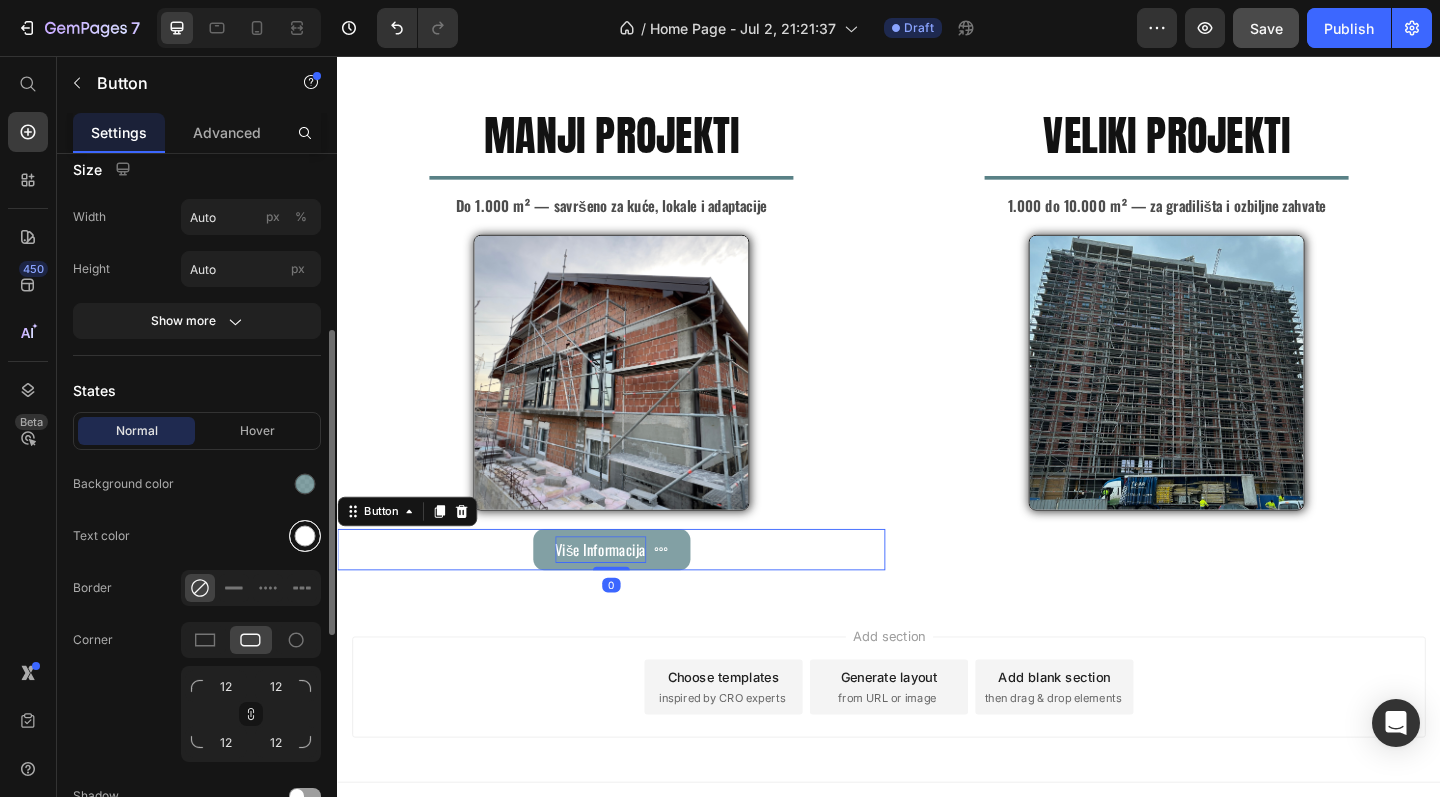 click at bounding box center (305, 536) 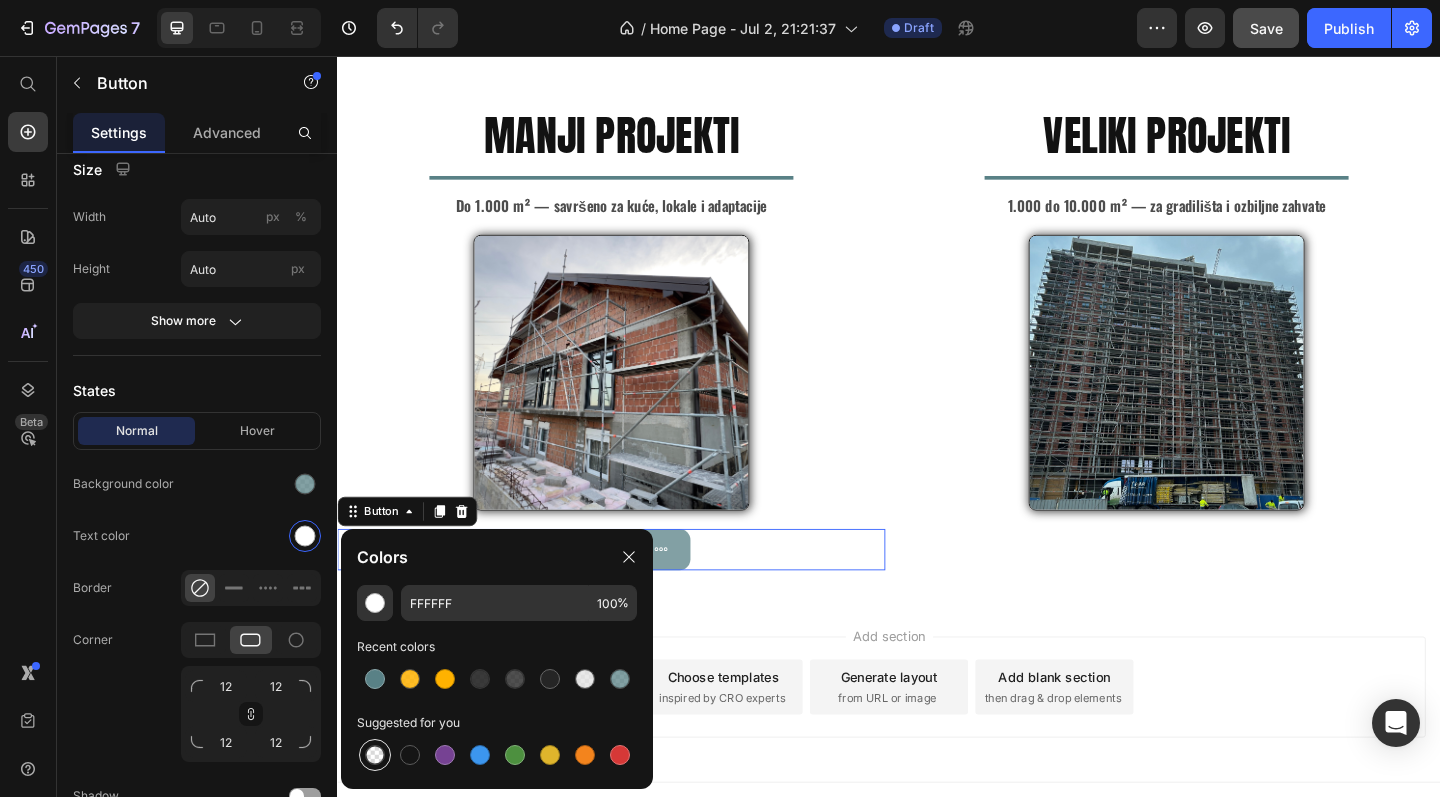 click at bounding box center [375, 755] 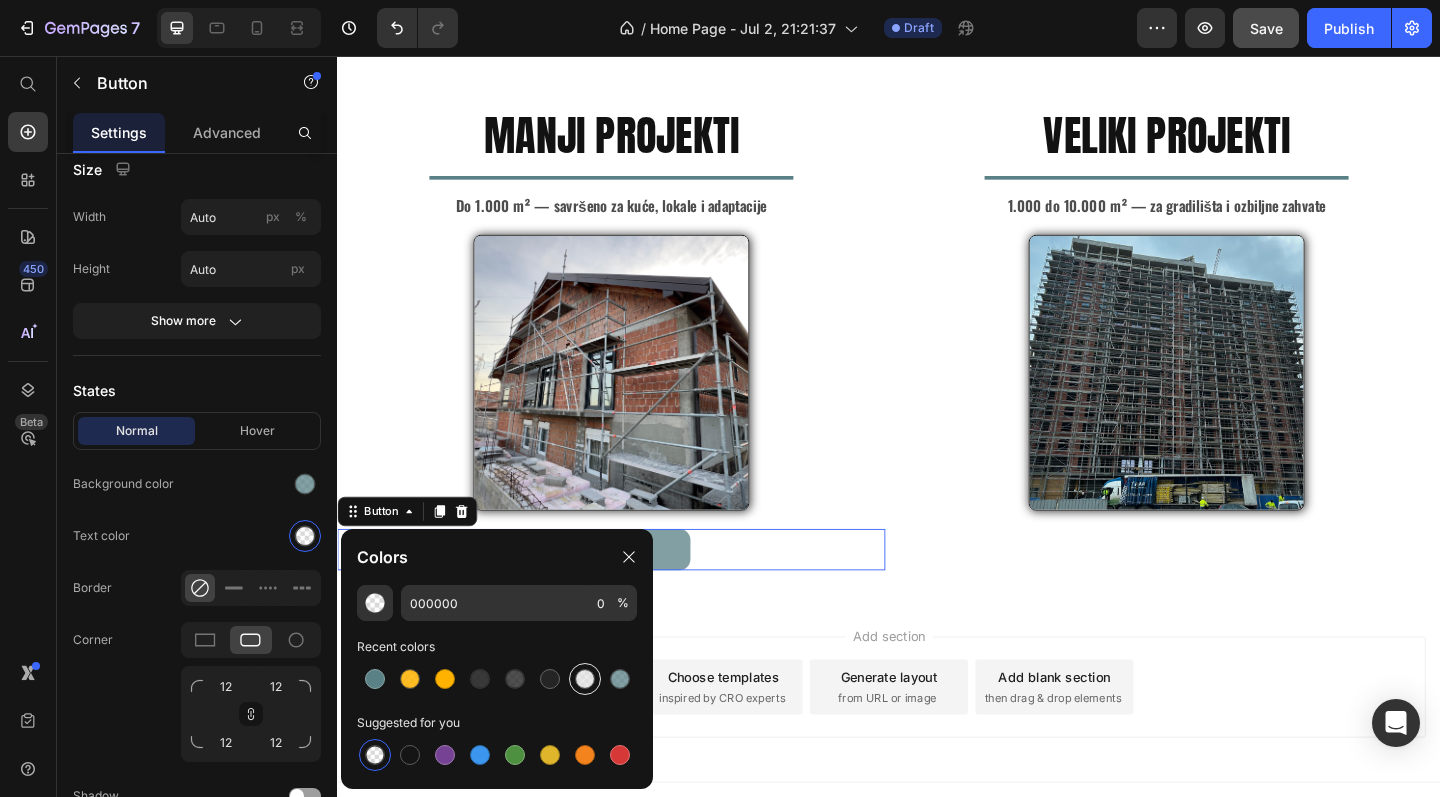 click at bounding box center (585, 679) 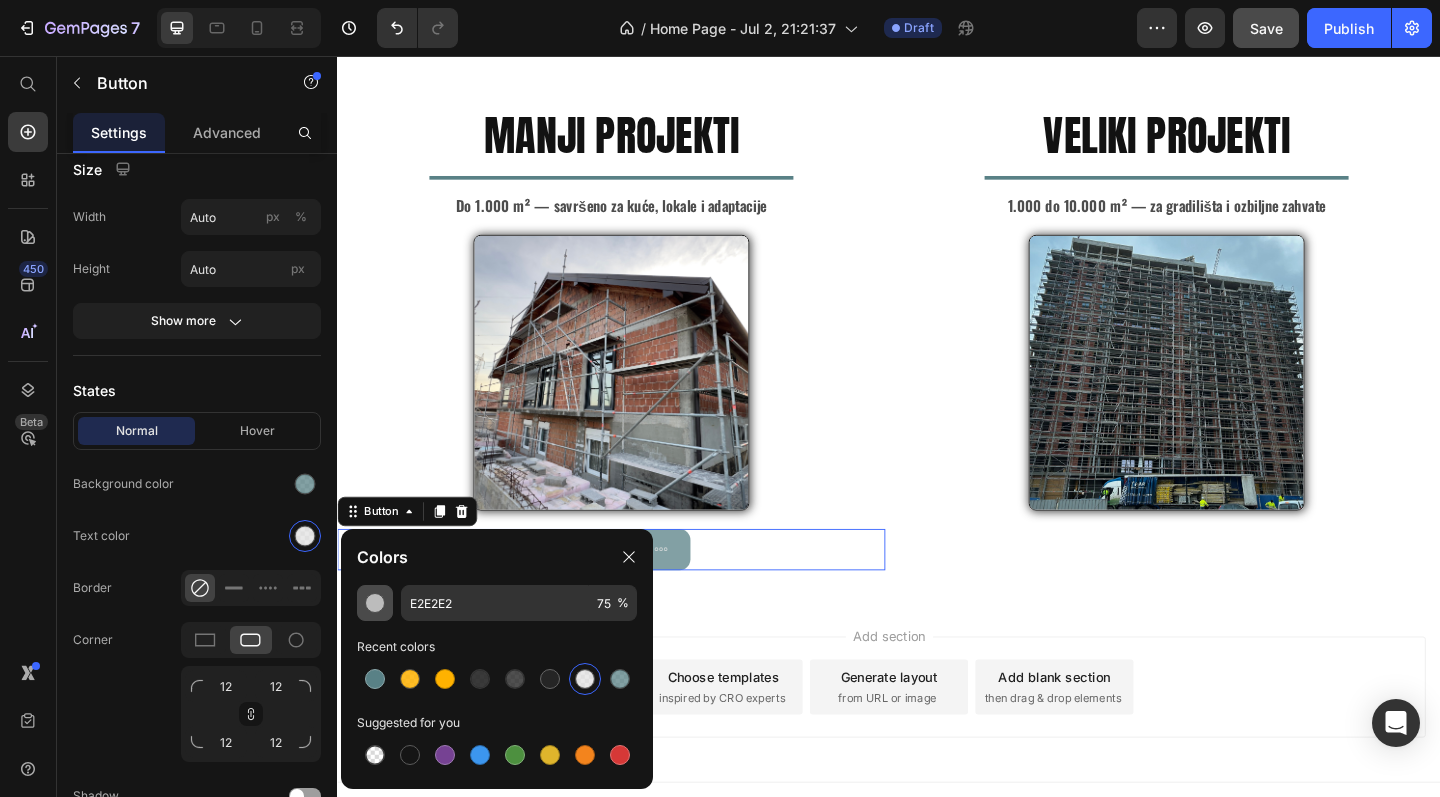 click at bounding box center (375, 603) 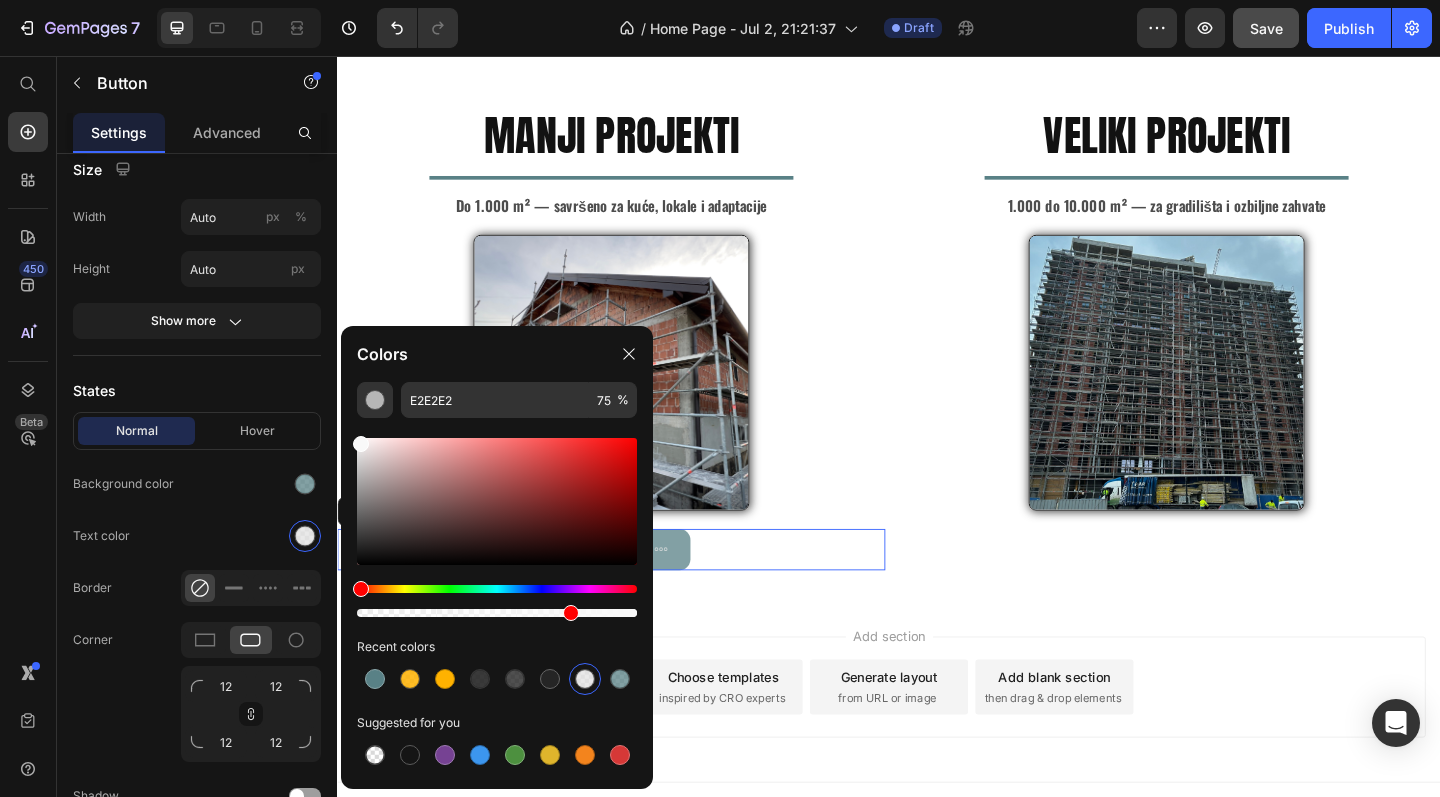 click at bounding box center [497, 501] 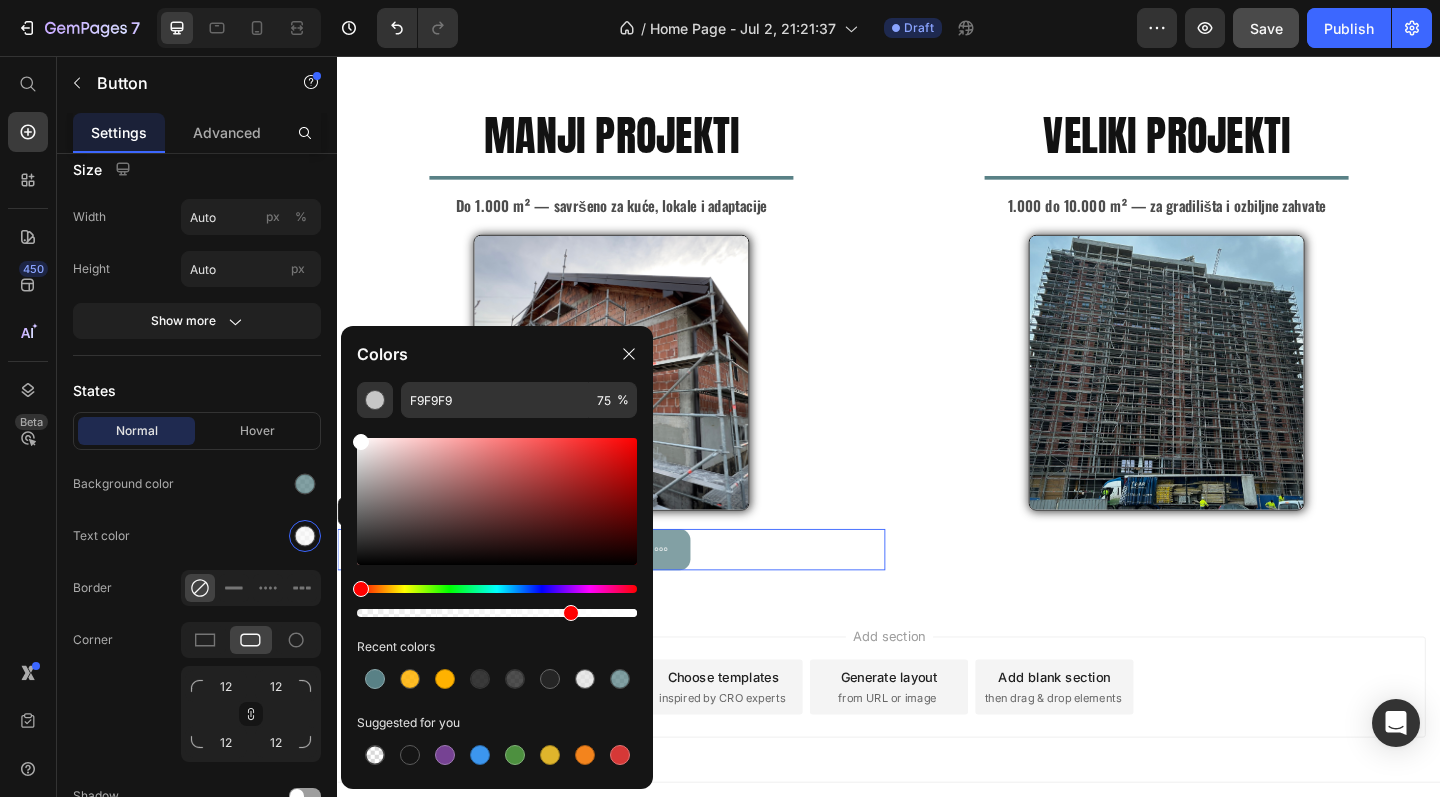drag, startPoint x: 358, startPoint y: 440, endPoint x: 348, endPoint y: 411, distance: 30.675724 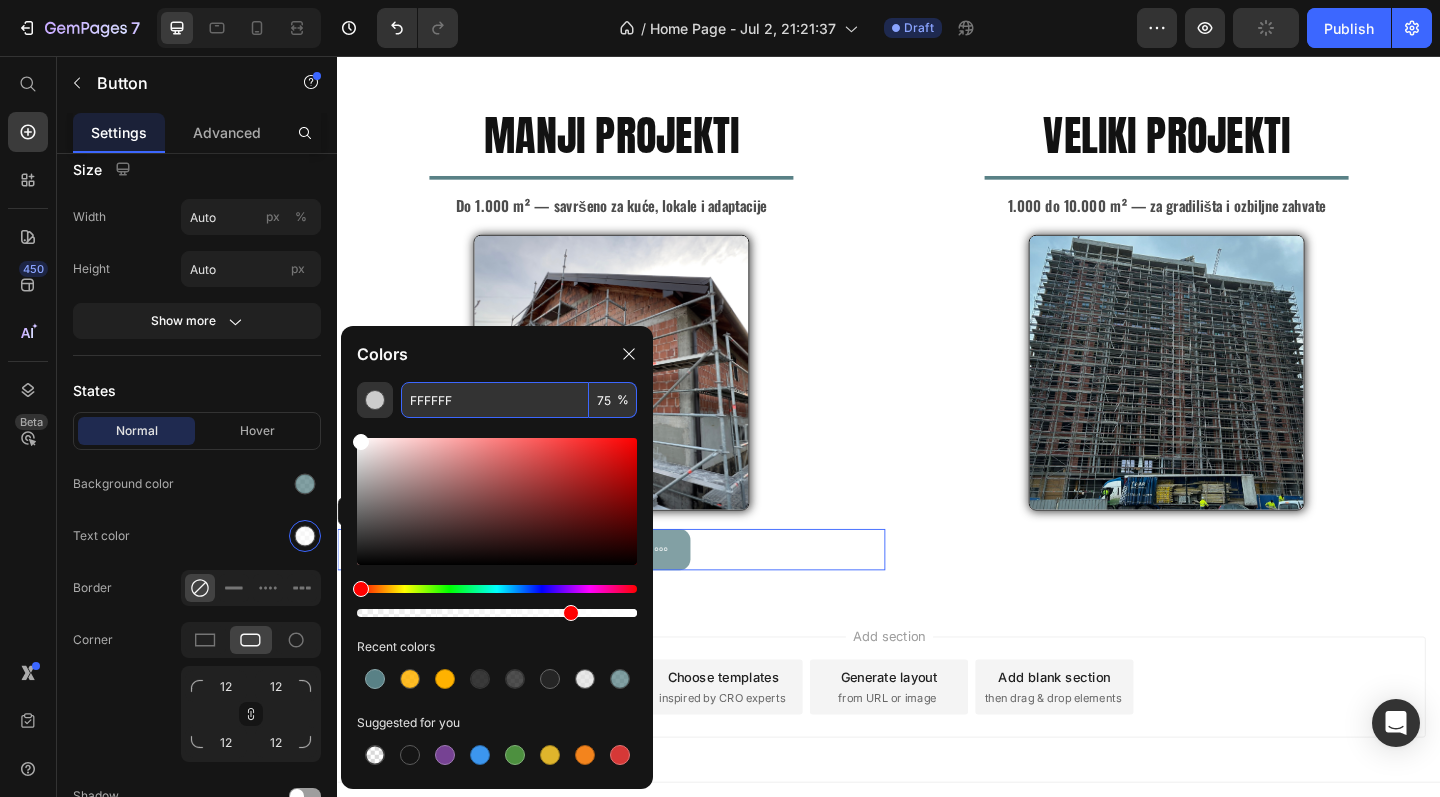 click on "75" at bounding box center (613, 400) 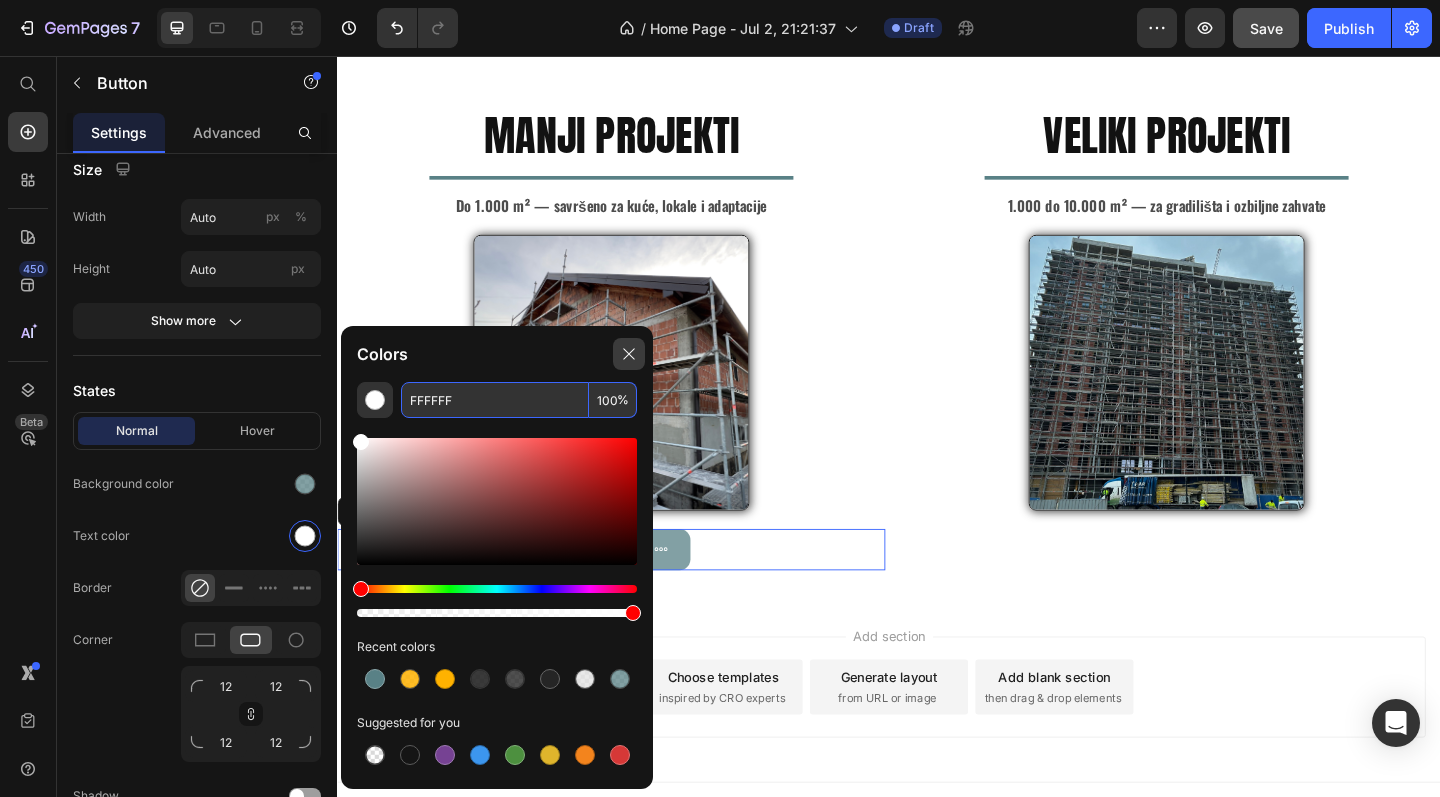 click at bounding box center [629, 354] 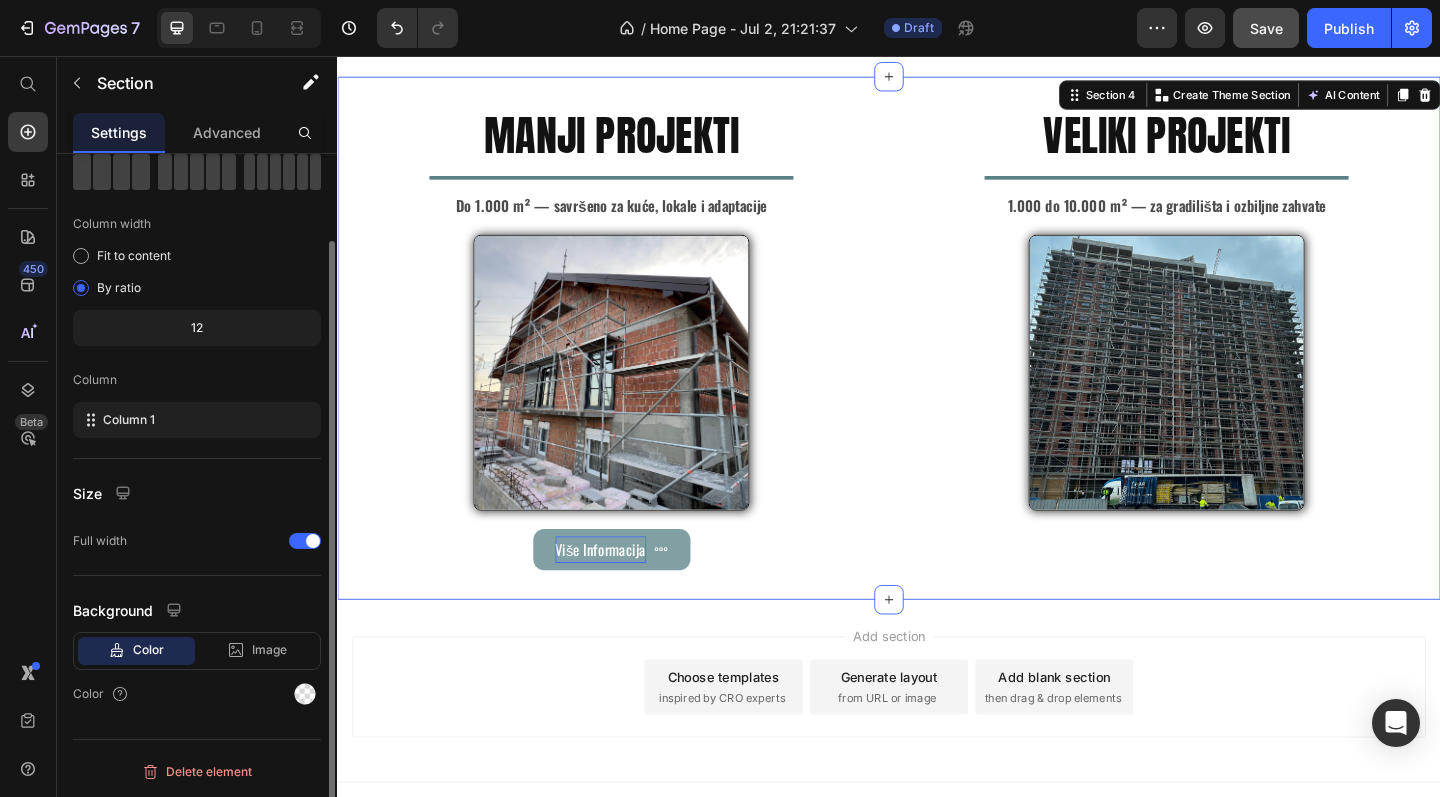 click on "Manji Projekti Heading Title Line Do 1.000 m² — savršeno za kuće, lokale i adaptacije Text Block Image Više Informacija Button Veliki projekti Heading Title Line 1.000 do 10.000 m² — za gradilišta i ozbiljne zahvate Text Block Image Row Section 4 You can create reusable sections Create Theme Section AI Content Write with GemAI What would you like to describe here? Tone and Voice Persuasive Product Show more Generate" at bounding box center (937, 363) 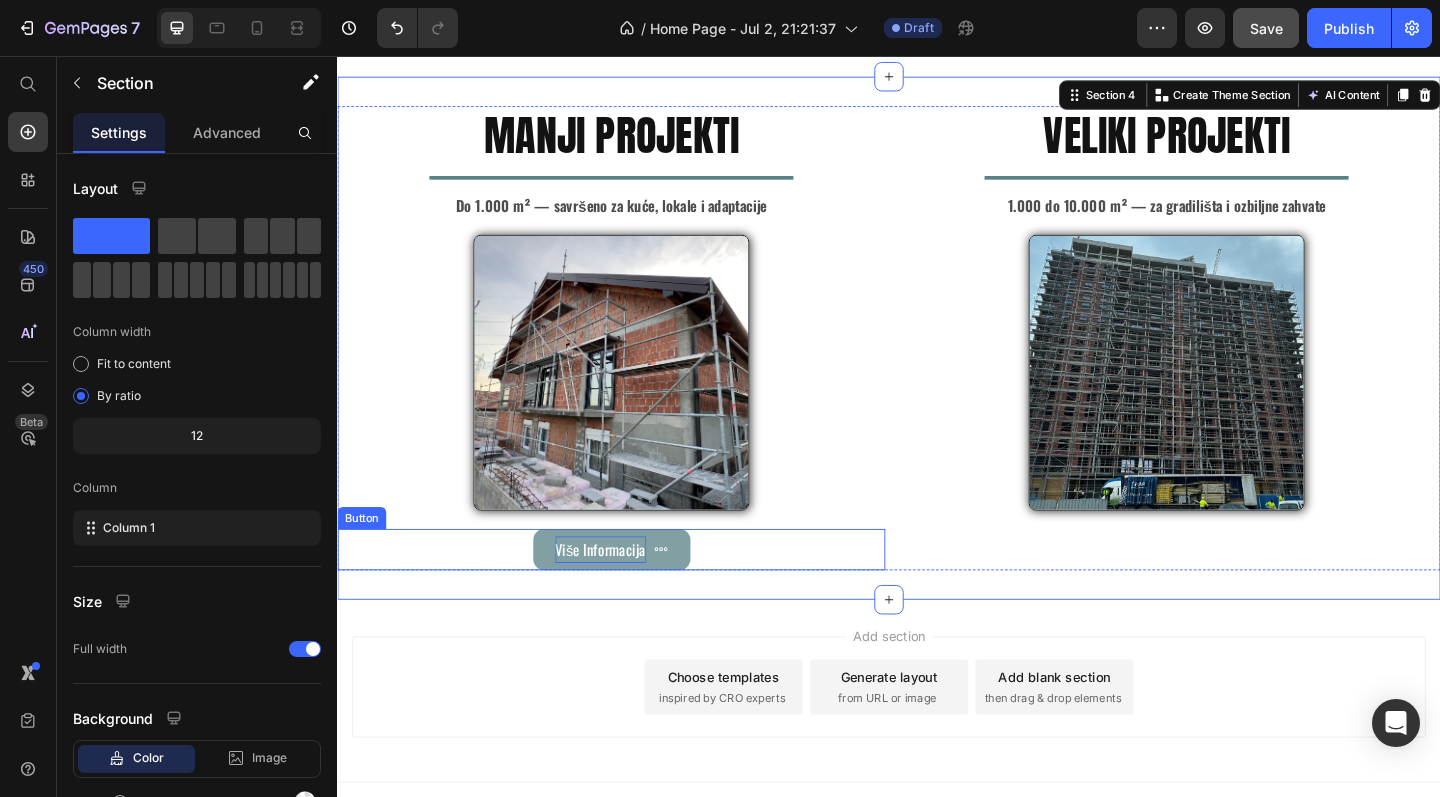 click on "Više Informacija" at bounding box center (623, 593) 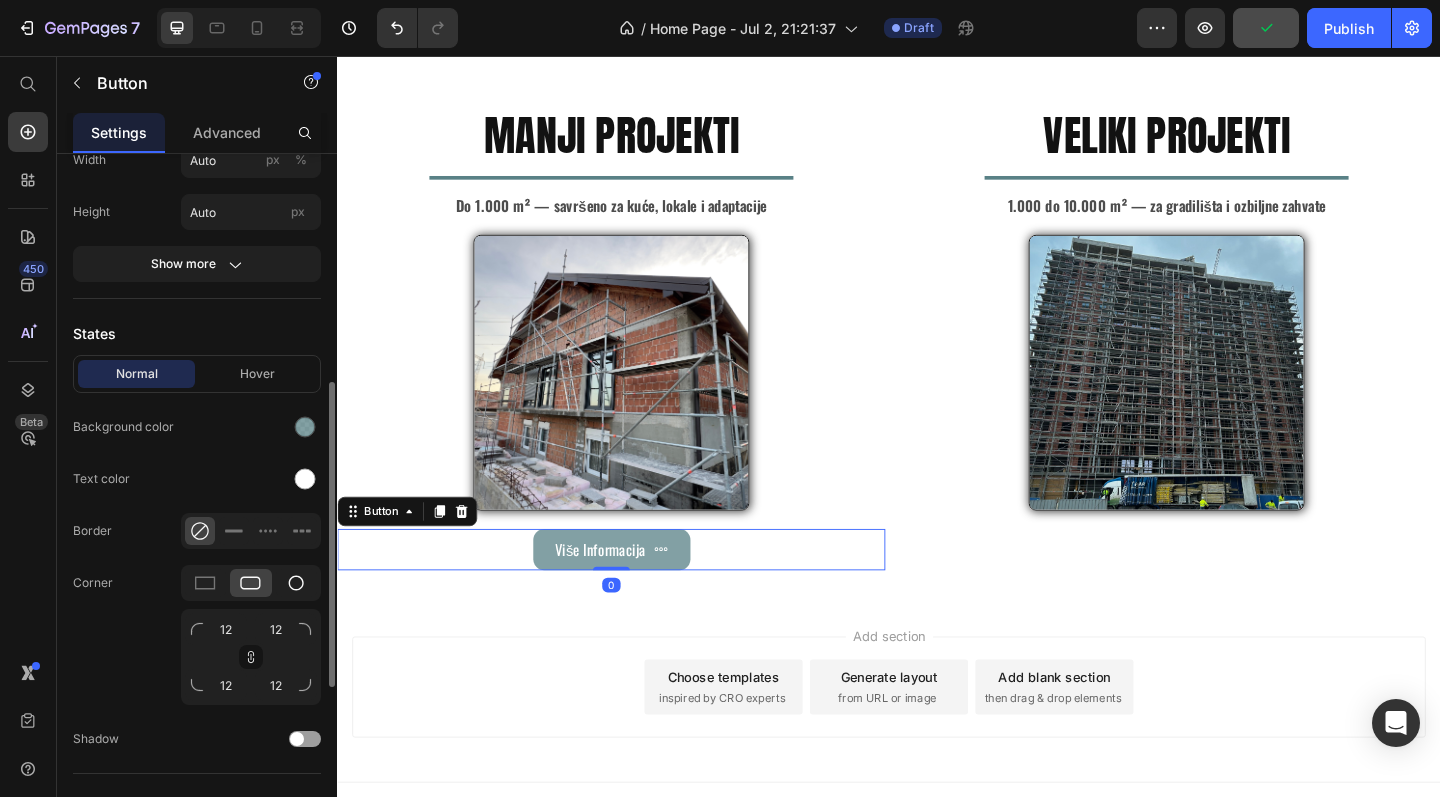 scroll, scrollTop: 478, scrollLeft: 0, axis: vertical 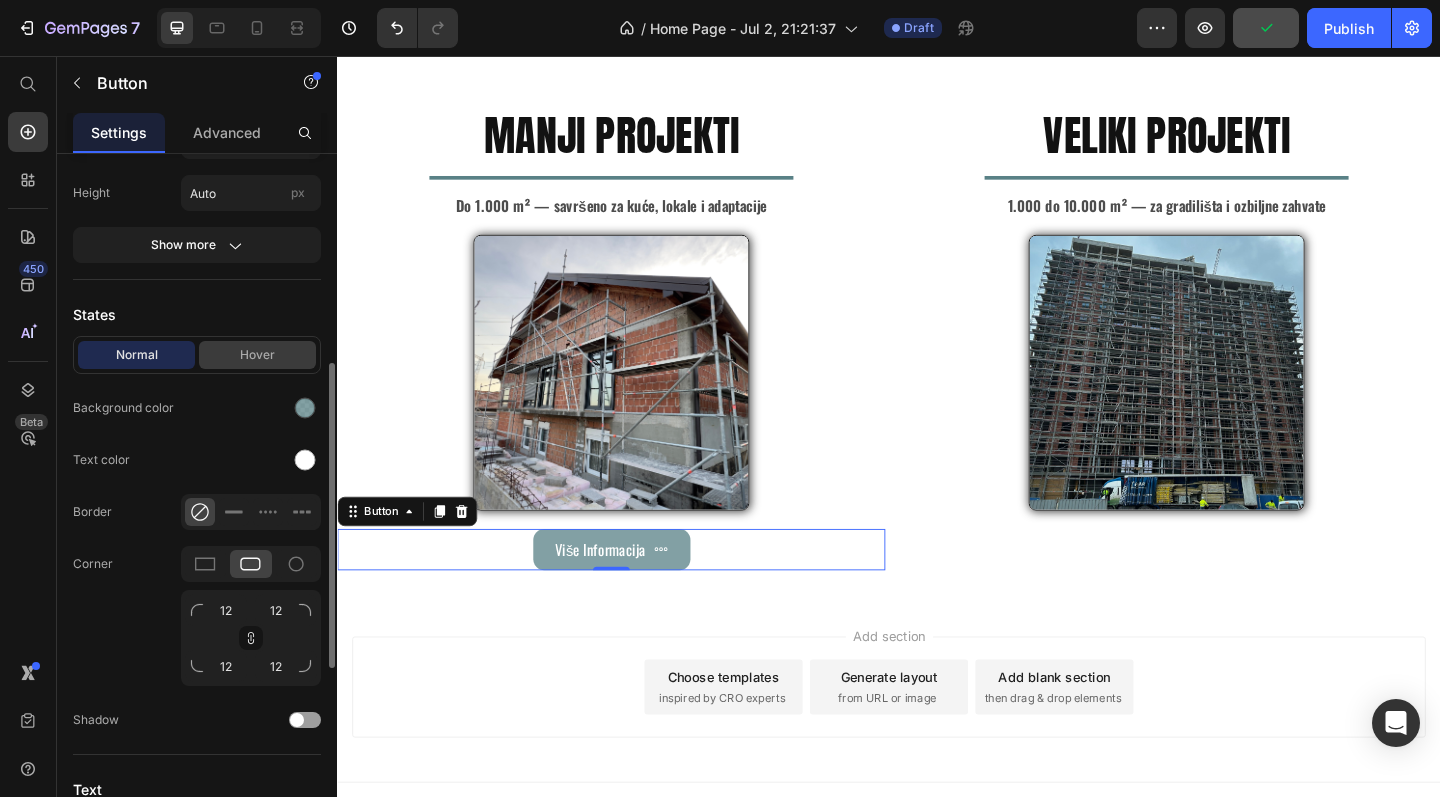 click on "Hover" at bounding box center [257, 355] 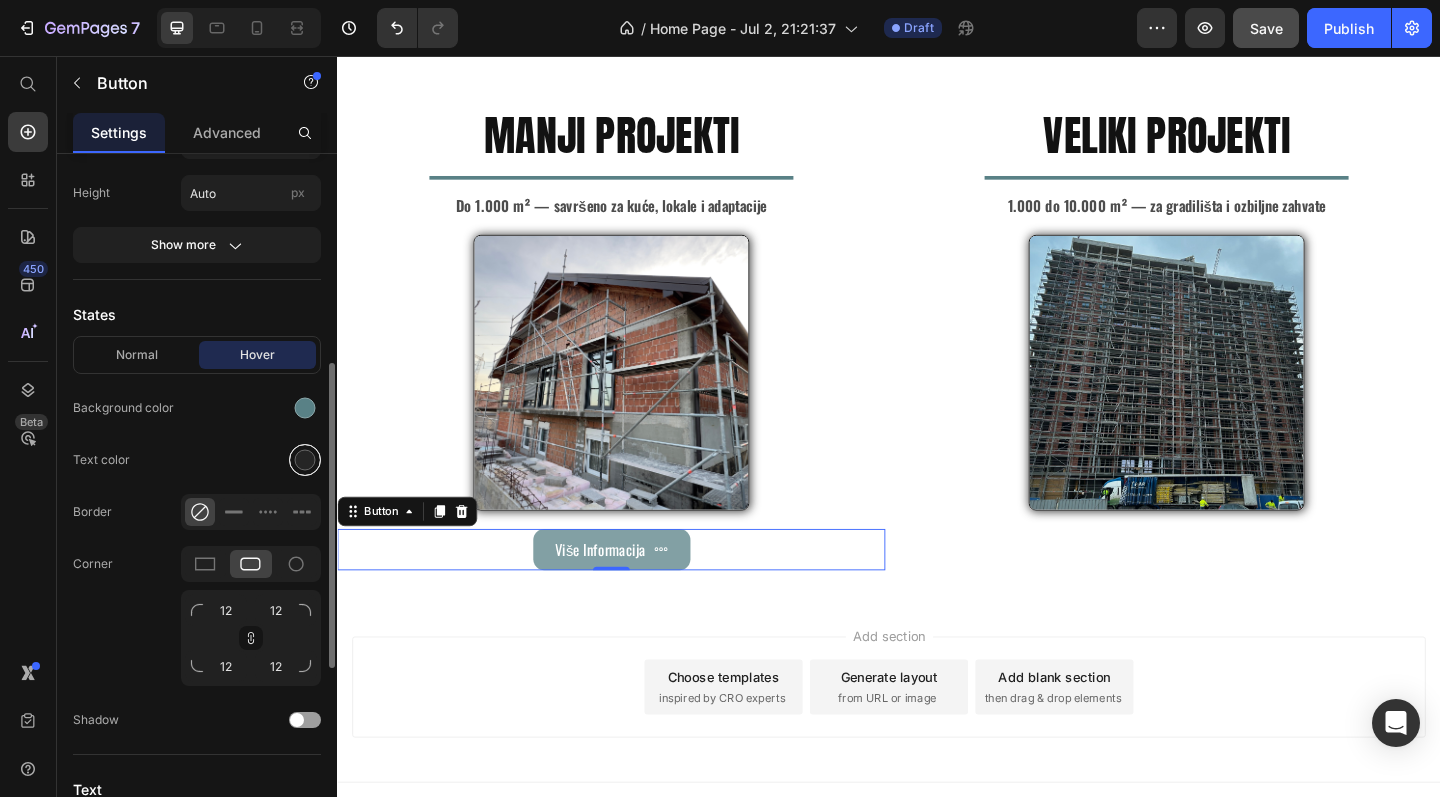 click at bounding box center [305, 460] 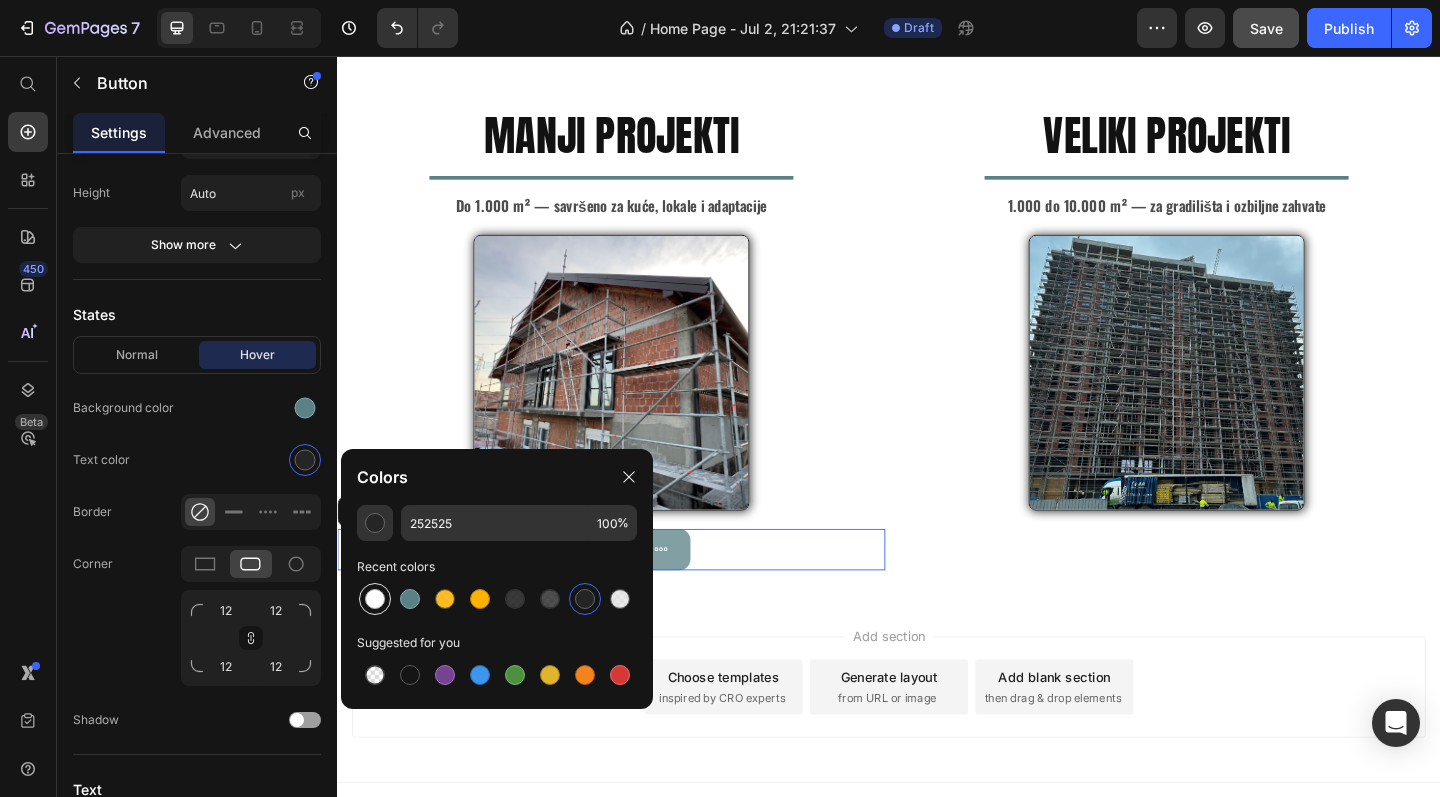 click at bounding box center [375, 599] 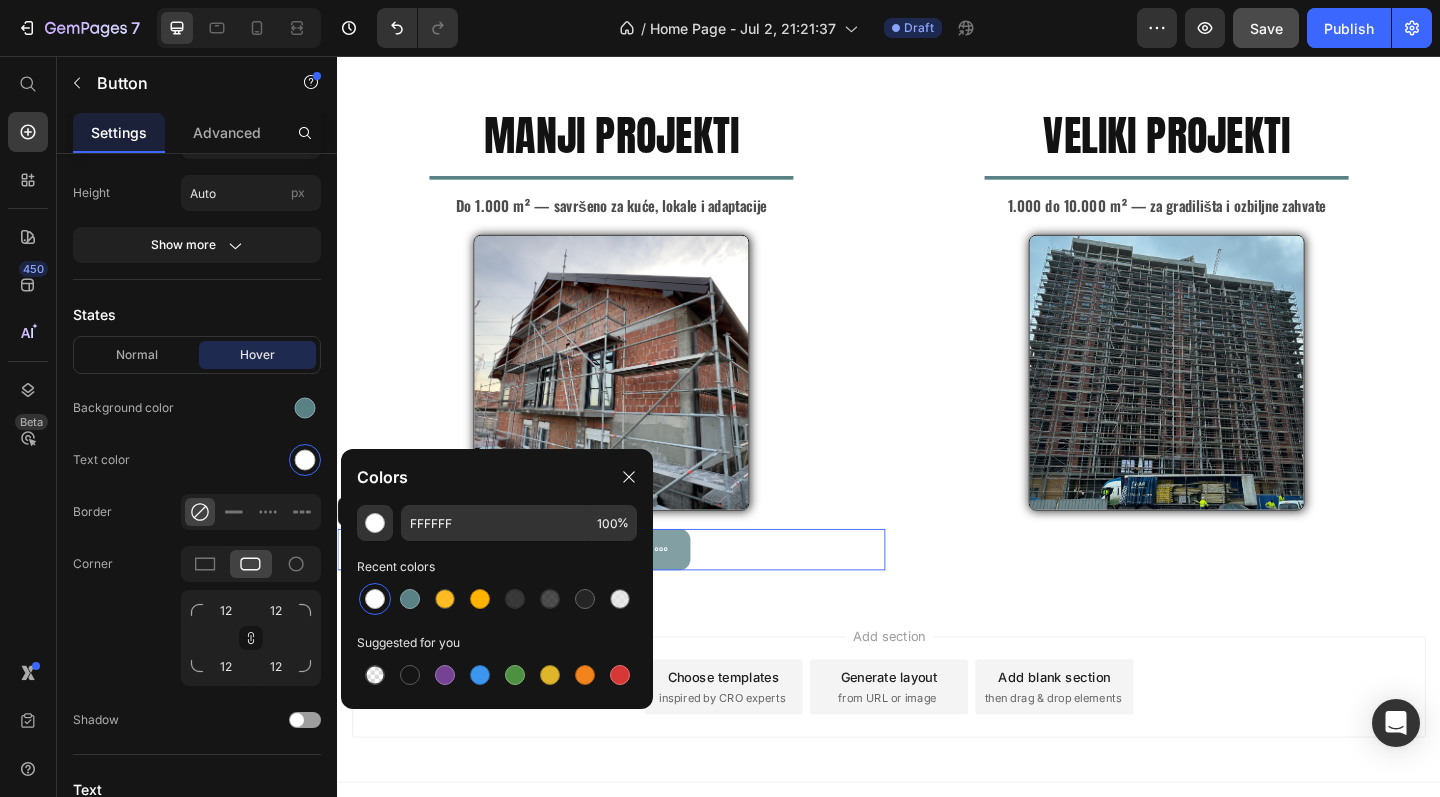 drag, startPoint x: 1071, startPoint y: 665, endPoint x: 768, endPoint y: 658, distance: 303.08084 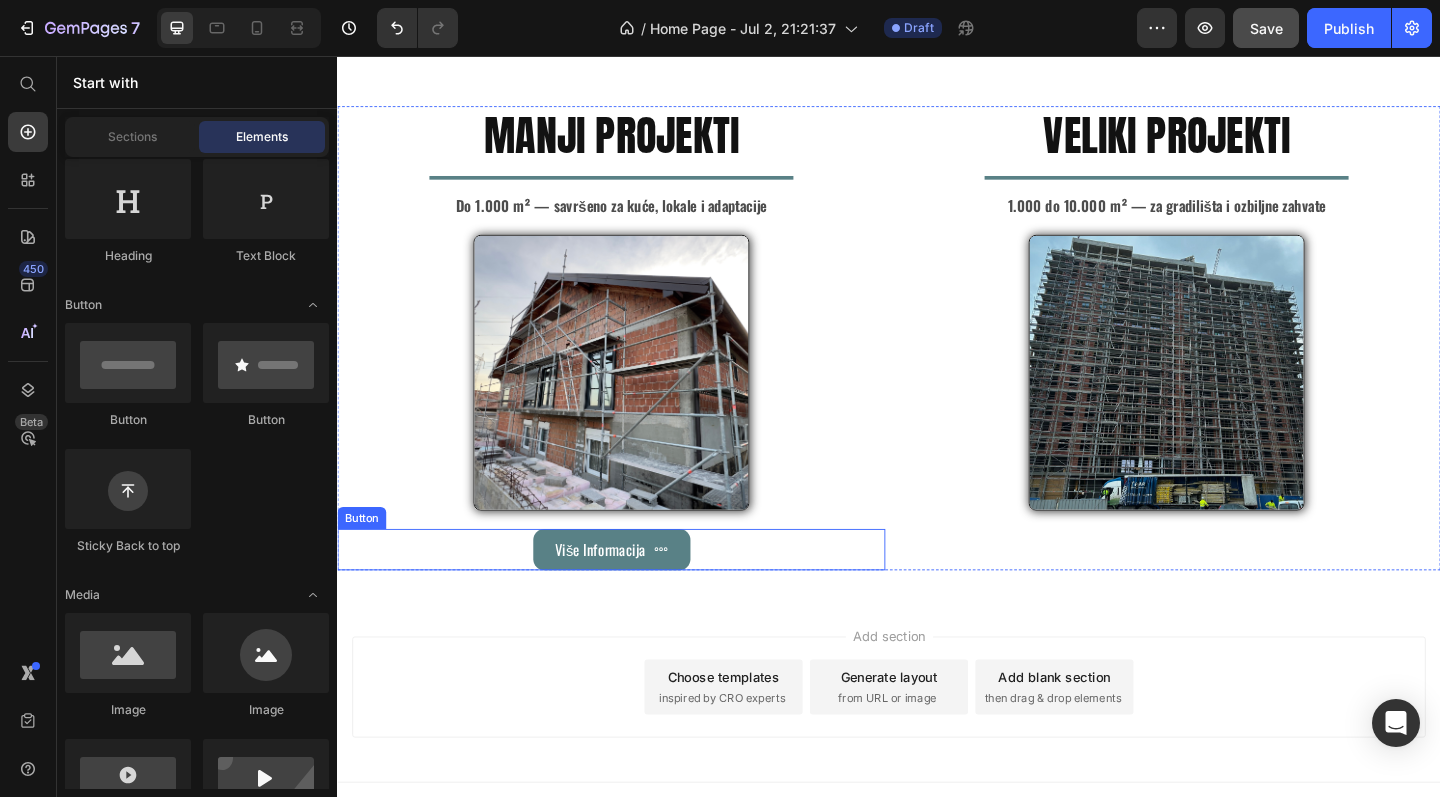 click on "Više Informacija" at bounding box center (635, 593) 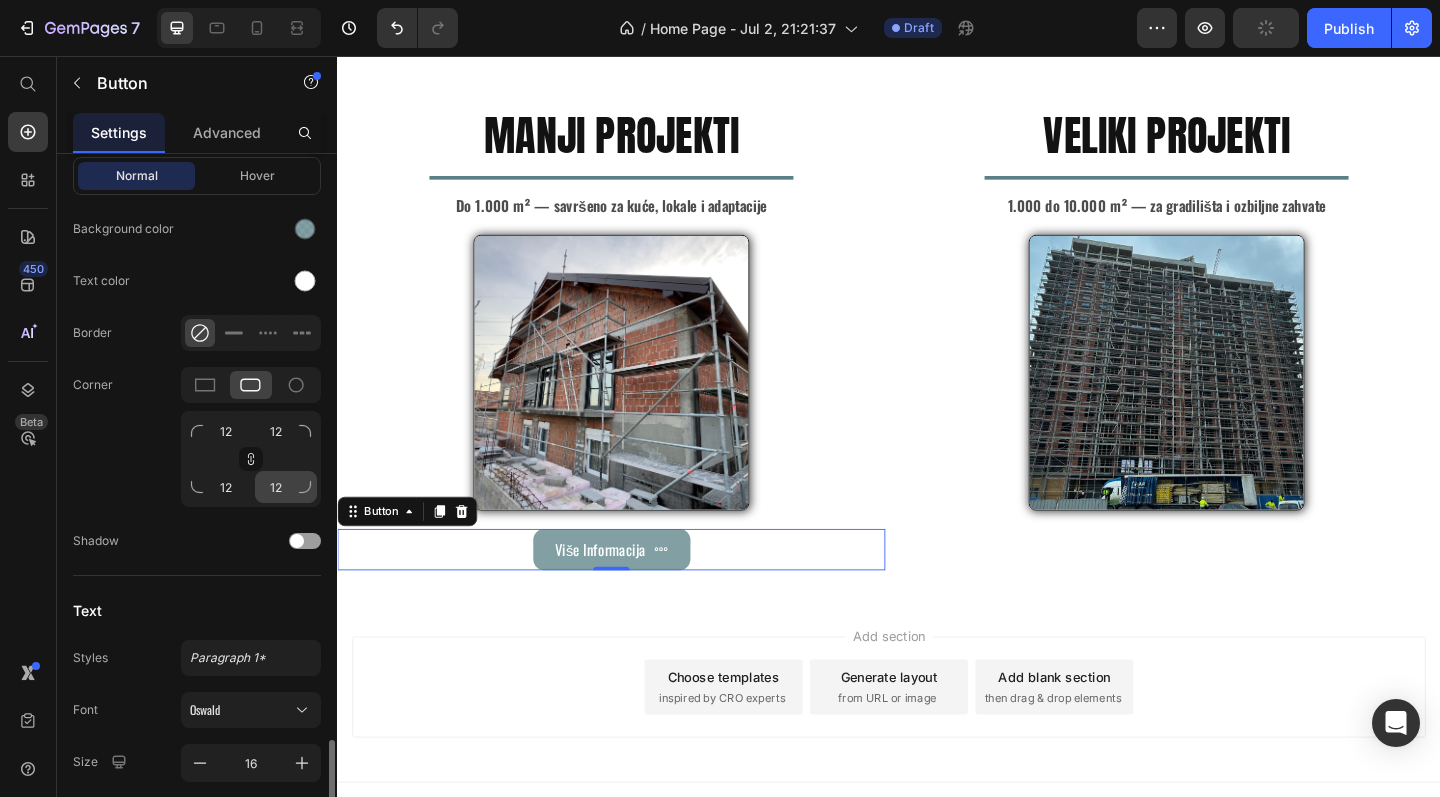 scroll, scrollTop: 564, scrollLeft: 0, axis: vertical 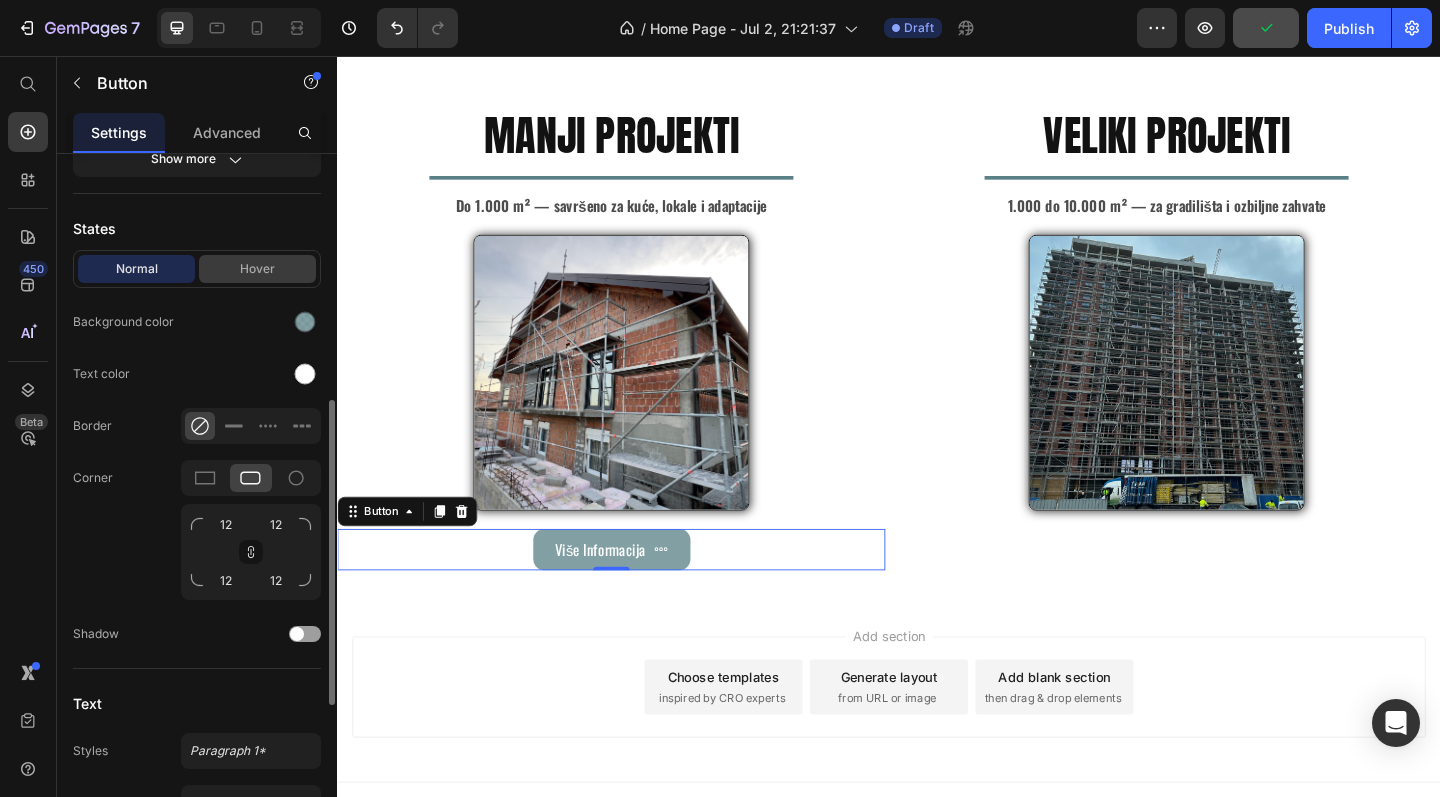 click on "Hover" at bounding box center [257, 269] 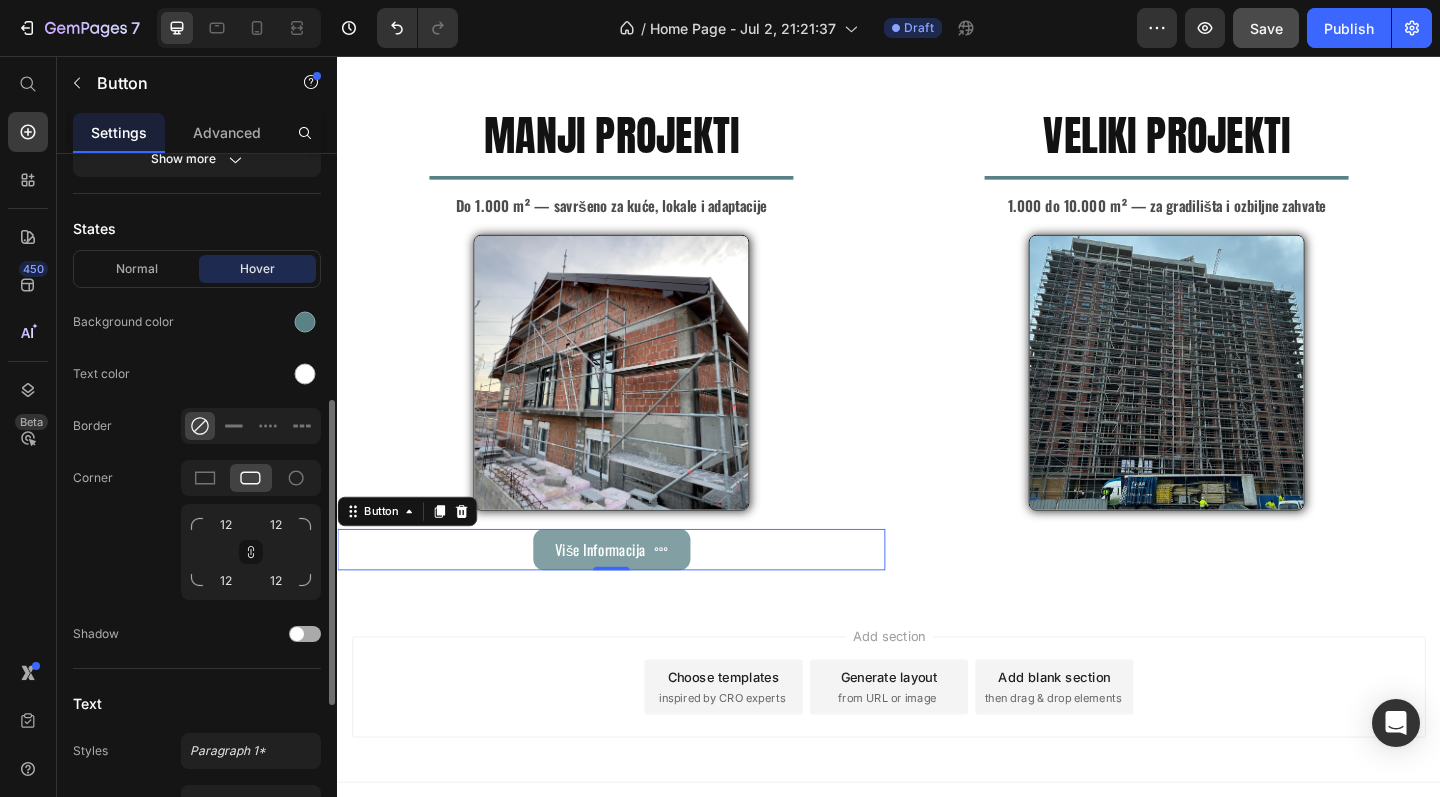 click at bounding box center (297, 634) 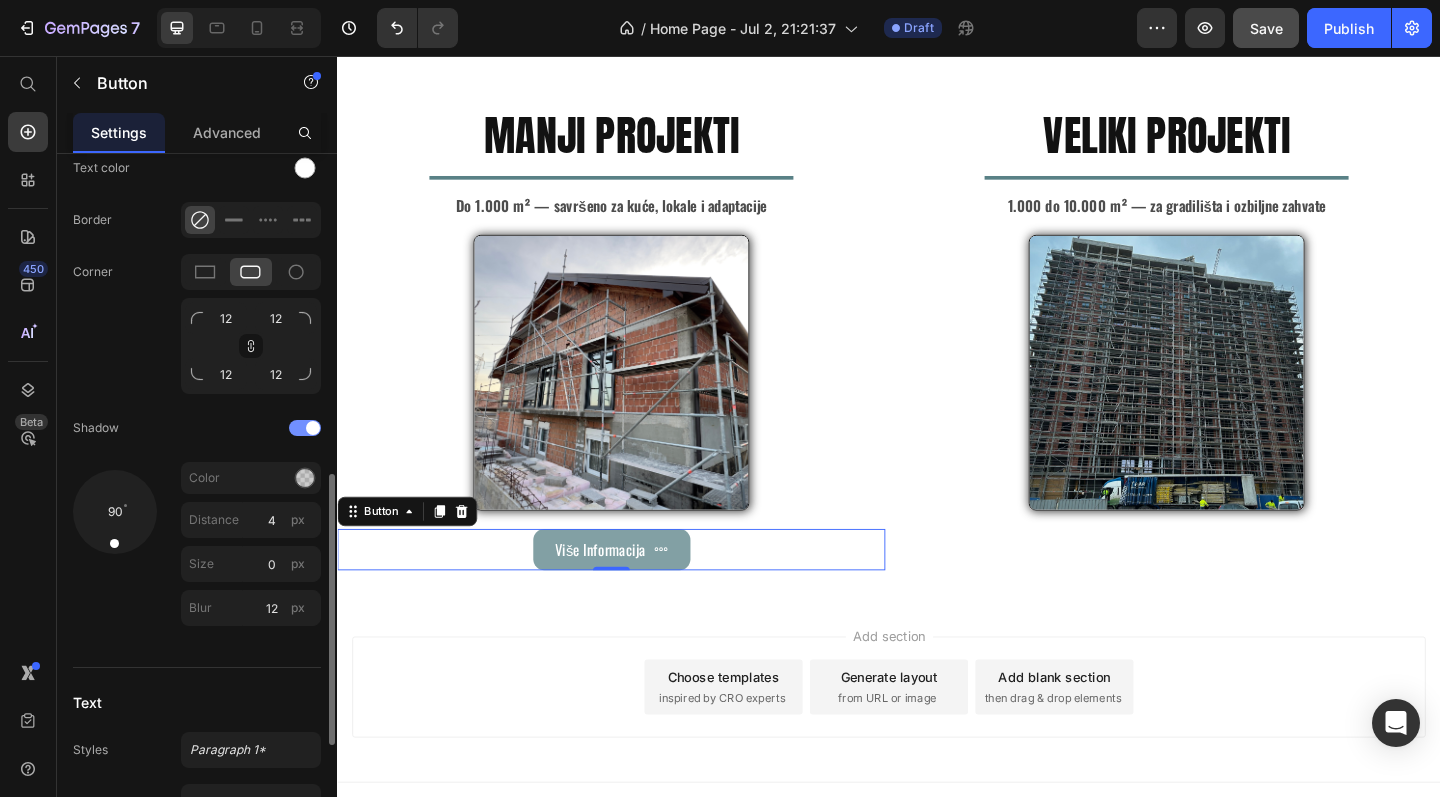 scroll, scrollTop: 786, scrollLeft: 0, axis: vertical 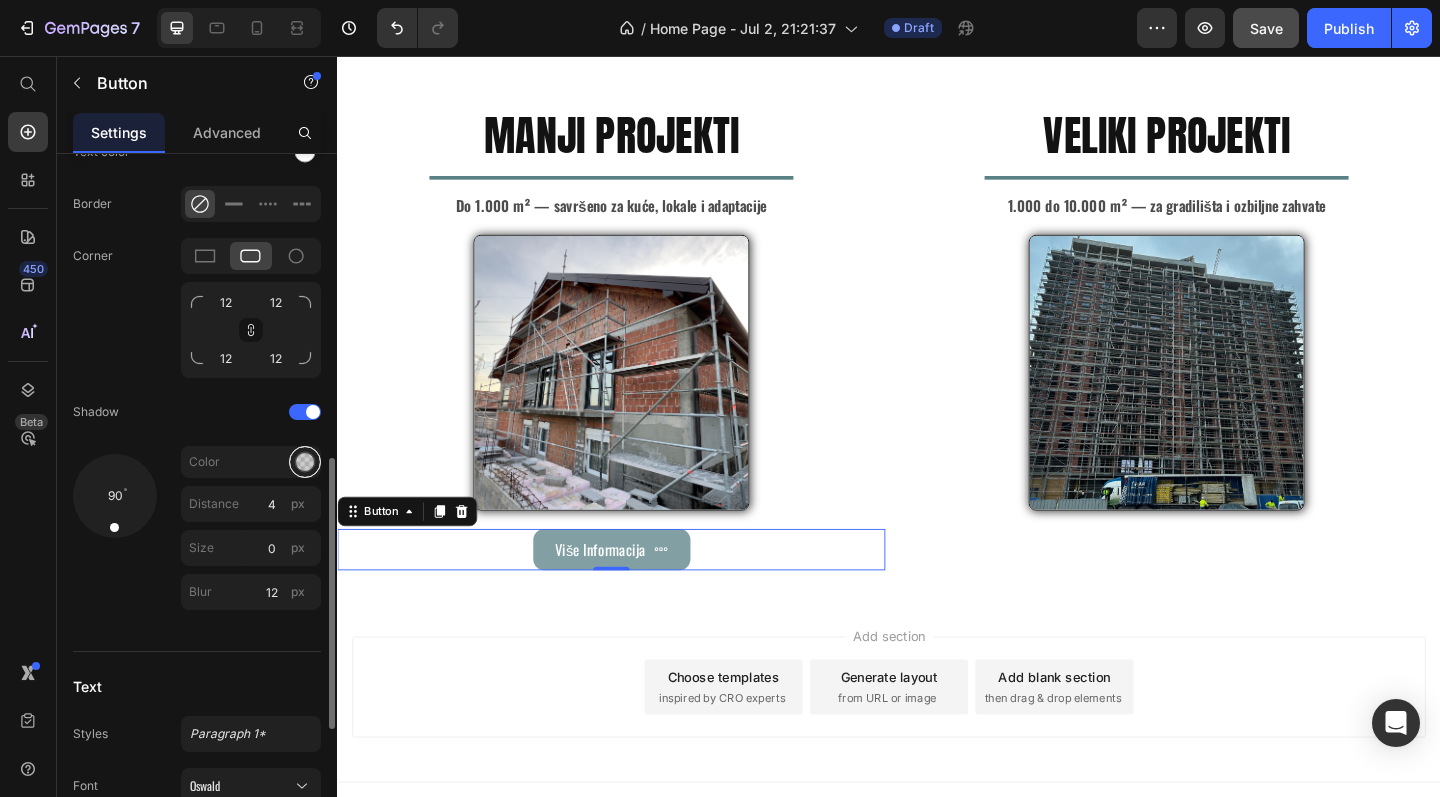 click at bounding box center (305, 462) 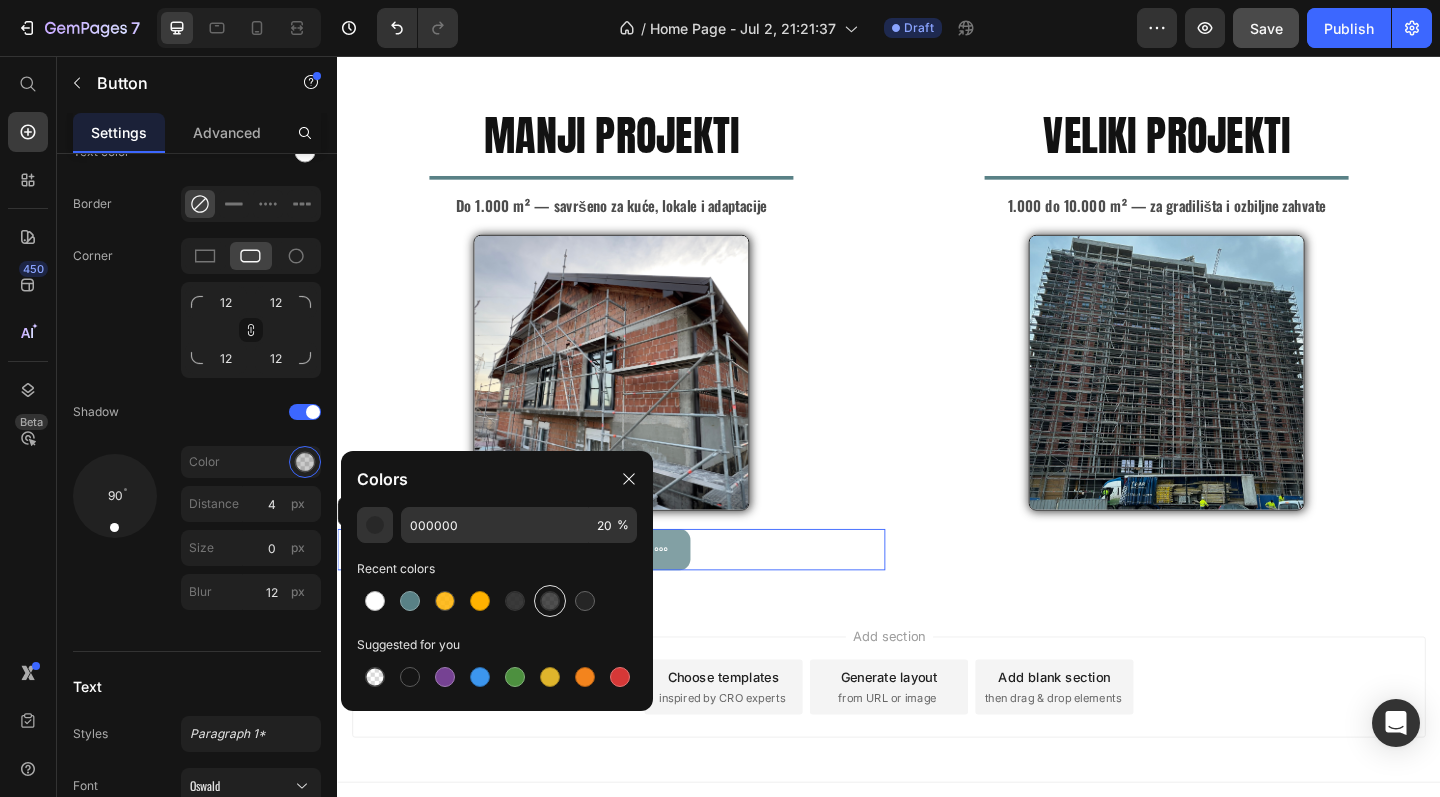 click at bounding box center (550, 601) 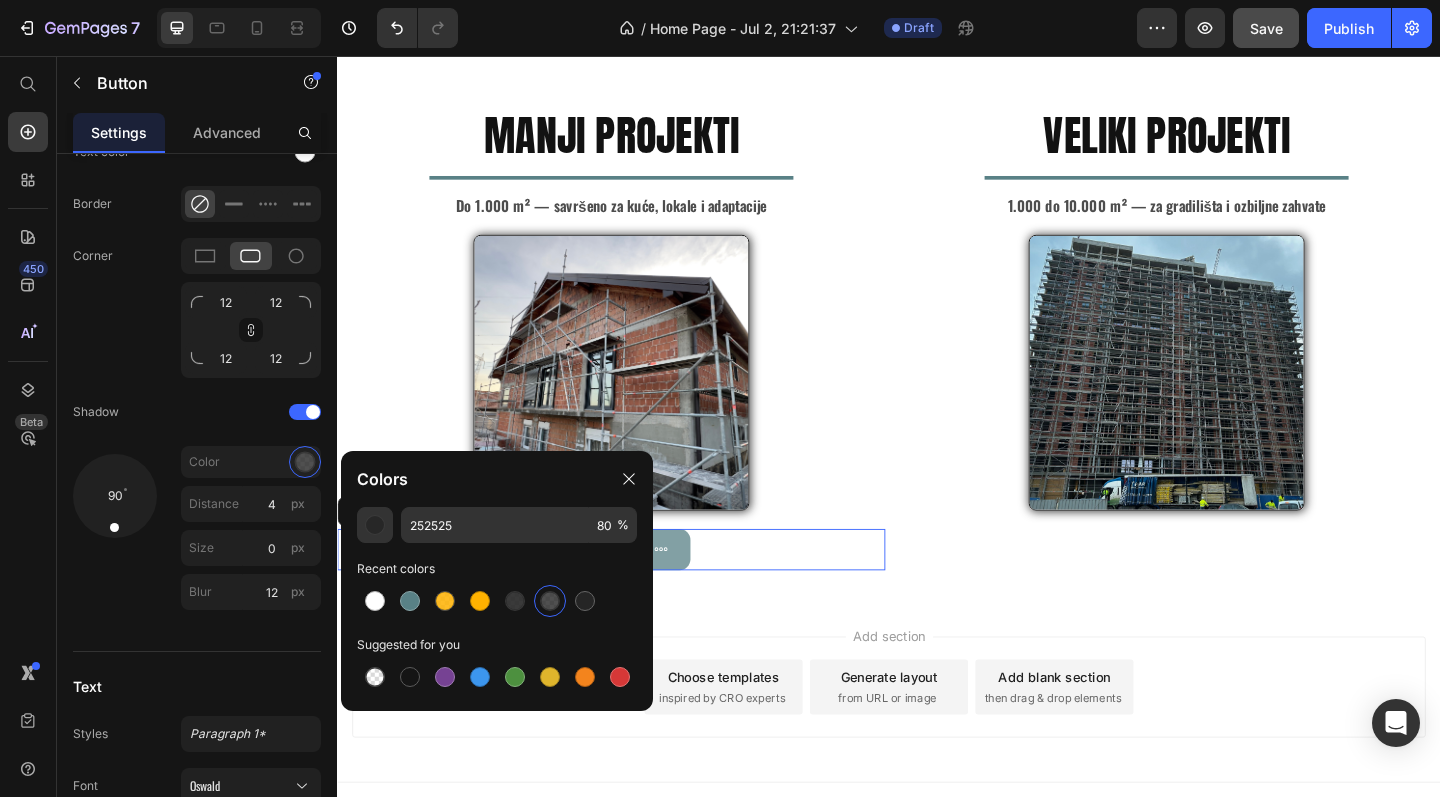 drag, startPoint x: 1021, startPoint y: 652, endPoint x: 715, endPoint y: 643, distance: 306.13232 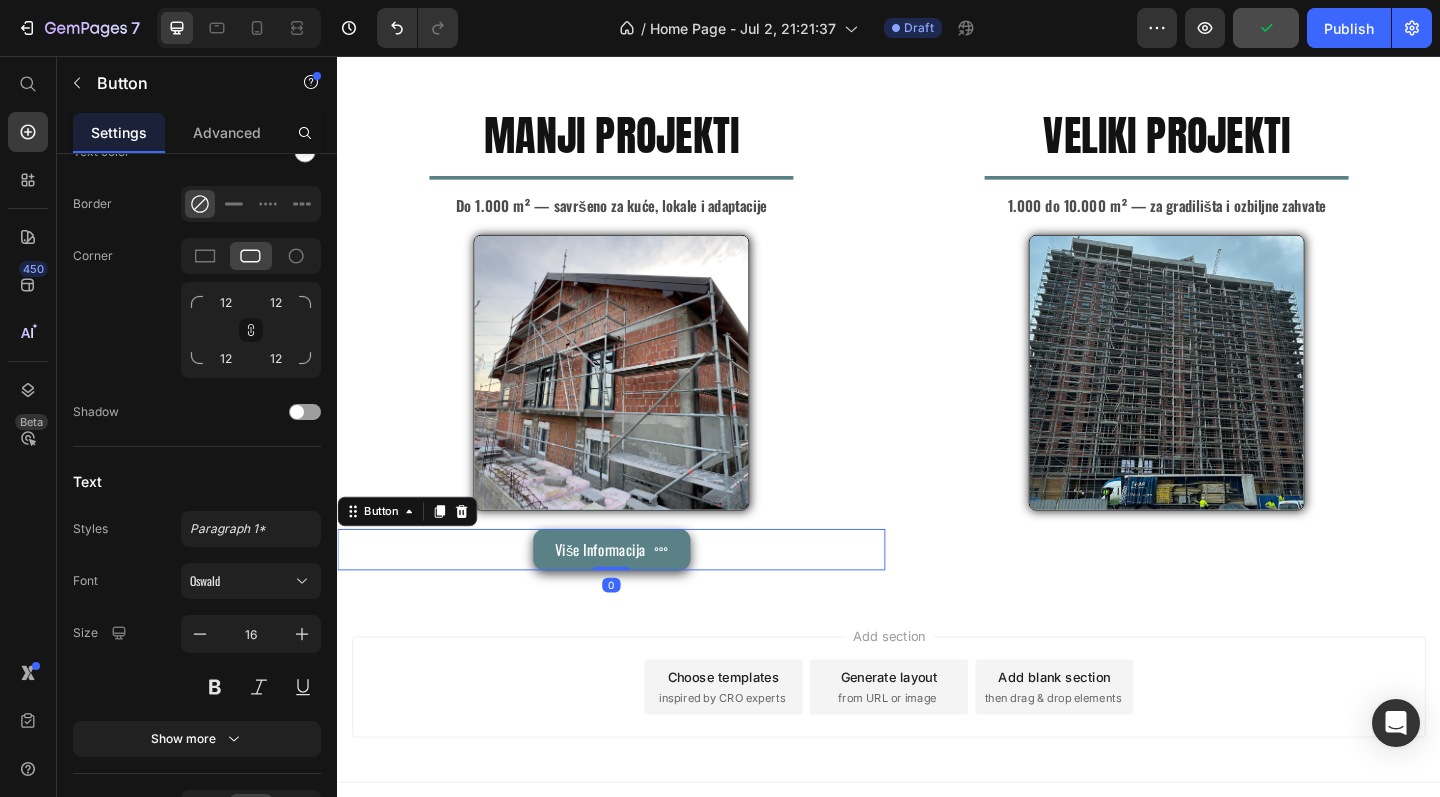 click on "Više Informacija" at bounding box center [635, 593] 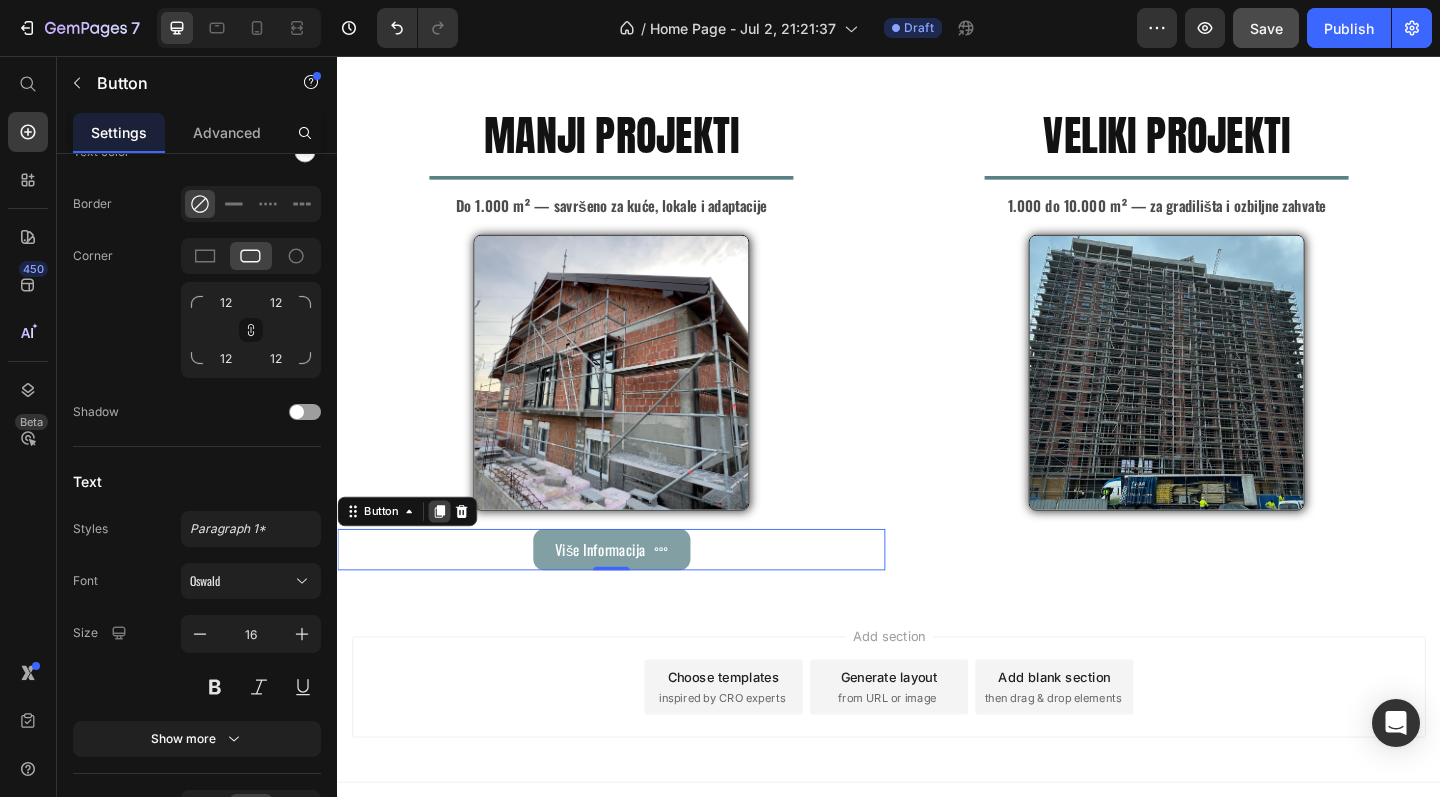 click 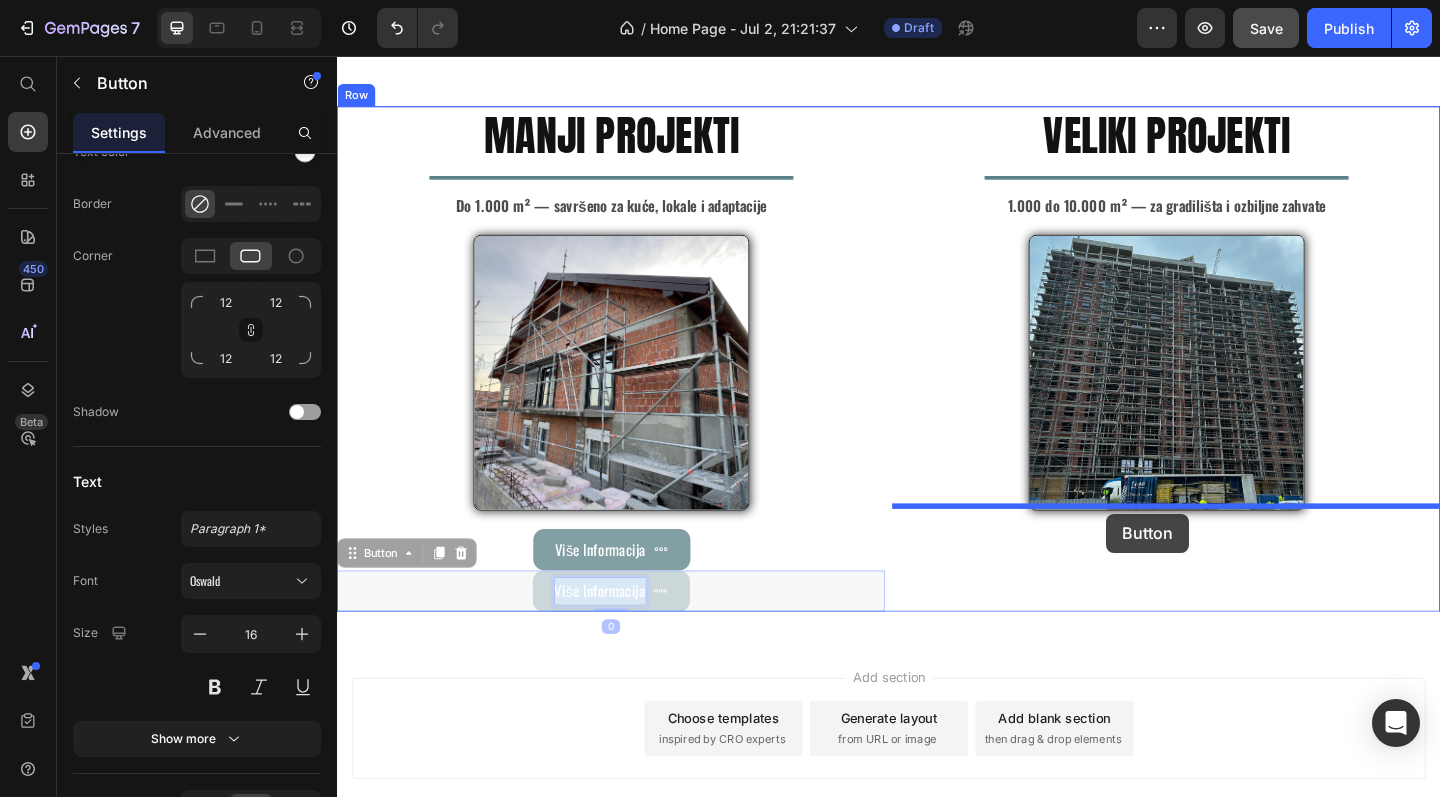 drag, startPoint x: 593, startPoint y: 636, endPoint x: 1174, endPoint y: 554, distance: 586.75806 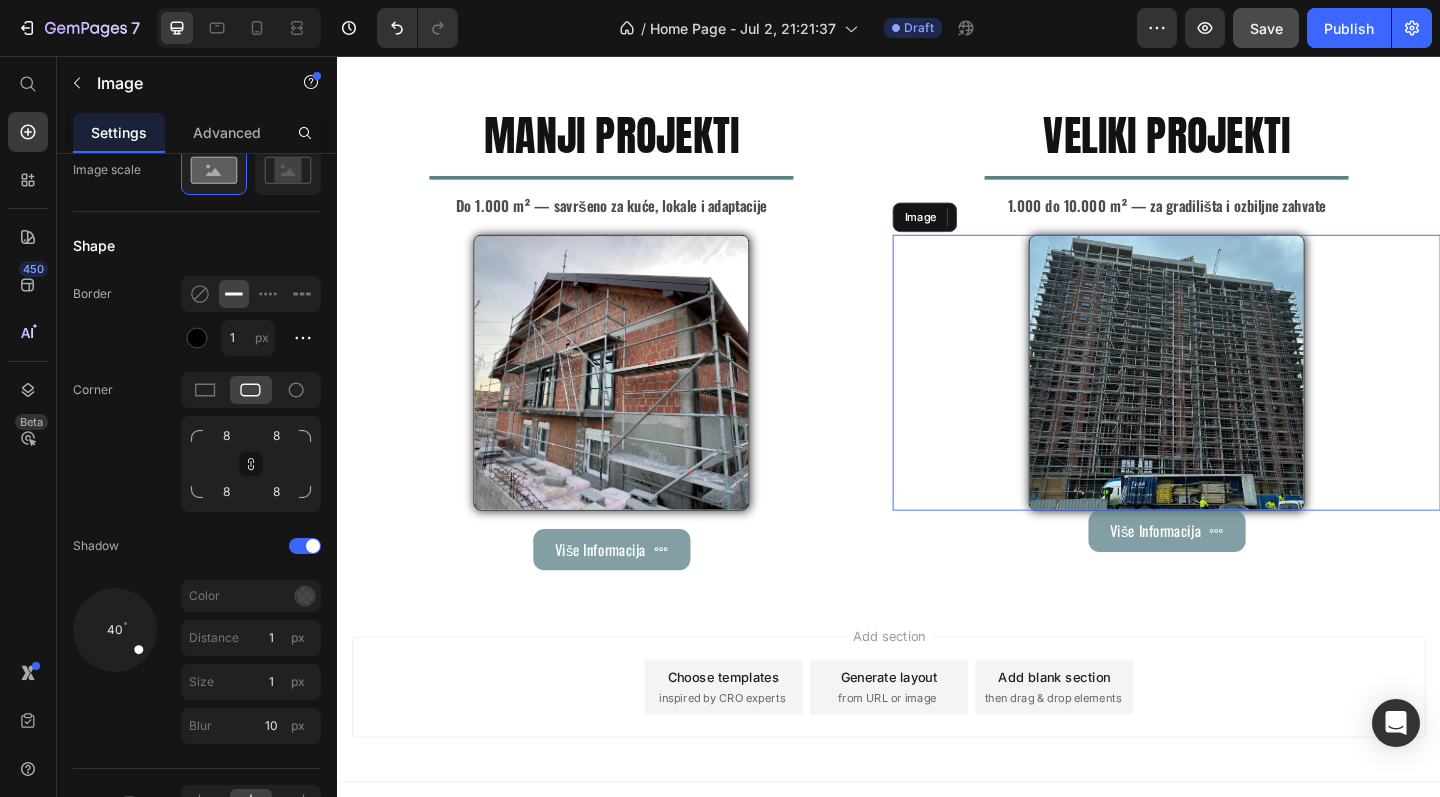 click at bounding box center [1239, 401] 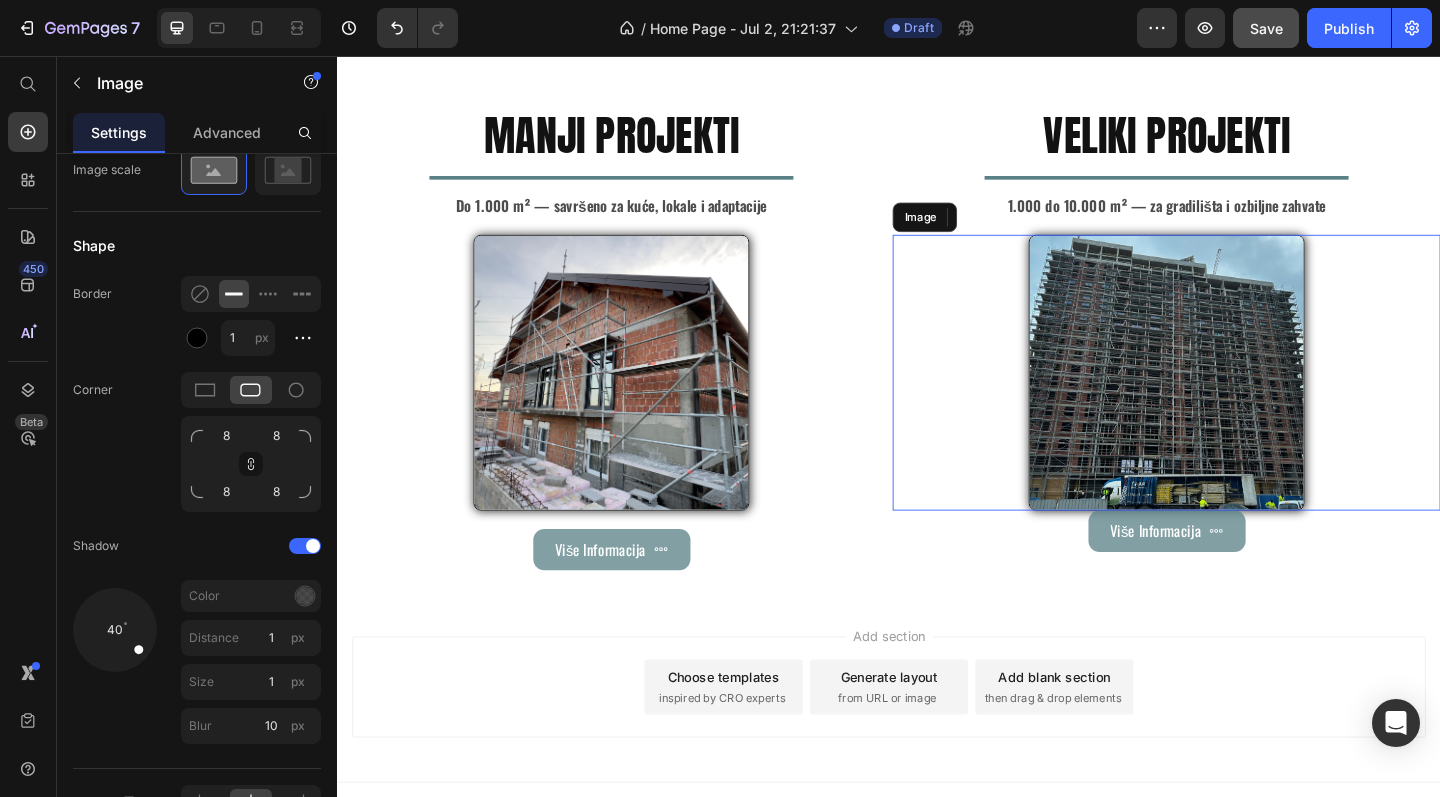 scroll, scrollTop: 0, scrollLeft: 0, axis: both 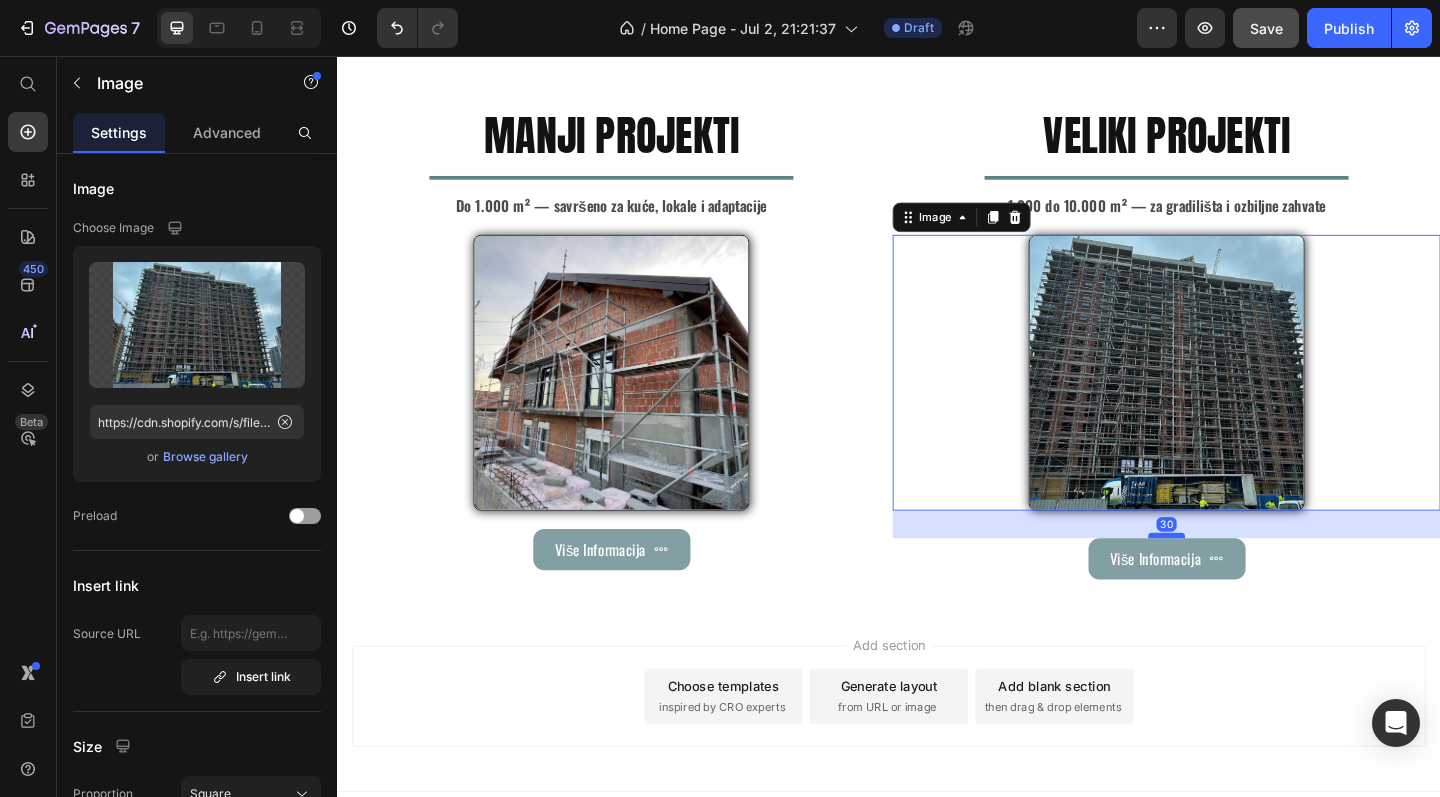 drag, startPoint x: 1240, startPoint y: 544, endPoint x: 1235, endPoint y: 574, distance: 30.413813 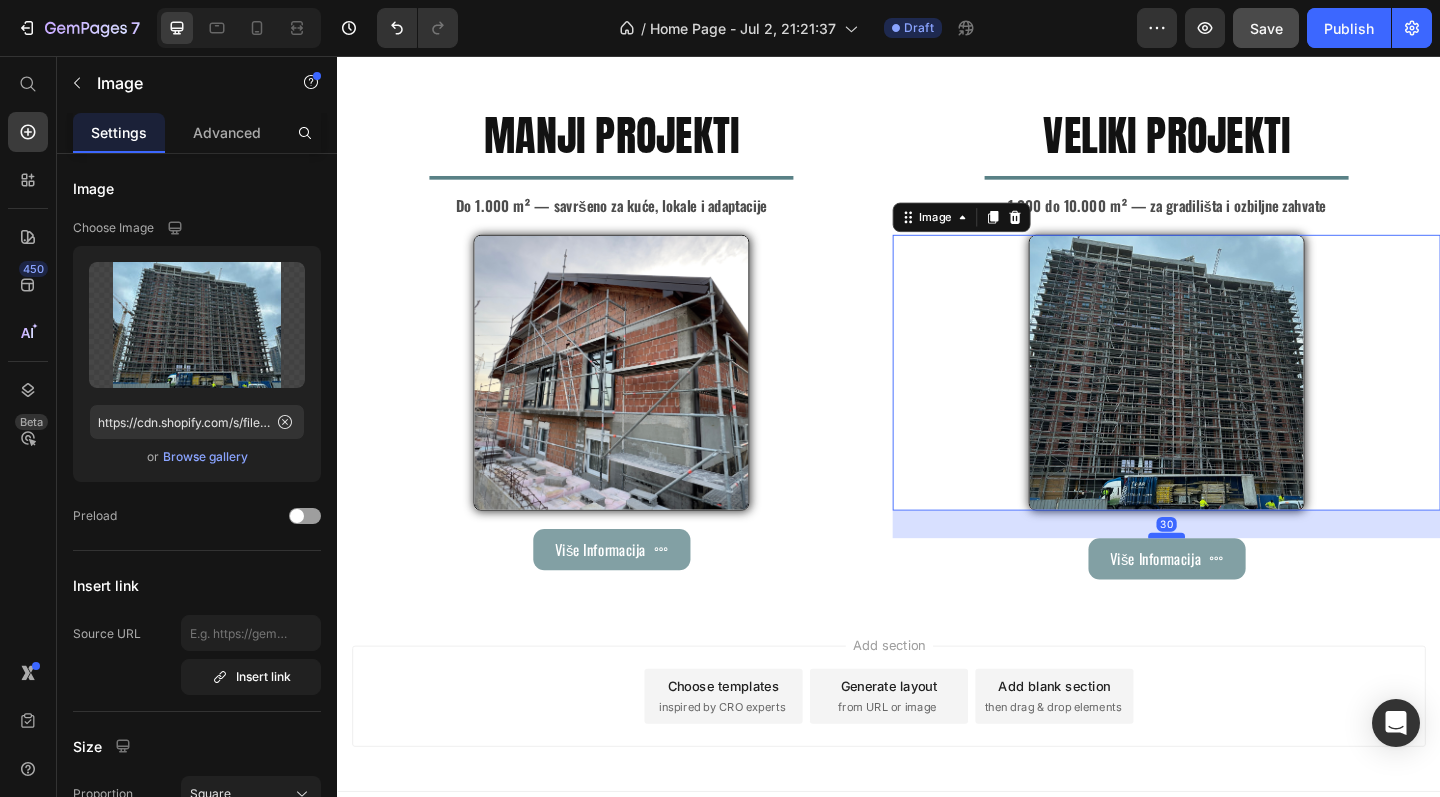 click at bounding box center [1239, 578] 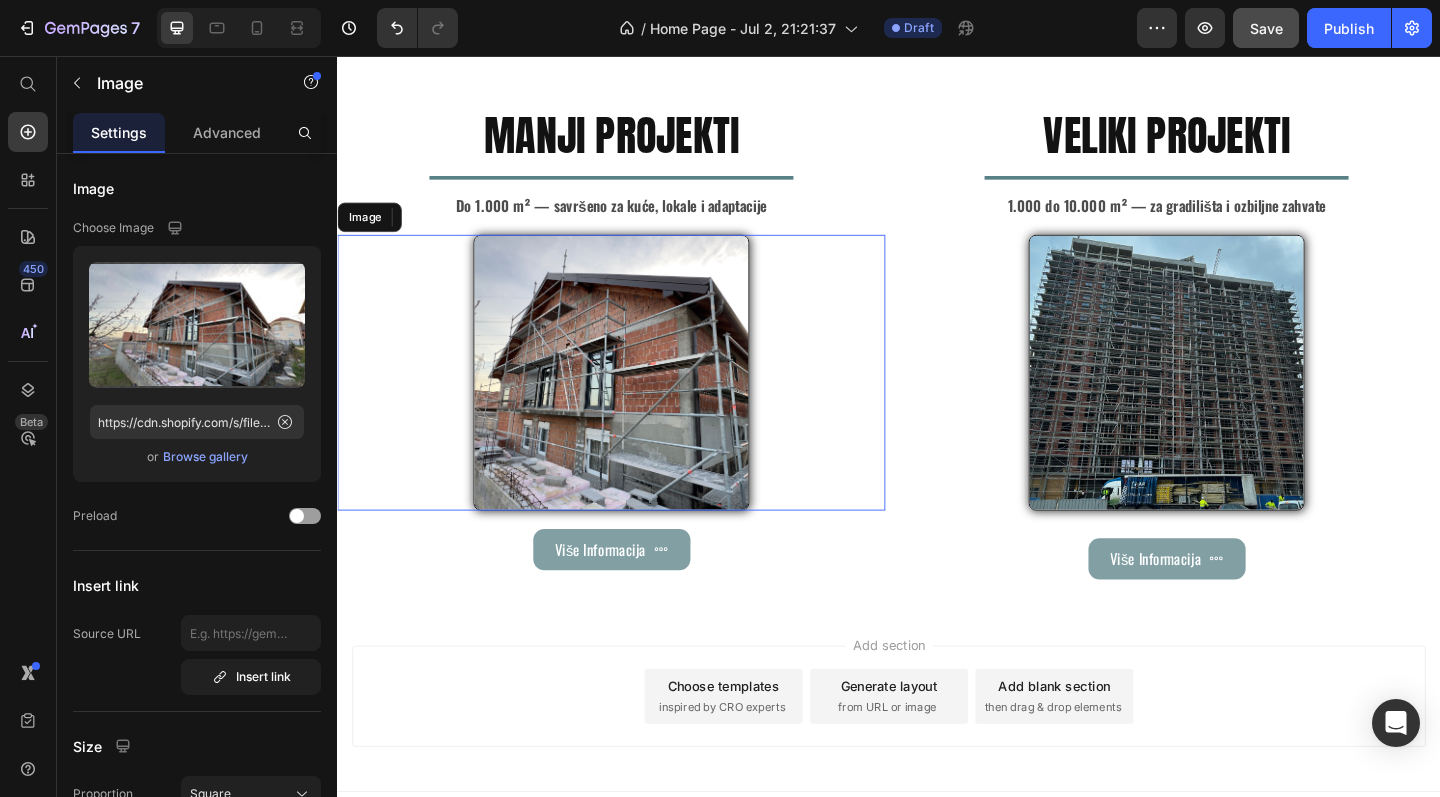 click at bounding box center (635, 401) 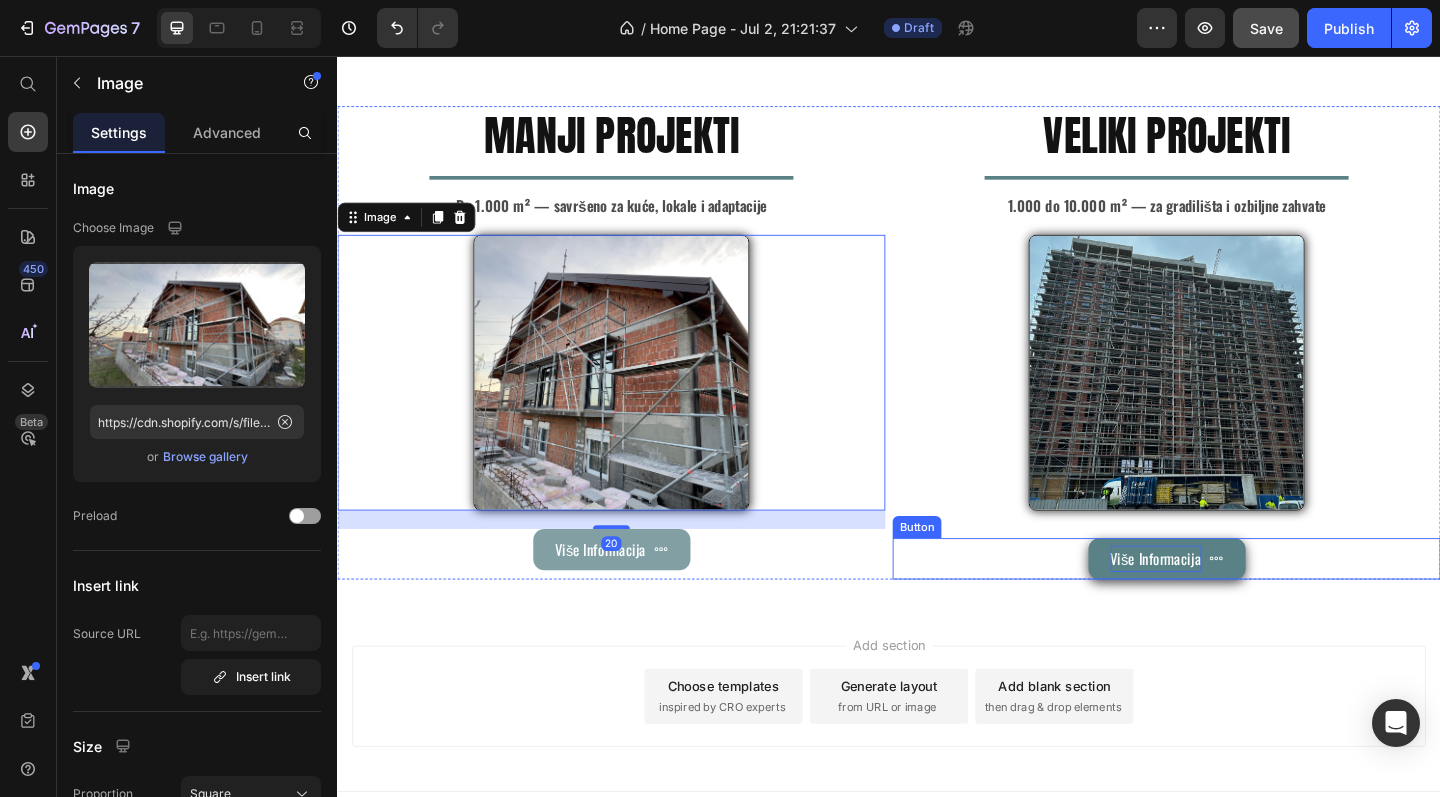 click on "Više Informacija" at bounding box center (1227, 603) 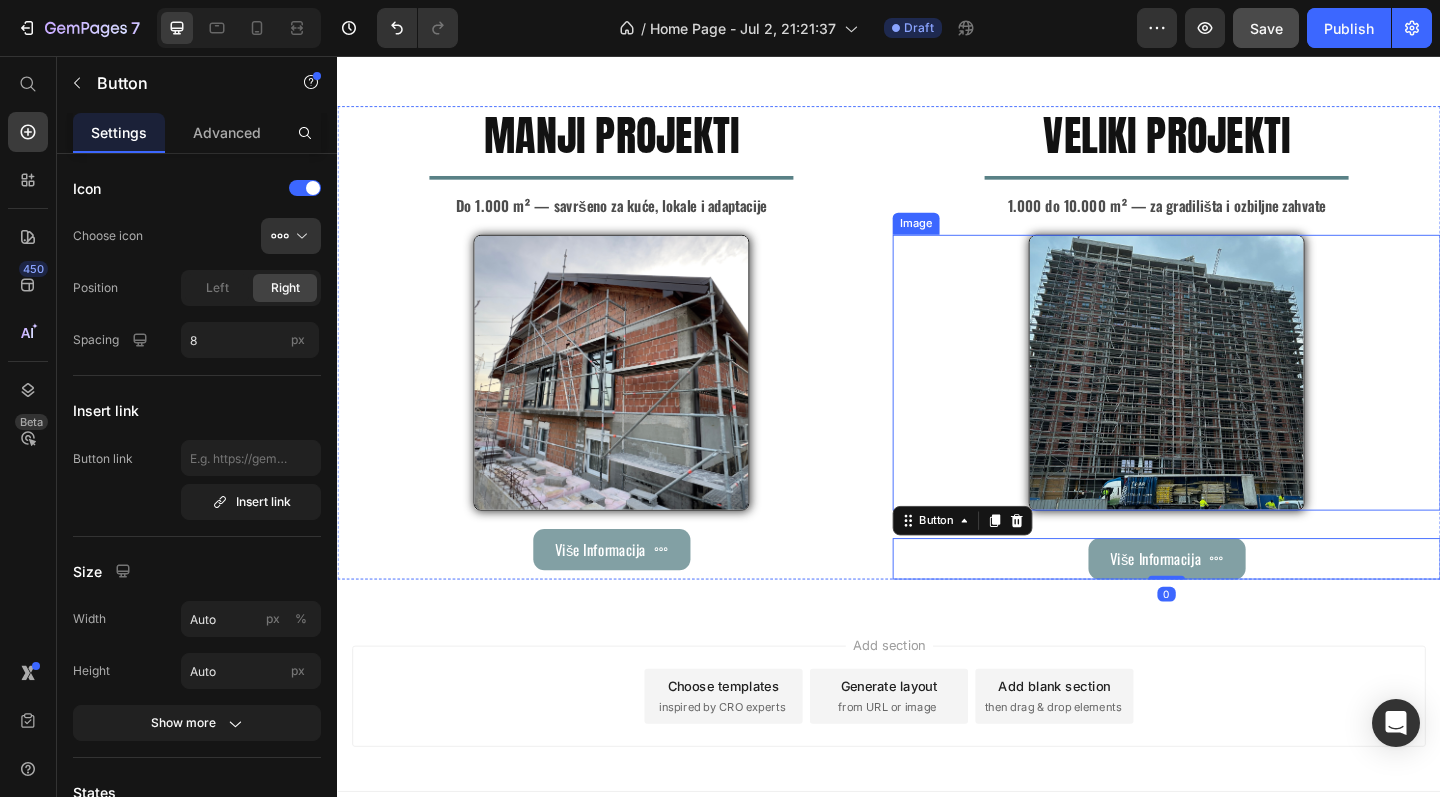 click at bounding box center [1239, 401] 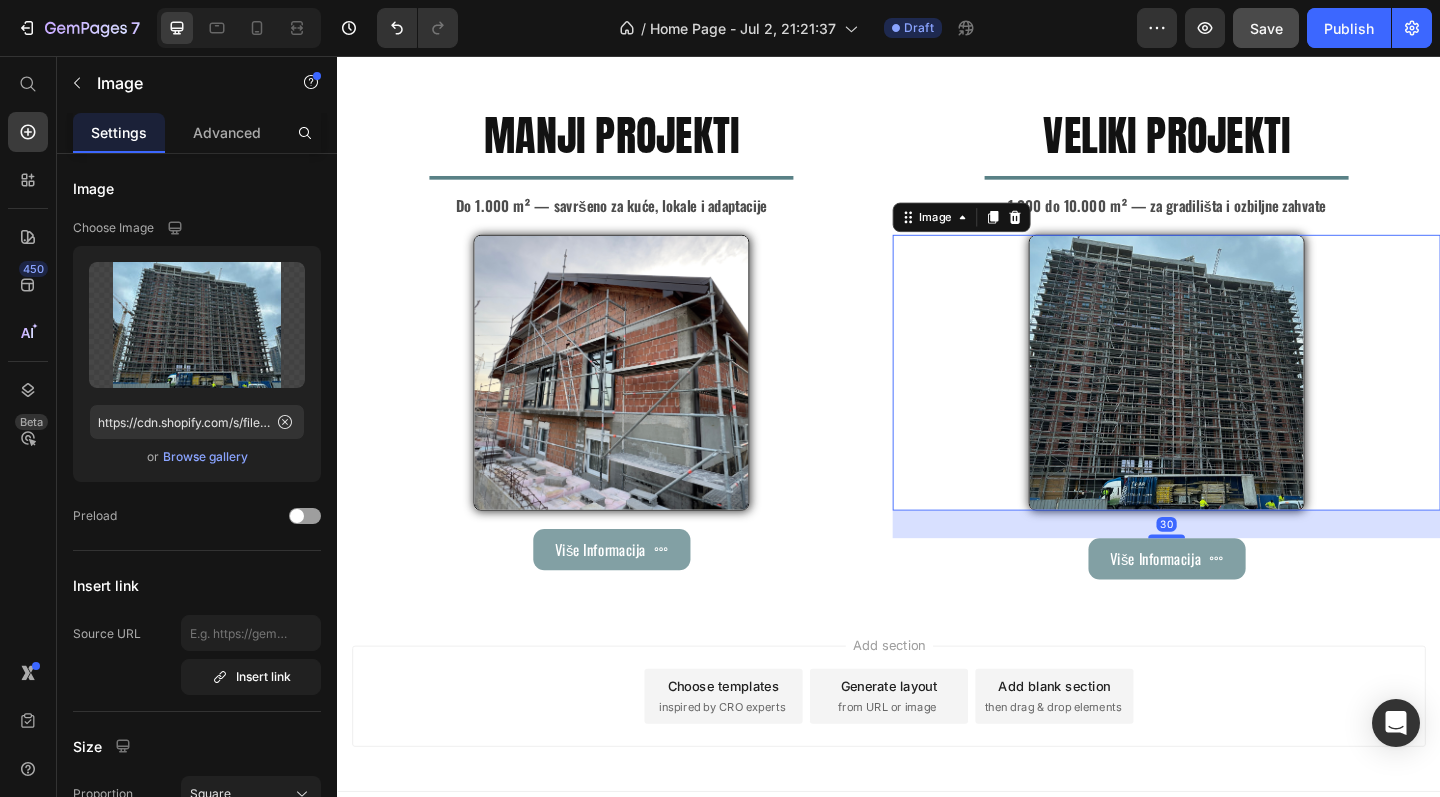 drag, startPoint x: 1239, startPoint y: 571, endPoint x: 1239, endPoint y: 556, distance: 15 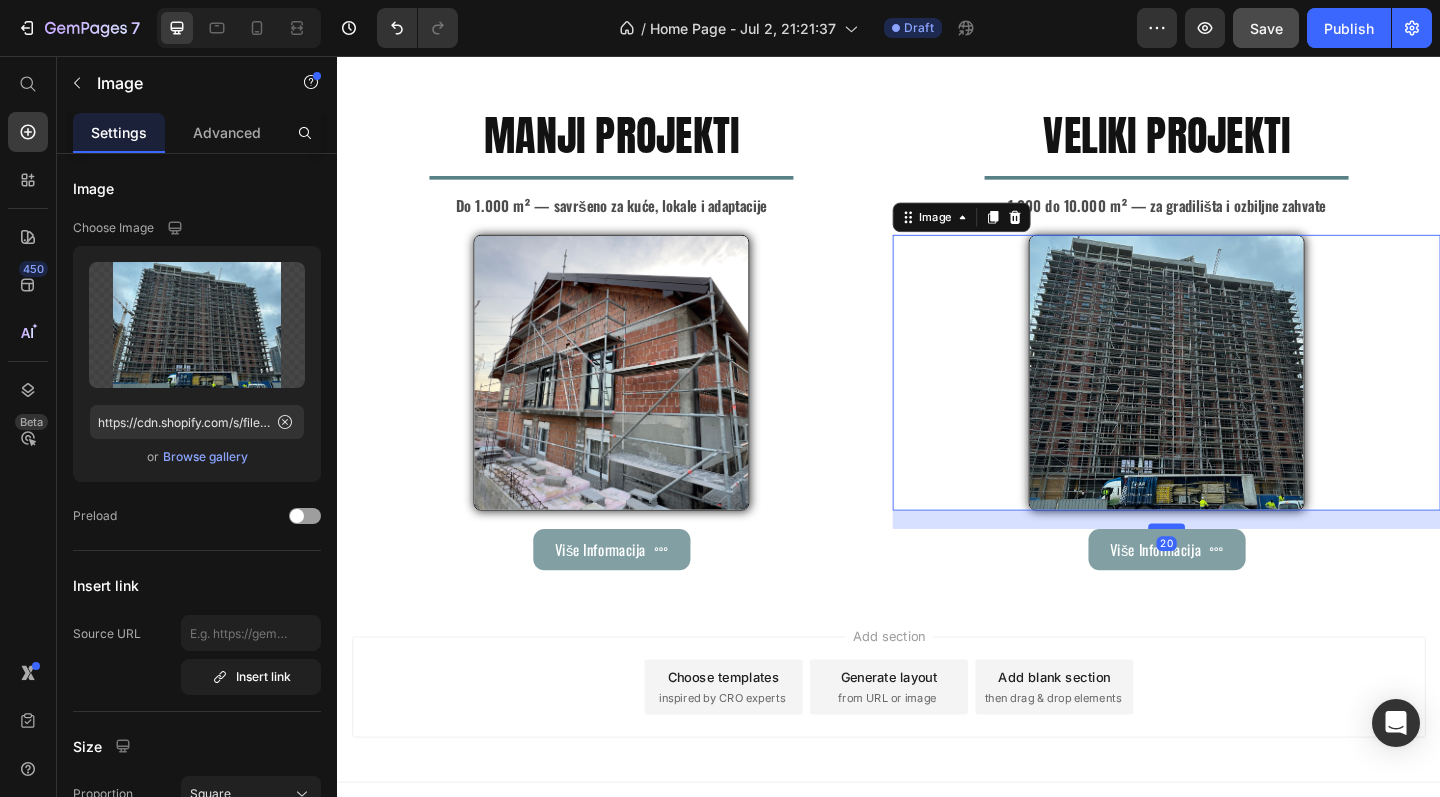drag, startPoint x: 1240, startPoint y: 575, endPoint x: 1241, endPoint y: 565, distance: 10.049875 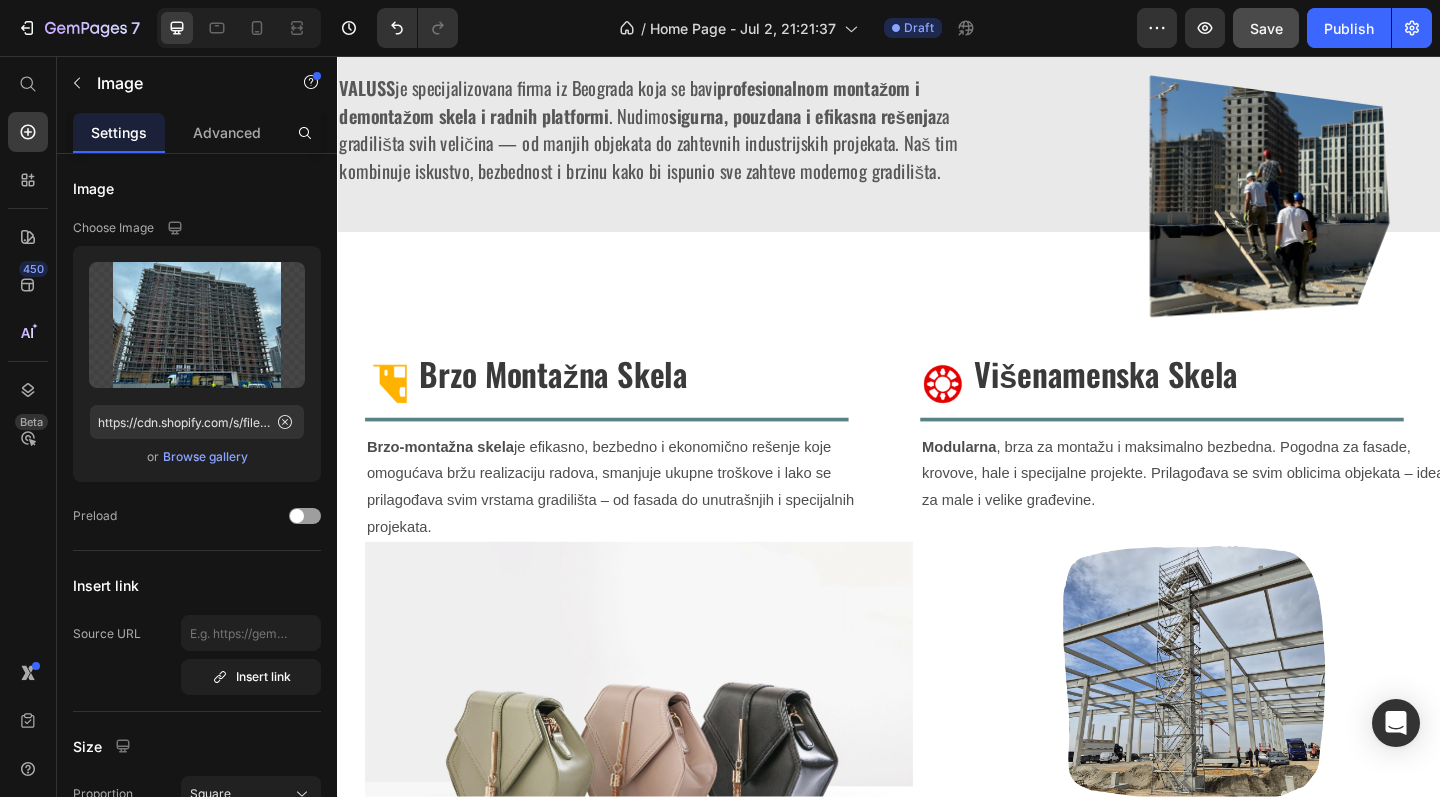 scroll, scrollTop: 892, scrollLeft: 0, axis: vertical 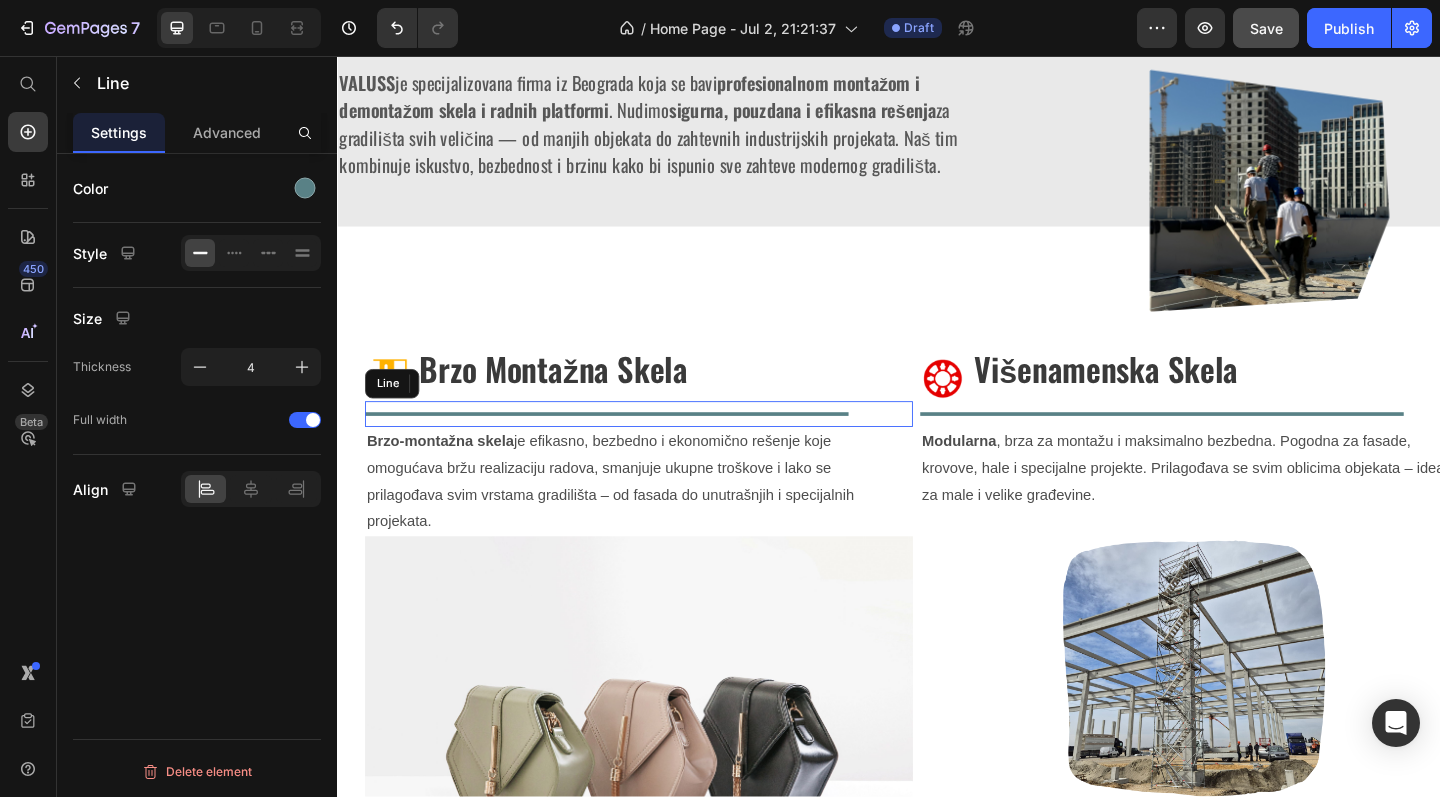 click on "Title Line" at bounding box center (665, 446) 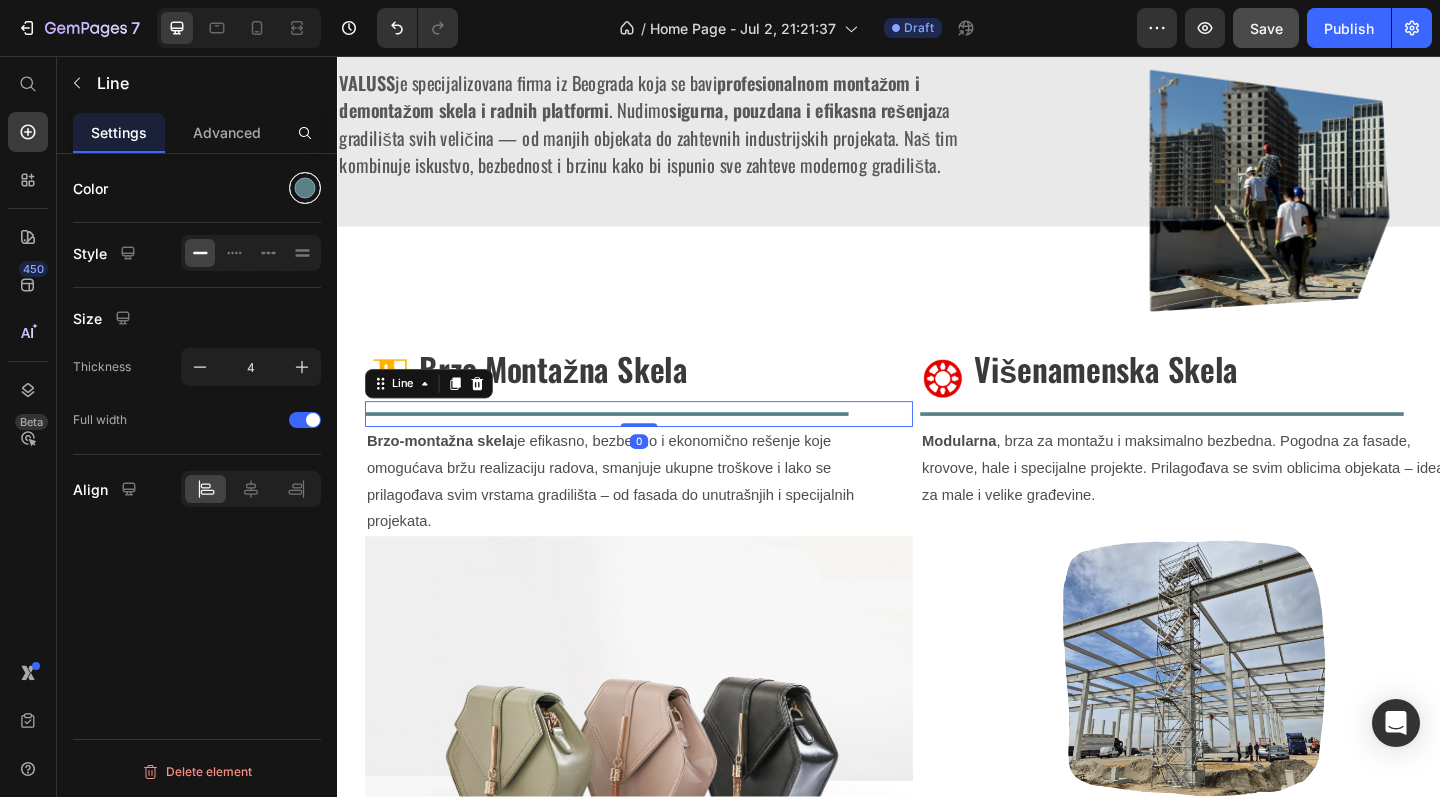 click at bounding box center [305, 188] 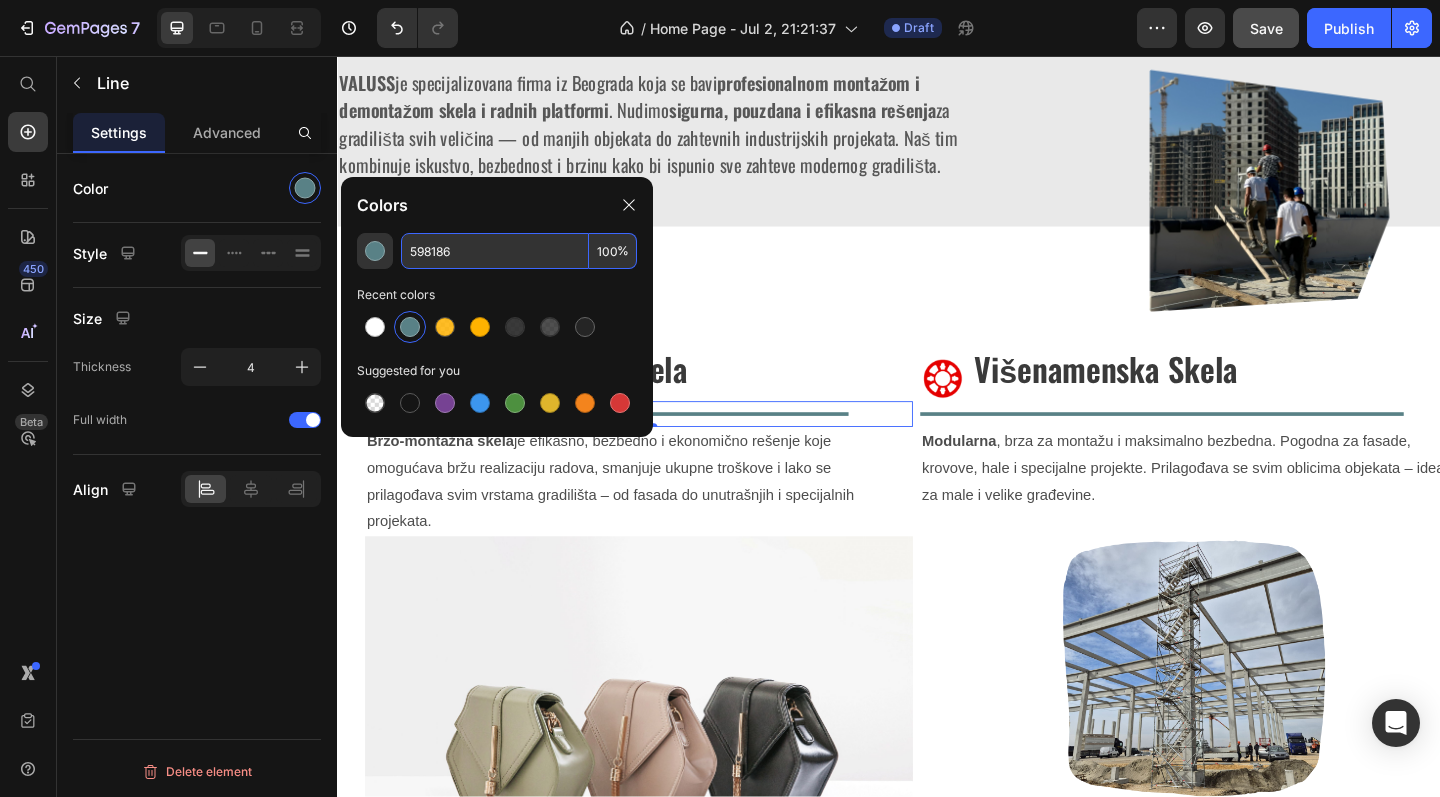 click on "598186" at bounding box center [495, 251] 